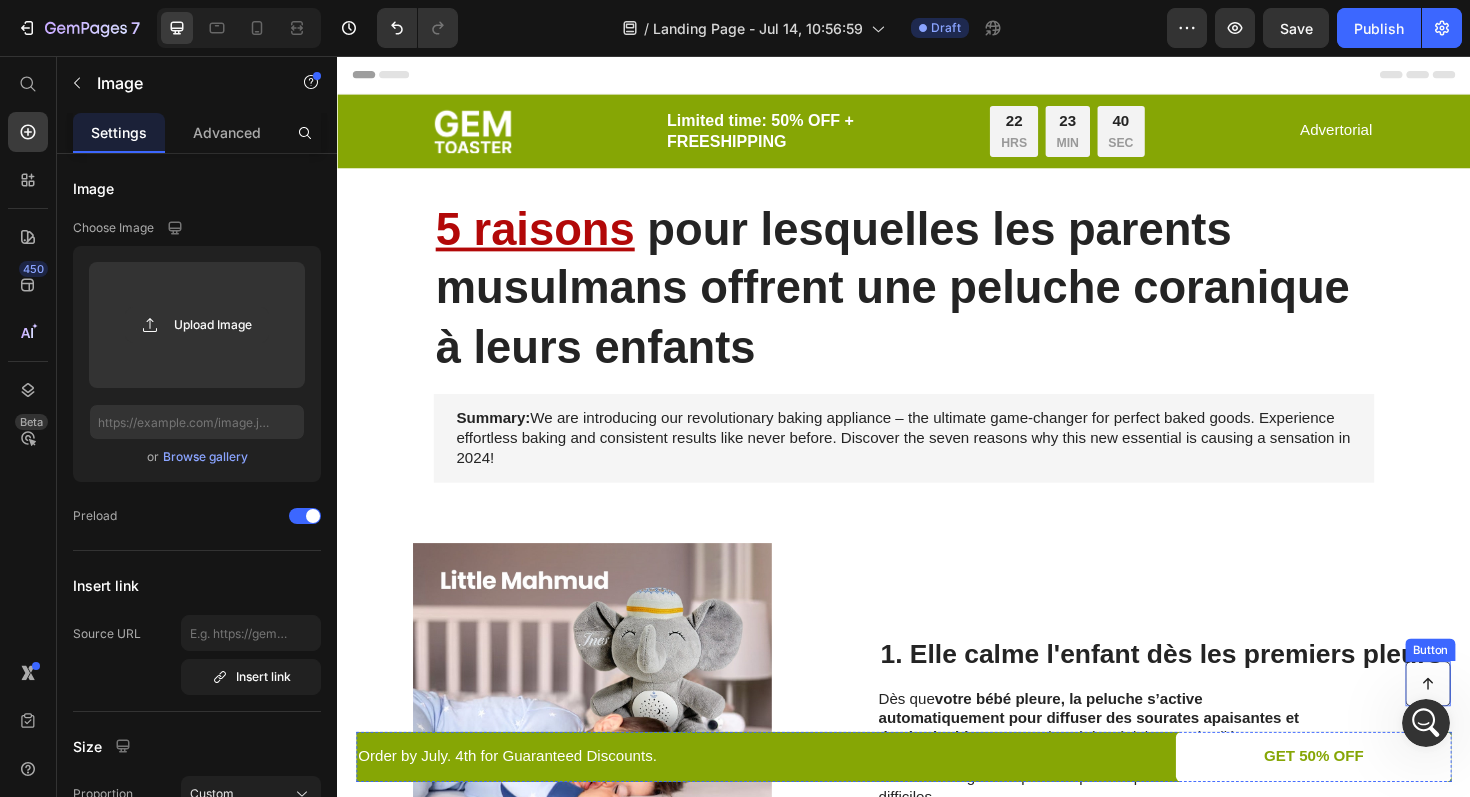 scroll, scrollTop: 1079, scrollLeft: 0, axis: vertical 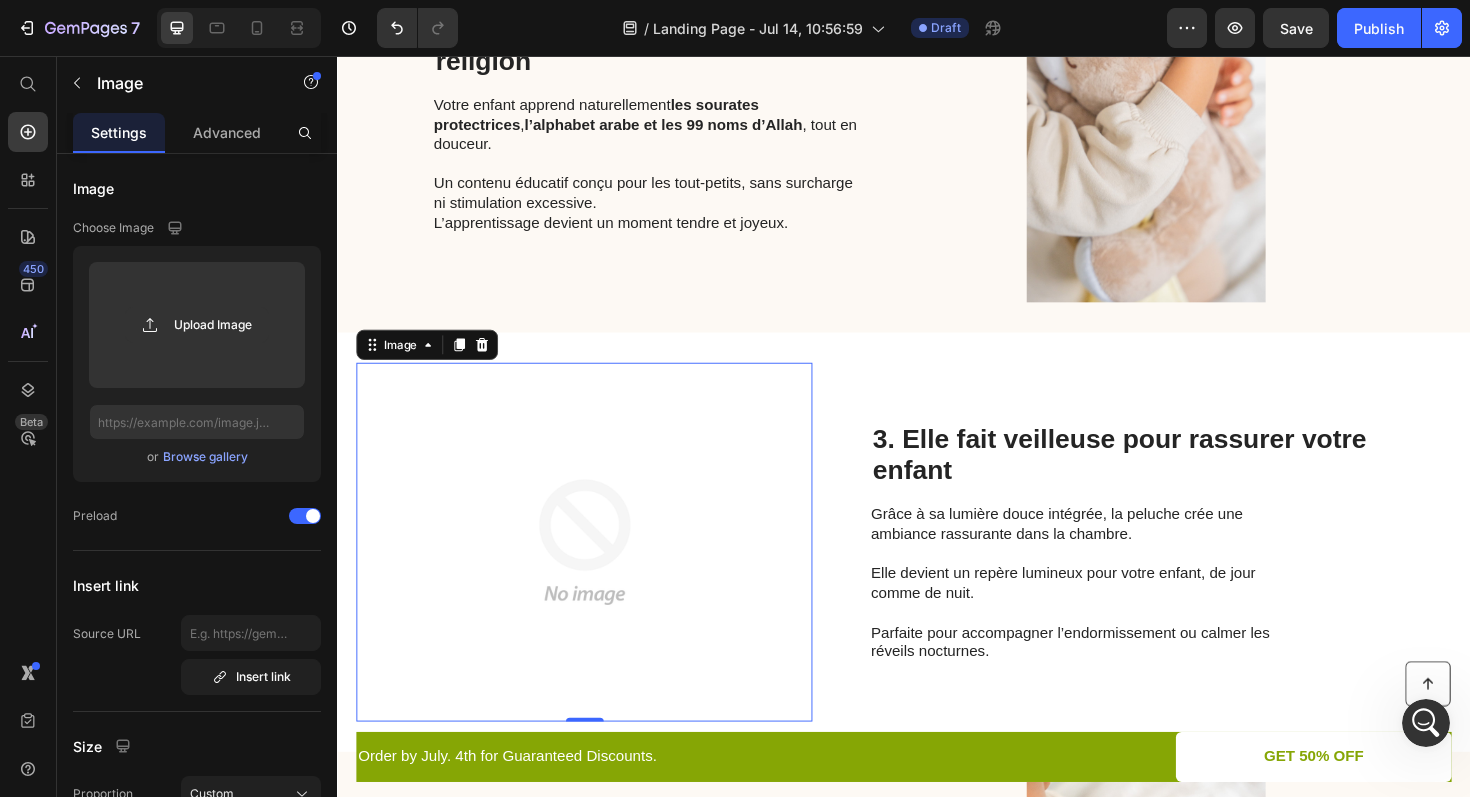 click 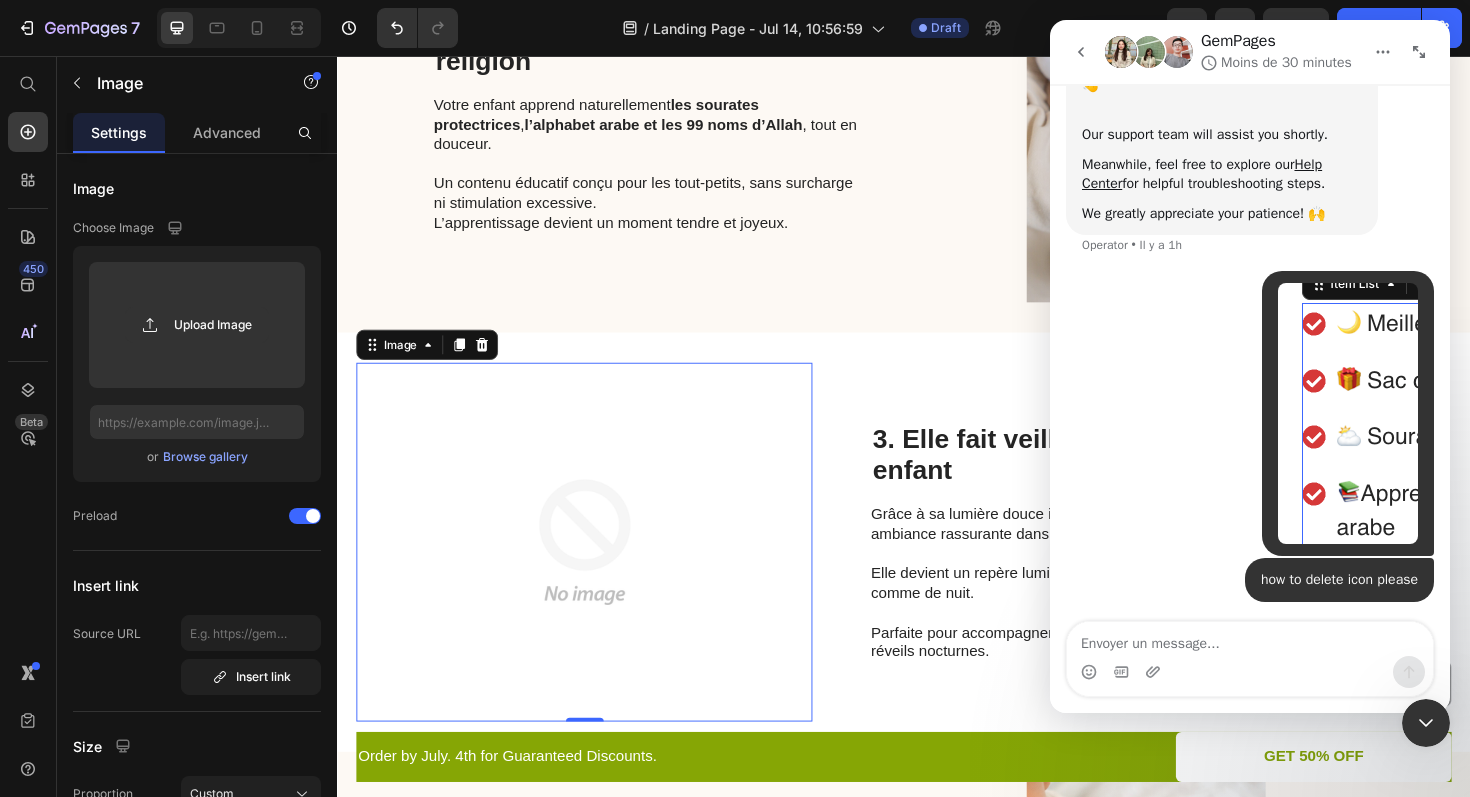 scroll, scrollTop: 230, scrollLeft: 0, axis: vertical 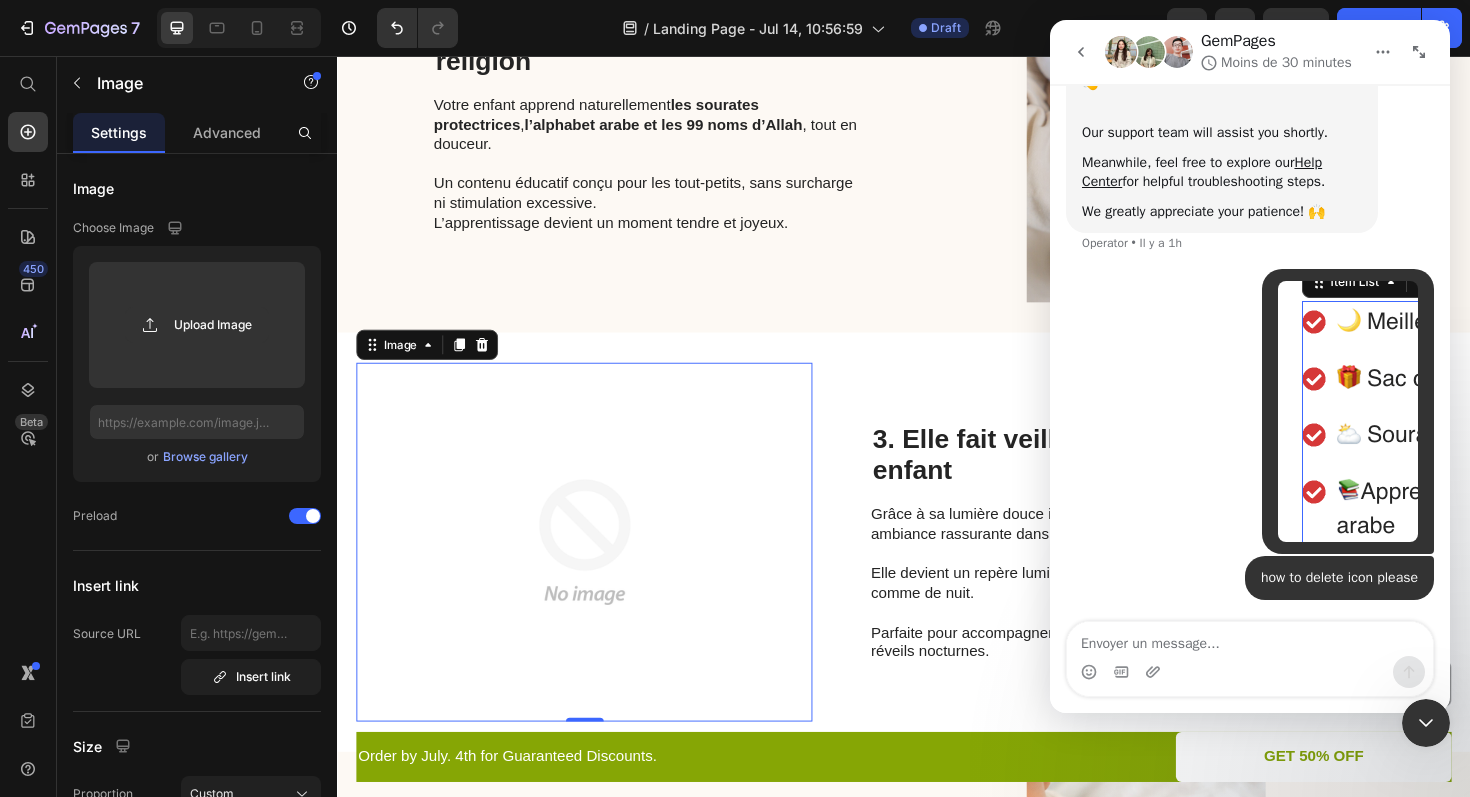 click at bounding box center [1081, 52] 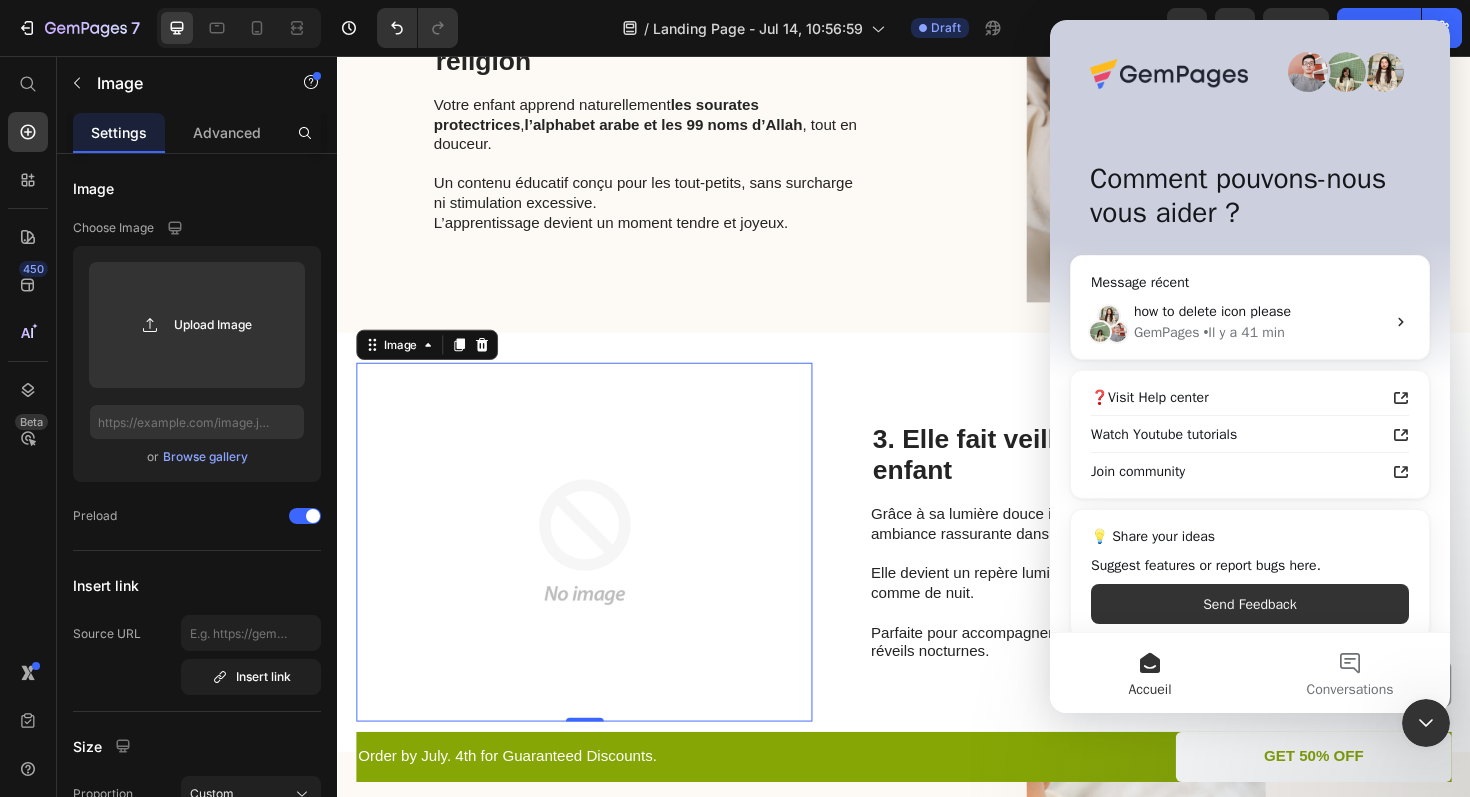 scroll, scrollTop: 0, scrollLeft: 0, axis: both 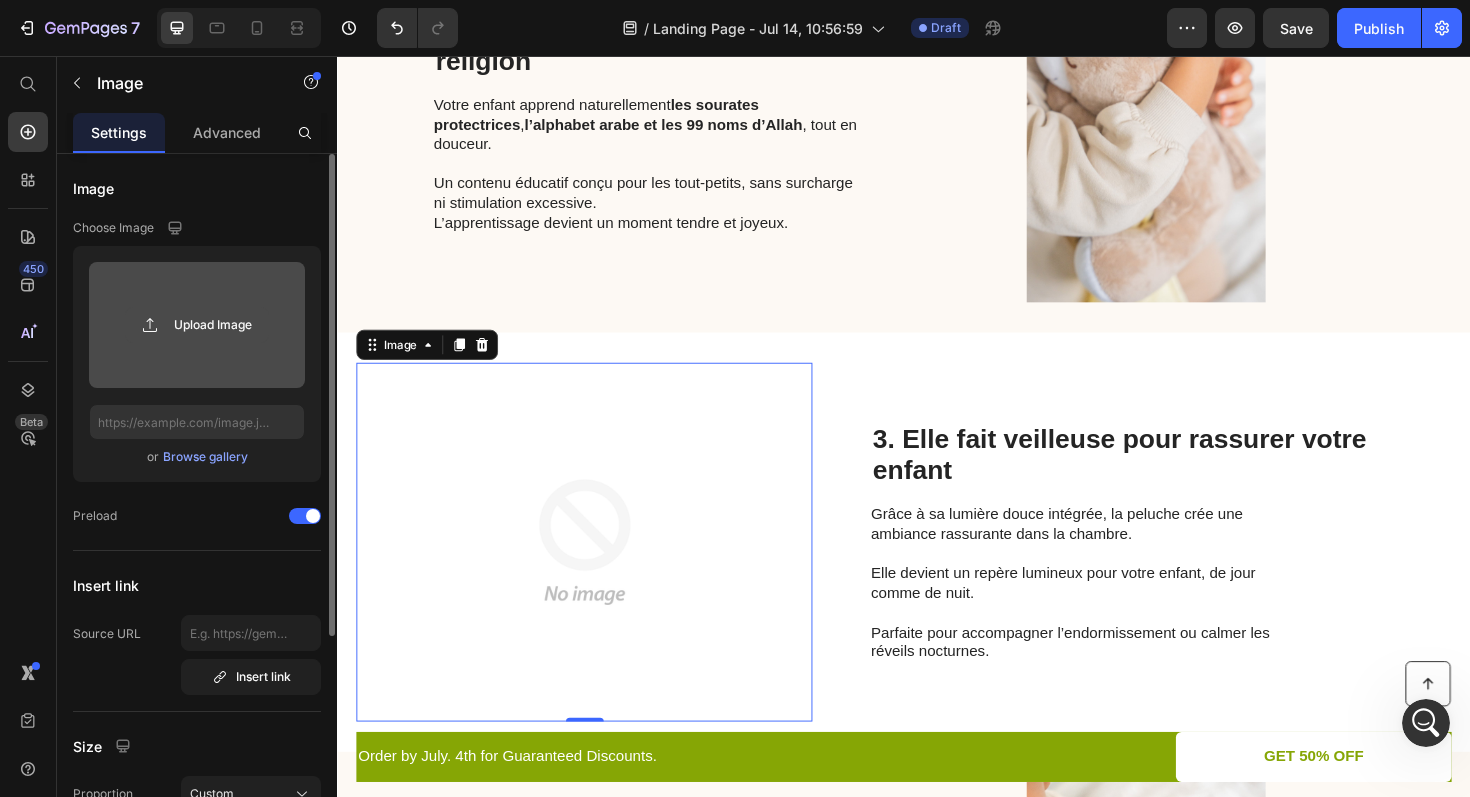click 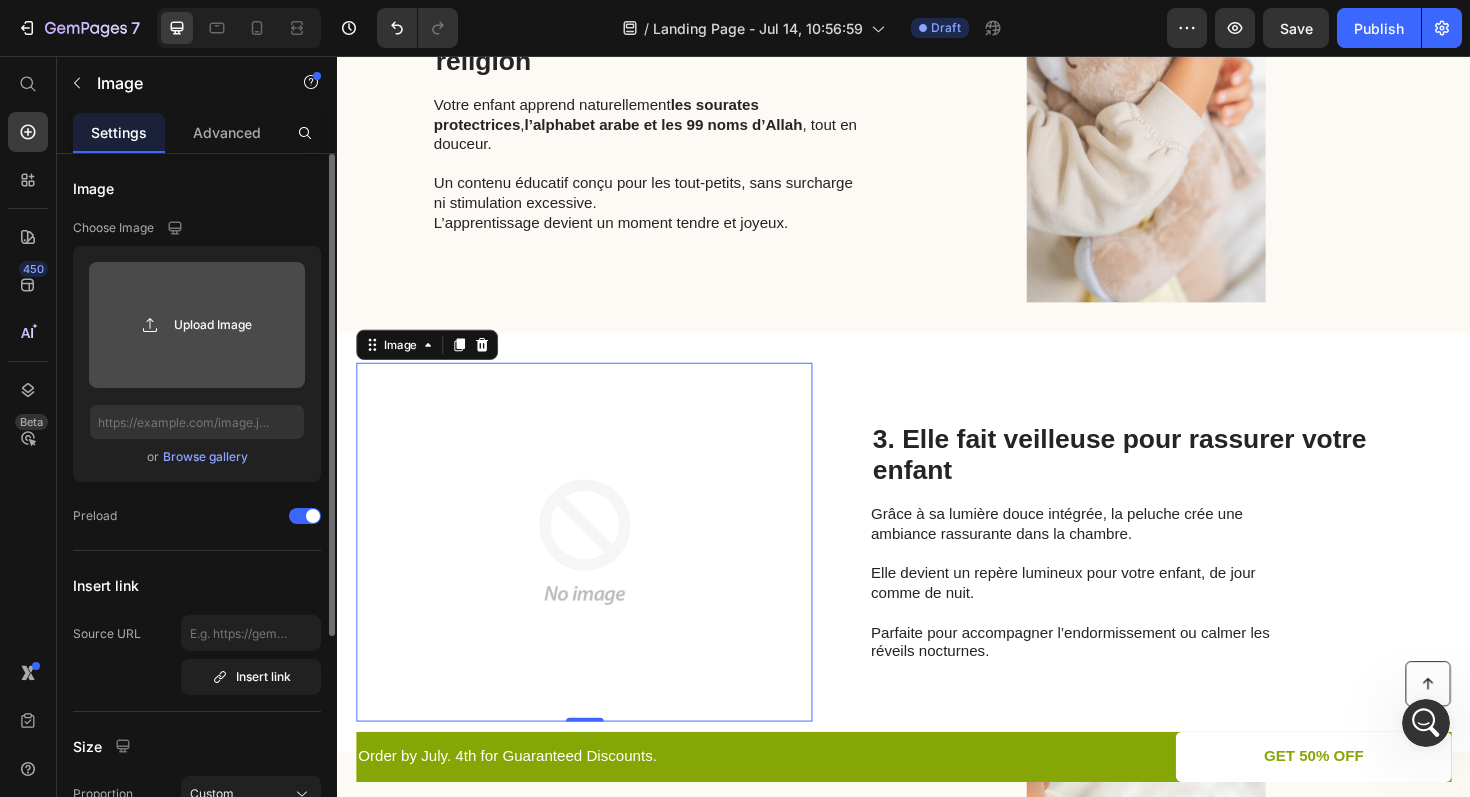 click 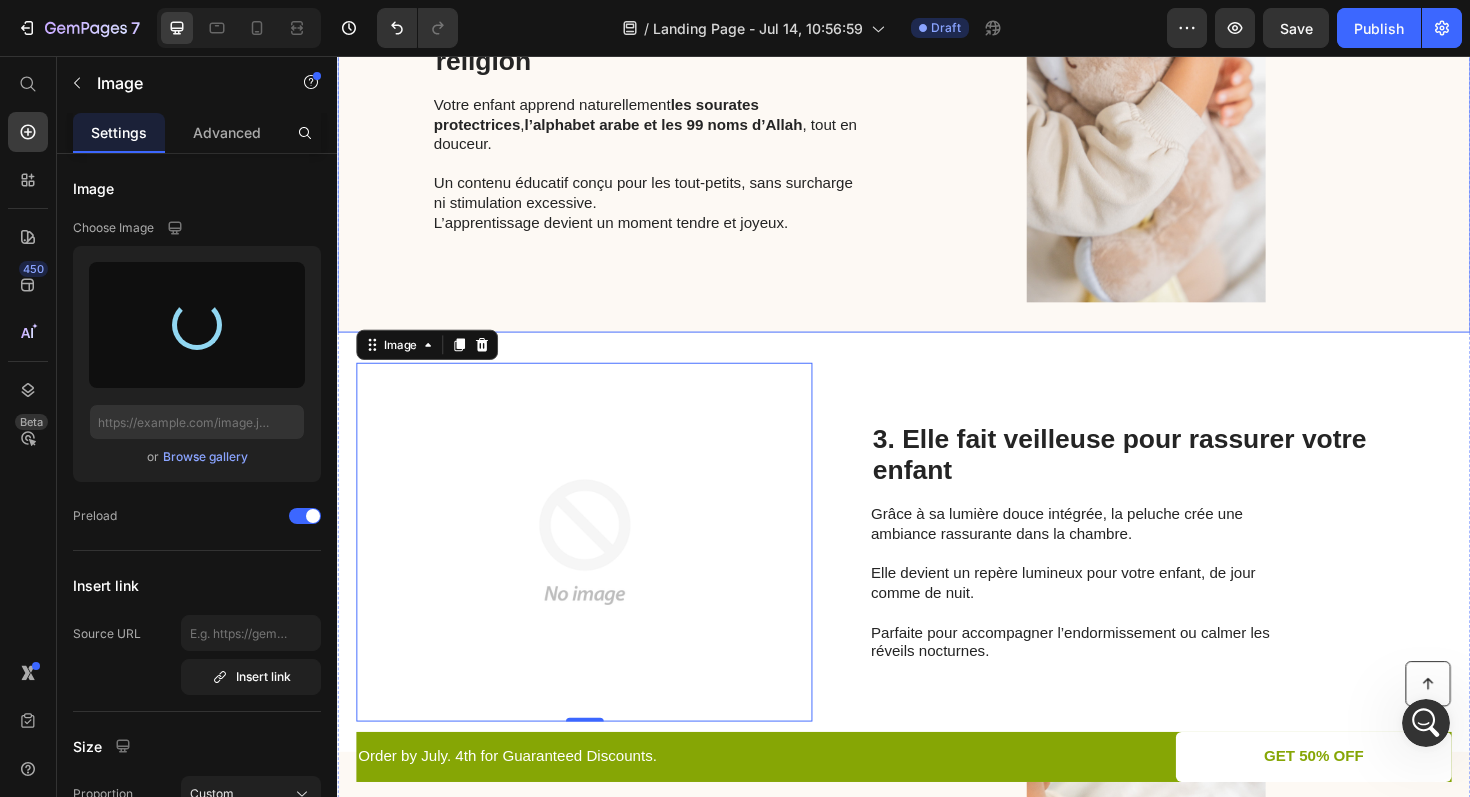 type on "https://cdn.shopify.com/s/files/1/[NUMBER]/[NUMBER]/[NUMBER]/files/gempages_[NUMBER]_[NUMBER]-[NUMBER]-[NUMBER]-[NUMBER]-[NUMBER]-[NUMBER]-[NUMBER]-[NUMBER]-[NUMBER]-[NUMBER].jpg" 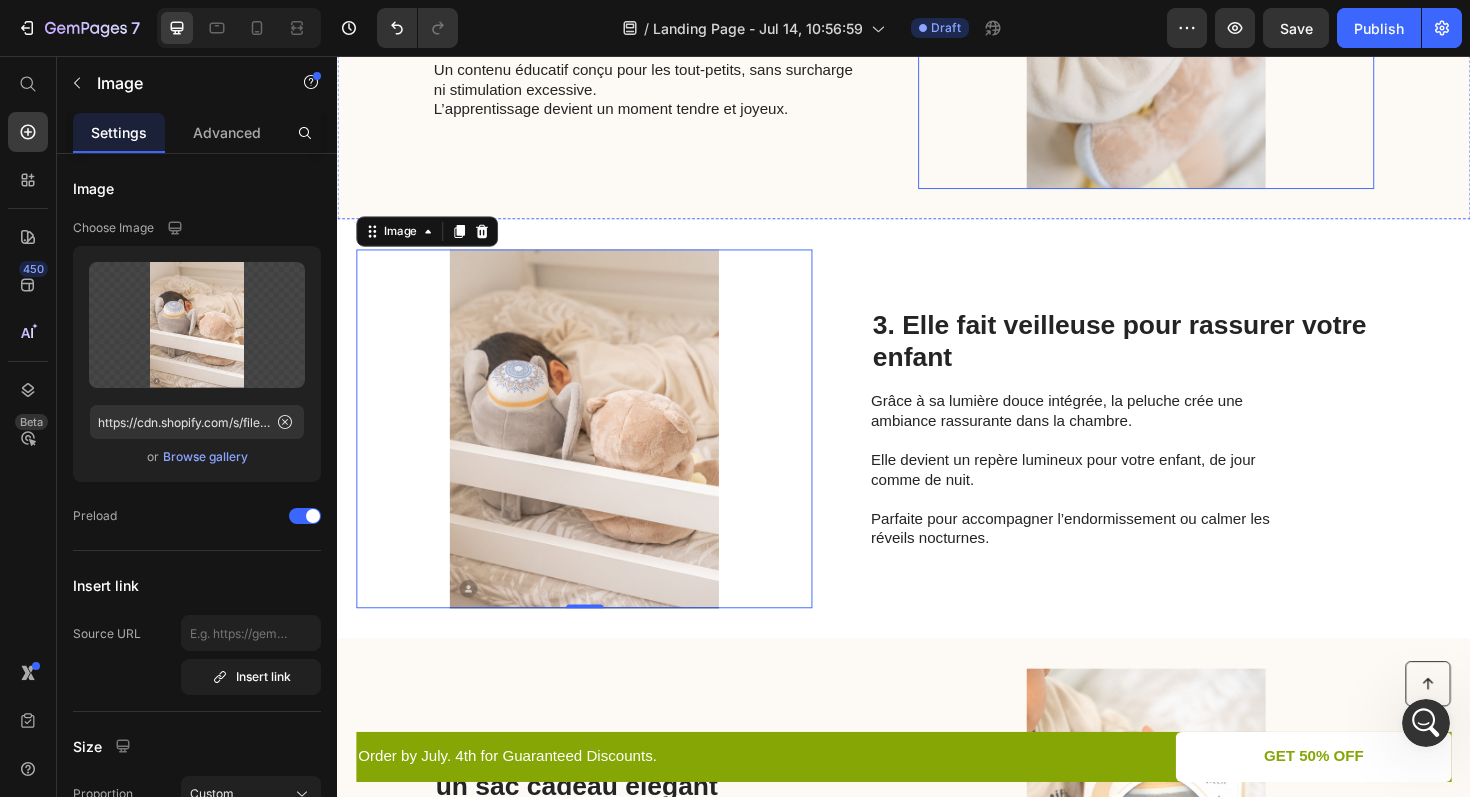 scroll, scrollTop: 1205, scrollLeft: 0, axis: vertical 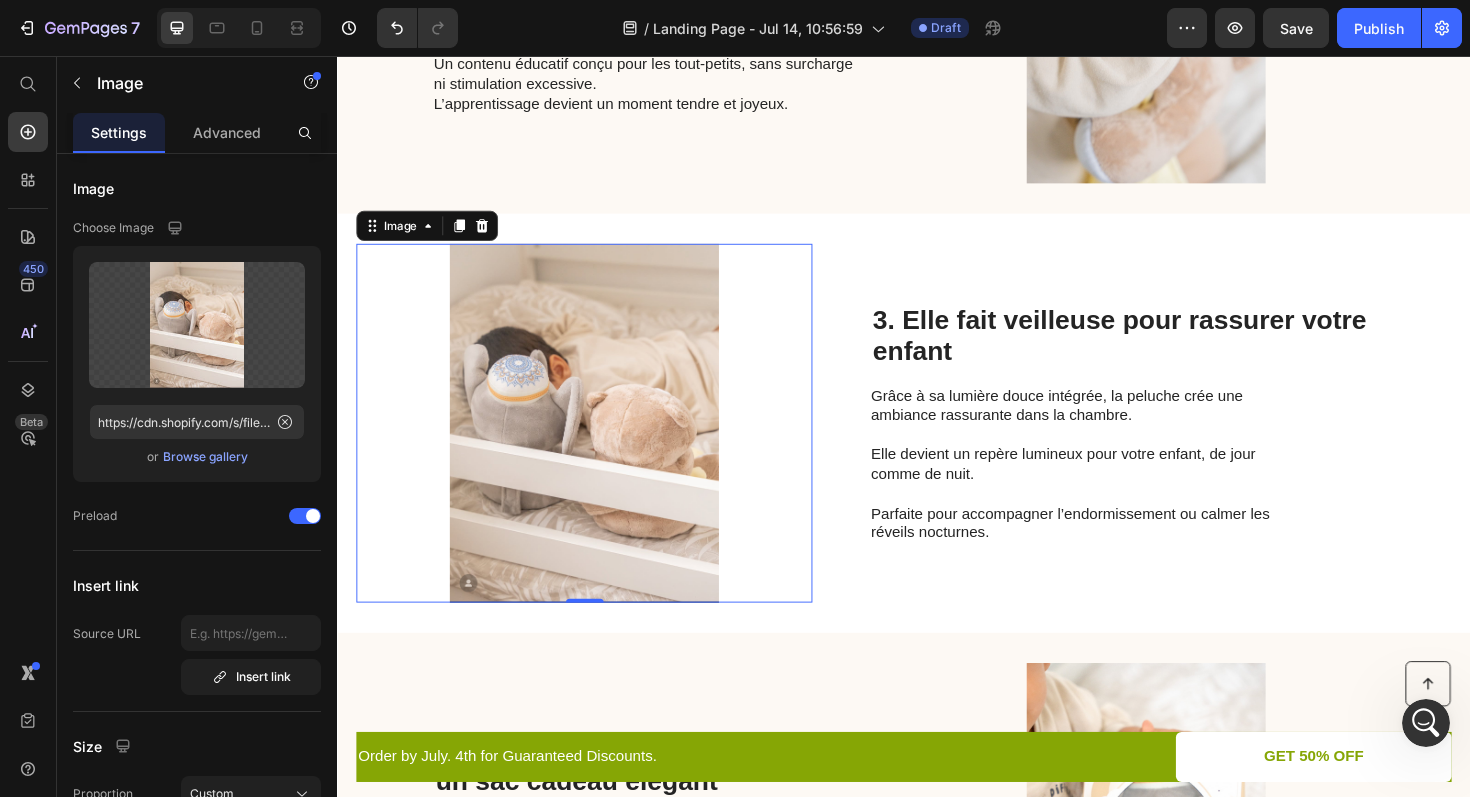 click at bounding box center [598, 445] 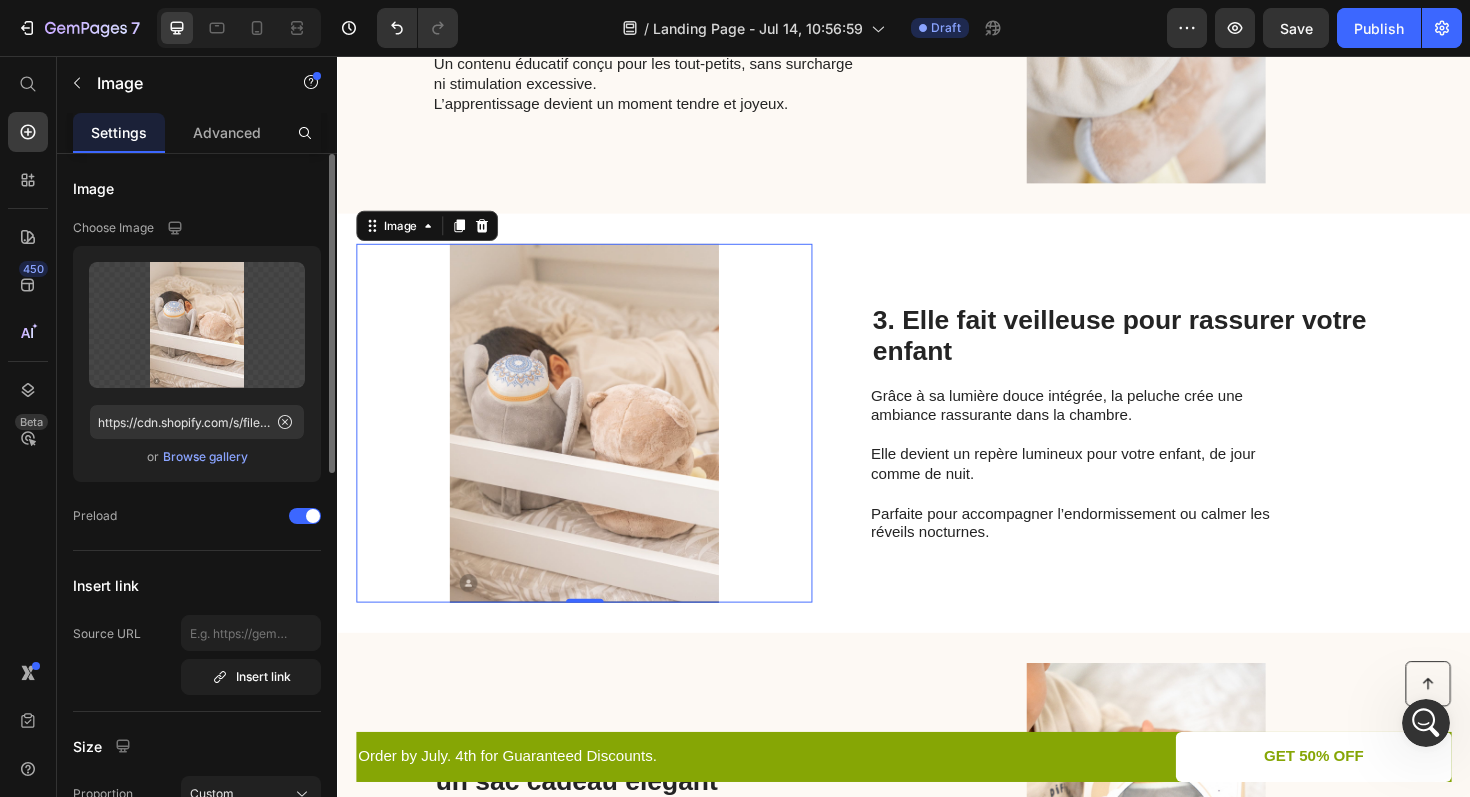 click on "Browse gallery" at bounding box center (205, 457) 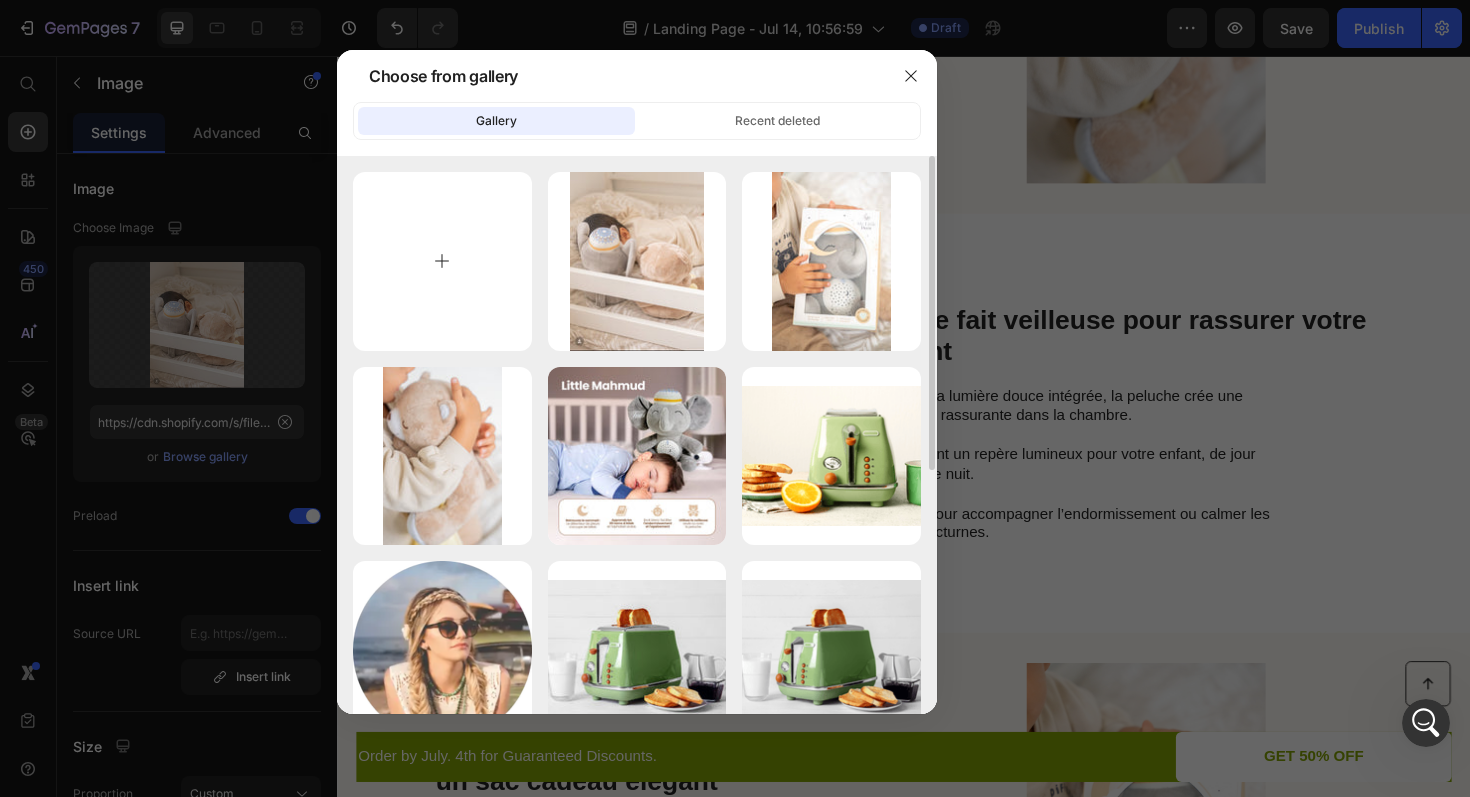 click at bounding box center [442, 261] 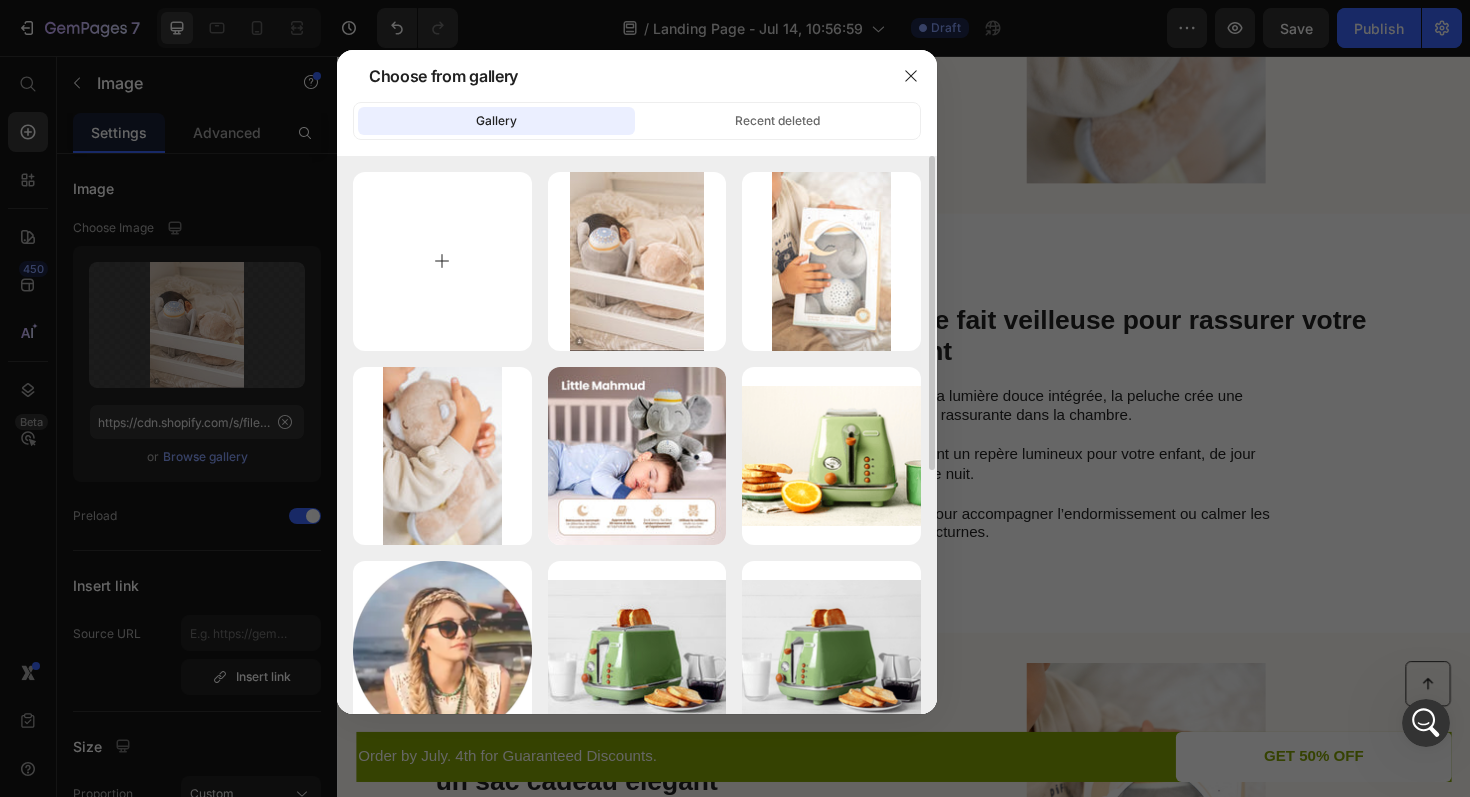 type on "C:\fakepath\IMG_[NUMBER]-Photoroom.jpg" 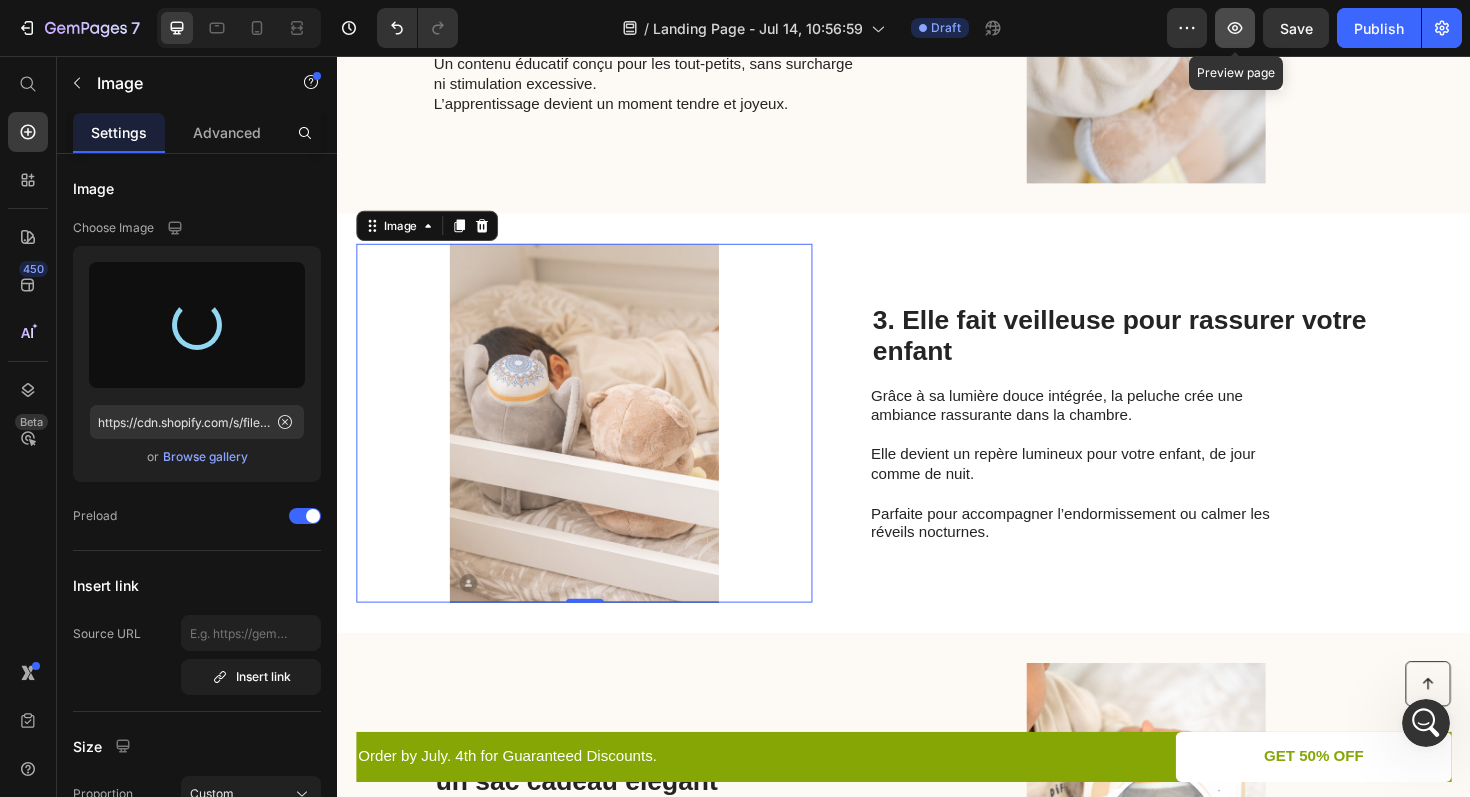 type on "https://cdn.shopify.com/s/files/1/0893/1006/9082/files/gempages_575276881998250570-f42effcc-d4ed-4f4d-b5d1-7f89171eeed4.jpg" 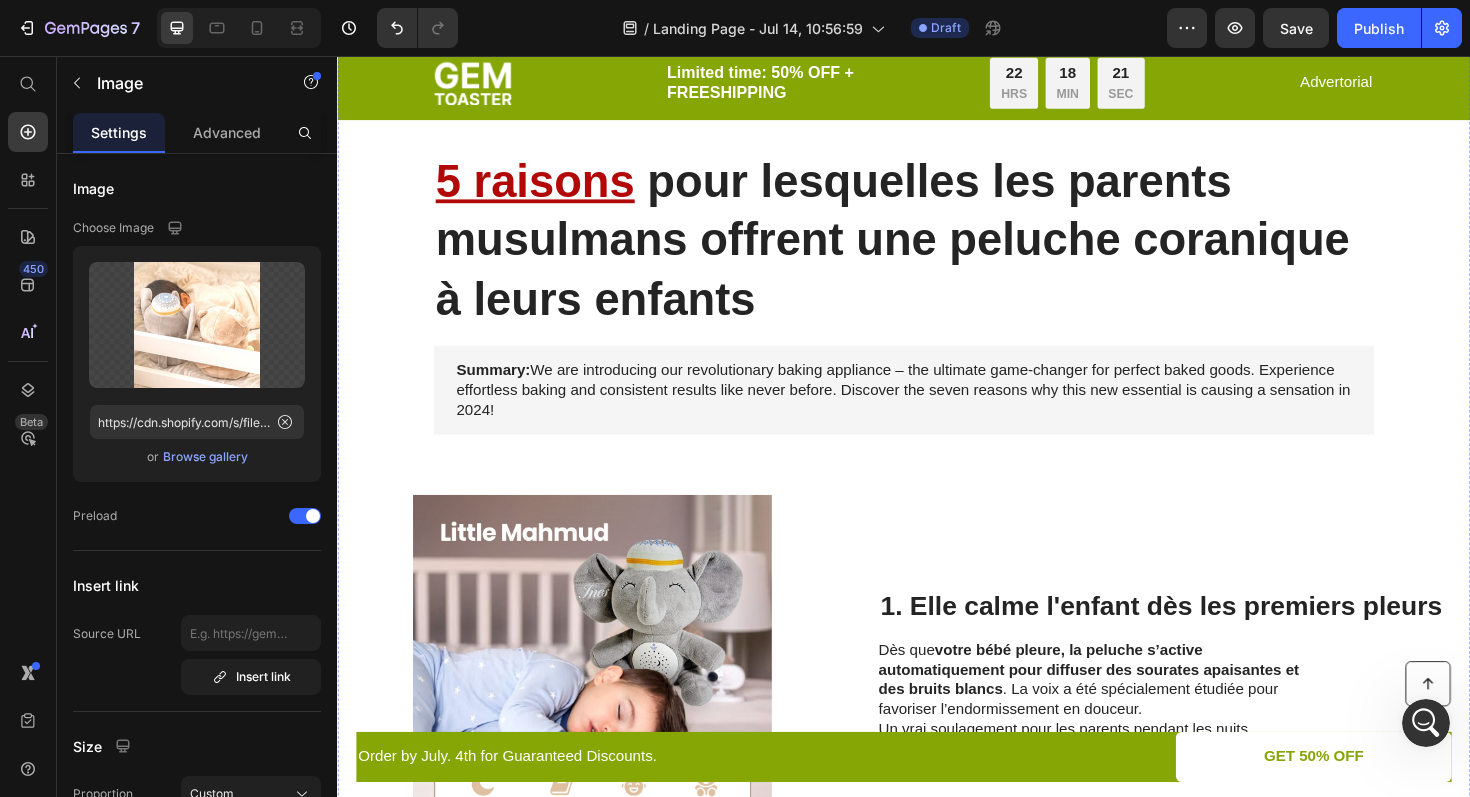 scroll, scrollTop: 0, scrollLeft: 0, axis: both 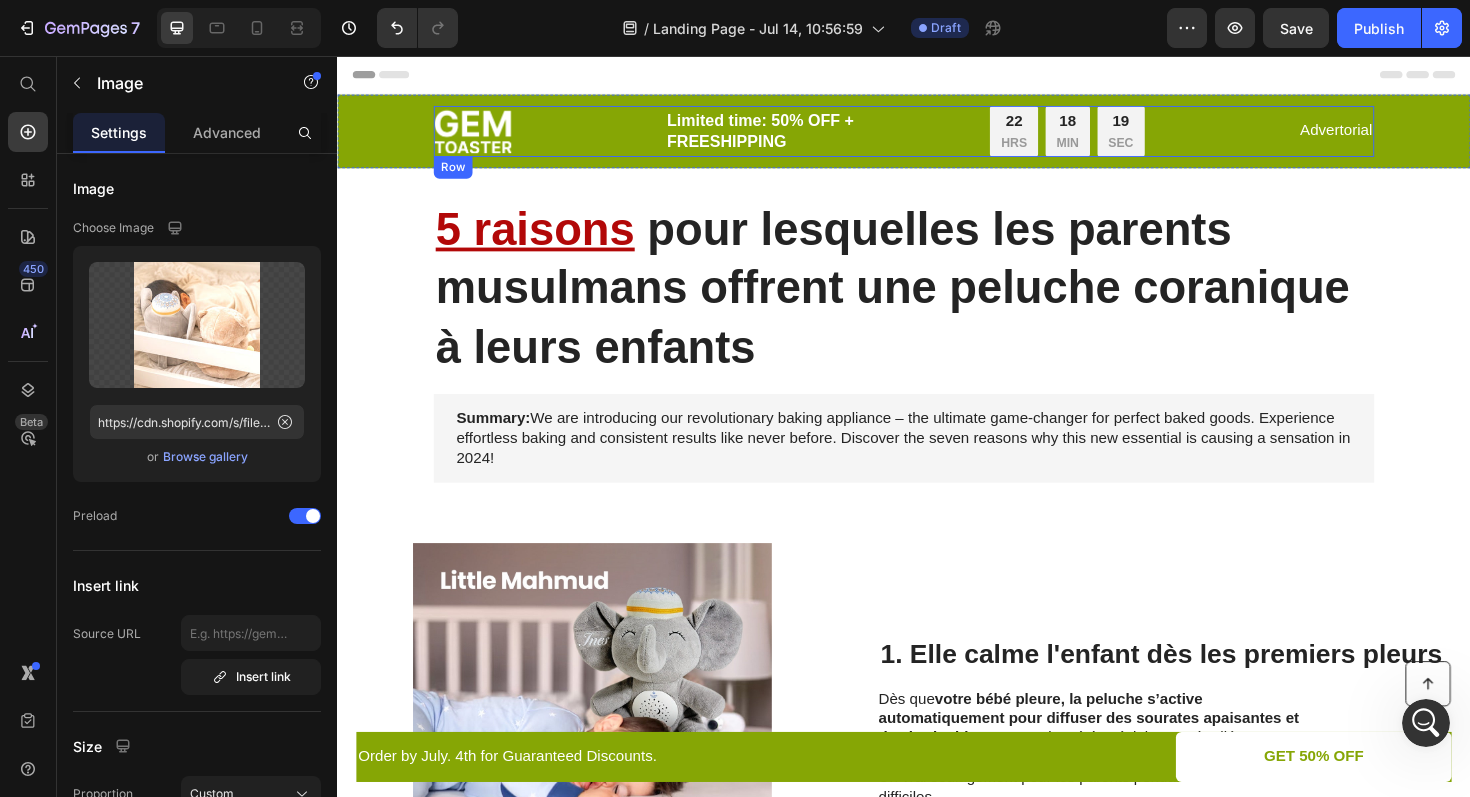 click on "Image Limited time: 50% OFF + FREESHIPPING Text Block 22 HRS 18 MIN 19 SEC Countdown Timer Row Advertorial Text Block Row" at bounding box center (937, 136) 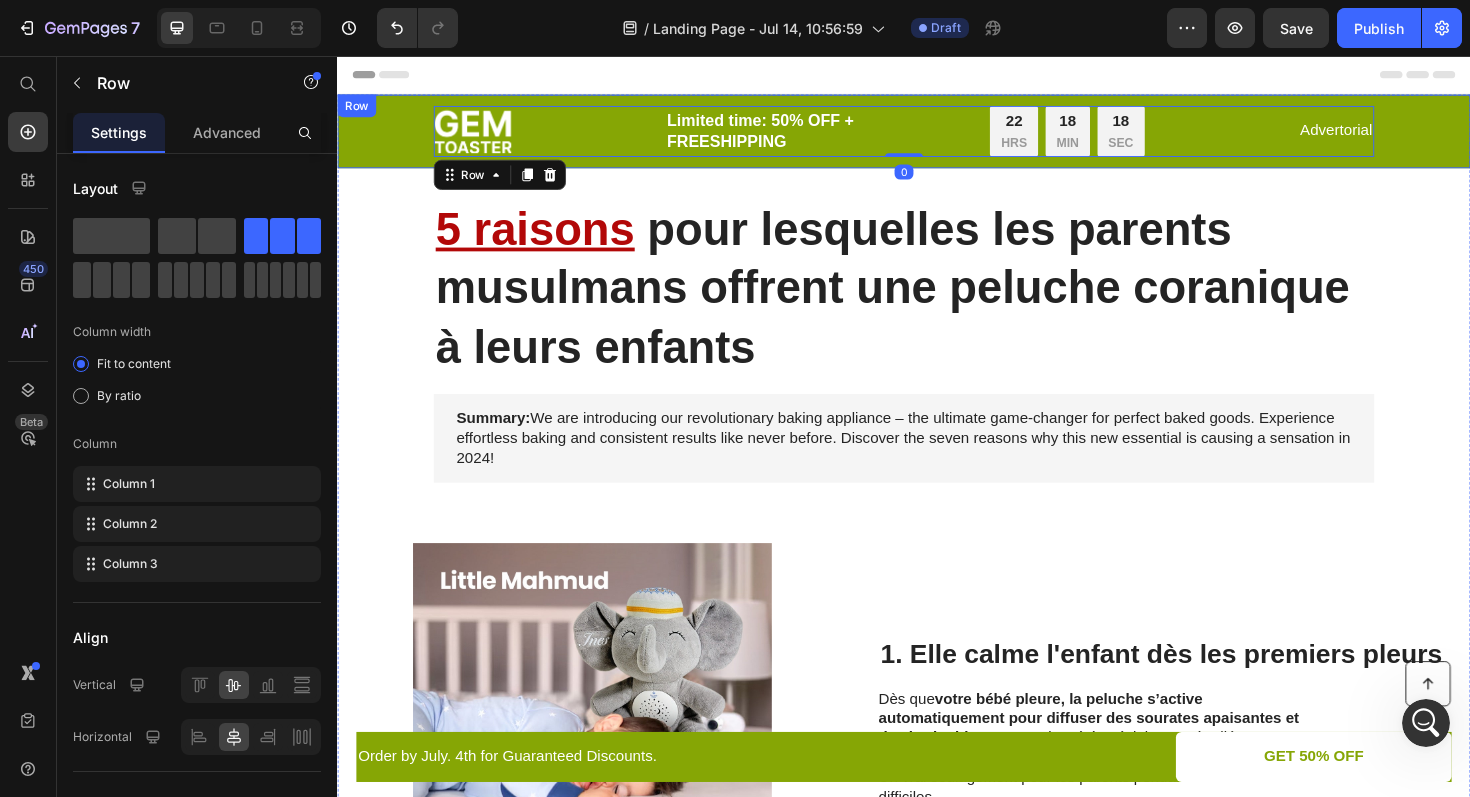 click on "Image Limited time: 50% OFF + FREESHIPPING Text Block 22 HRS 18 MIN 18 SEC Countdown Timer Row Advertorial Text Block Row   0" at bounding box center [937, 136] 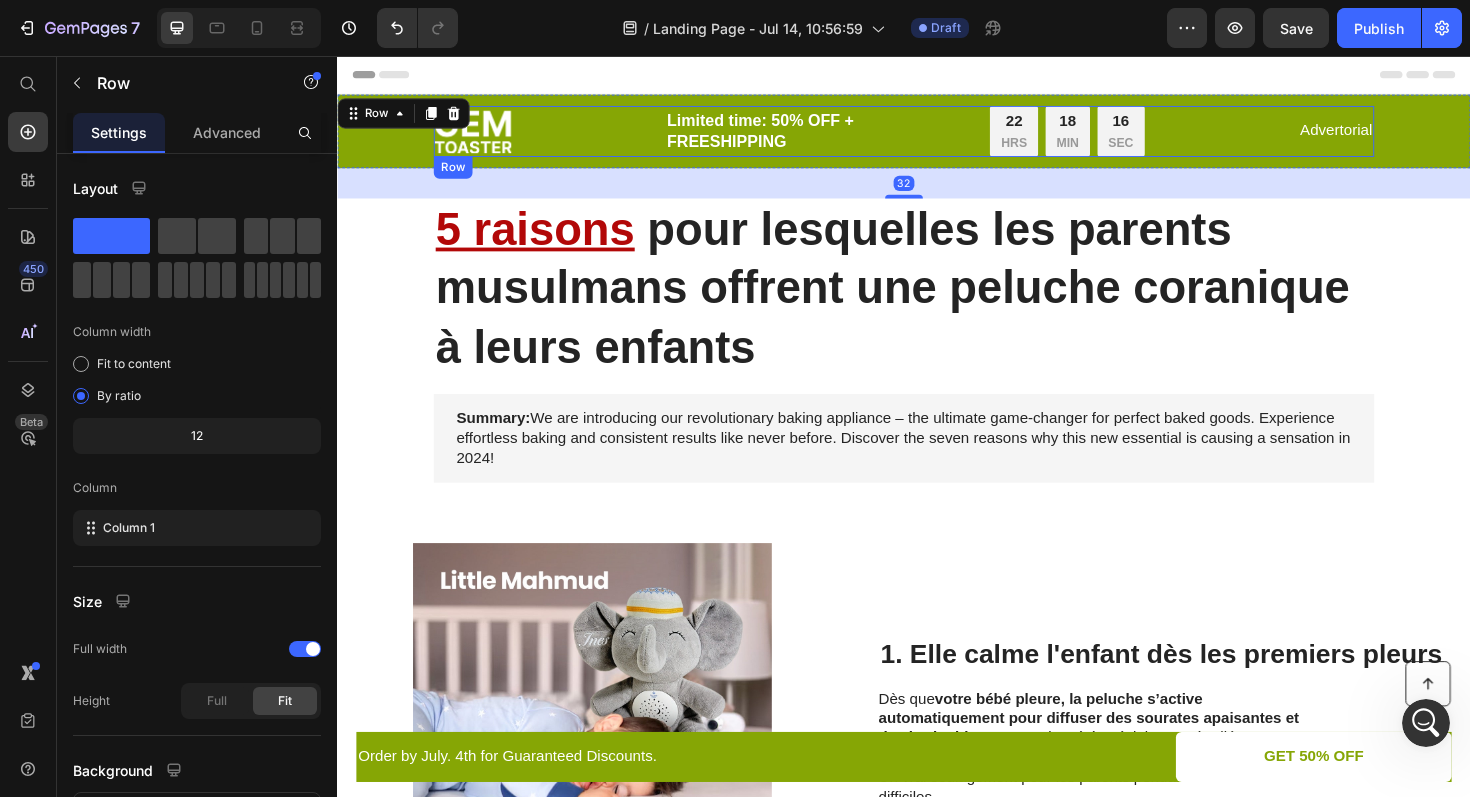 click on "Limited time: 50% OFF + FREESHIPPING" at bounding box center (844, 136) 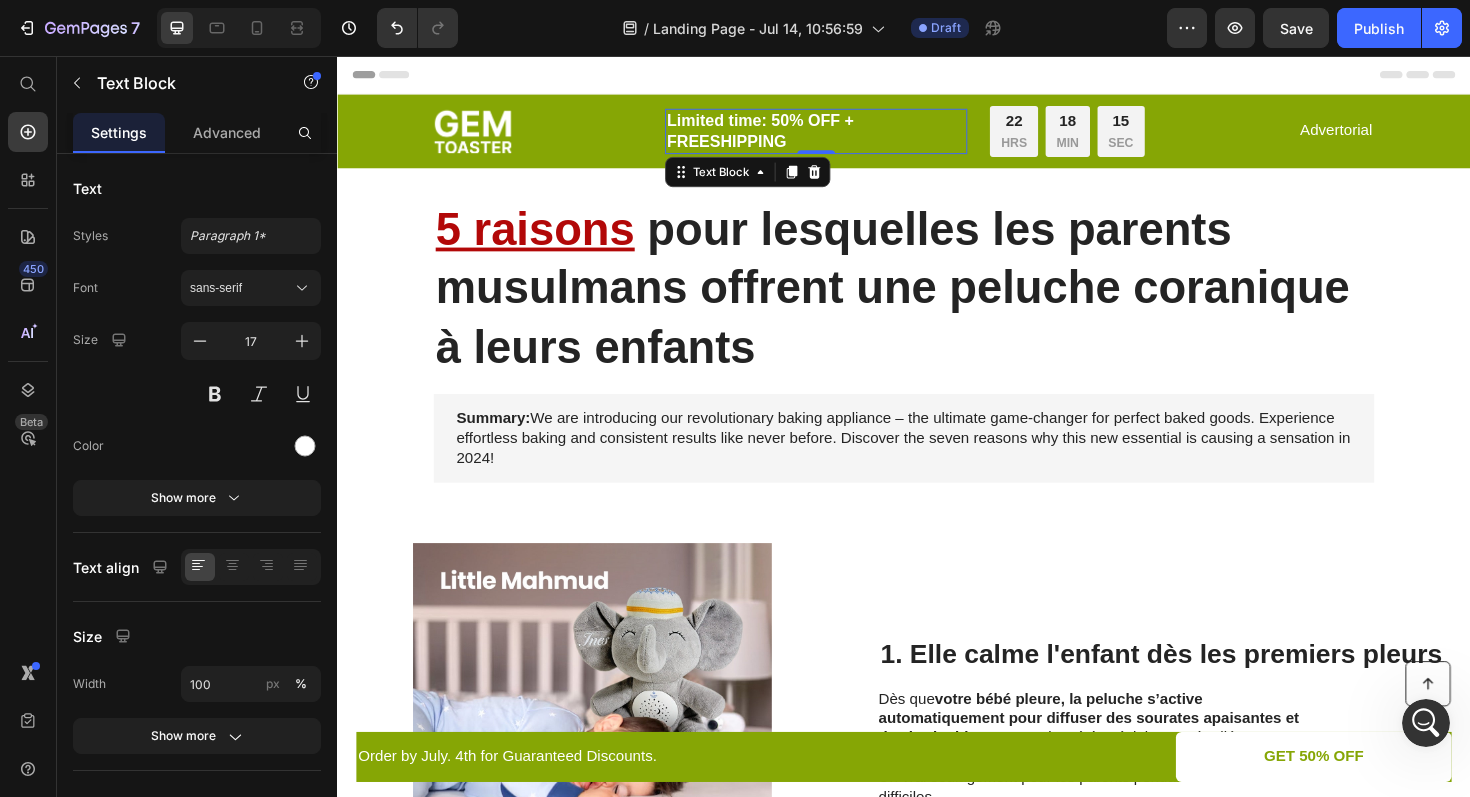 click on "Limited time: 50% OFF + FREESHIPPING" at bounding box center (844, 136) 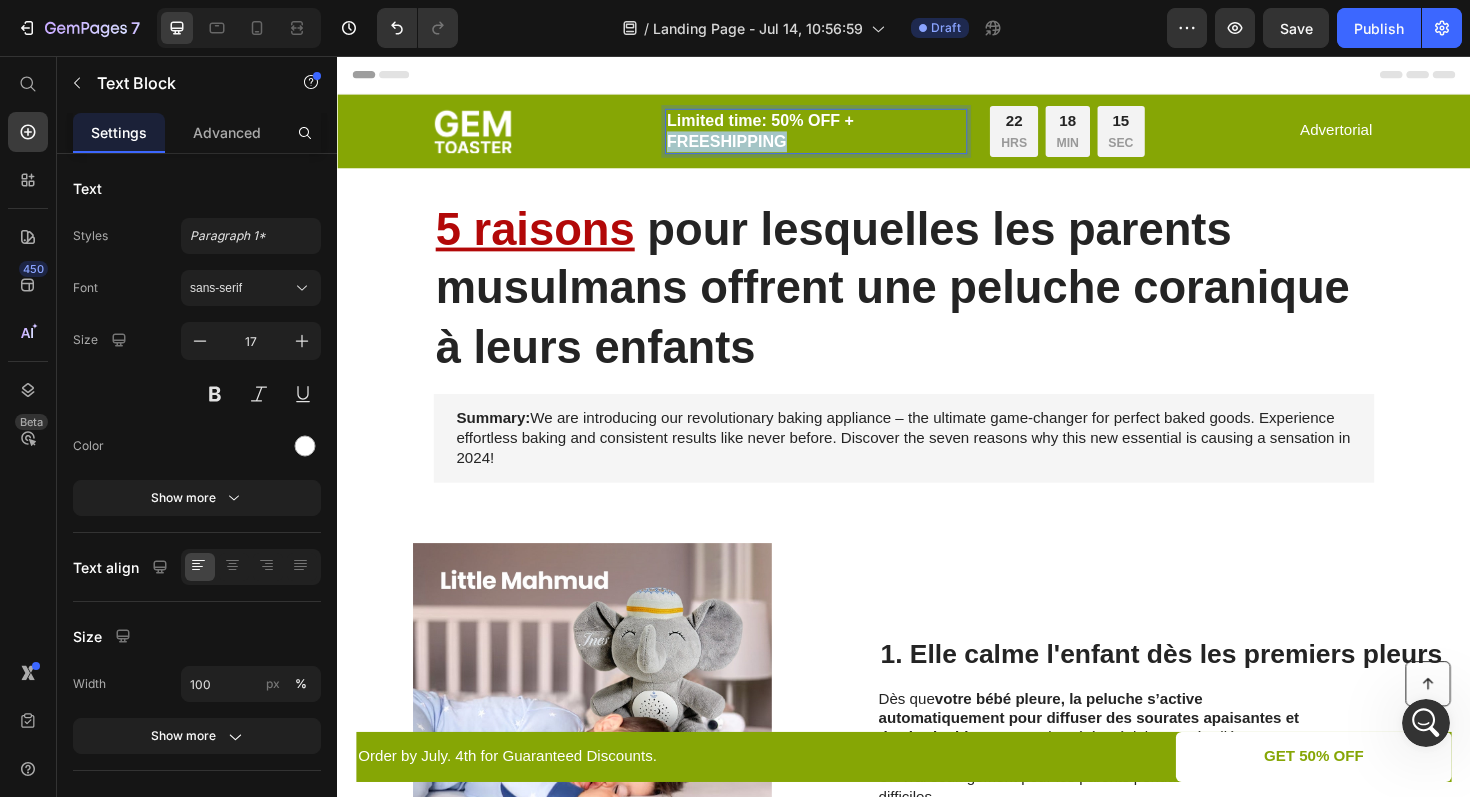 click on "Limited time: 50% OFF + FREESHIPPING" at bounding box center (844, 136) 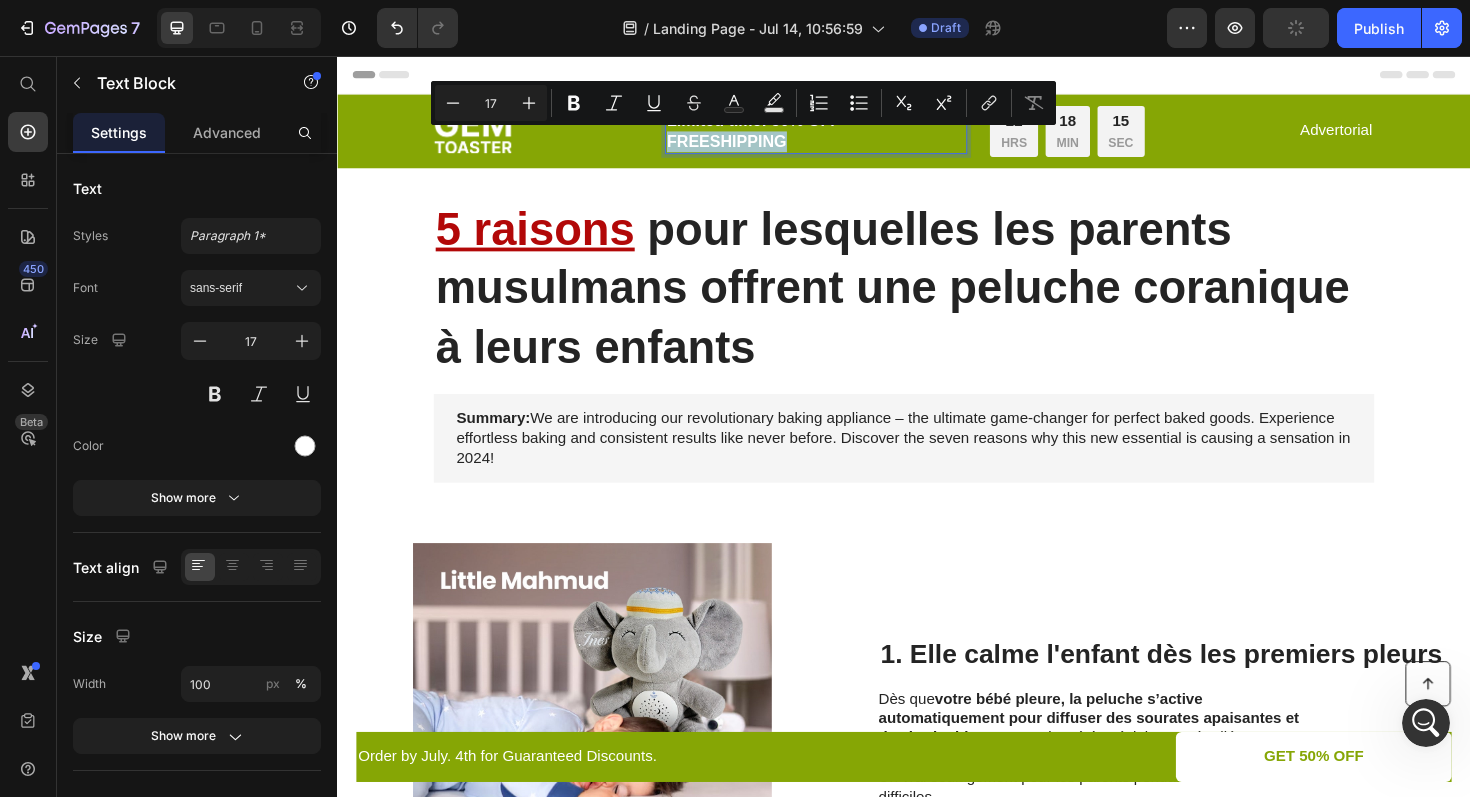 click on "Minus 17 Plus Bold Italic Underline       Strikethrough
Text Color
Text Background Color Numbered List Bulleted List Subscript Superscript       link Remove Format" at bounding box center [743, 103] 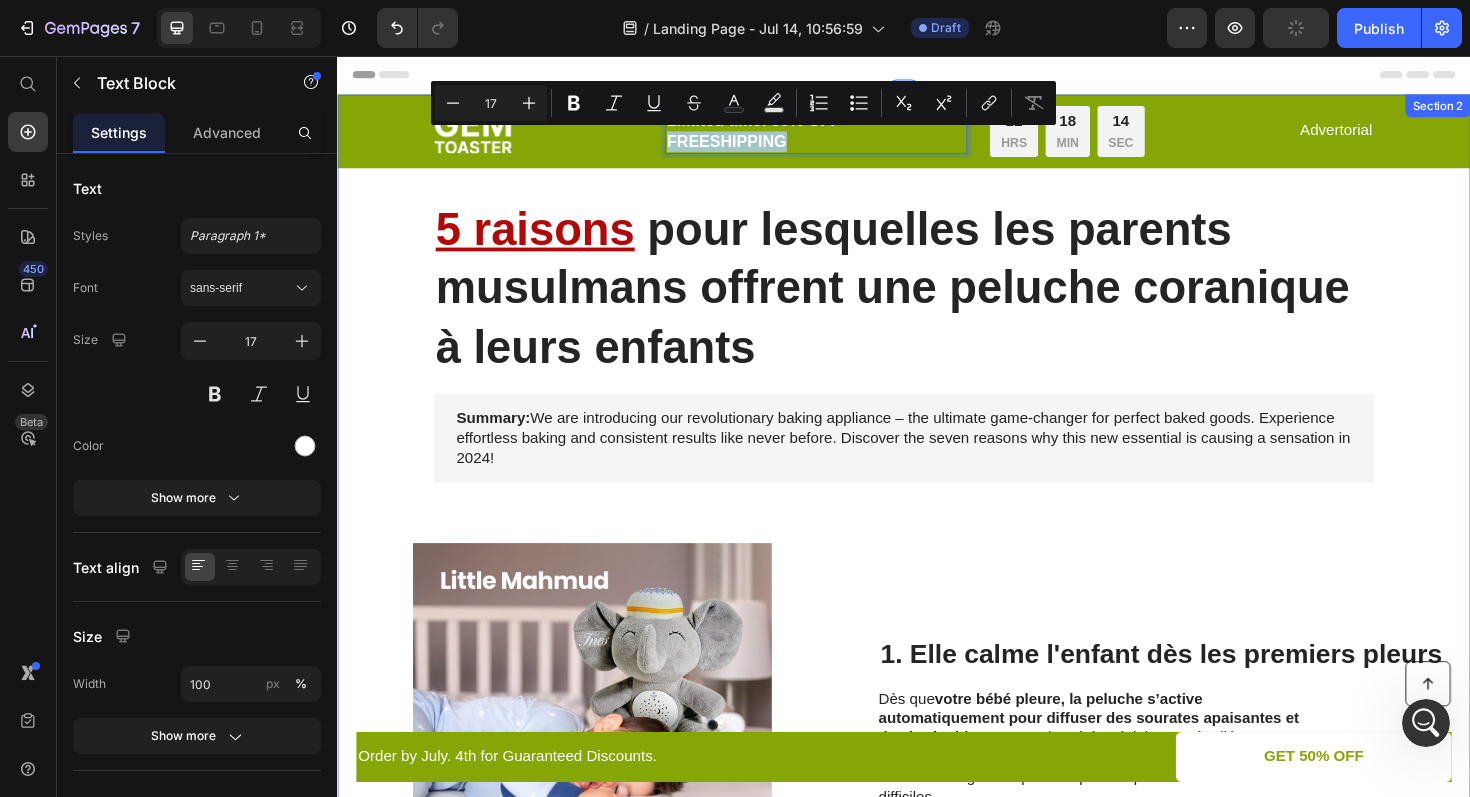 click on "Image Limited time: 50% OFF + FREESHIPPING Text Block   0 22 HRS 18 MIN 14 SEC Countdown Timer Row Advertorial Text Block Row Row 5 raisons   pour lesquelles les parents musulmans offrent une peluche coranique à leurs enfants Heading Summary:  We are introducing our revolutionary baking appliance – the ultimate game-changer for perfect baked goods. Experience effortless baking and consistent results like never before. Discover the seven reasons why this new essential is causing a sensation in 2024! Text Block Image 1. Elle calme l'enfant dès les premiers pleurs Heading Dès que  votre bébé pleure, la peluche s’active automatiquement pour diffuser des sourates apaisantes et des bruits blancs . La voix a été spécialement étudiée pour favoriser l’endormissement en douceur. Un vrai soulagement pour les parents pendant les nuits difficiles. Text Block Row 2. Elle éveille l’amour de la religion Heading Votre enfant apprend naturellement  les sourates protectrices , , tout en douceur. Text Block" at bounding box center (937, 1206) 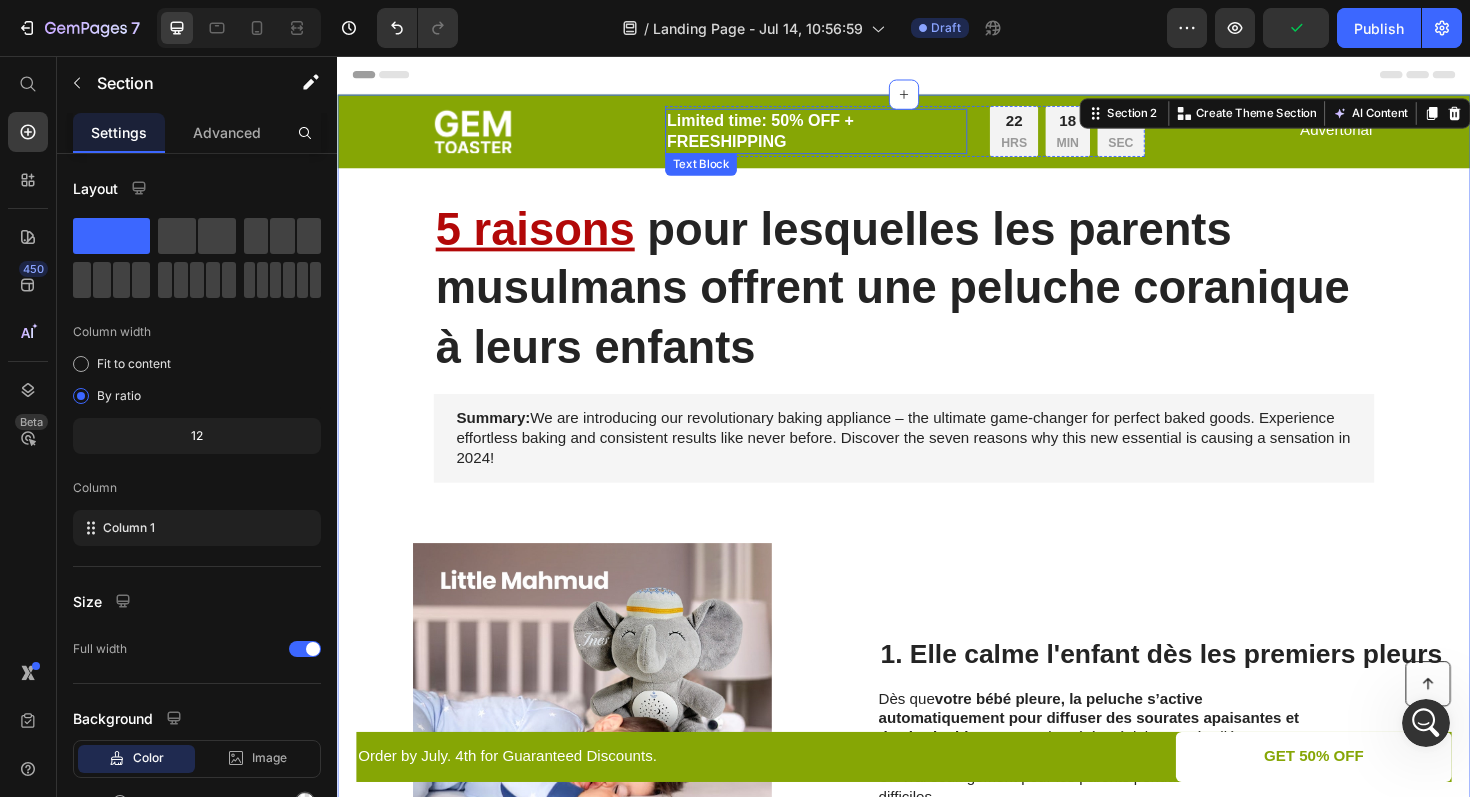 click on "Limited time: 50% OFF + FREESHIPPING" at bounding box center [844, 136] 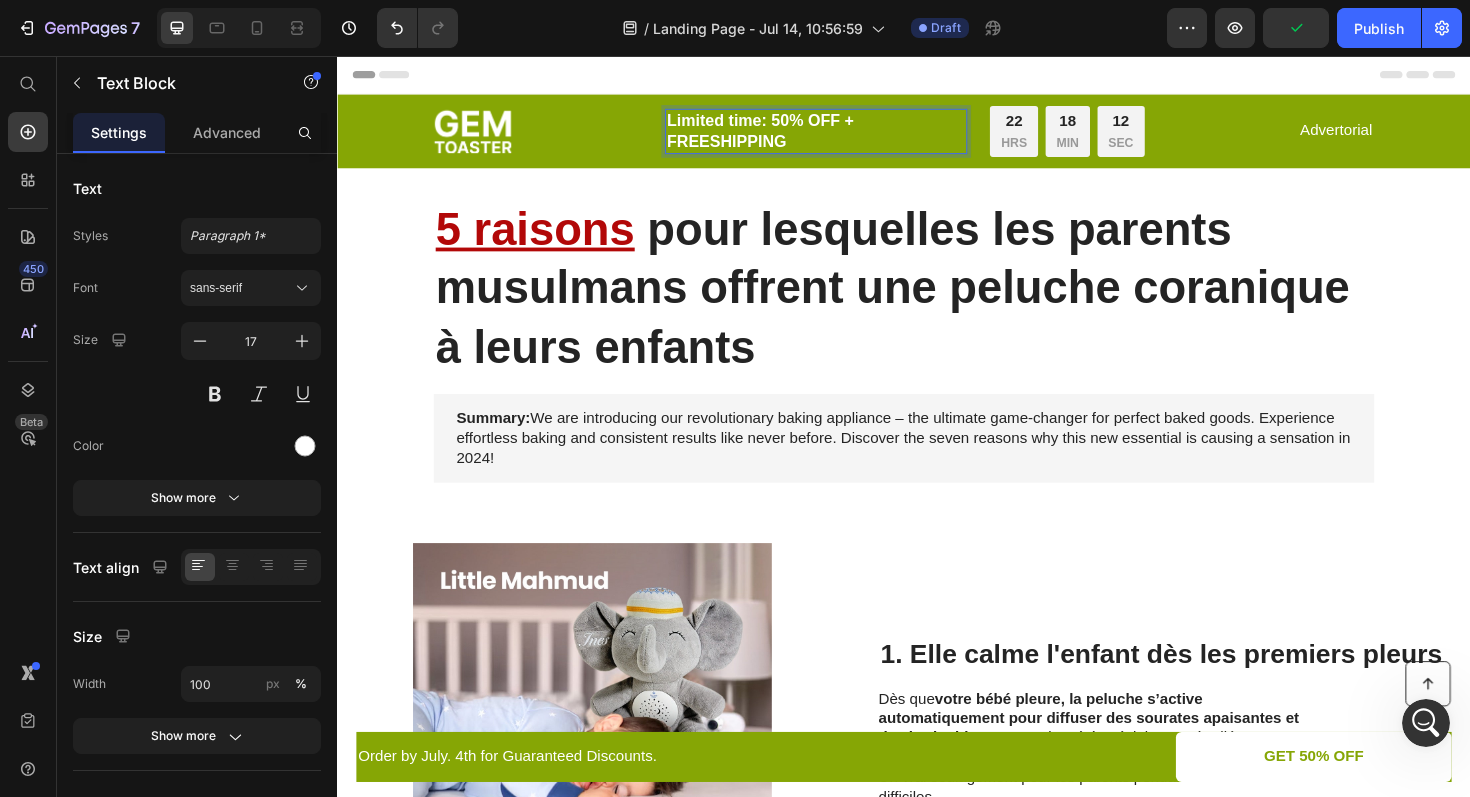 click on "Limited time: 50% OFF + FREESHIPPING" at bounding box center [844, 136] 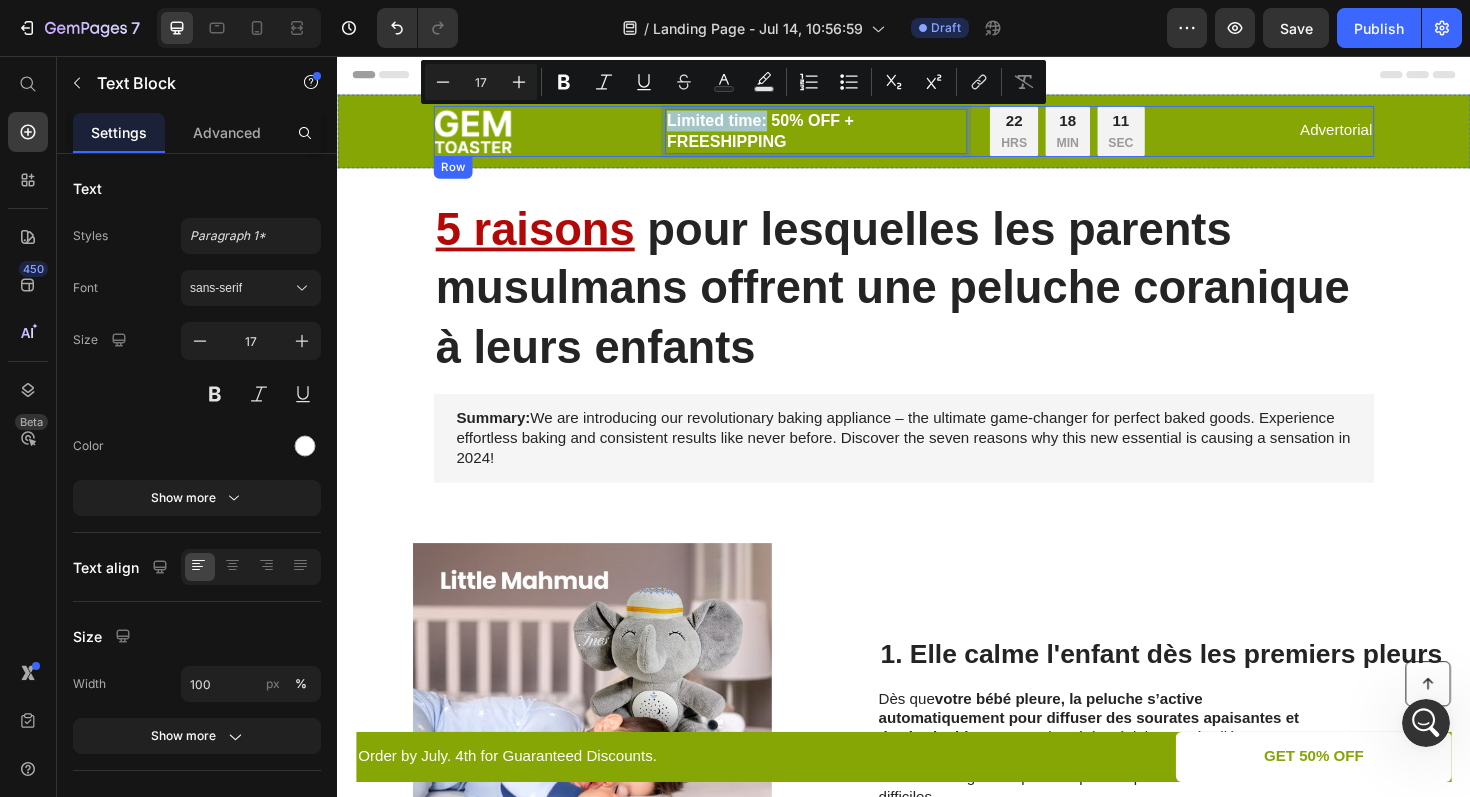 drag, startPoint x: 782, startPoint y: 122, endPoint x: 677, endPoint y: 122, distance: 105 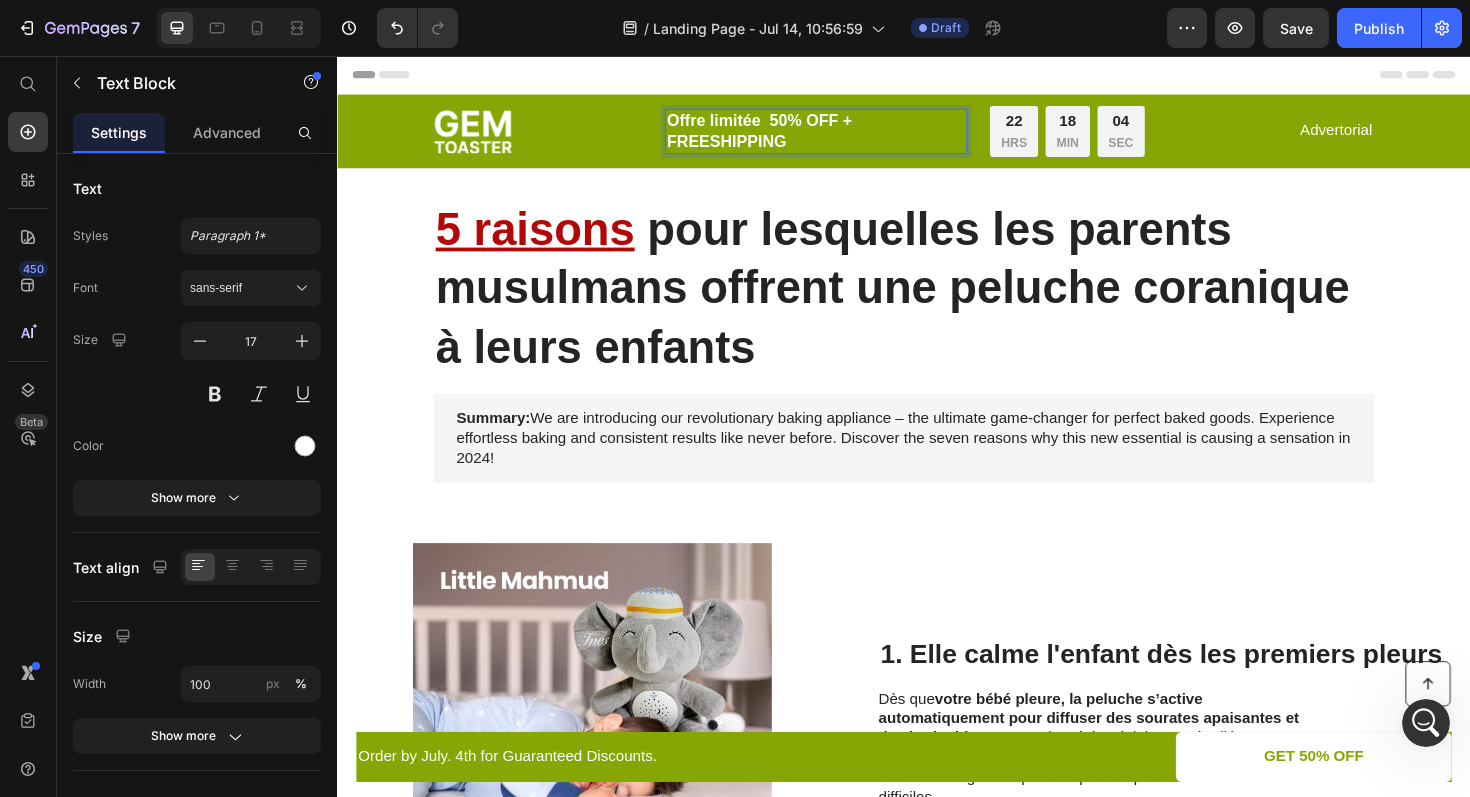 click on "Offre limitée  50% OFF + FREESHIPPING" at bounding box center (844, 136) 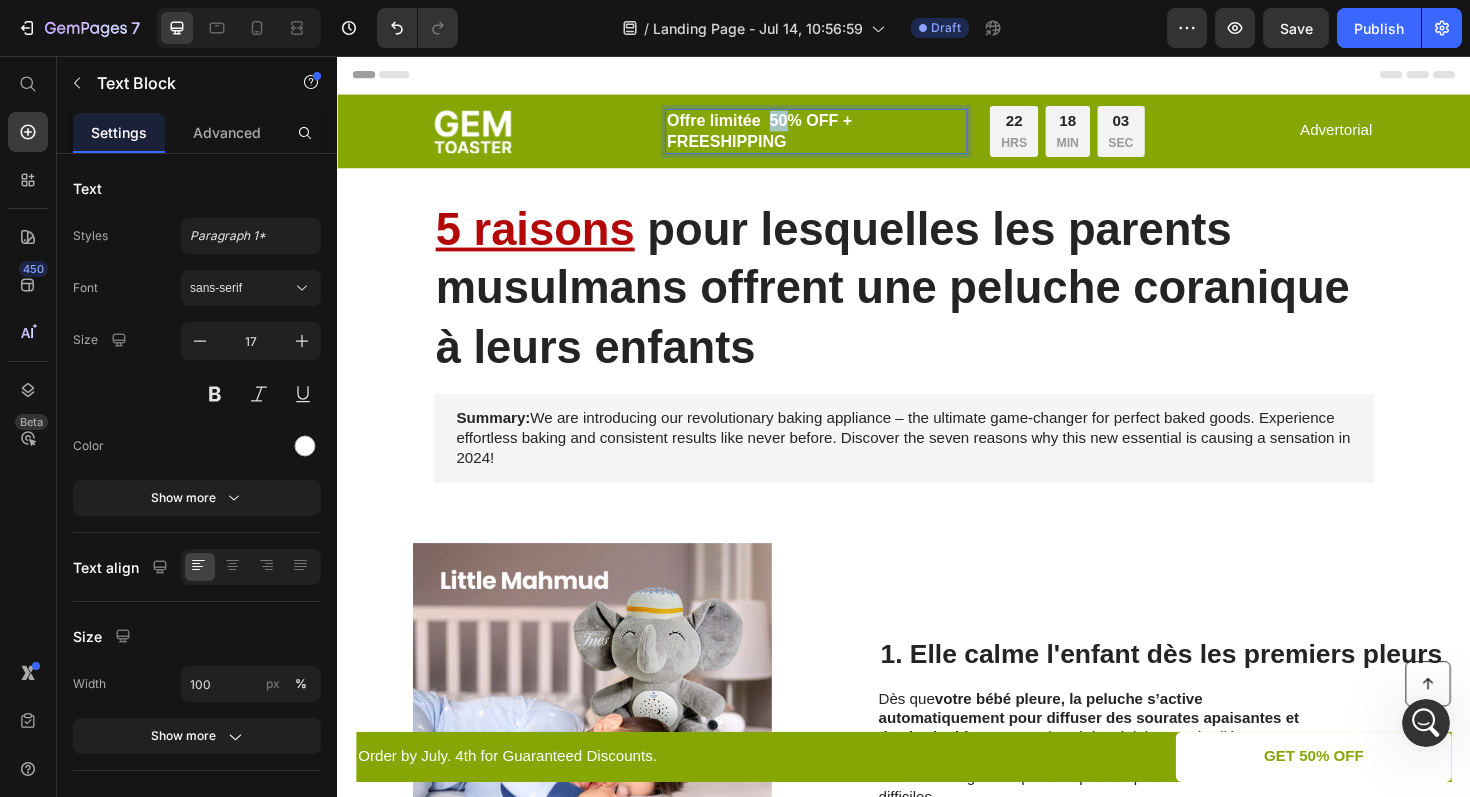 click on "Offre limitée  50% OFF + FREESHIPPING" at bounding box center (844, 136) 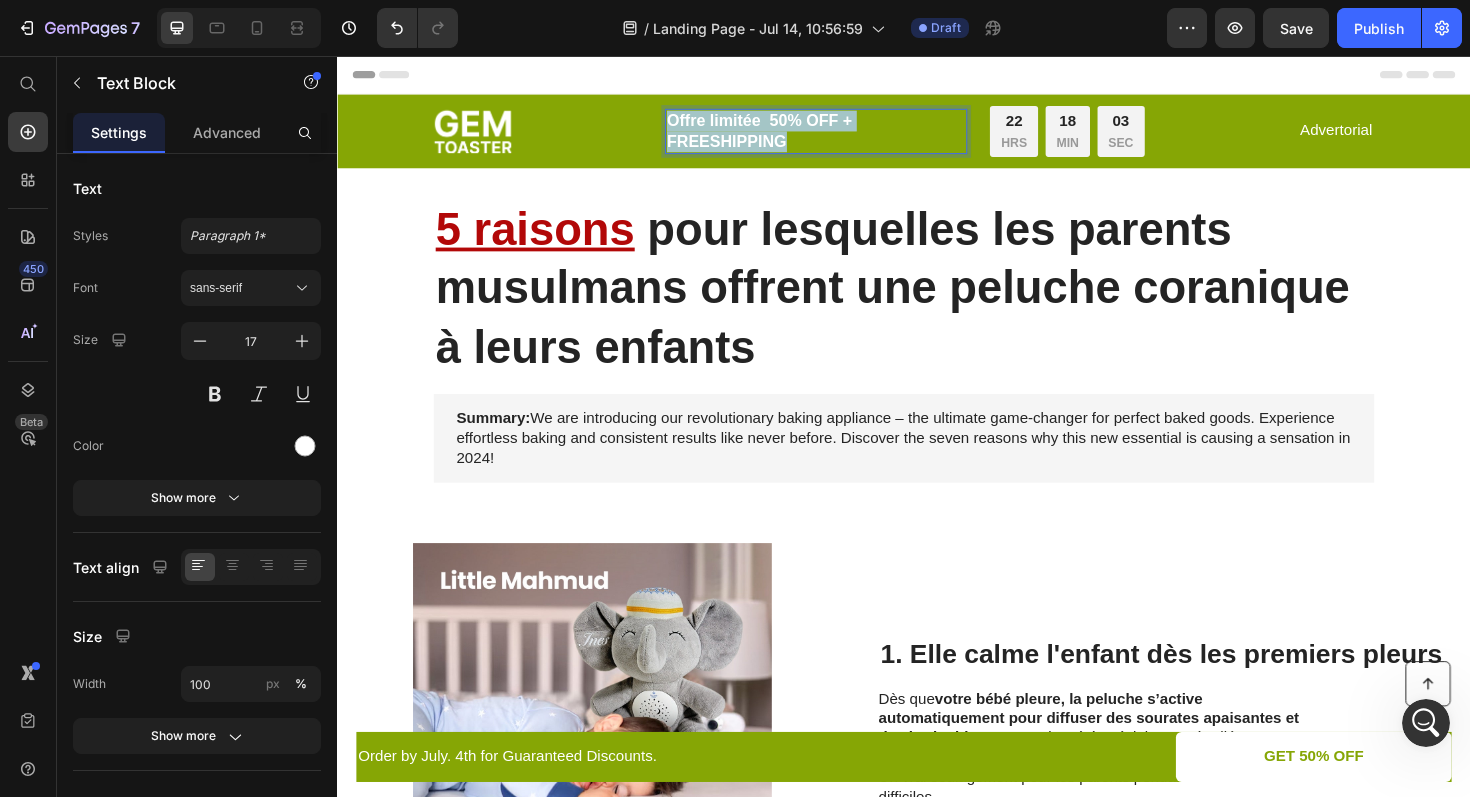 click on "Offre limitée  50% OFF + FREESHIPPING" at bounding box center (844, 136) 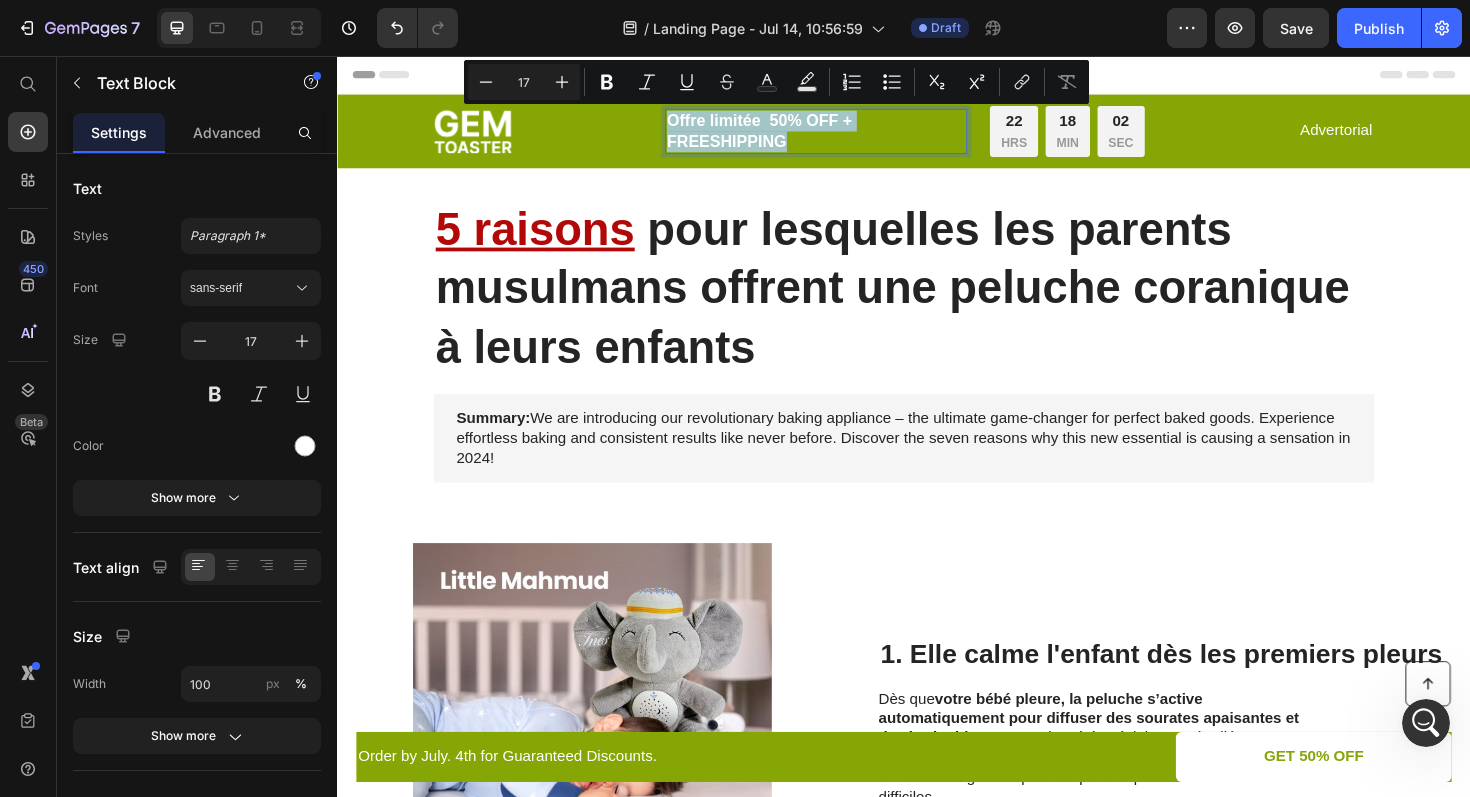 click on "Offre limitée  50% OFF + FREESHIPPING" at bounding box center [844, 136] 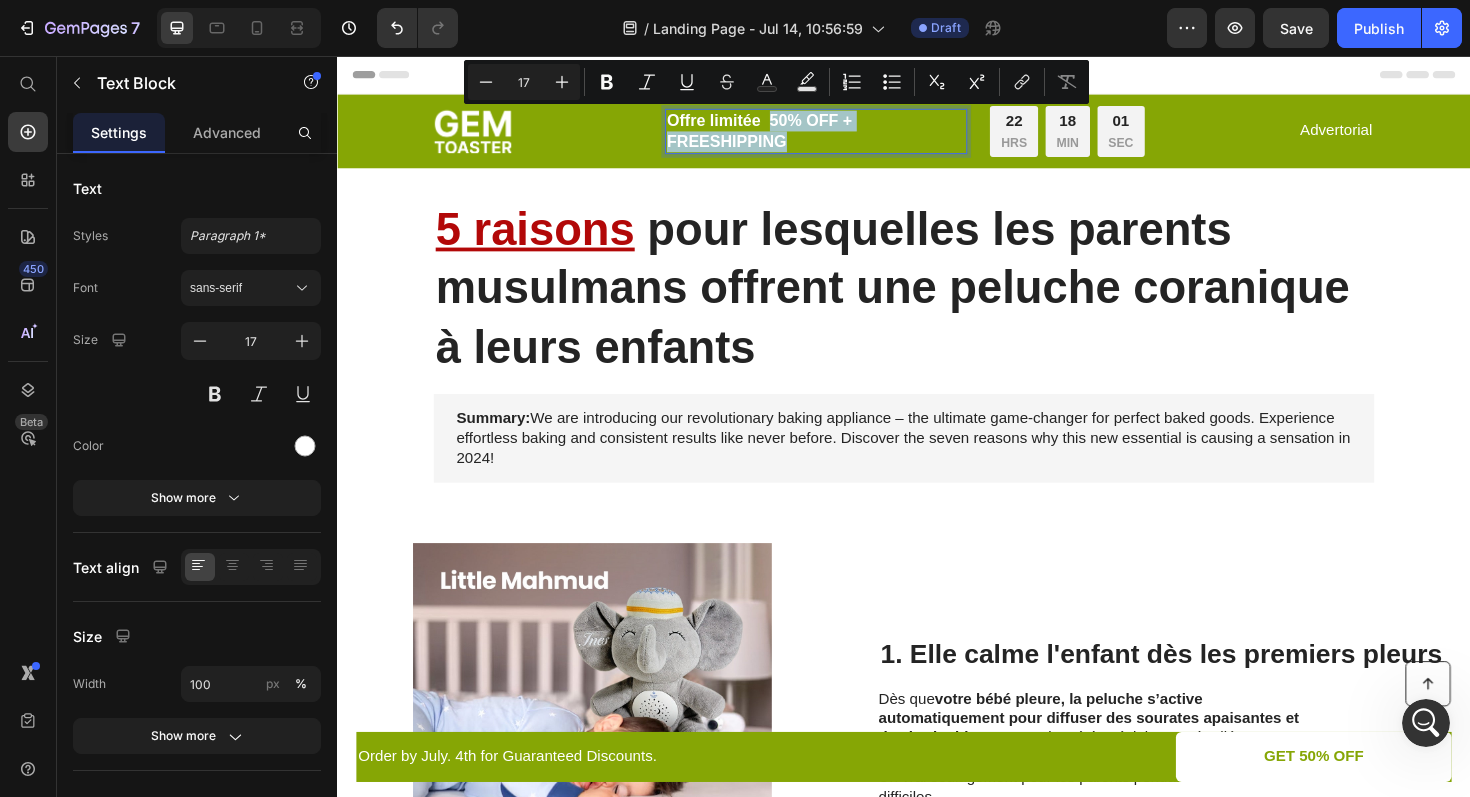 drag, startPoint x: 795, startPoint y: 128, endPoint x: 822, endPoint y: 141, distance: 29.966648 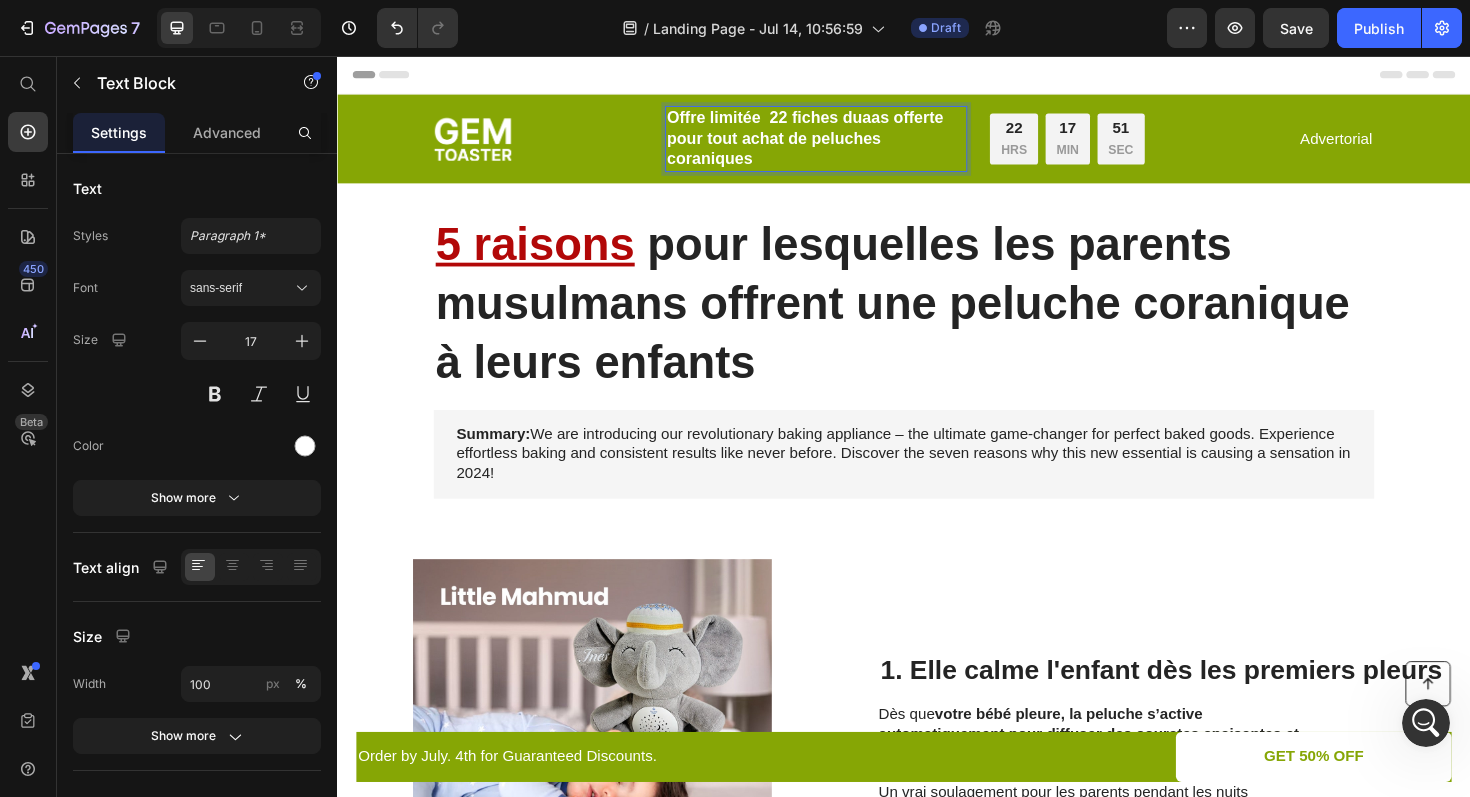click on "Offre limitée  22 fiches duaas offerte pour tout achat de peluches coraniques" at bounding box center [844, 144] 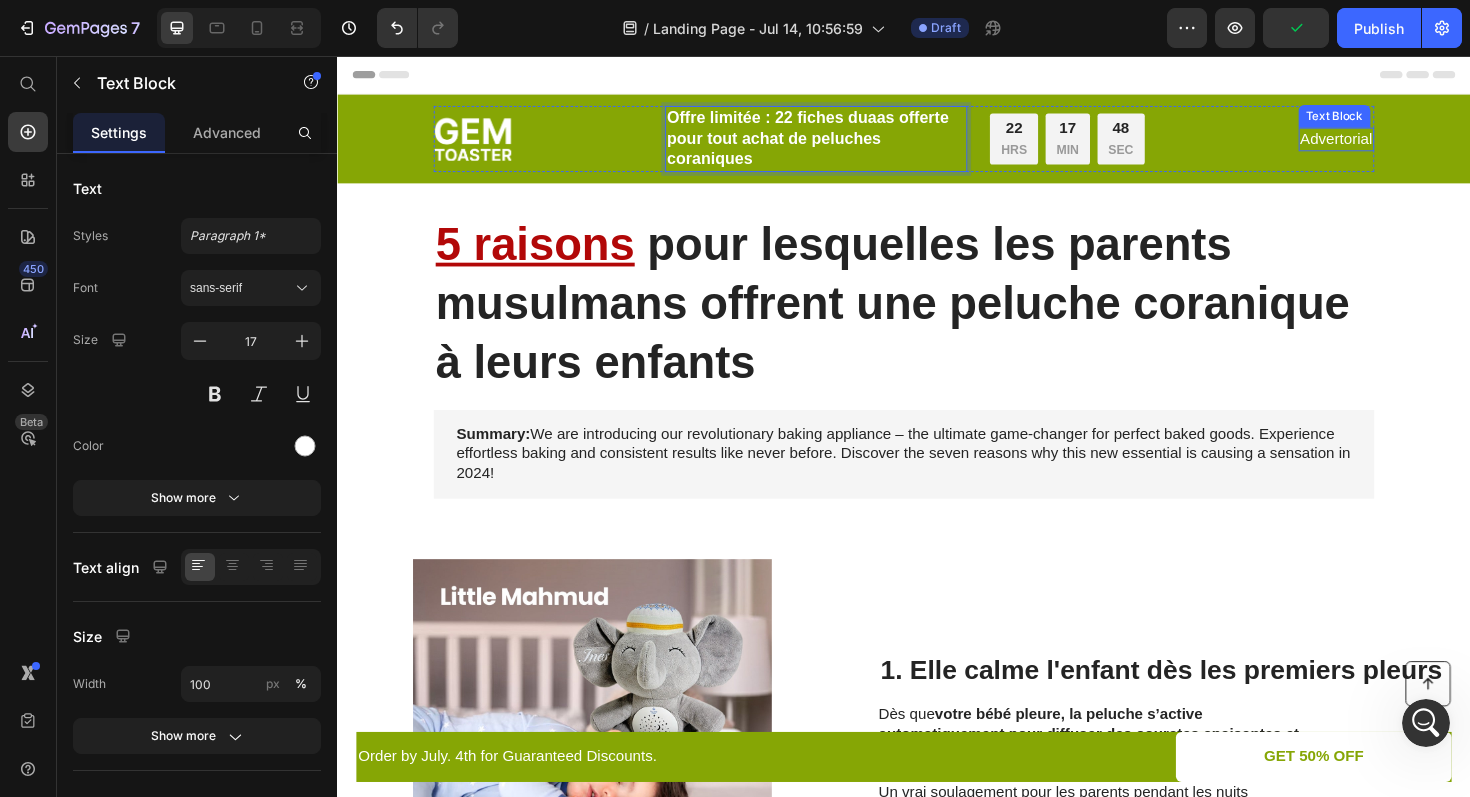 click on "Advertorial" at bounding box center [1395, 144] 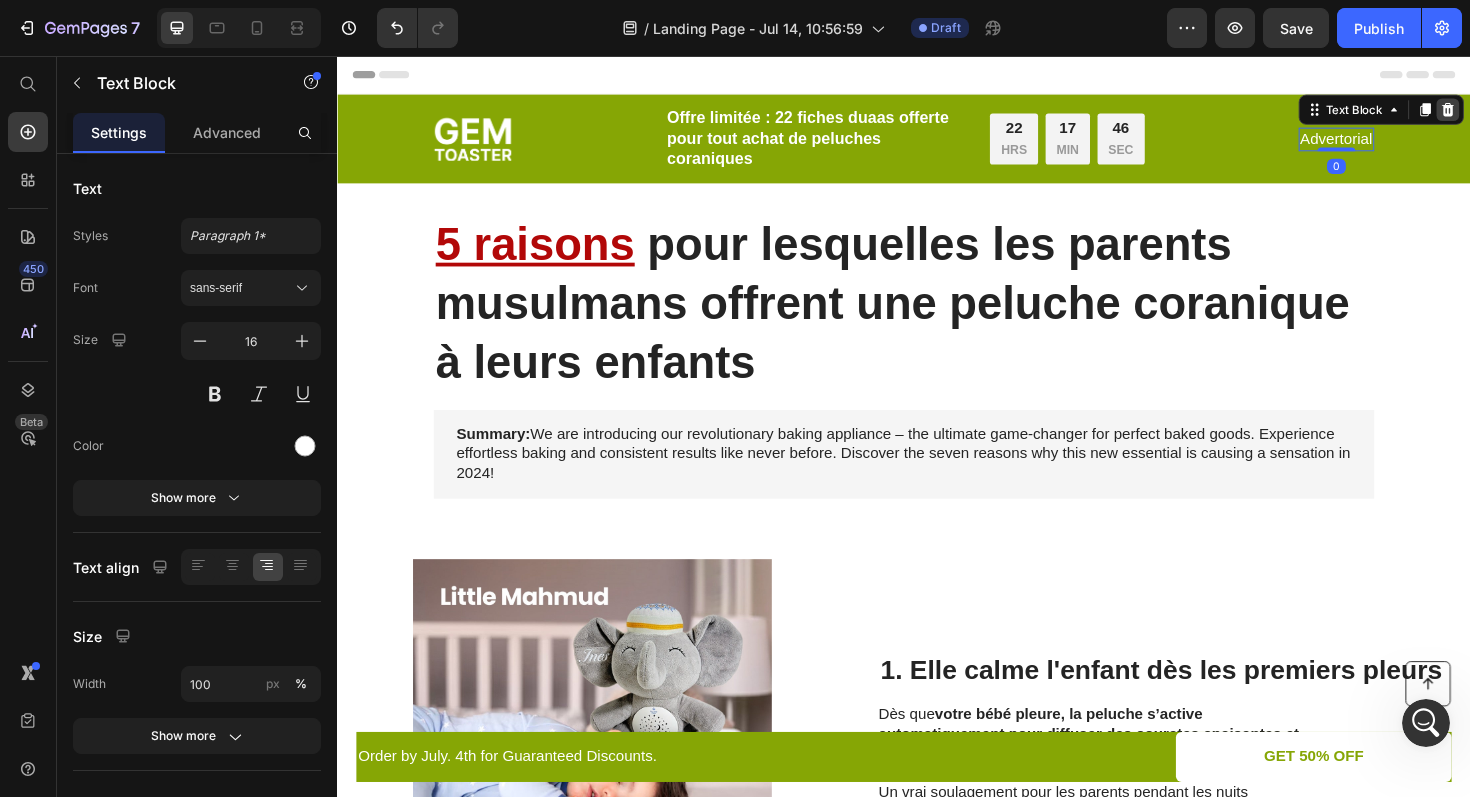 click 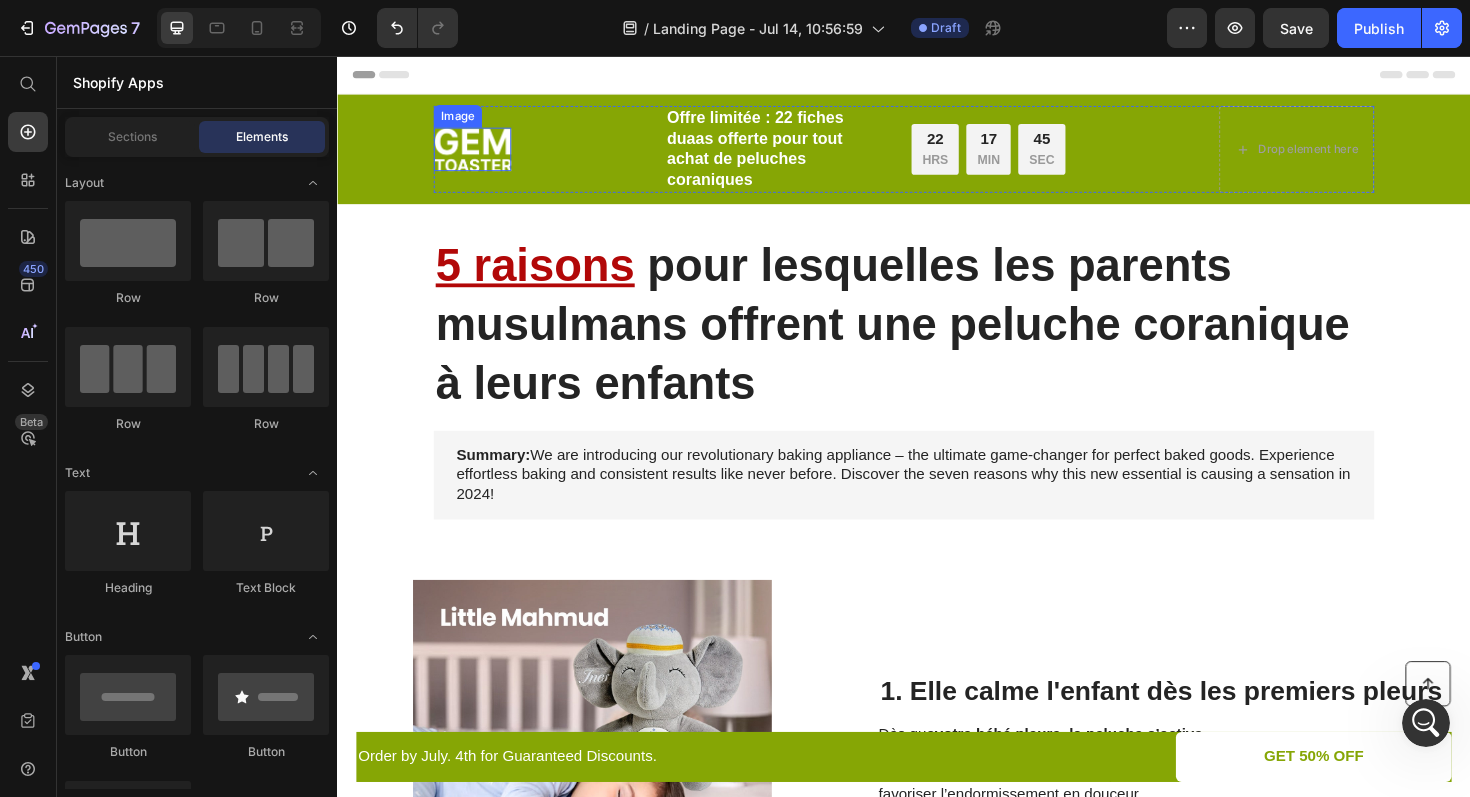 click at bounding box center [480, 155] 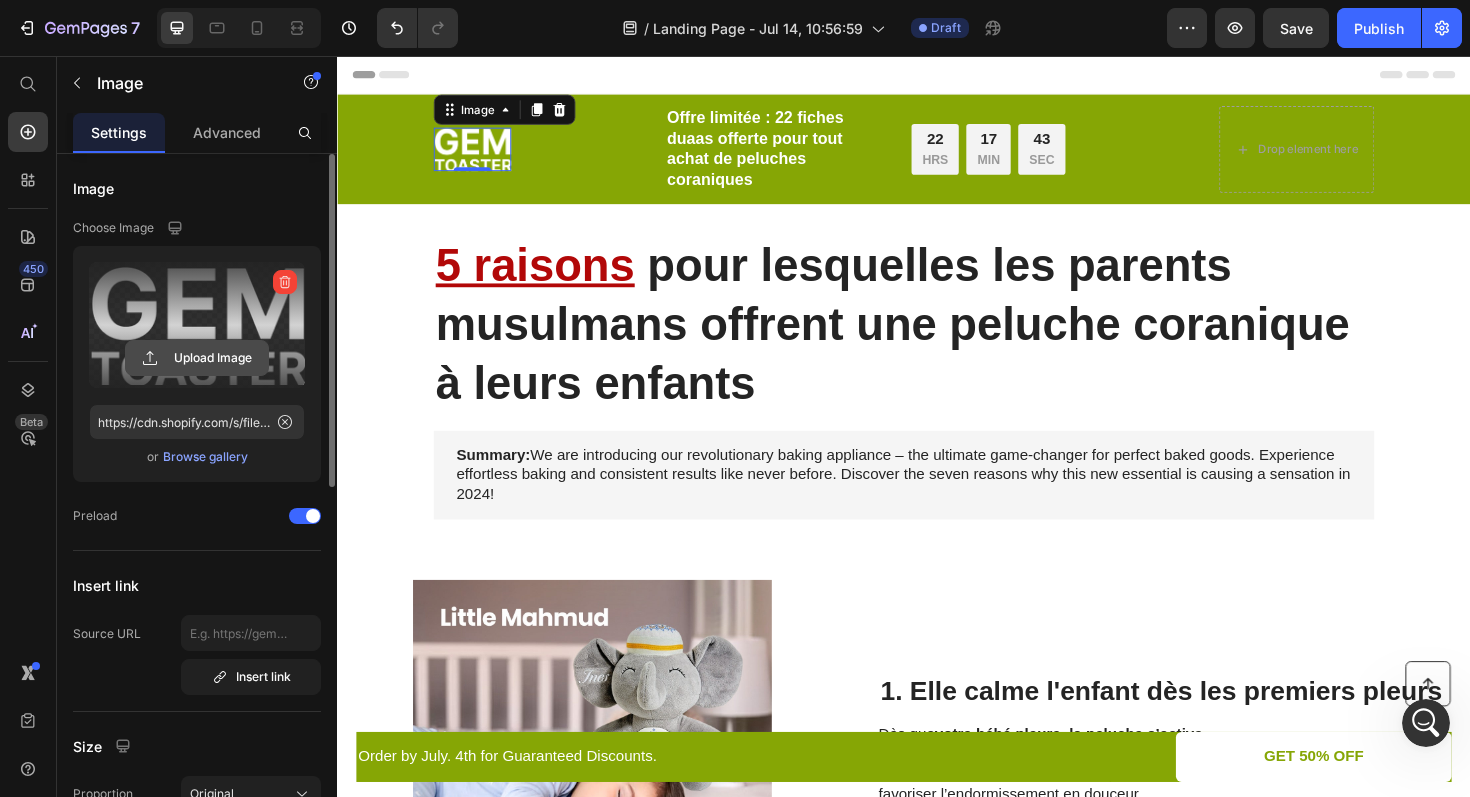 click 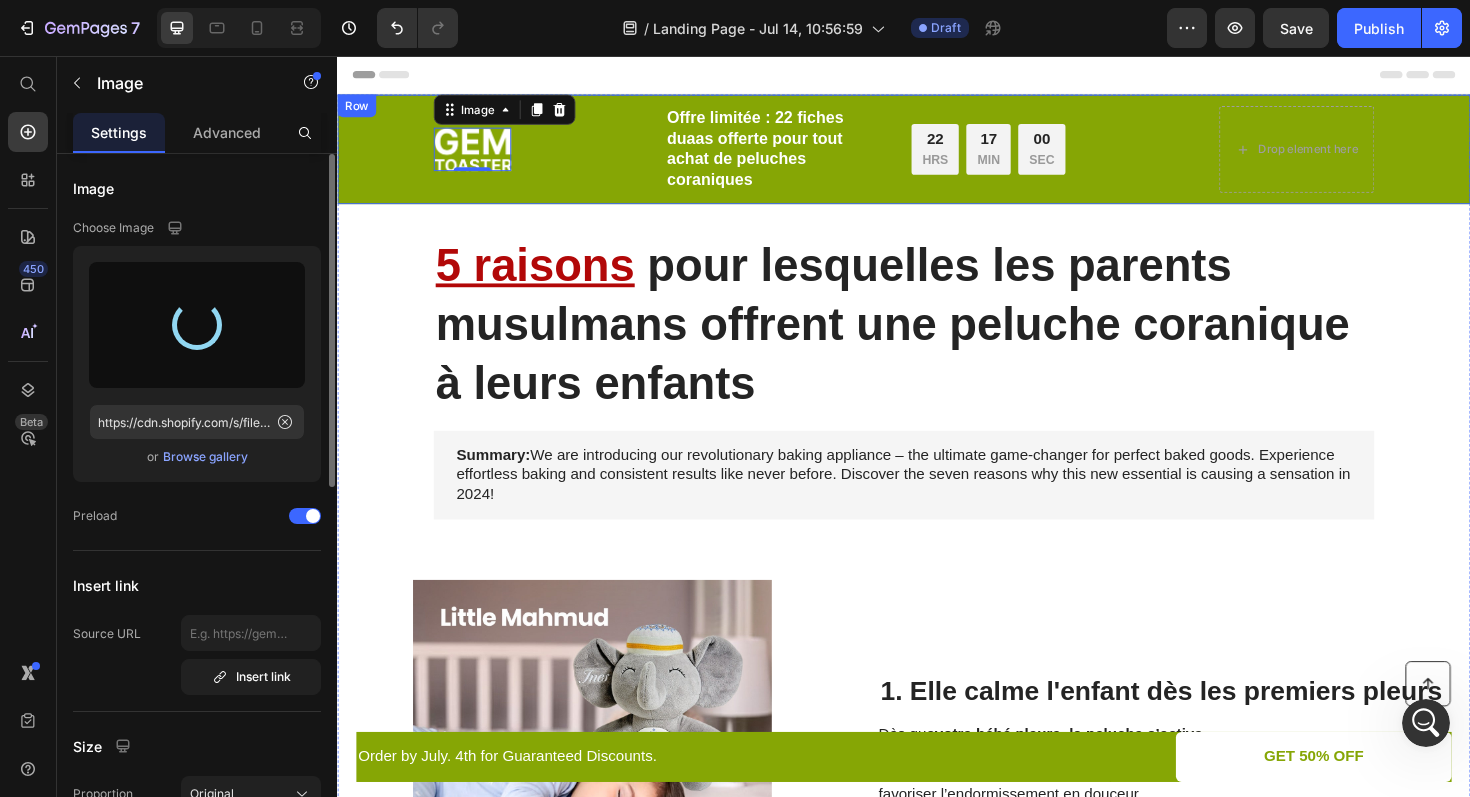 click on "Image   0 Offre limitée : 22 fiches duaas offerte pour tout achat de peluches coraniques Text Block 22 HRS 17 MIN 00 SEC Countdown Timer Row
Drop element here Row" at bounding box center [937, 155] 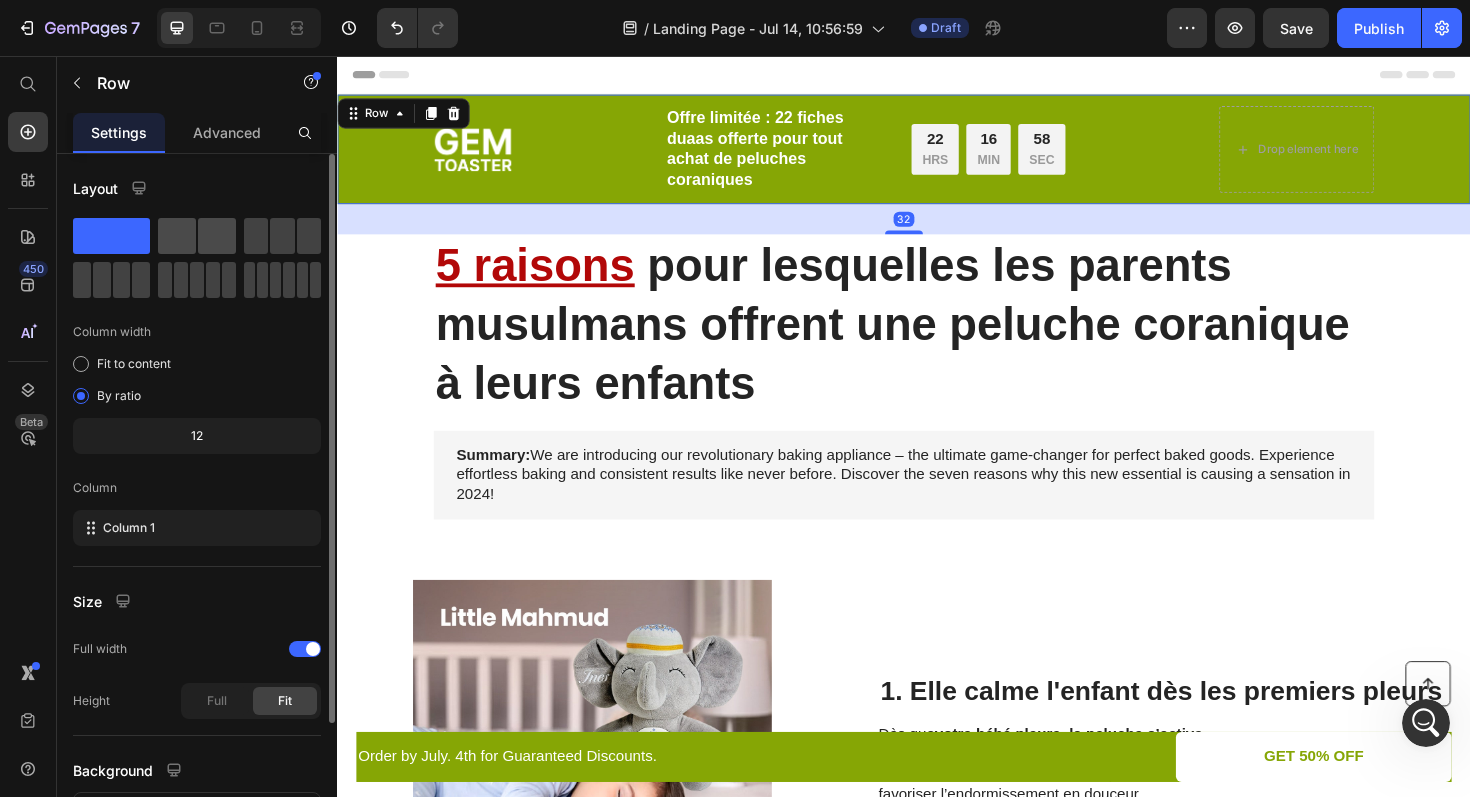 click 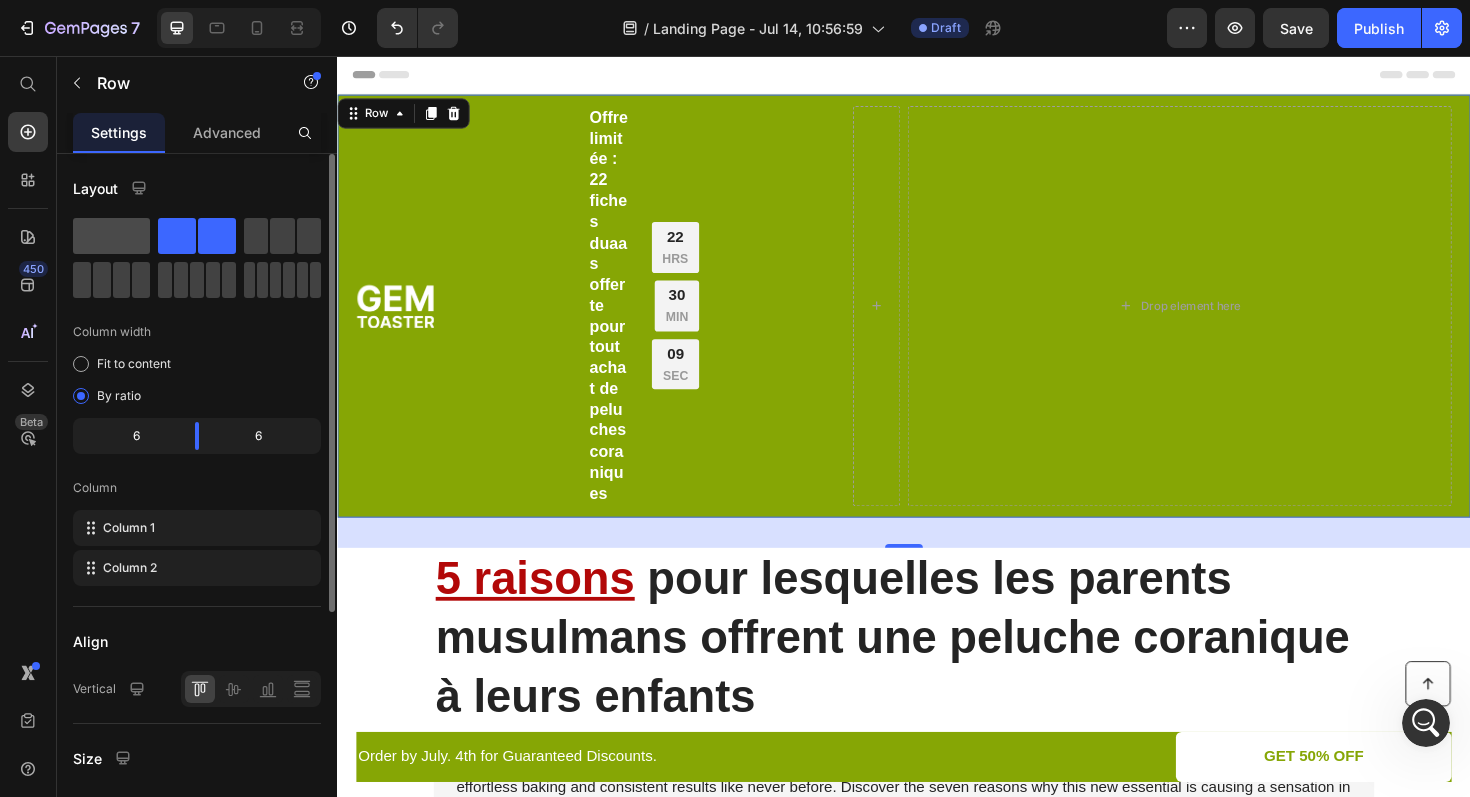 click 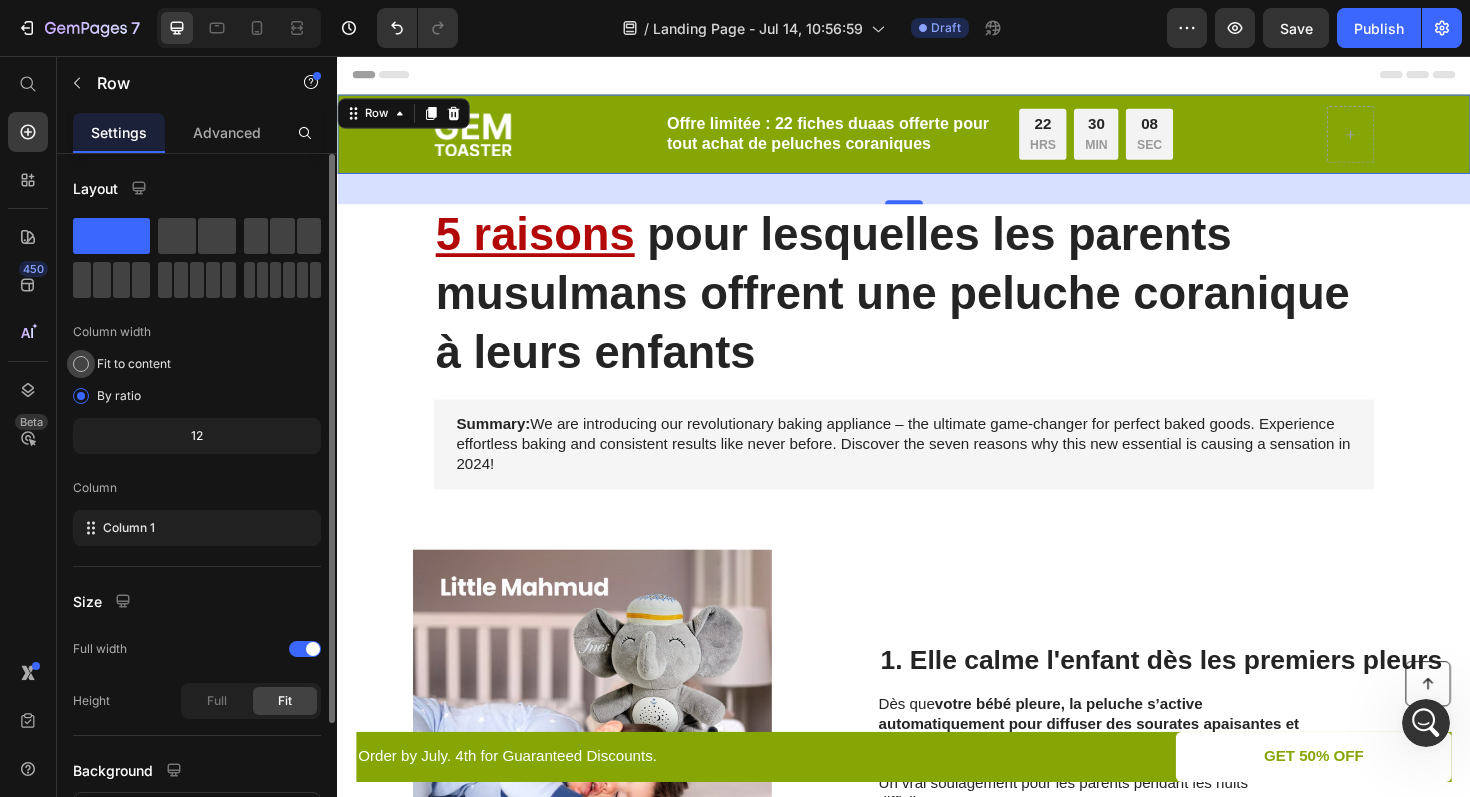 click on "Fit to content" at bounding box center [134, 364] 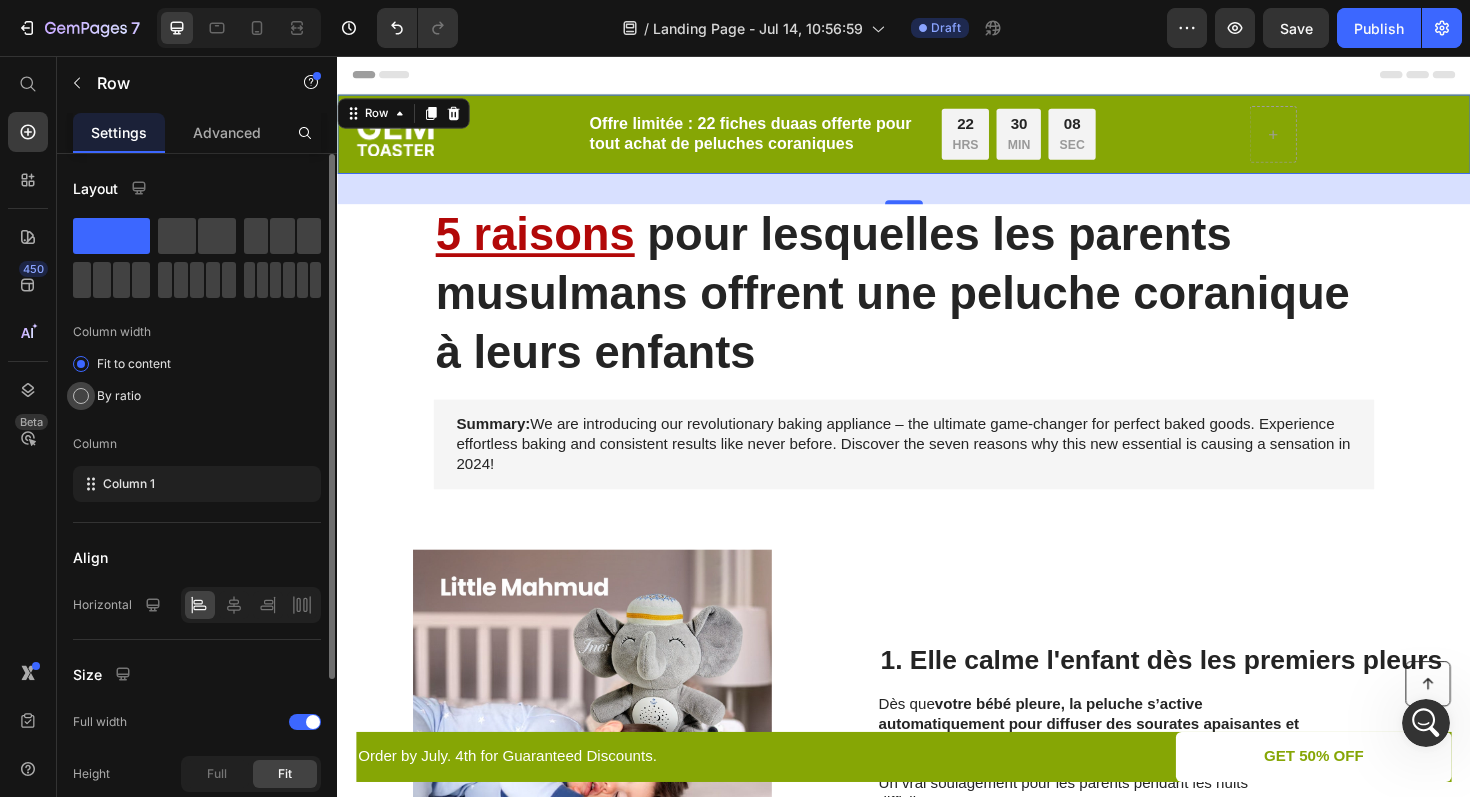 click on "By ratio" at bounding box center (119, 396) 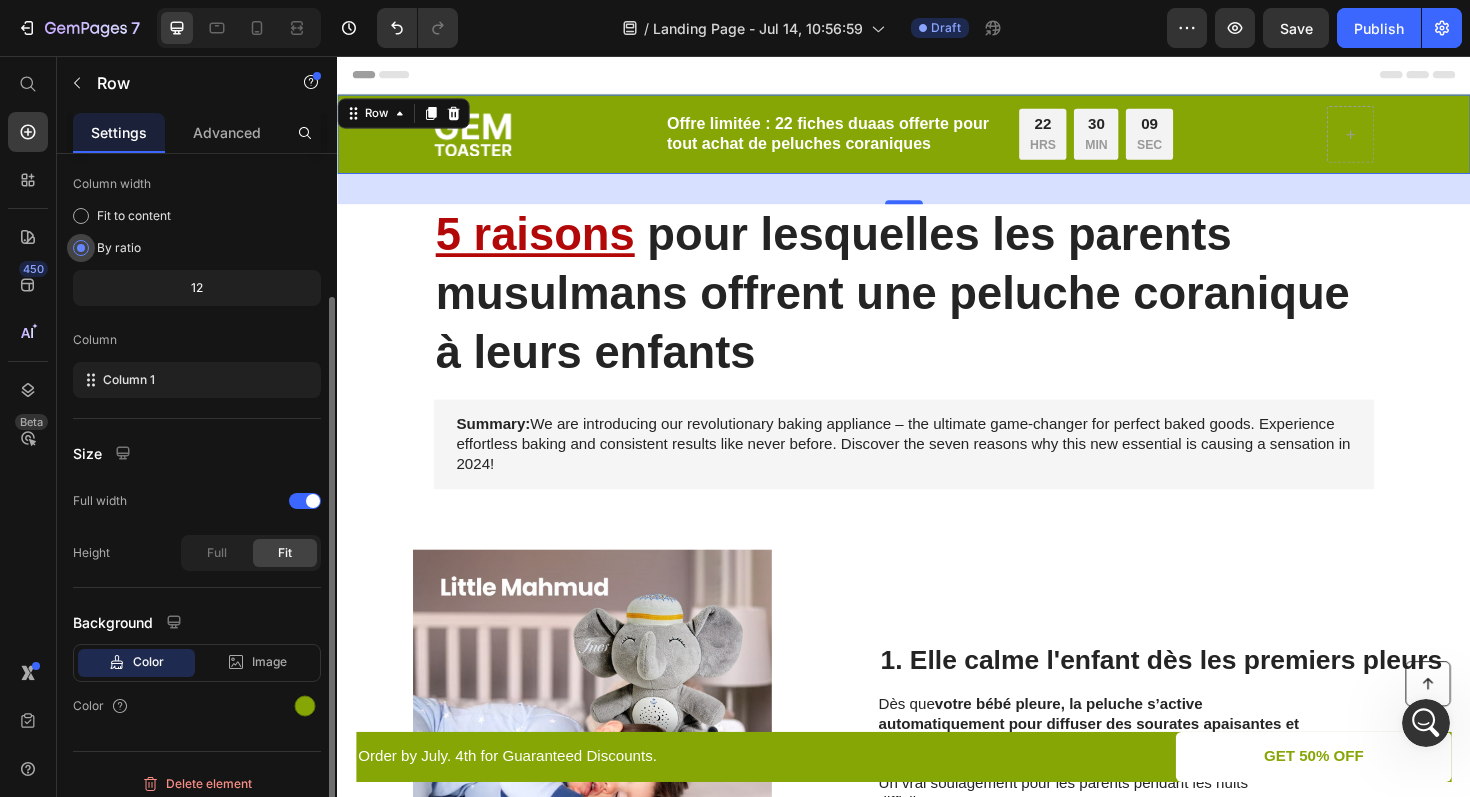 scroll, scrollTop: 160, scrollLeft: 0, axis: vertical 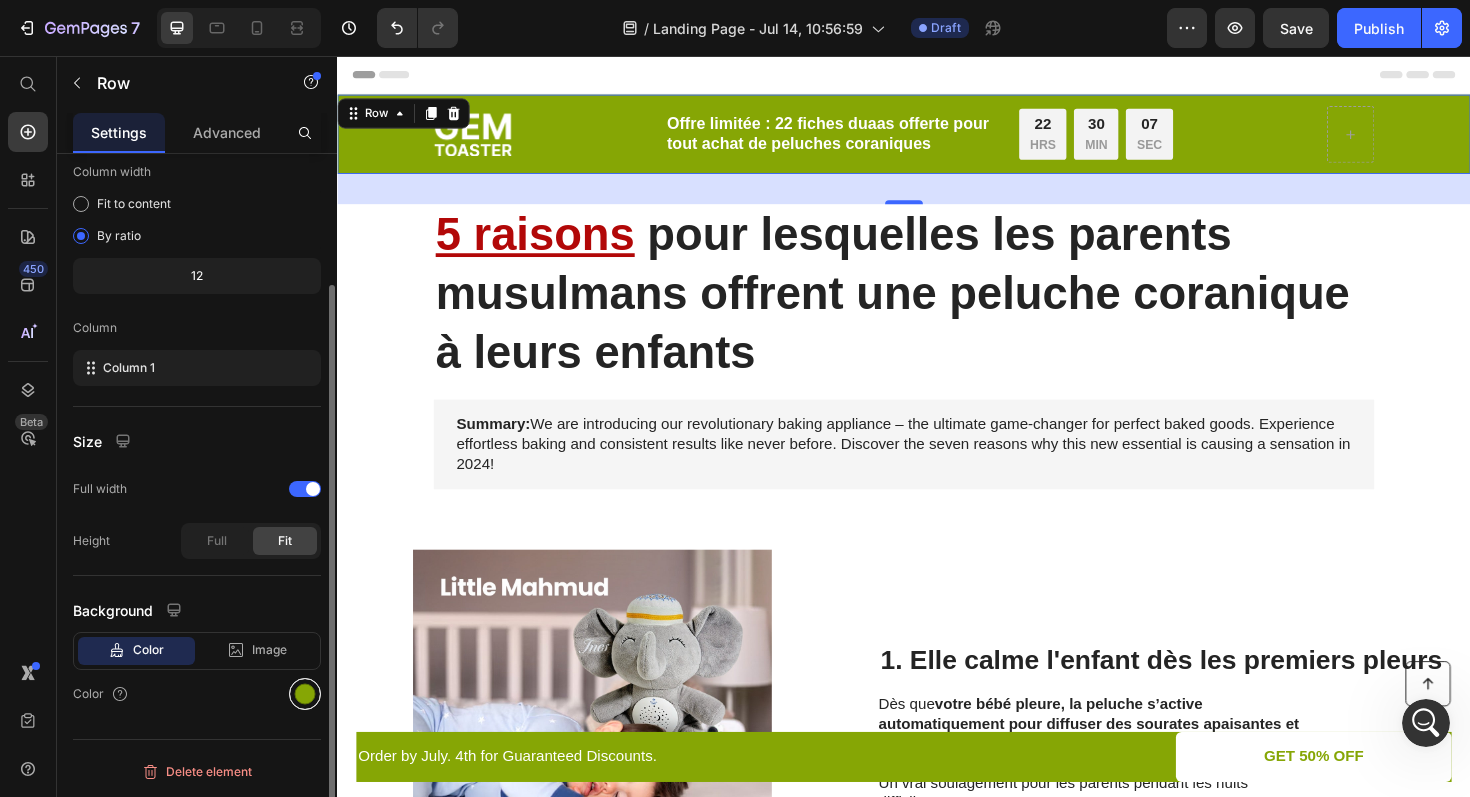 click at bounding box center (305, 694) 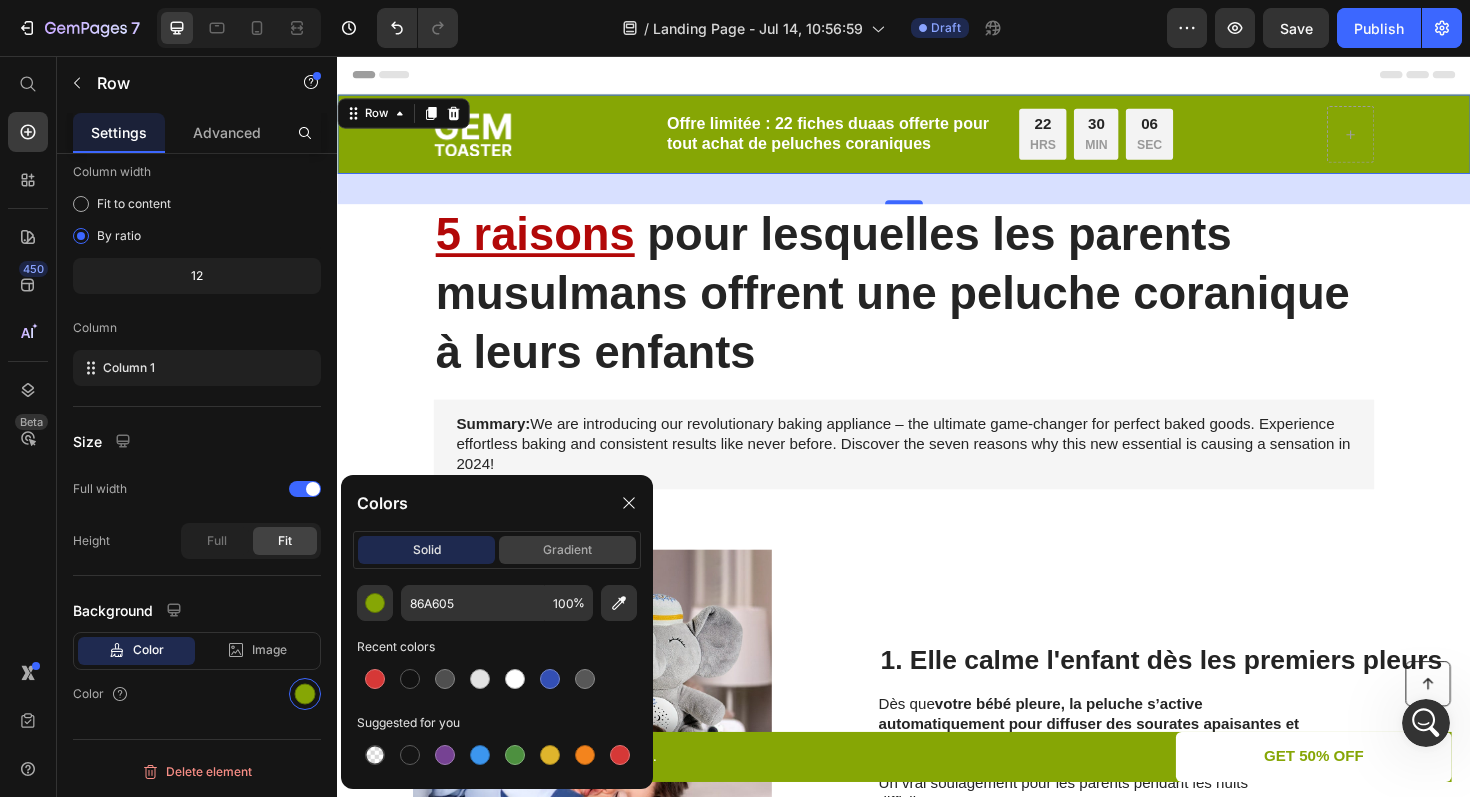click on "gradient" 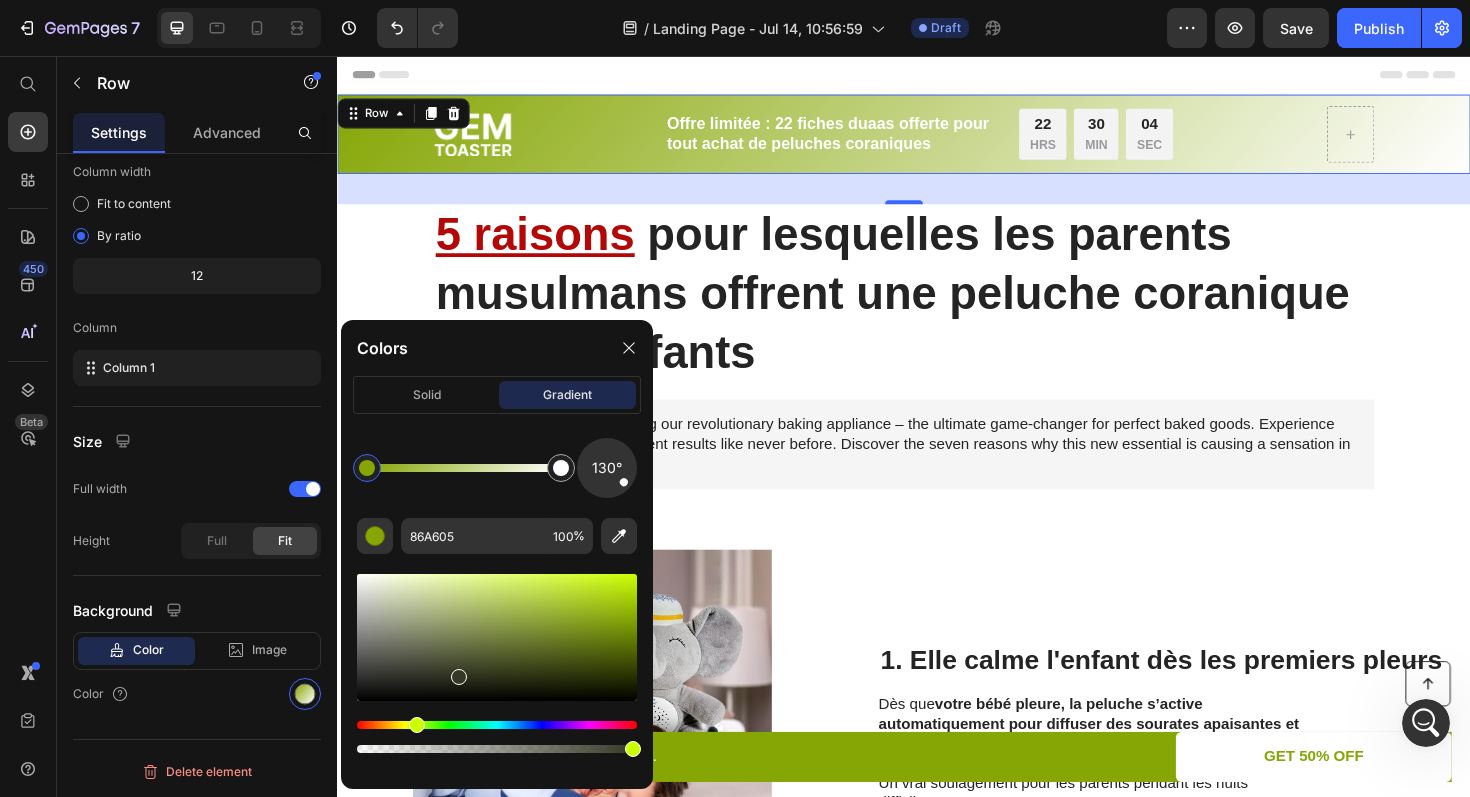 drag, startPoint x: 430, startPoint y: 616, endPoint x: 458, endPoint y: 673, distance: 63.505905 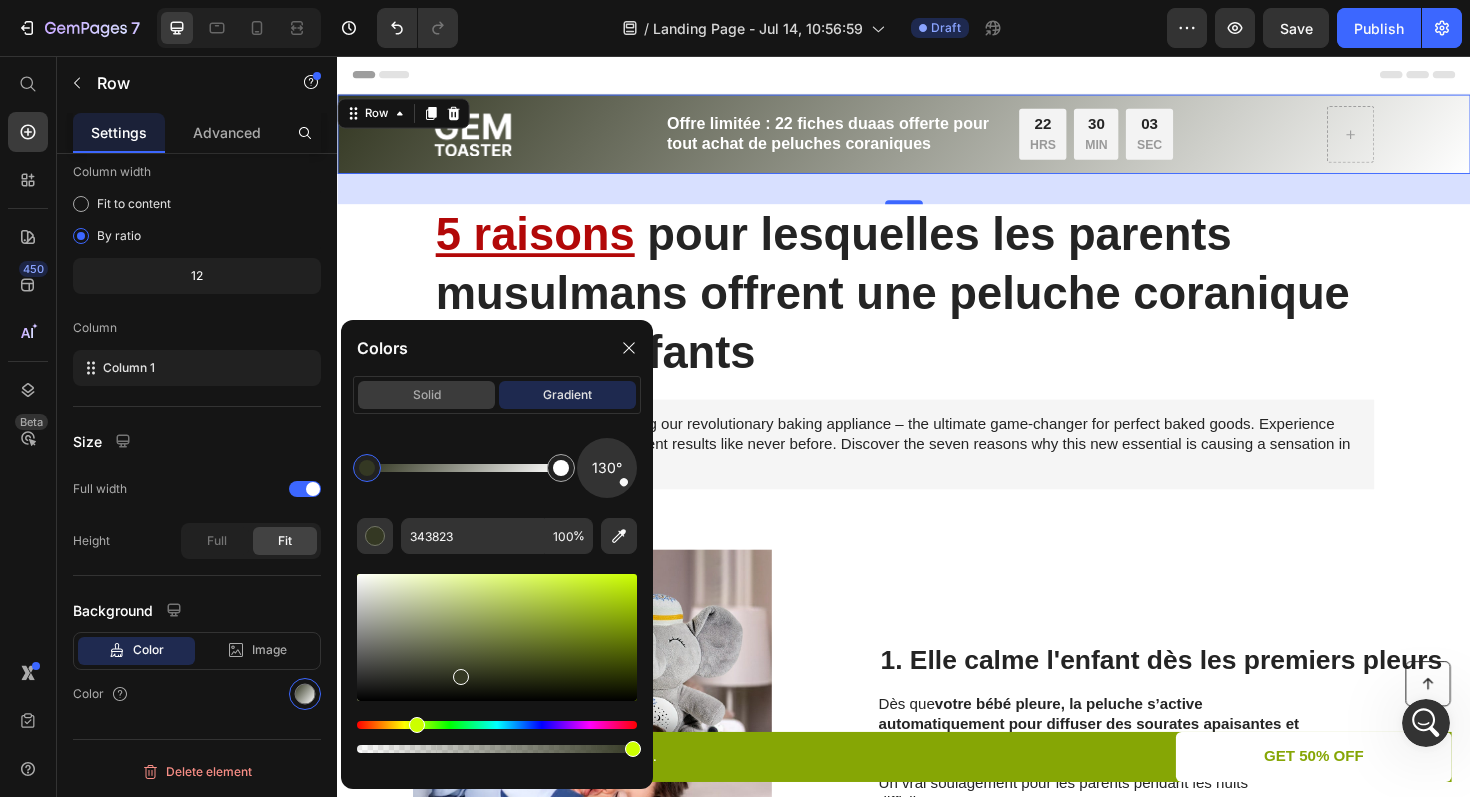 click on "solid" 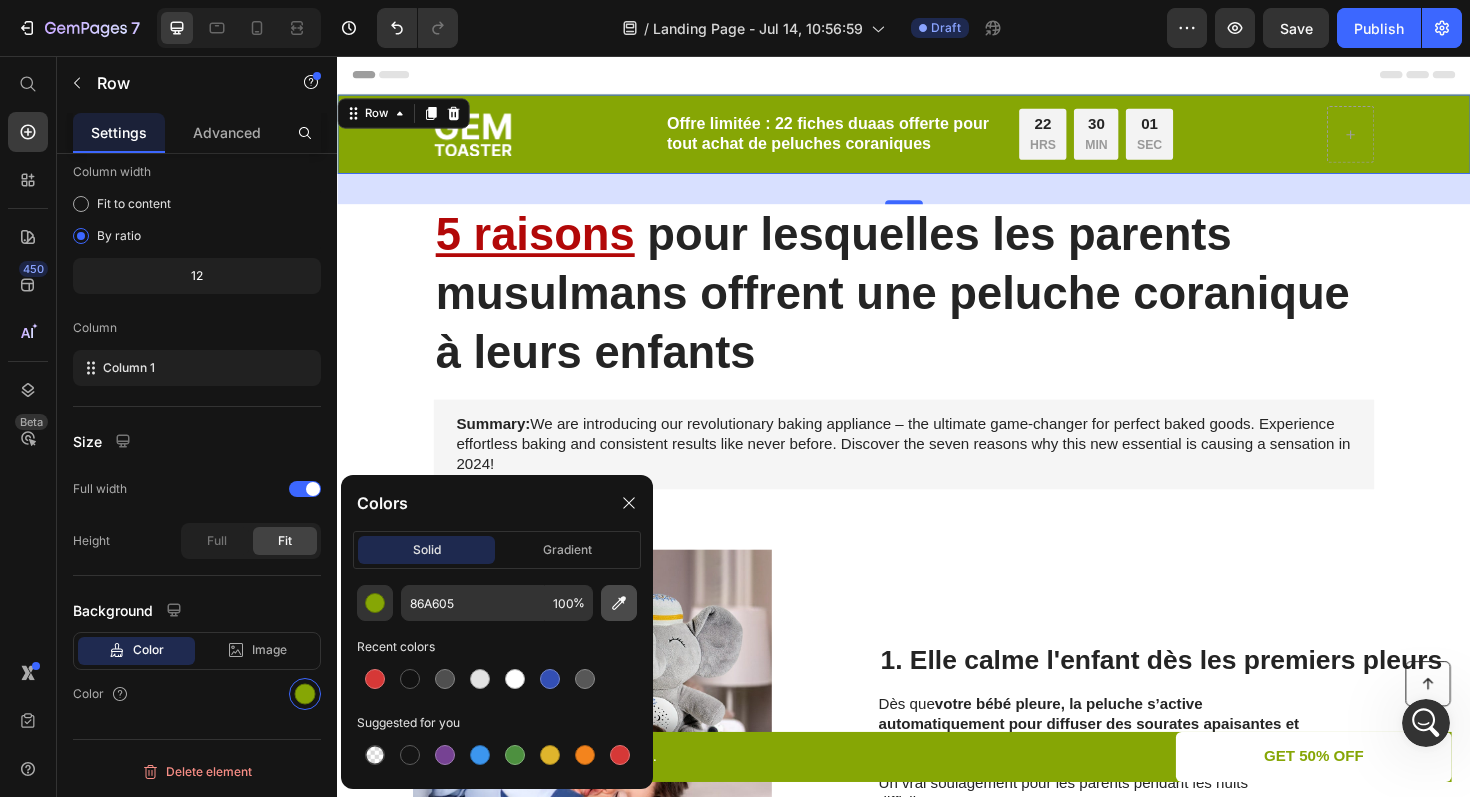 click 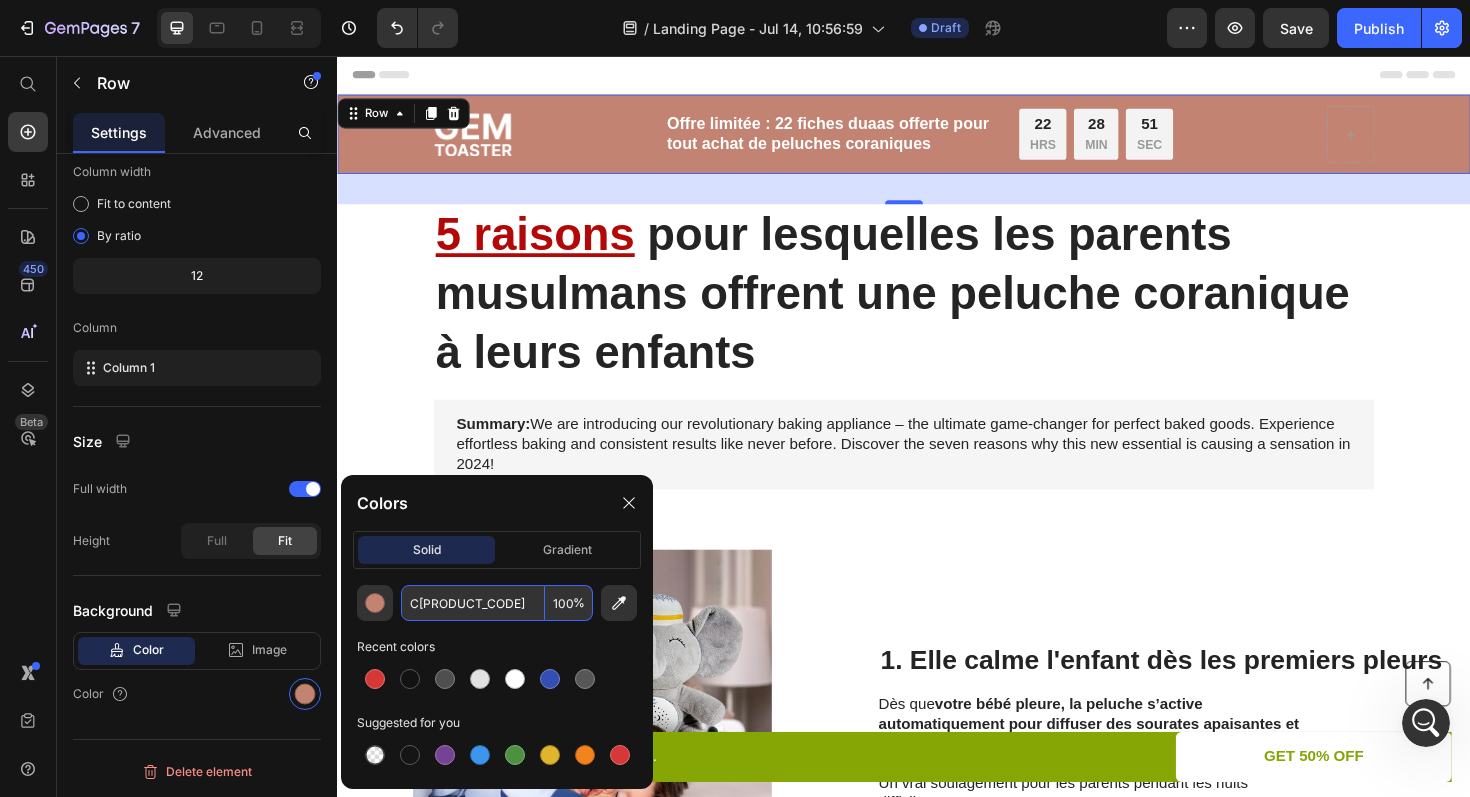 click on "C[PRODUCT_CODE]" at bounding box center (473, 603) 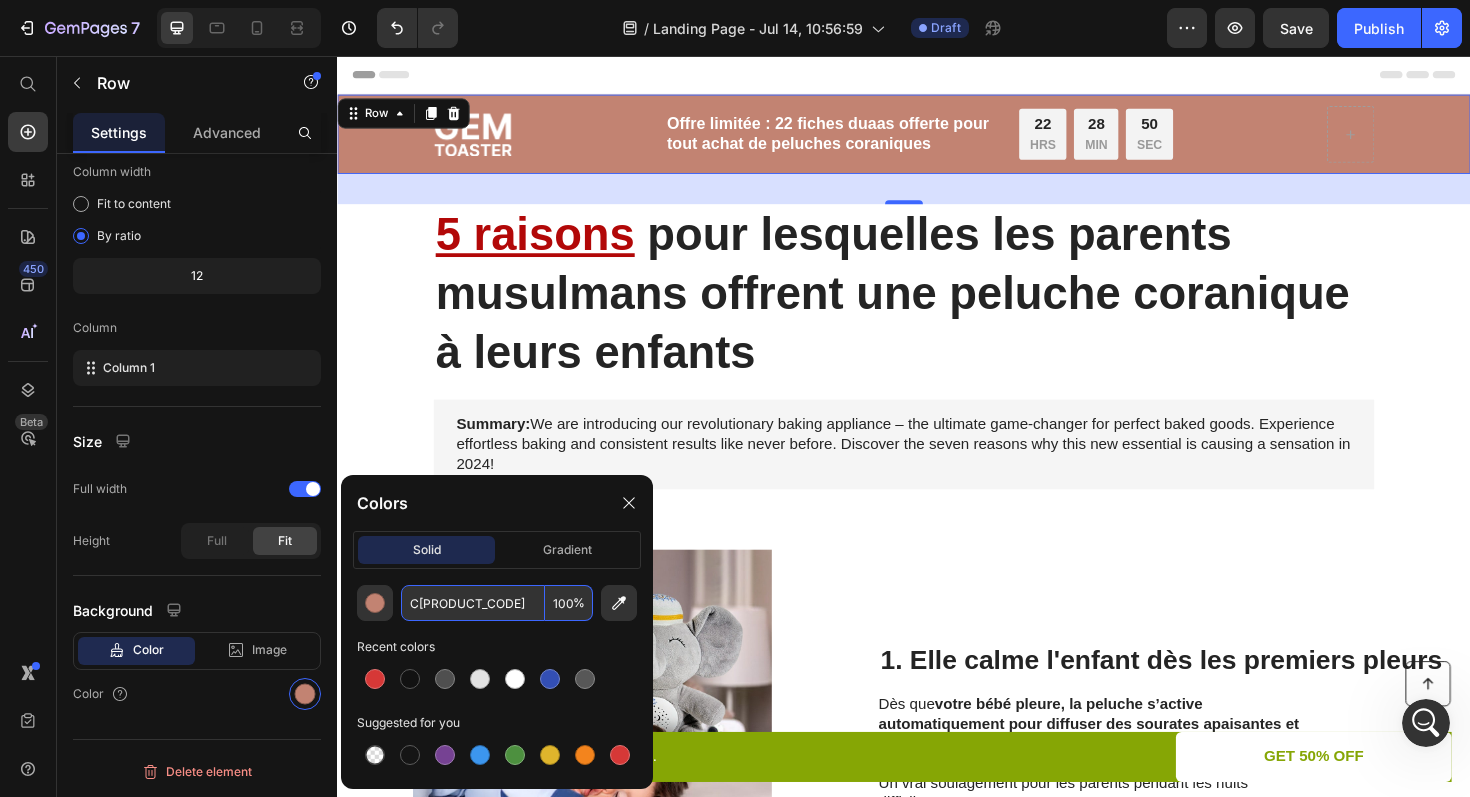 click on "C[PRODUCT_CODE]" at bounding box center [473, 603] 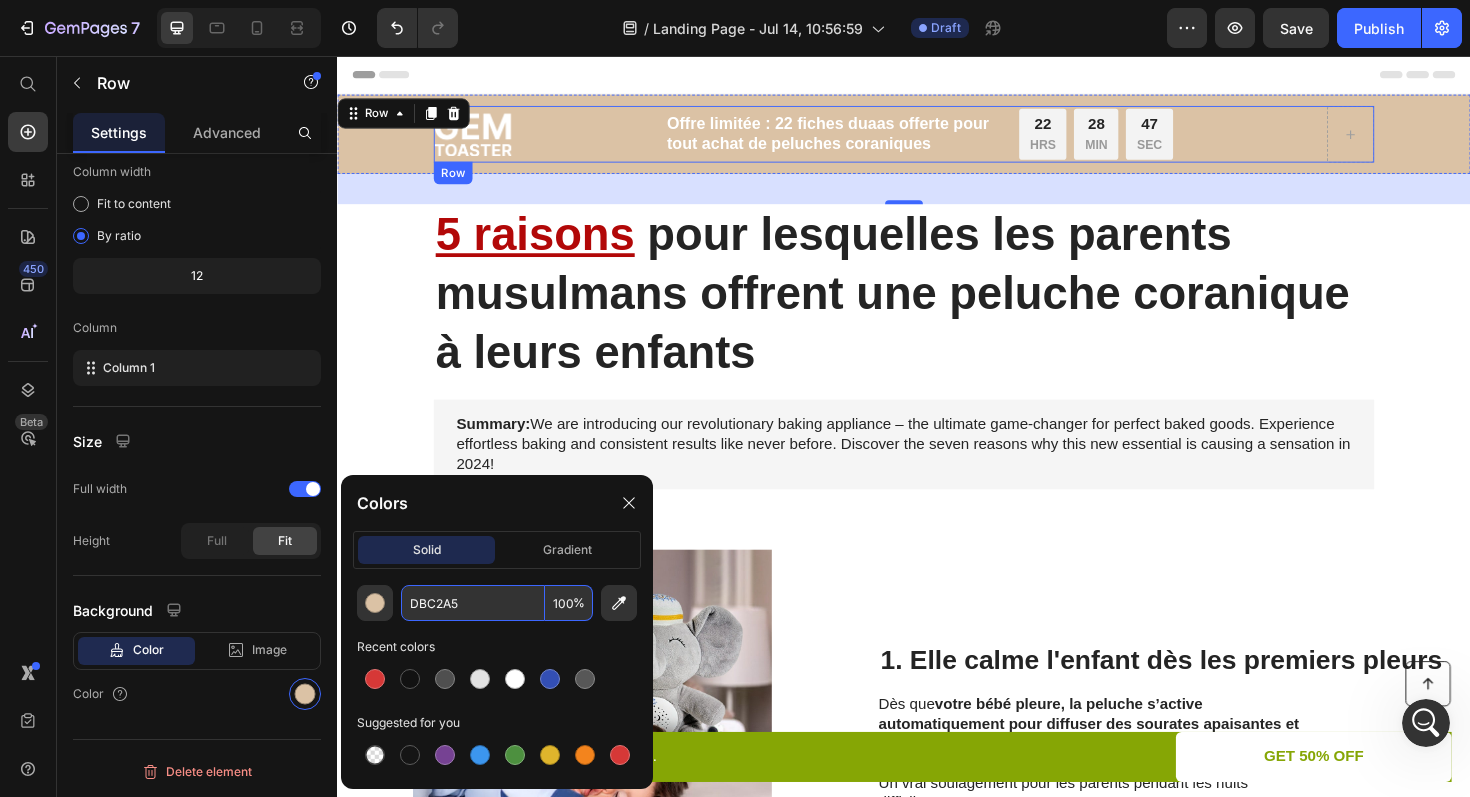 click at bounding box center (480, 139) 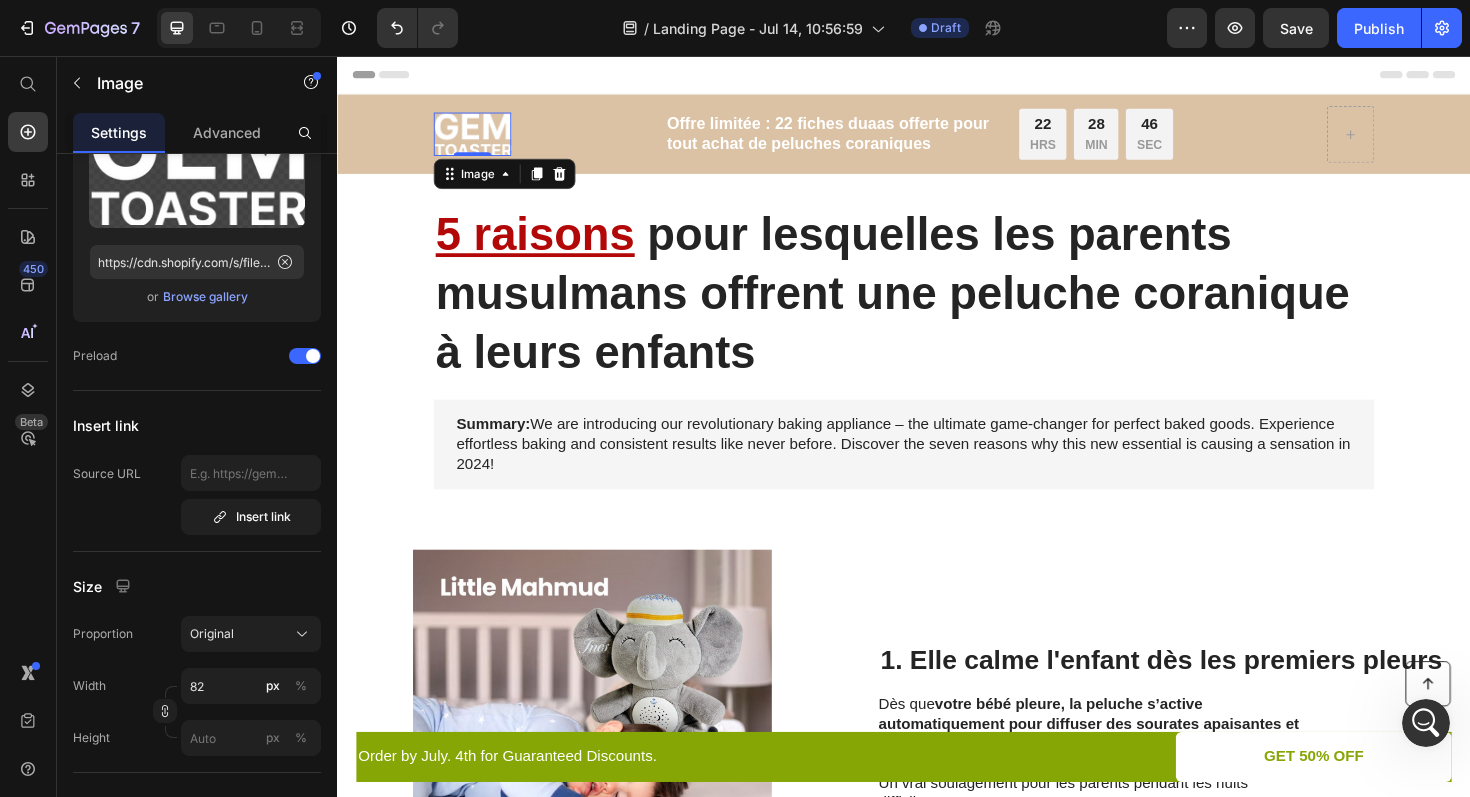 scroll, scrollTop: 0, scrollLeft: 0, axis: both 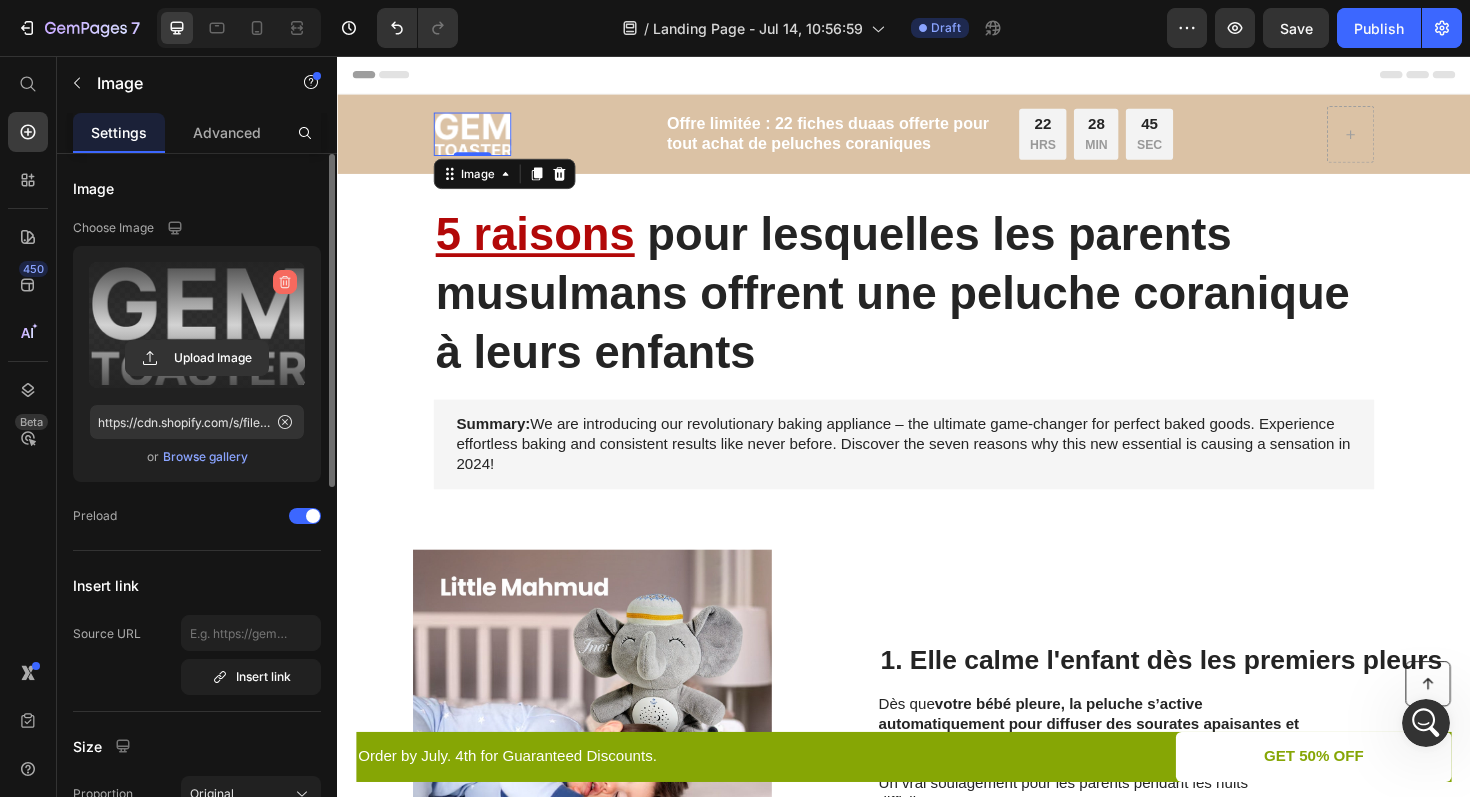 click 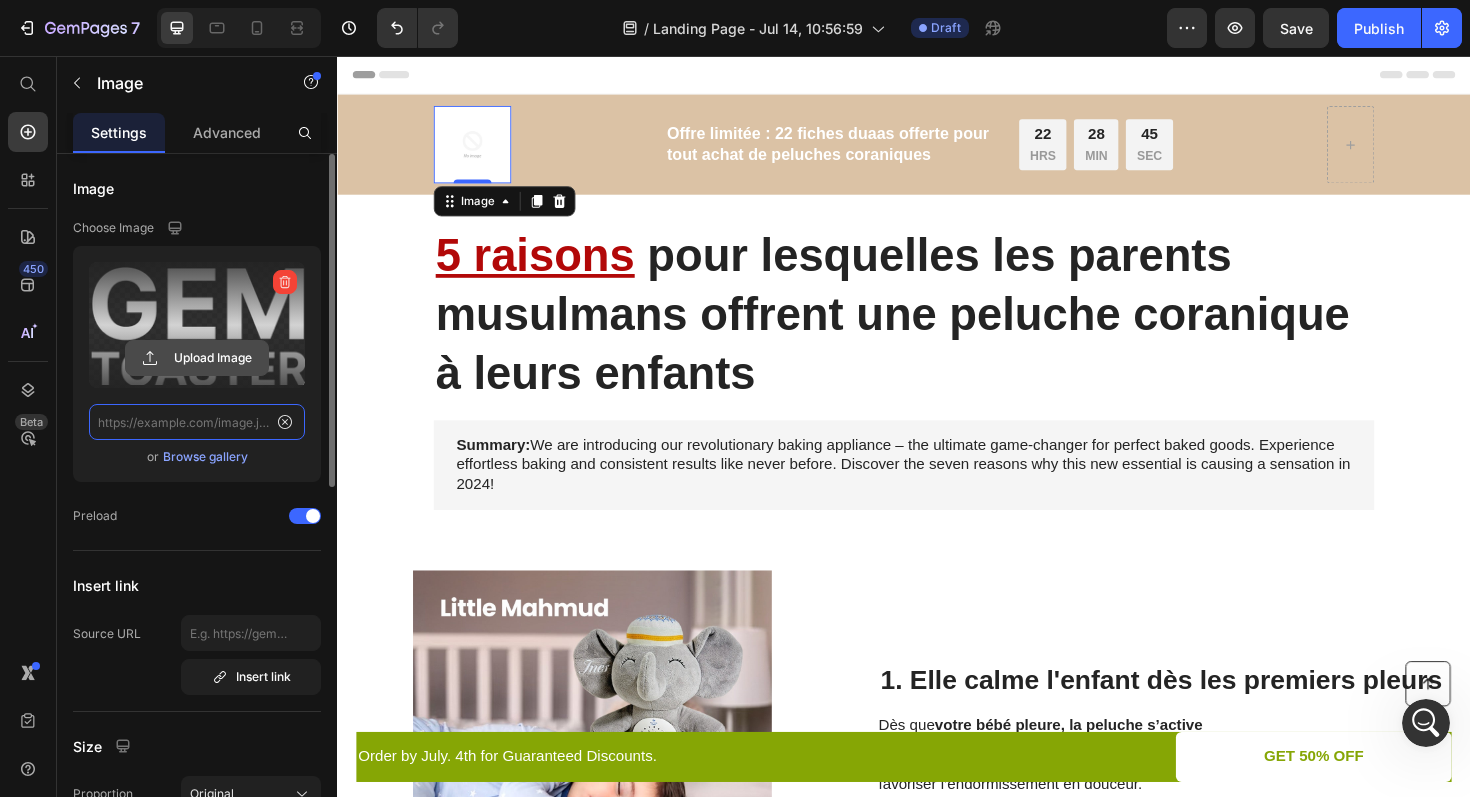 scroll, scrollTop: 0, scrollLeft: 0, axis: both 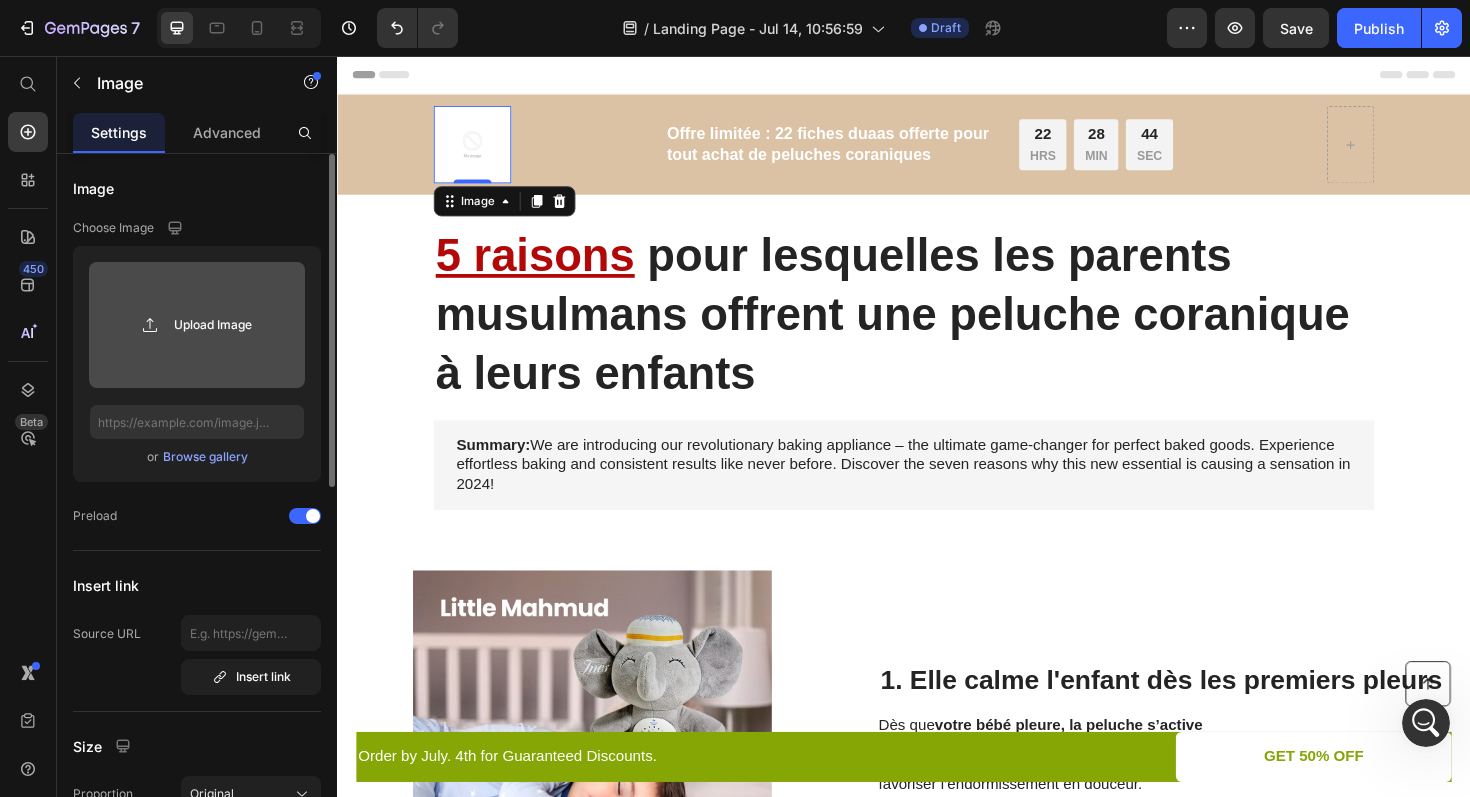 click 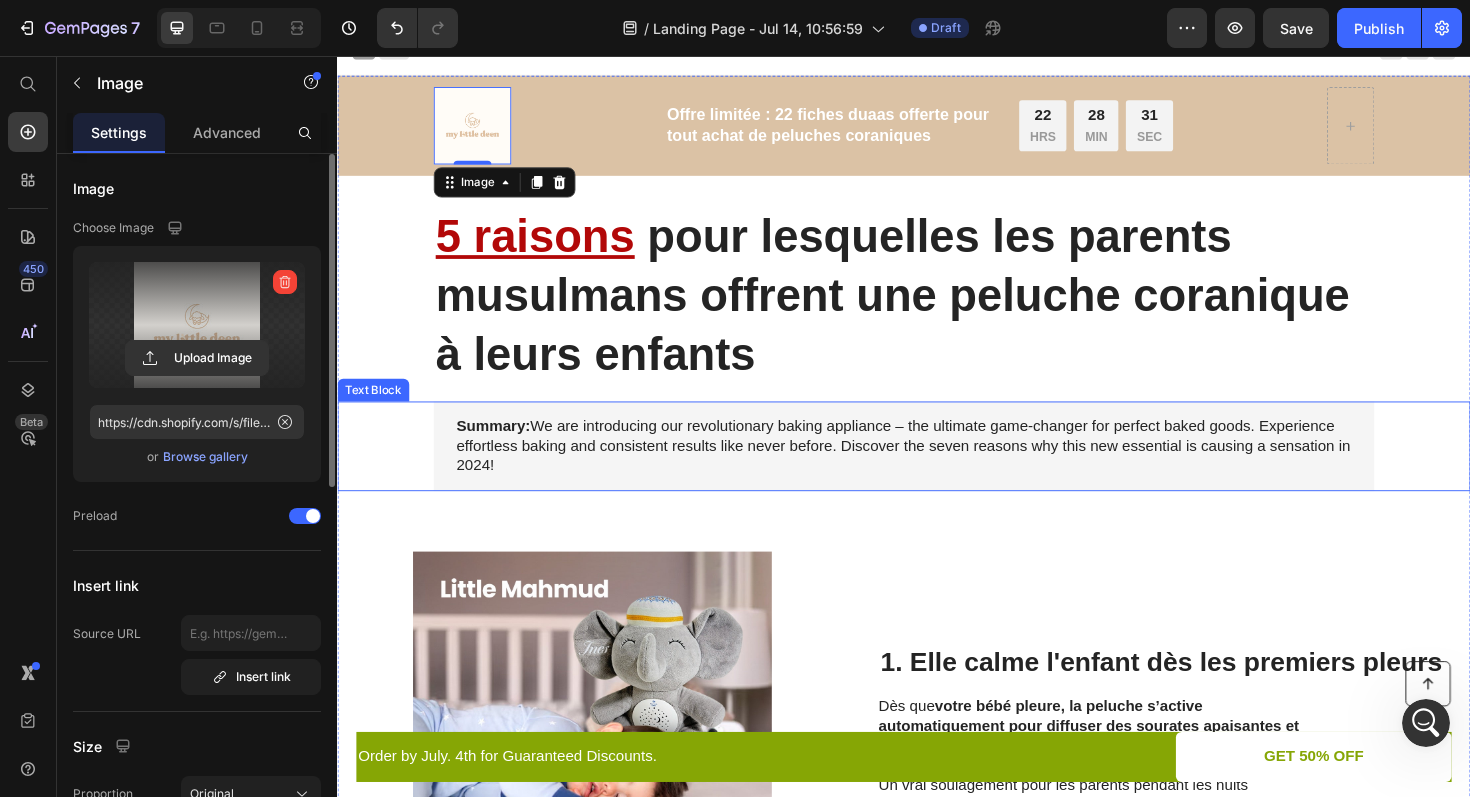 scroll, scrollTop: 0, scrollLeft: 0, axis: both 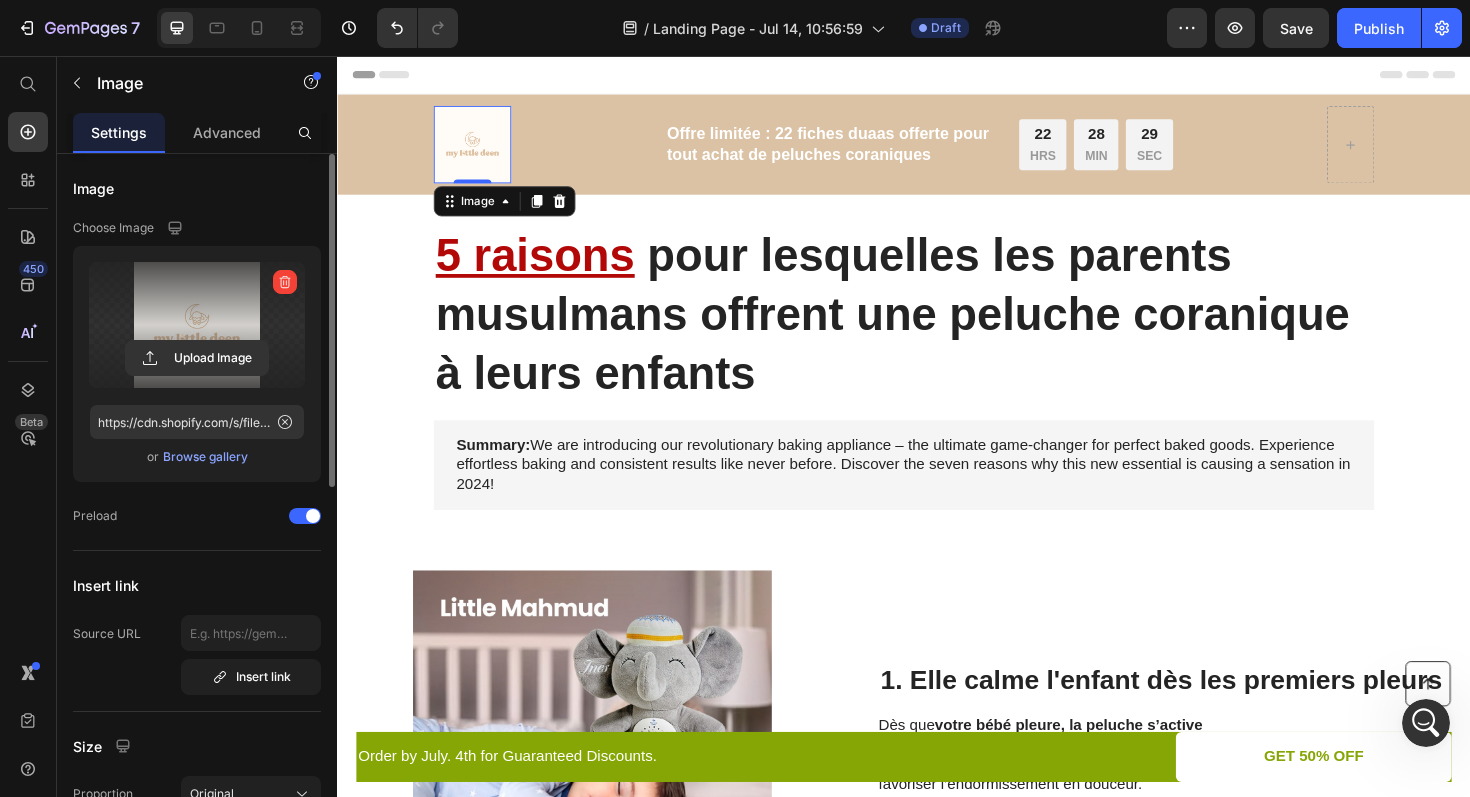 click on "Upload Image https://cdn.shopify.com/s/files/1/0893/1006/9082/files/gempages_575276881998250570-d28a0657-e240-442b-88d6-909c017aa141.jpg  or   Browse gallery" 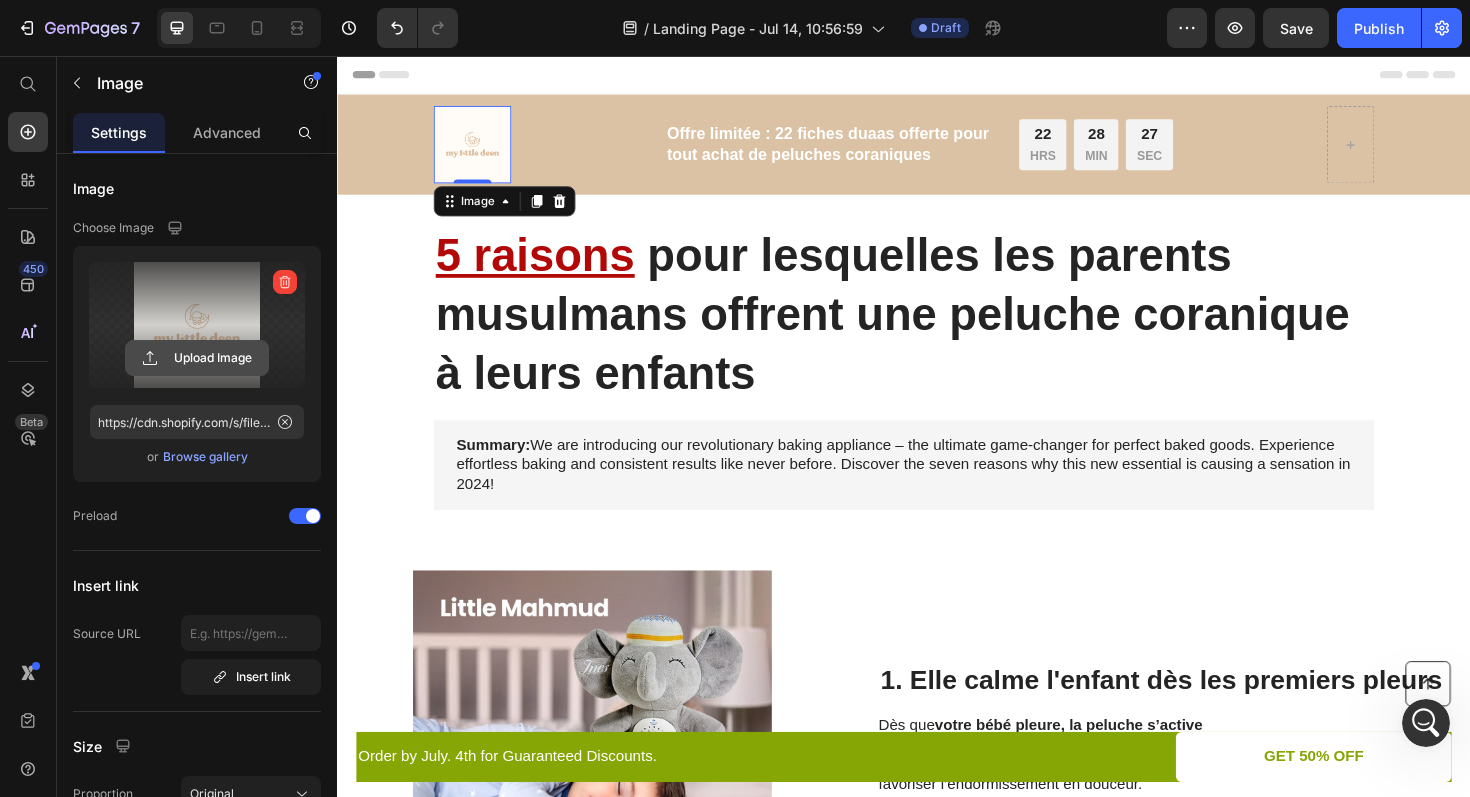click 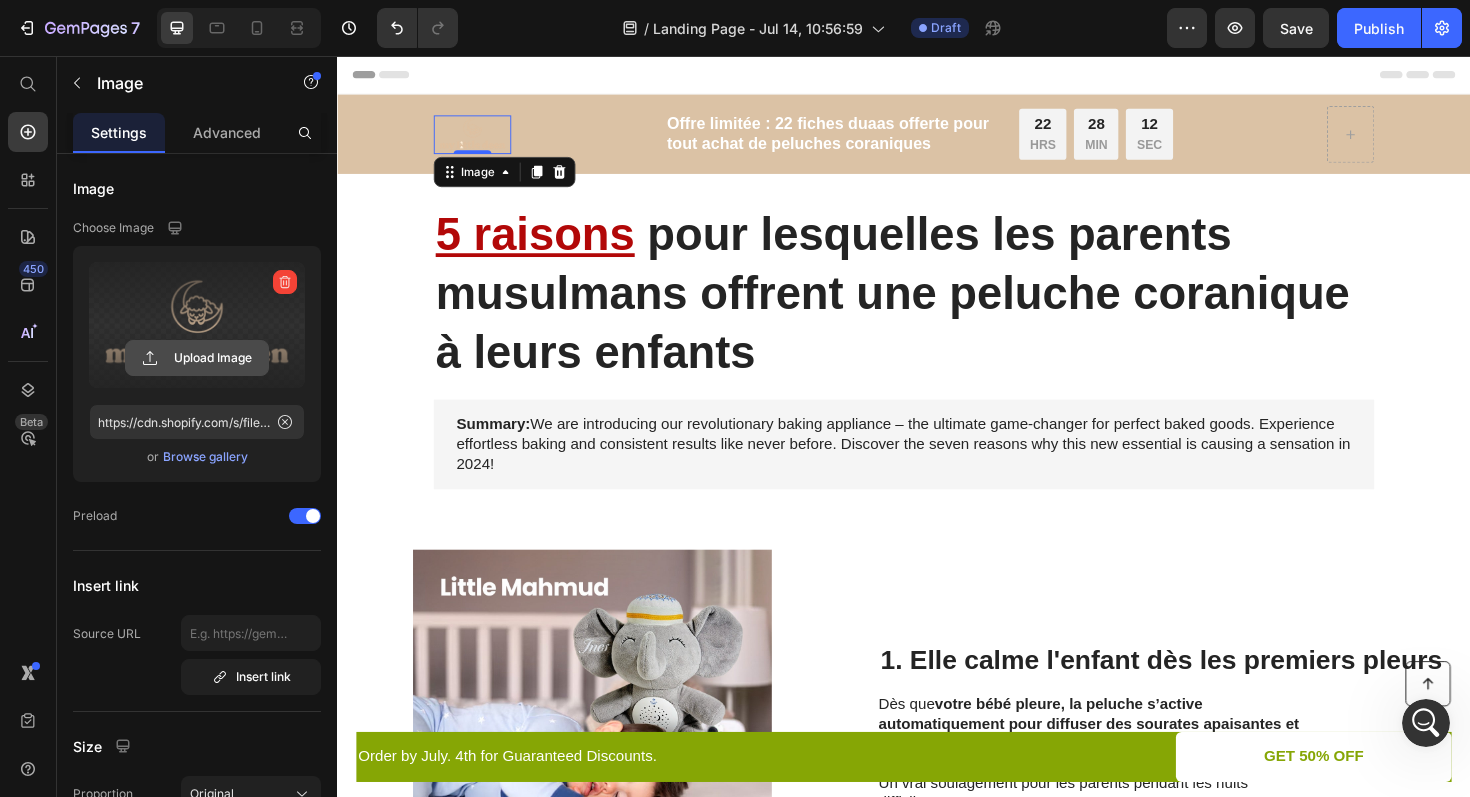 click 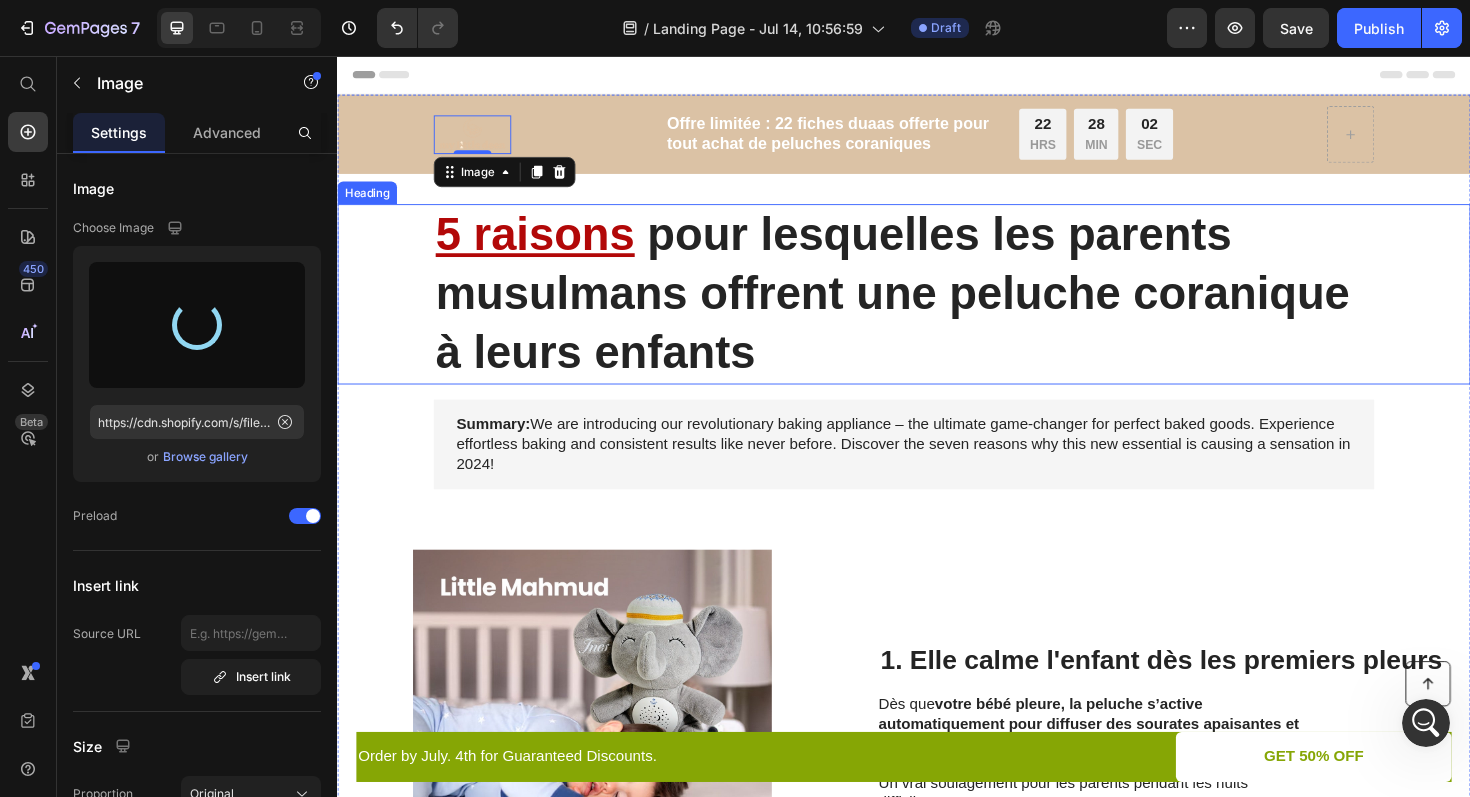 type on "https://cdn.shopify.com/s/files/1/0893/1006/9082/files/gempages_575276881998250570-8b98277d-eb71-4d71-9316-23163ec8ef67.png" 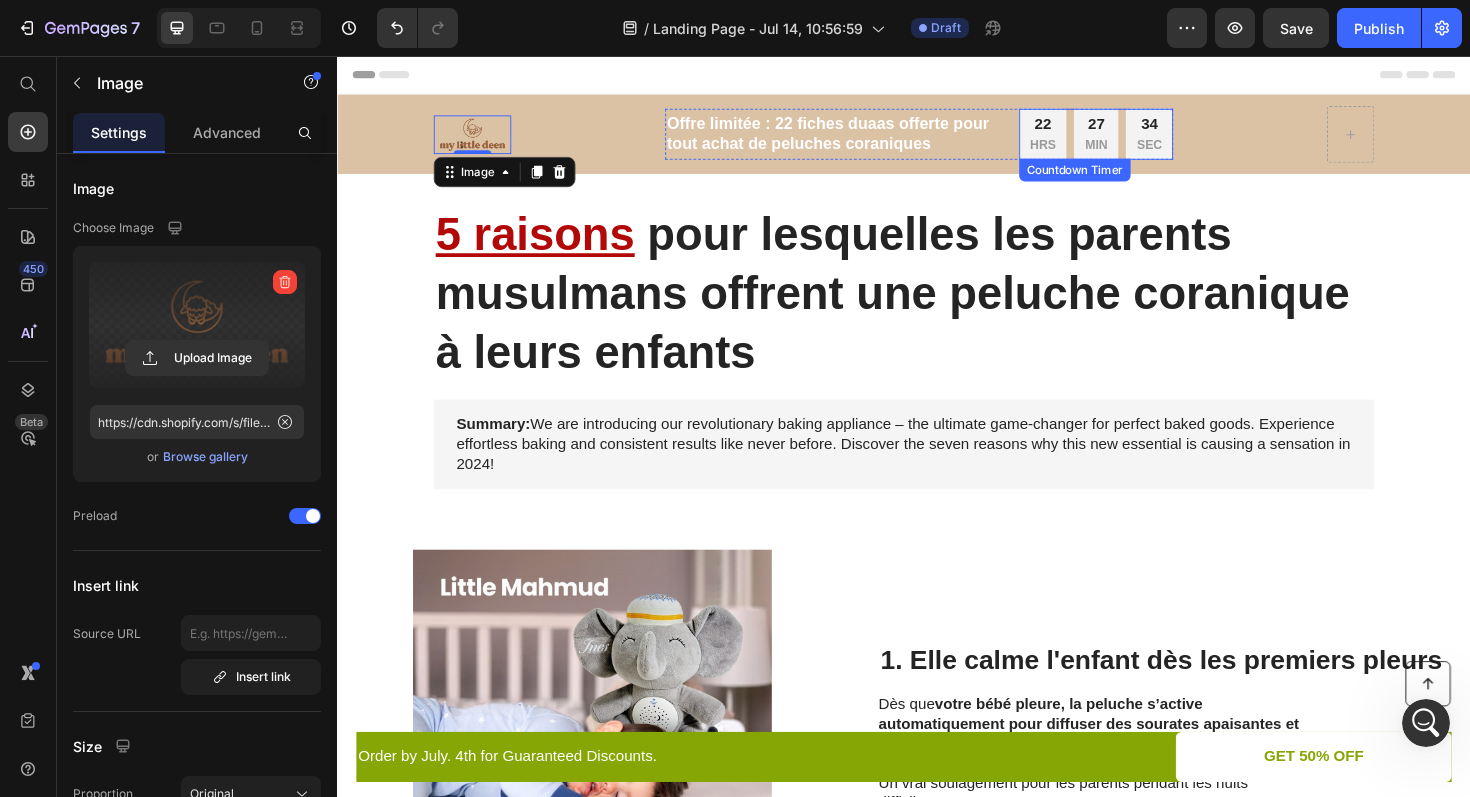 click on "22" at bounding box center (1083, 128) 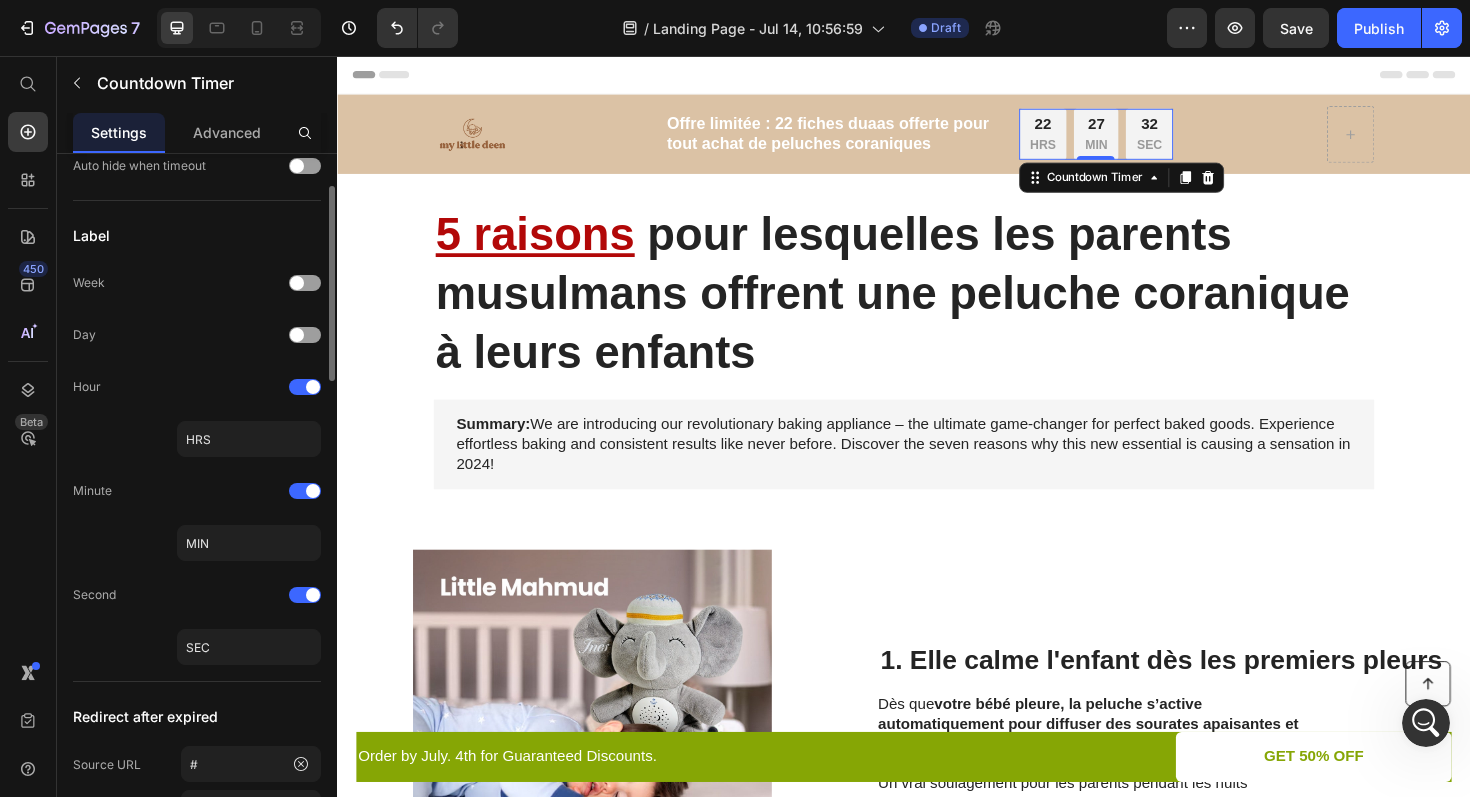 scroll, scrollTop: 221, scrollLeft: 0, axis: vertical 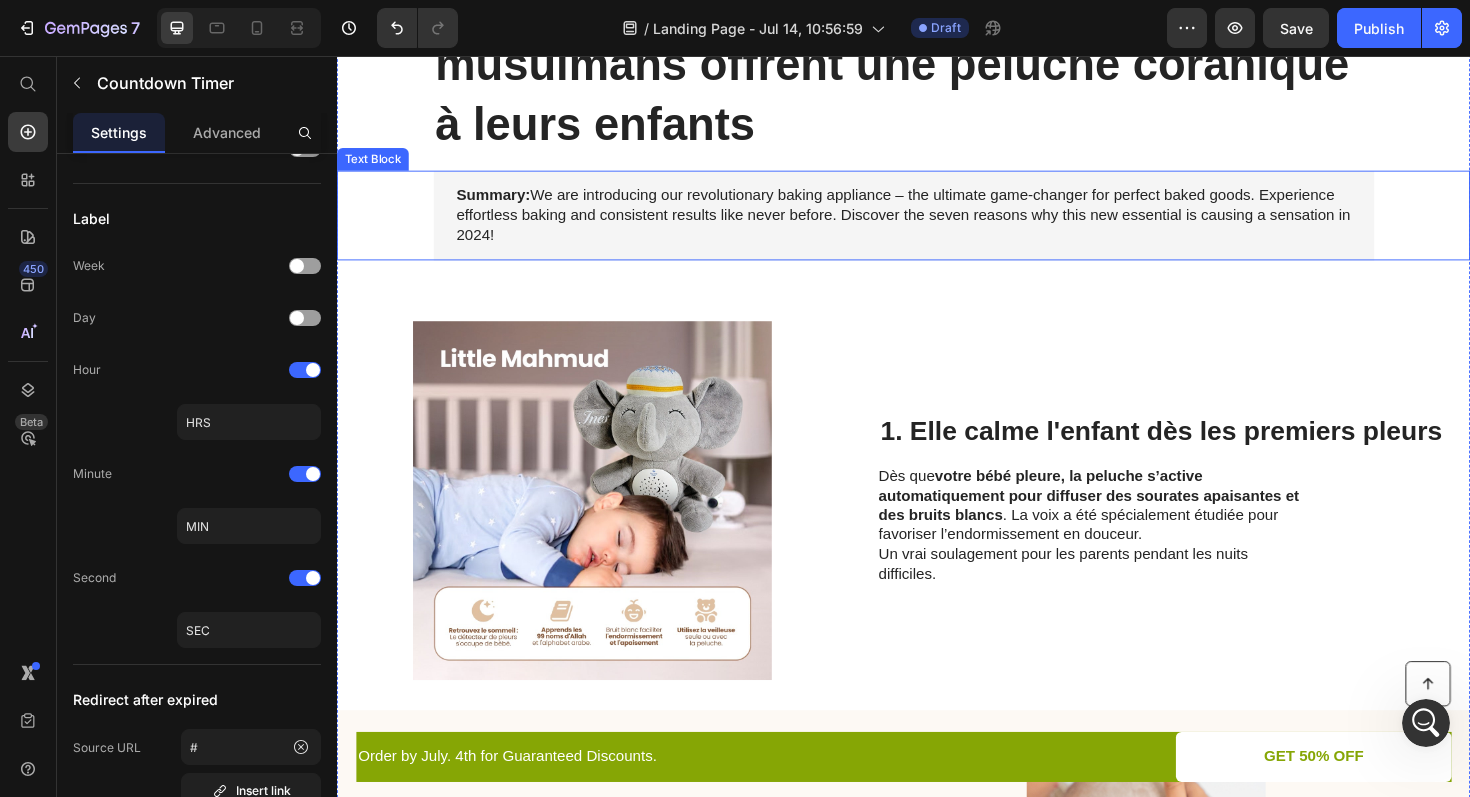 click on "Summary:  We are introducing our revolutionary baking appliance – the ultimate game-changer for perfect baked goods. Experience effortless baking and consistent results like never before. Discover the seven reasons why this new essential is causing a sensation in 2024!" at bounding box center (937, 225) 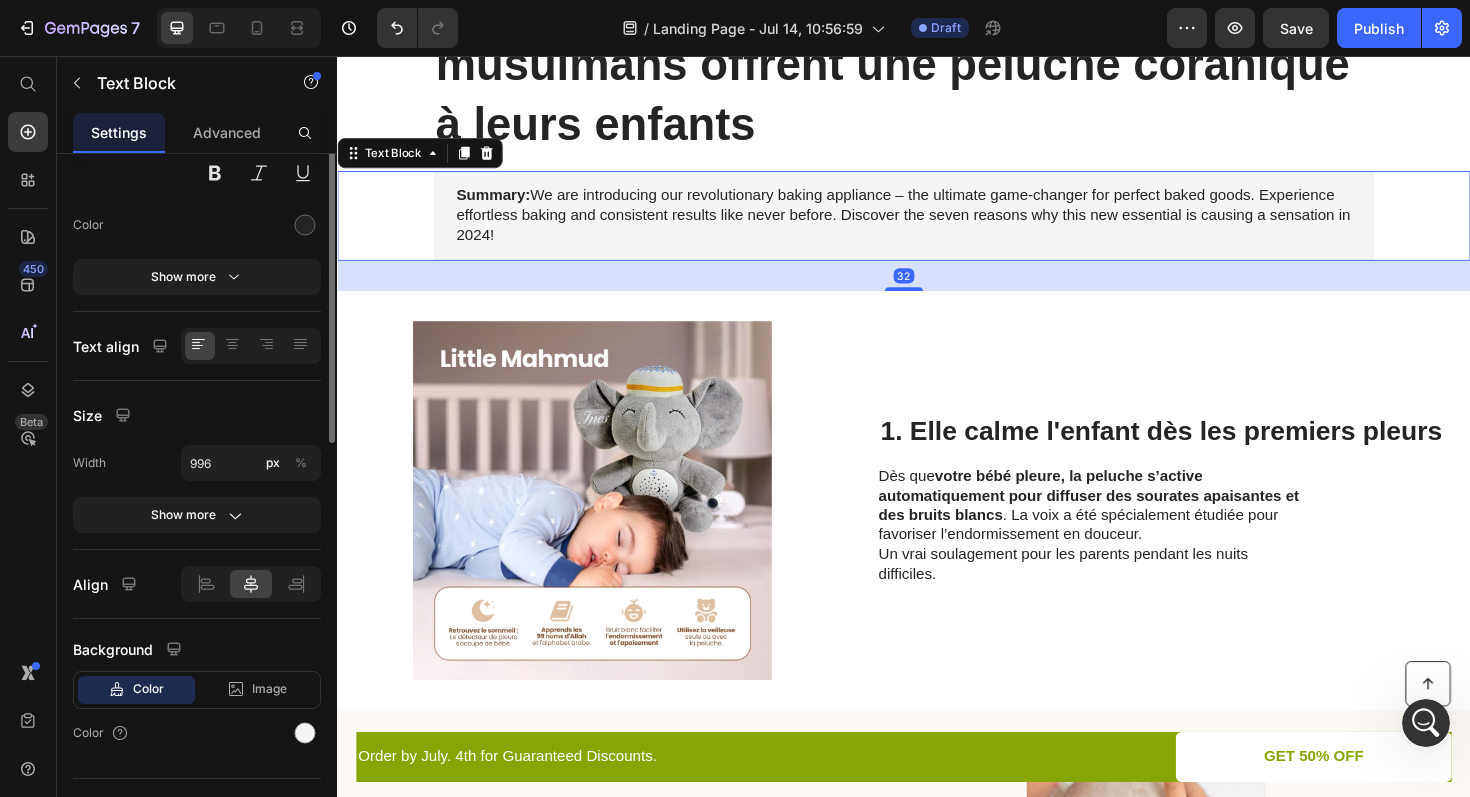 scroll, scrollTop: 0, scrollLeft: 0, axis: both 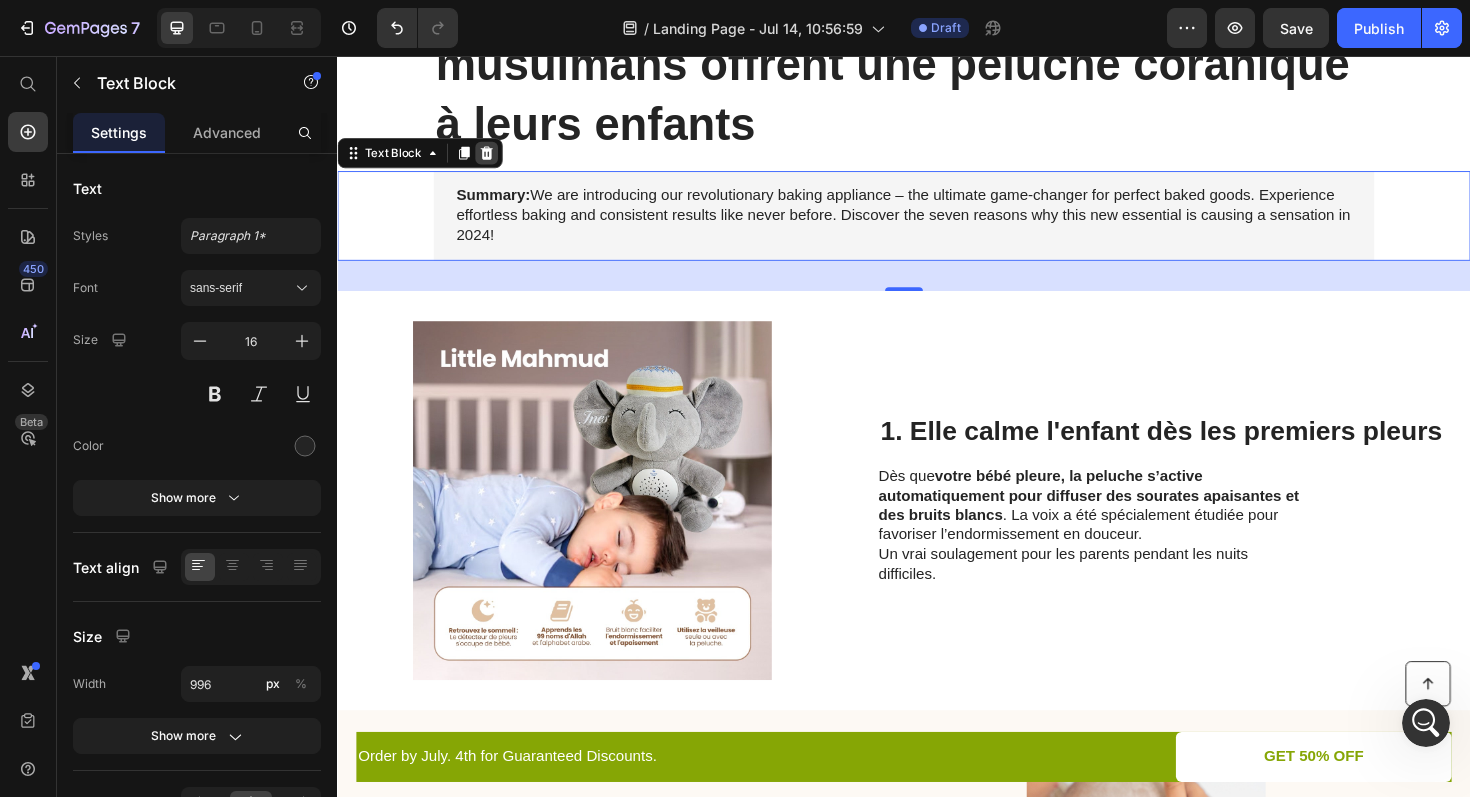 click 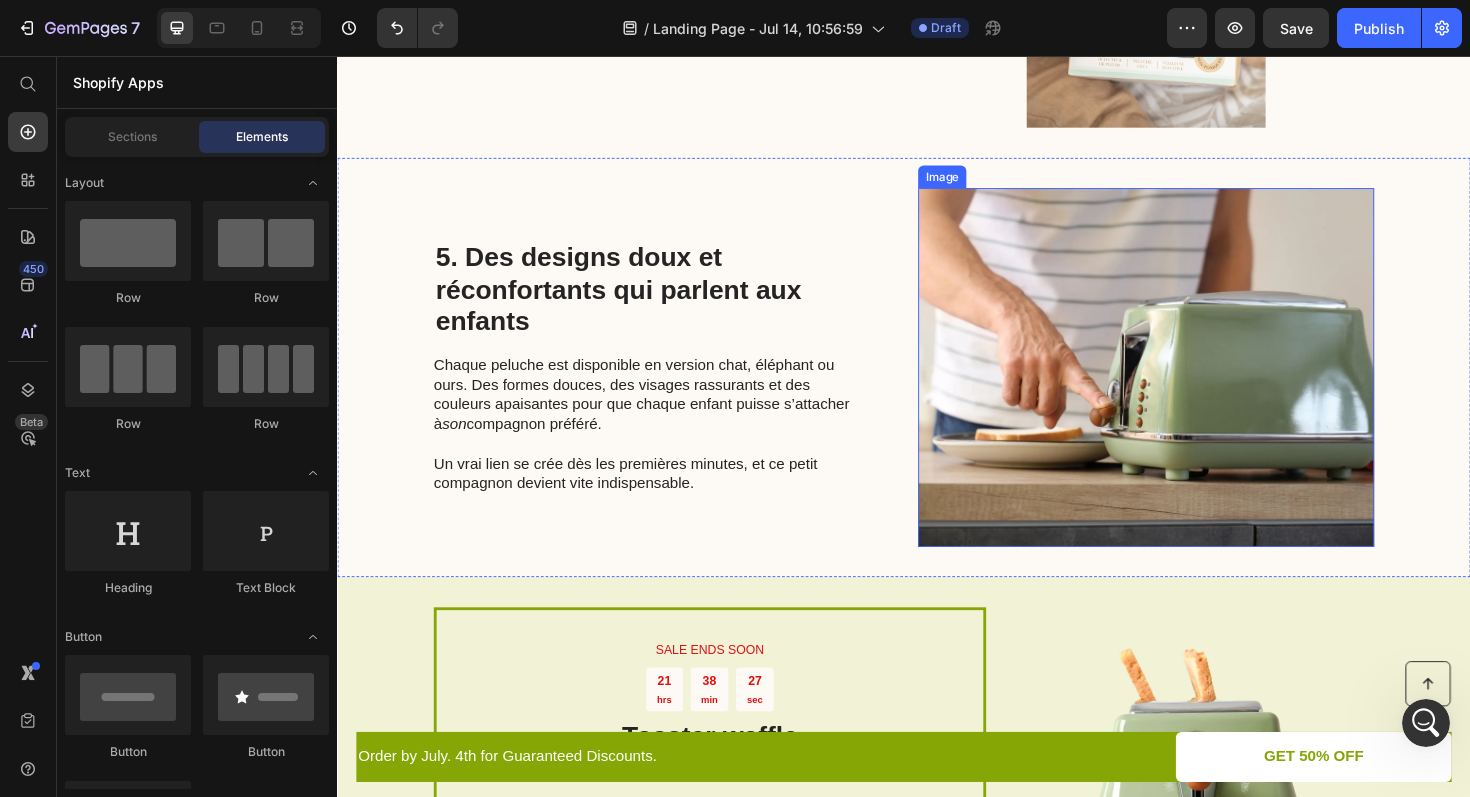 scroll, scrollTop: 1911, scrollLeft: 0, axis: vertical 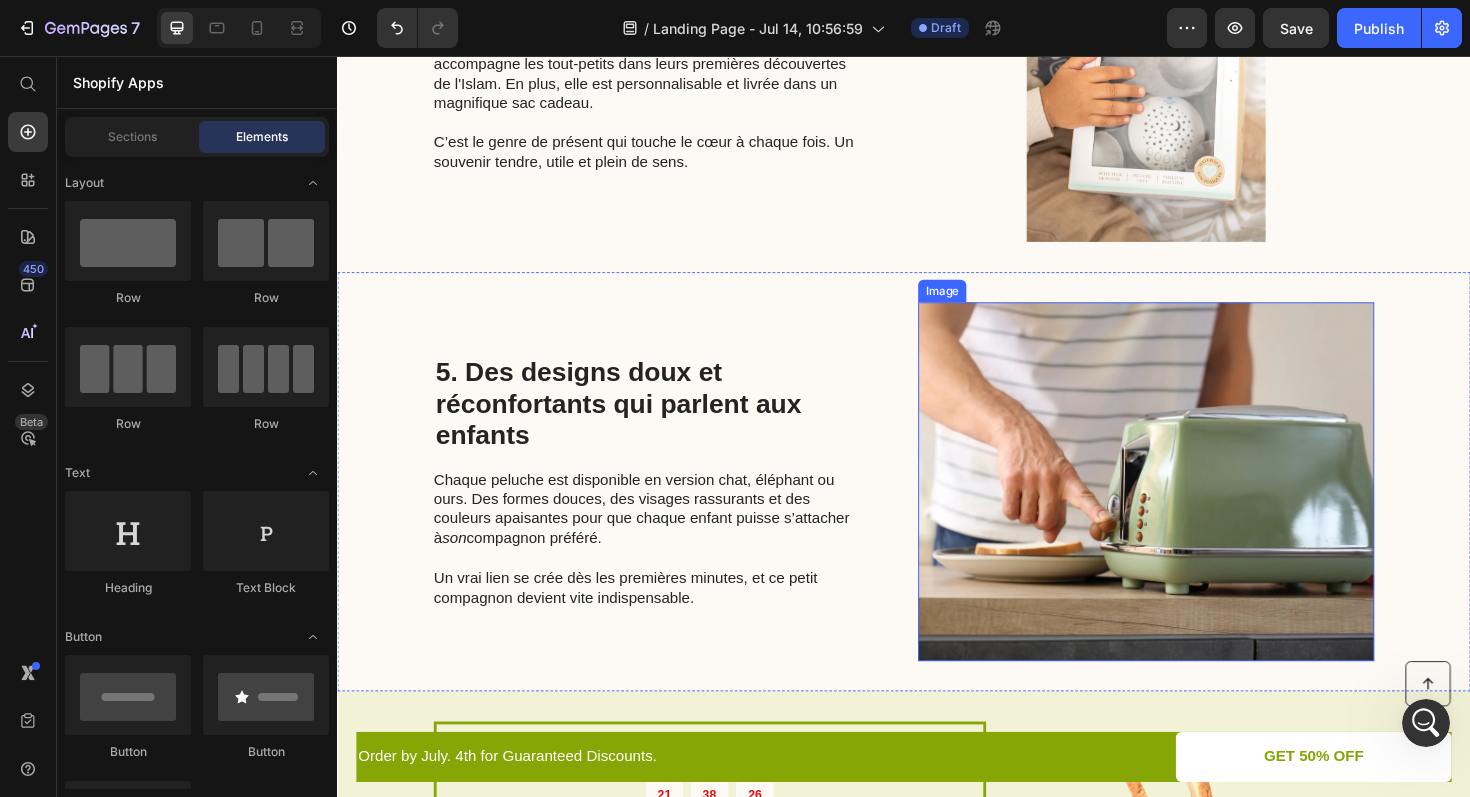 click at bounding box center [1193, 507] 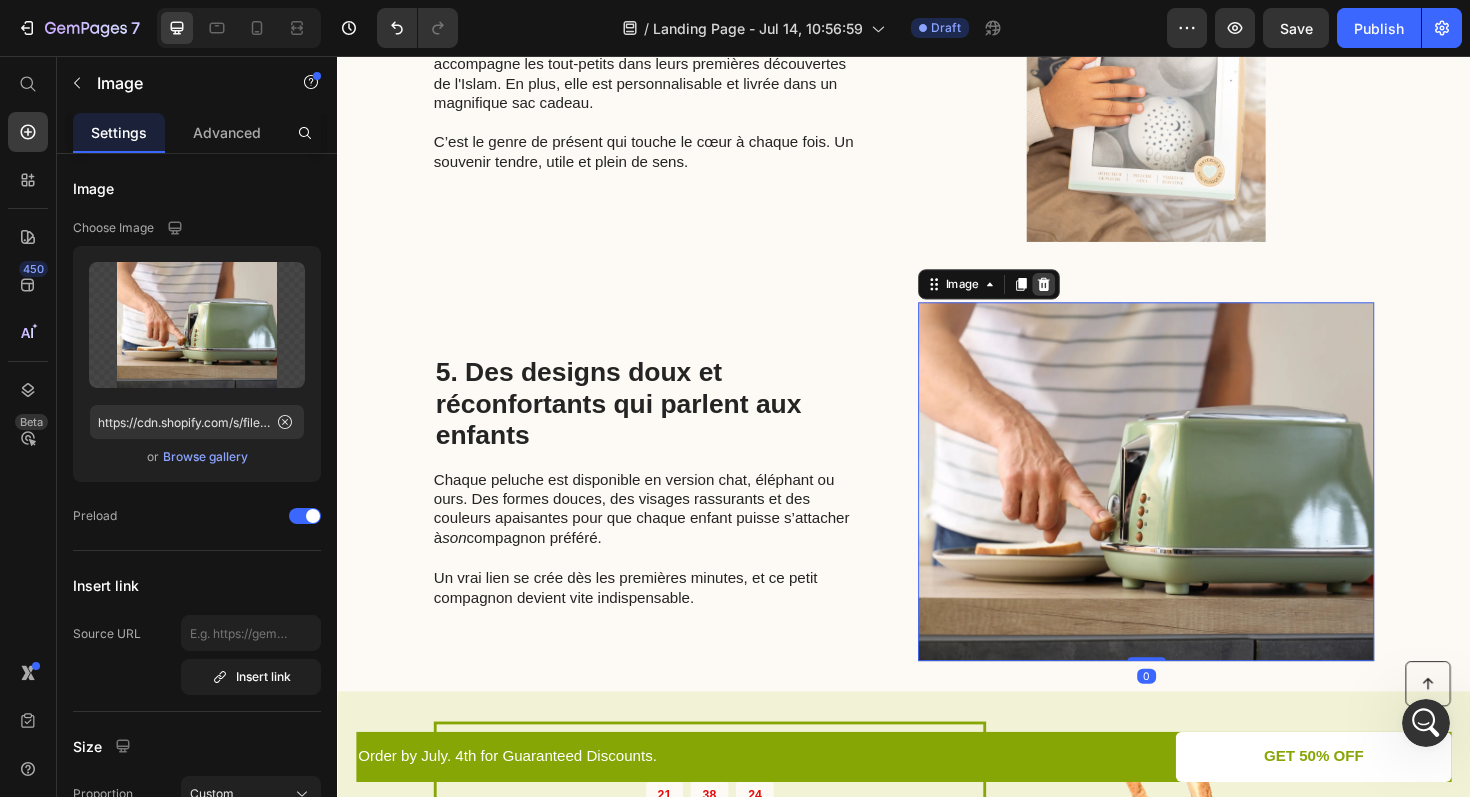 click 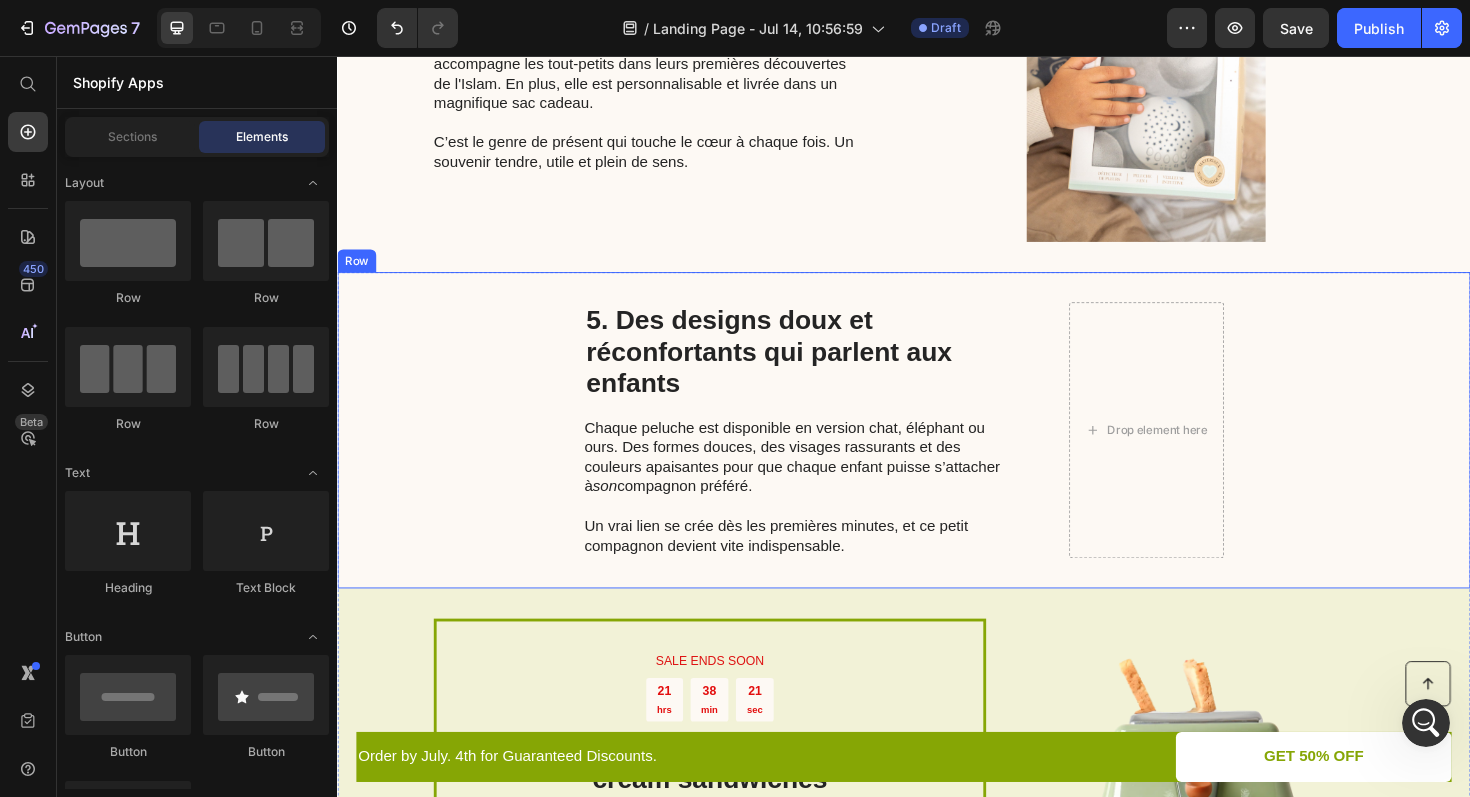 click on "5. Des designs doux et réconfortants qui parlent aux enfants Heading Chaque peluche est disponible en version chat, éléphant ou ours. Des formes douces, des visages rassurants et des couleurs apaisantes pour que chaque enfant puisse s’attacher à  son  compagnon préféré.   Un vrai lien se crée dès les premières minutes, et ce petit compagnon devient vite indispensable. Text Block
Drop element here Row" at bounding box center [937, 452] 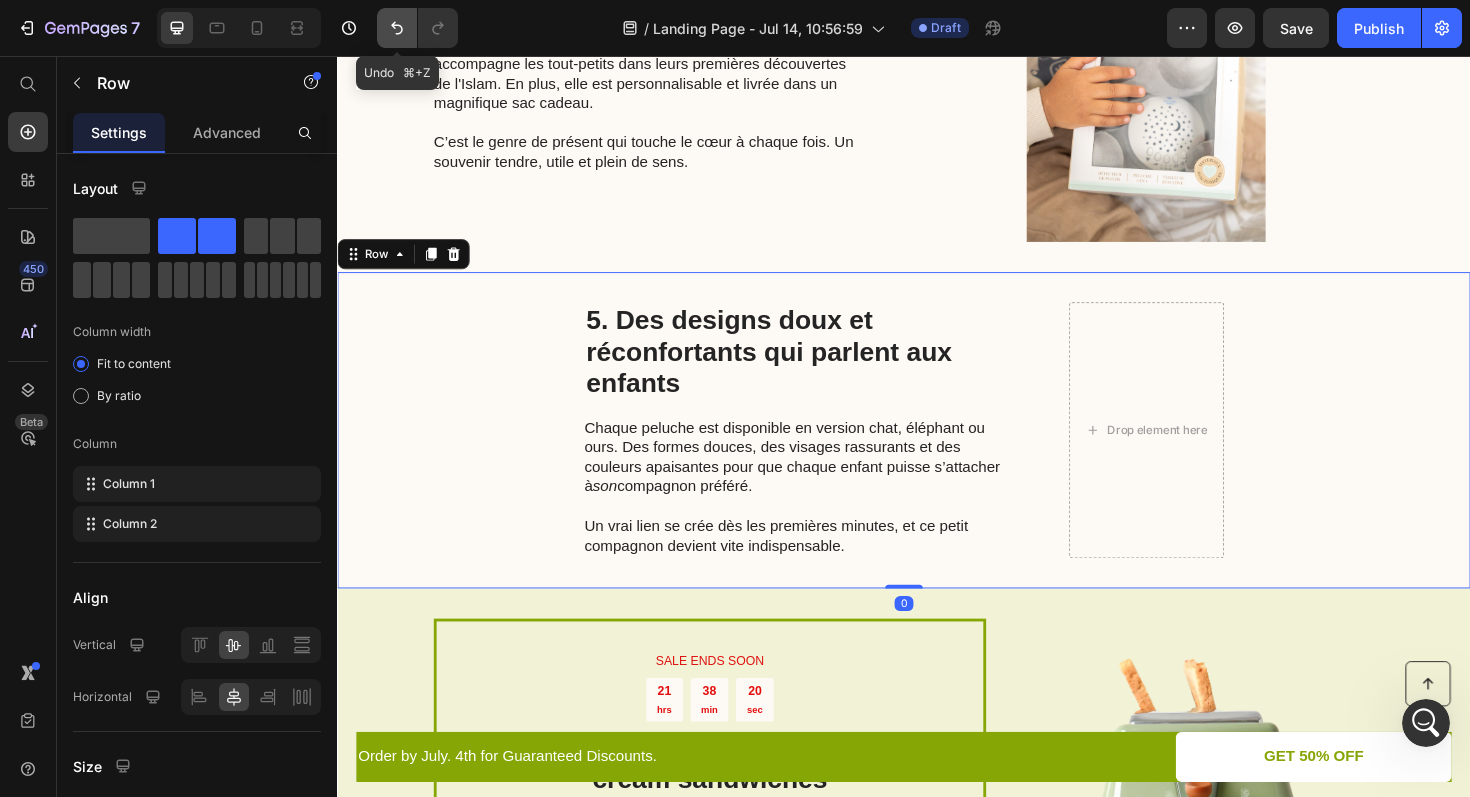 click 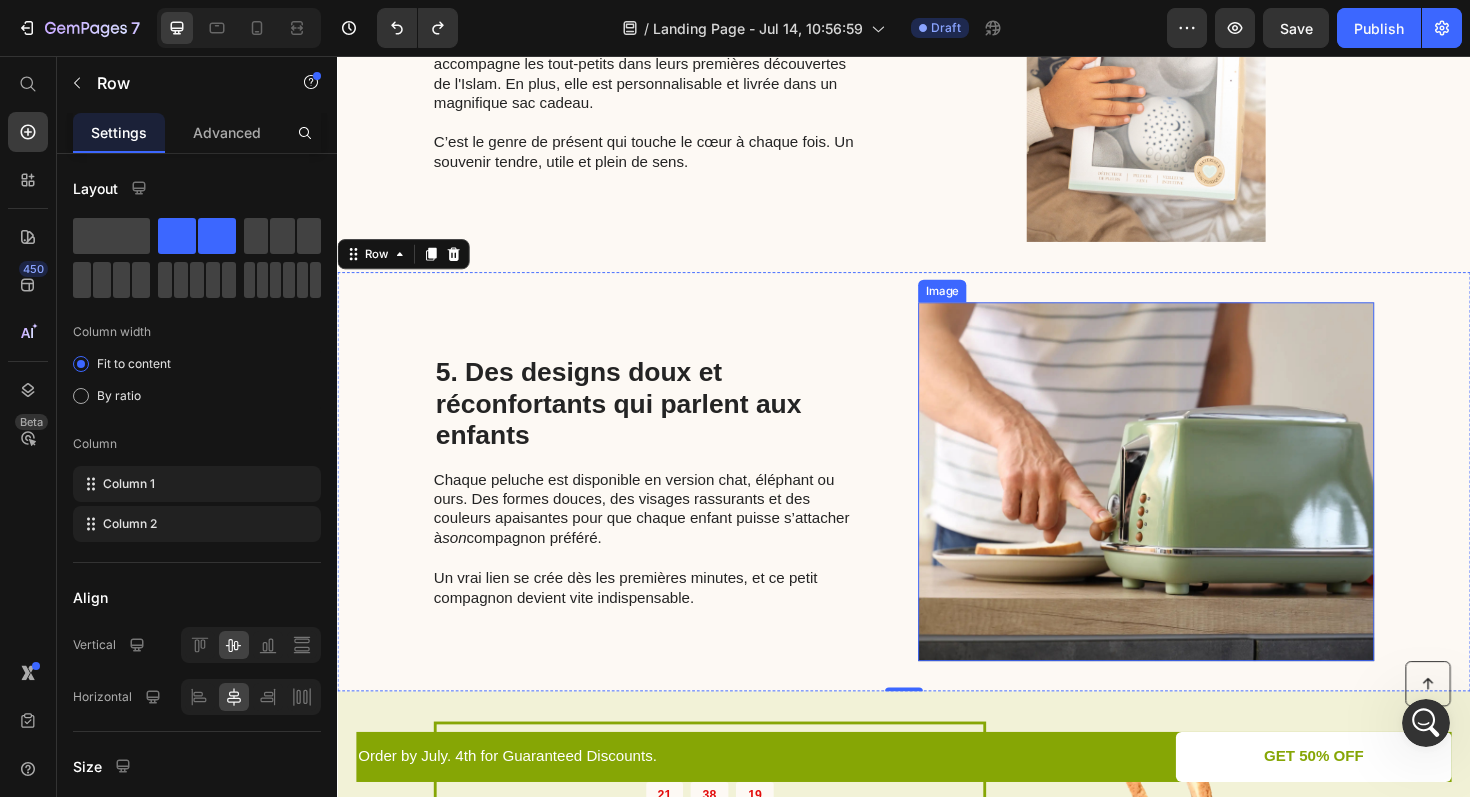 click at bounding box center [1193, 507] 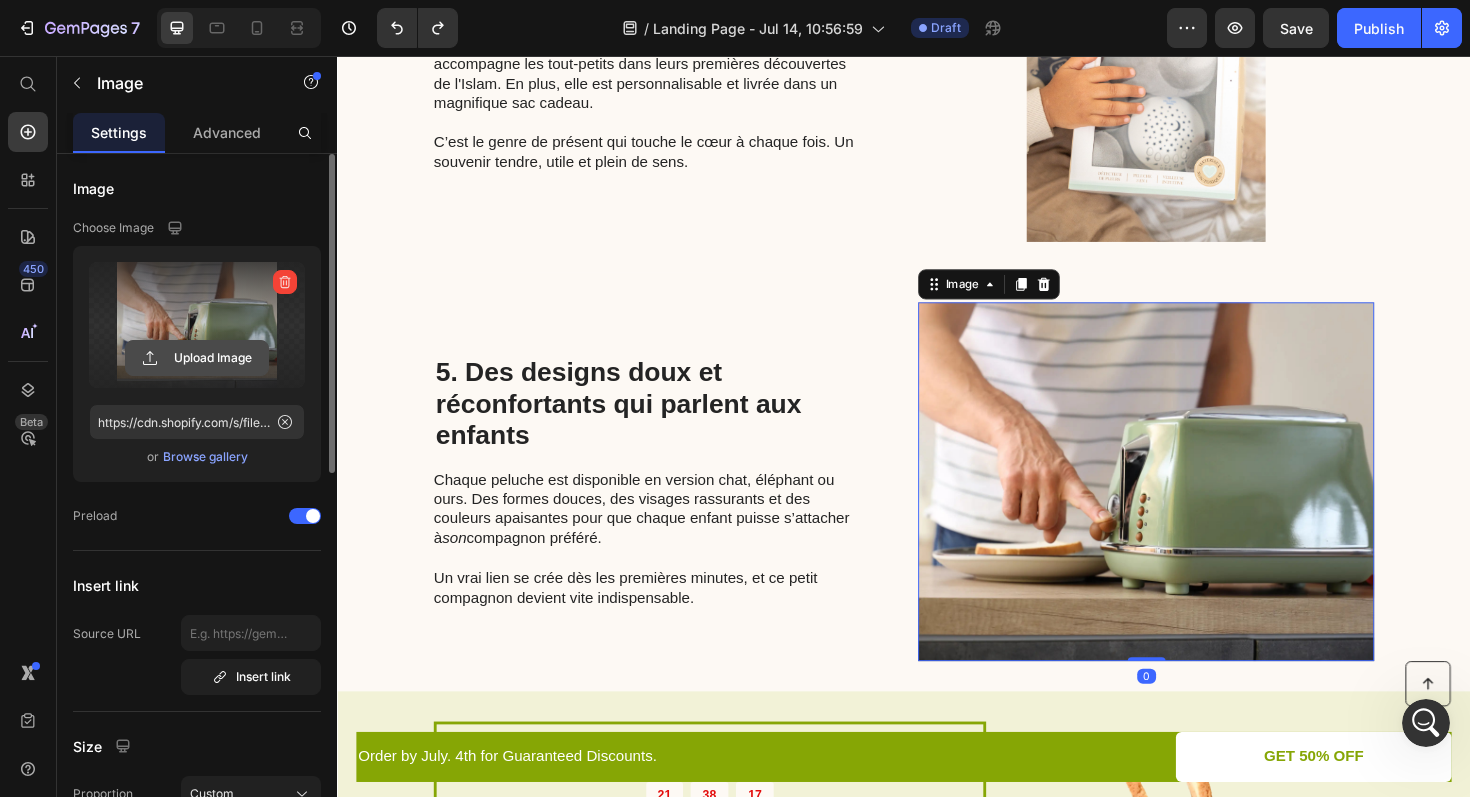 click 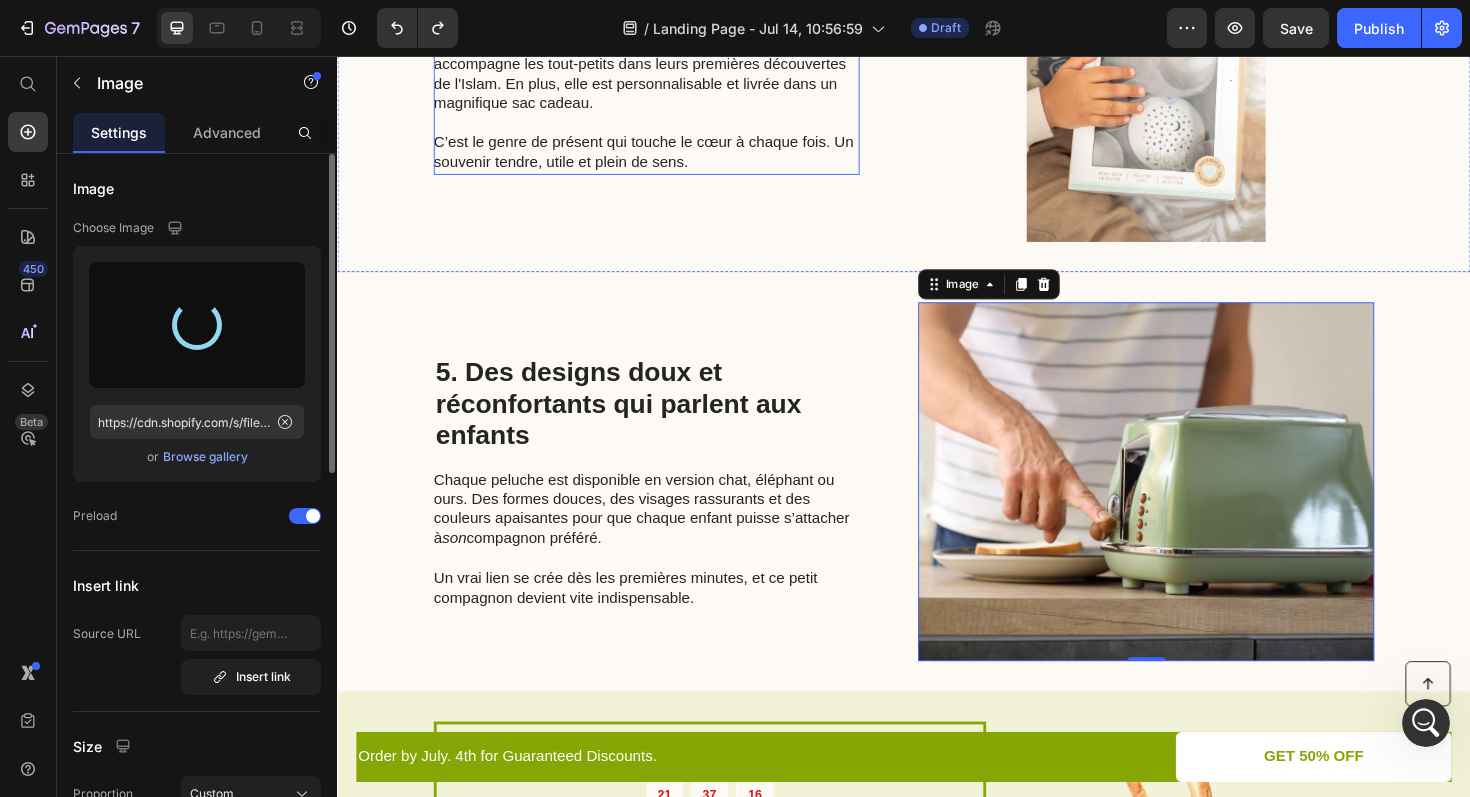 type on "https://cdn.shopify.com/s/files/1/0893/1006/9082/files/gempages_575276881998250570-7ef13ff6-0e0a-421f-ae55-440b662ae3da.jpg" 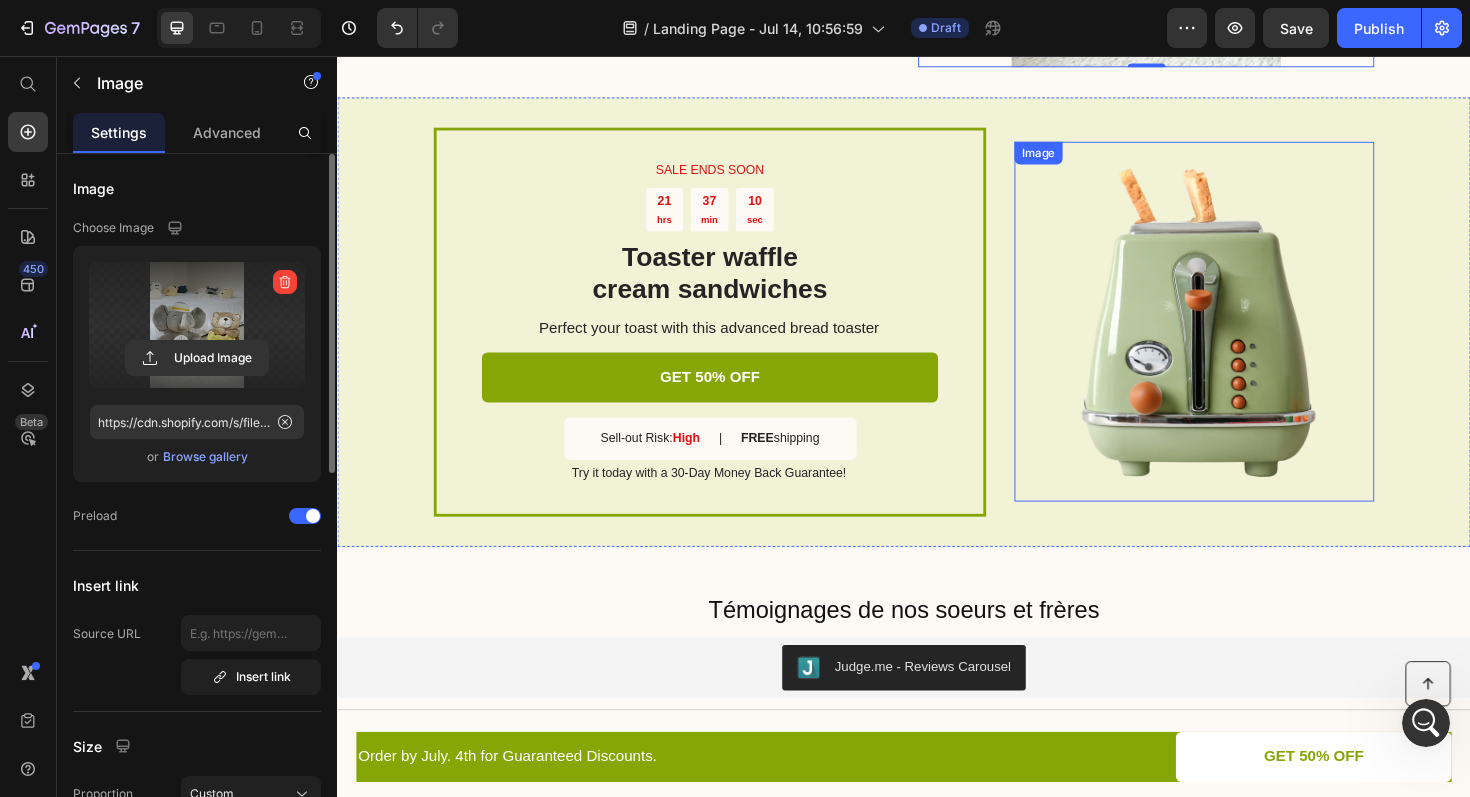 scroll, scrollTop: 2585, scrollLeft: 0, axis: vertical 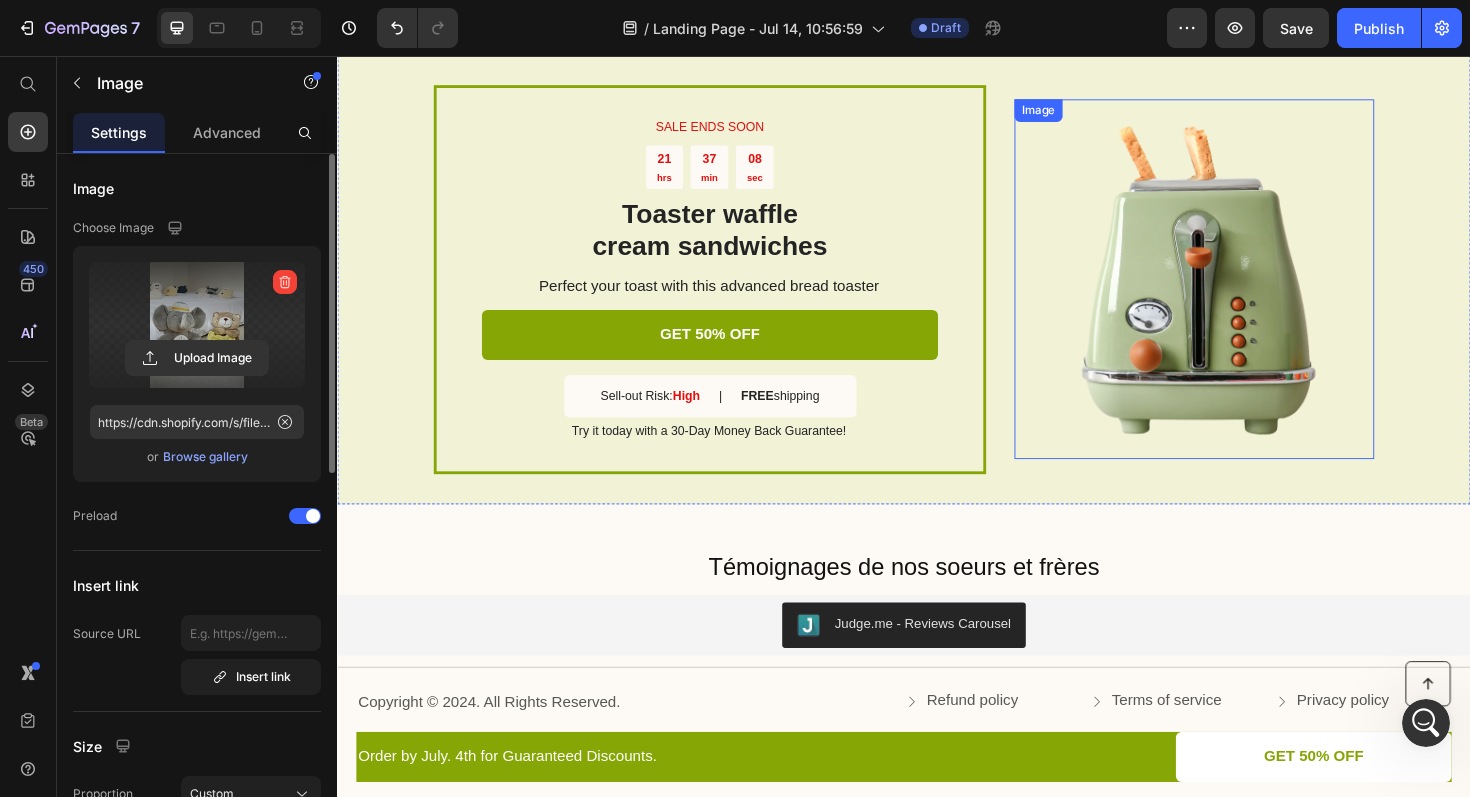 click at bounding box center [1244, 292] 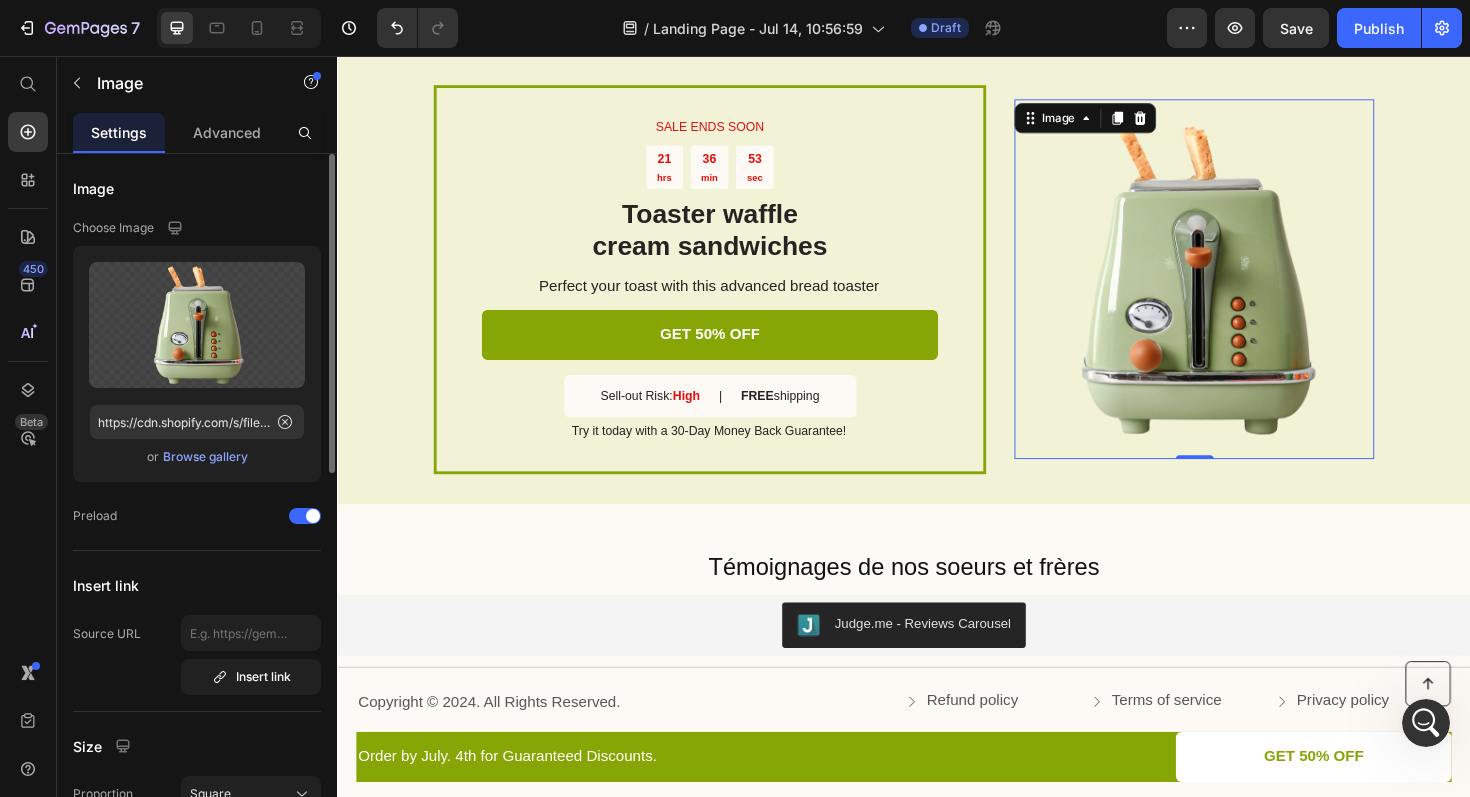 click at bounding box center (1244, 292) 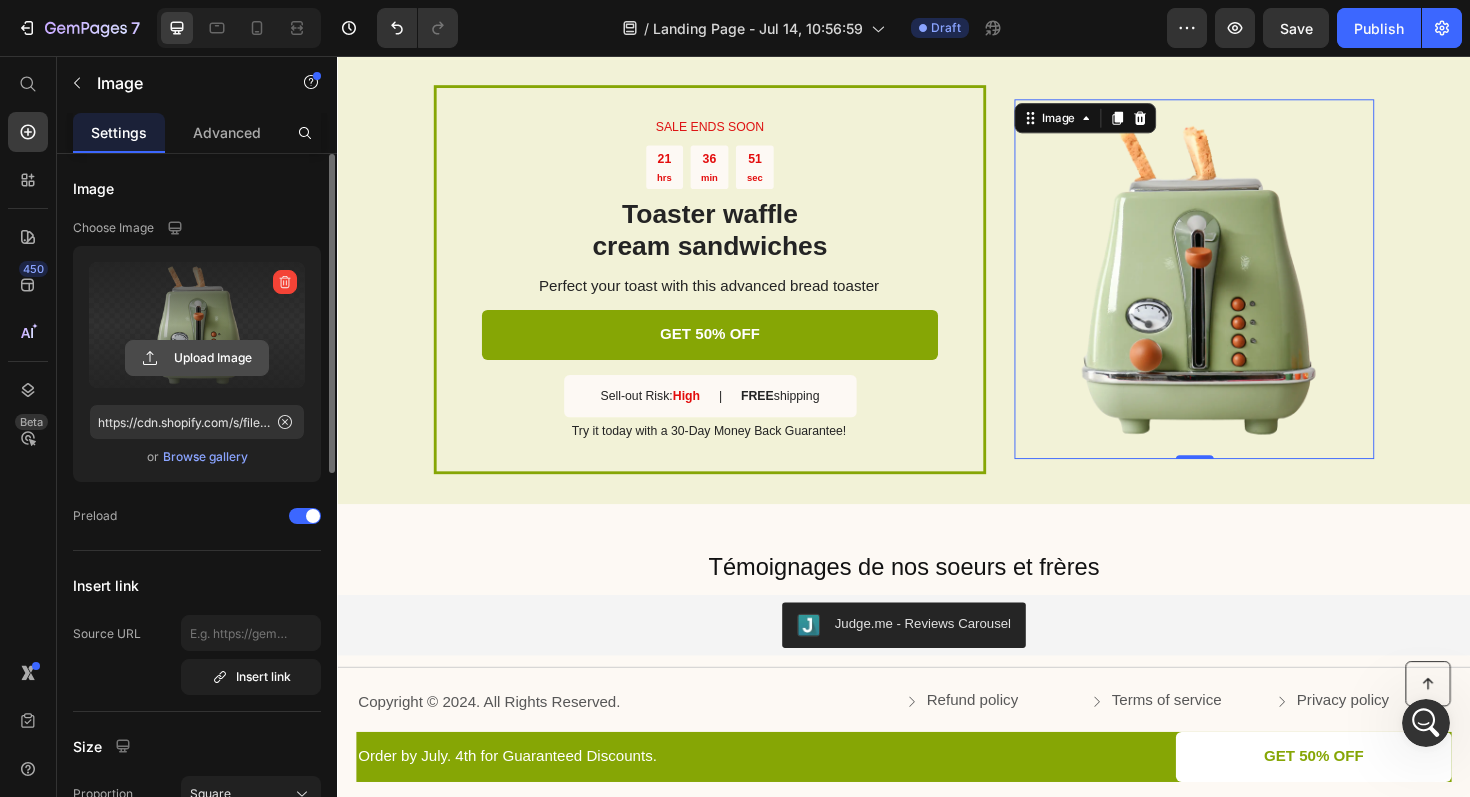 click 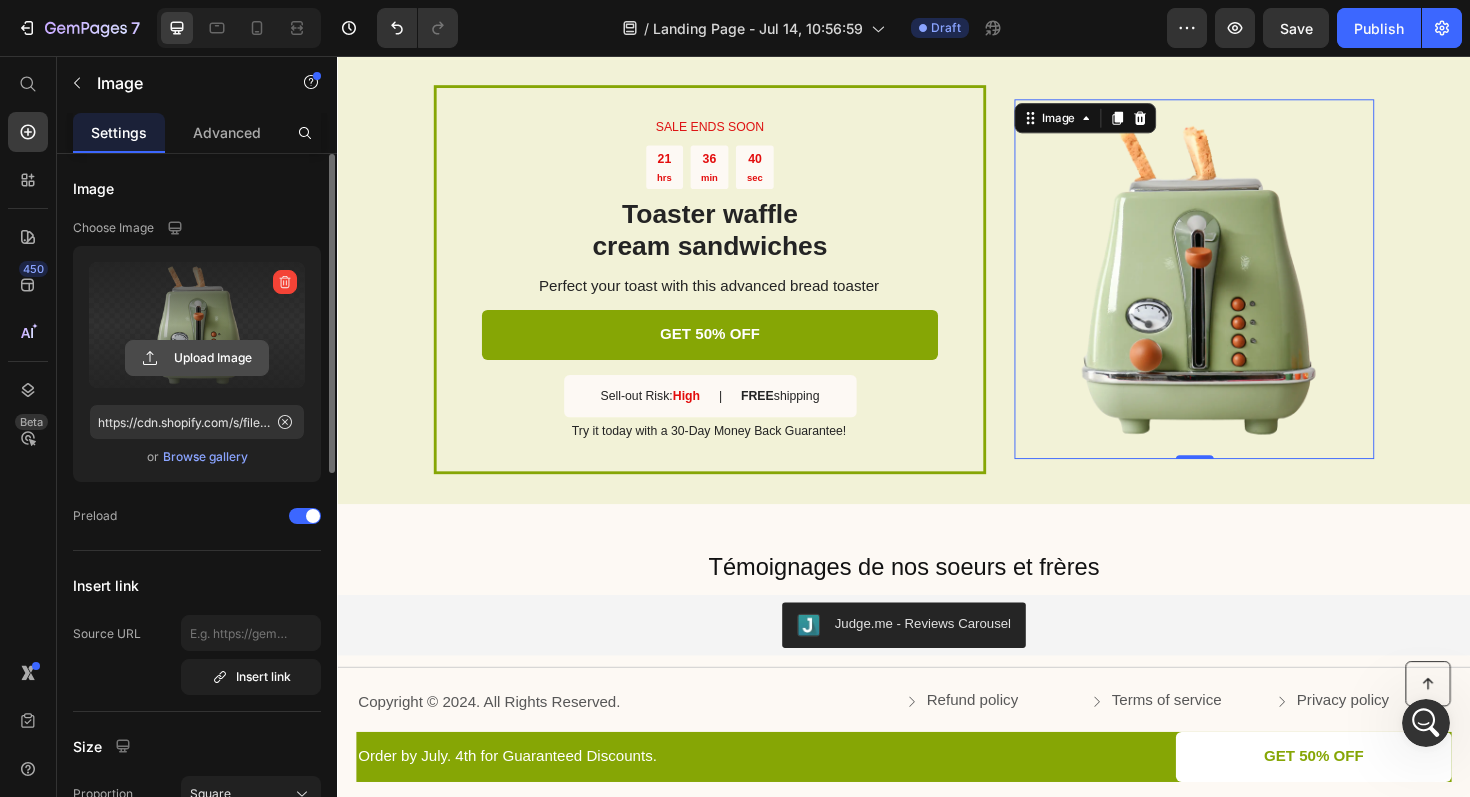 click 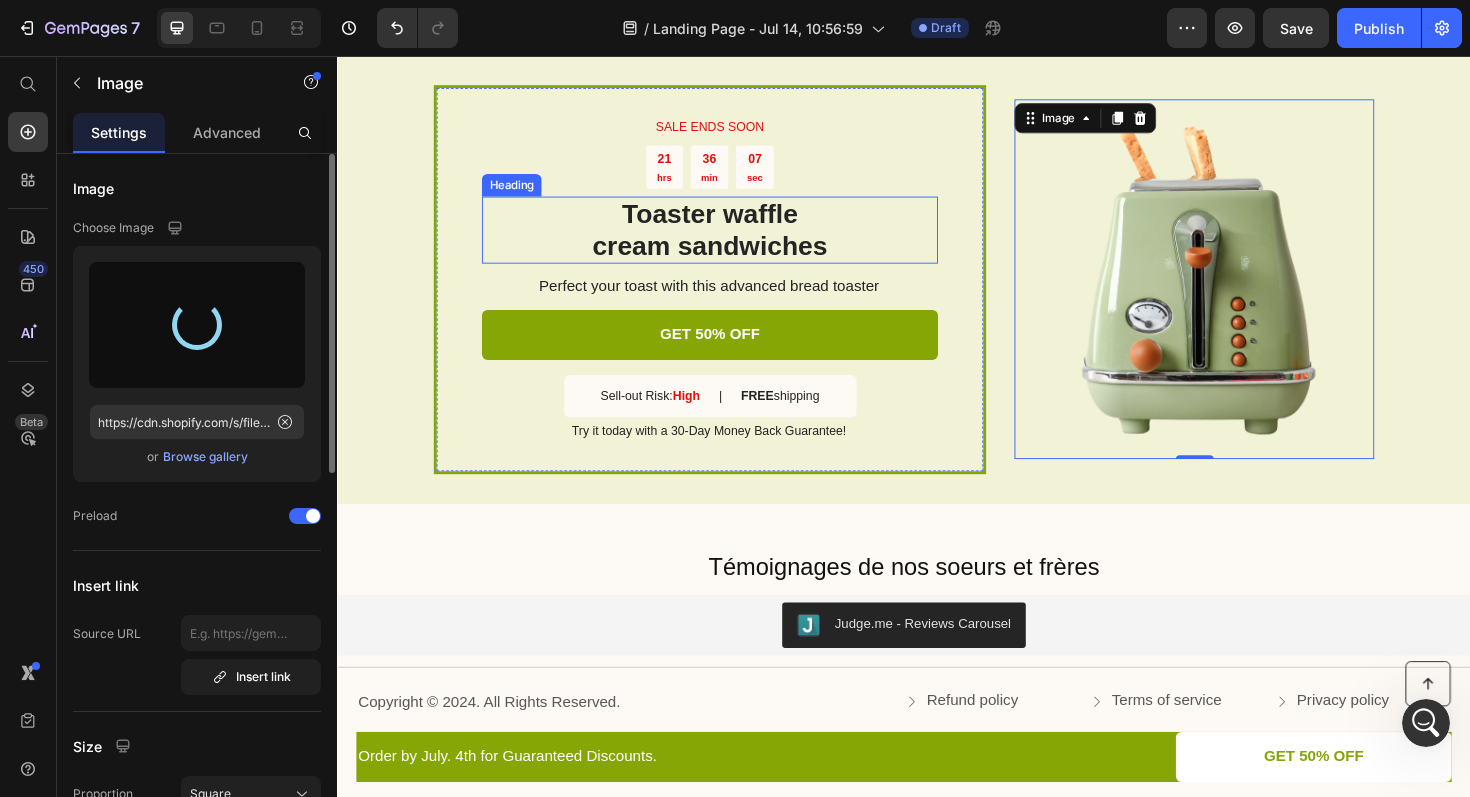 type on "https://cdn.shopify.com/s/files/1/[NUMBER]/[NUMBER]/[NUMBER]/files/gempages_[NUMBER]_[NUMBER]-[NUMBER]-[NUMBER]-[NUMBER]-[NUMBER]-[NUMBER]-[NUMBER]-[NUMBER]-[NUMBER]-[NUMBER].jpg" 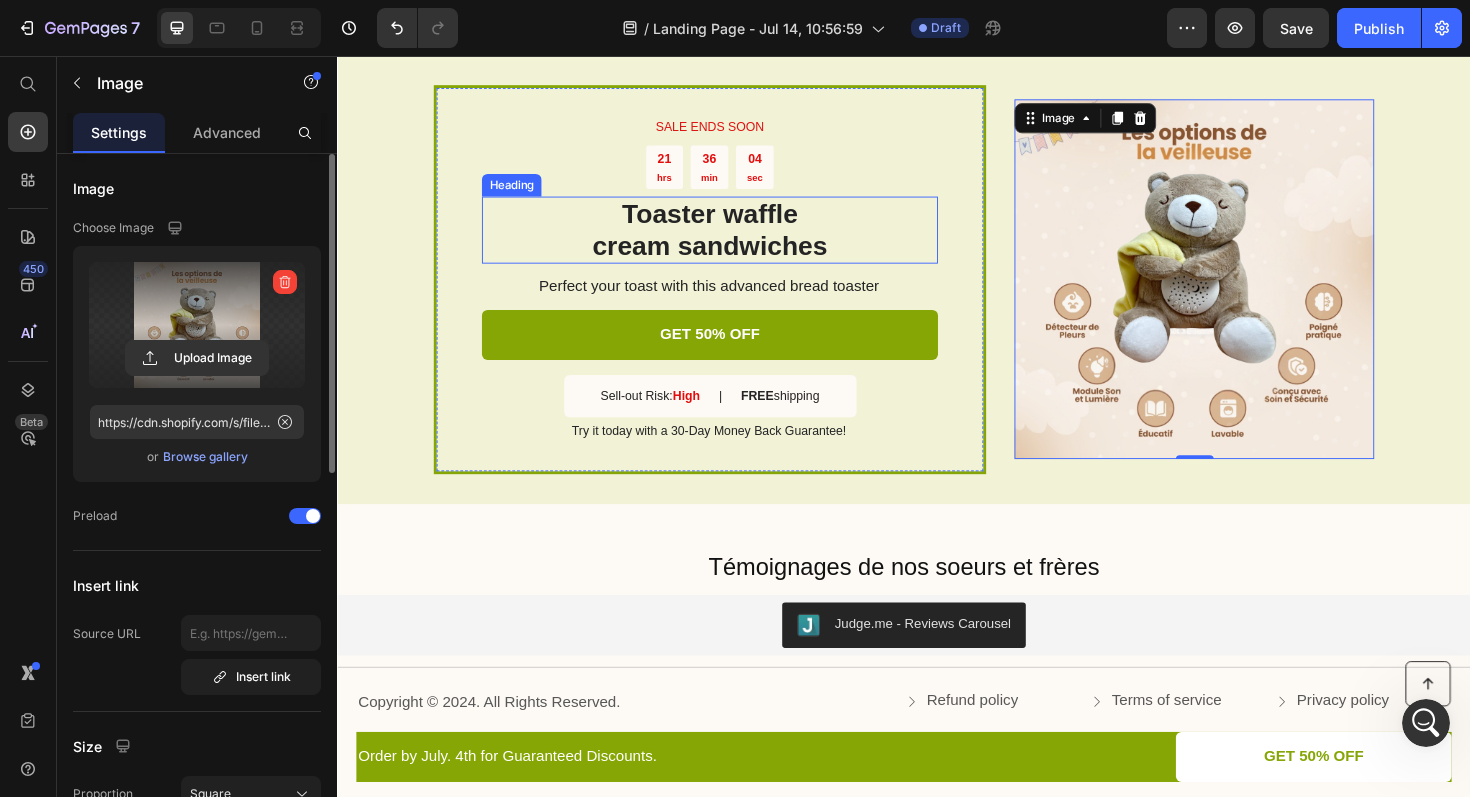click on "Toaster waffle cream sandwiches" at bounding box center [731, 240] 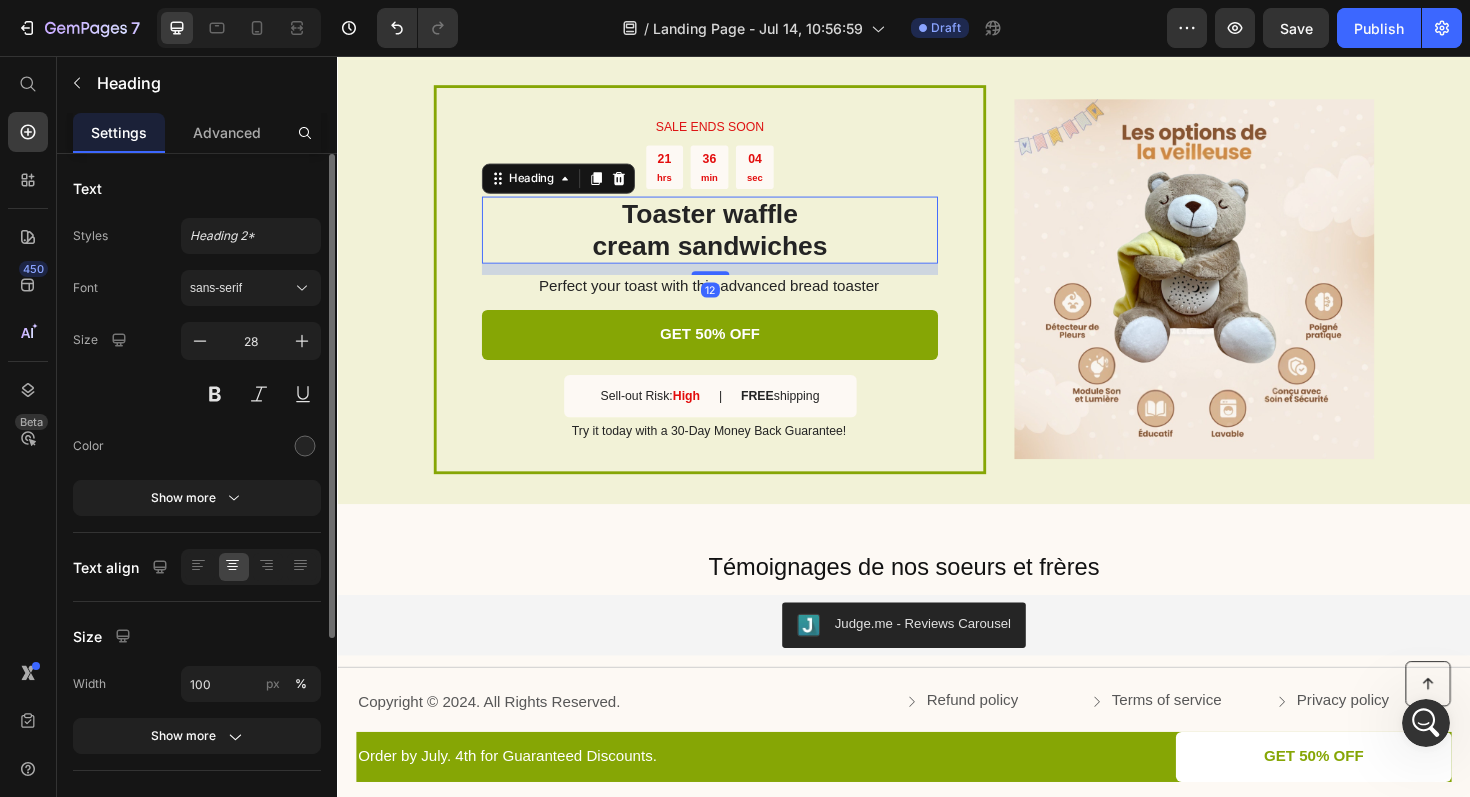 click on "Toaster waffle cream sandwiches" at bounding box center (731, 240) 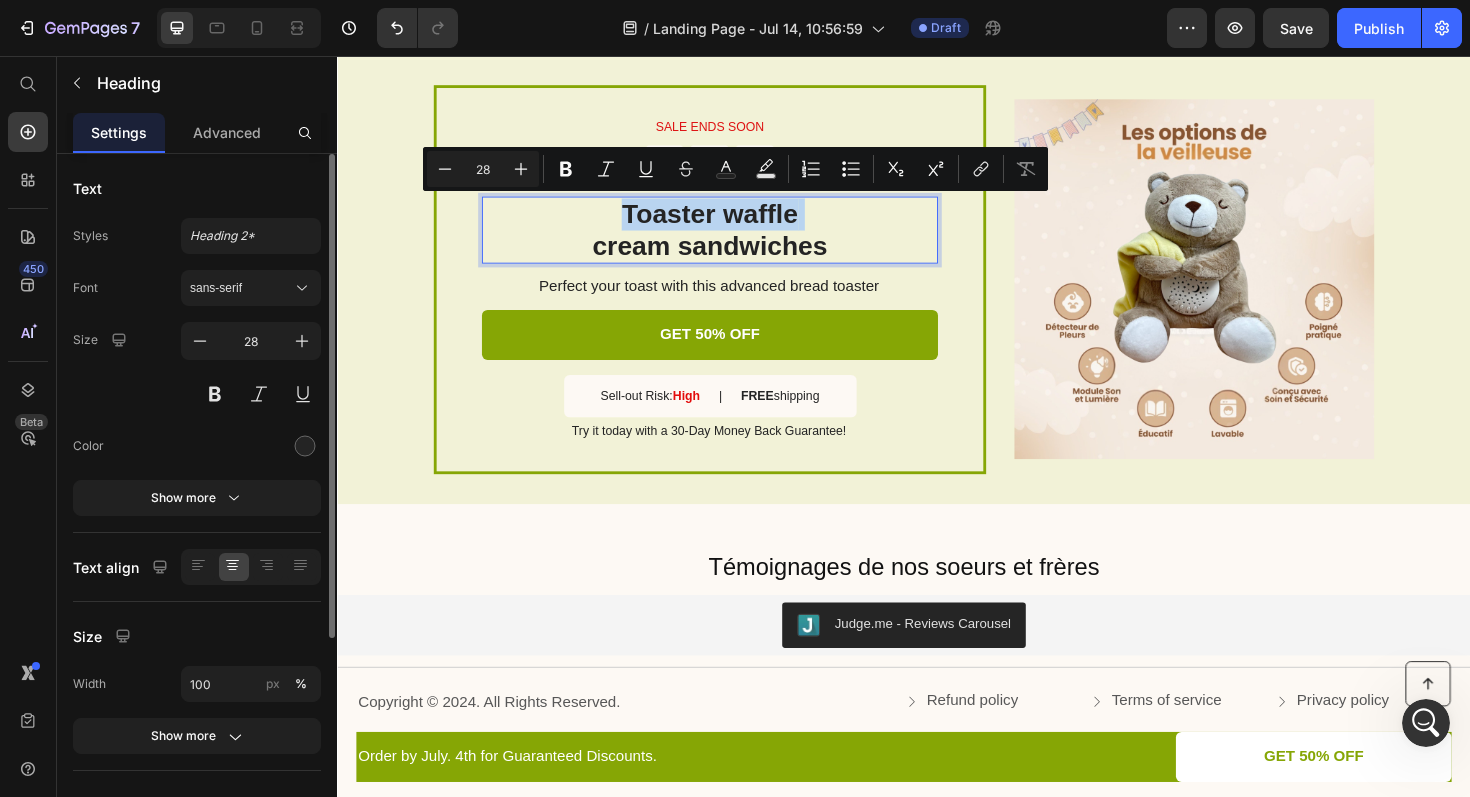 click on "Toaster waffle cream sandwiches" at bounding box center [731, 240] 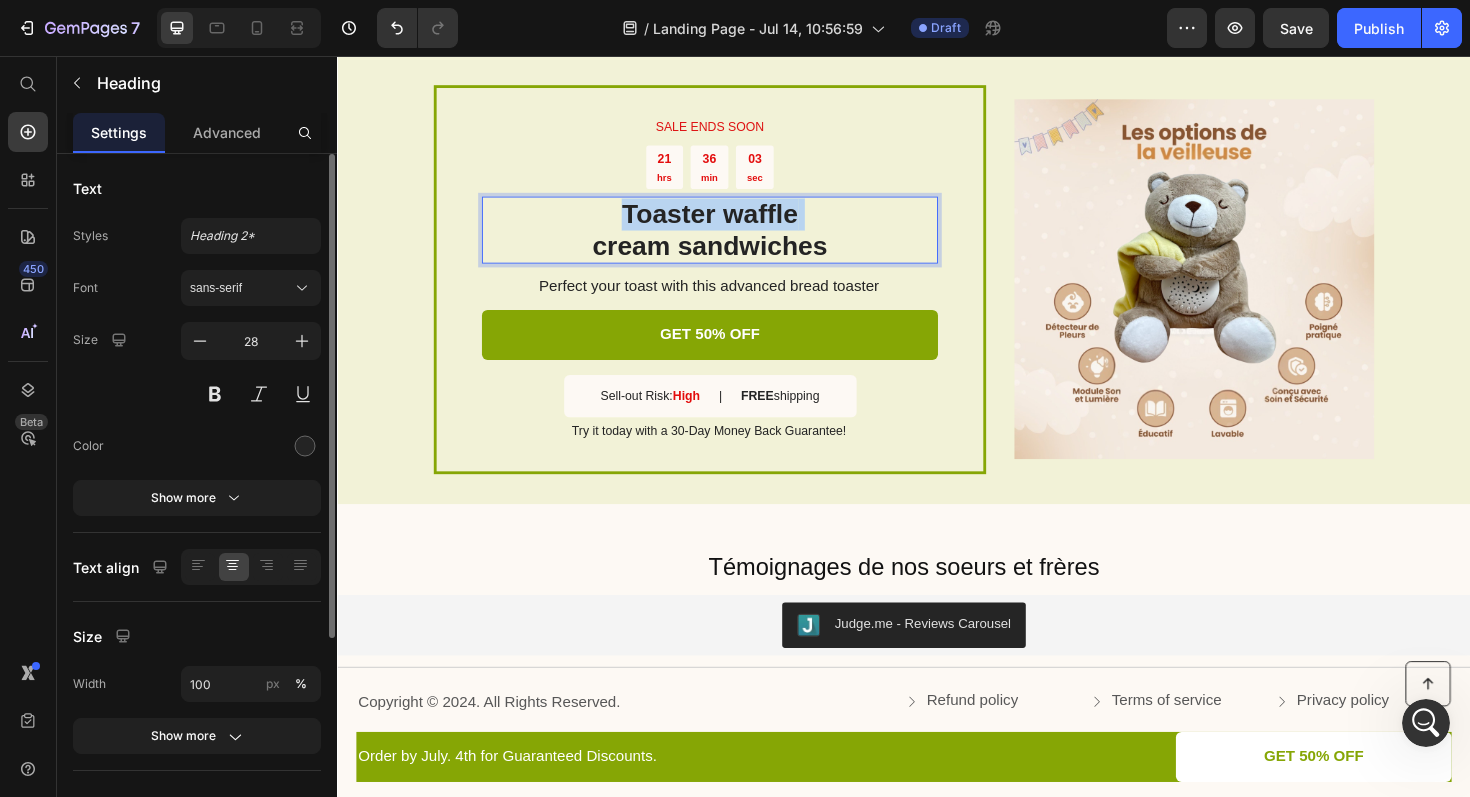 click on "Toaster waffle cream sandwiches" at bounding box center (731, 240) 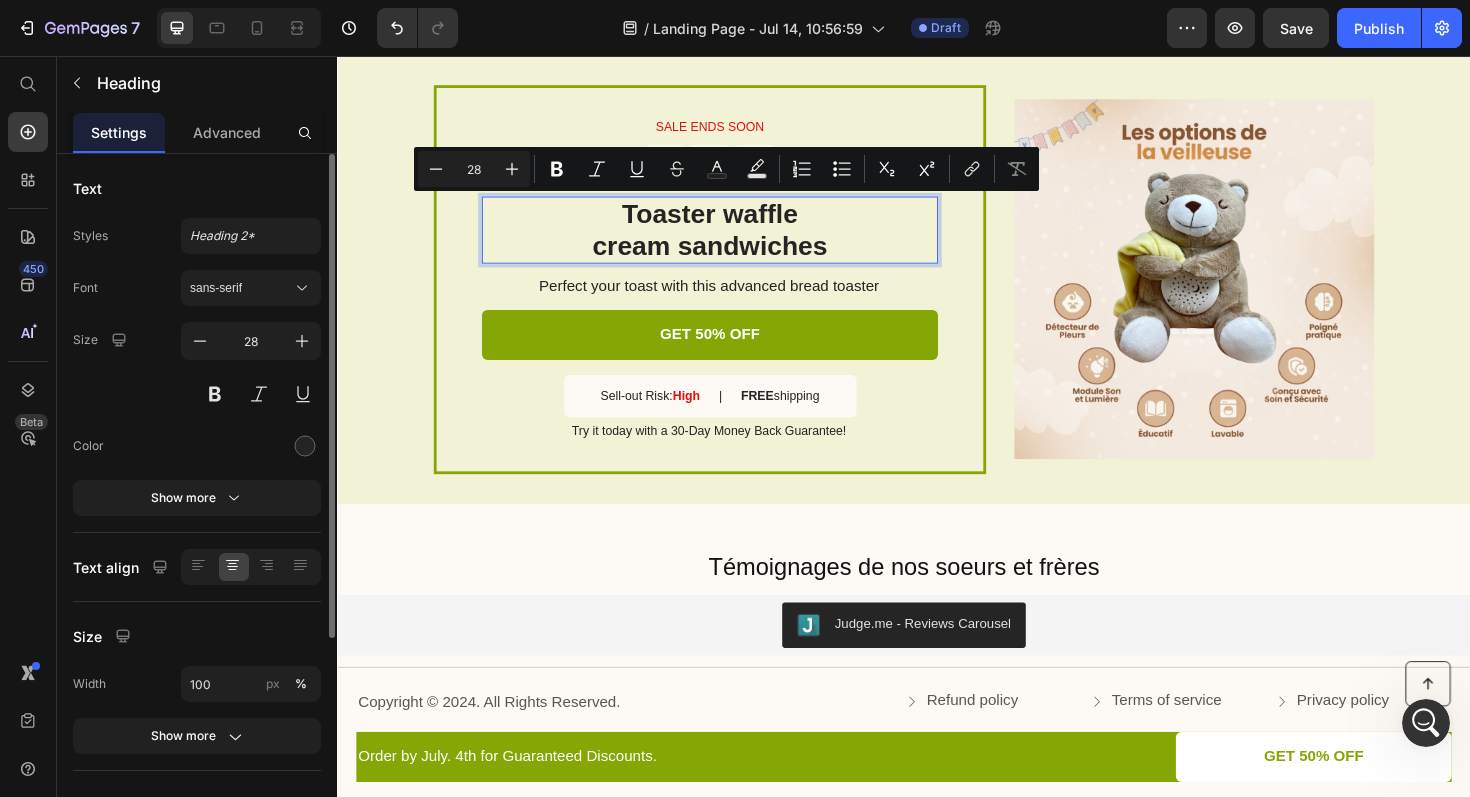 click on "Toaster waffle cream sandwiches" at bounding box center (731, 240) 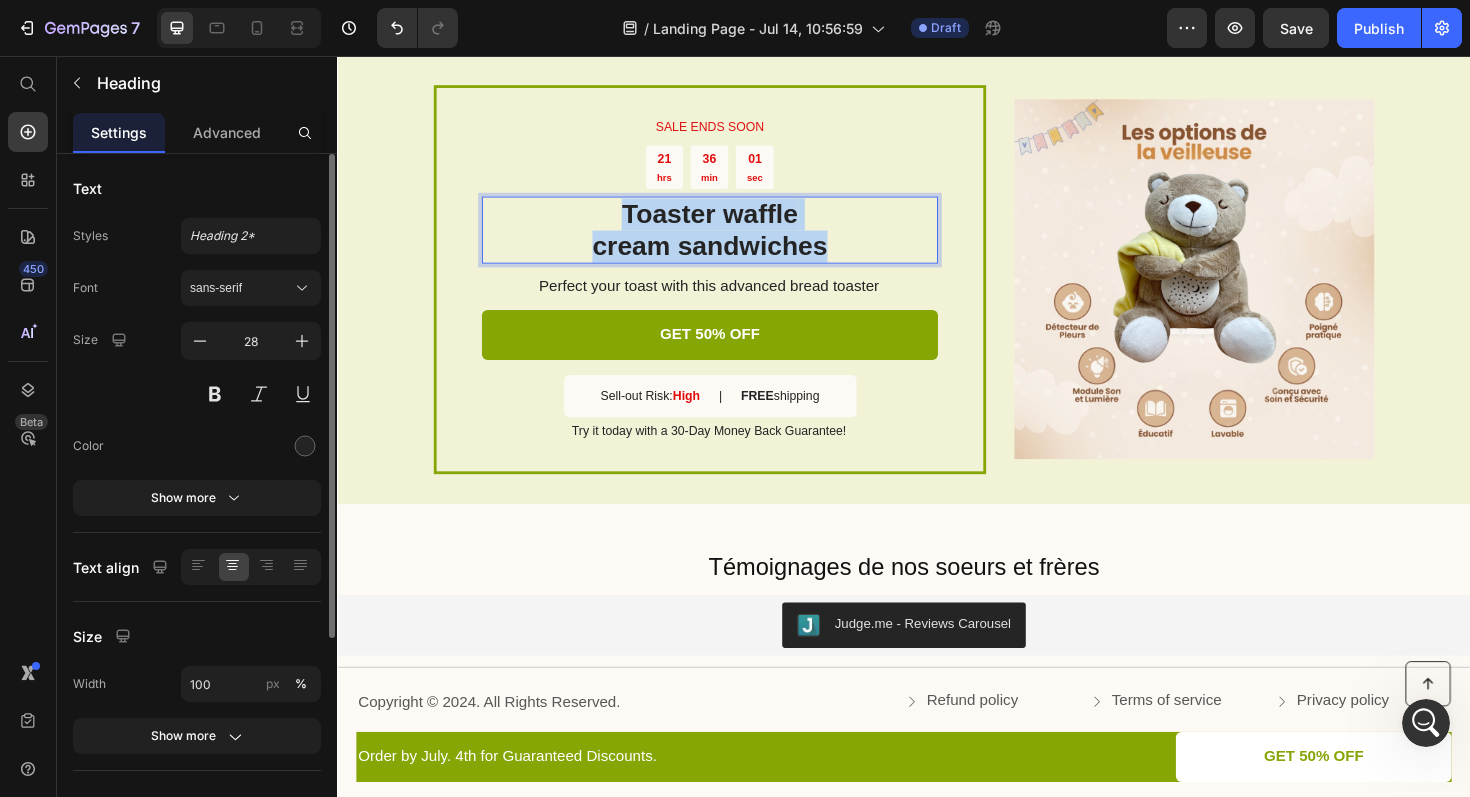 drag, startPoint x: 859, startPoint y: 255, endPoint x: 644, endPoint y: 222, distance: 217.51782 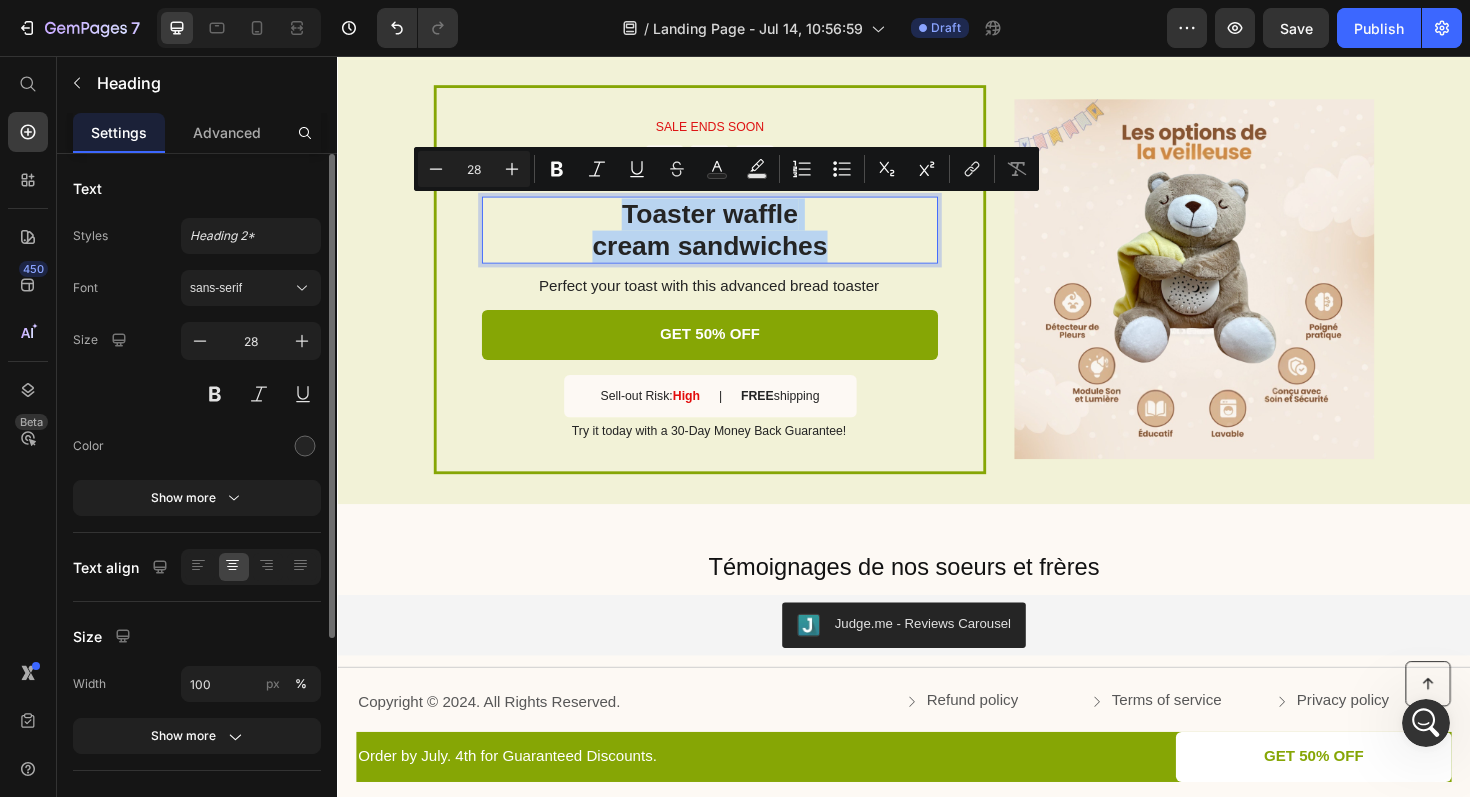 scroll, scrollTop: 2586, scrollLeft: 0, axis: vertical 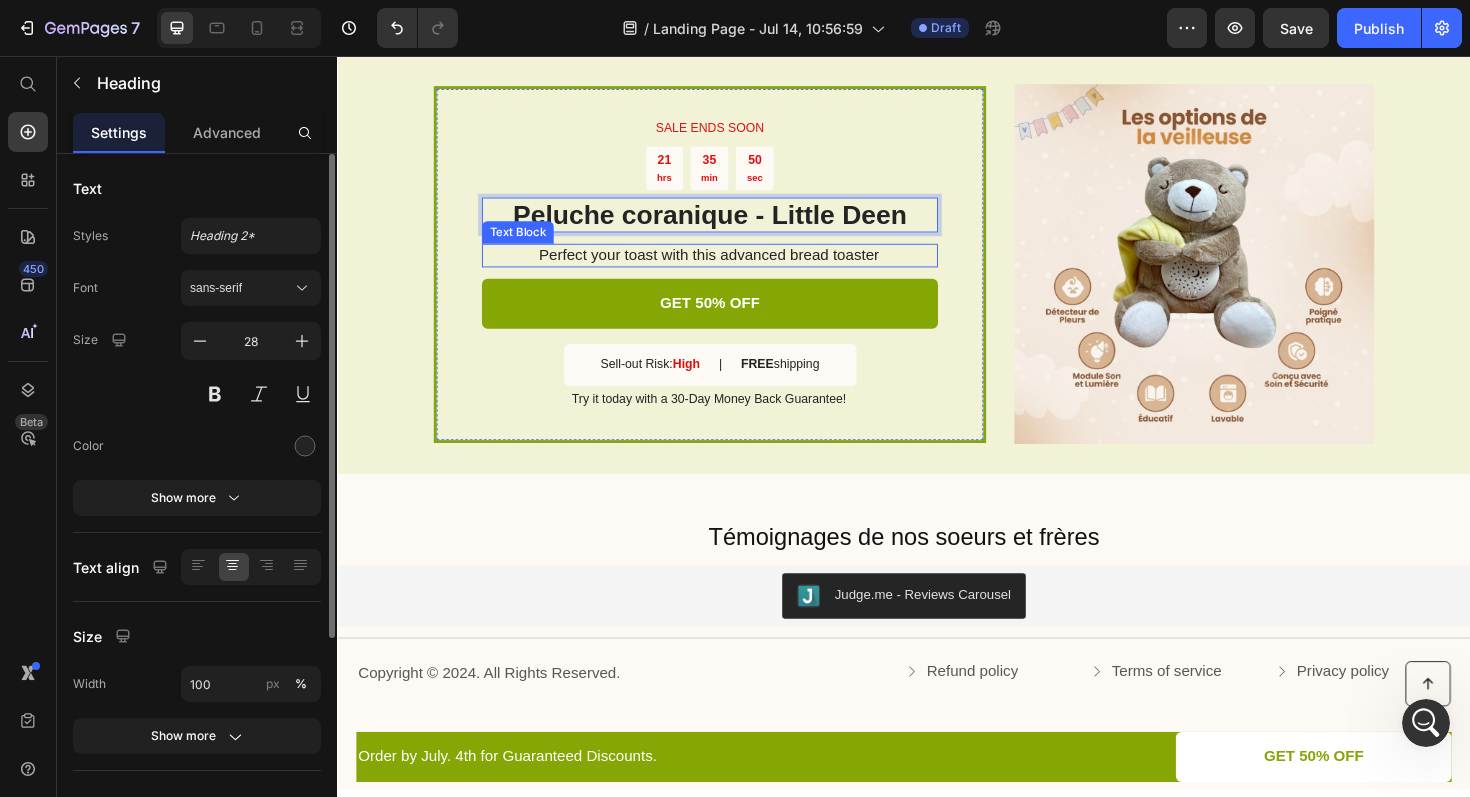 click on "Perfect your toast with this advanced bread toaster" at bounding box center [730, 267] 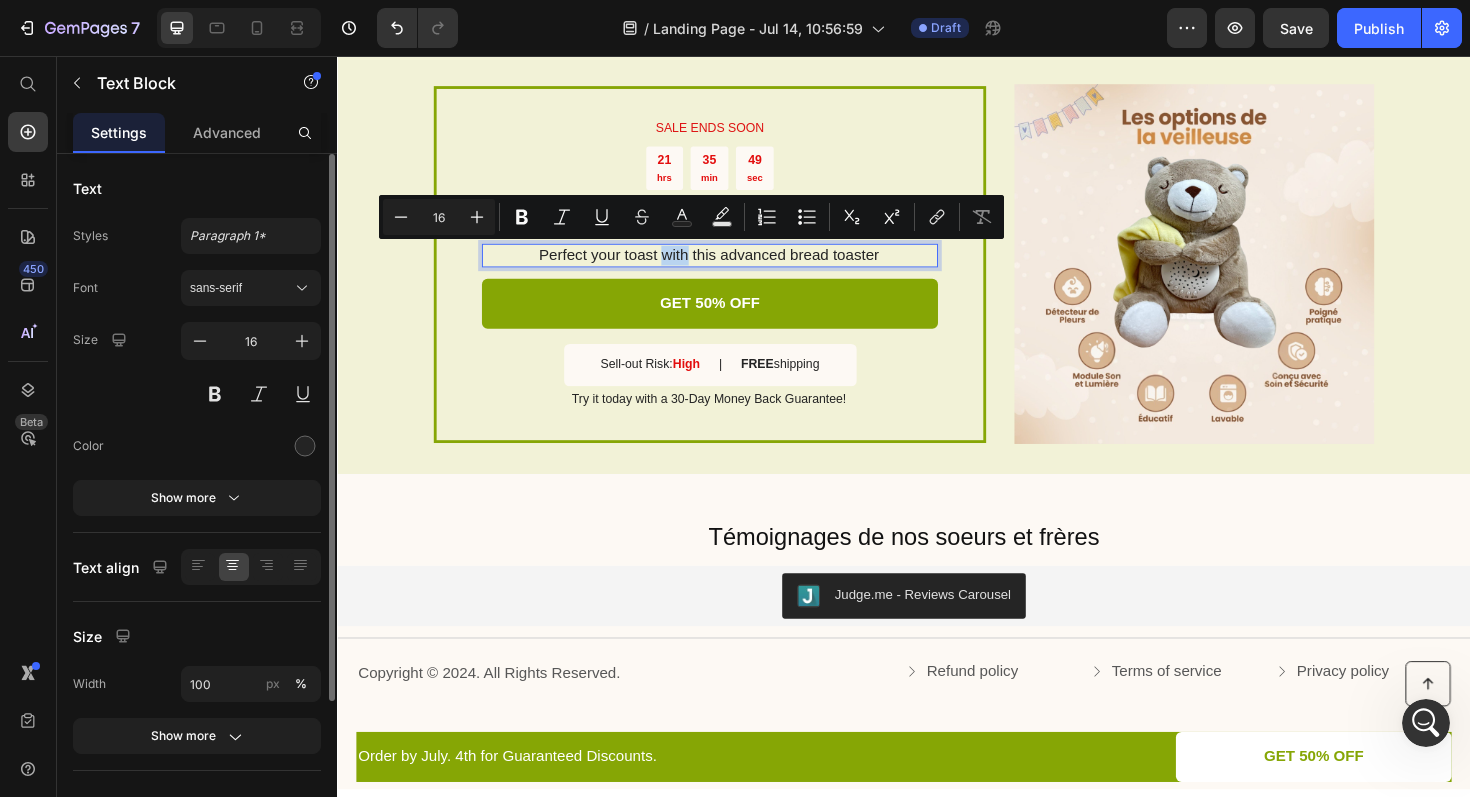 click on "Perfect your toast with this advanced bread toaster" at bounding box center (730, 267) 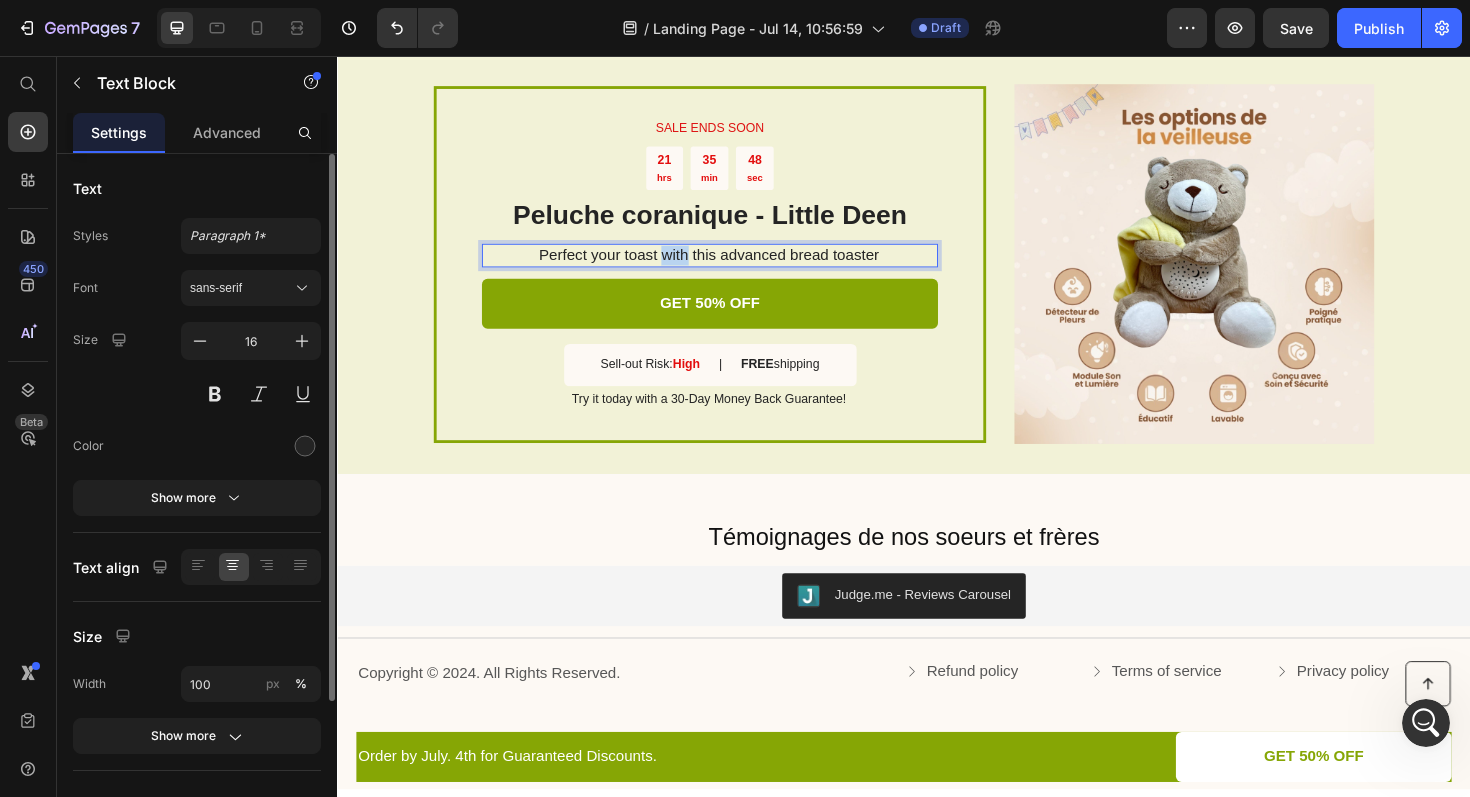 click on "Perfect your toast with this advanced bread toaster" at bounding box center (730, 267) 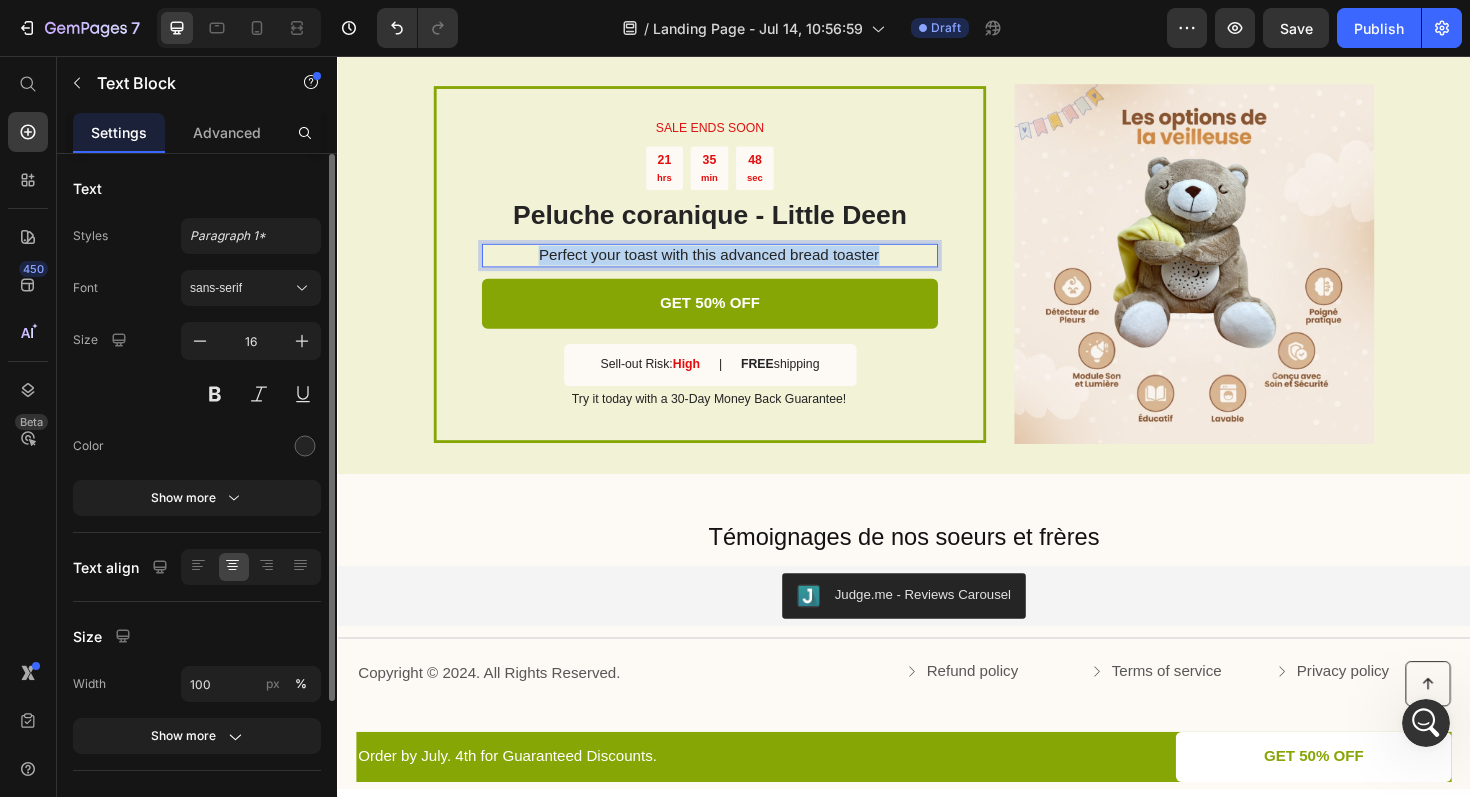 click on "Perfect your toast with this advanced bread toaster" at bounding box center (730, 267) 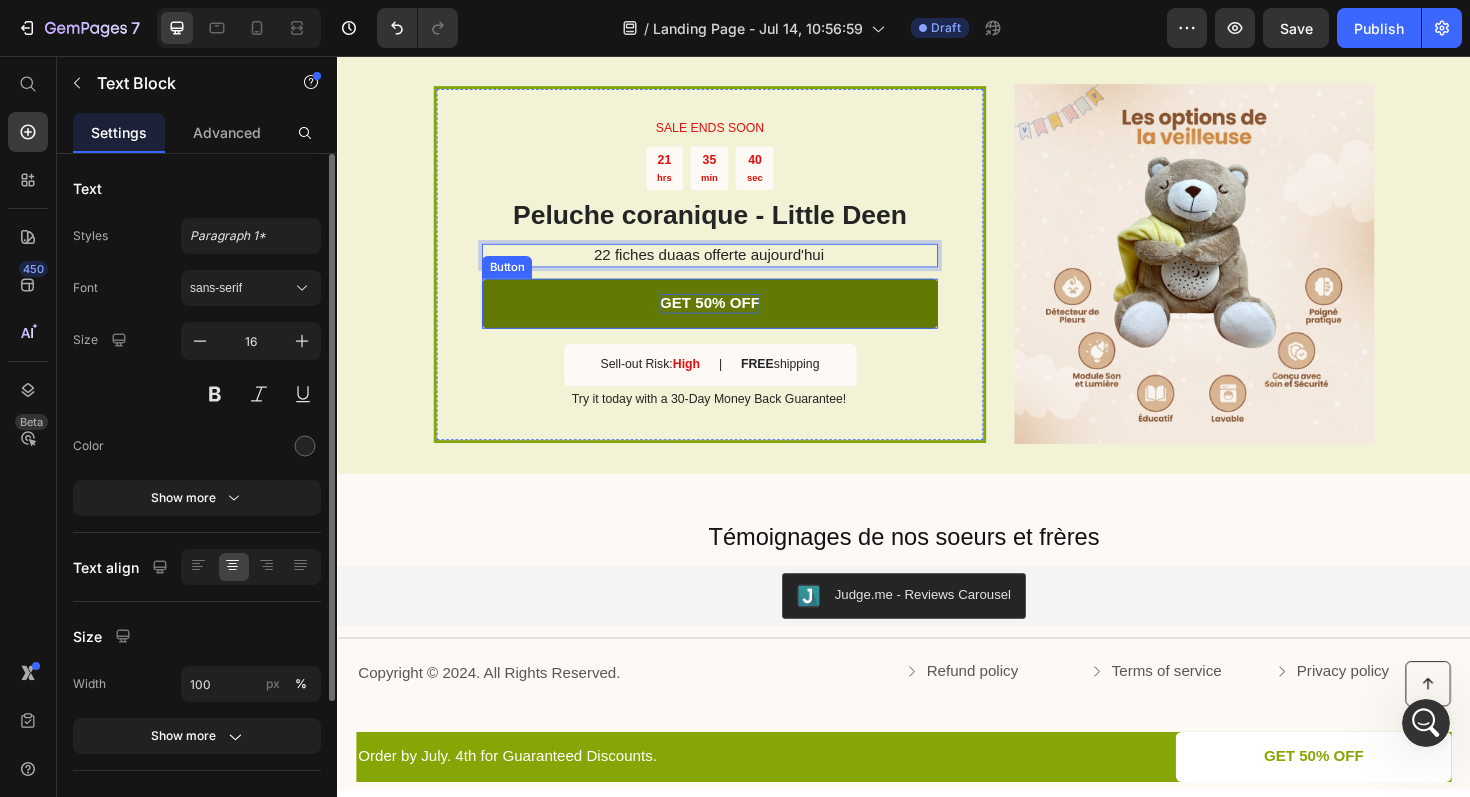 click on "GET 50% OFF" at bounding box center (732, 318) 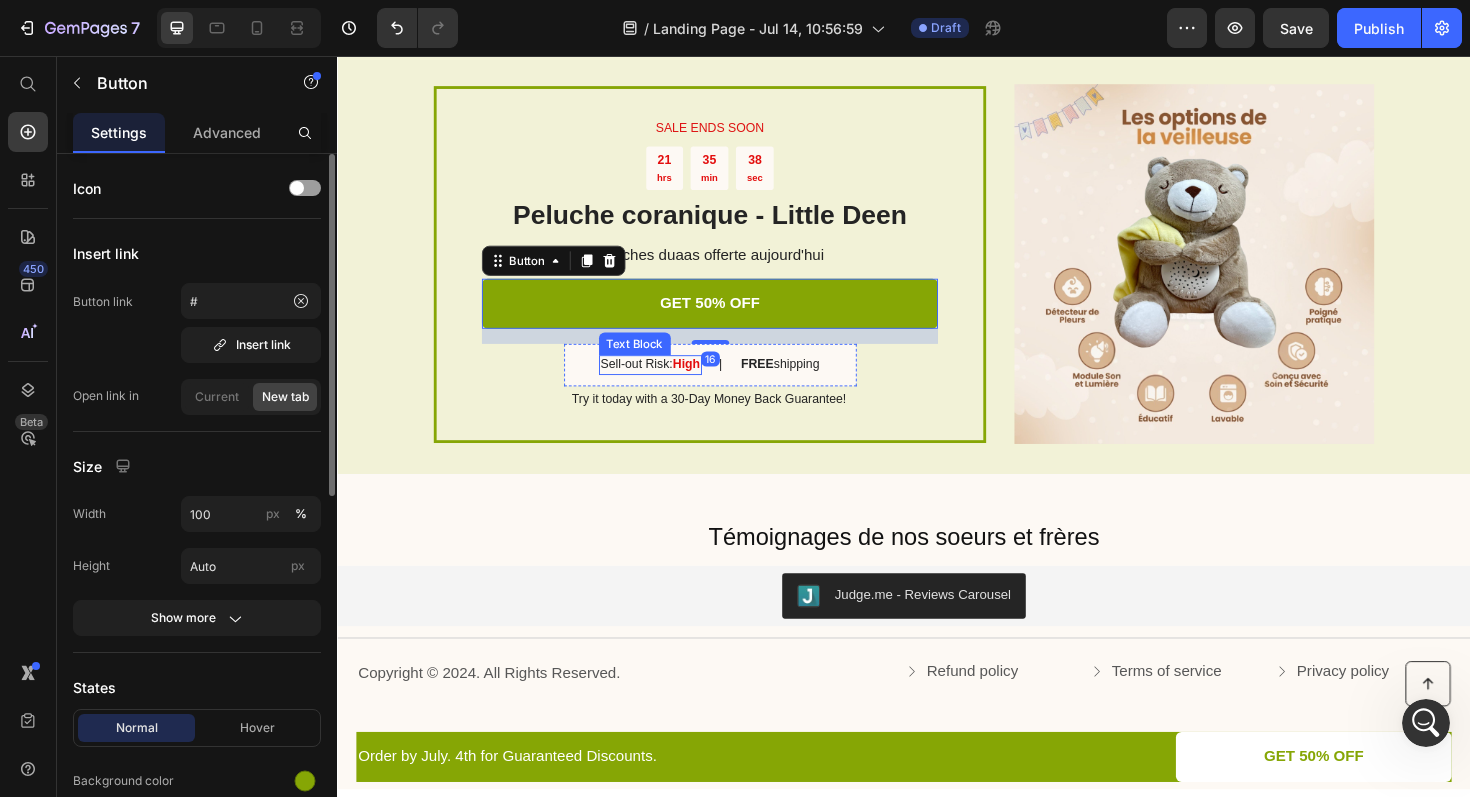 click on "Sell-out Risk:  High" at bounding box center (668, 383) 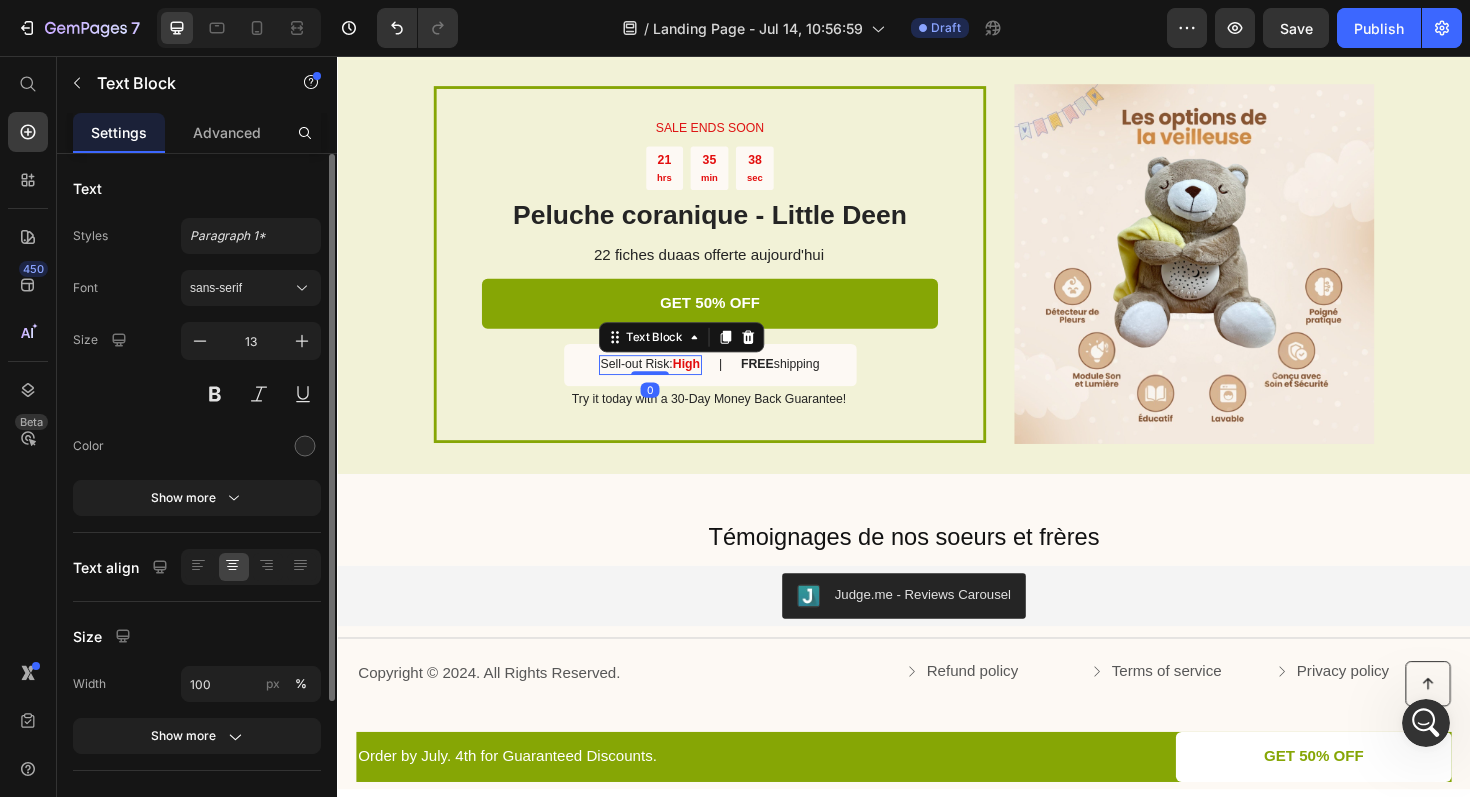 click on "Sell-out Risk:  High" at bounding box center (668, 383) 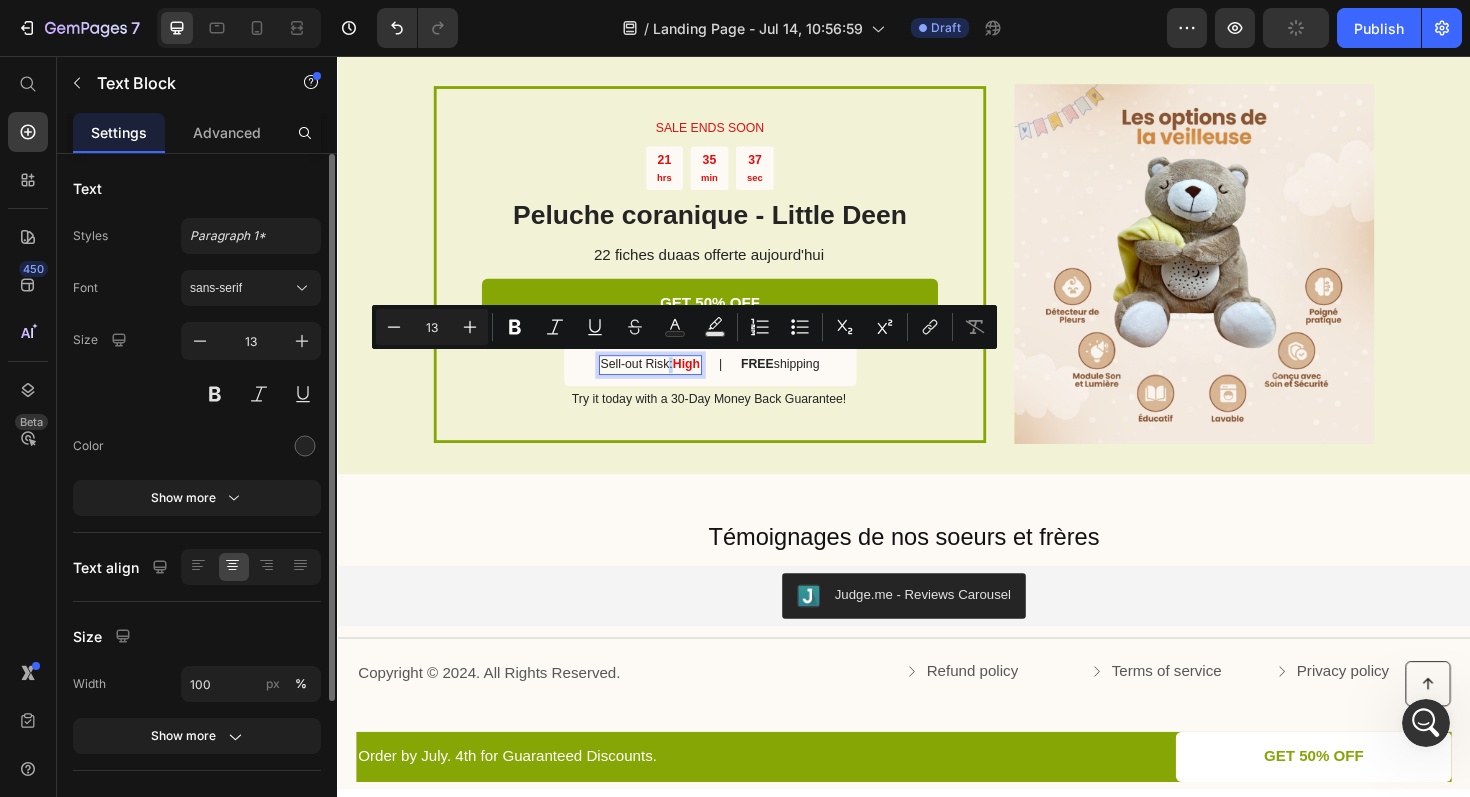 click on "Sell-out Risk:  High" at bounding box center [668, 383] 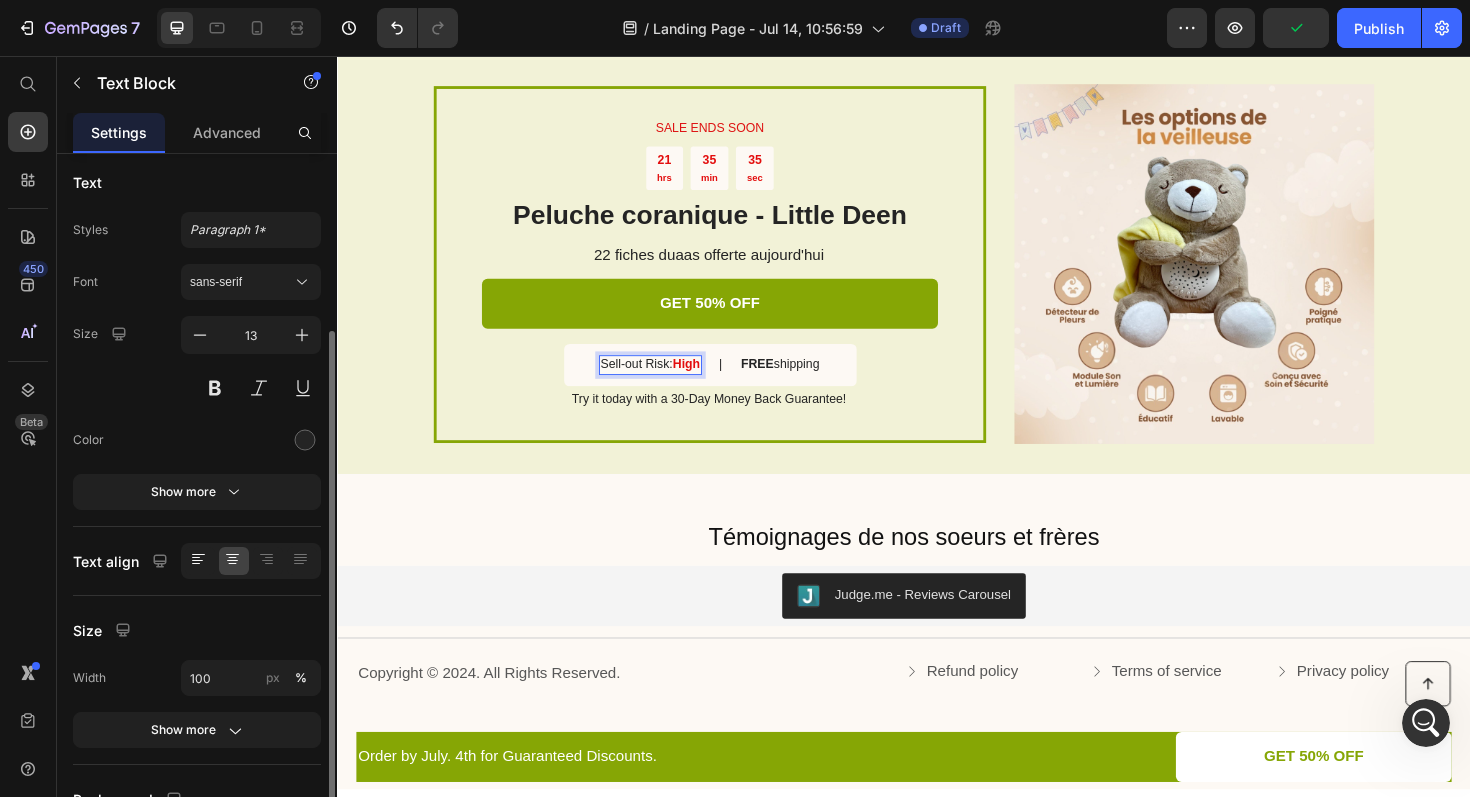 scroll, scrollTop: 0, scrollLeft: 0, axis: both 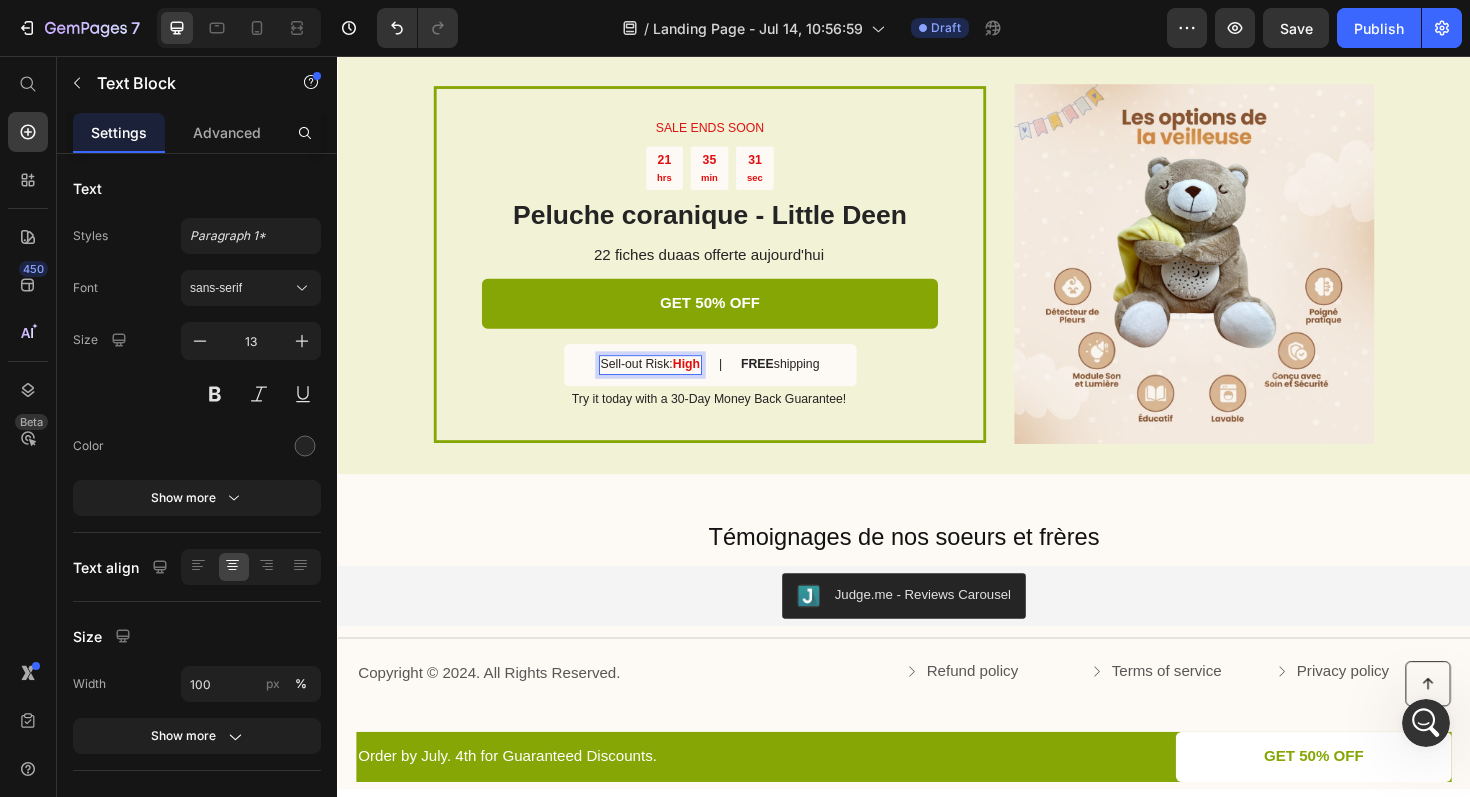 click on "Sell-out Risk:  High" at bounding box center [668, 383] 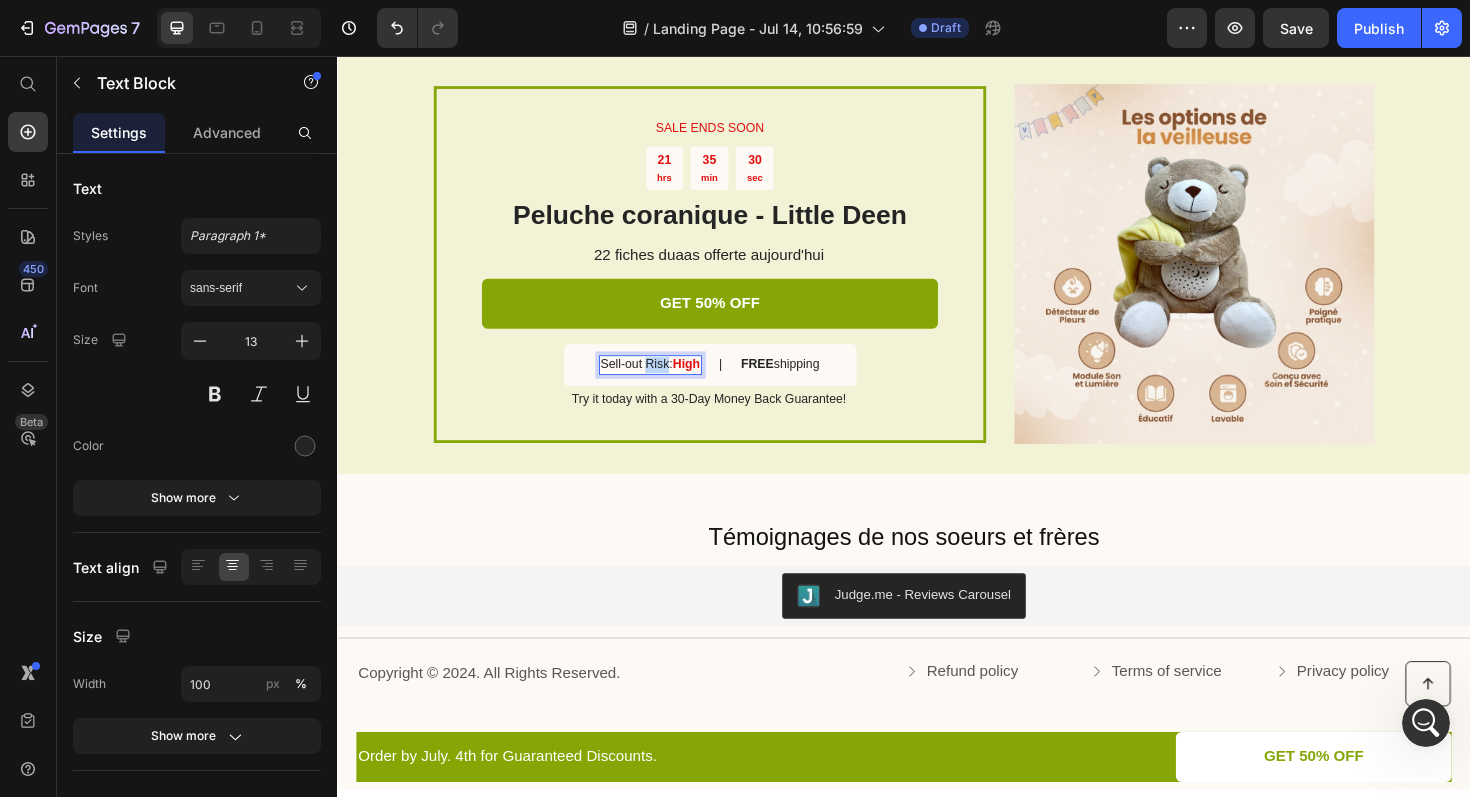 click on "Sell-out Risk:  High" at bounding box center [668, 383] 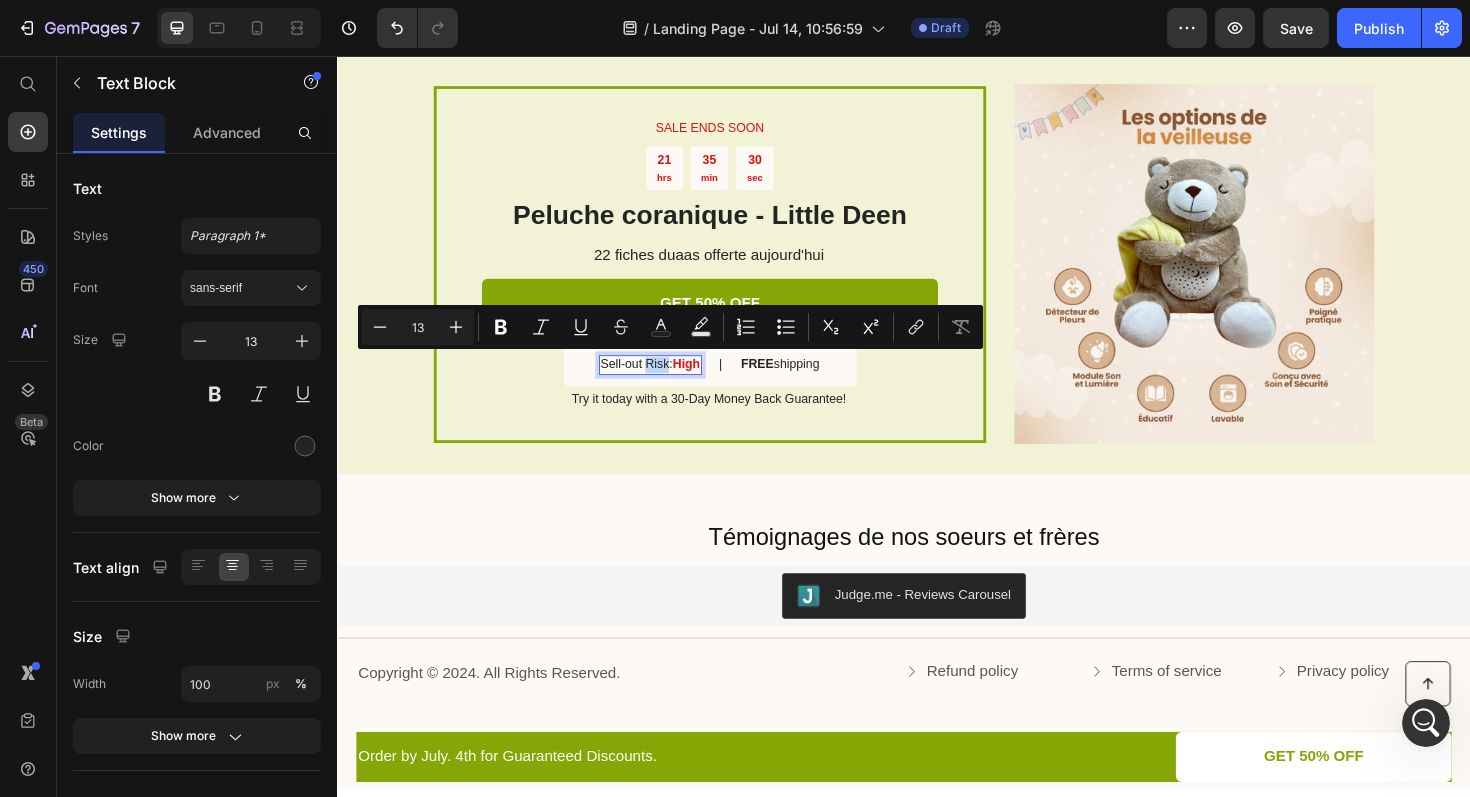 click on "Sell-out Risk:  High" at bounding box center (668, 383) 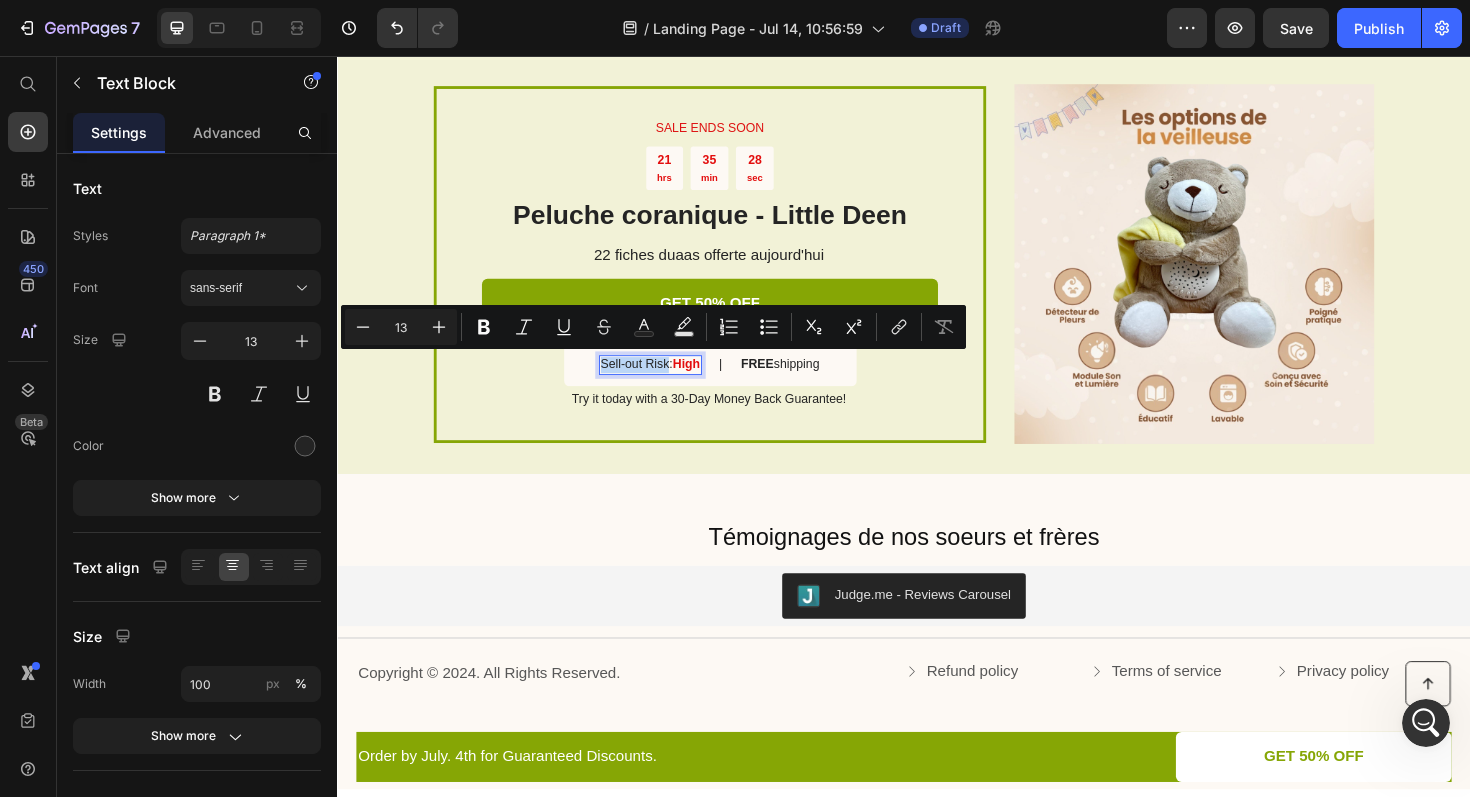 drag, startPoint x: 683, startPoint y: 385, endPoint x: 613, endPoint y: 385, distance: 70 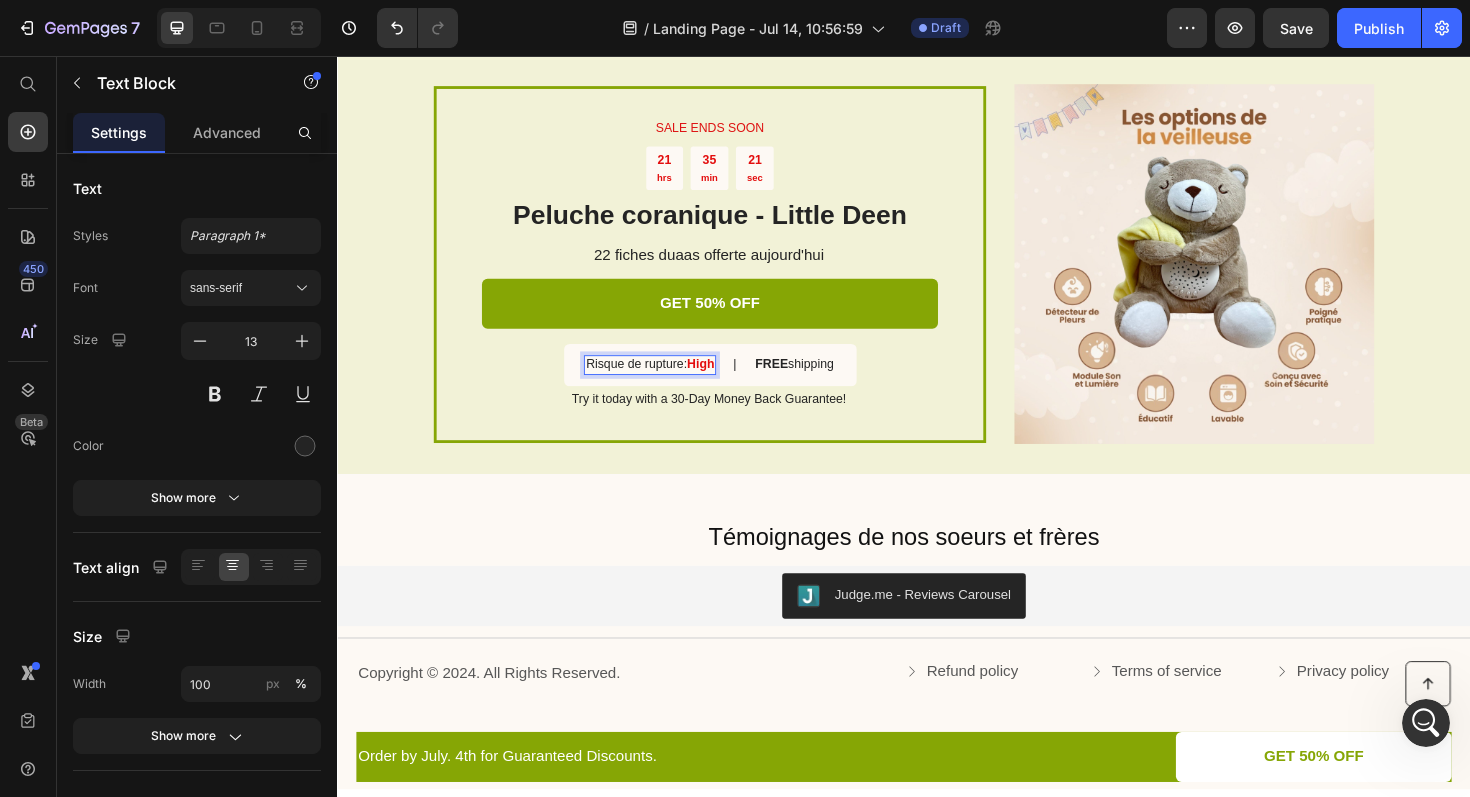 click on "High" at bounding box center [721, 382] 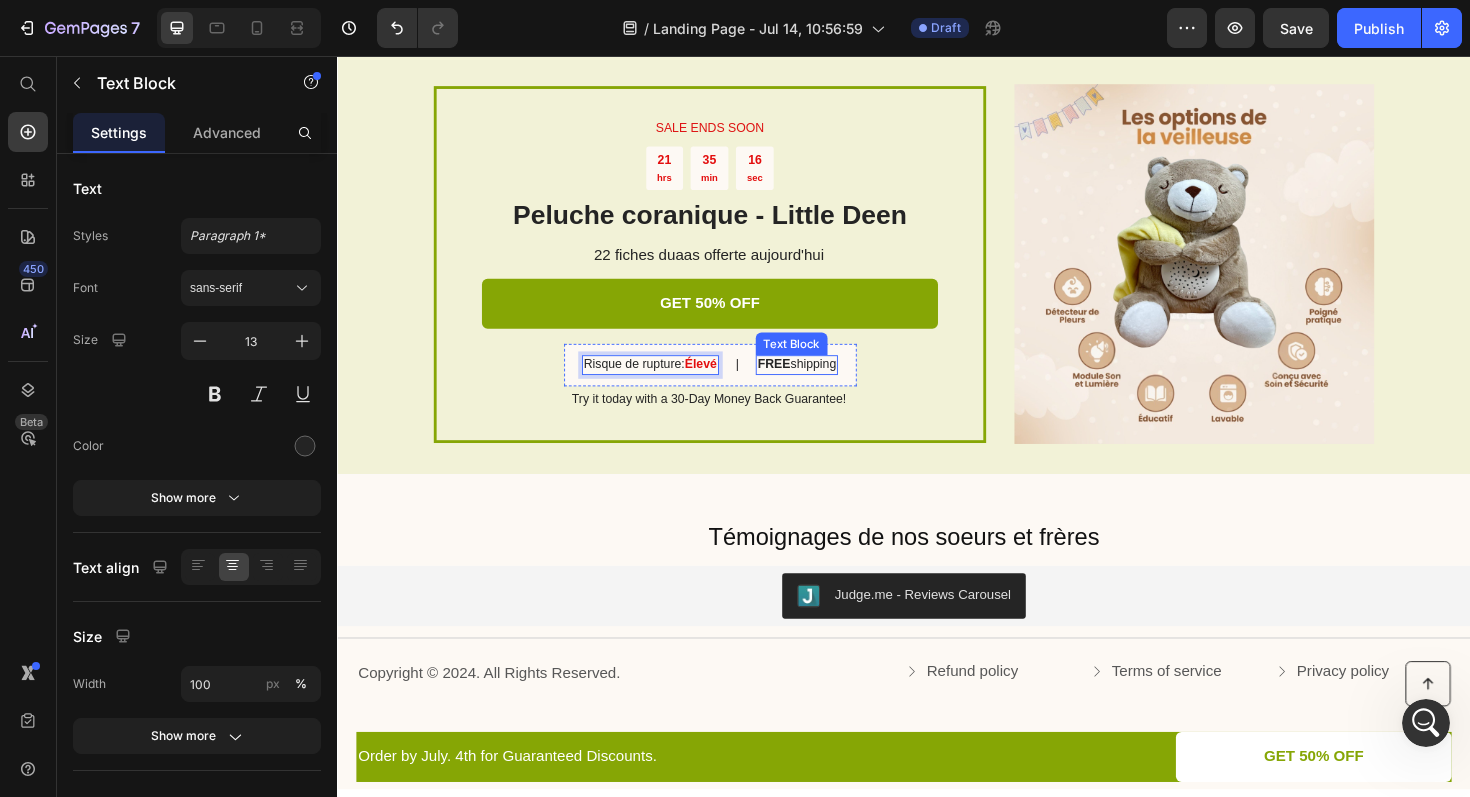 click on "FREE  shipping" at bounding box center (823, 383) 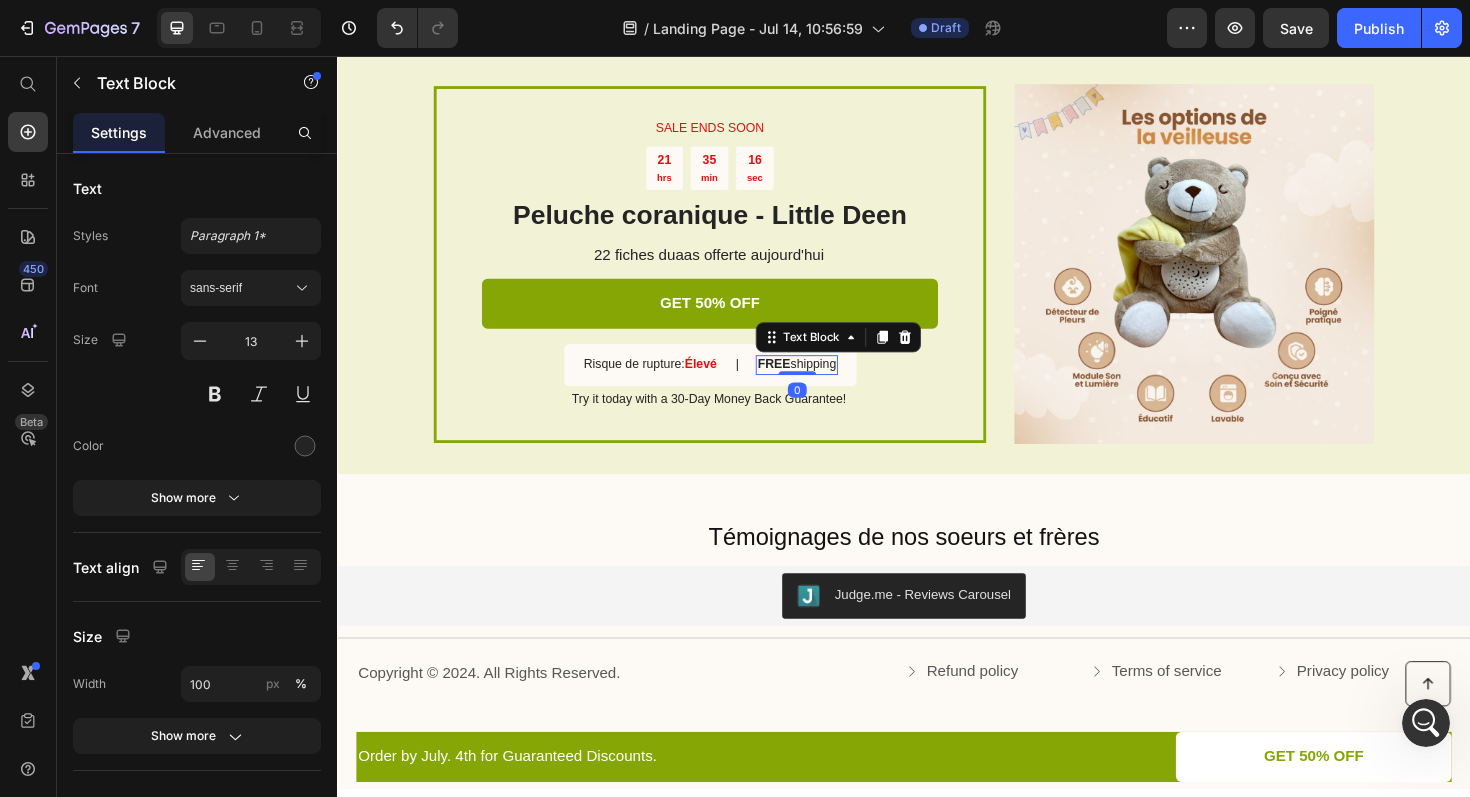 click on "FREE  shipping" at bounding box center [823, 383] 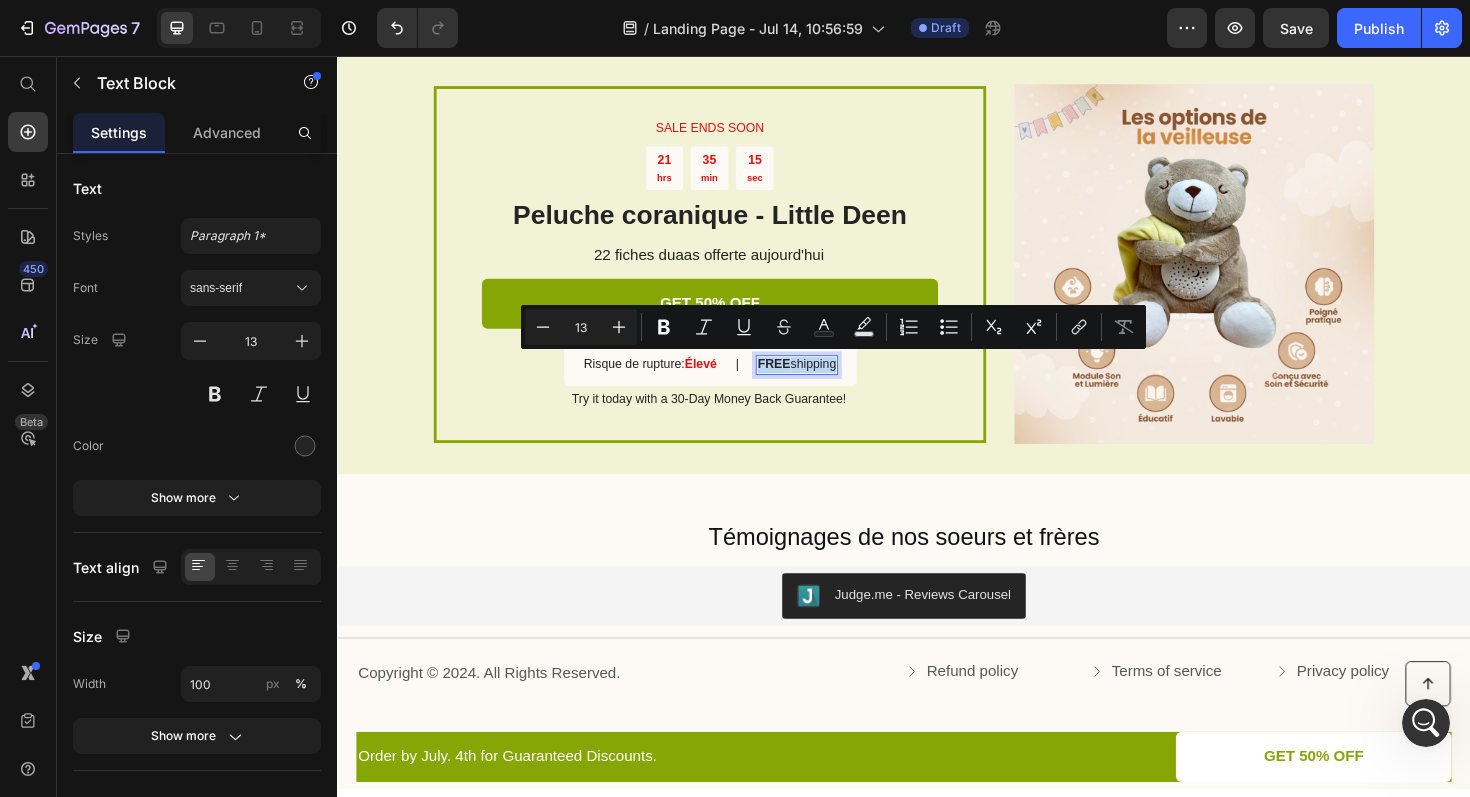click on "FREE  shipping" at bounding box center [823, 383] 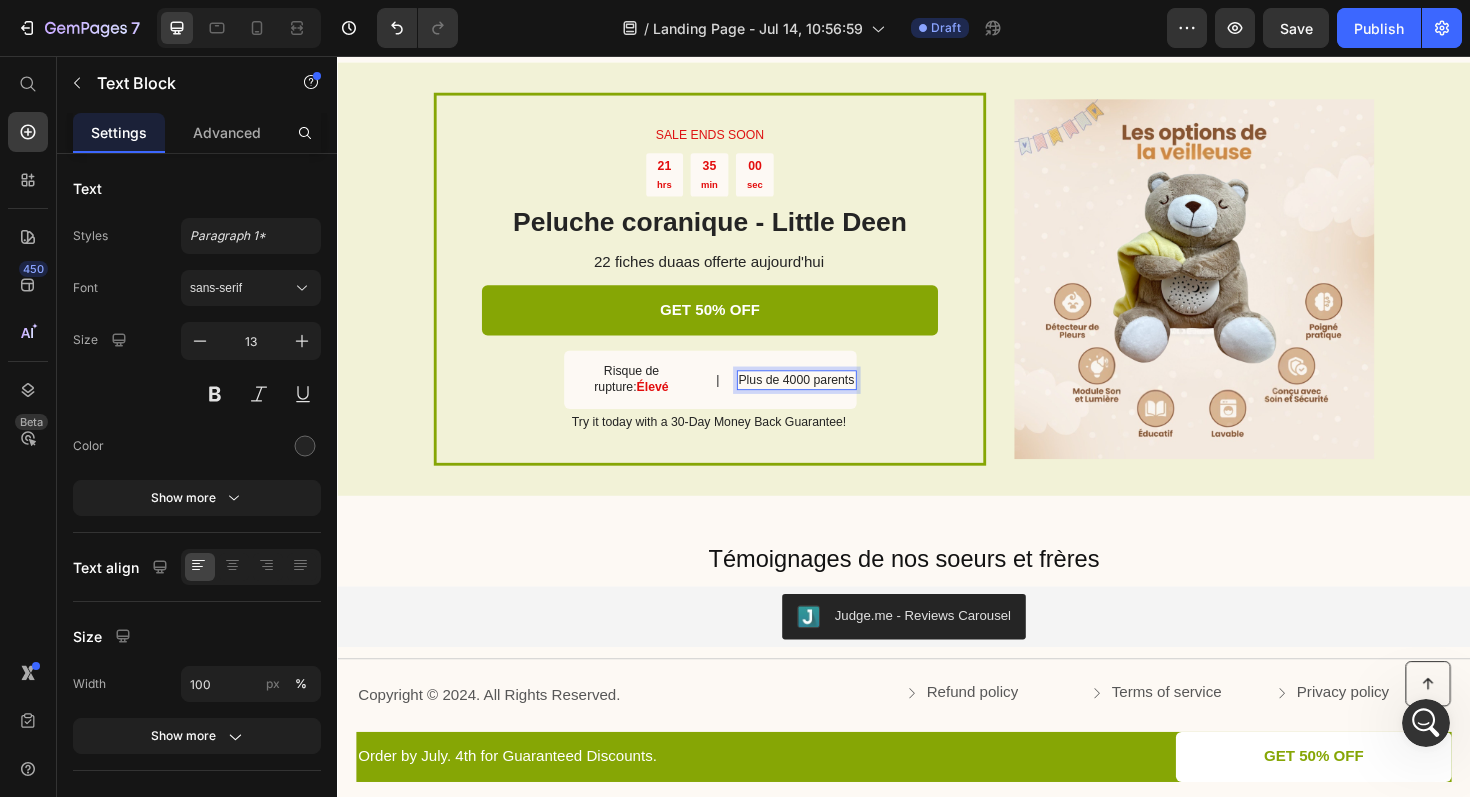 scroll, scrollTop: 2568, scrollLeft: 0, axis: vertical 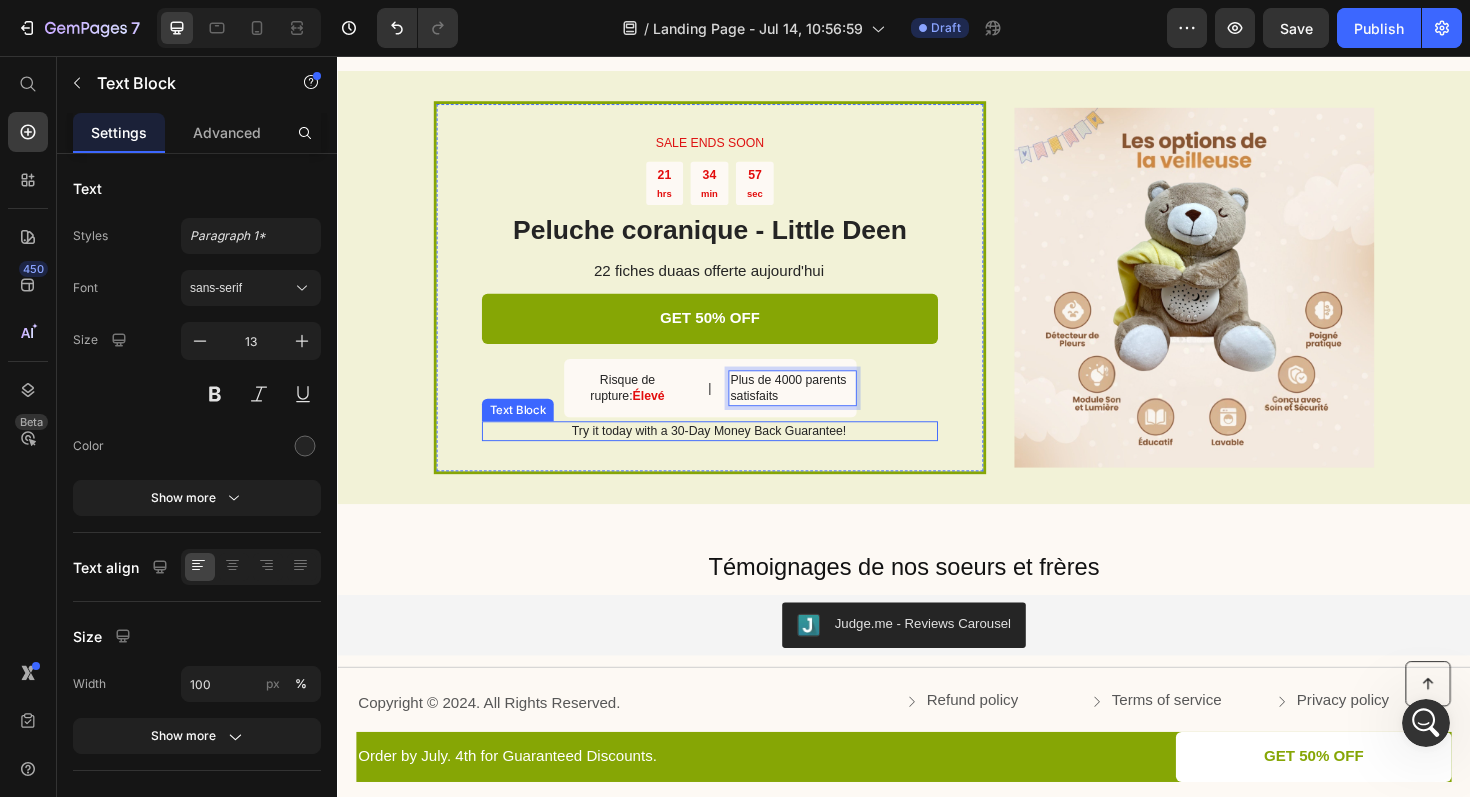 click on "Try it today with a 30-Day Money Back Guarantee!" at bounding box center (730, 453) 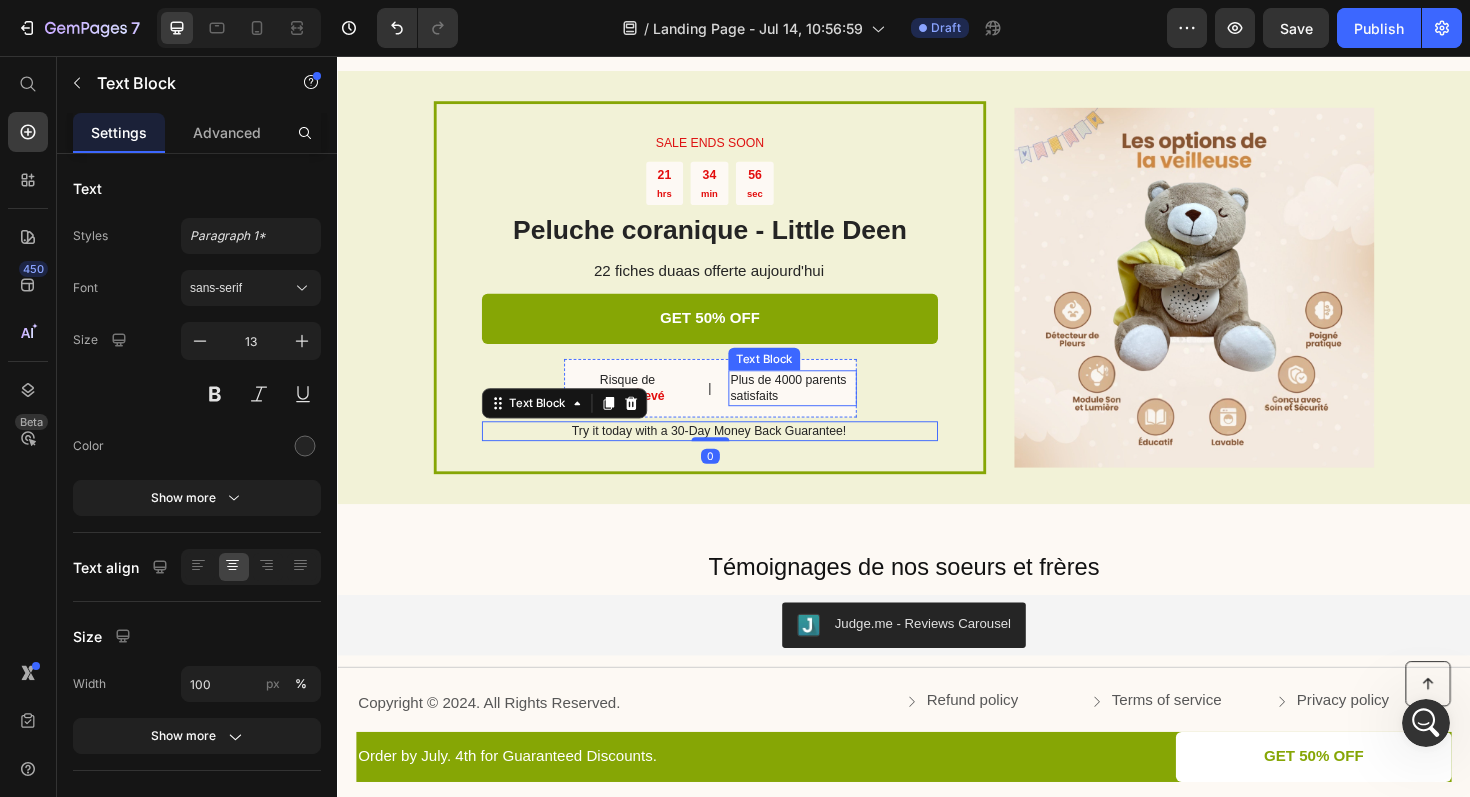 click on "Plus de 4000 parents satisfaits" at bounding box center [818, 408] 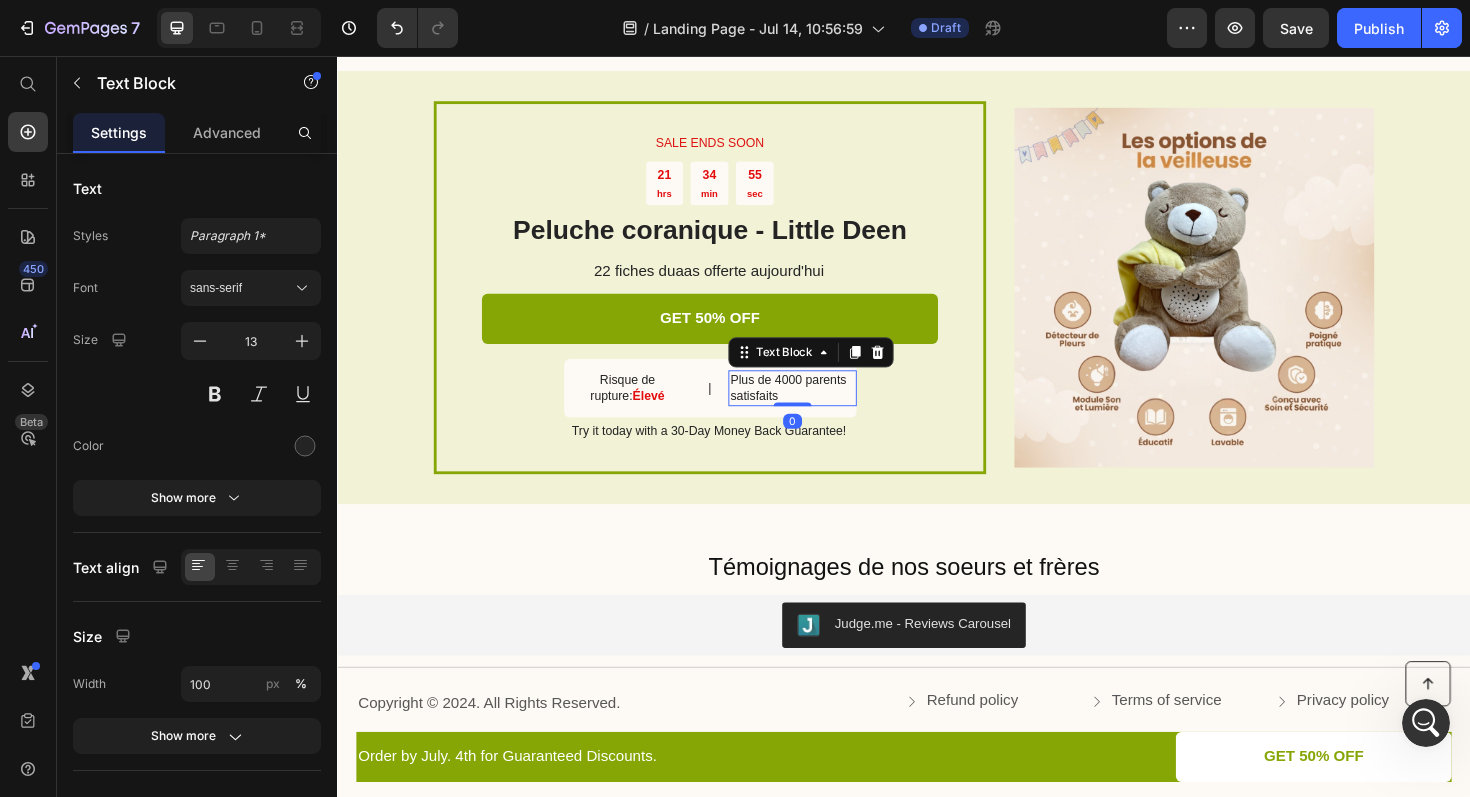 click on "Plus de 4000 parents satisfaits" at bounding box center (818, 408) 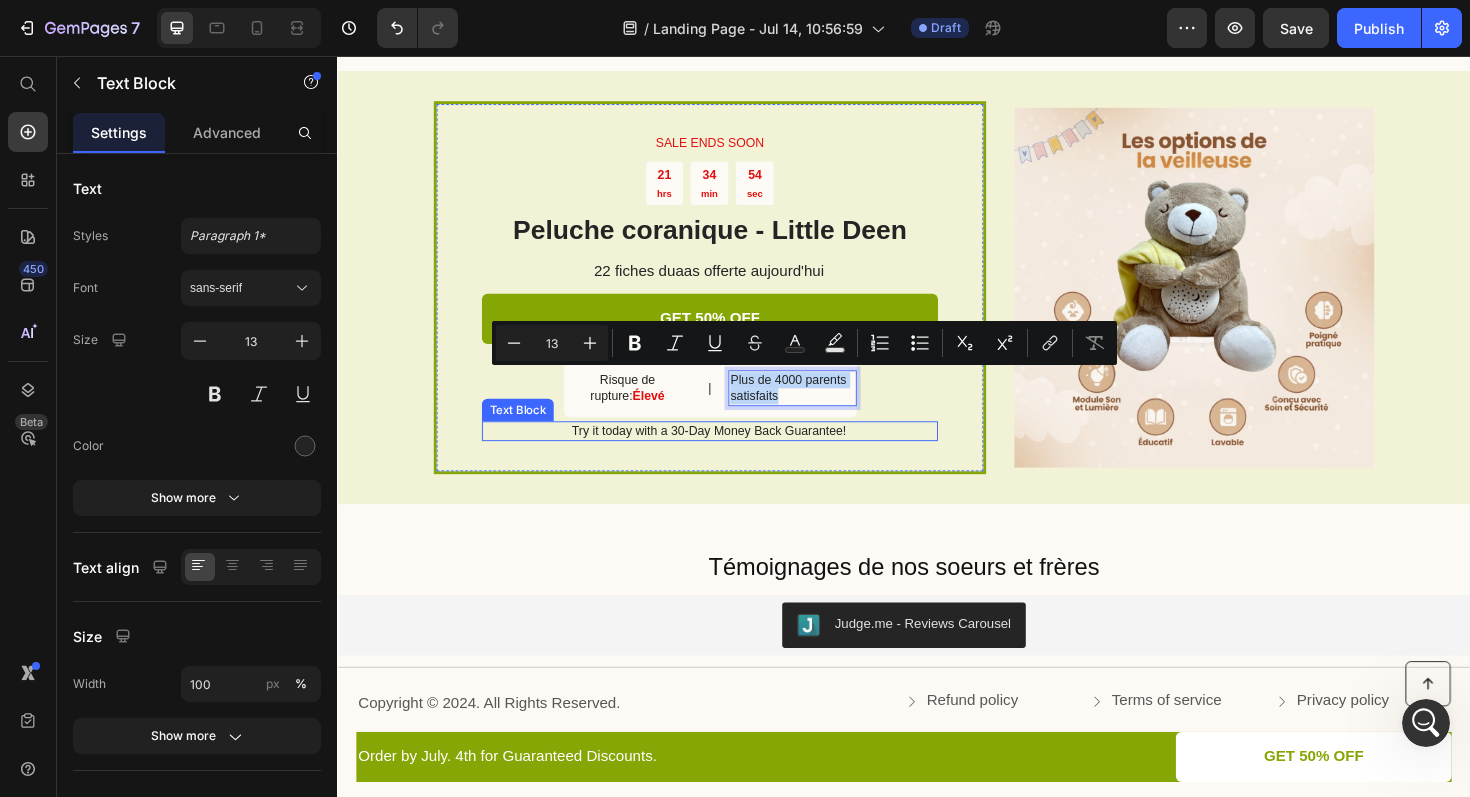 copy on "Plus de 4000 parents satisfaits" 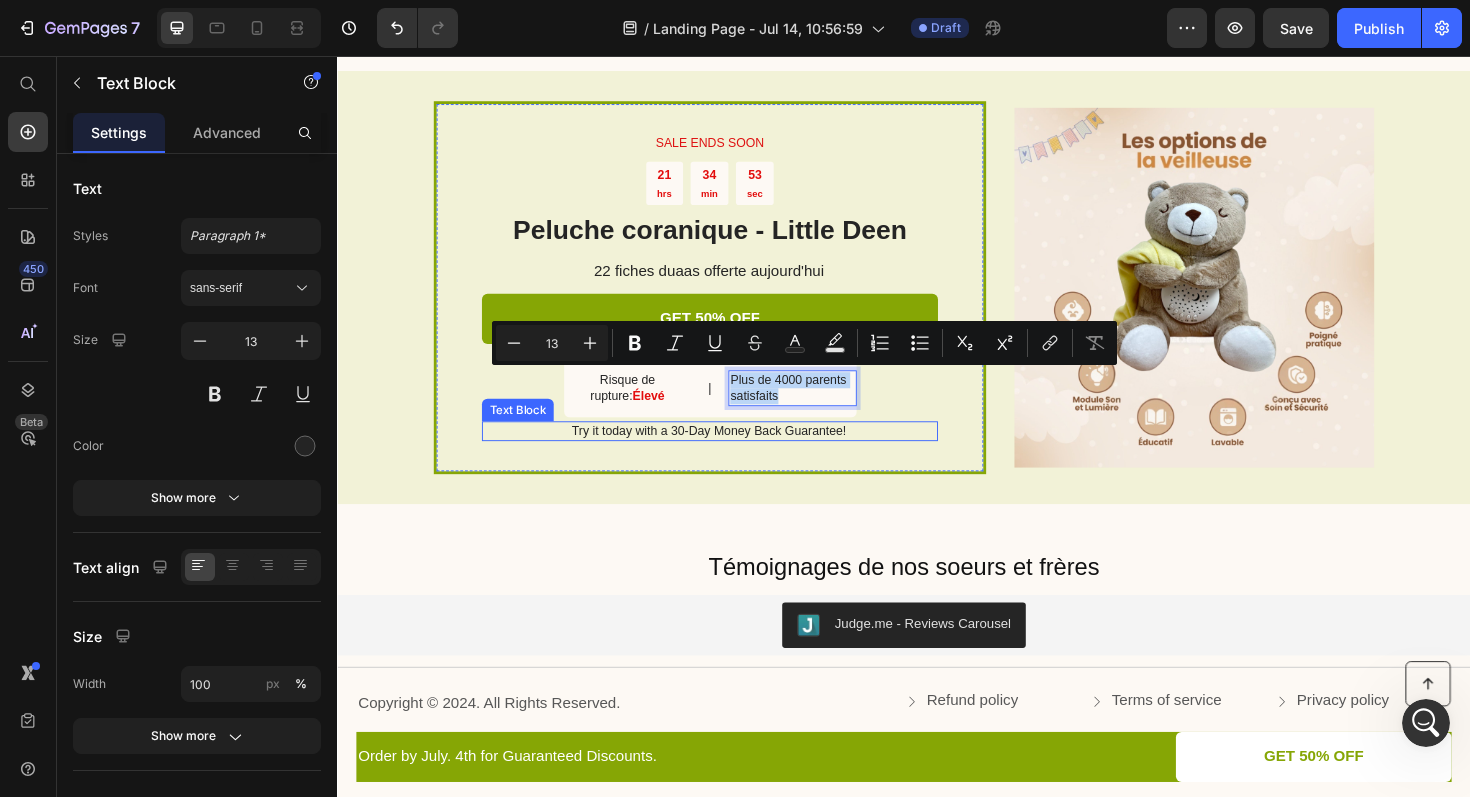 click on "Try it today with a 30-Day Money Back Guarantee!" at bounding box center [730, 453] 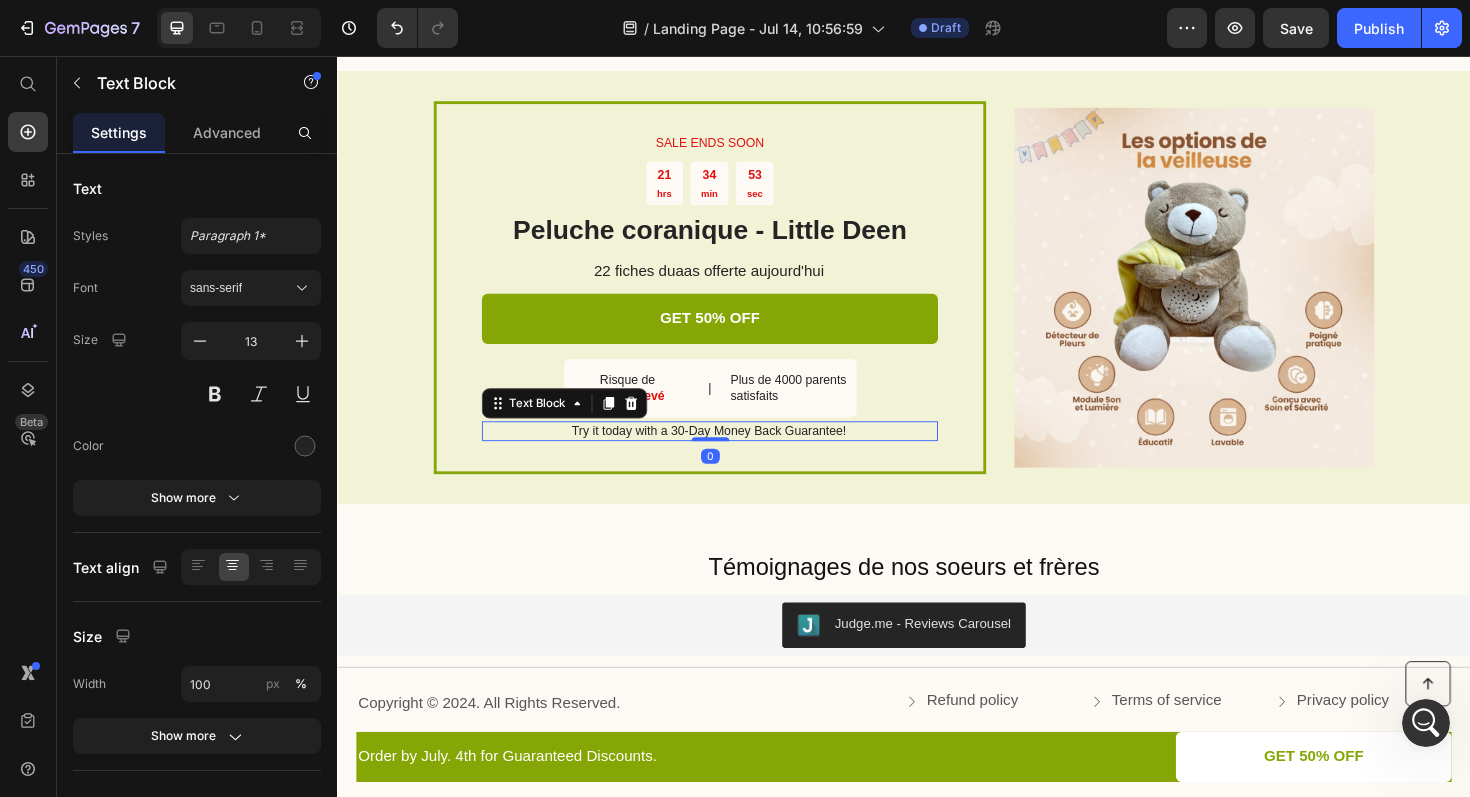 click on "Try it today with a 30-Day Money Back Guarantee!" at bounding box center (730, 453) 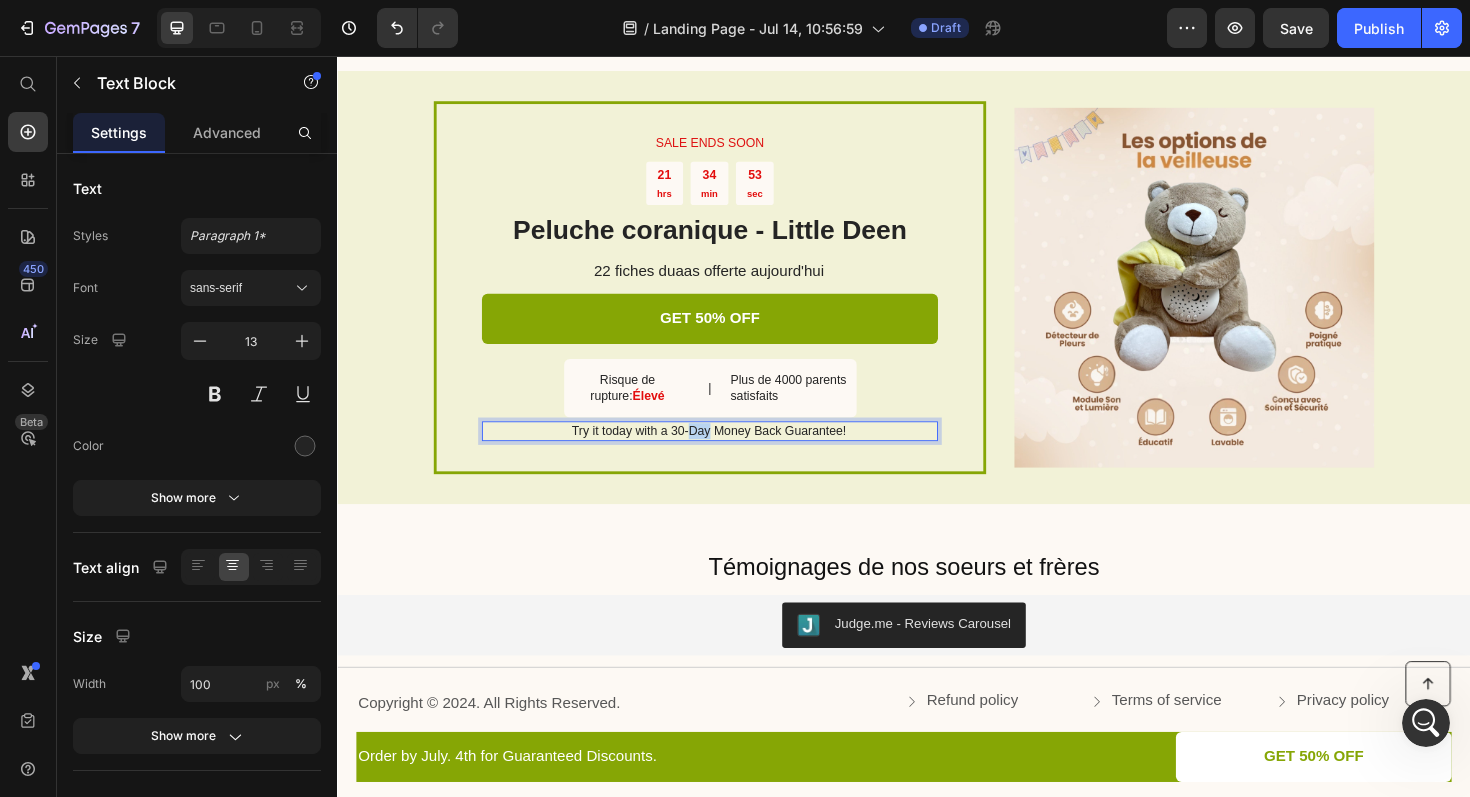 click on "Try it today with a 30-Day Money Back Guarantee!" at bounding box center (730, 453) 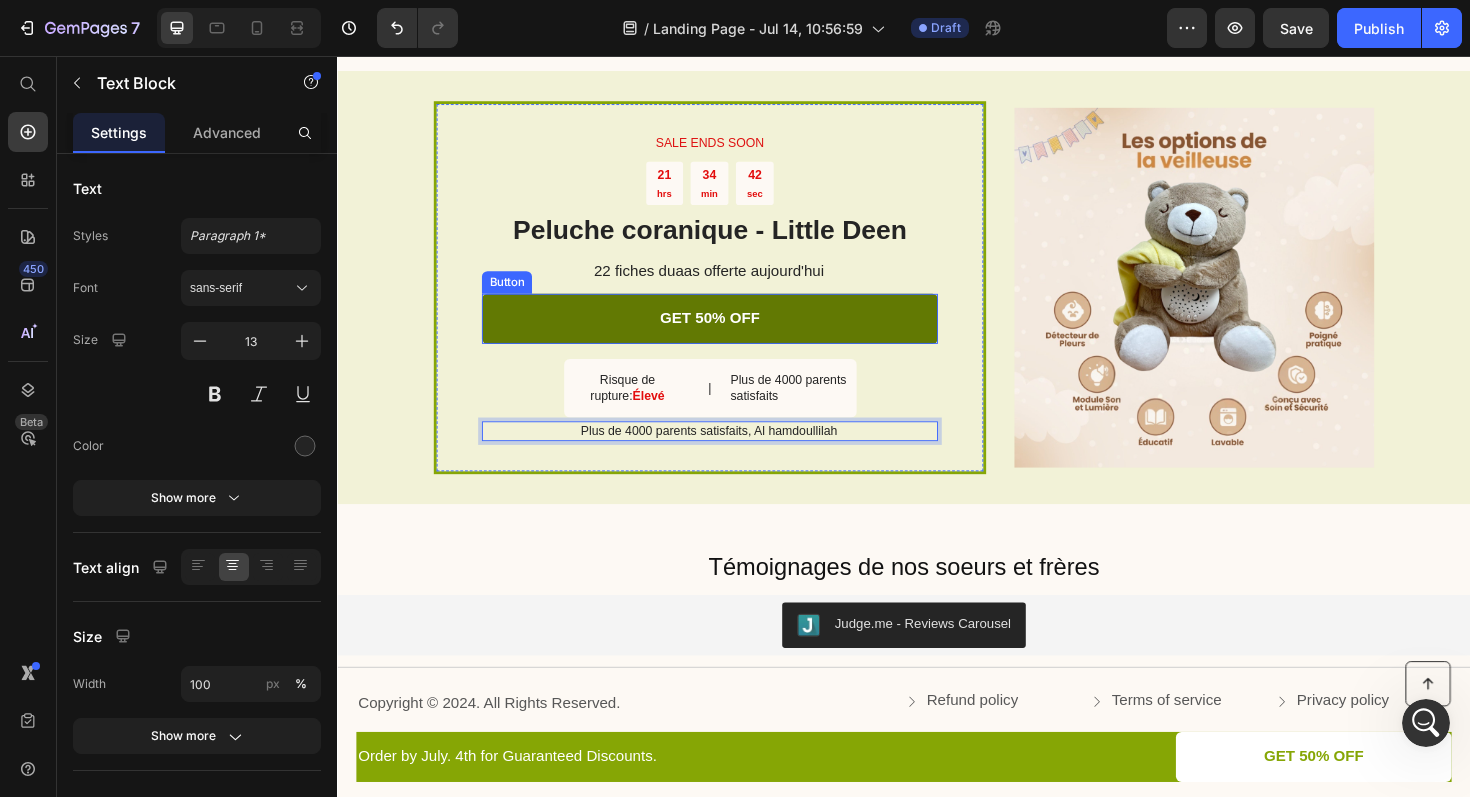 click on "GET 50% OFF" at bounding box center (731, 334) 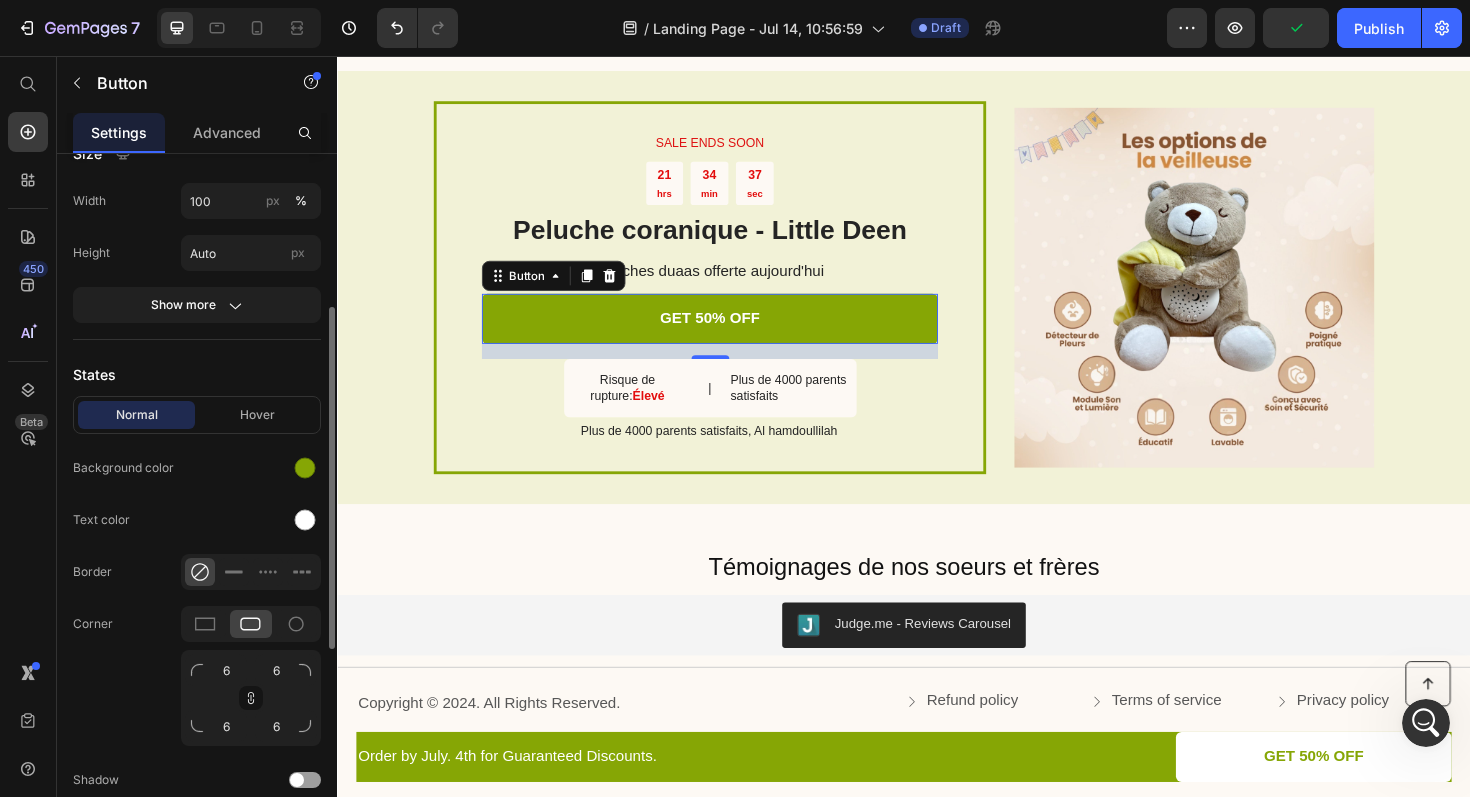 scroll, scrollTop: 318, scrollLeft: 0, axis: vertical 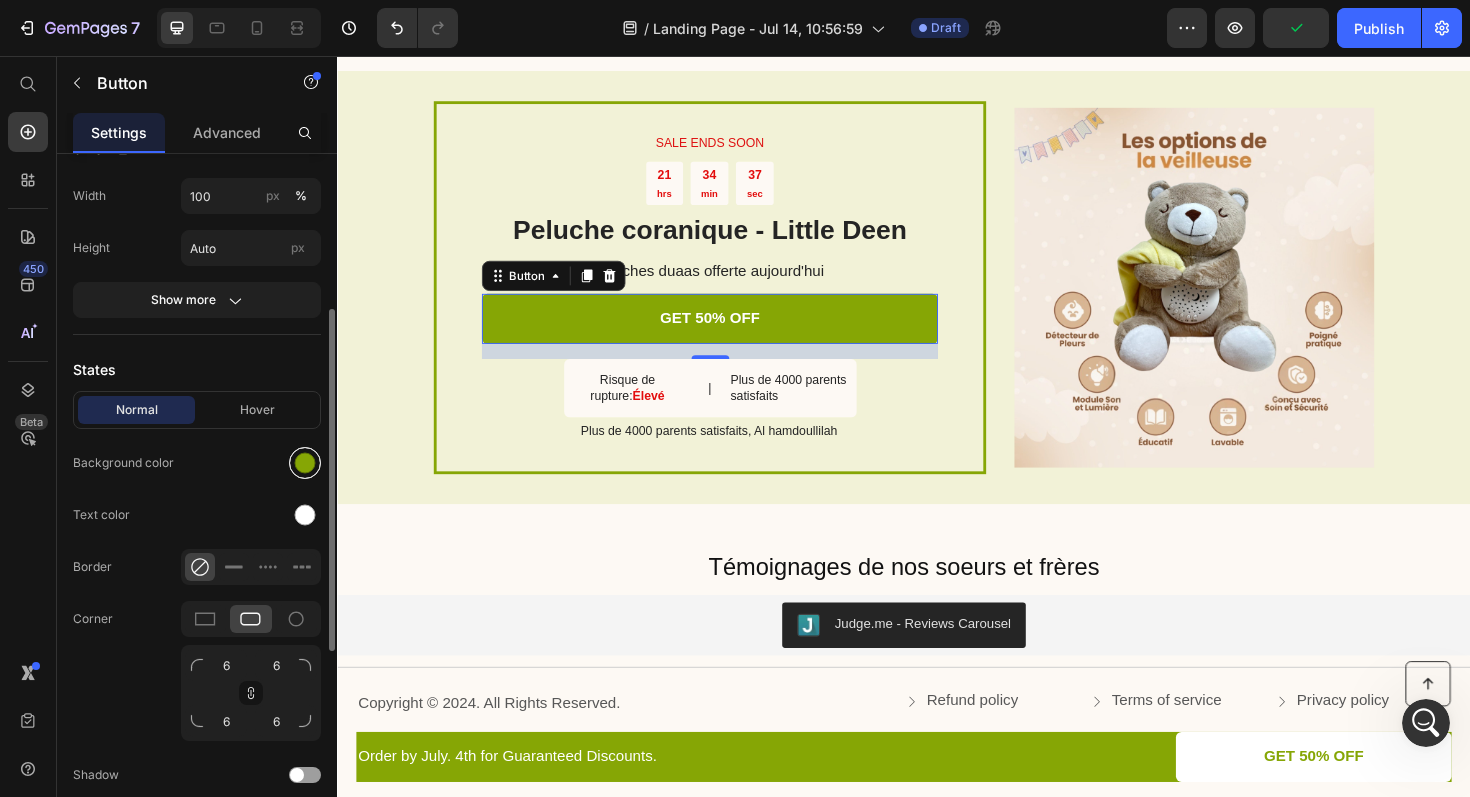 click at bounding box center (305, 463) 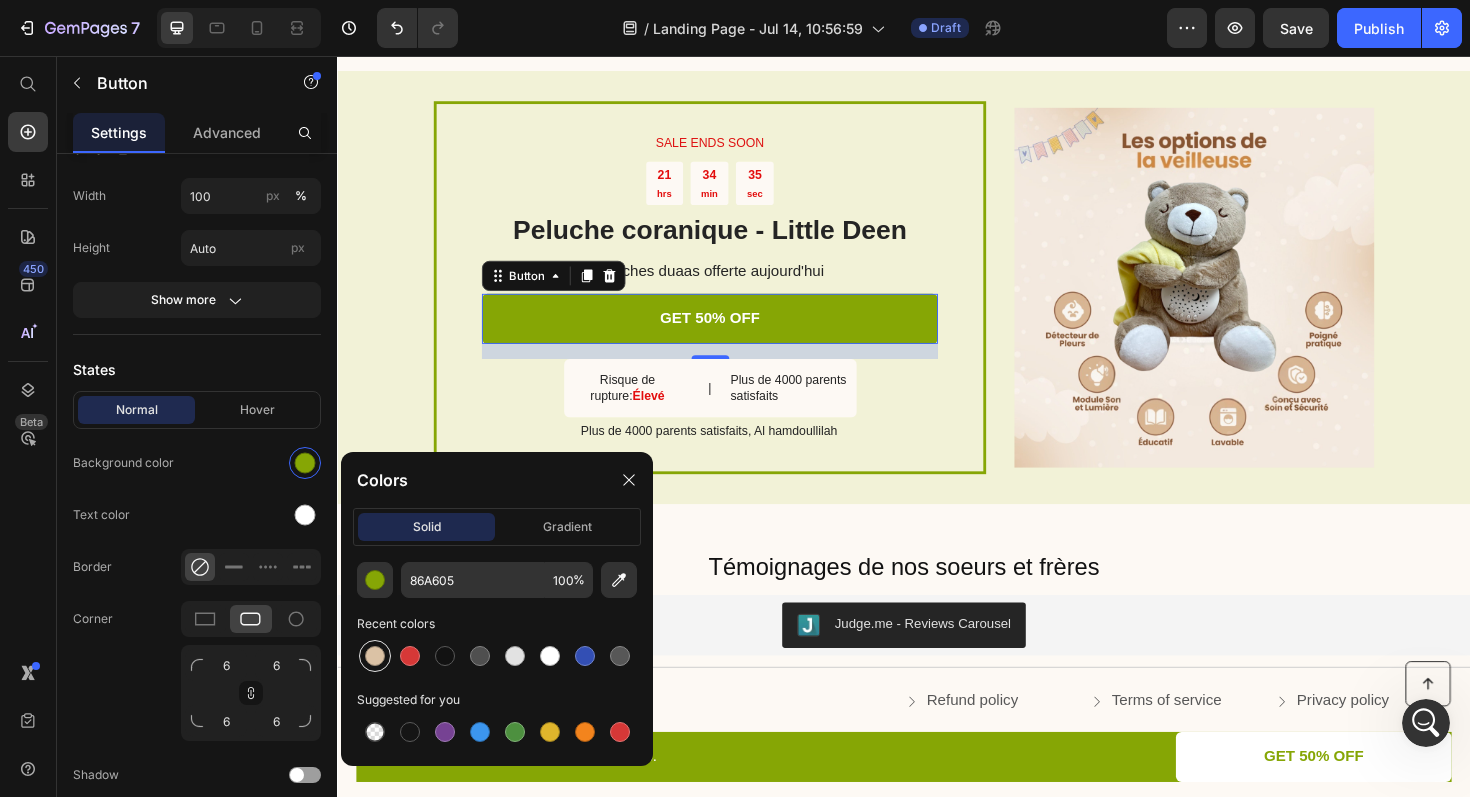 click at bounding box center (375, 656) 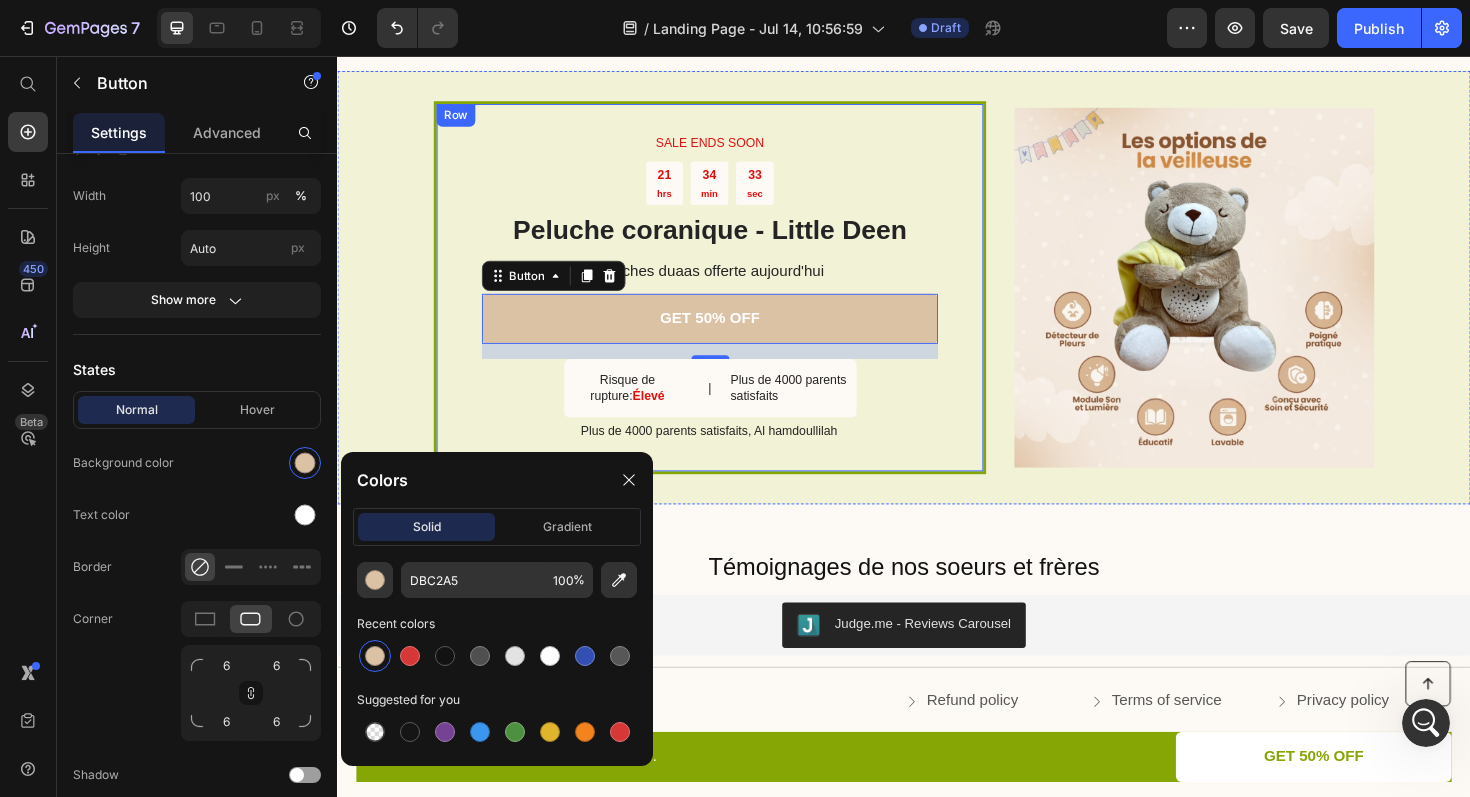 click on "SALE ENDS SOON Text Block 21 hrs 34 min 33 sec Countdown Timer Peluche coranique - Little Deen Heading 22 fiches duaas offerte aujourd'hui Text Block GET 50% OFF Button   16 Risque de rupture:  Élevé Text Block | Text Block Plus de 4000 parents satisfaits Text Block Row Plus de 4000 parents satisfaits, Al hamdoullilah Text Block Row" at bounding box center (731, 301) 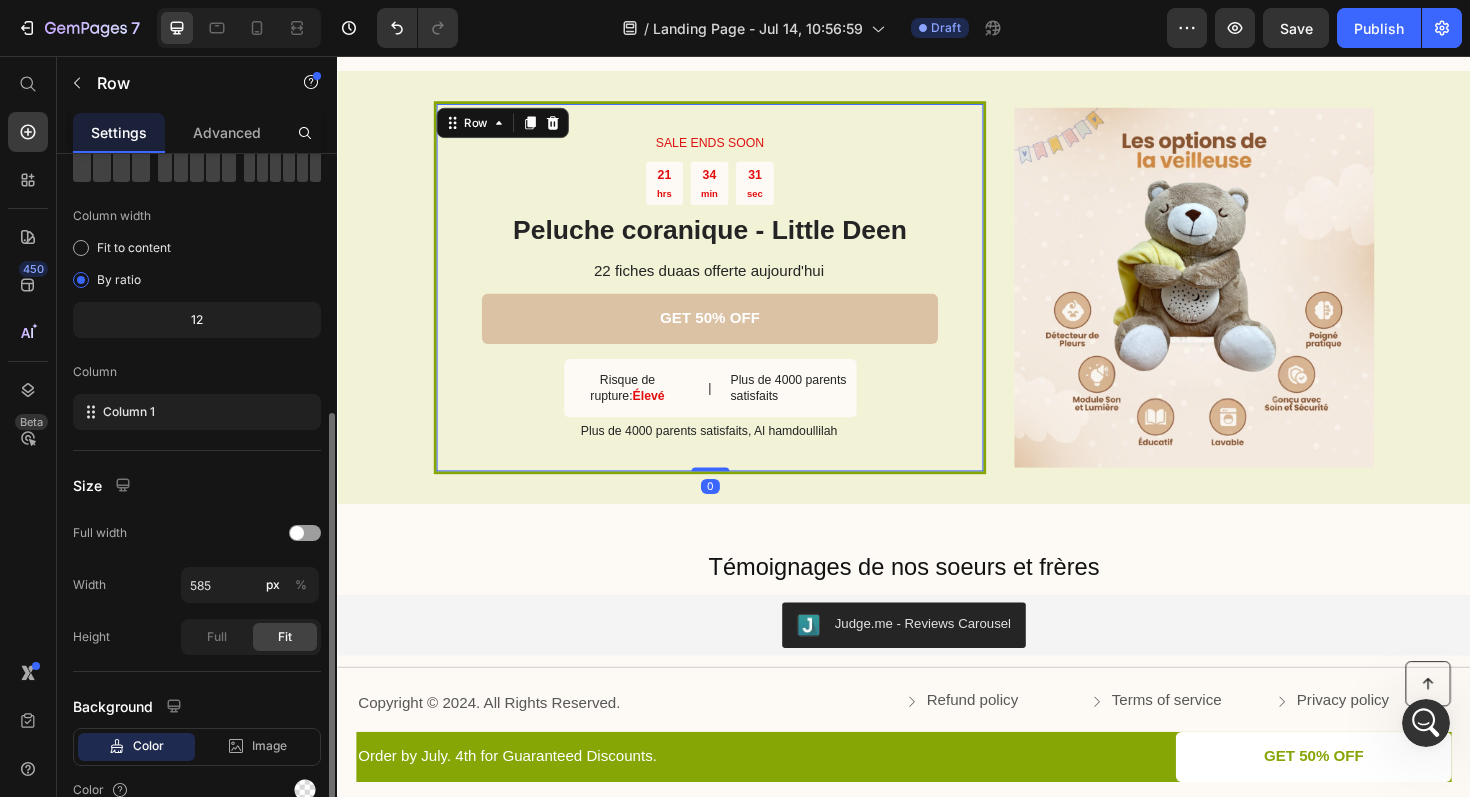 scroll, scrollTop: 212, scrollLeft: 0, axis: vertical 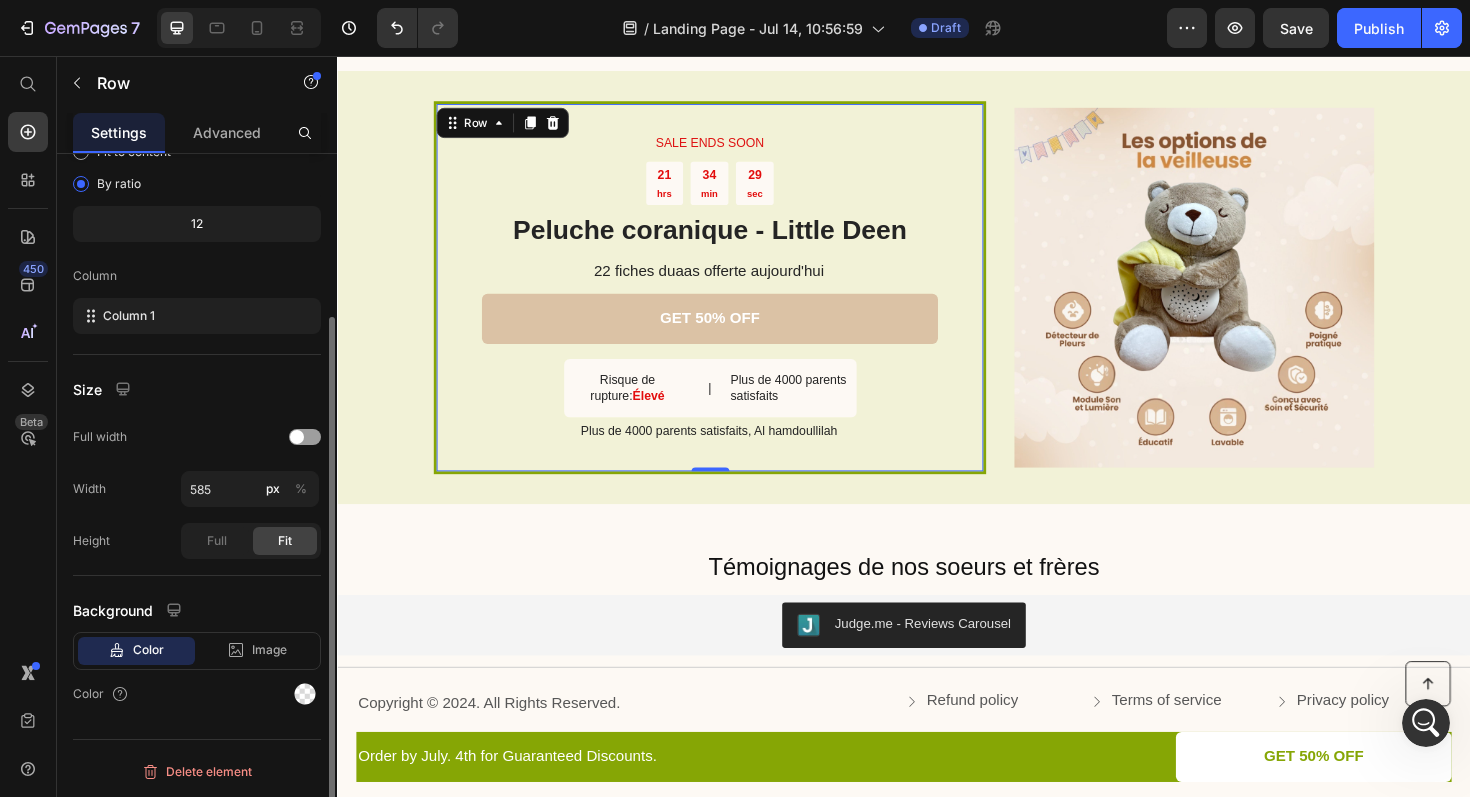 click on "Color" at bounding box center (148, 650) 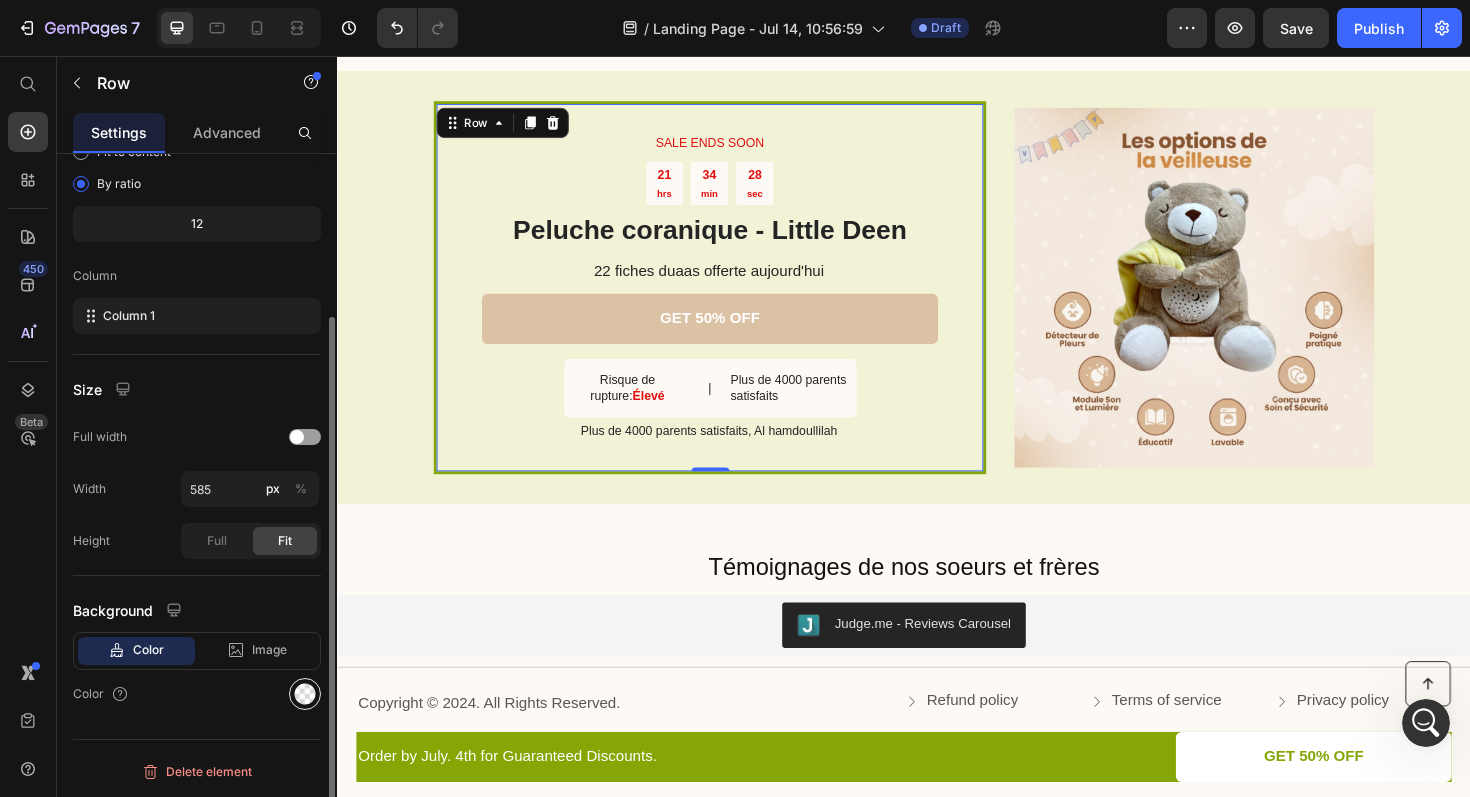 click at bounding box center (305, 694) 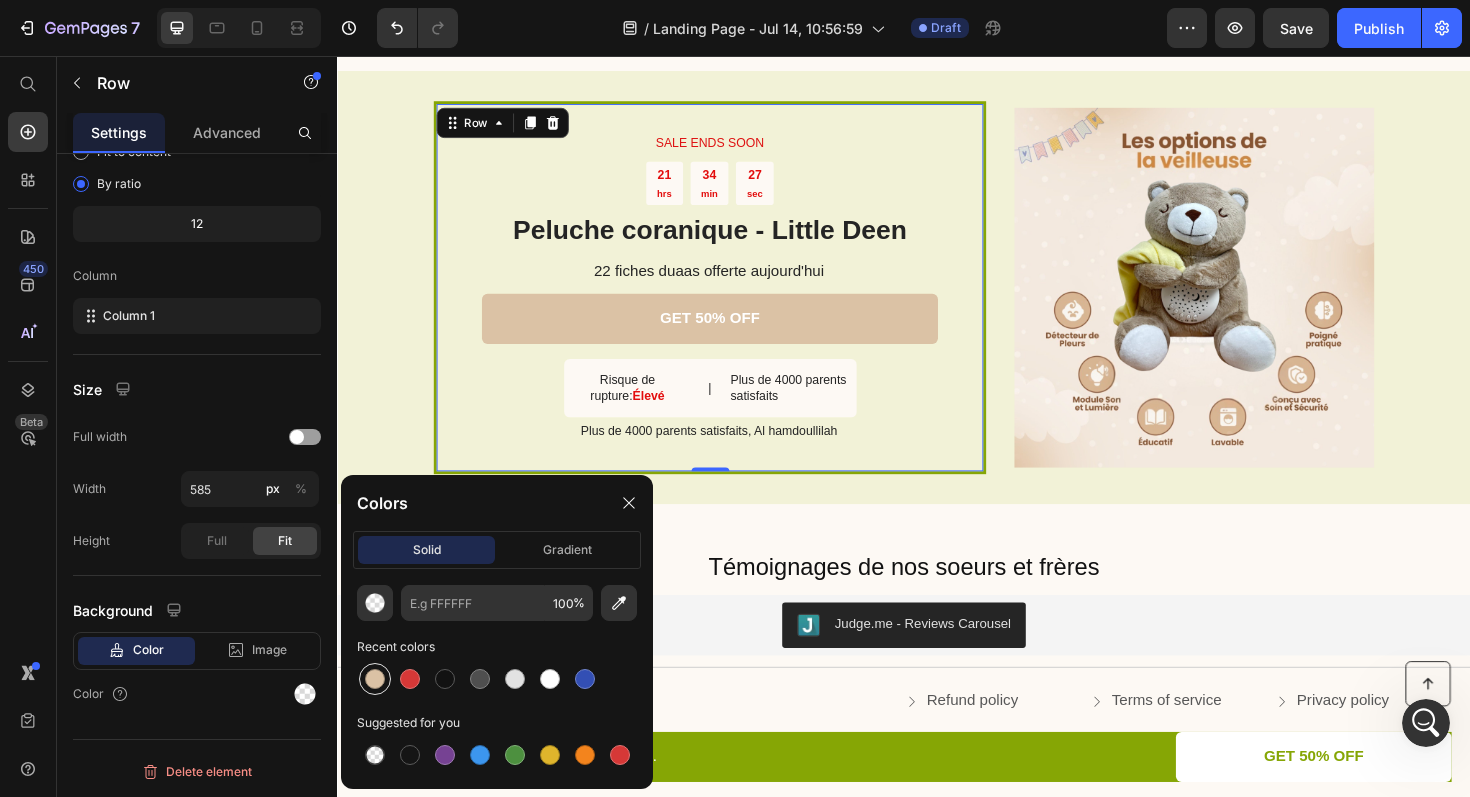 click at bounding box center (375, 679) 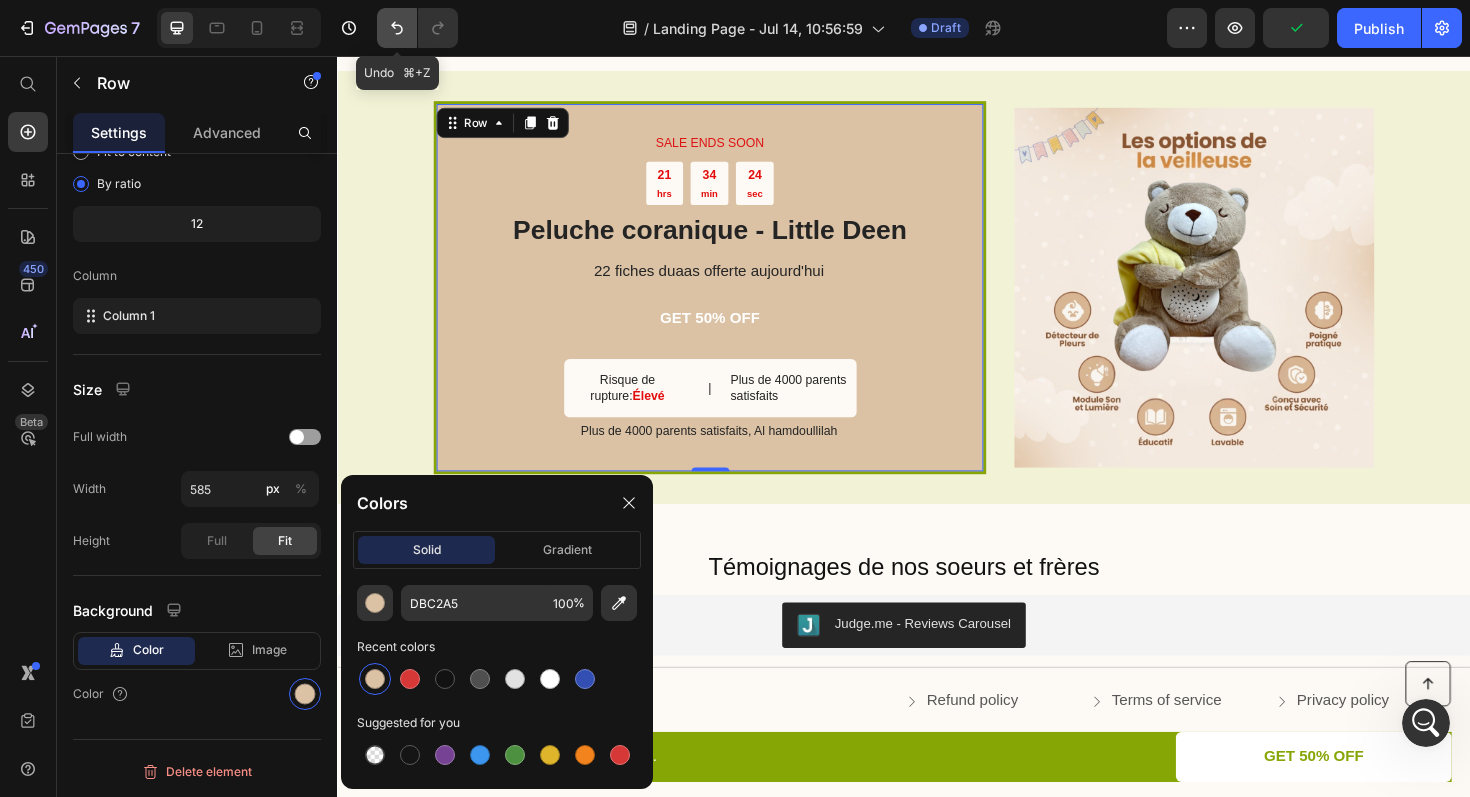 click 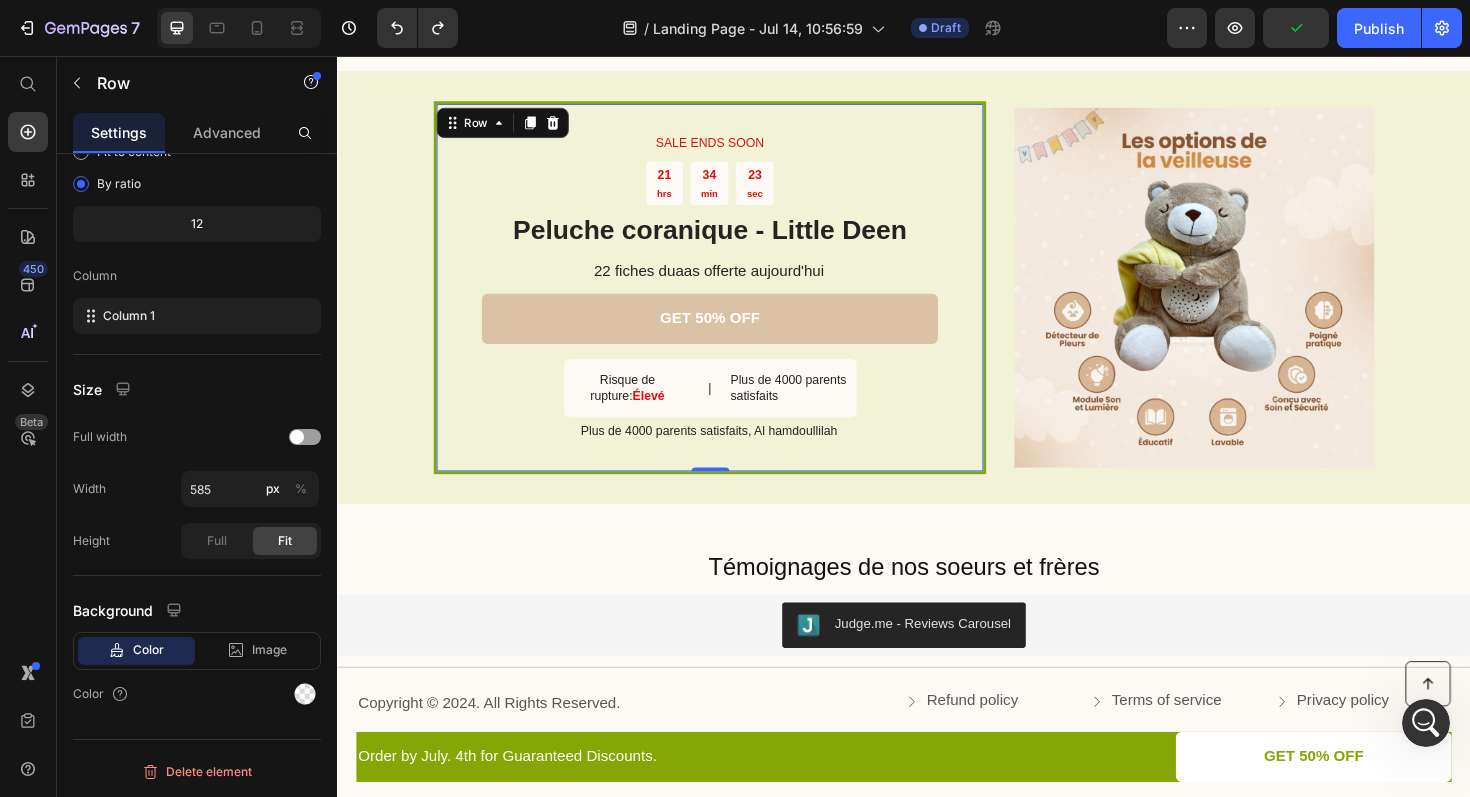 click on "SALE ENDS SOON Text Block 21 hrs 34 min 23 sec Countdown Timer Peluche coranique - Little Deen Heading 22 fiches duaas offerte aujourd'hui Text Block GET 50% OFF Button Risque de rupture:  Élevé Text Block | Text Block Plus de 4000 parents satisfaits Text Block Row Plus de 4000 parents satisfaits, Al hamdoullilah Text Block Row   0" at bounding box center [731, 301] 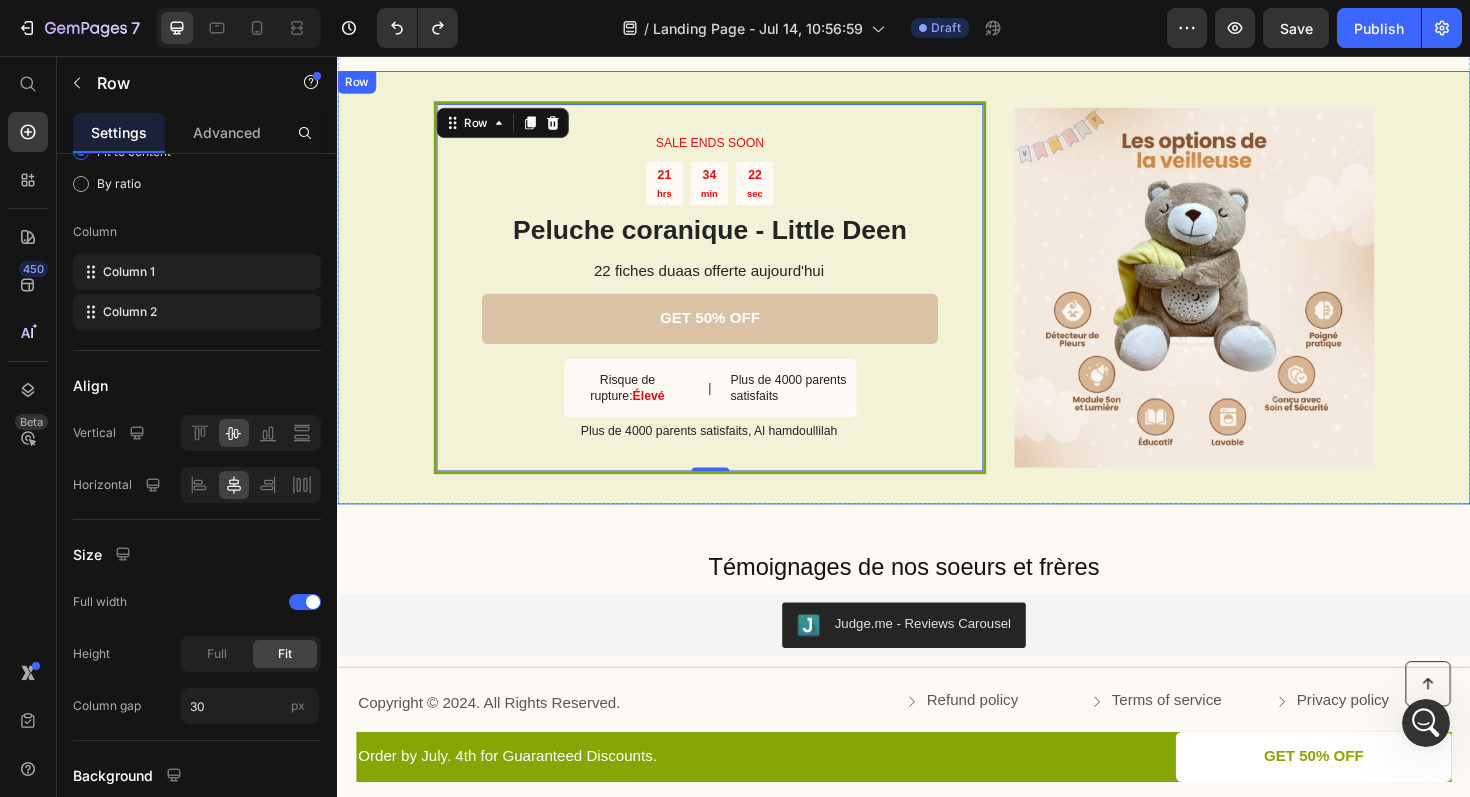 click on "SALE ENDS SOON Text Block 21 hrs 34 min 22 sec Countdown Timer Peluche coranique - Little Deen Heading 22 fiches duaas offerte aujourd'hui Text Block GET 50% OFF Button Risque de rupture:  Élevé Text Block | Text Block Plus de 4000 parents satisfaits Text Block Row Plus de 4000 parents satisfaits, Al hamdoullilah Text Block Row   0 Image Row" at bounding box center (937, 301) 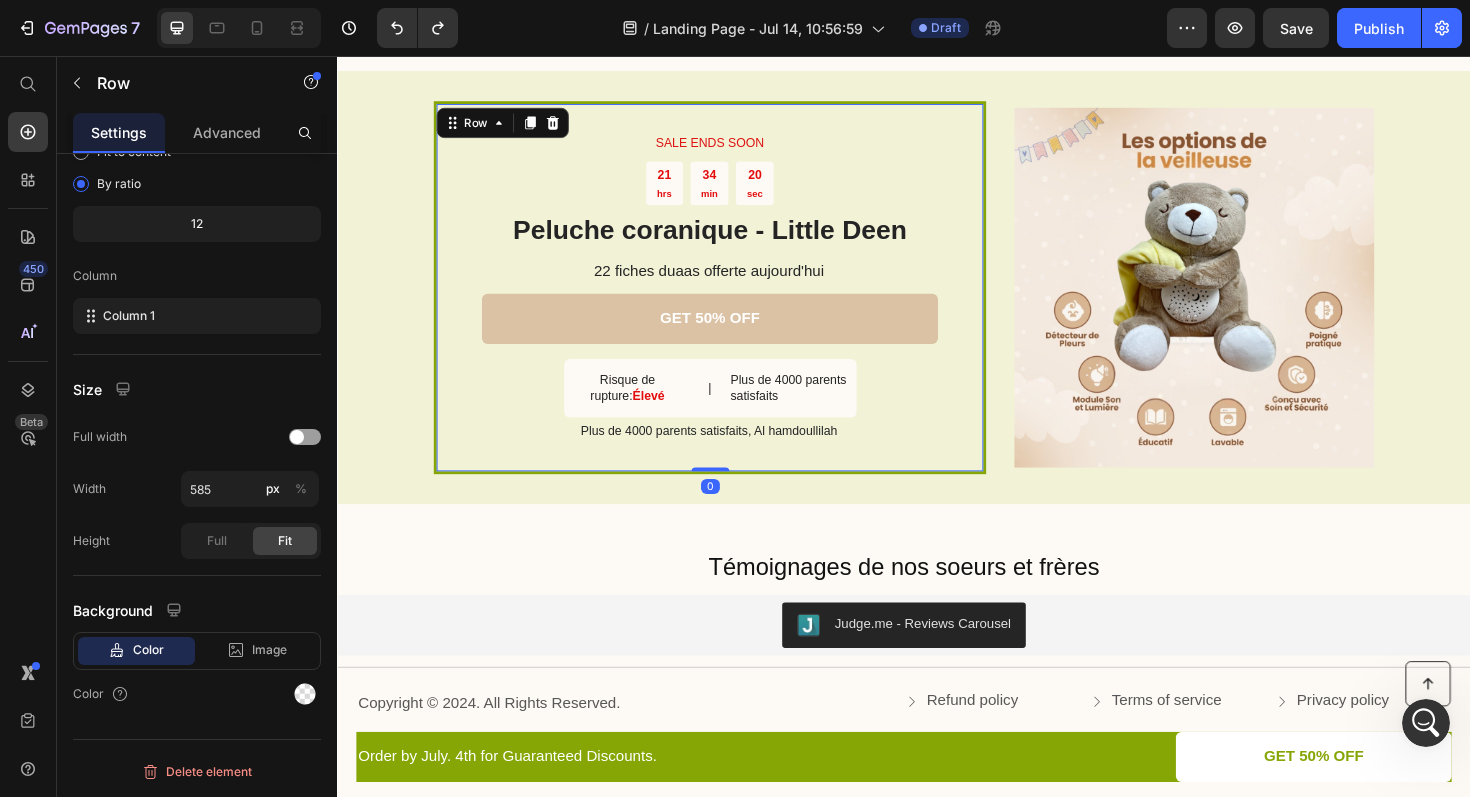 click on "SALE ENDS SOON Text Block 21 hrs 34 min 20 sec Countdown Timer Peluche coranique - Little Deen Heading 22 fiches duaas offerte aujourd'hui Text Block GET 50% OFF Button Risque de rupture:  Élevé Text Block | Text Block Plus de 4000 parents satisfaits Text Block Row Plus de 4000 parents satisfaits, Al hamdoullilah Text Block Row   0" at bounding box center [731, 301] 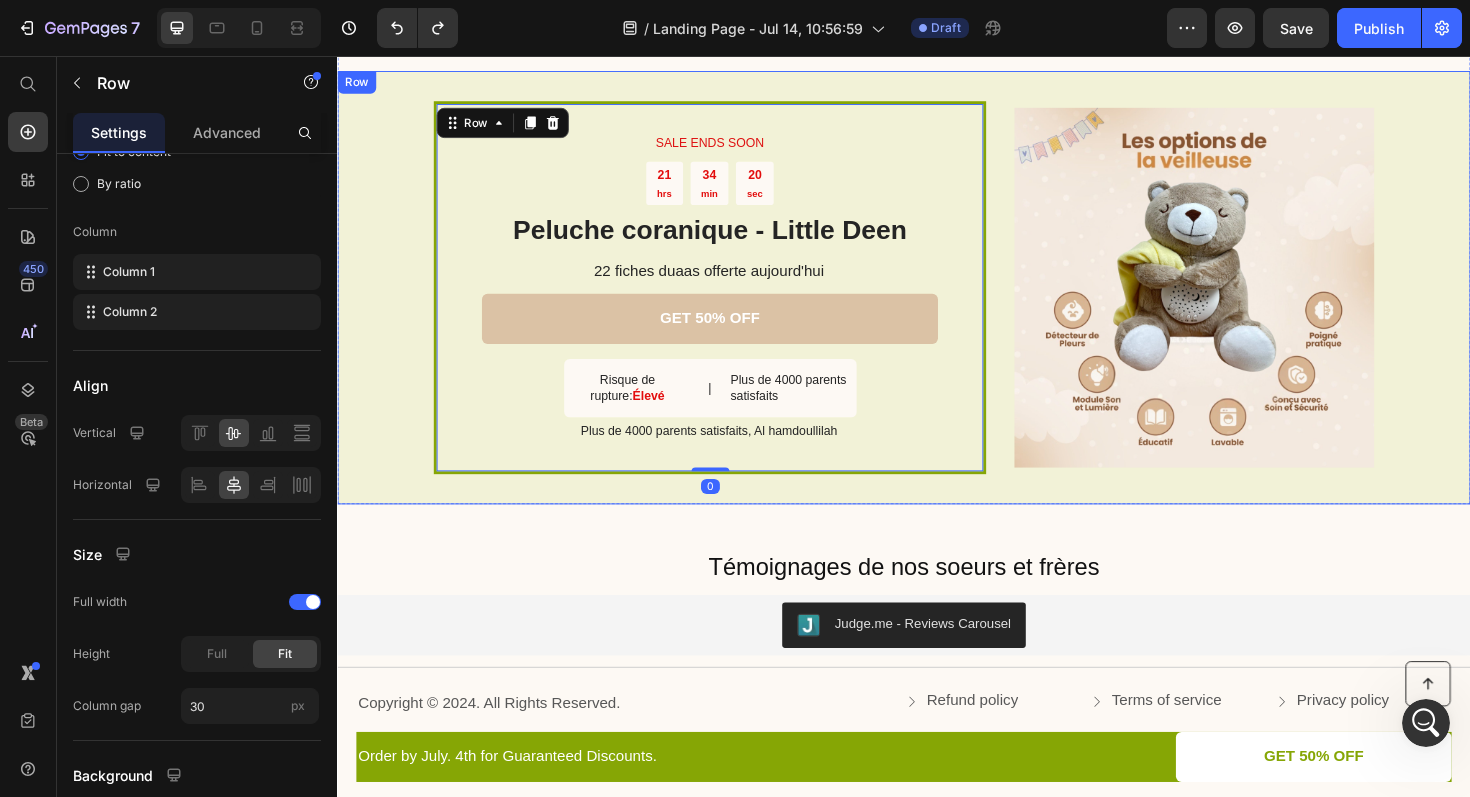 click on "SALE ENDS SOON Text Block 21 hrs 34 min 20 sec Countdown Timer Peluche coranique - Little Deen Heading 22 fiches duaas offerte aujourd'hui Text Block GET 50% OFF Button Risque de rupture:  Élevé Text Block | Text Block Plus de 4000 parents satisfaits Text Block Row Plus de 4000 parents satisfaits, Al hamdoullilah Text Block Row   0 Image Row" at bounding box center [937, 301] 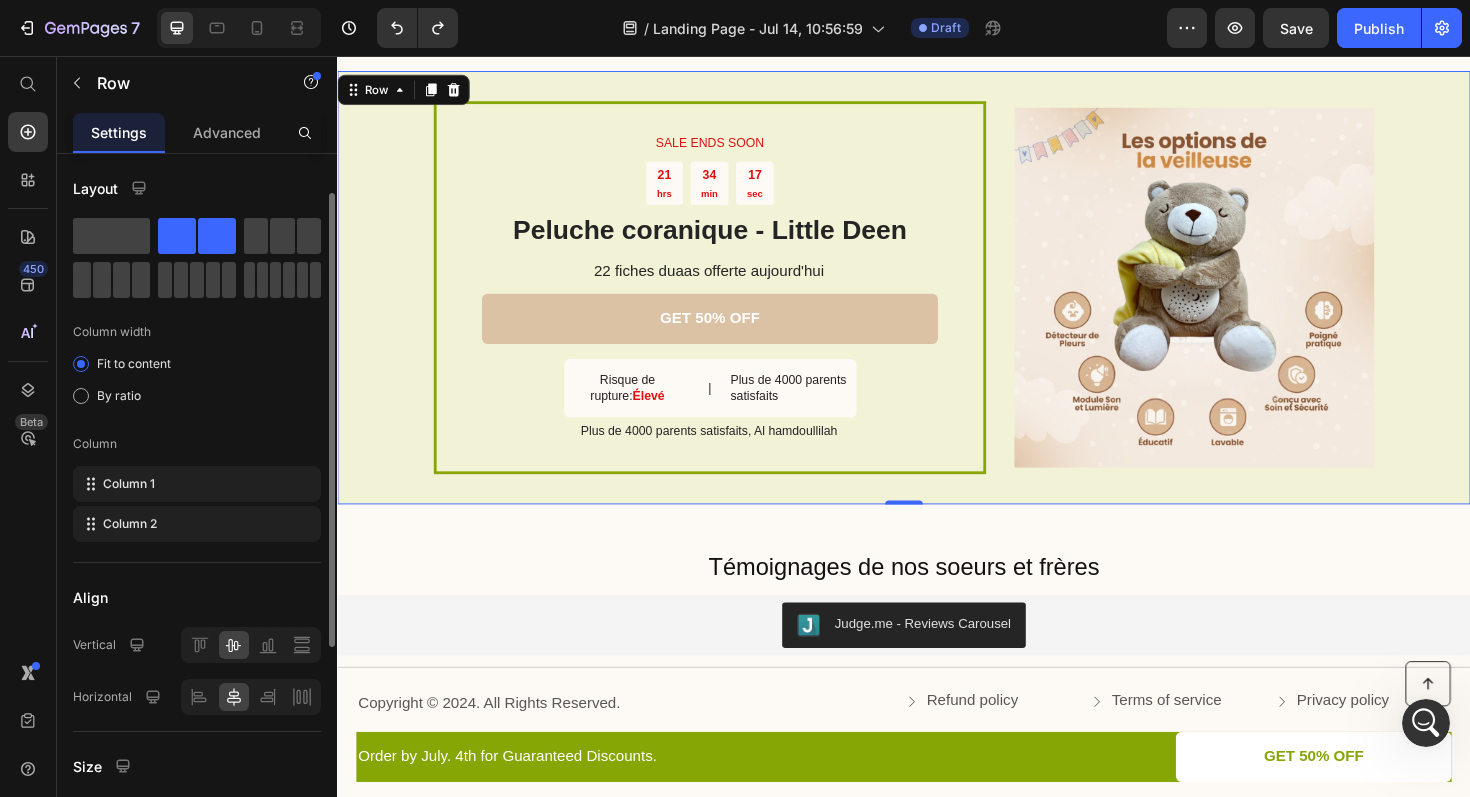 scroll, scrollTop: 377, scrollLeft: 0, axis: vertical 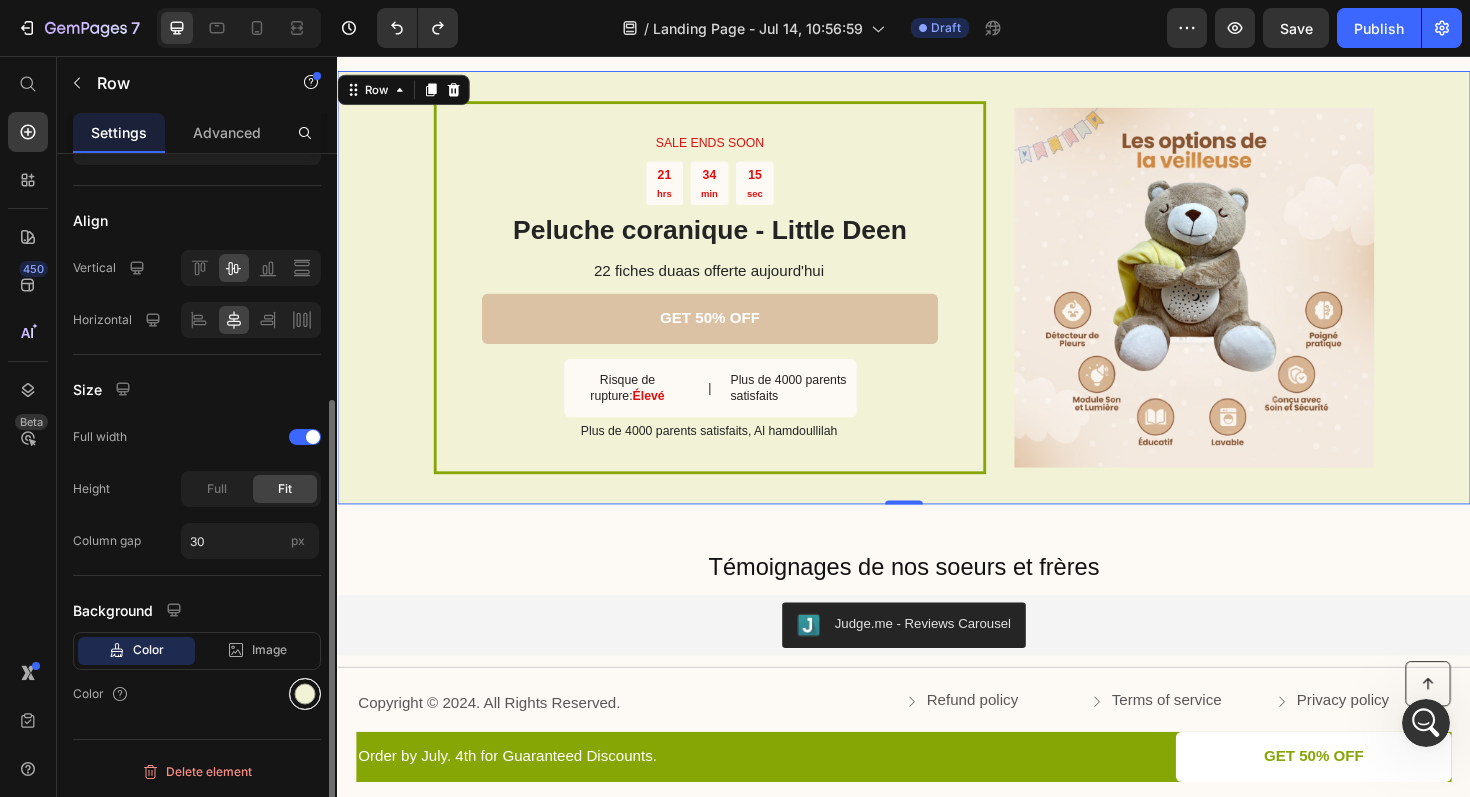 click at bounding box center (305, 694) 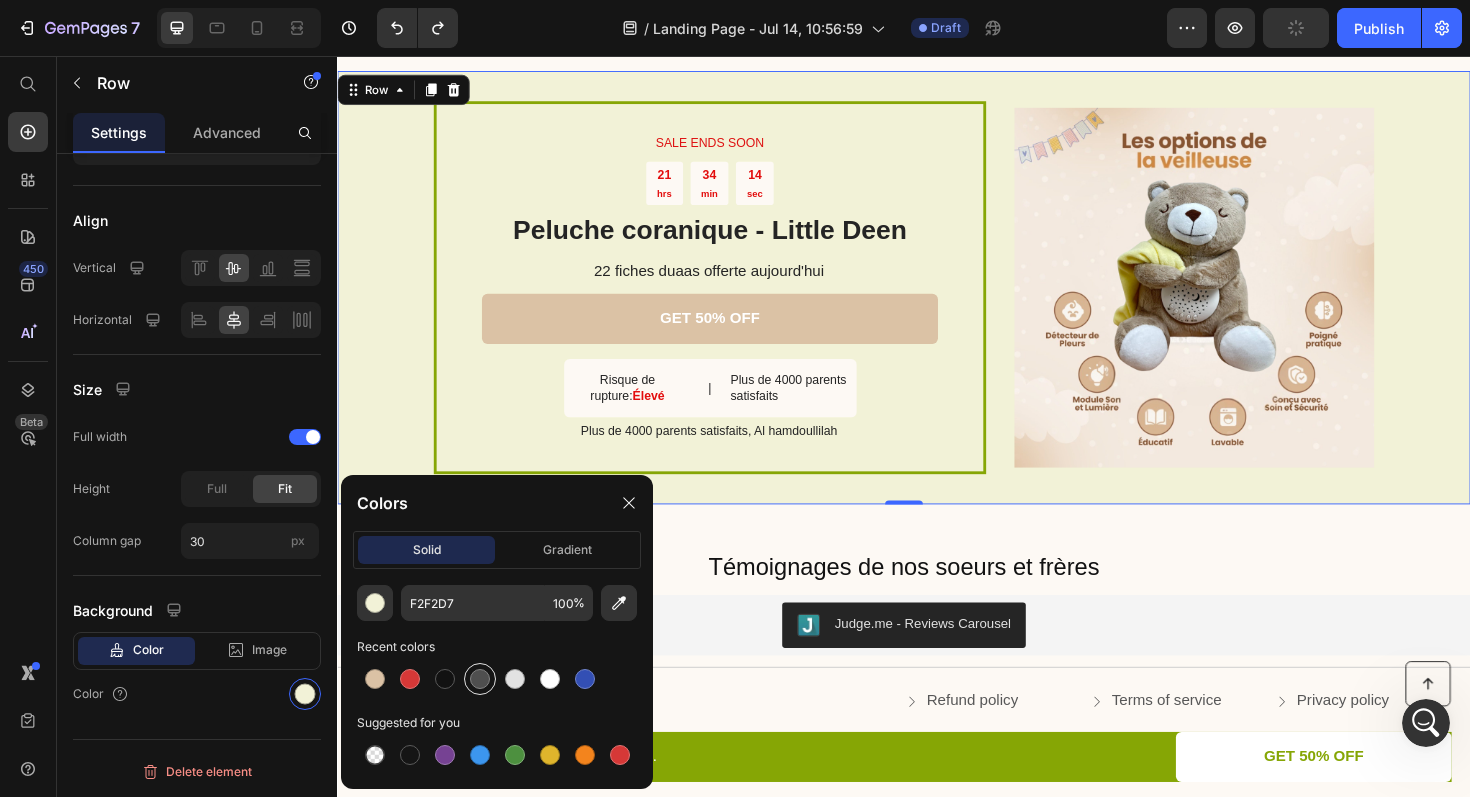 click at bounding box center [480, 679] 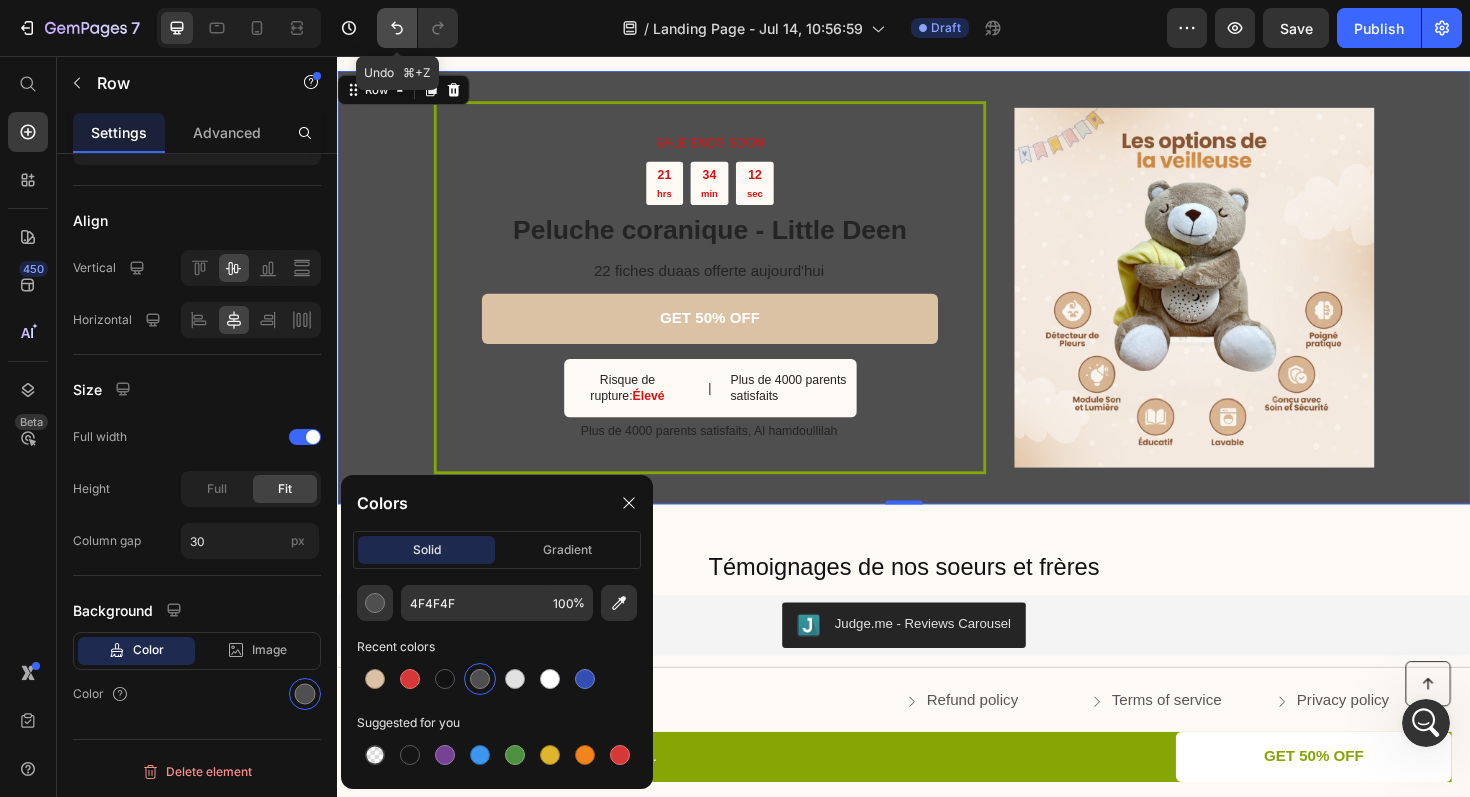 click 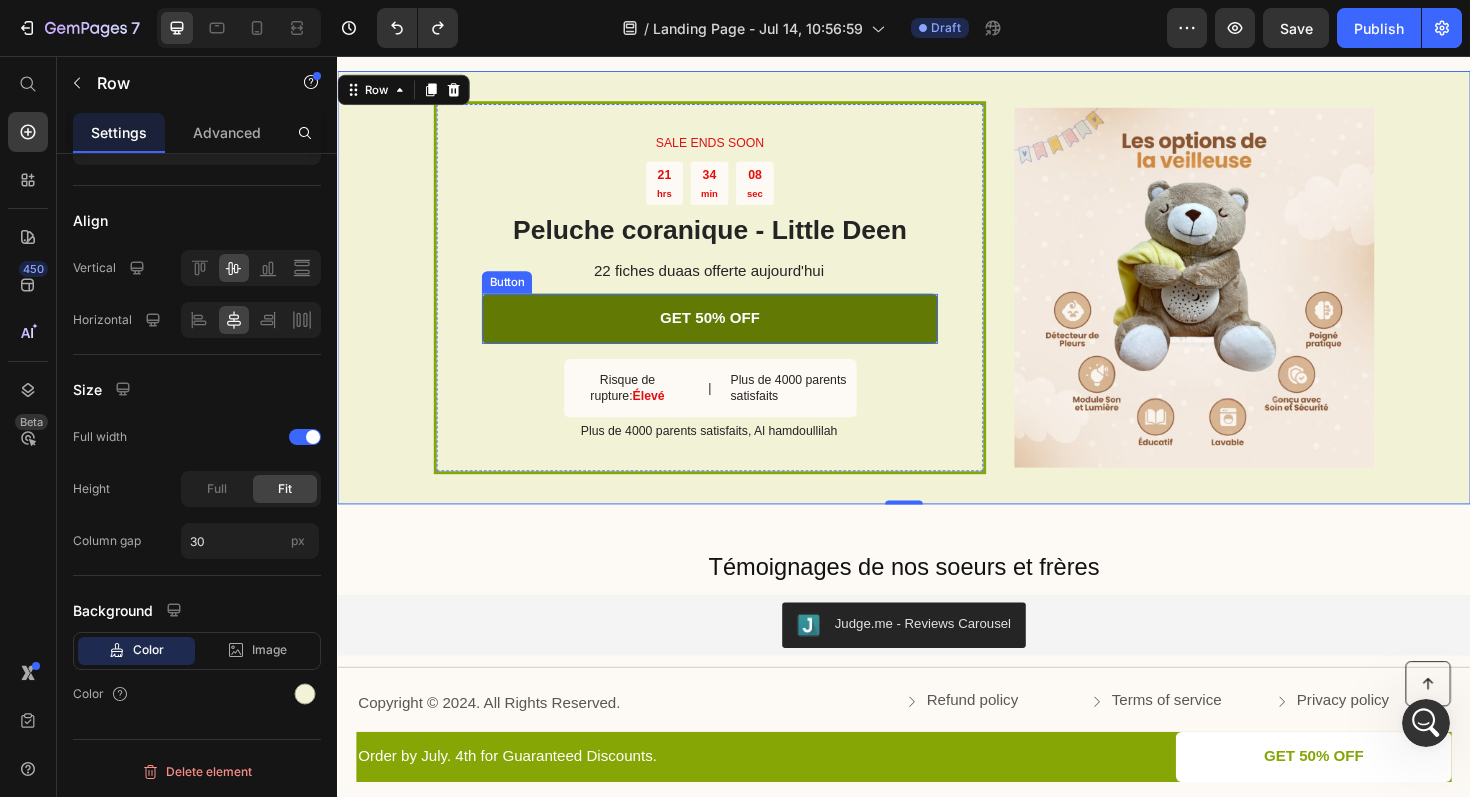 click on "GET 50% OFF" at bounding box center (731, 334) 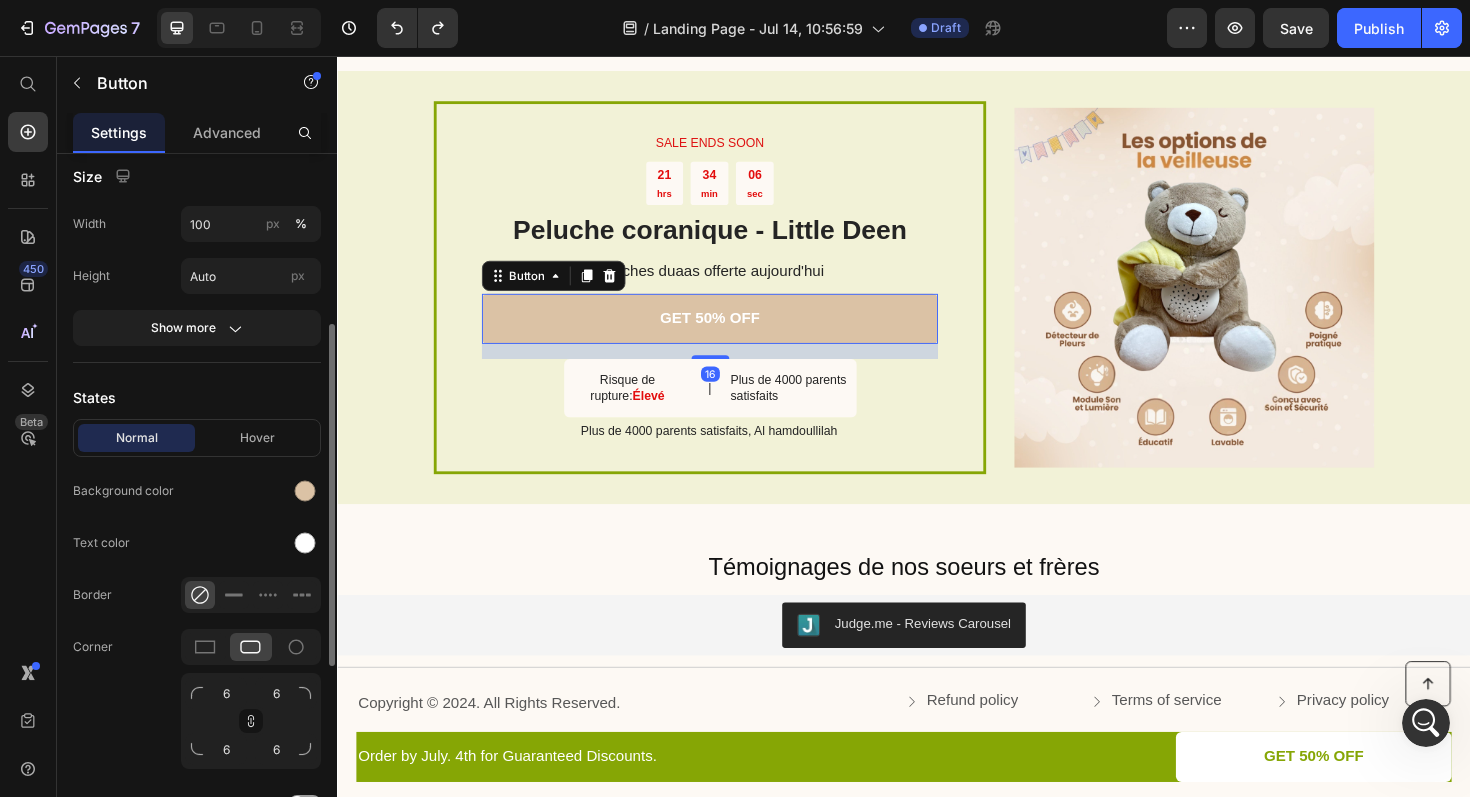 scroll, scrollTop: 354, scrollLeft: 0, axis: vertical 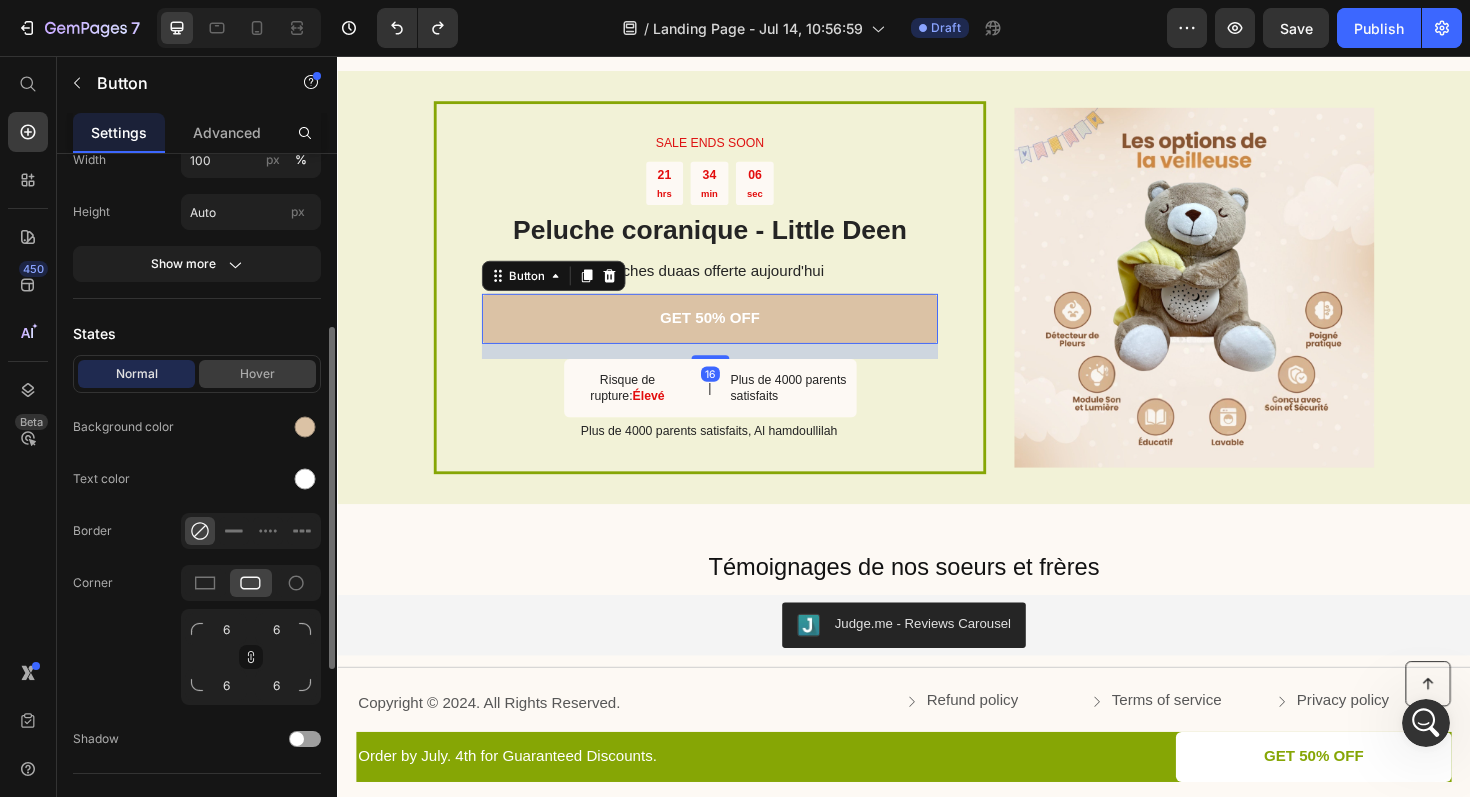 click on "Hover" at bounding box center [257, 374] 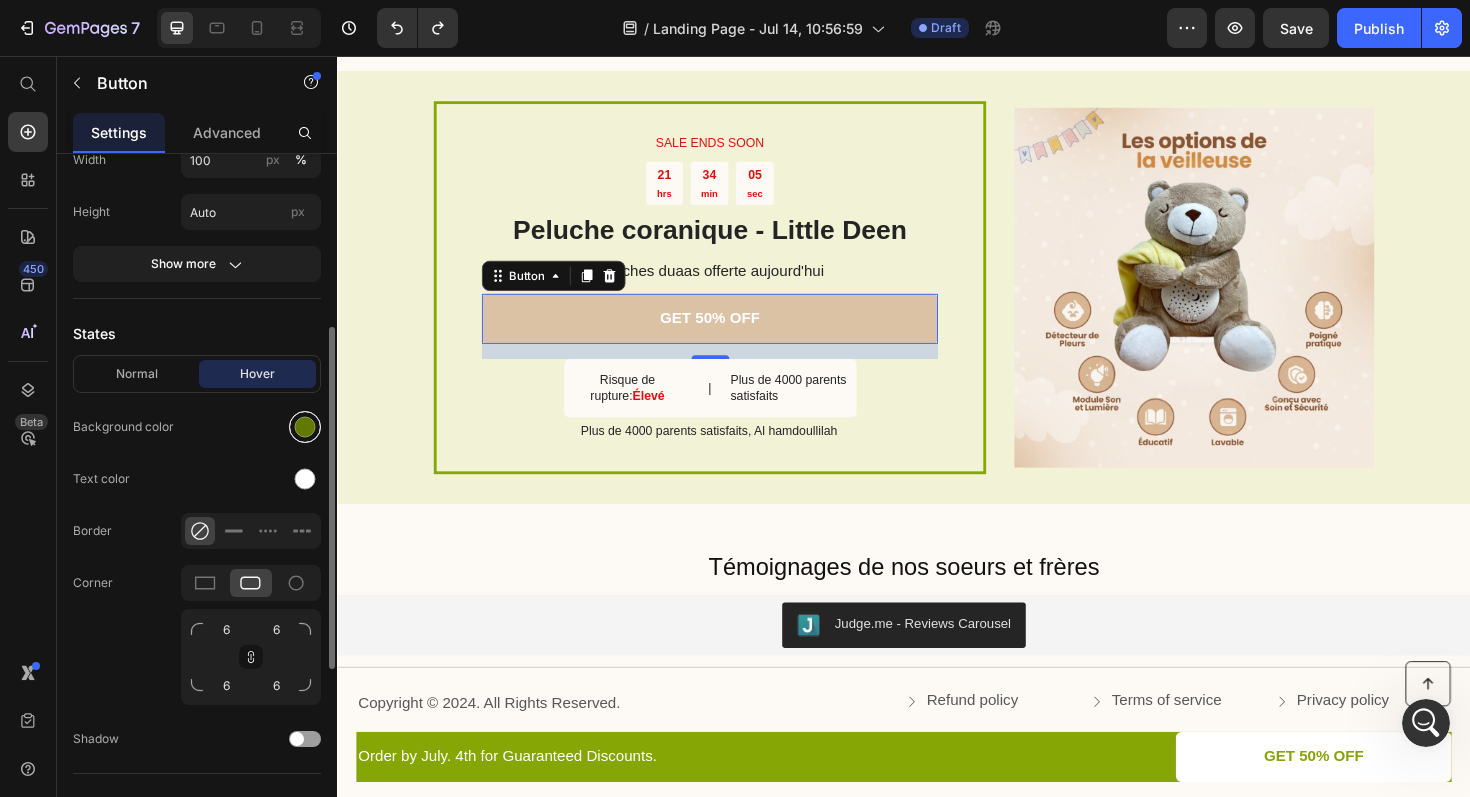 click at bounding box center (305, 427) 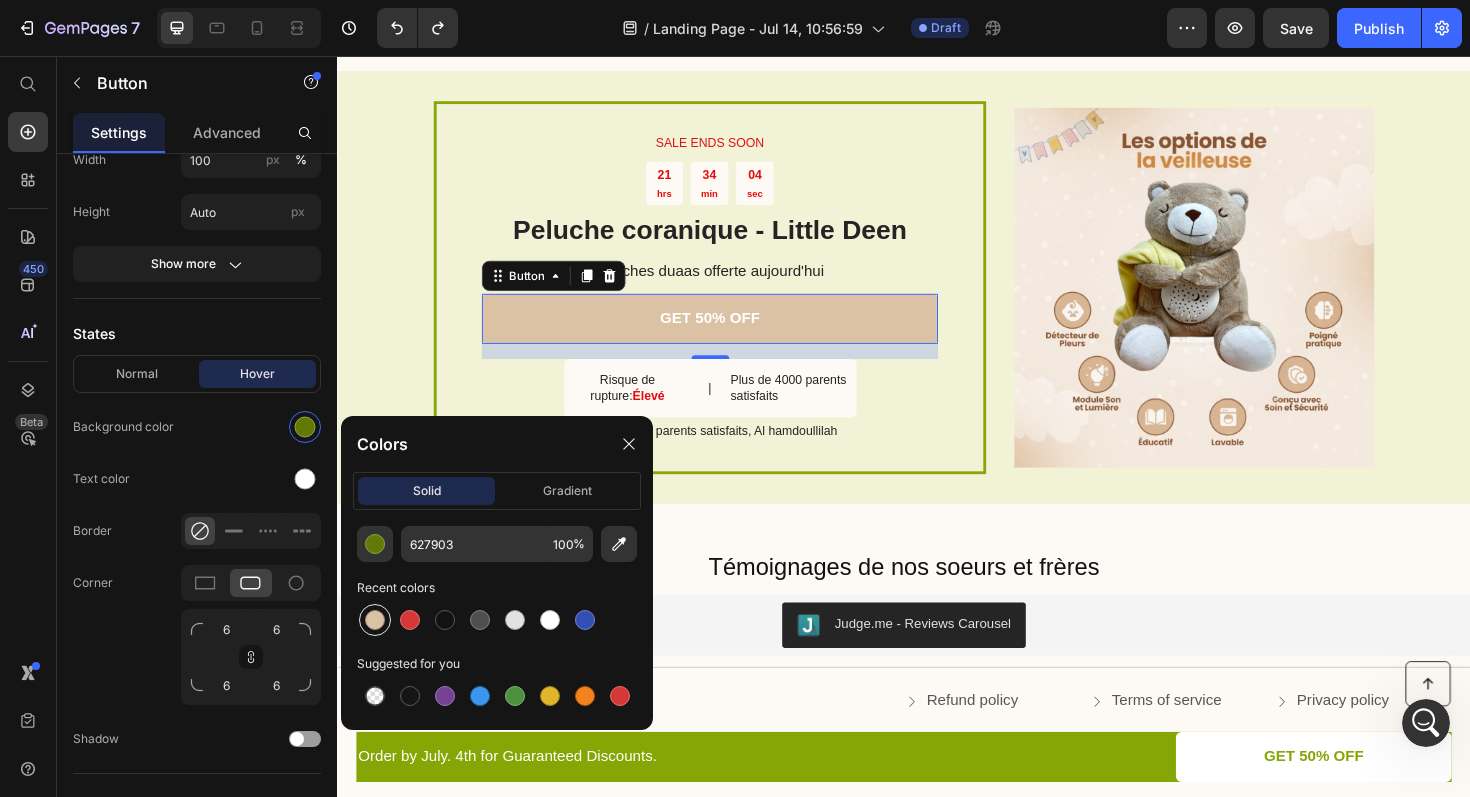 click at bounding box center [375, 620] 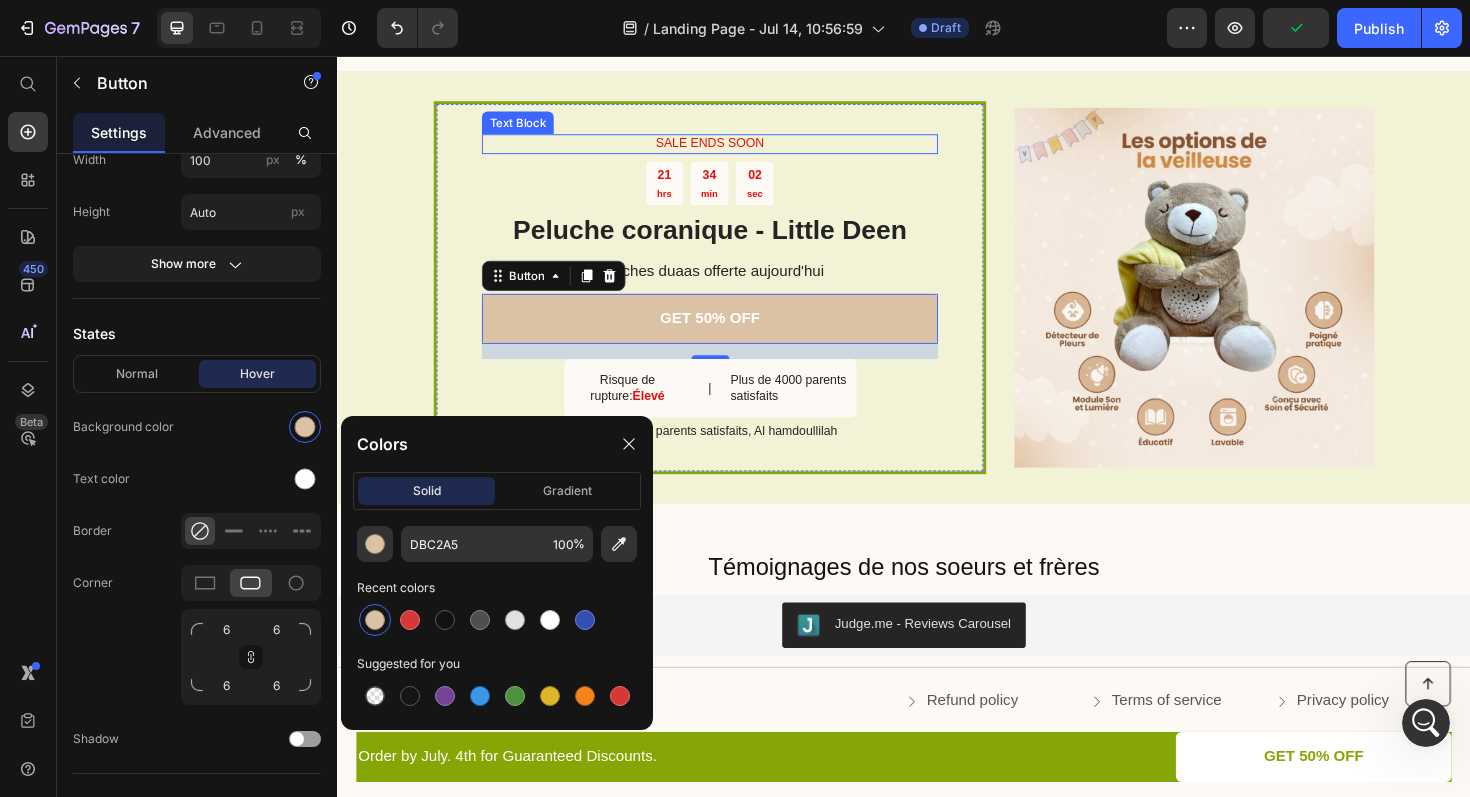 click on "SALE ENDS SOON" at bounding box center [731, 149] 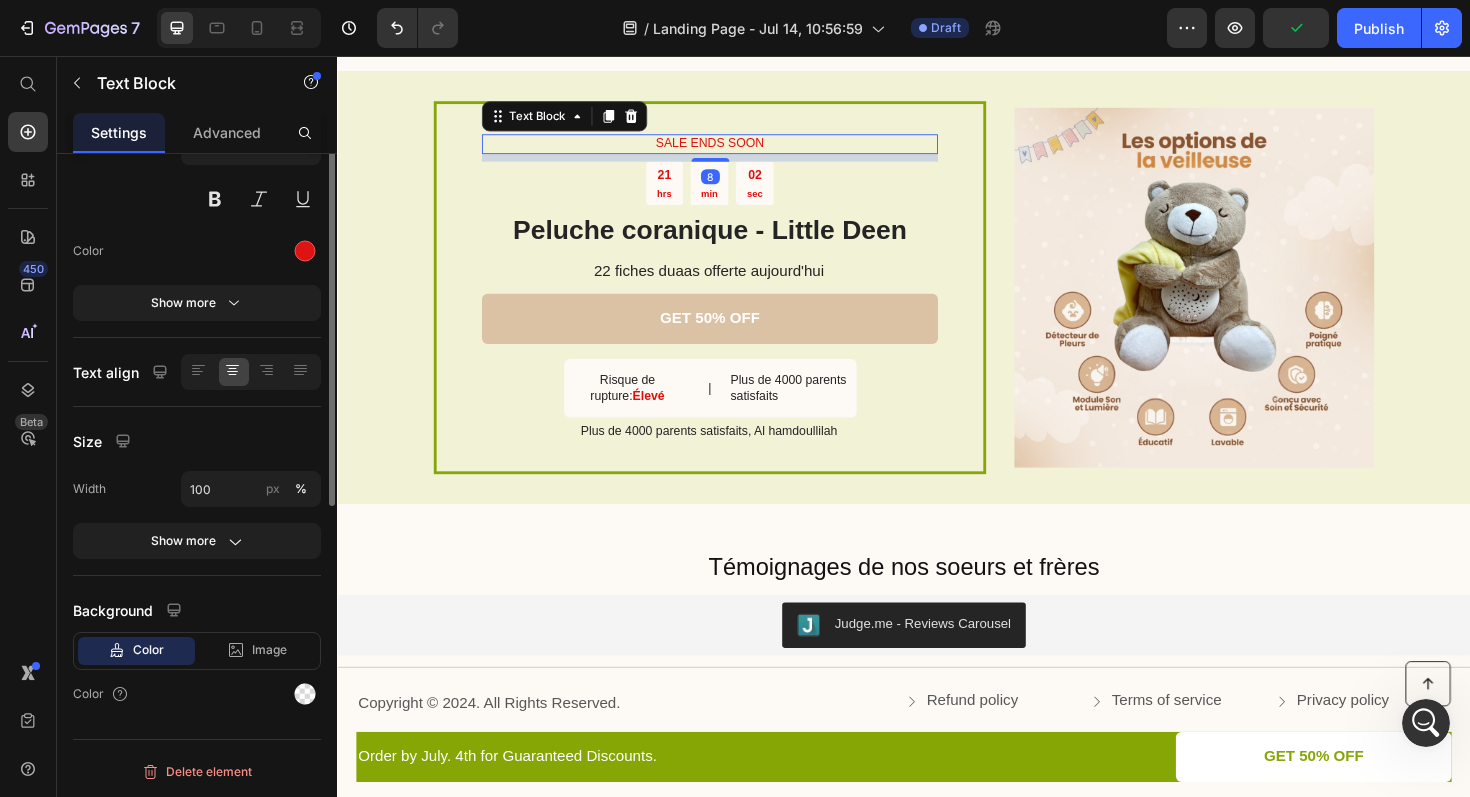 scroll, scrollTop: 0, scrollLeft: 0, axis: both 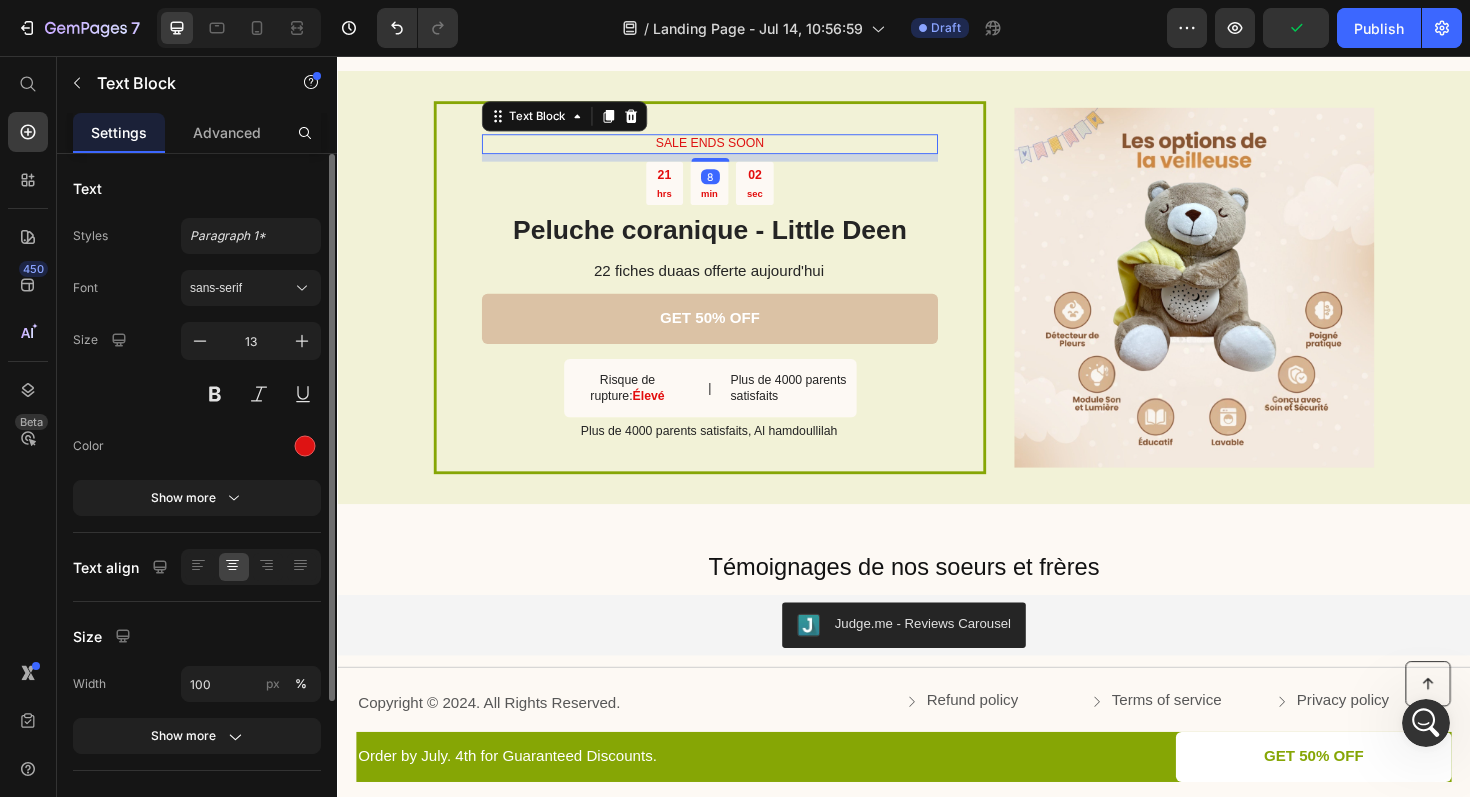 click on "SALE ENDS SOON" at bounding box center (731, 149) 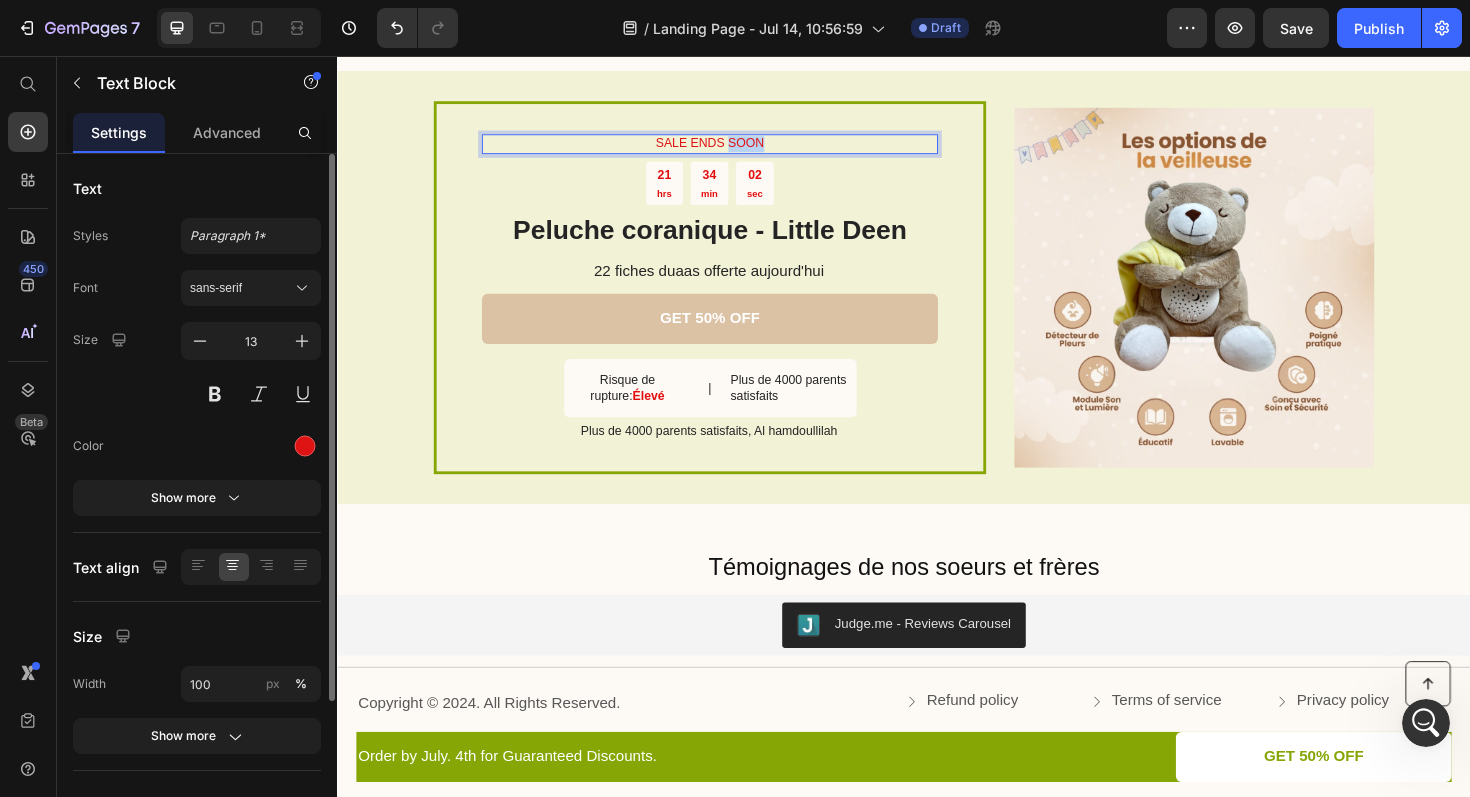 click on "SALE ENDS SOON" at bounding box center (731, 149) 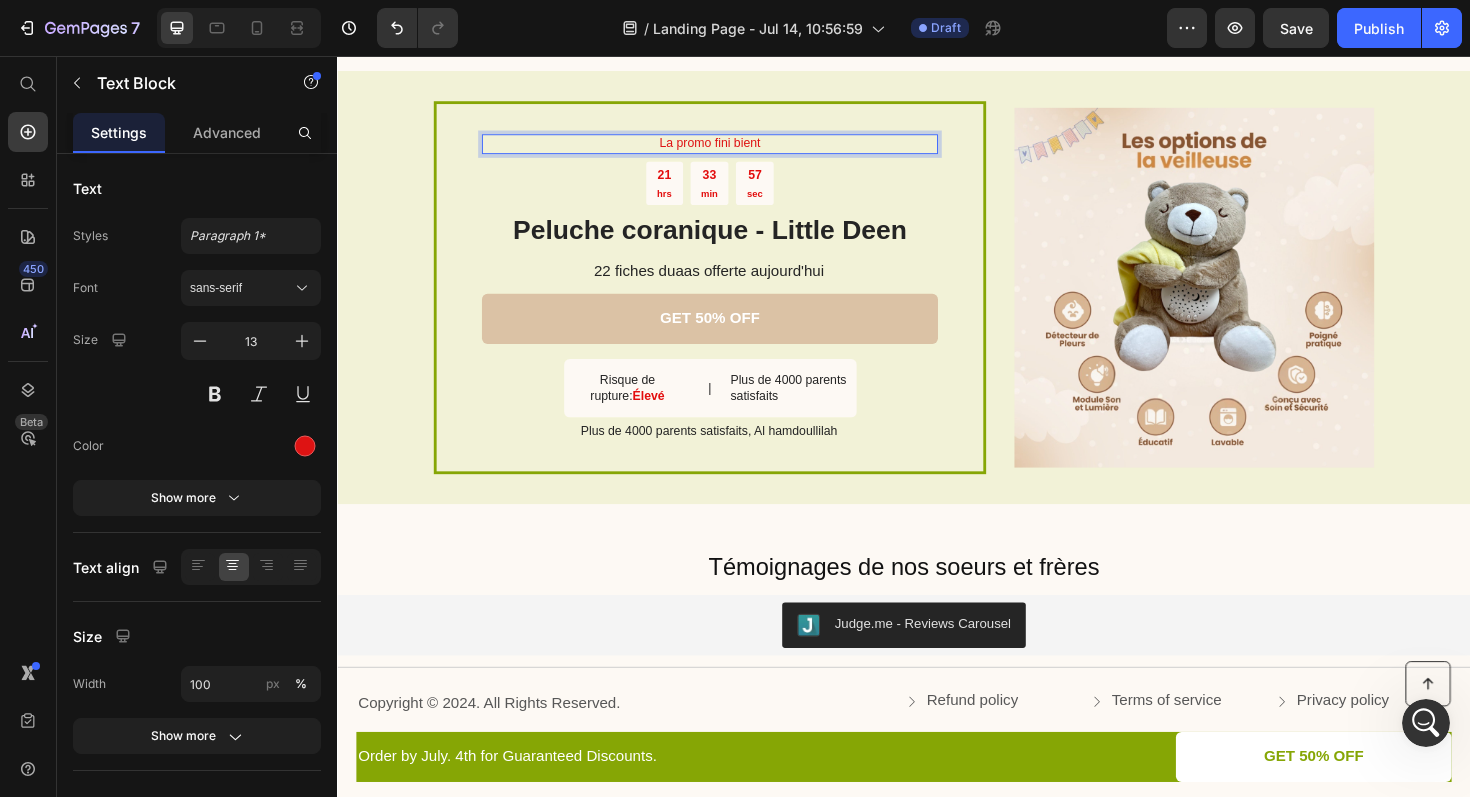 type 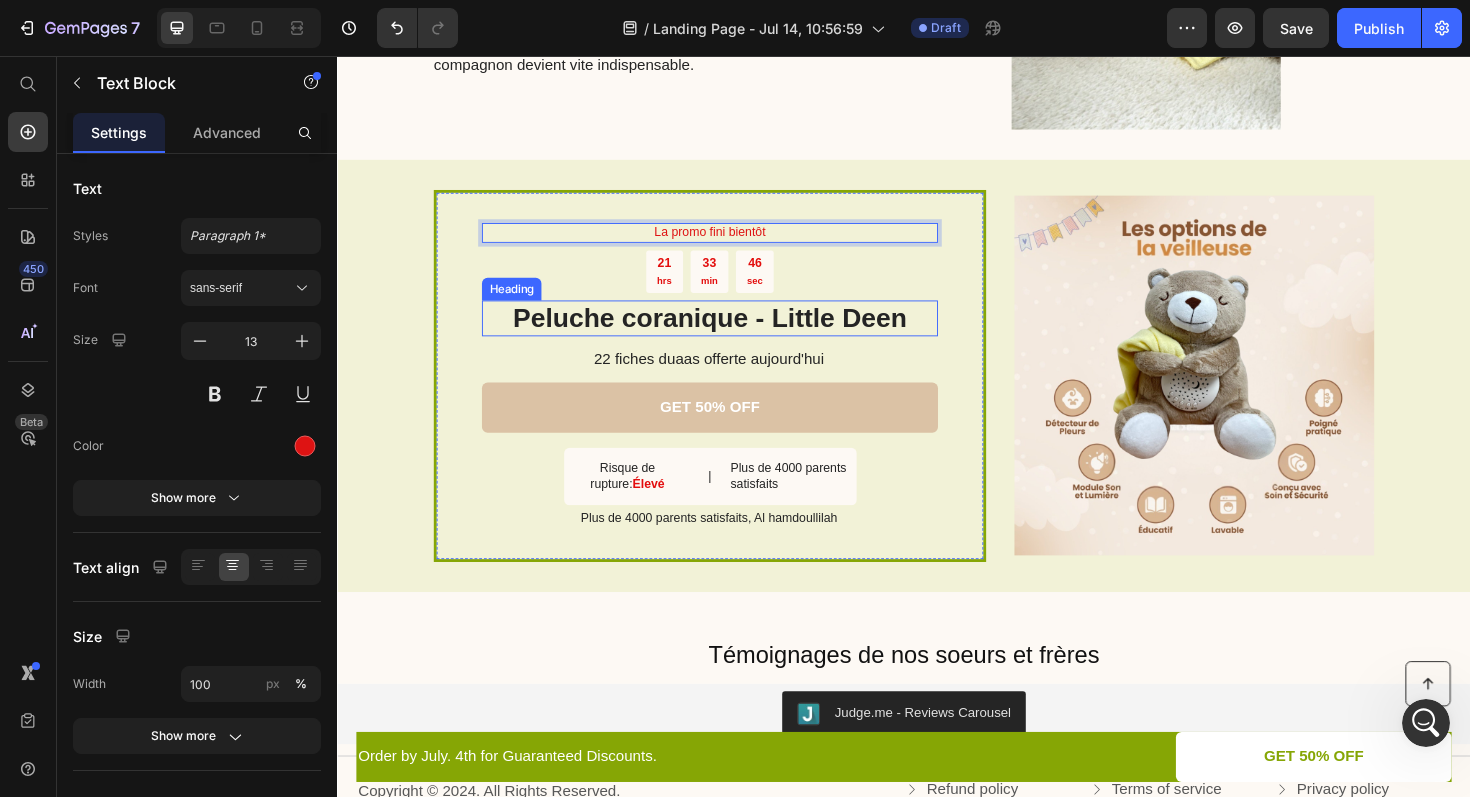 scroll, scrollTop: 2503, scrollLeft: 0, axis: vertical 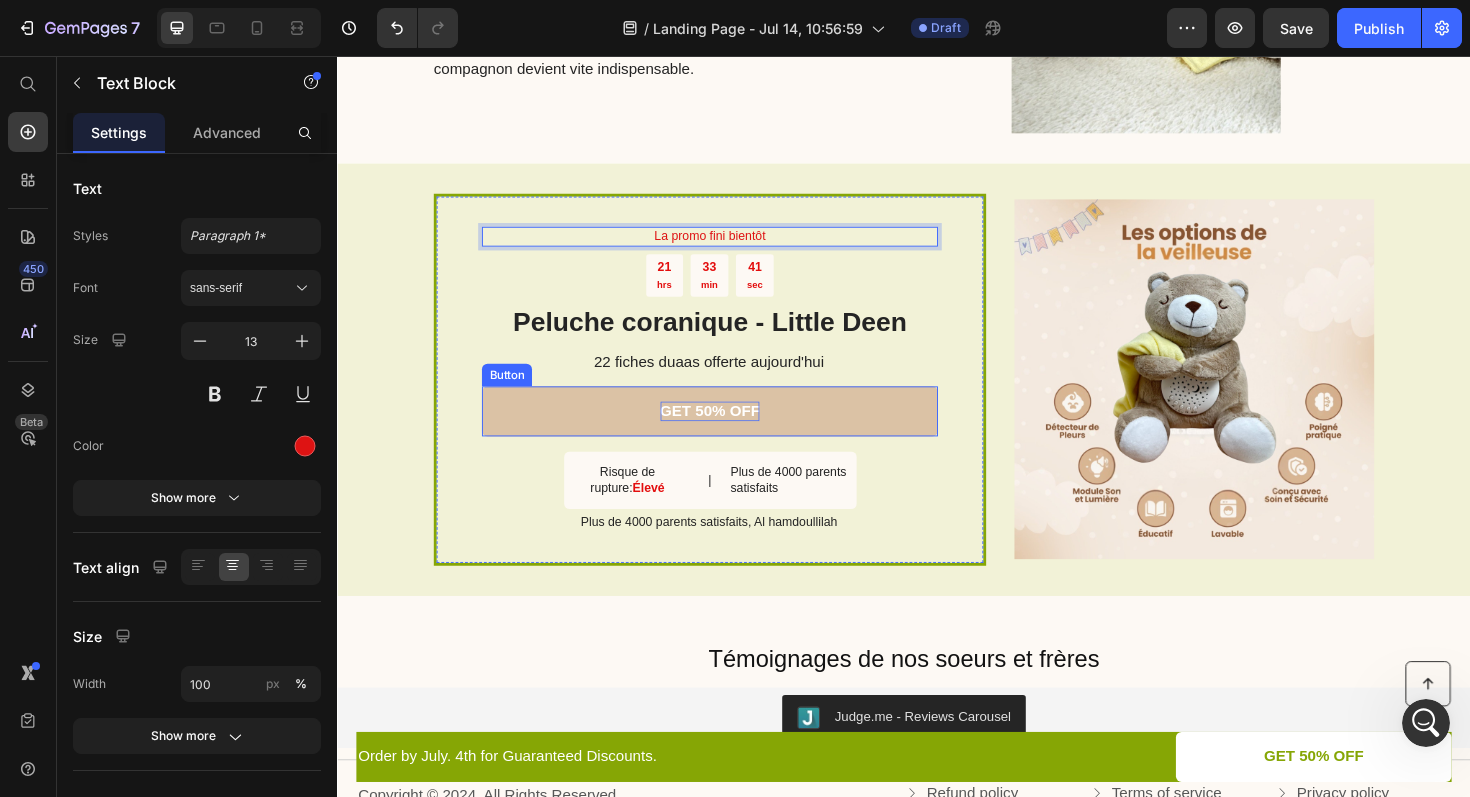 click on "GET 50% OFF" at bounding box center [732, 432] 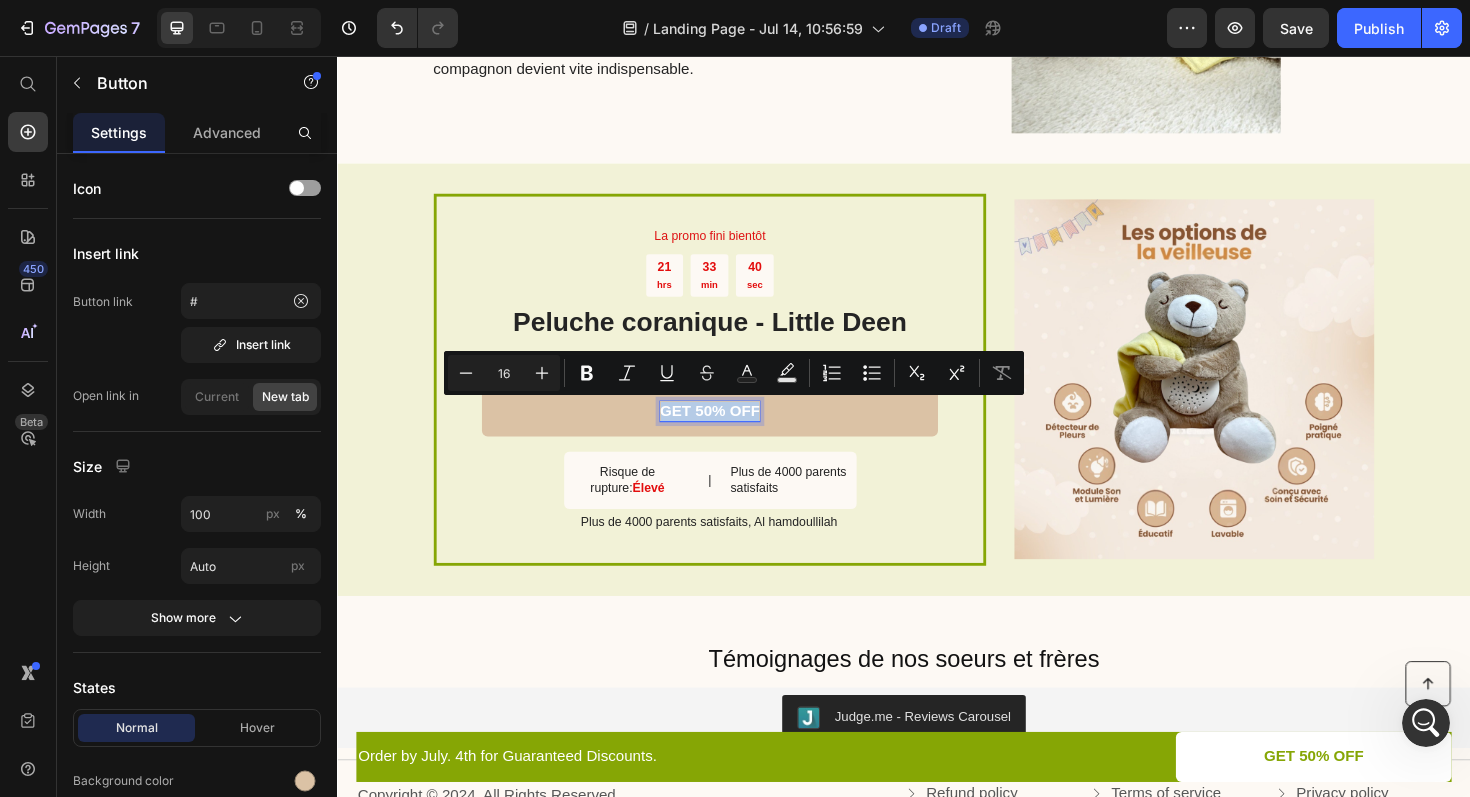 click on "GET 50% OFF" at bounding box center (732, 432) 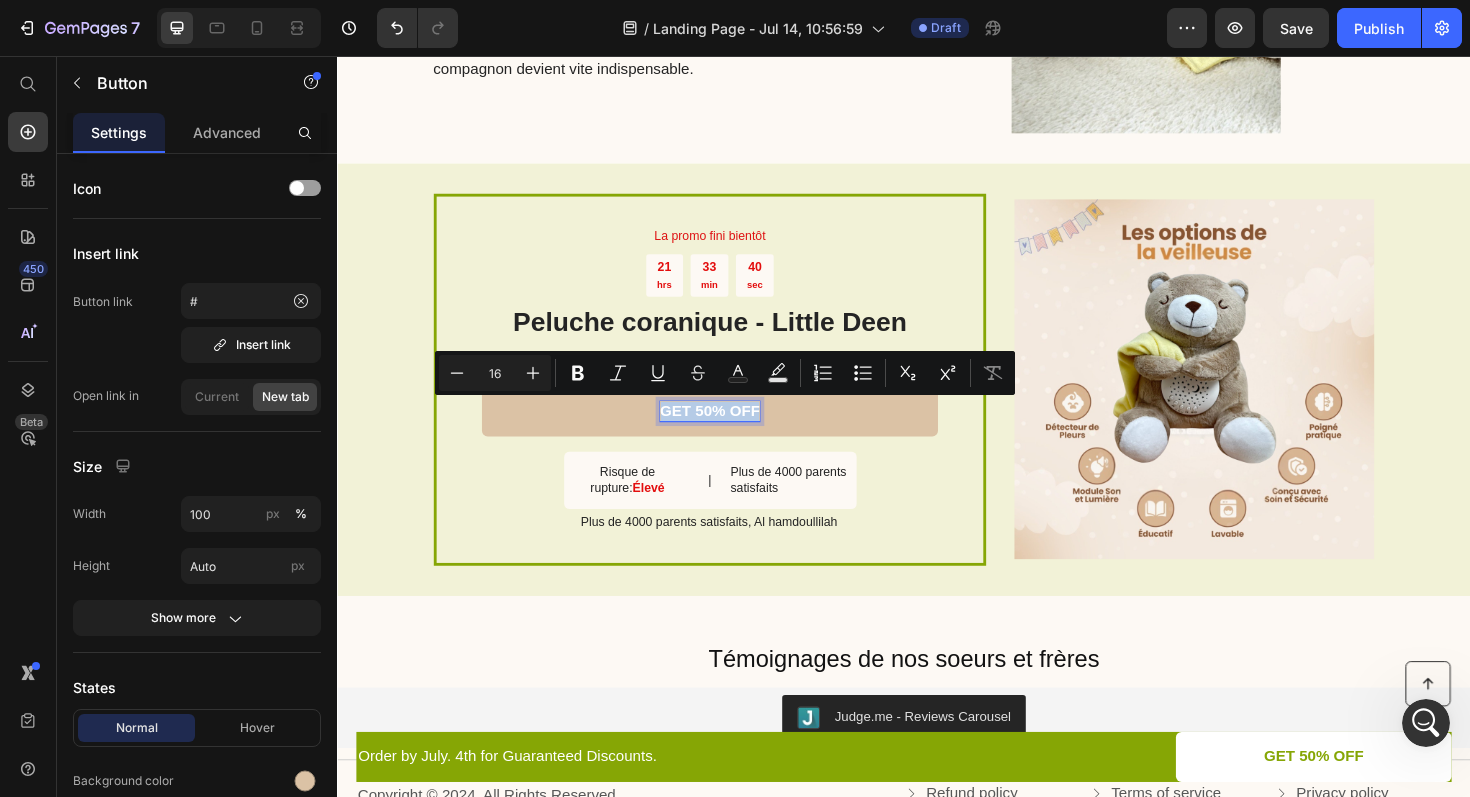 click on "GET 50% OFF" at bounding box center [732, 432] 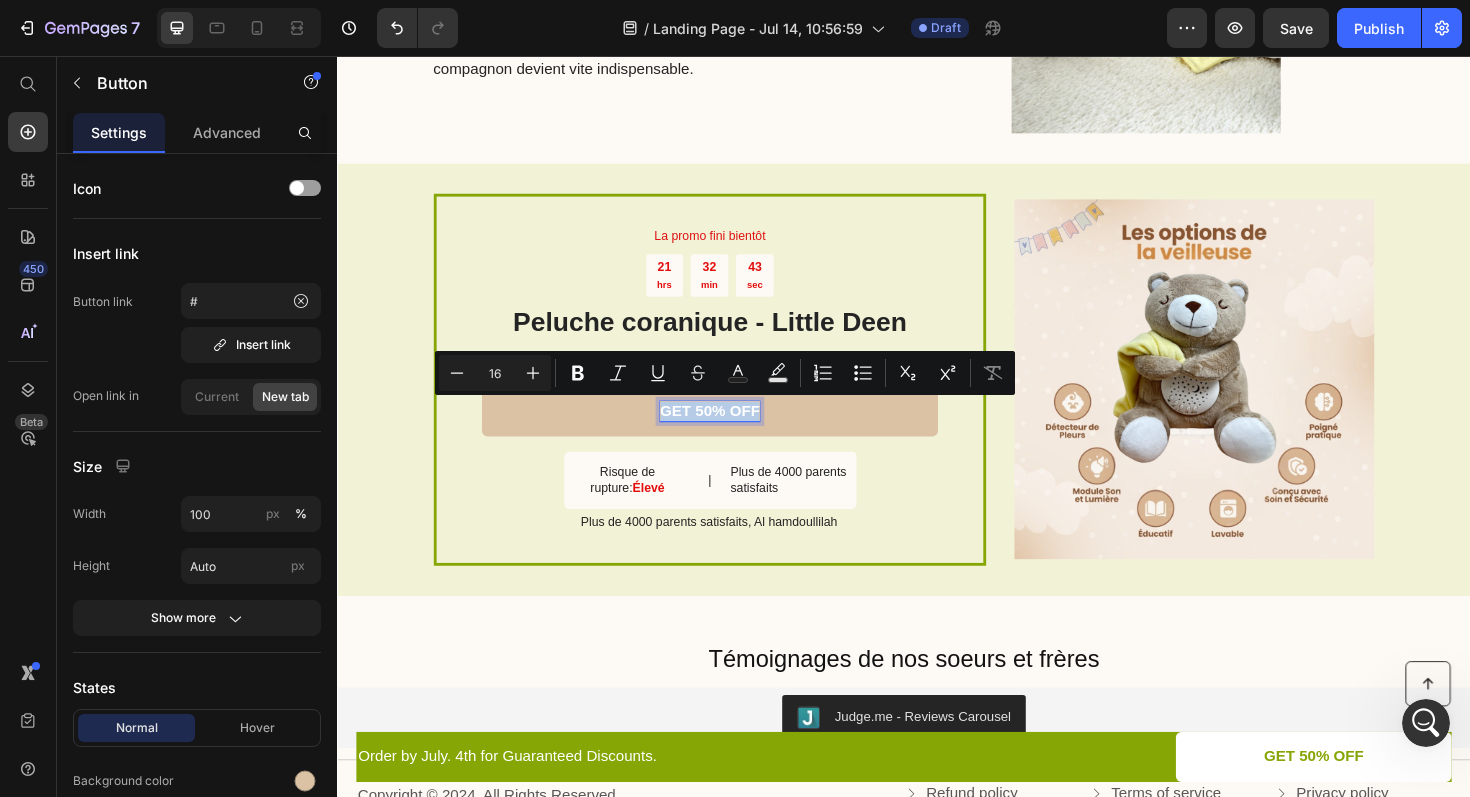 click on "GET 50% OFF" at bounding box center (732, 432) 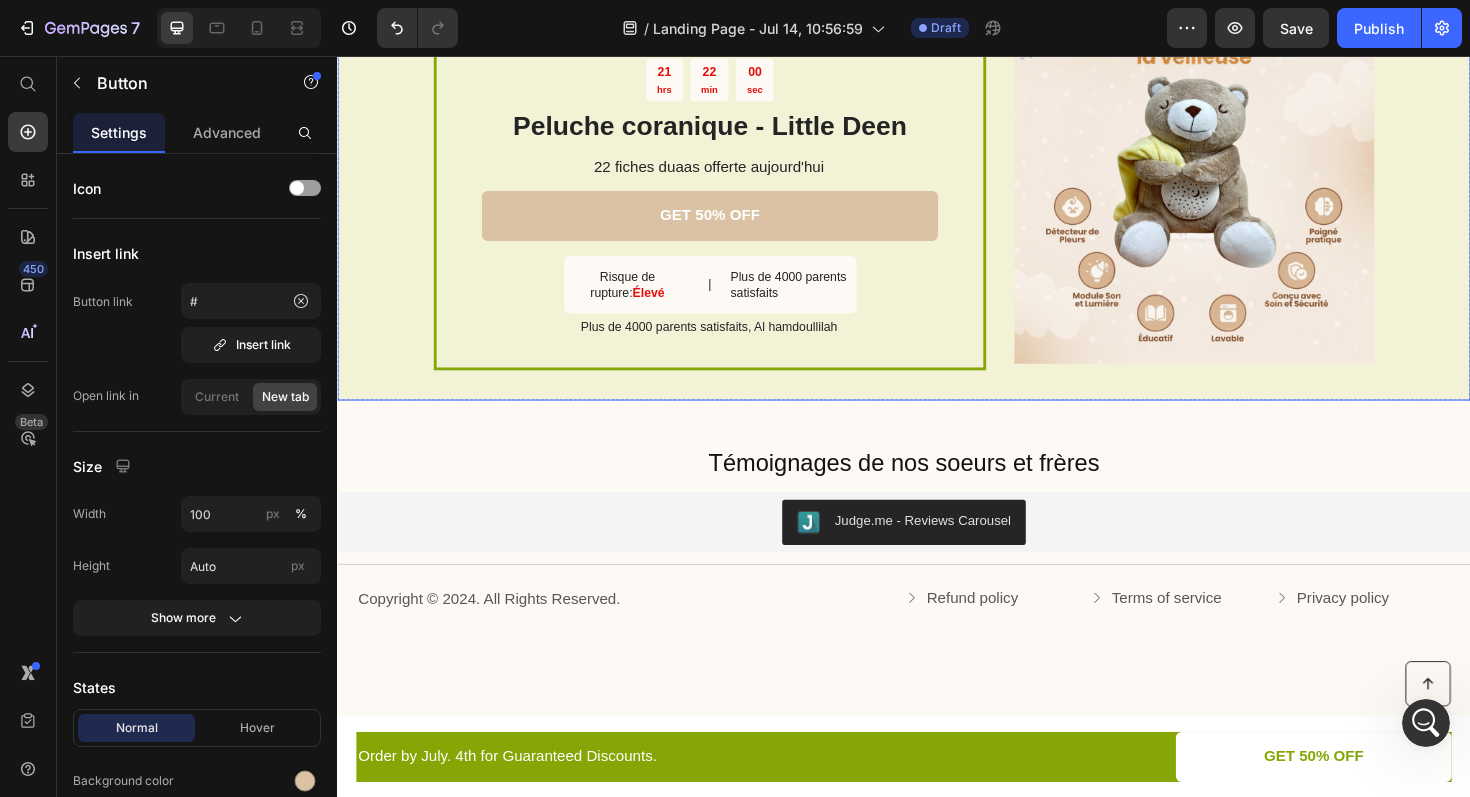 scroll, scrollTop: 2351, scrollLeft: 0, axis: vertical 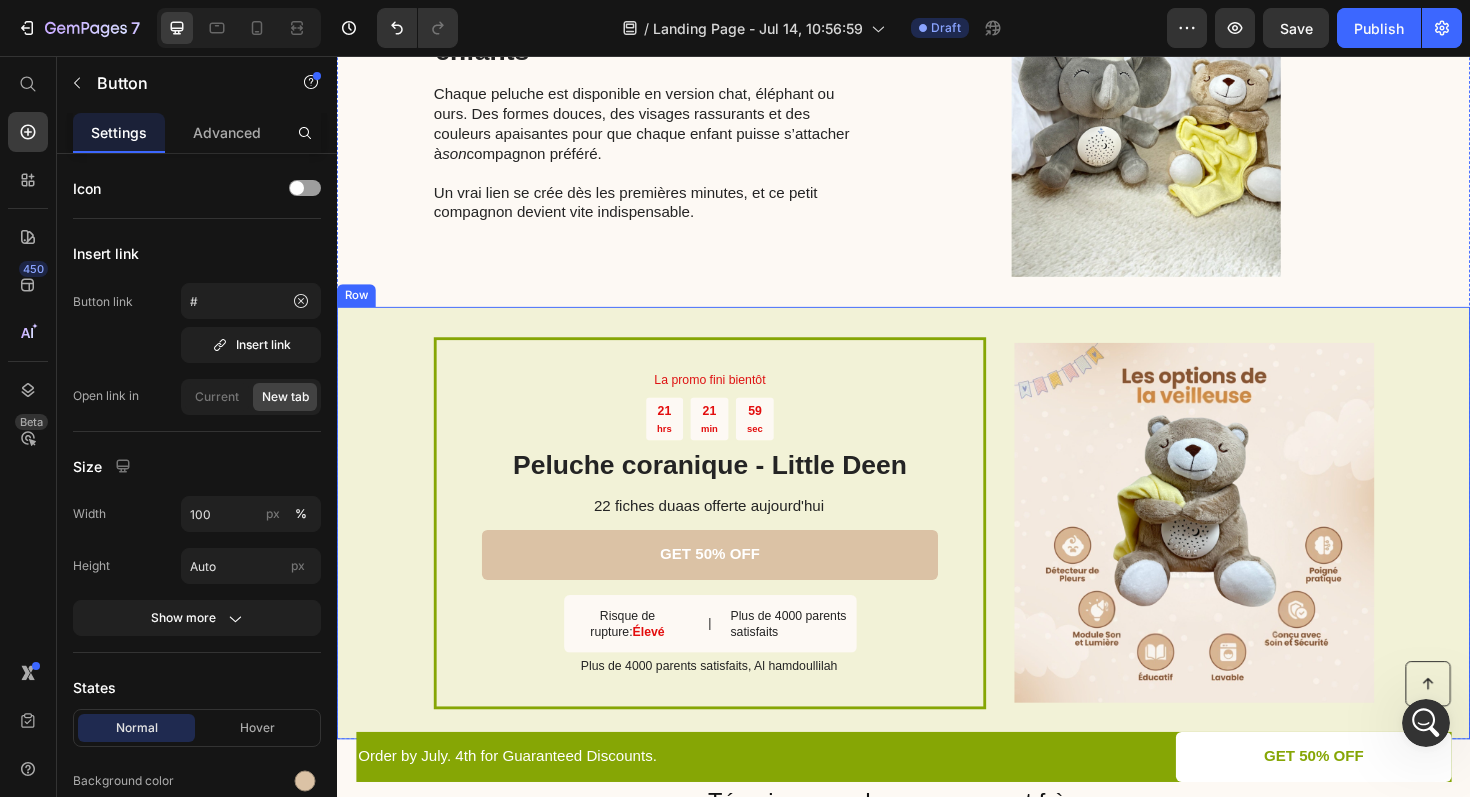 click on "La promo fini bientôt Text Block 21 hrs 21 min 59 sec Countdown Timer Peluche coranique - Little Deen Heading 22 fiches duaas offerte aujourd'hui Text Block GET 50% OFF Button Risque de rupture:  Élevé Text Block | Text Block Plus de 4000 parents satisfaits Text Block Row Plus de 4000 parents satisfaits, Al hamdoullilah Text Block Row Image Row" at bounding box center (937, 551) 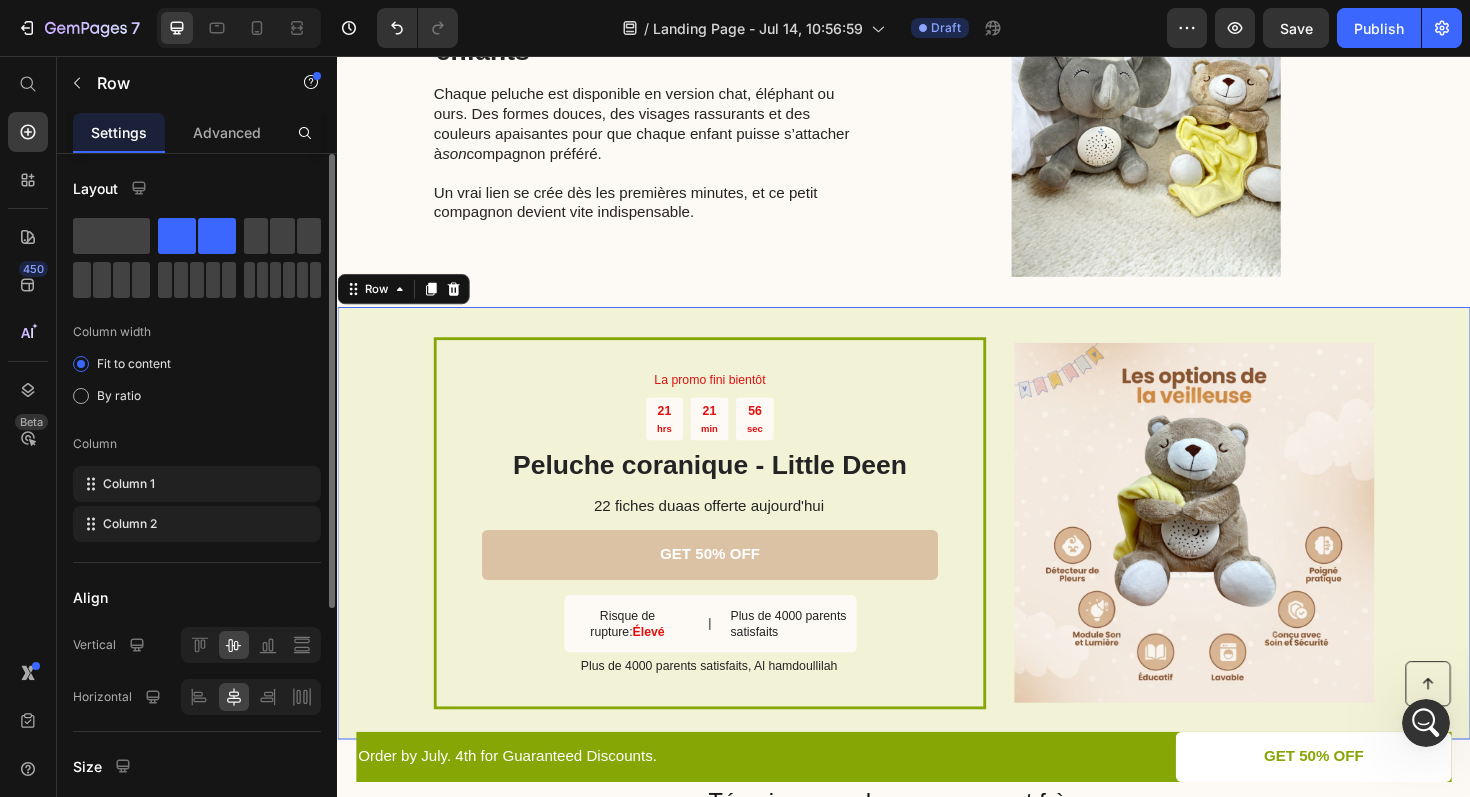 click on "Layout Column width Fit to content By ratio Column Column 1 Column 2 Align Vertical
Horizontal
Size Full width Height Full Fit Column gap 30 px Background Color Image Video  Color   Delete element" at bounding box center (197, 692) 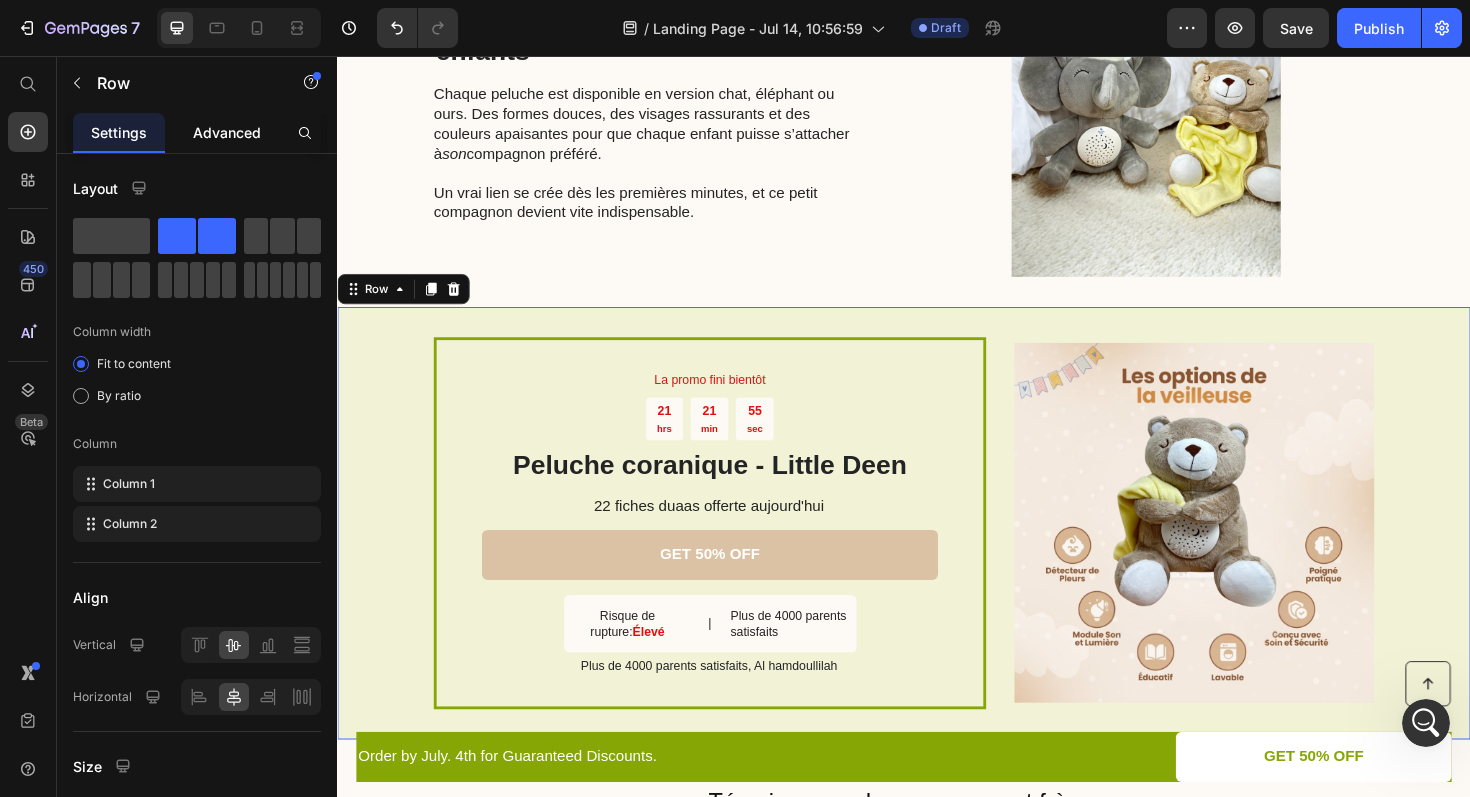 click on "Advanced" at bounding box center [227, 132] 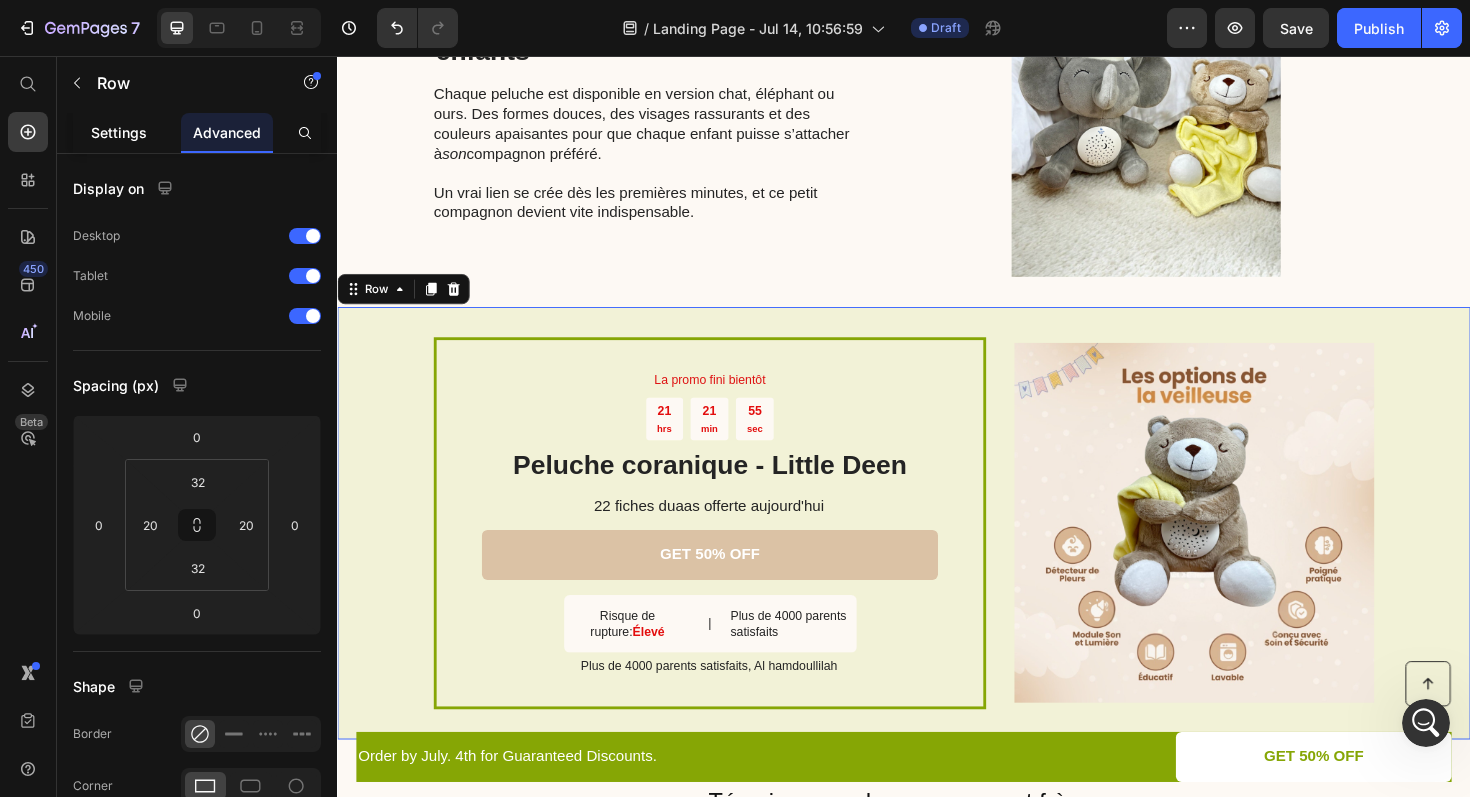 click on "Settings" 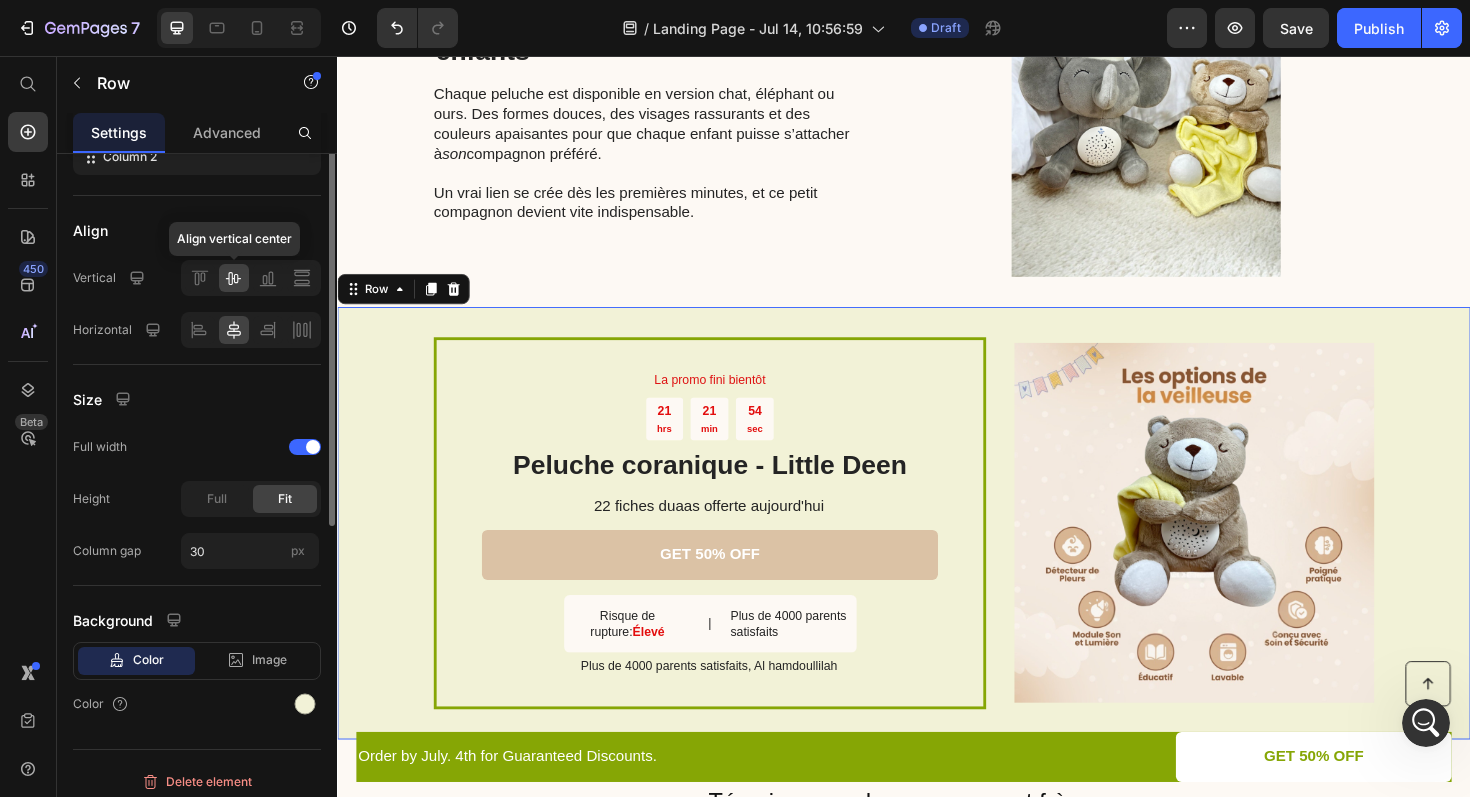 scroll, scrollTop: 377, scrollLeft: 0, axis: vertical 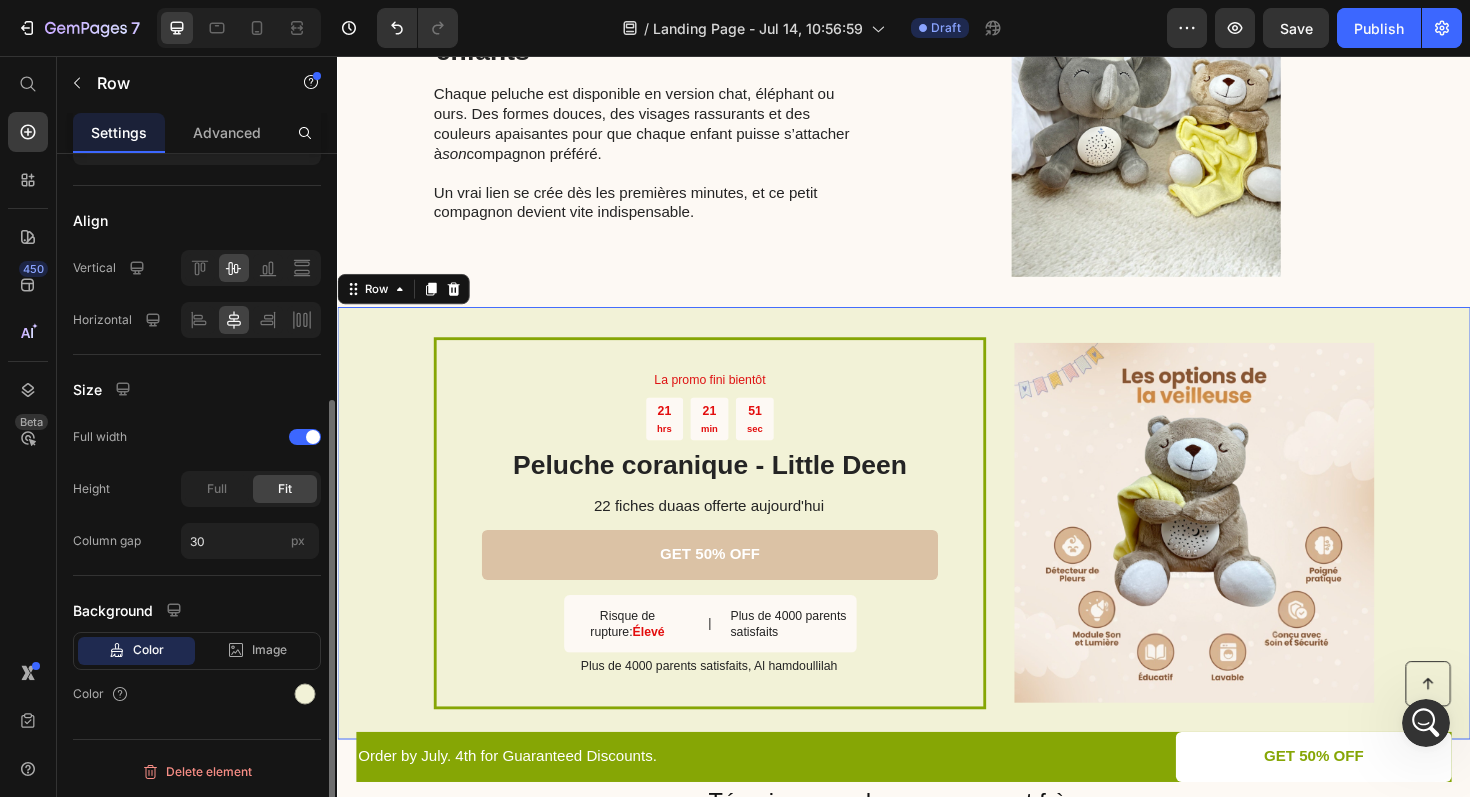 click on "Color" 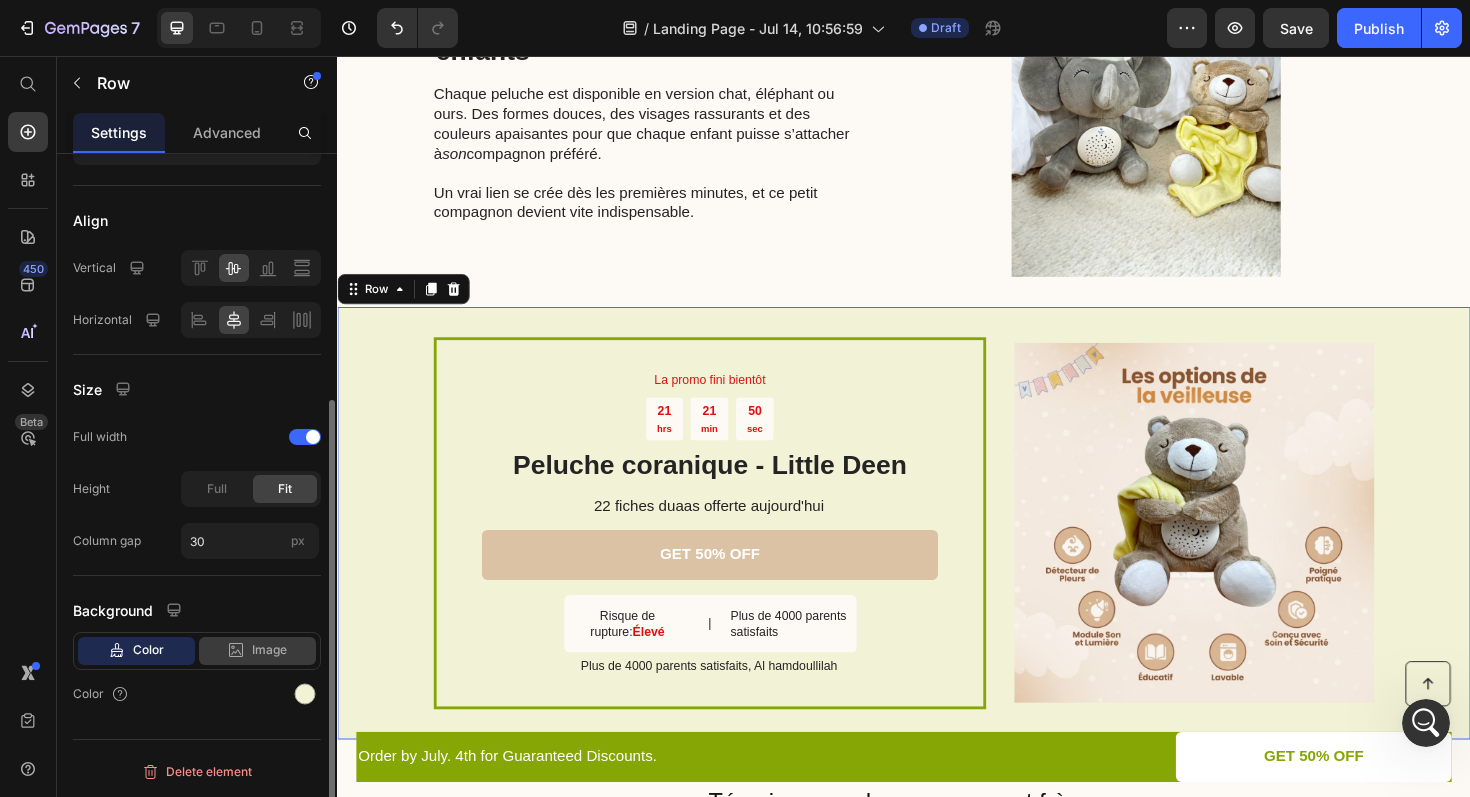 click on "Image" at bounding box center (269, 650) 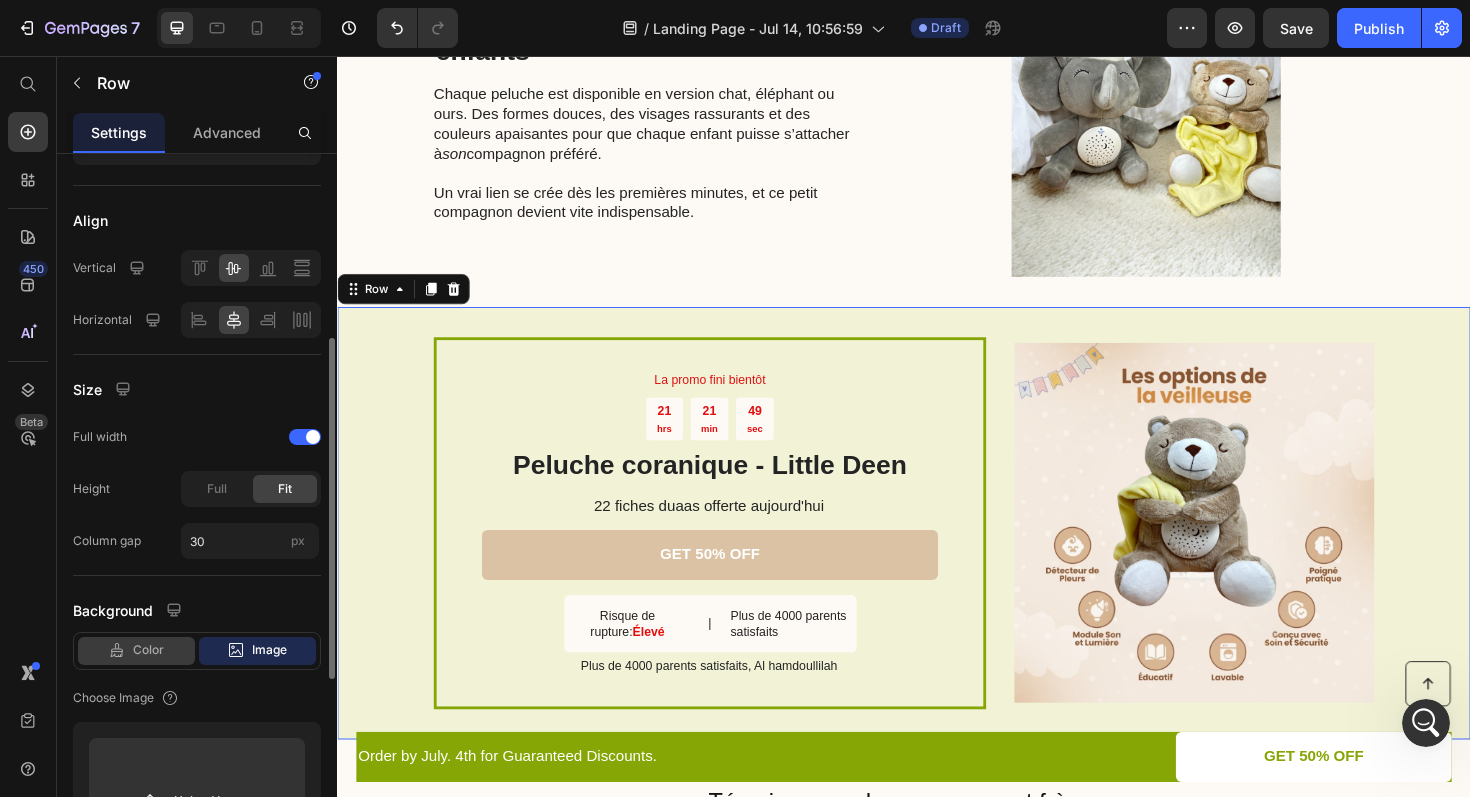 click on "Color" 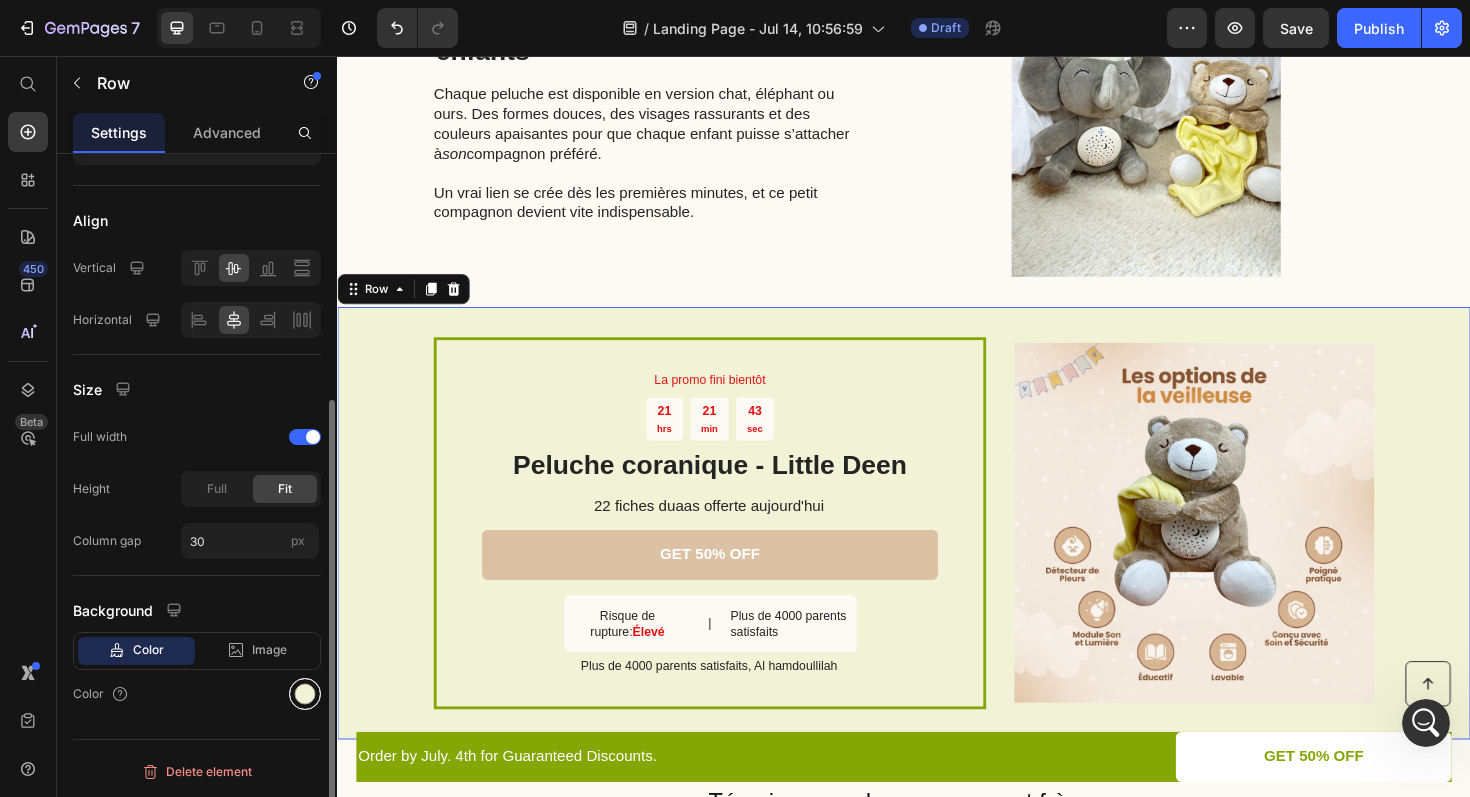 click at bounding box center (305, 694) 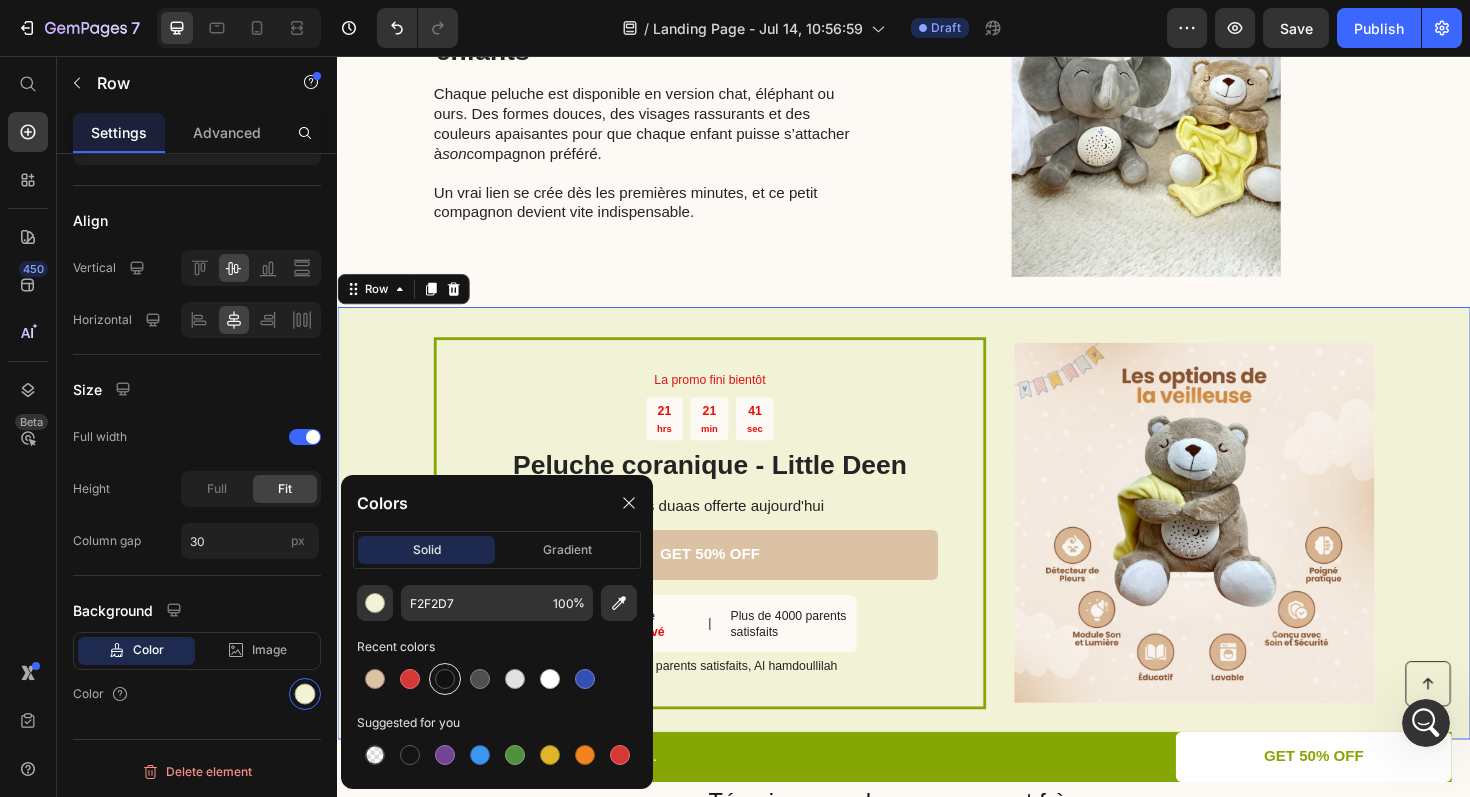 click at bounding box center (445, 679) 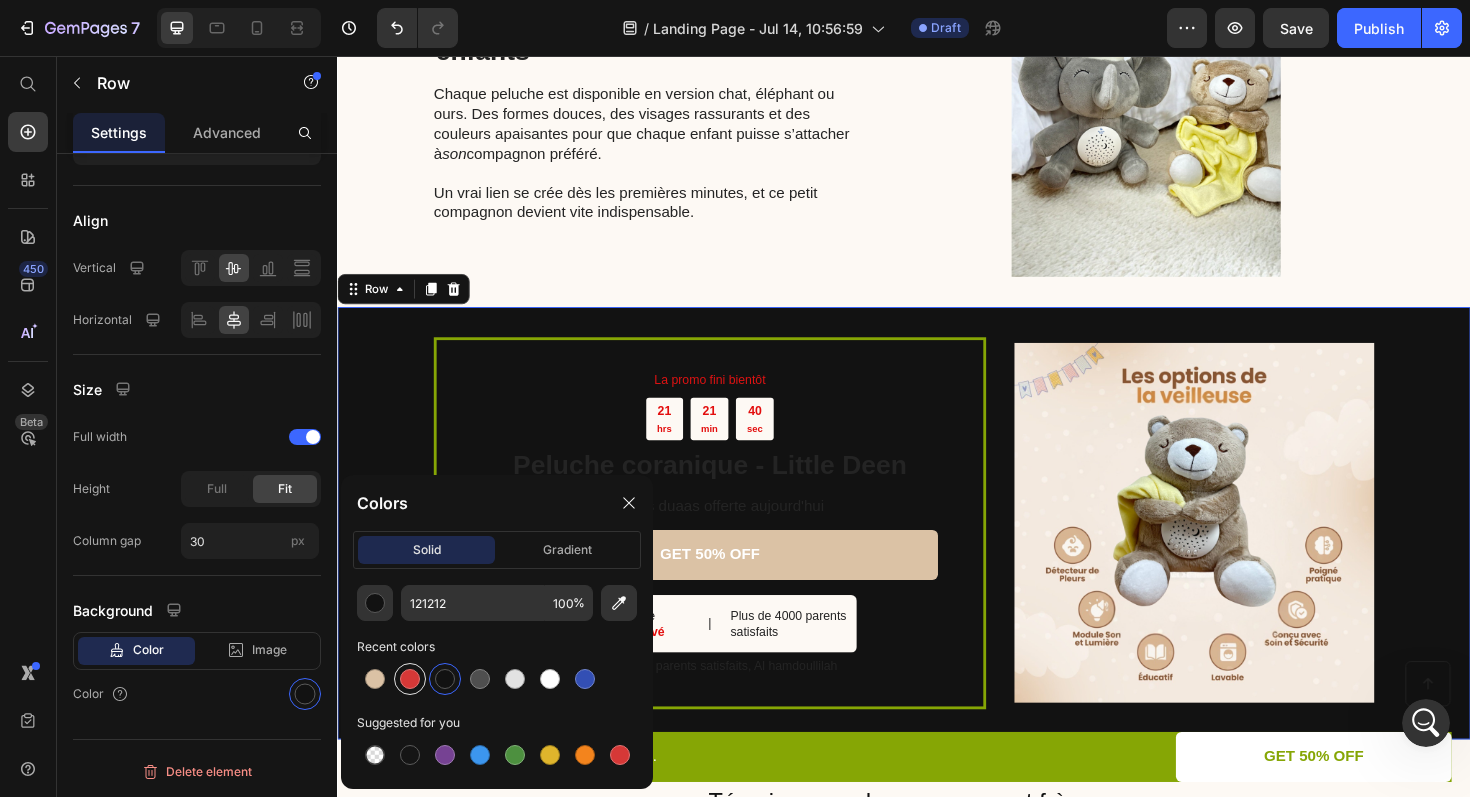 click at bounding box center (410, 679) 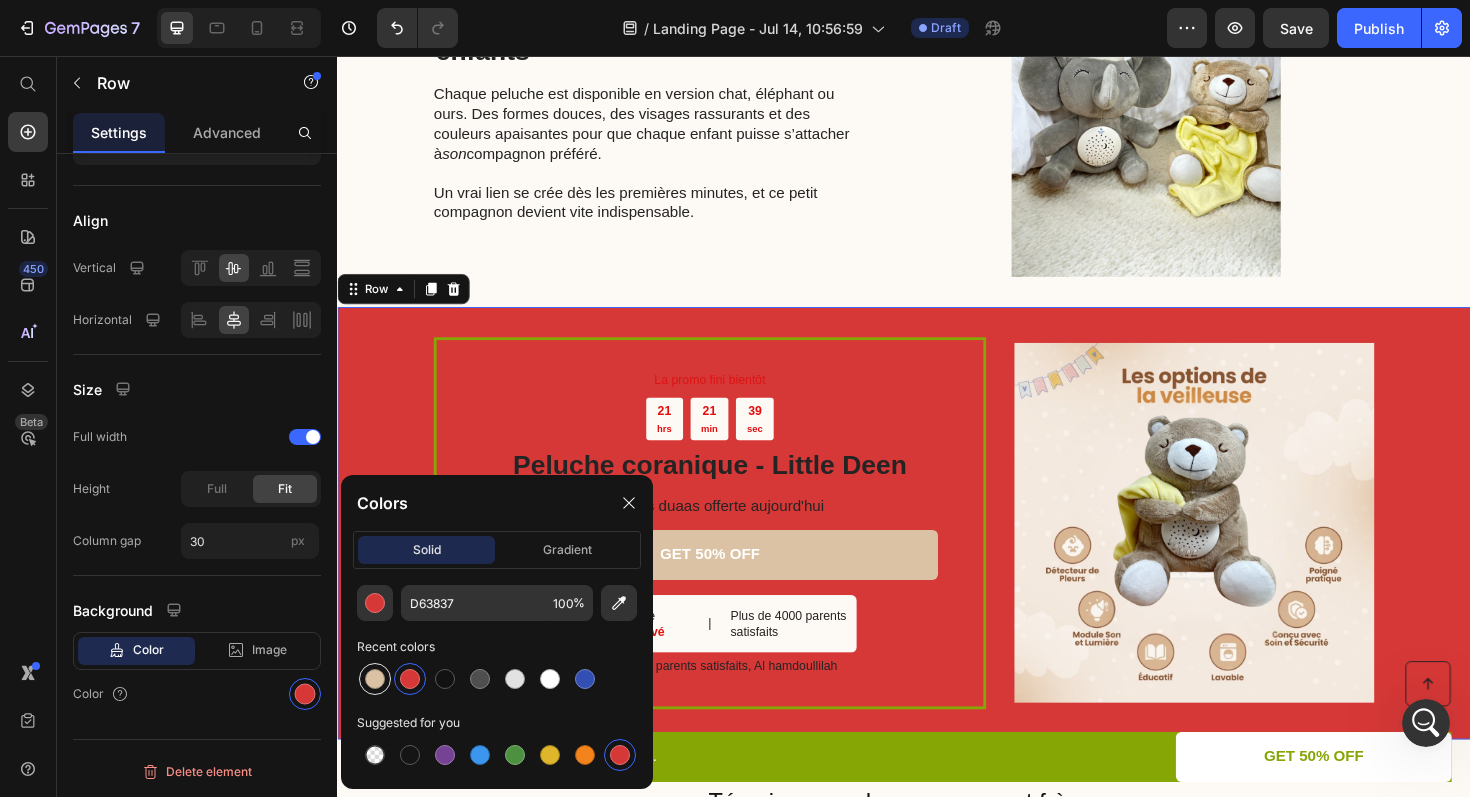 click at bounding box center (375, 679) 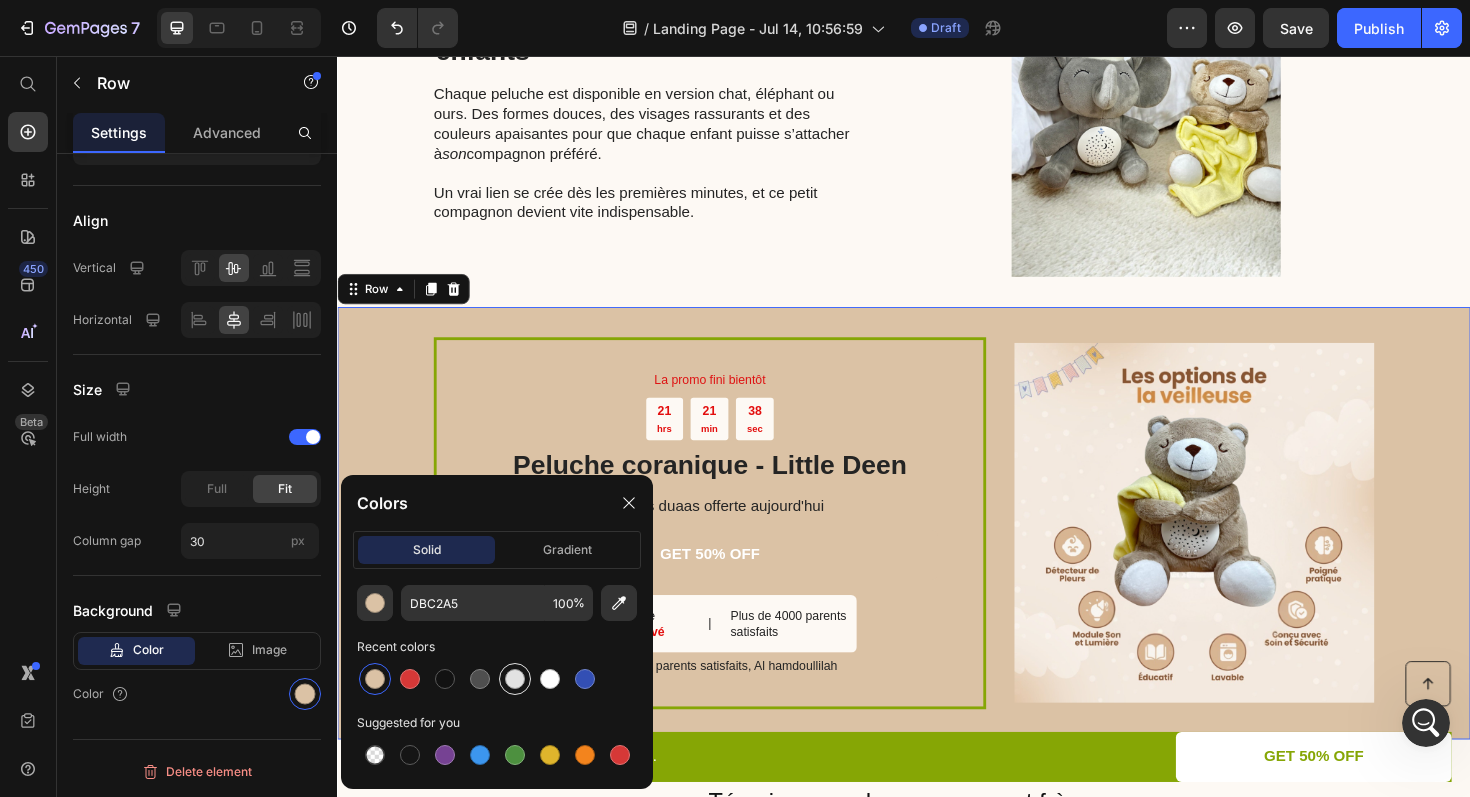 click at bounding box center [515, 679] 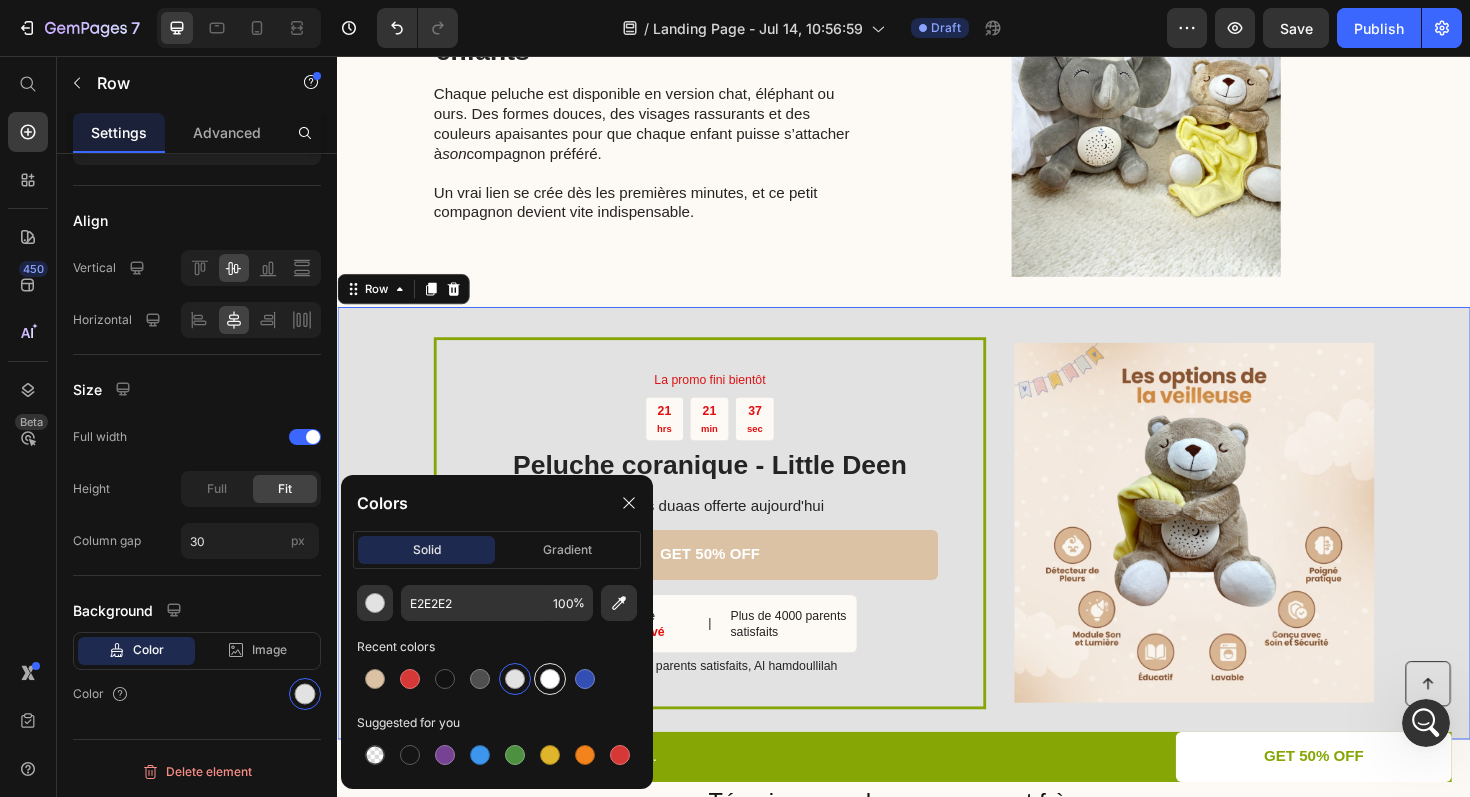click at bounding box center [550, 679] 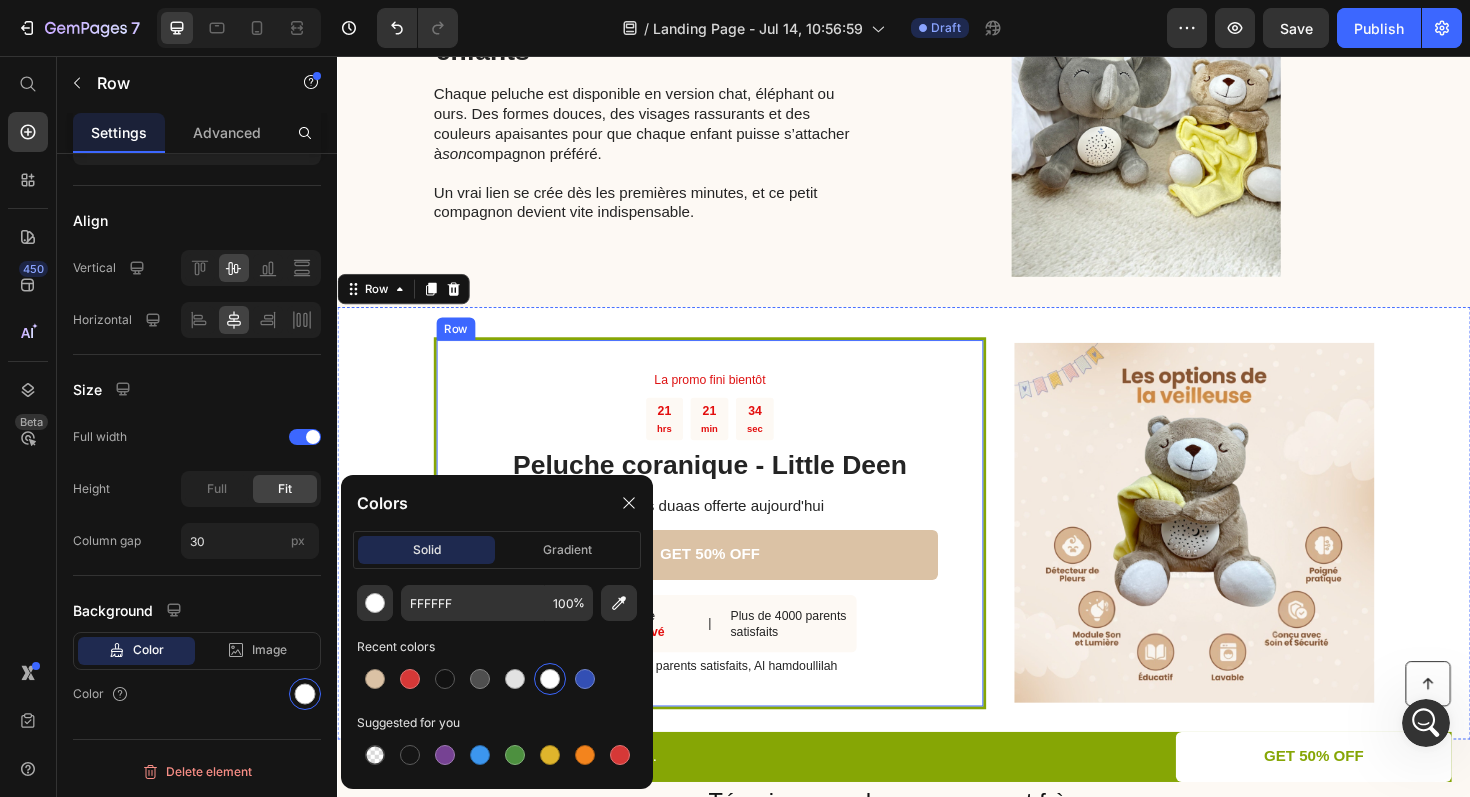 click on "La promo fini bientôt Text Block 21 hrs 21 min 34 sec Countdown Timer Peluche coranique - Little Deen Heading 22 fiches duaas offerte aujourd'hui Text Block GET 50% OFF Button Risque de rupture:  Élevé Text Block | Text Block Plus de 4000 parents satisfaits Text Block Row Plus de 4000 parents satisfaits, Al hamdoullilah Text Block Row" at bounding box center (731, 551) 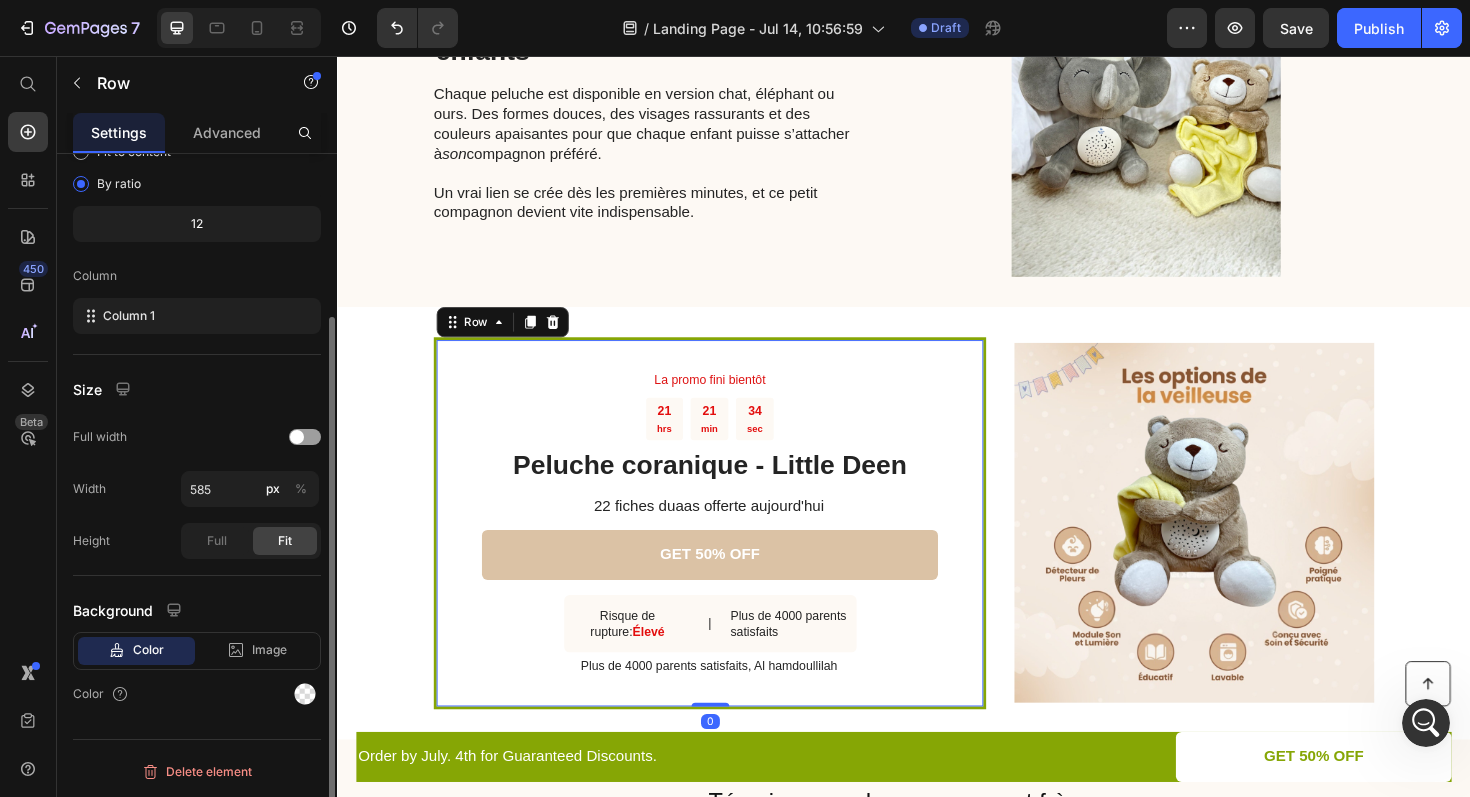 scroll, scrollTop: 212, scrollLeft: 0, axis: vertical 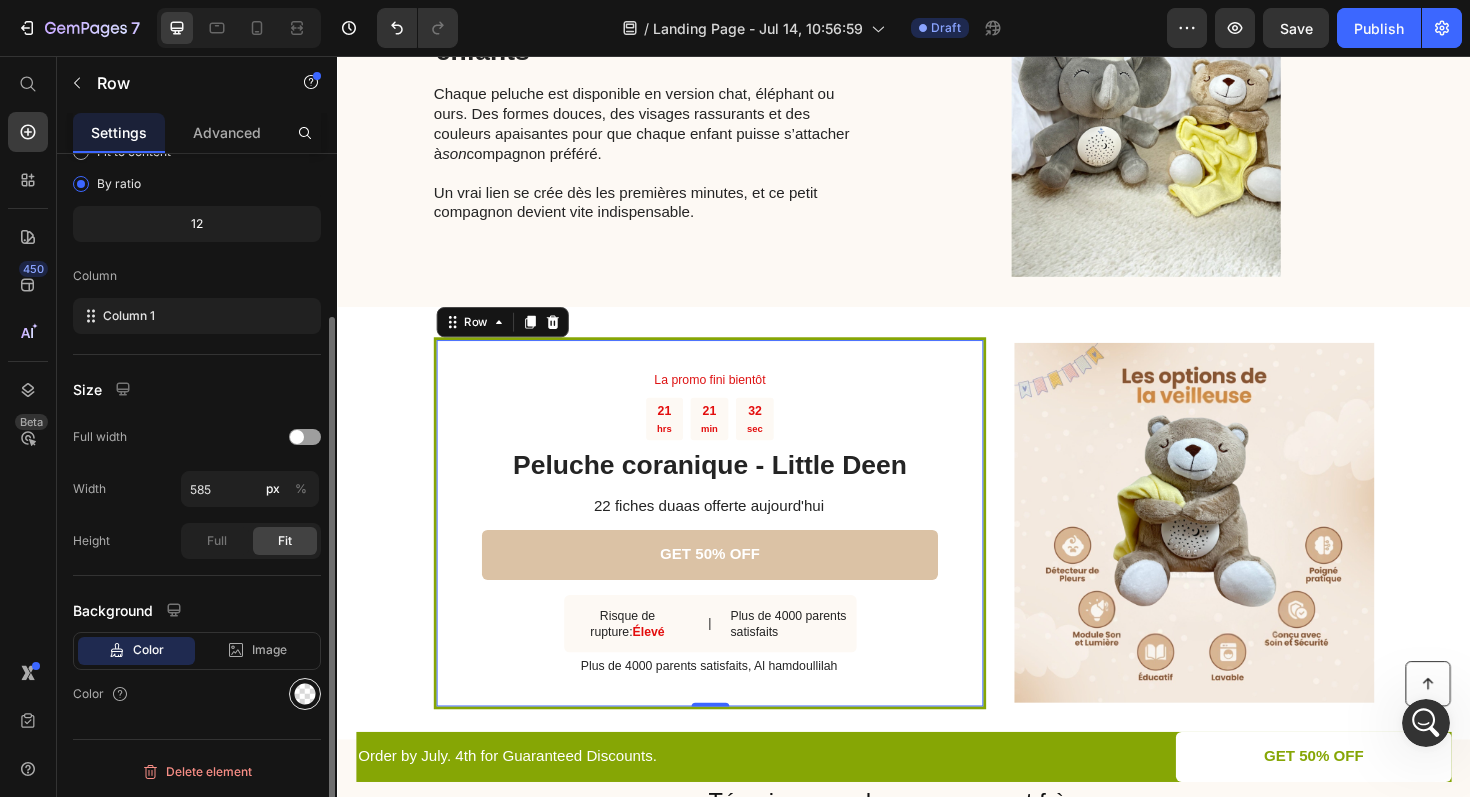 click at bounding box center (305, 694) 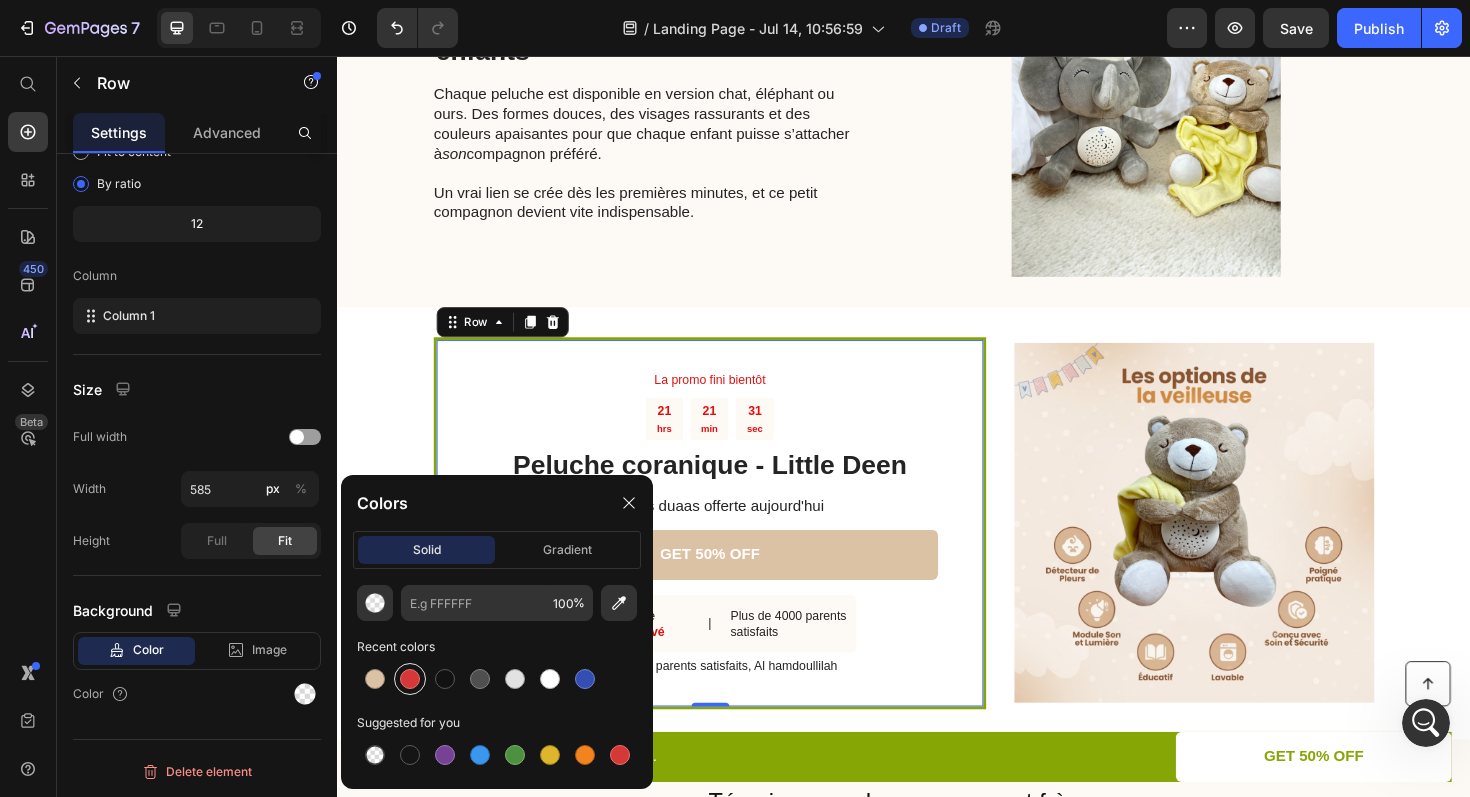 click at bounding box center [410, 679] 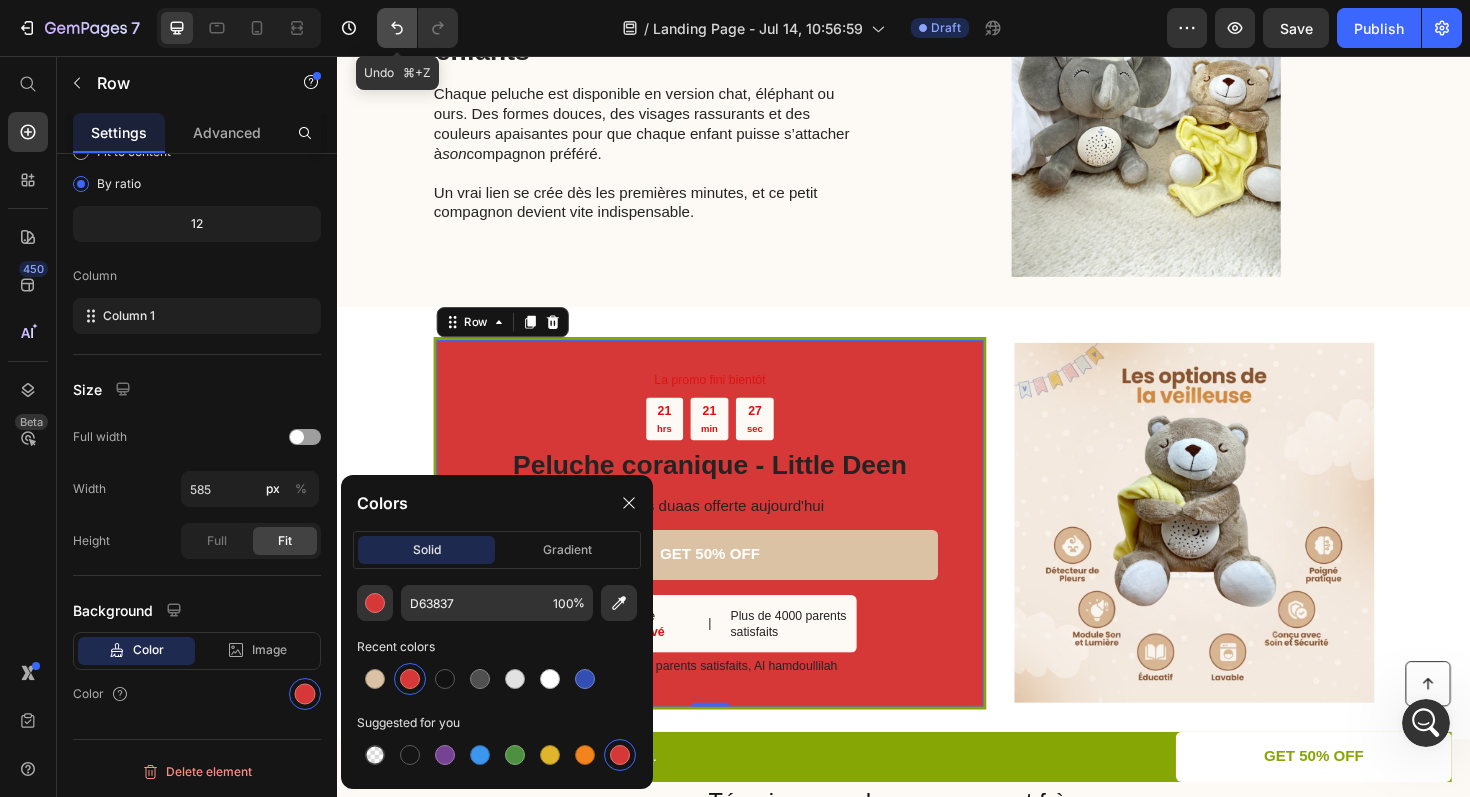 click 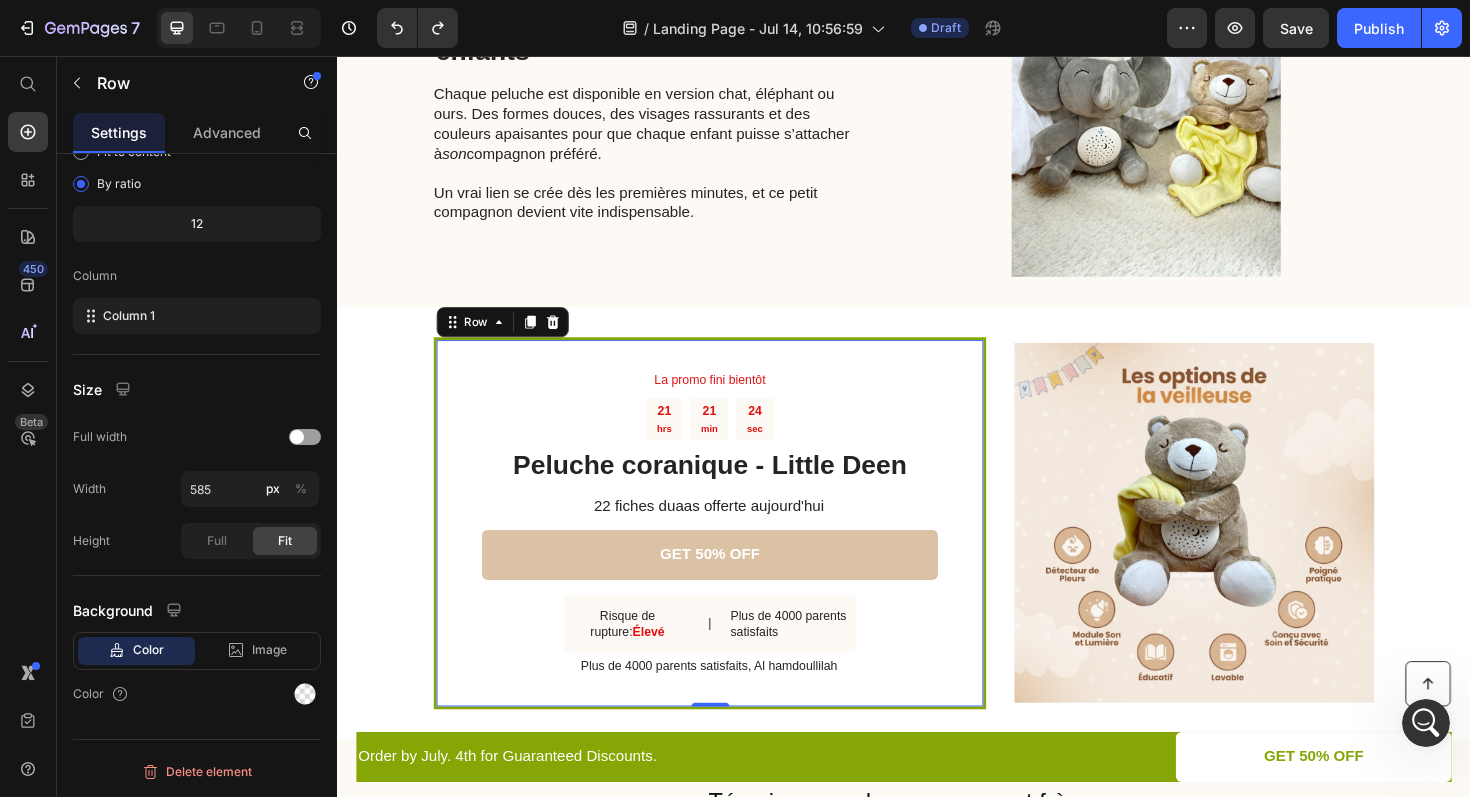 click on "La promo fini bientôt Text Block 21 hrs 21 min 24 sec Countdown Timer Peluche coranique - Little Deen Heading 22 fiches duaas offerte aujourd'hui Text Block GET 50% OFF Button Risque de rupture:  Élevé Text Block | Text Block Plus de 4000 parents satisfaits Text Block Row Plus de 4000 parents satisfaits, Al hamdoullilah Text Block Row   0" at bounding box center (731, 551) 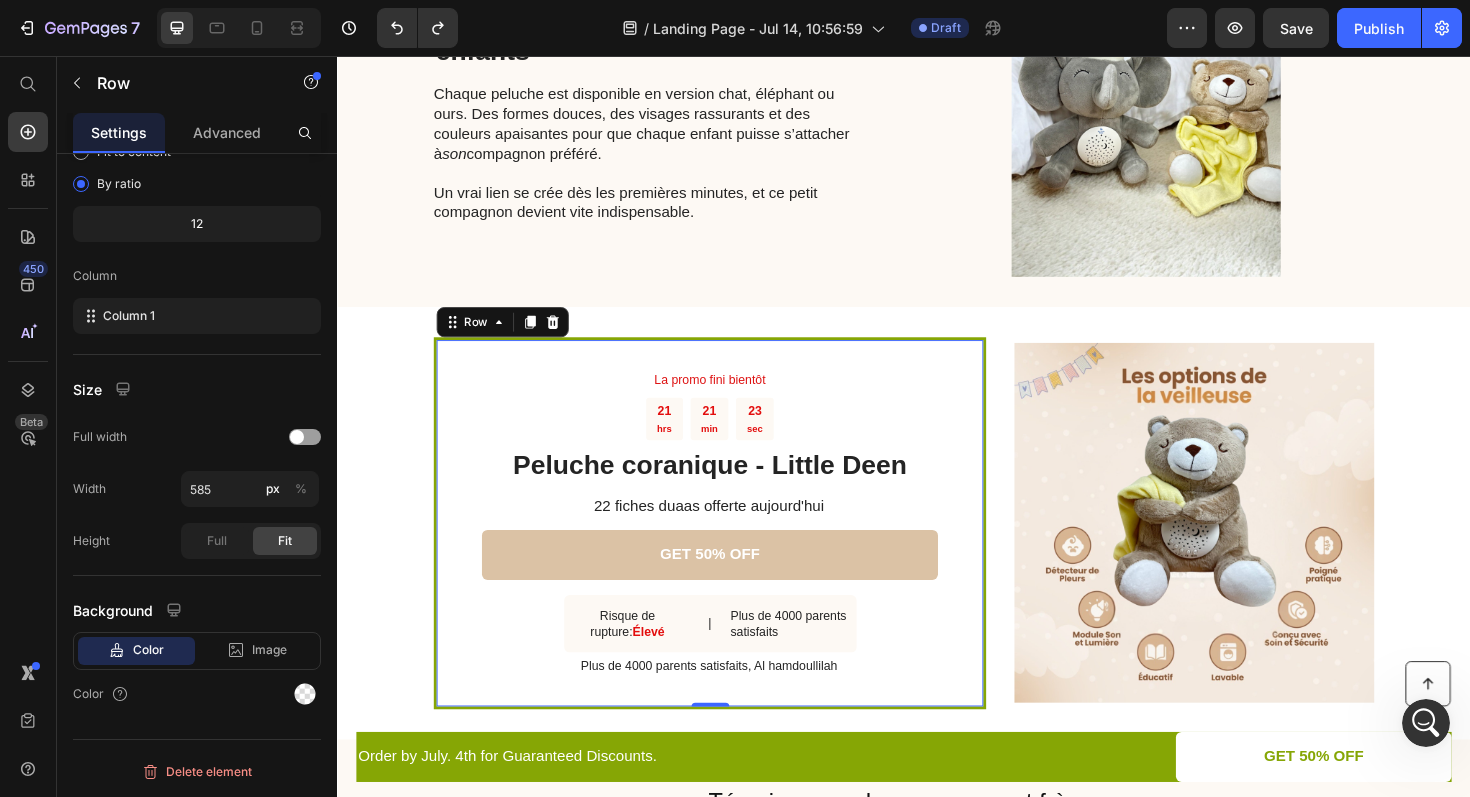 click on "La promo fini bientôt Text Block 21 hrs 21 min 23 sec Countdown Timer Peluche coranique - Little Deen Heading 22 fiches duaas offerte aujourd'hui Text Block GET 50% OFF Button Risque de rupture:  Élevé Text Block | Text Block Plus de 4000 parents satisfaits Text Block Row Plus de 4000 parents satisfaits, Al hamdoullilah Text Block Row   0" at bounding box center [731, 551] 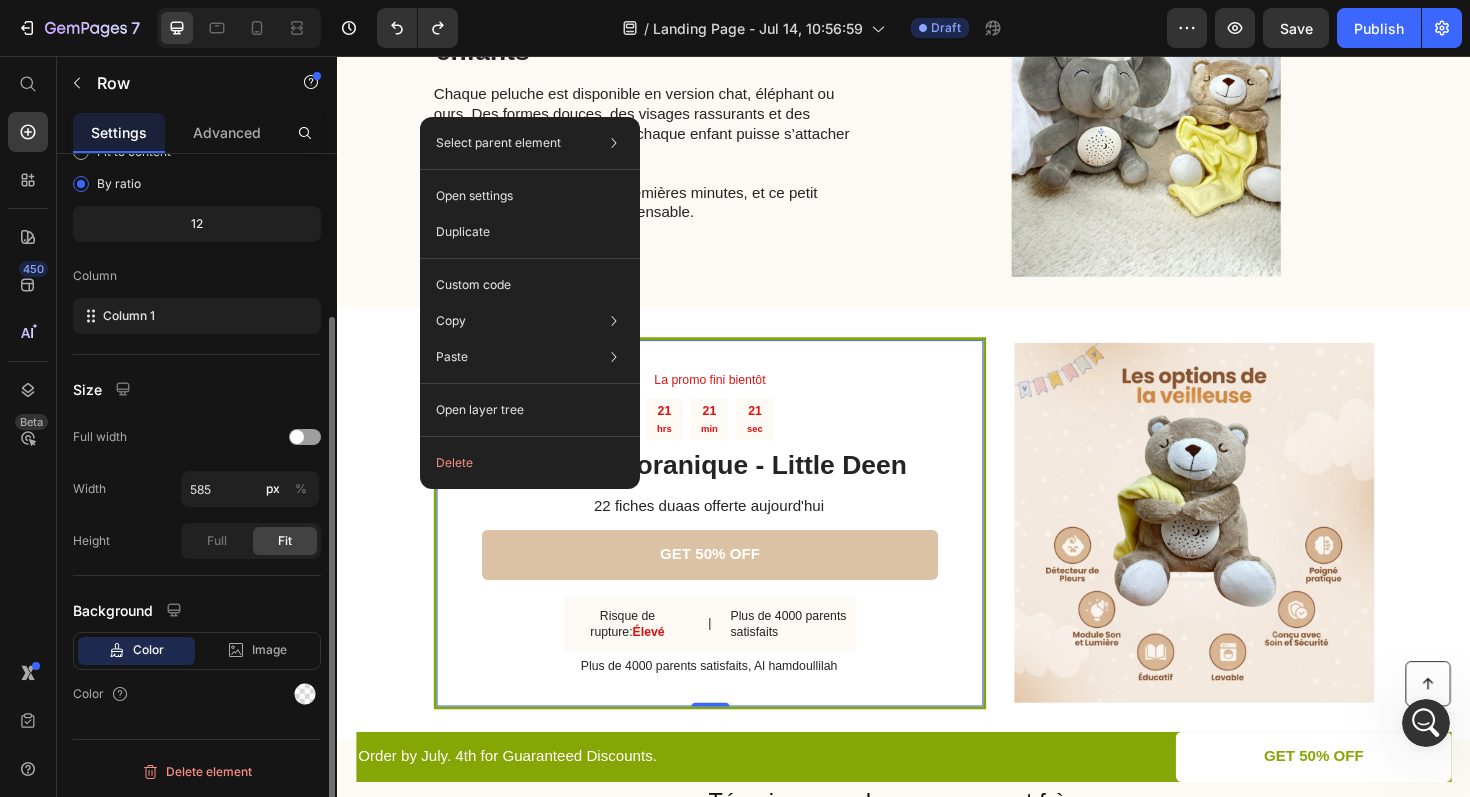 click on "Background" at bounding box center [197, 610] 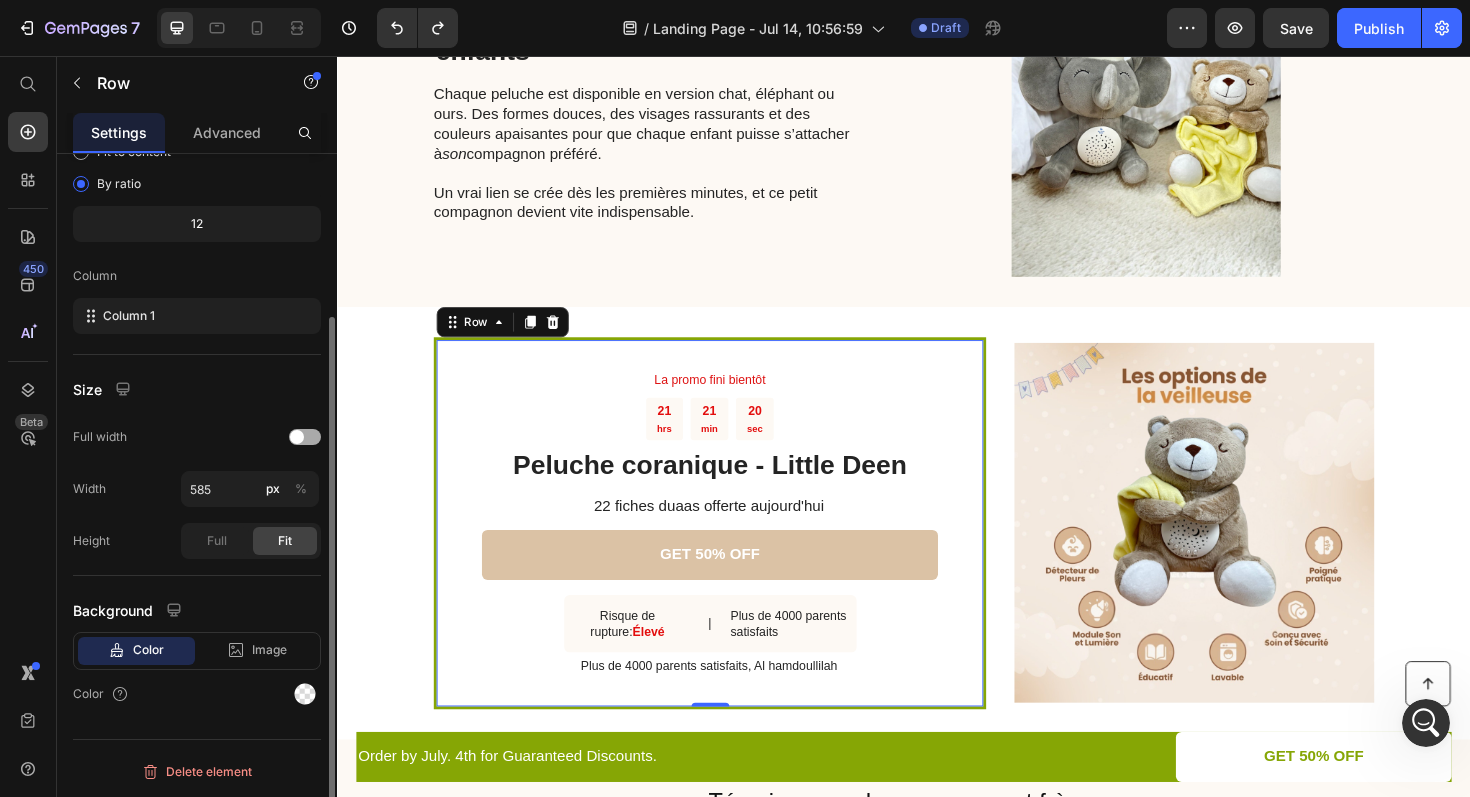 click at bounding box center (297, 437) 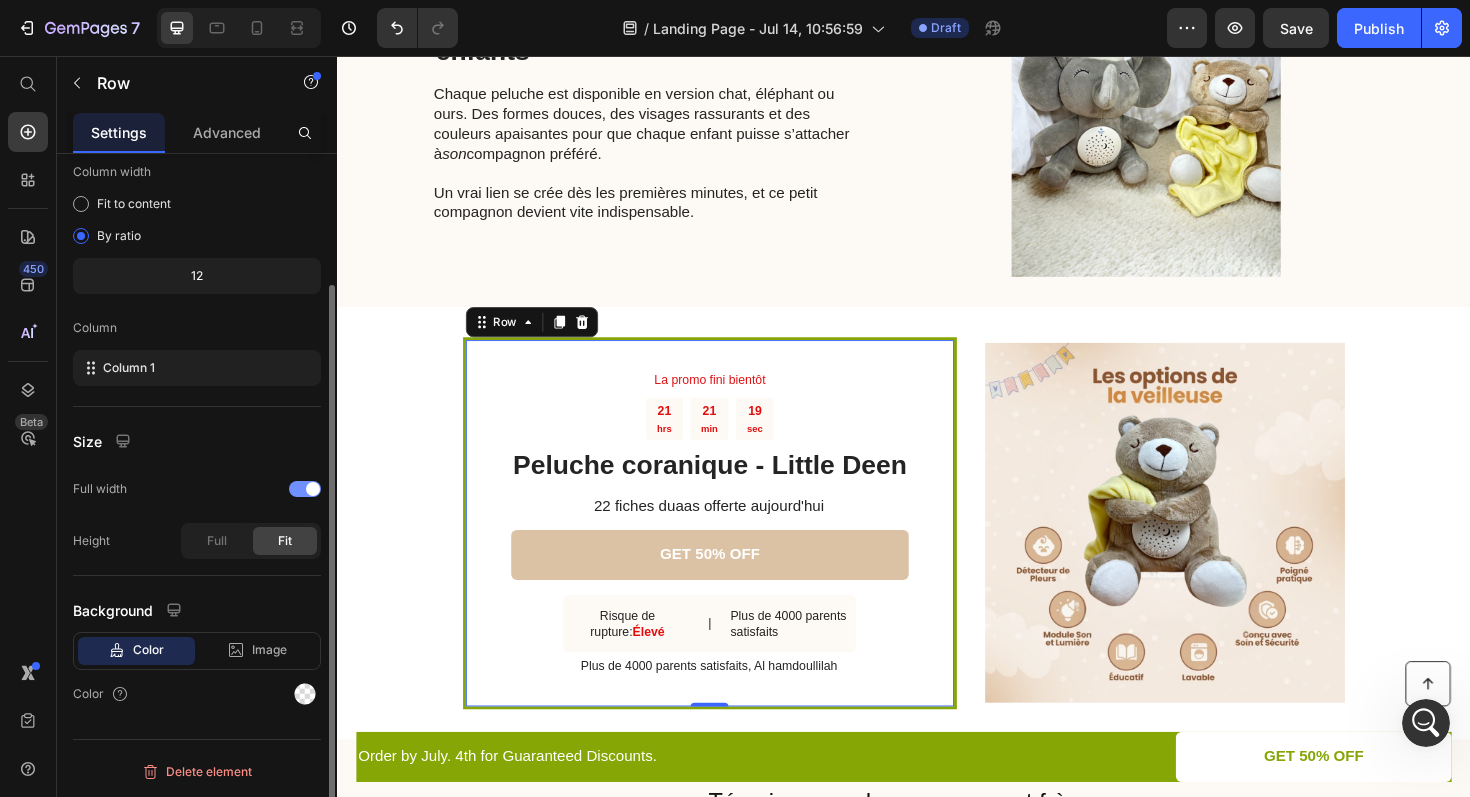 scroll, scrollTop: 160, scrollLeft: 0, axis: vertical 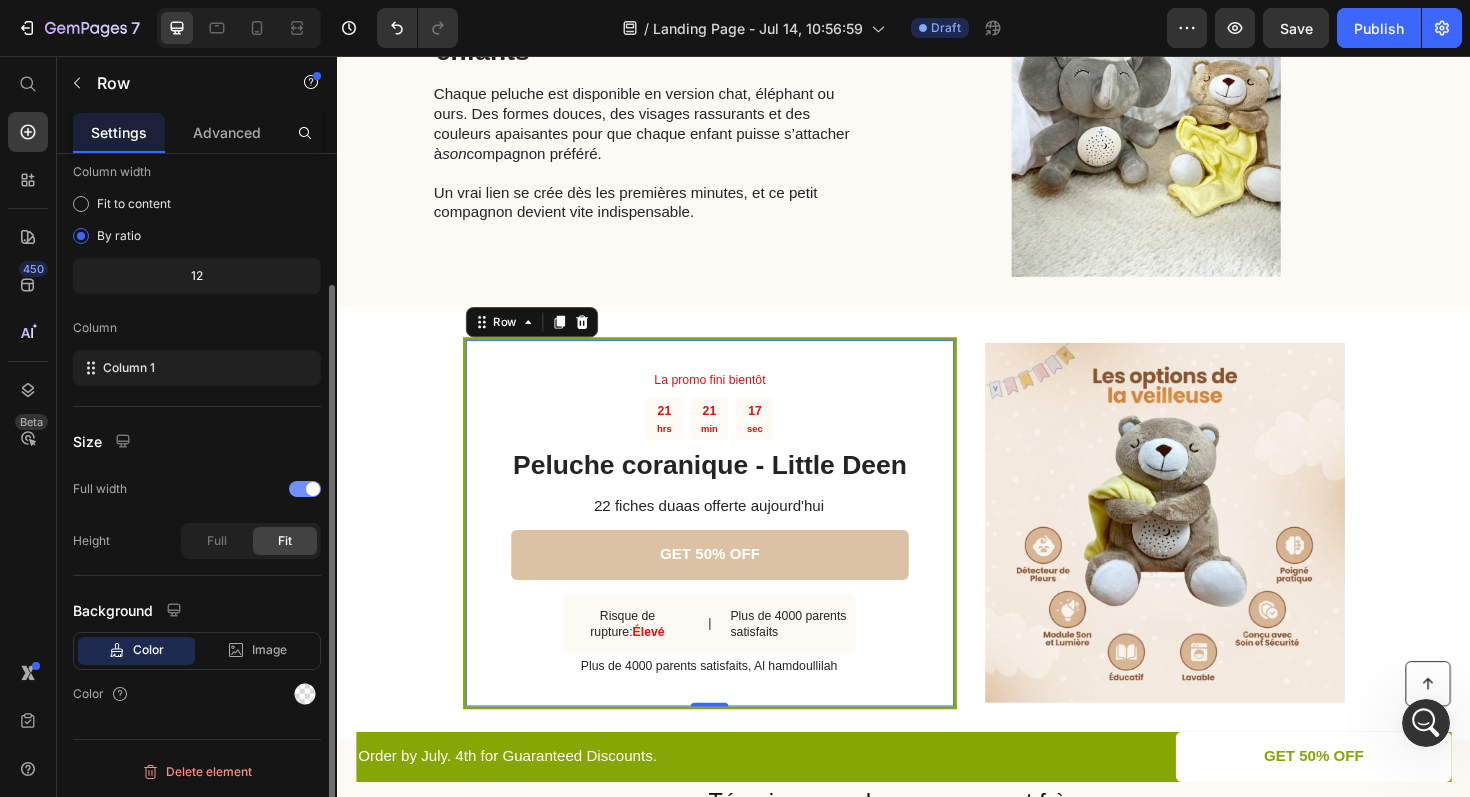 click at bounding box center (313, 489) 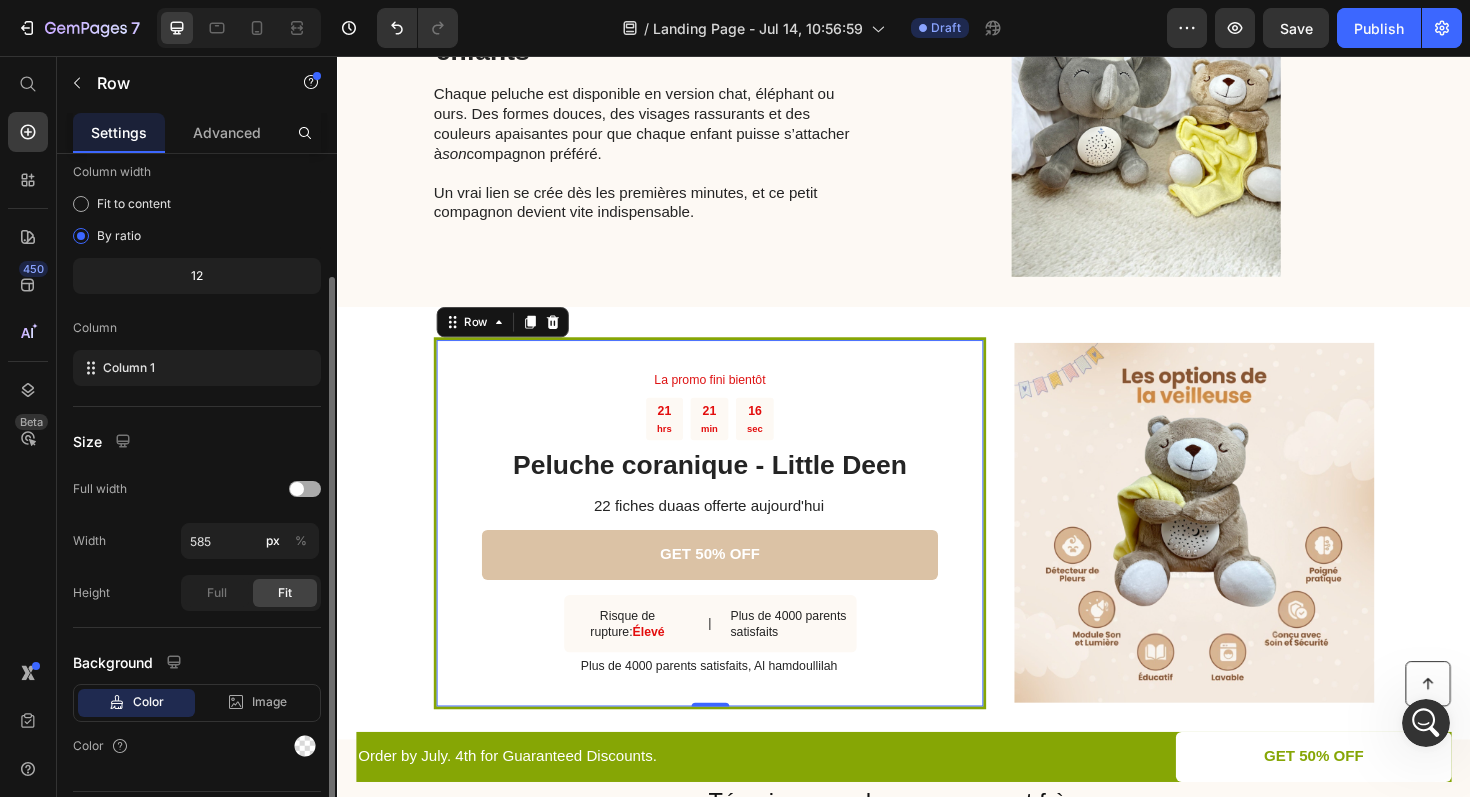 click at bounding box center (305, 489) 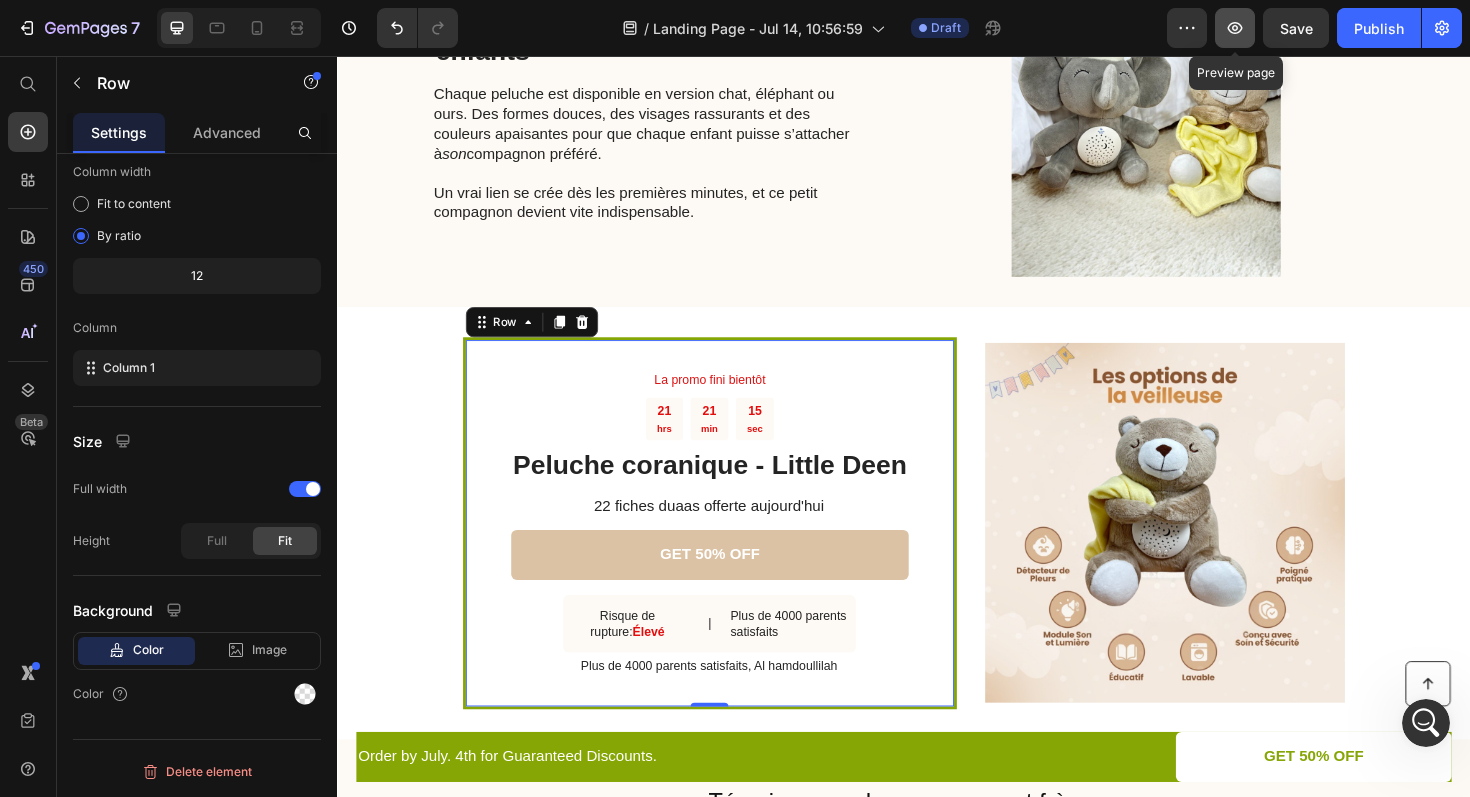 click 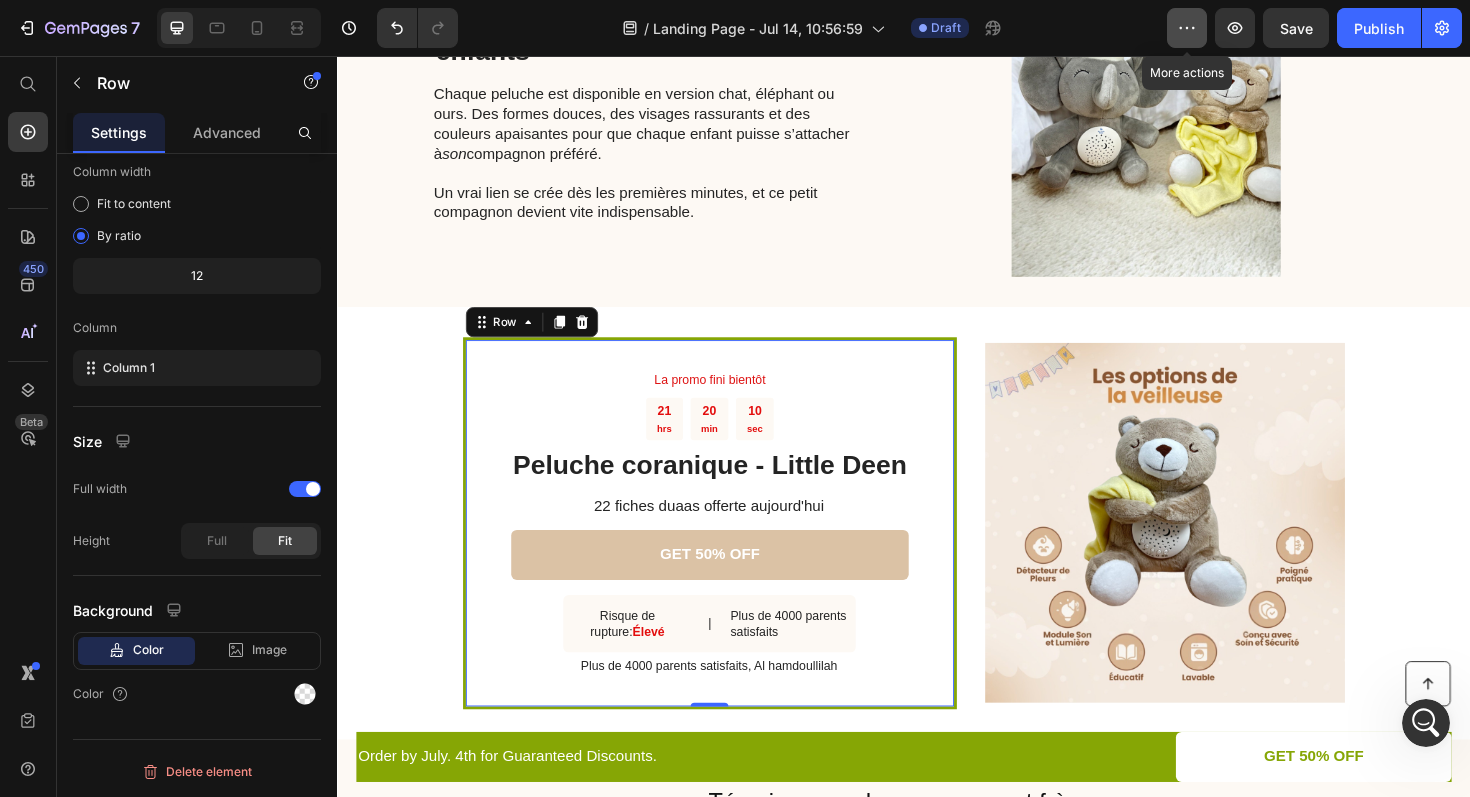 click 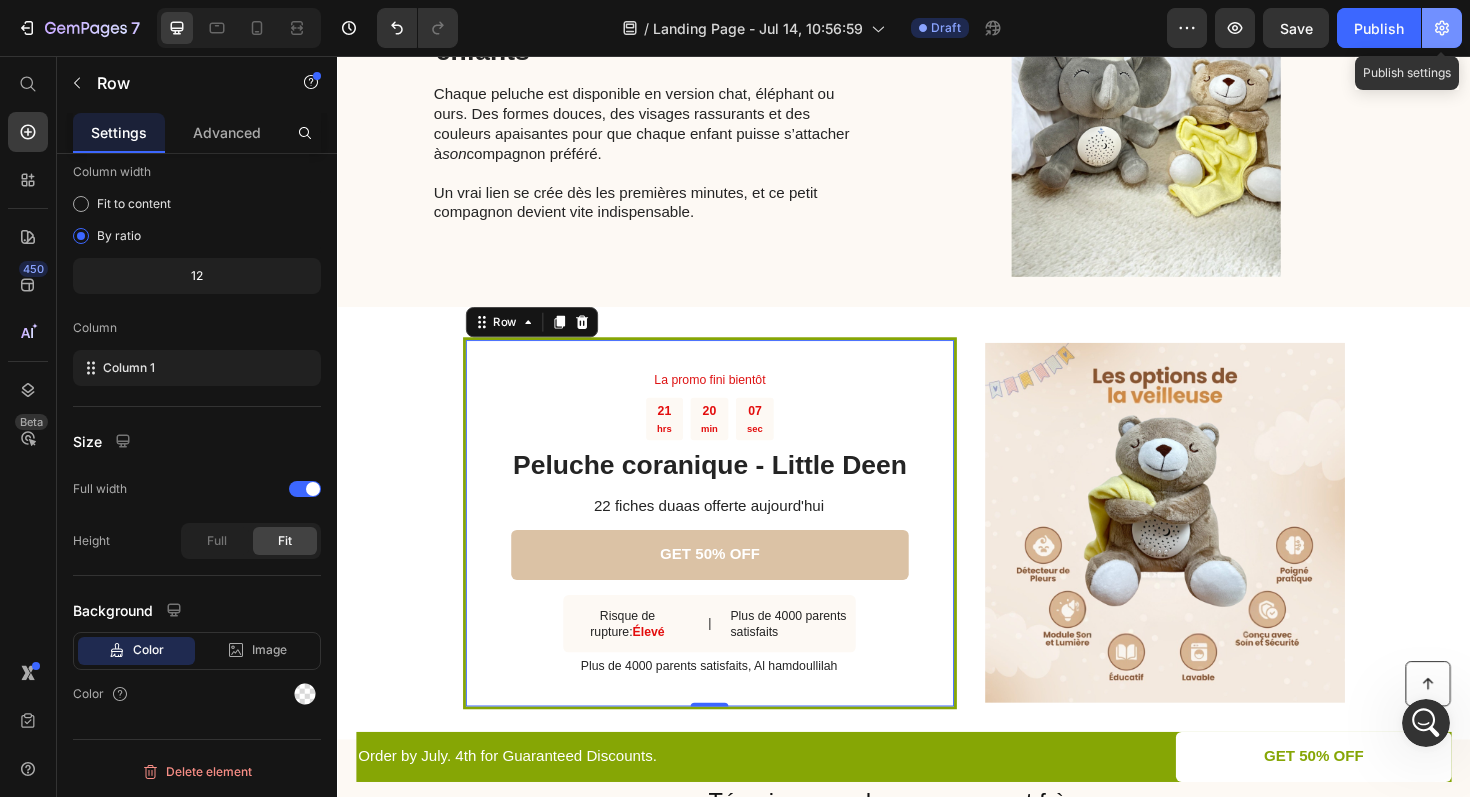 click 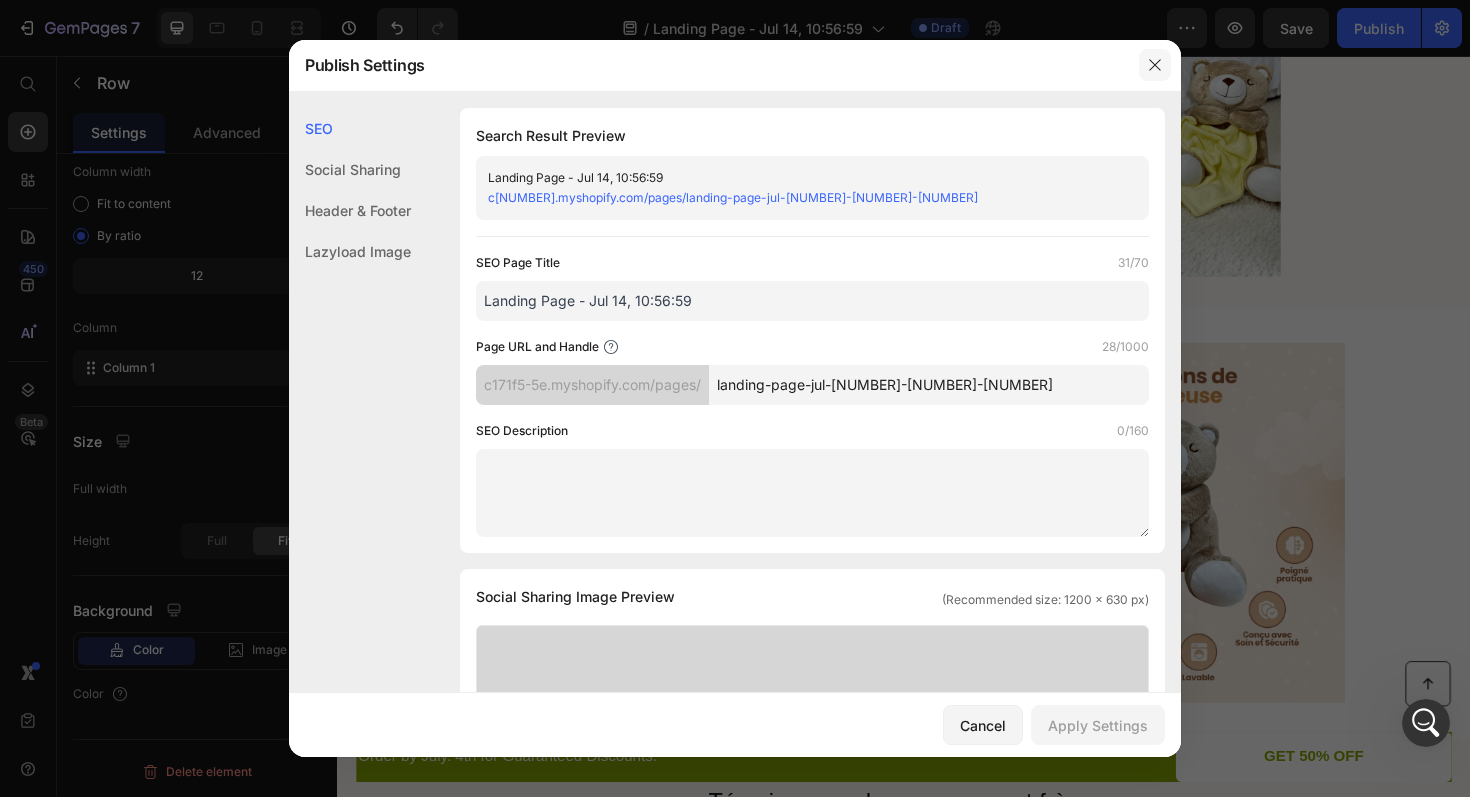 click 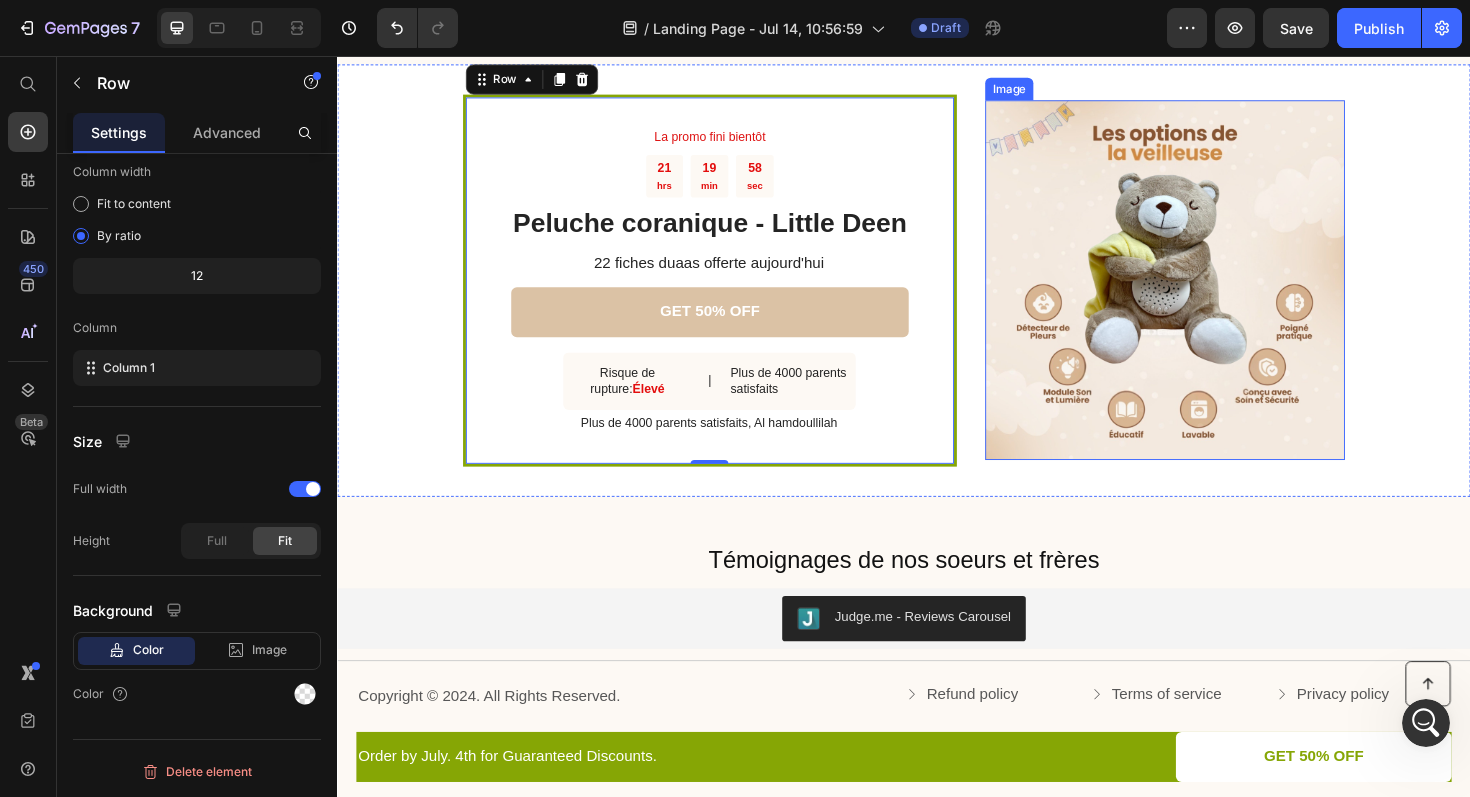 scroll, scrollTop: 2664, scrollLeft: 0, axis: vertical 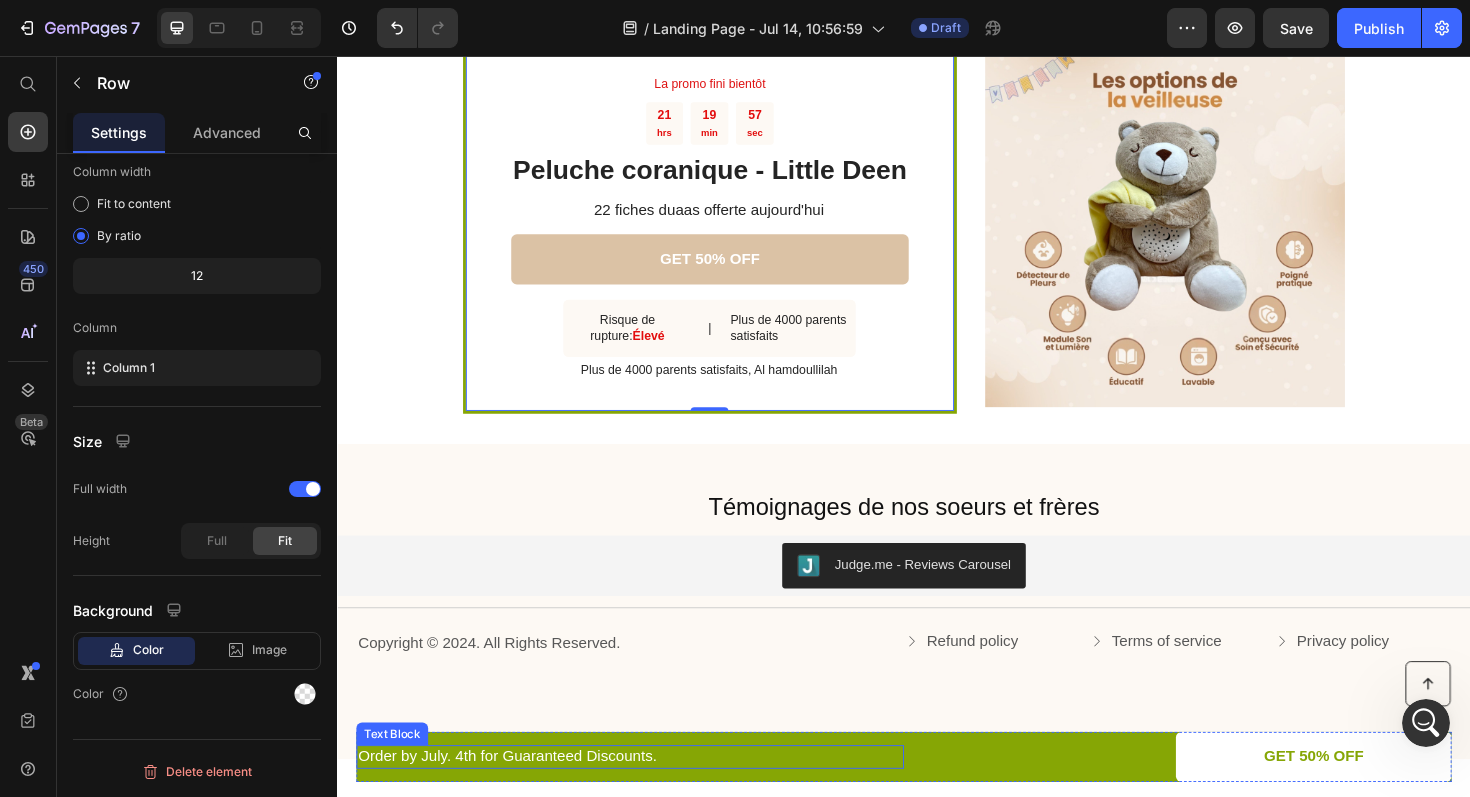 click on "Order by July. 4th for Guaranteed Discounts." at bounding box center (647, 798) 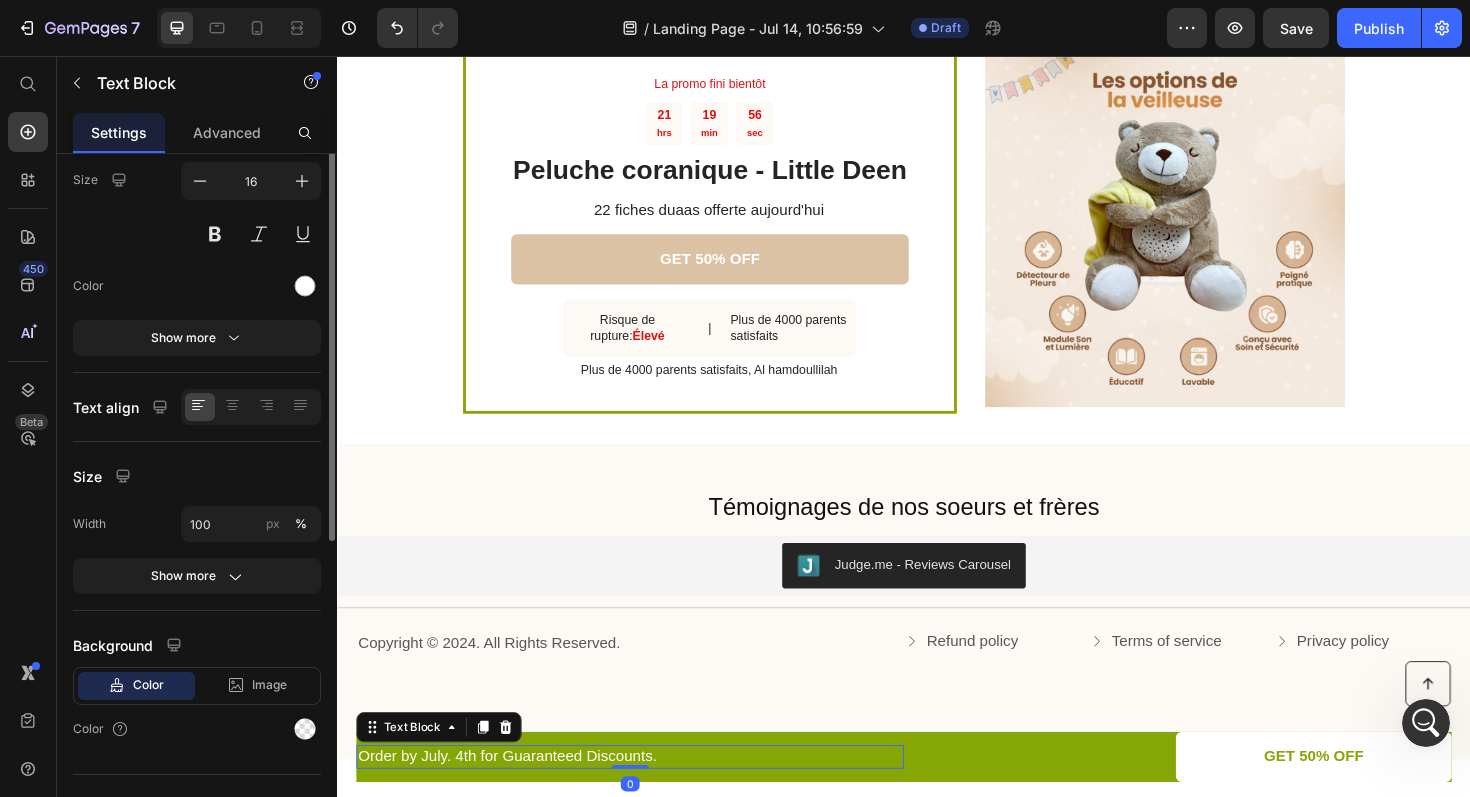scroll, scrollTop: 0, scrollLeft: 0, axis: both 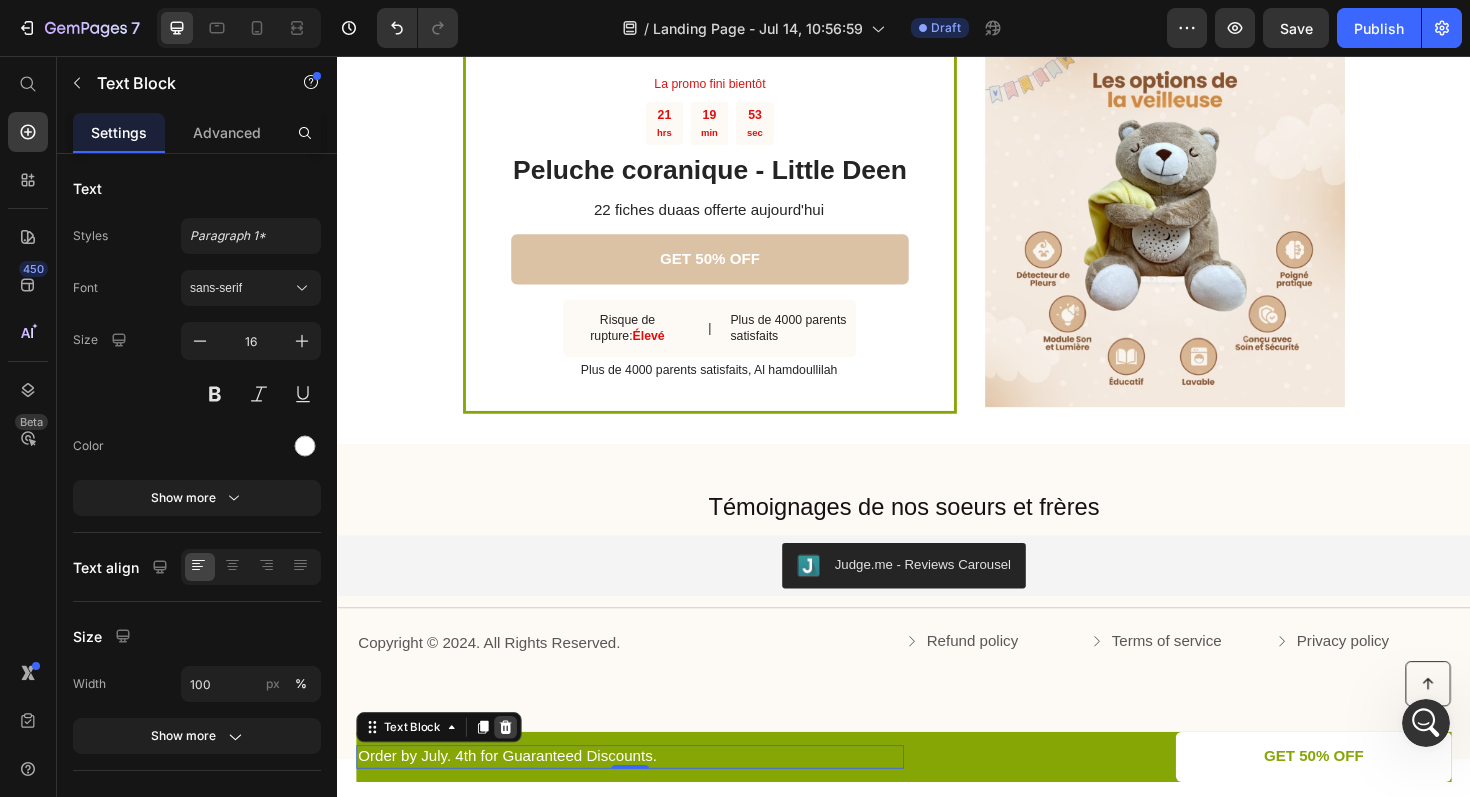 click 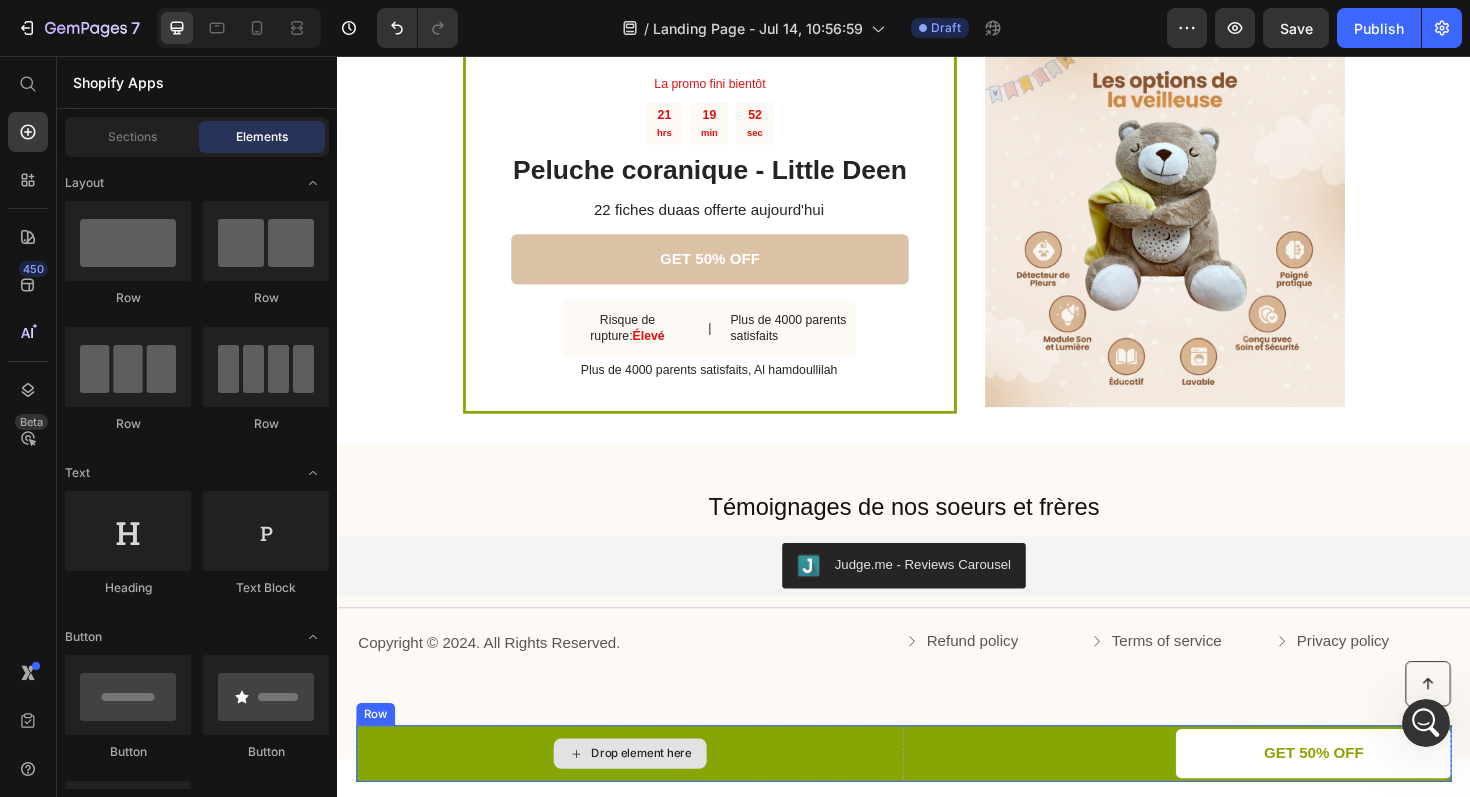 click on "Drop element here" at bounding box center [647, 795] 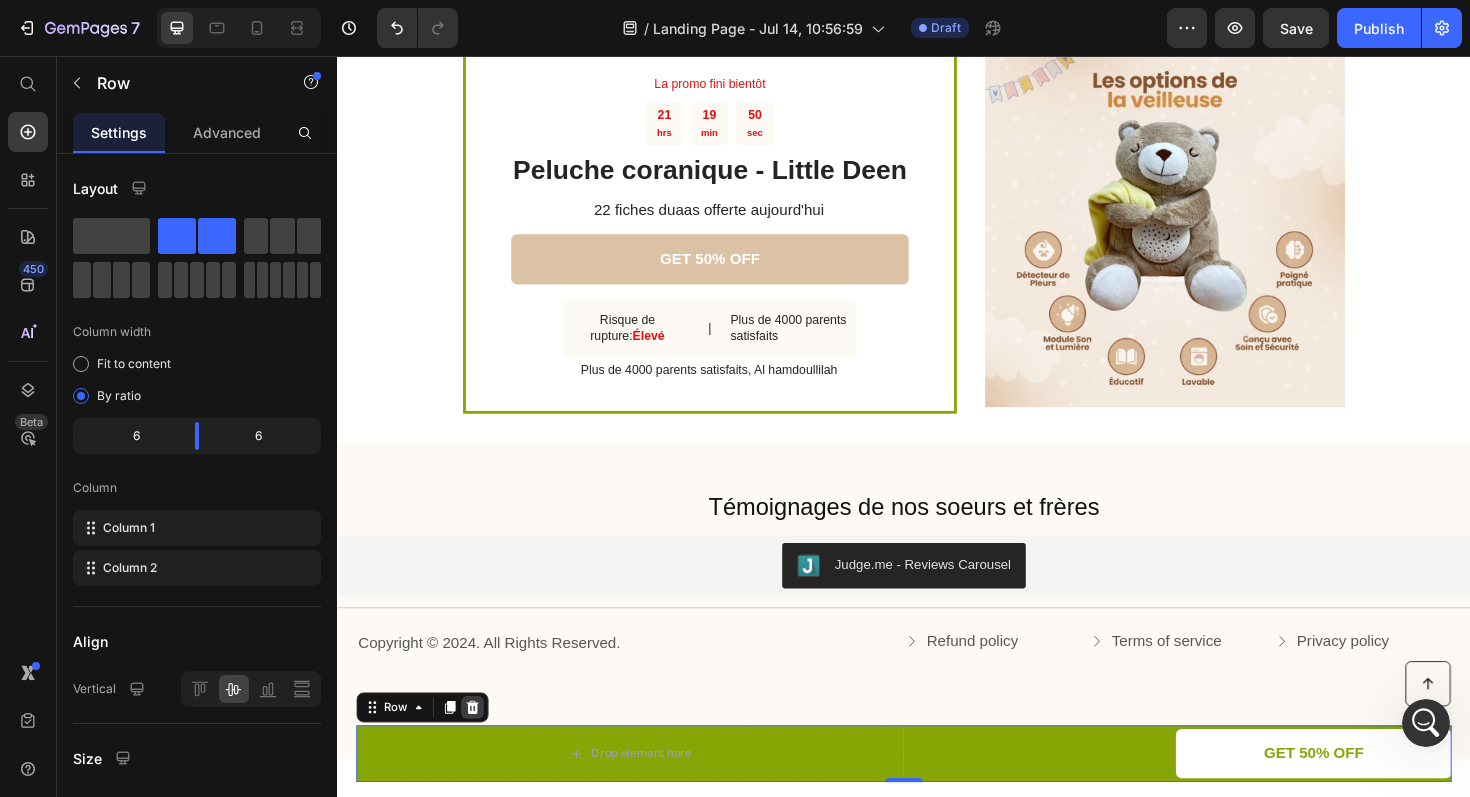 click 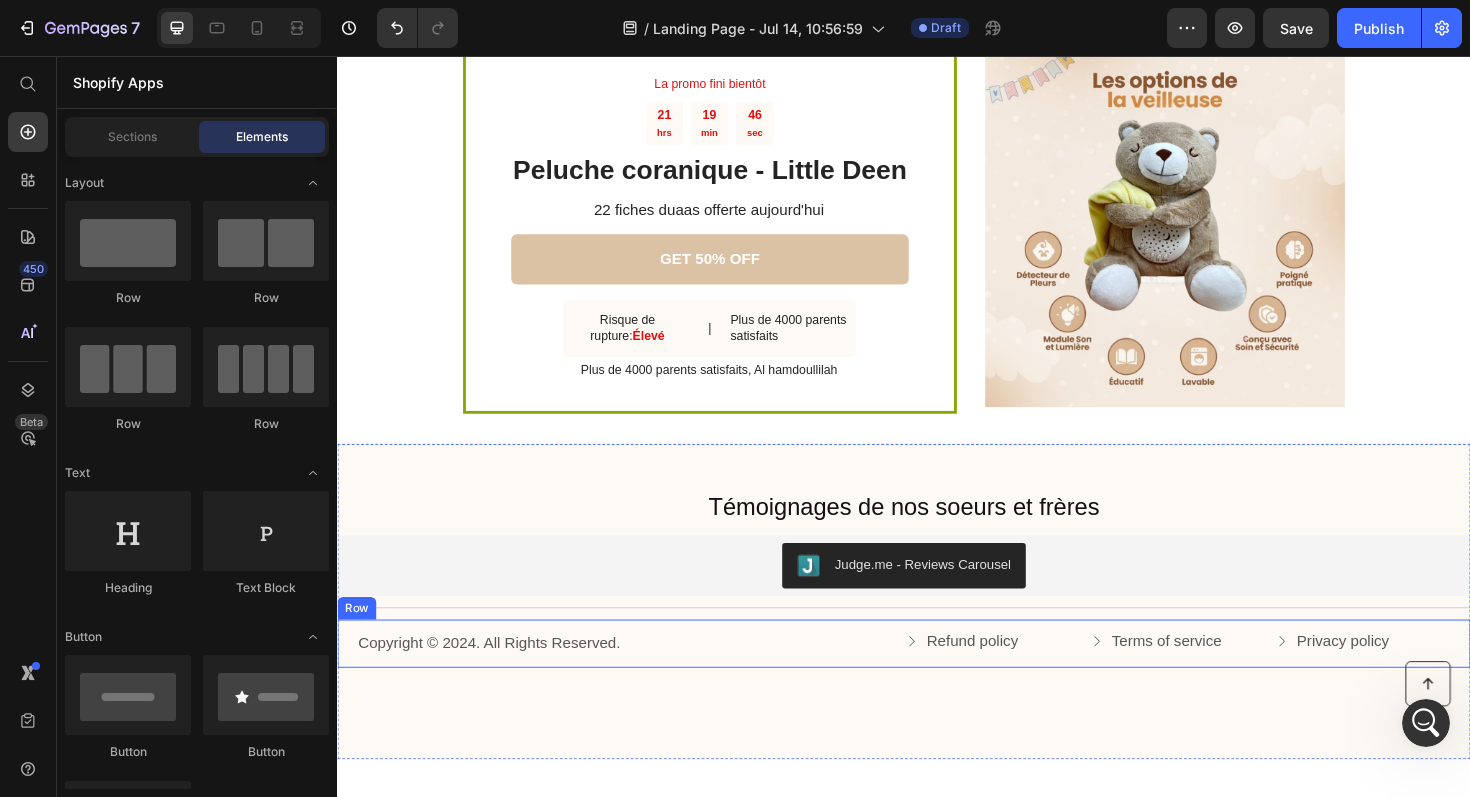 click on "Copyright © 2024. All Rights Reserved. Text Block
Refund policy Button
Terms of service Button
Privacy policy Button Row Row" at bounding box center [937, 678] 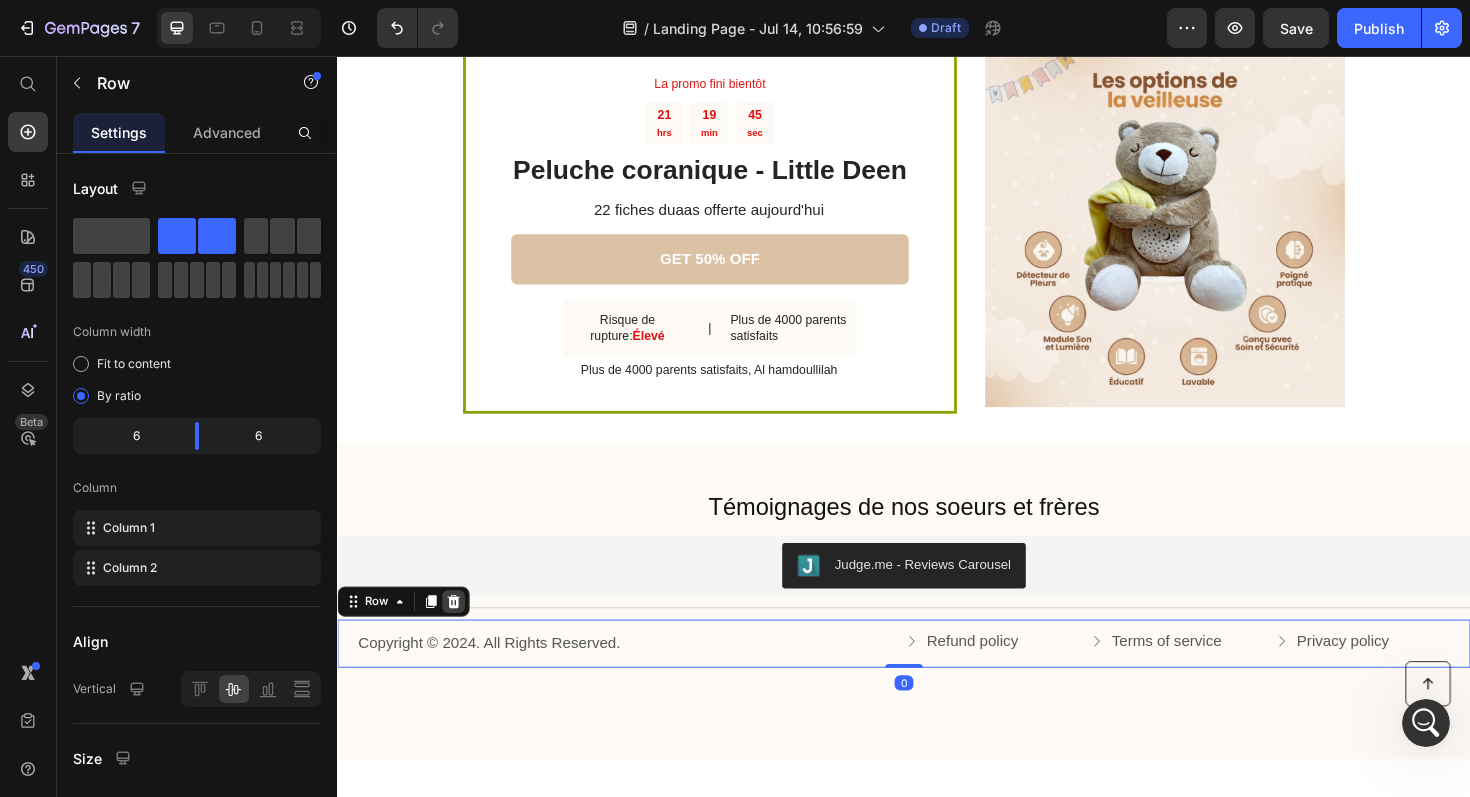 click 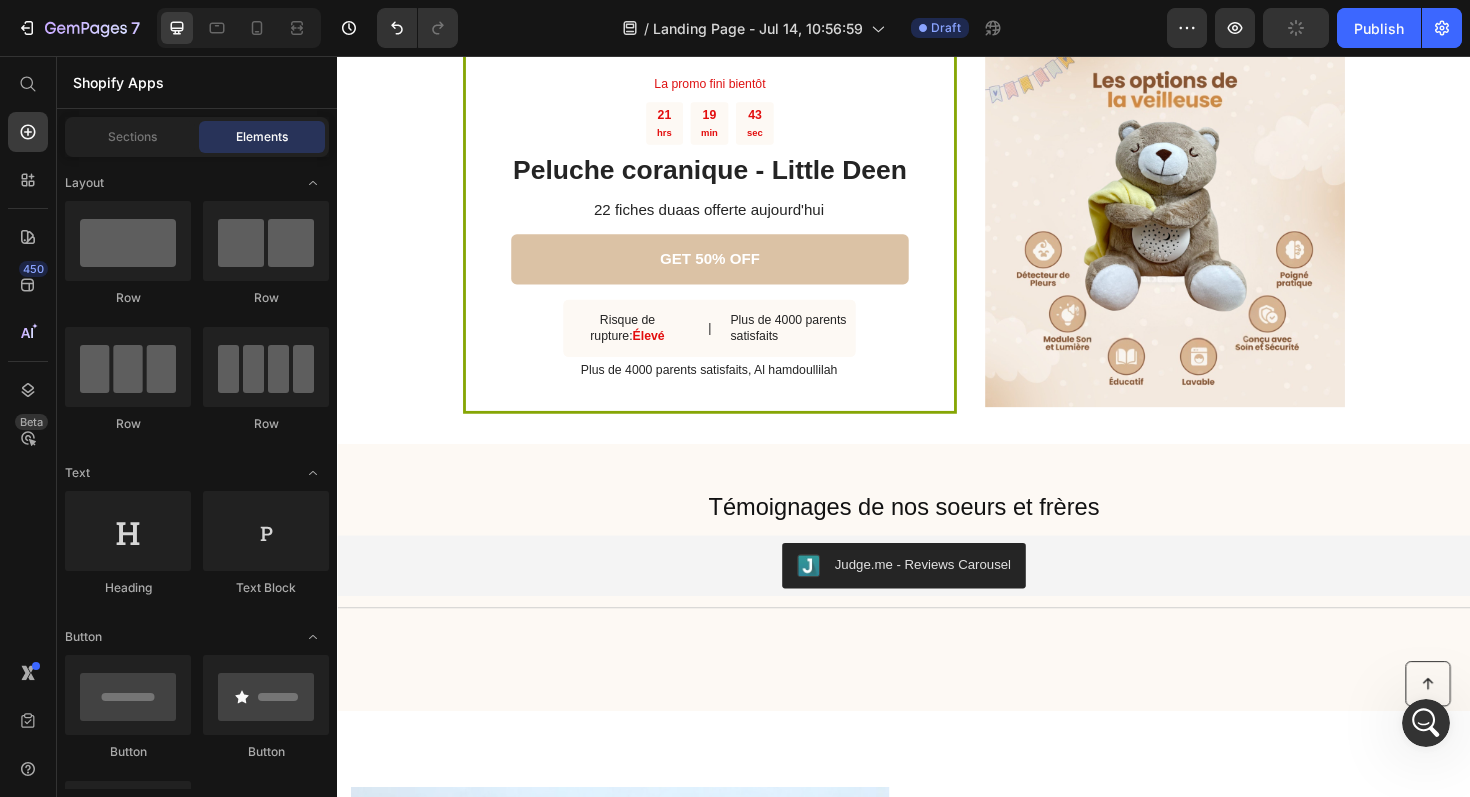 scroll, scrollTop: 2482, scrollLeft: 0, axis: vertical 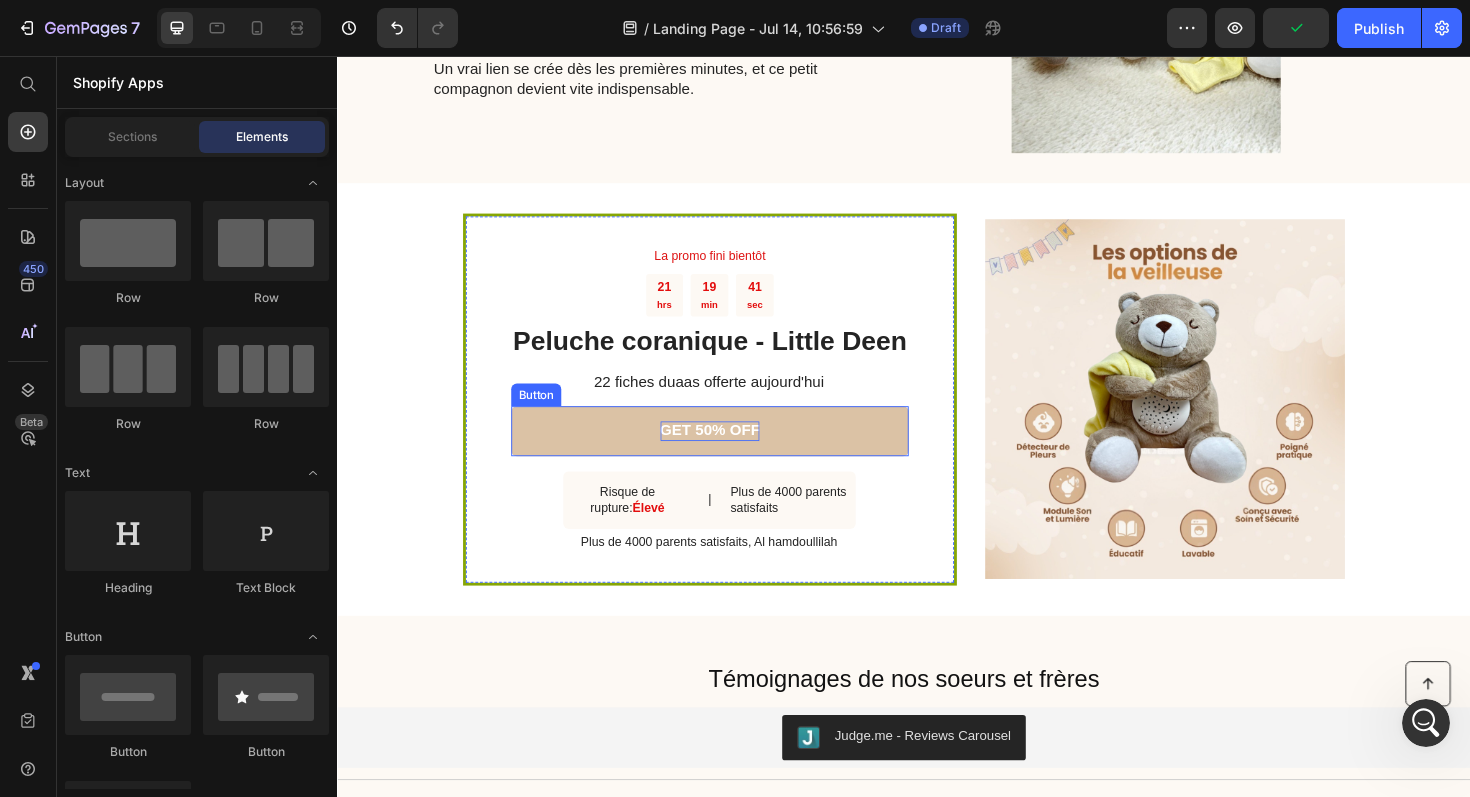click on "GET 50% OFF" at bounding box center [732, 453] 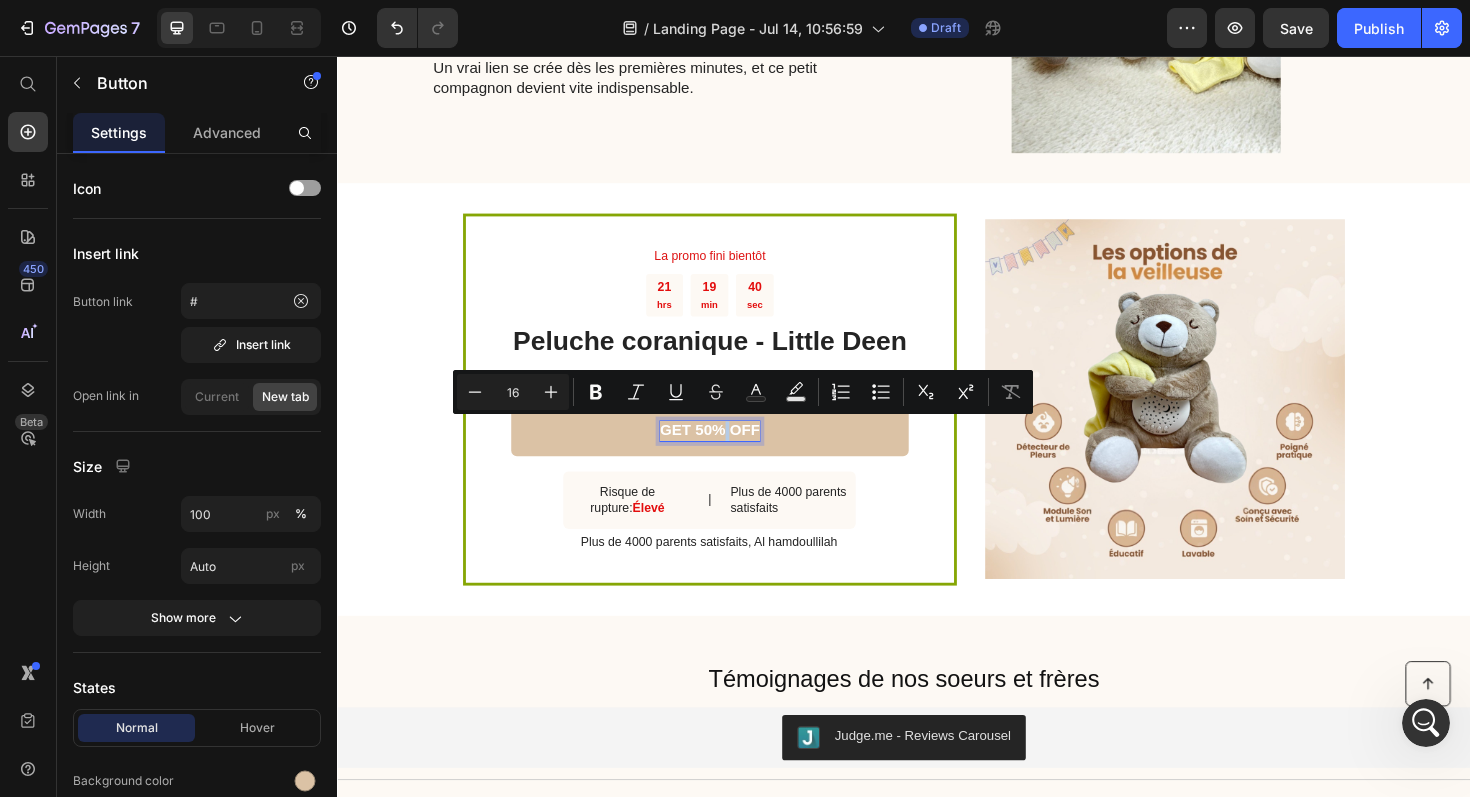 click on "GET 50% OFF" at bounding box center [732, 453] 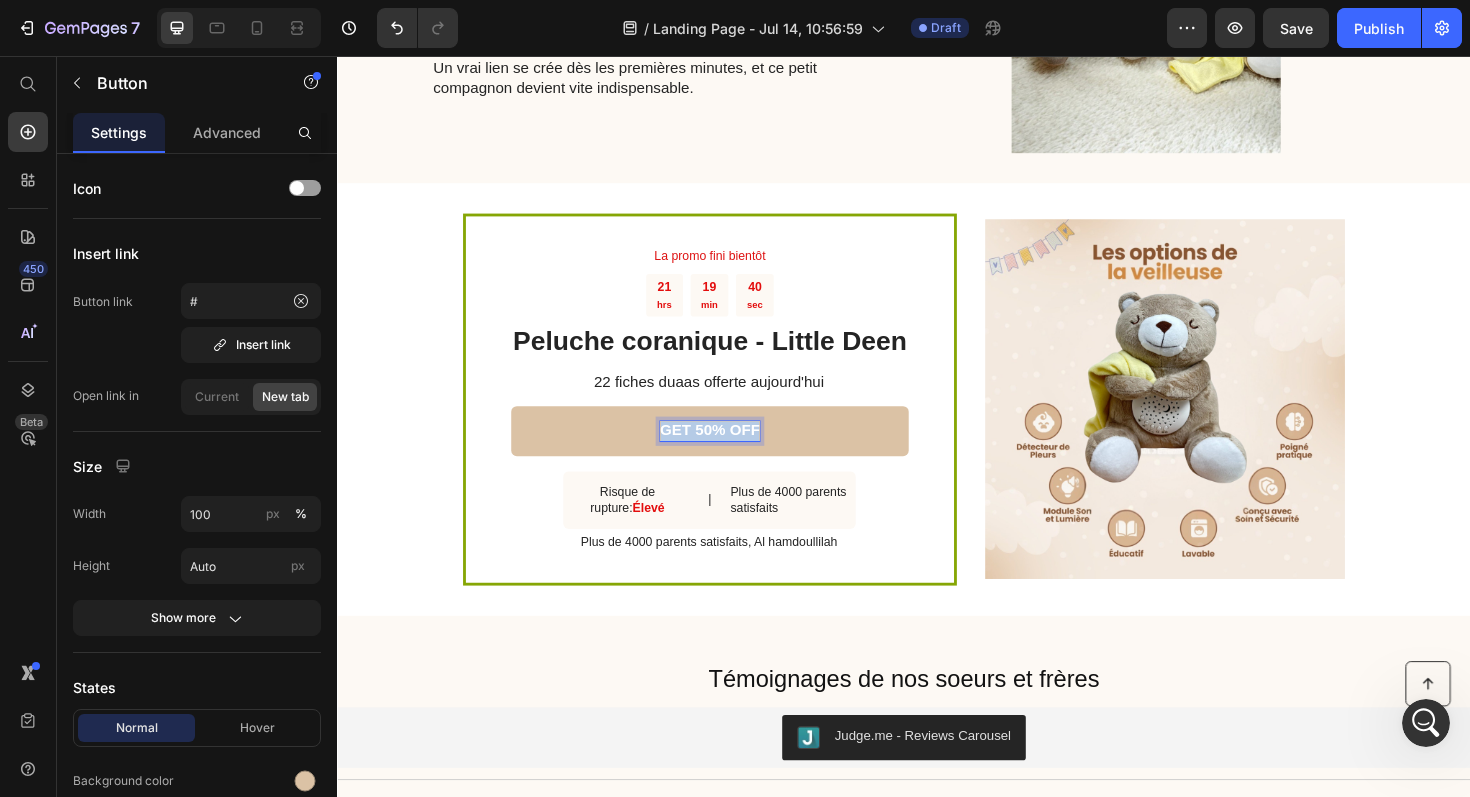 click on "GET 50% OFF" at bounding box center (732, 453) 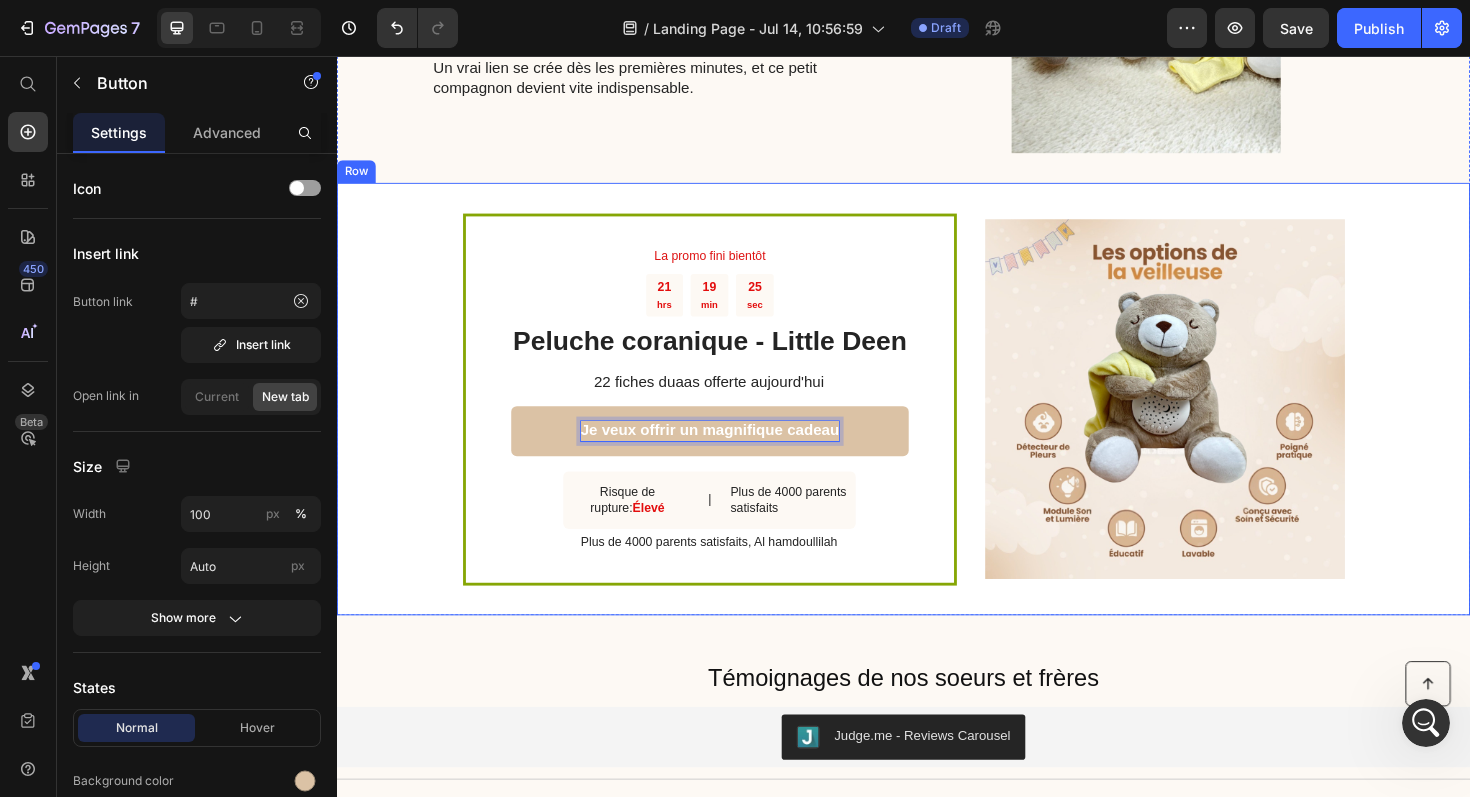 click on "La promo fini bientôt Text Block 21 hrs 19 min 25 sec Countdown Timer Peluche coranique - Little Deen Heading 22 fiches duaas offerte aujourd'hui Text Block Je veux offrir un magnifique cadeau Button   16 Risque de rupture:  Élevé Text Block | Text Block Plus de 4000 parents satisfaits Text Block Row Plus de 4000 parents satisfaits, Al hamdoullilah Text Block Row Image Row" at bounding box center [937, 420] 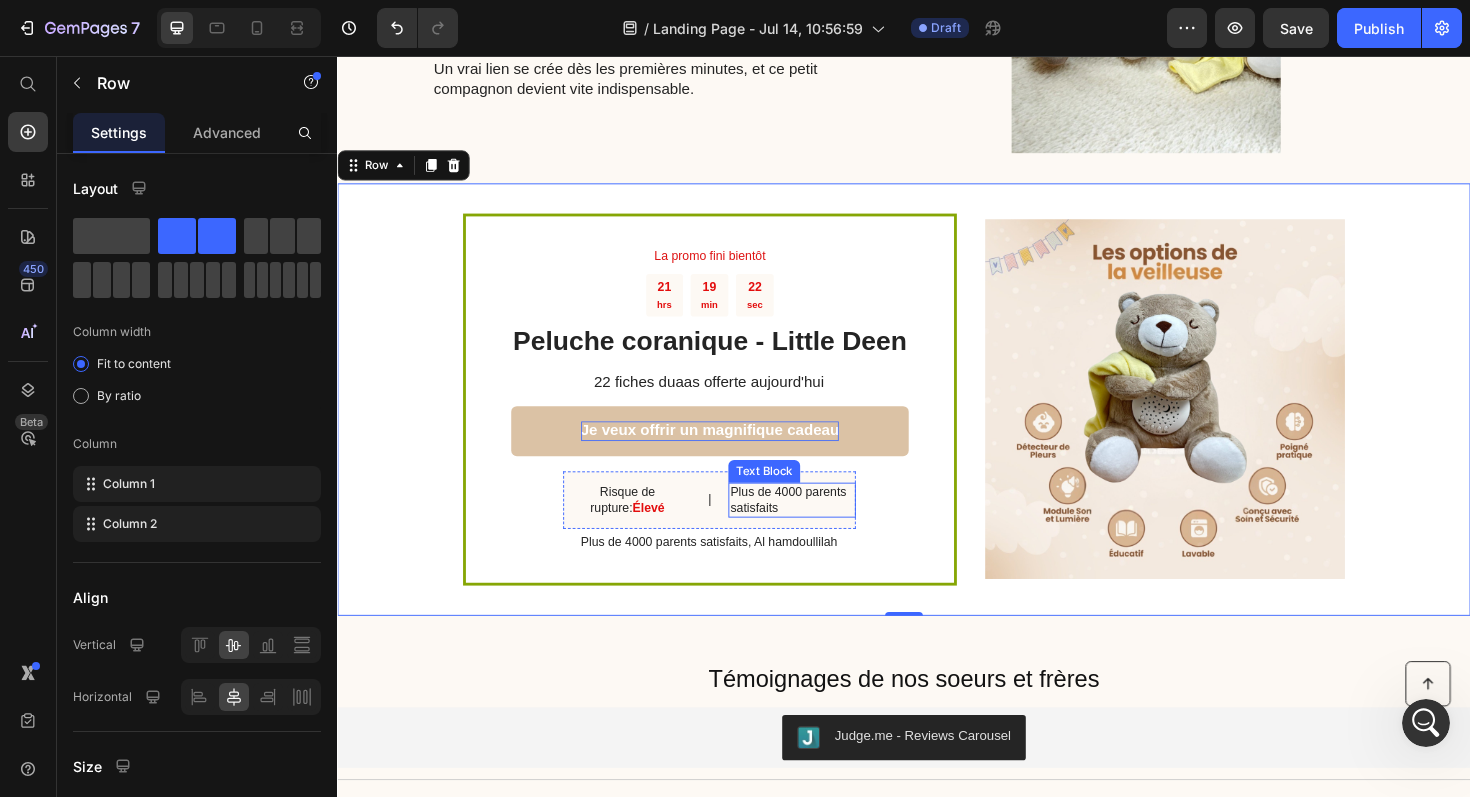 click on "Plus de 4000 parents satisfaits" at bounding box center [818, 527] 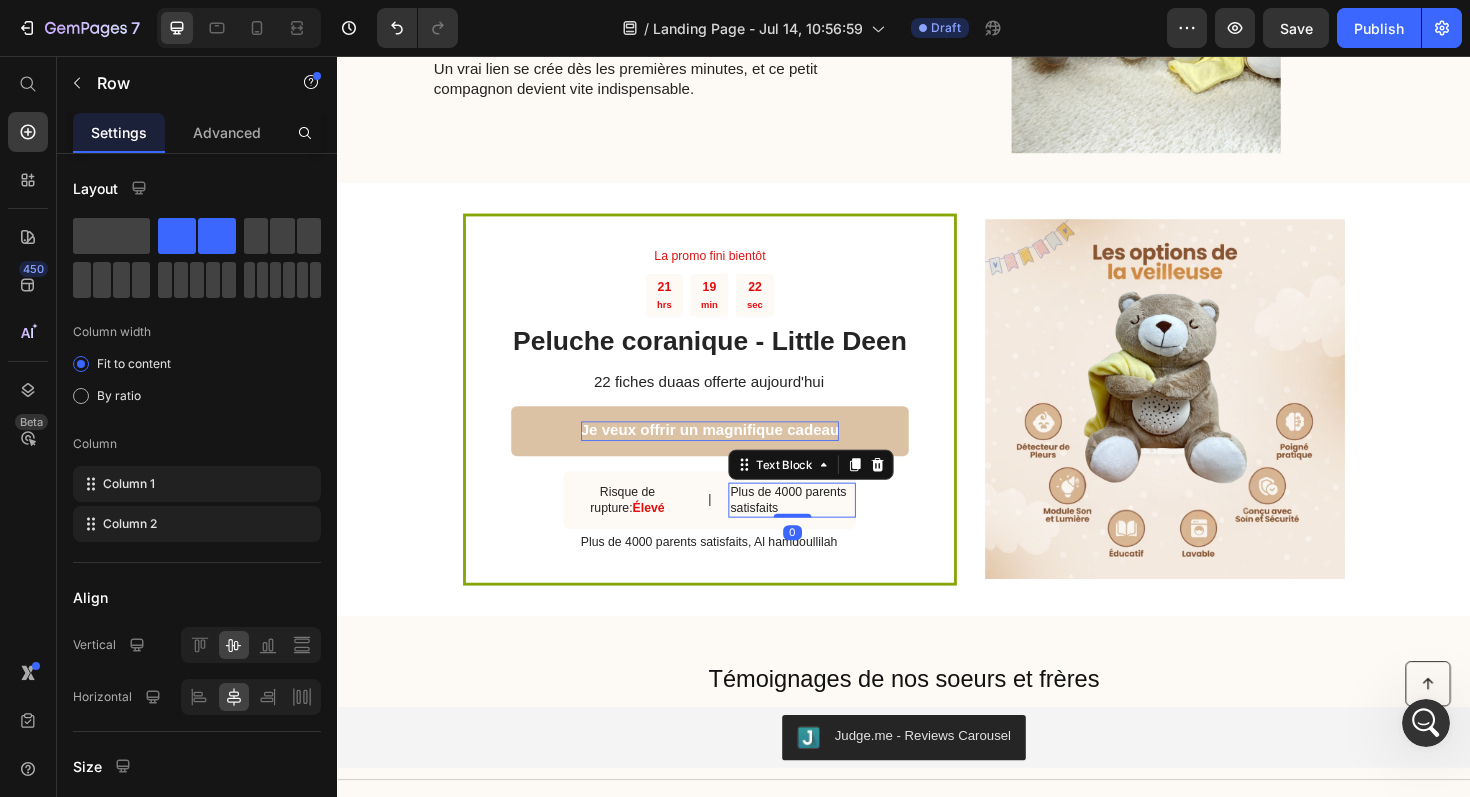 click on "Plus de 4000 parents satisfaits" at bounding box center [818, 527] 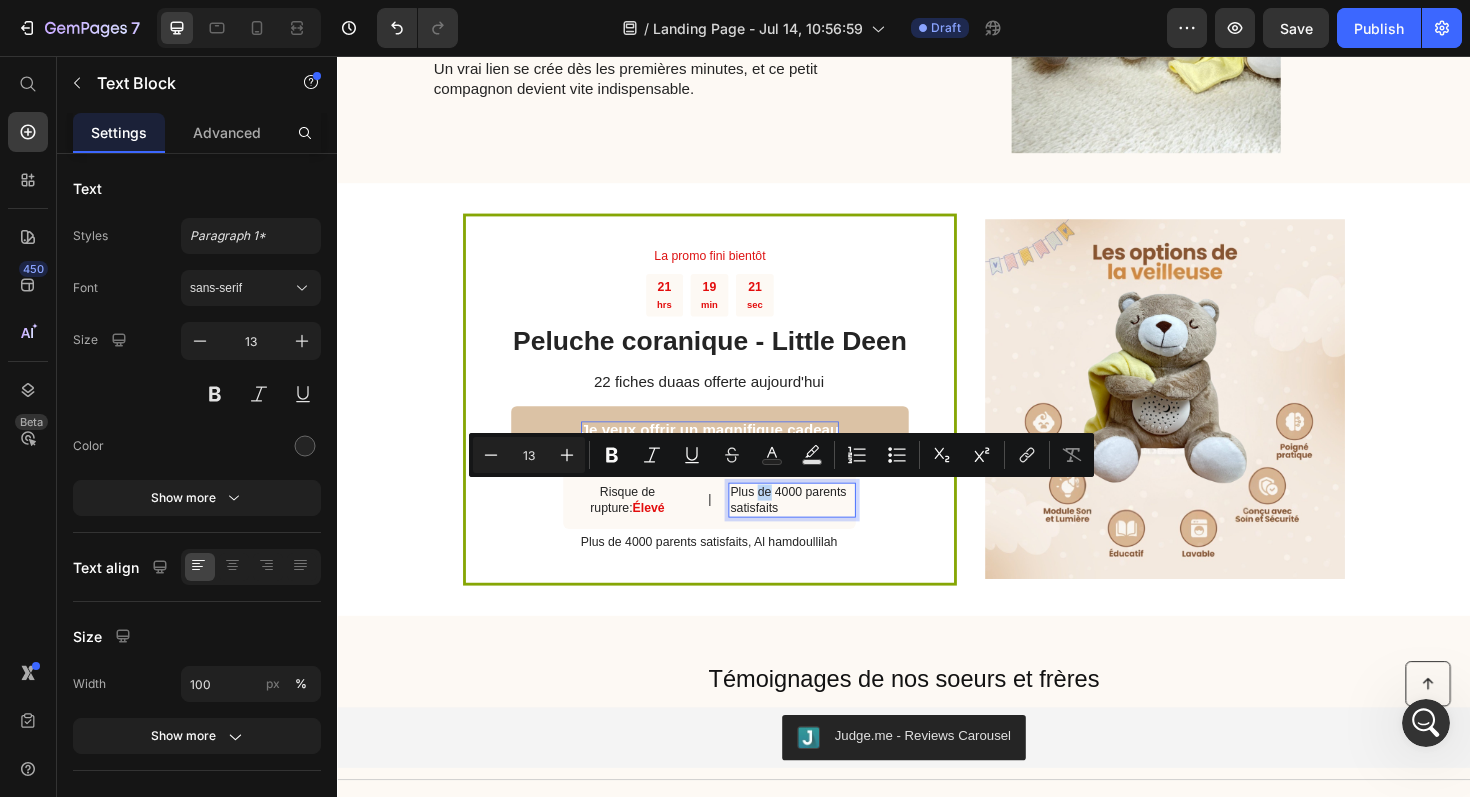 click on "Plus de 4000 parents satisfaits" at bounding box center [818, 527] 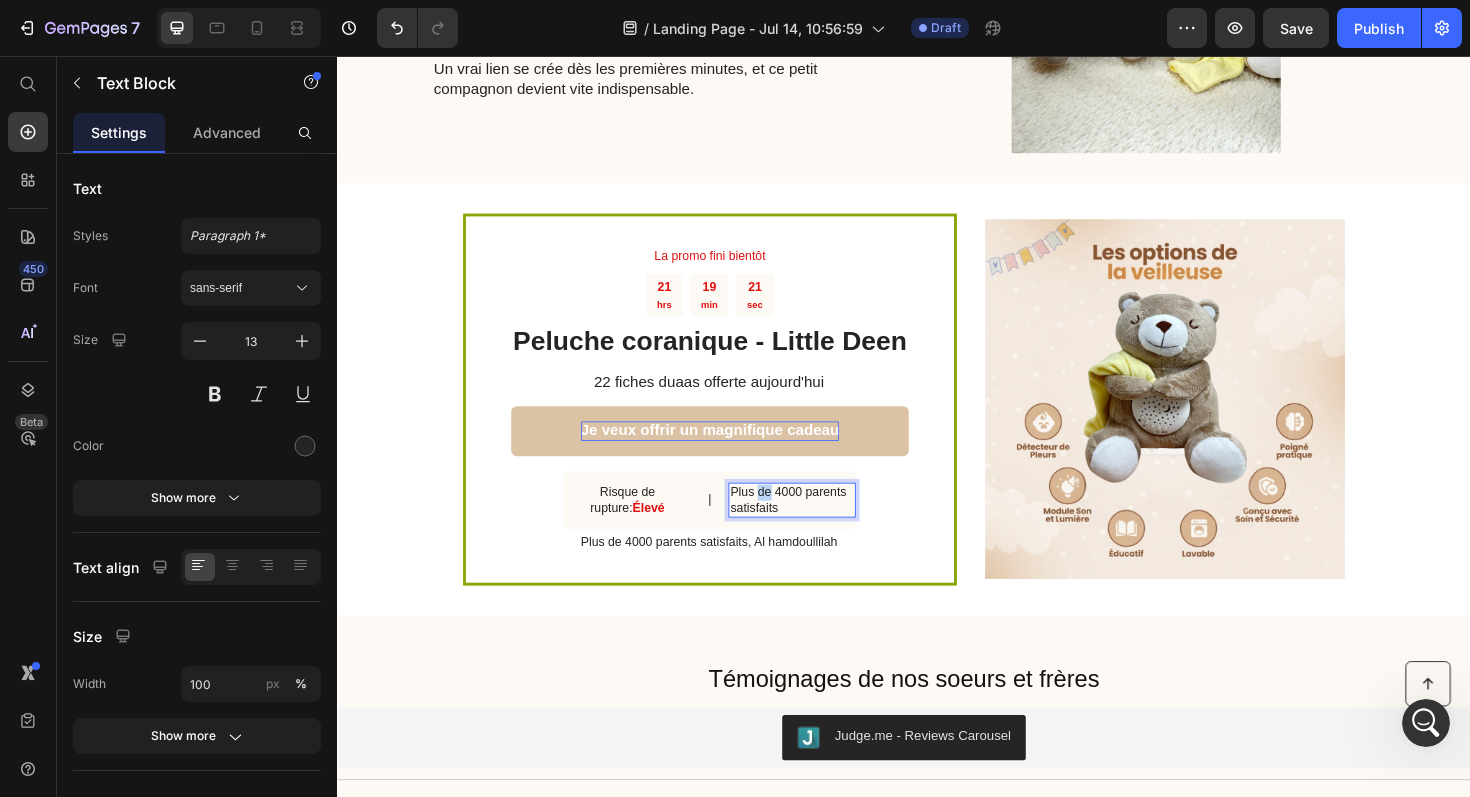 click on "Plus de 4000 parents satisfaits" at bounding box center [818, 527] 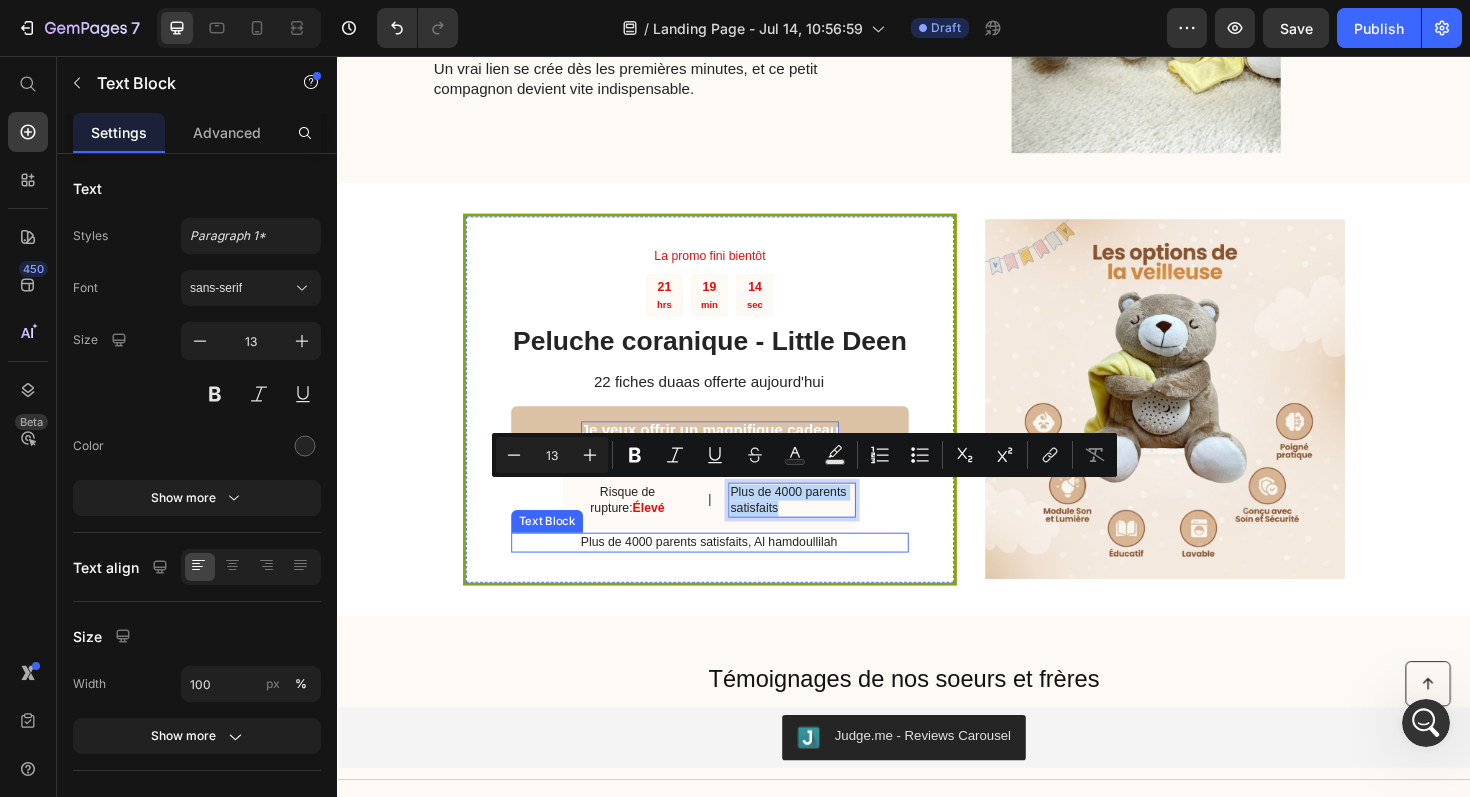 click on "Plus de 4000 parents satisfaits, Al hamdoullilah" at bounding box center (730, 571) 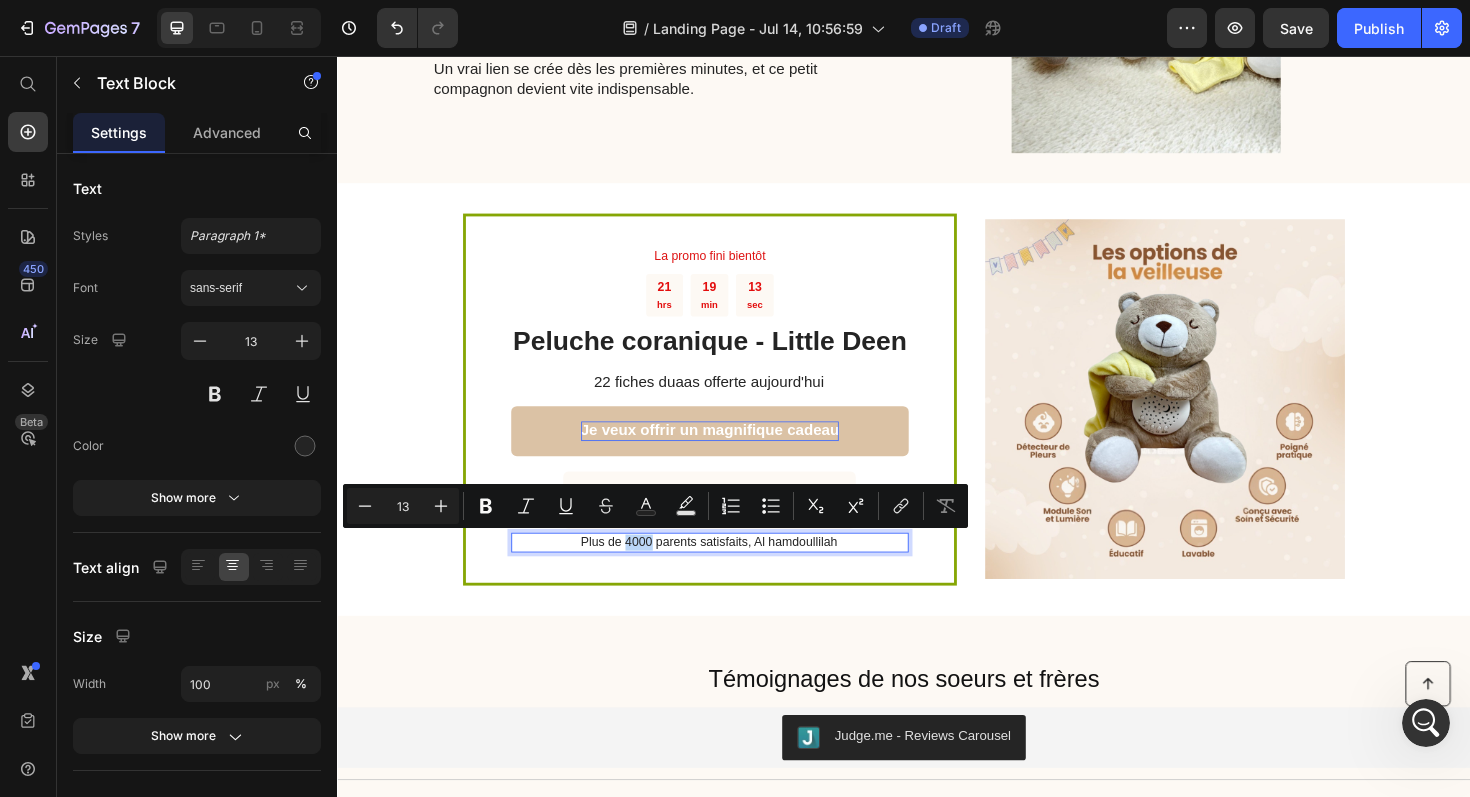click on "Plus de 4000 parents satisfaits, Al hamdoullilah" at bounding box center [730, 571] 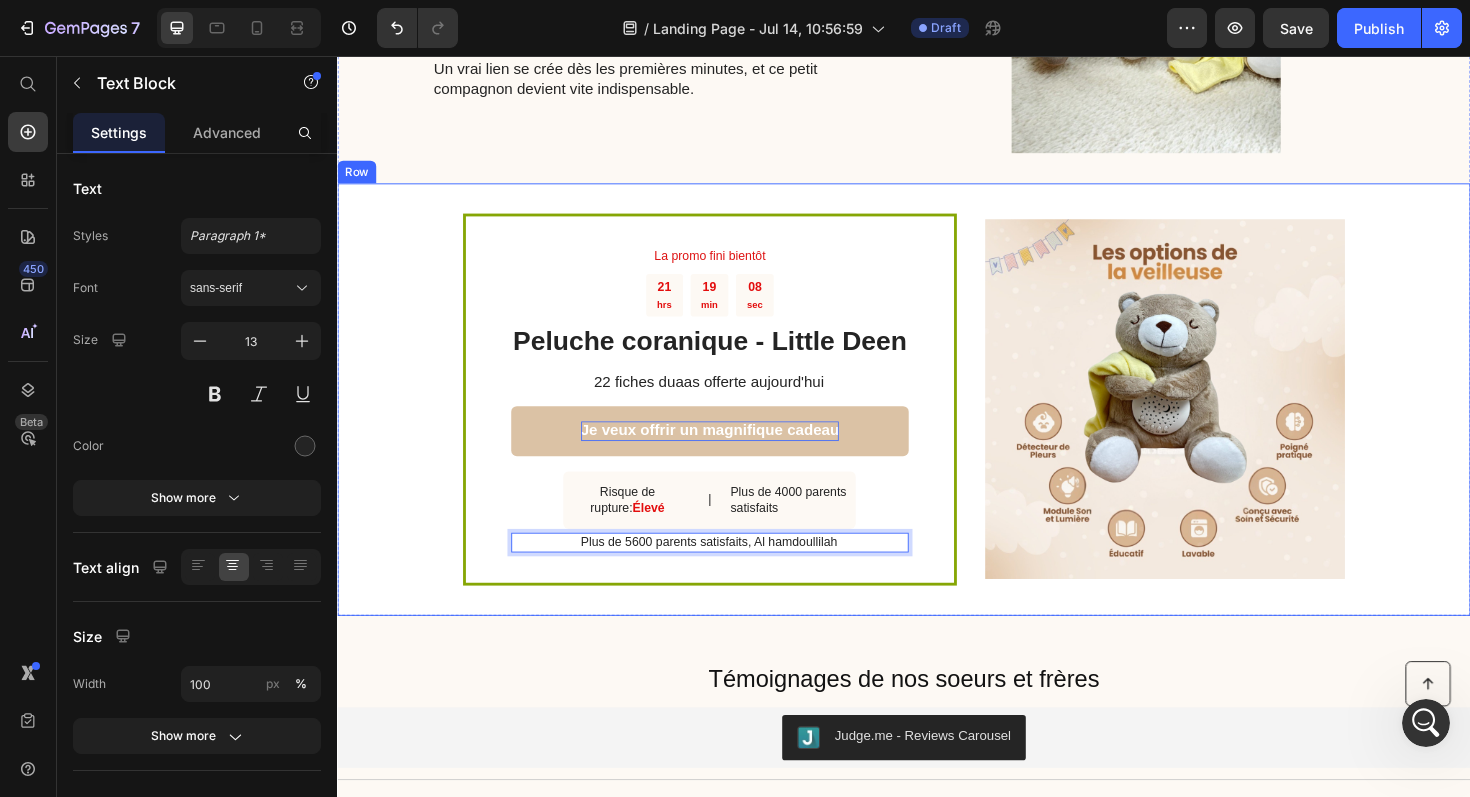 click on "La promo fini bientôt Text Block 21 hrs 19 min 08 sec Countdown Timer Peluche coranique - Little Deen Heading 22 fiches duaas offerte aujourd'hui Text Block Je veux offrir un magnifique cadeau Button Risque de rupture:  Élevé Text Block | Text Block Plus de 4000 parents satisfaits Text Block Row Plus de 5600 parents satisfaits, Al hamdoullilah Text Block   0 Row Image Row" at bounding box center [937, 420] 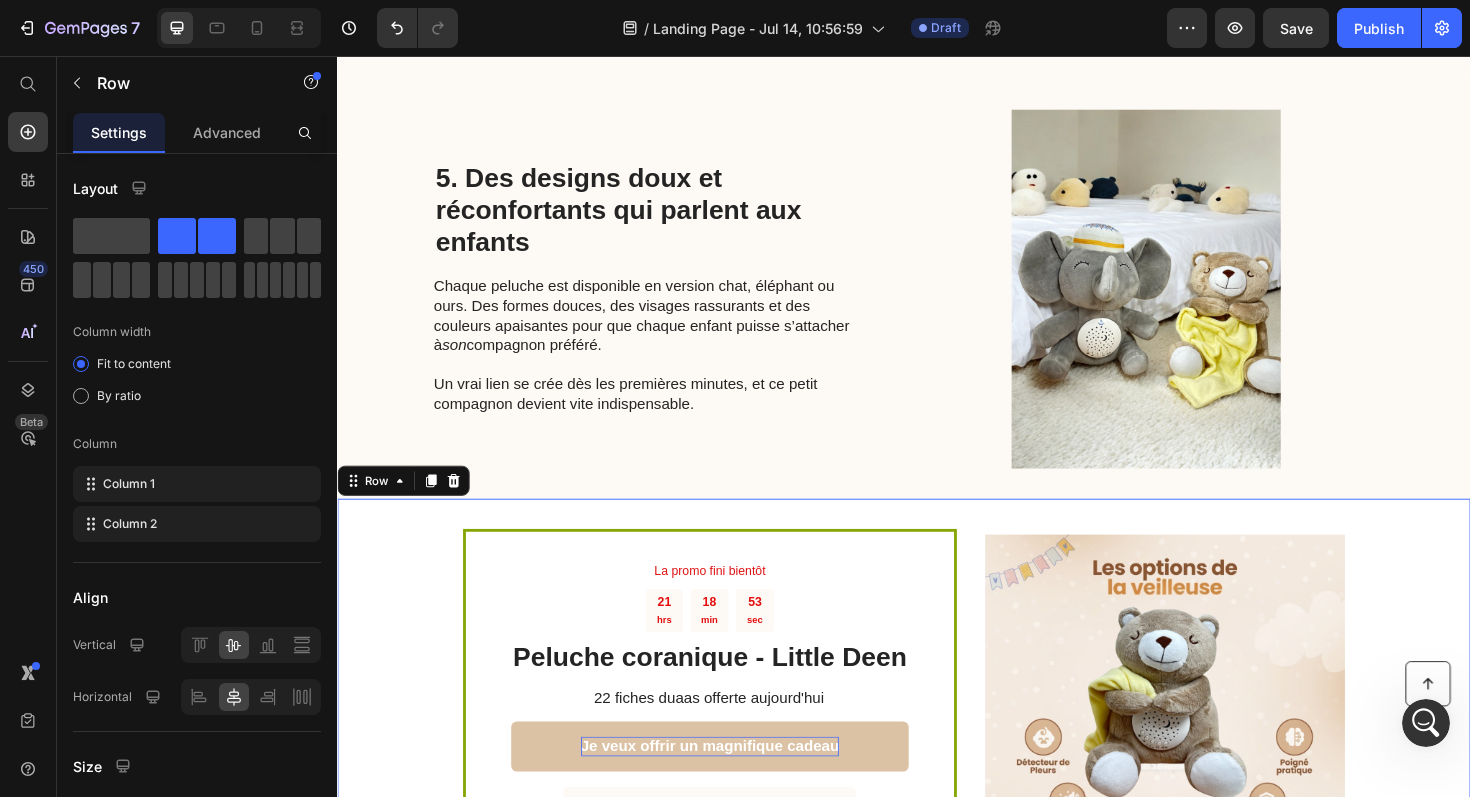 scroll, scrollTop: 2132, scrollLeft: 0, axis: vertical 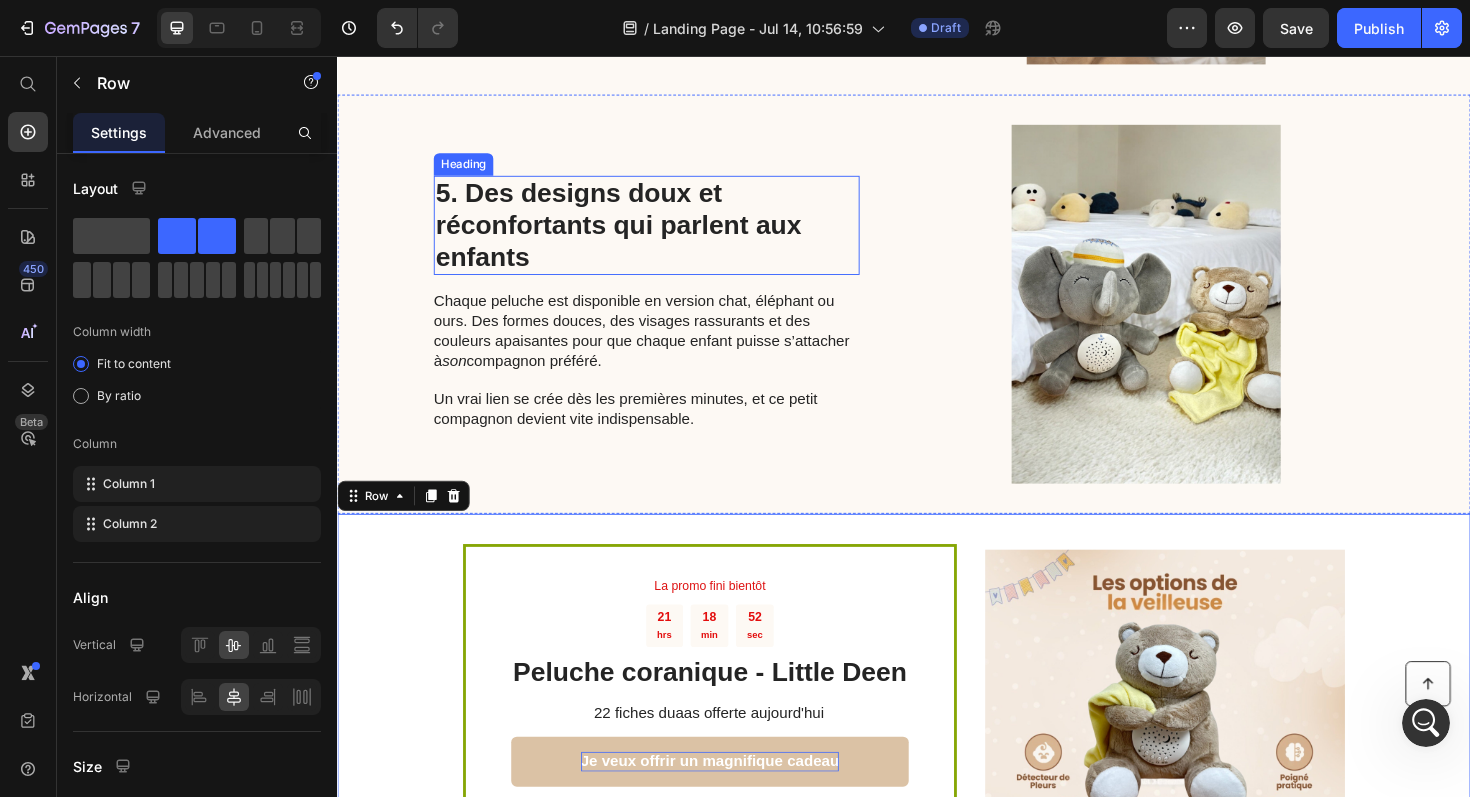 click on "5. Des designs doux et réconfortants qui parlent aux enfants" at bounding box center (664, 235) 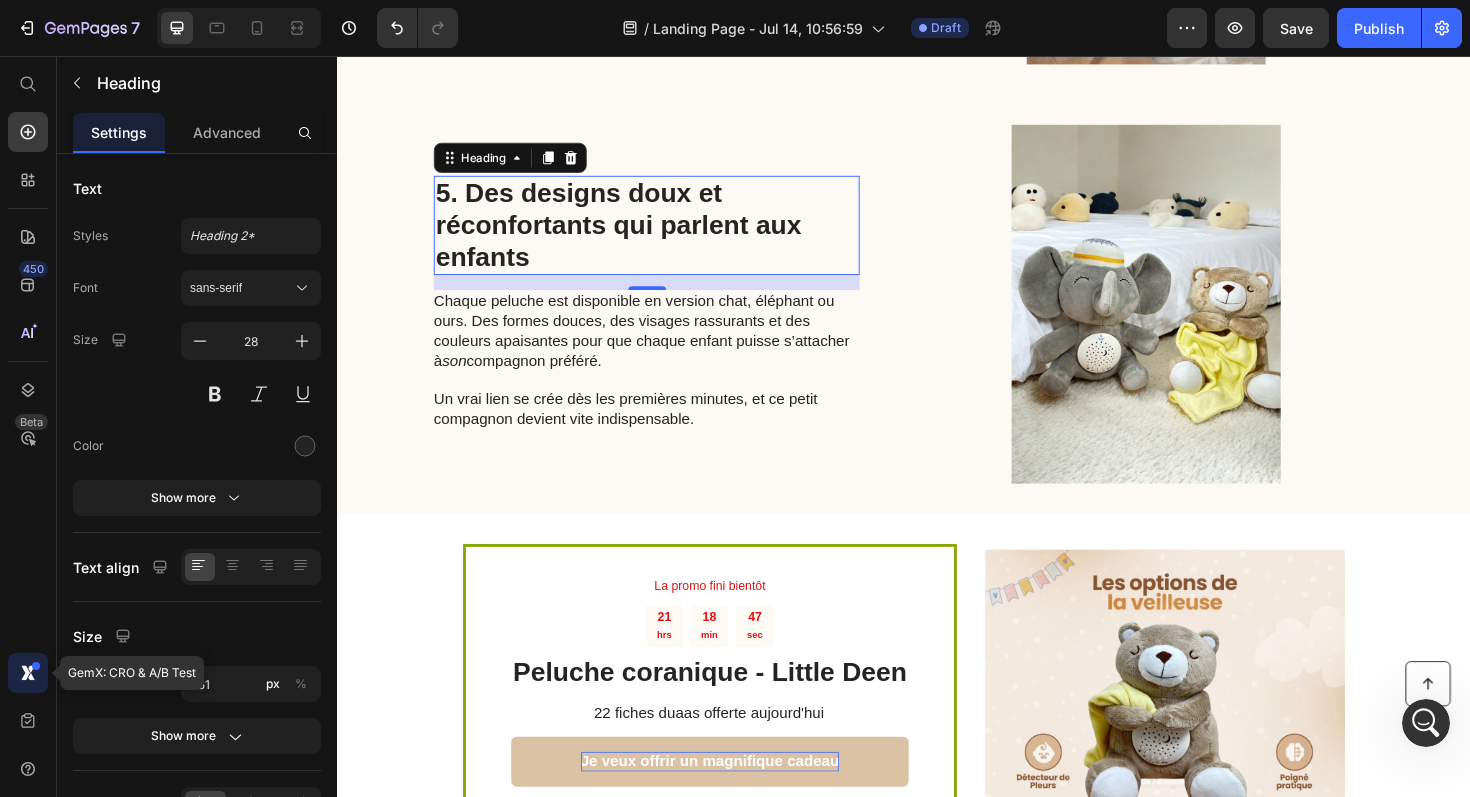 click 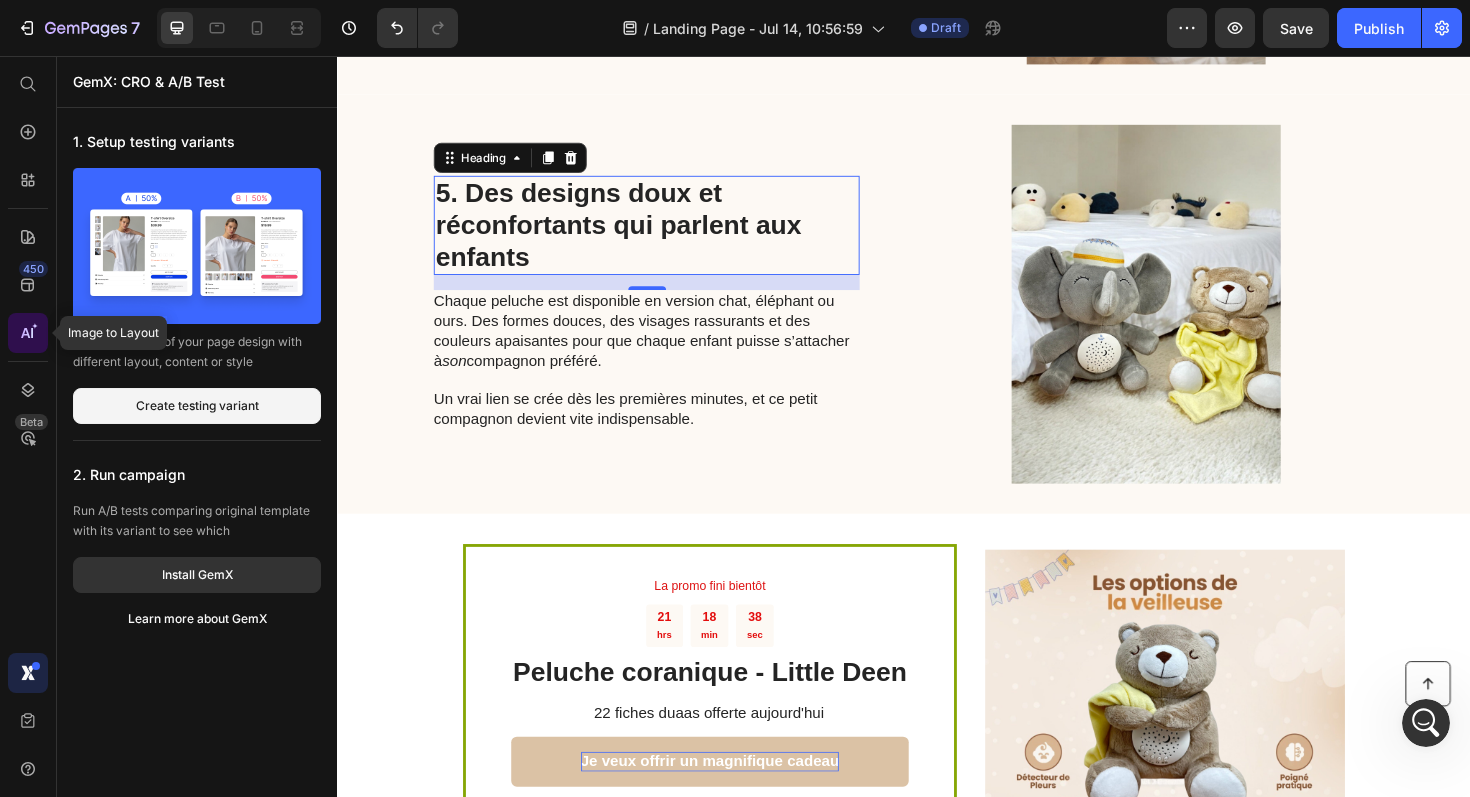 click 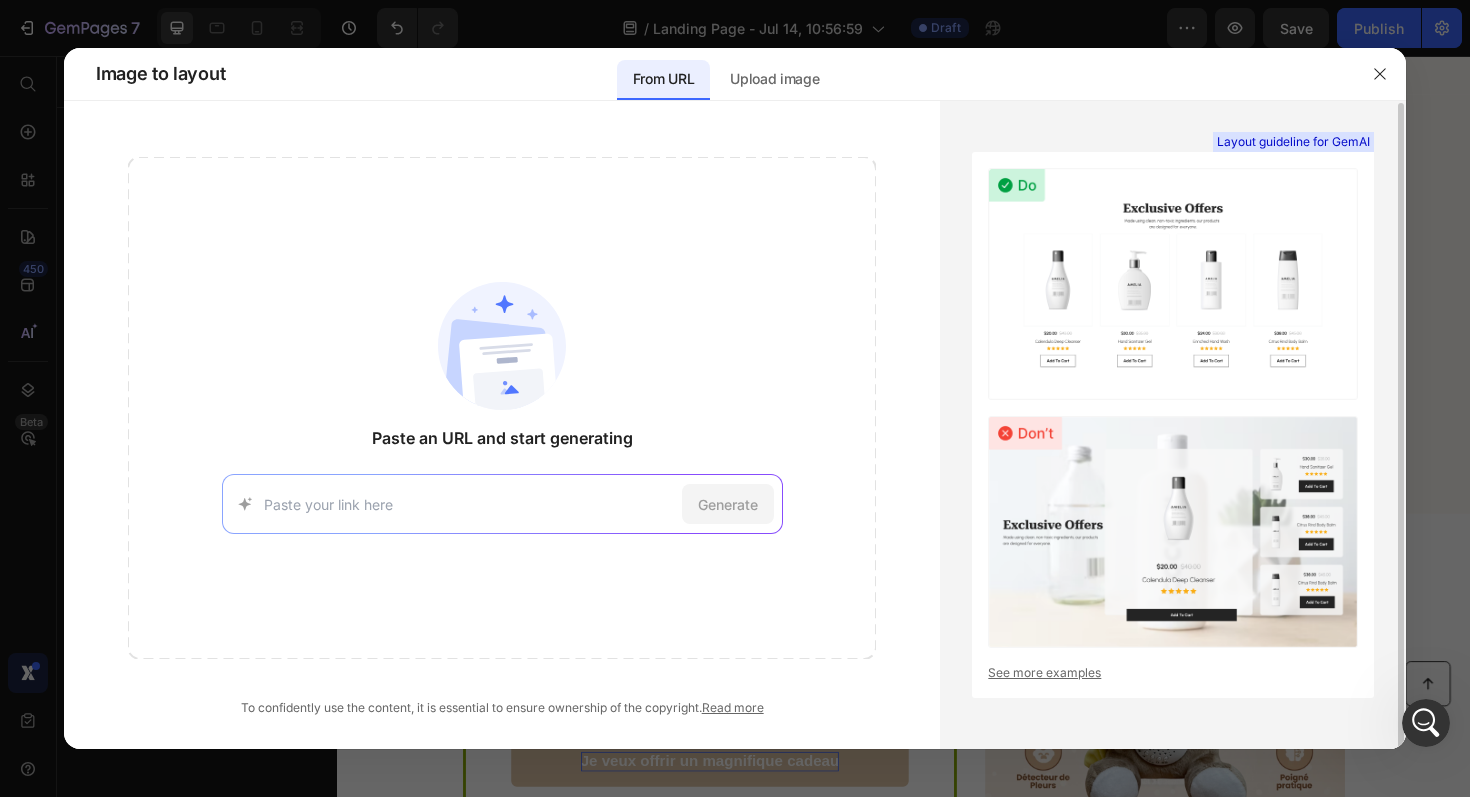 scroll, scrollTop: 1, scrollLeft: 0, axis: vertical 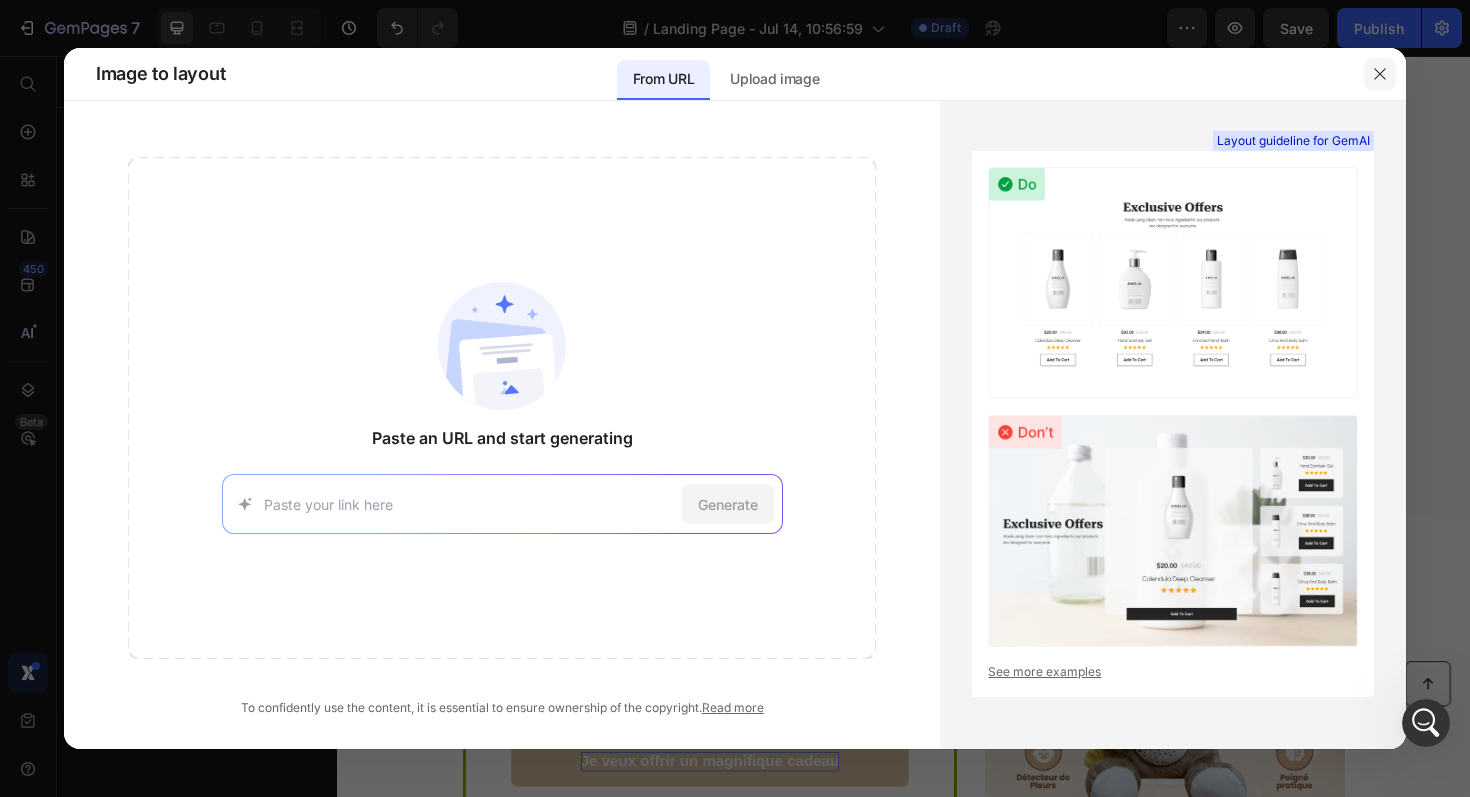 click 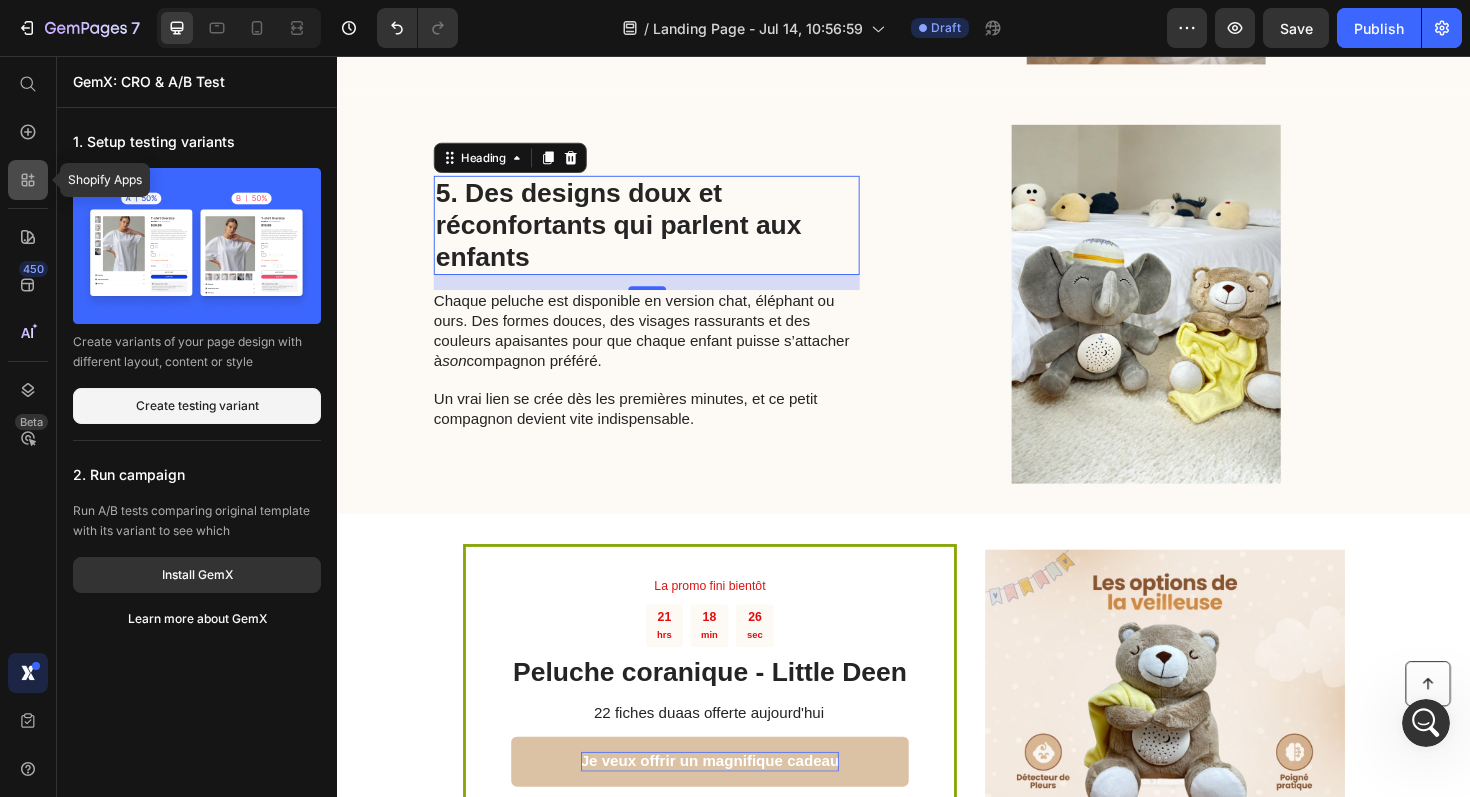 click 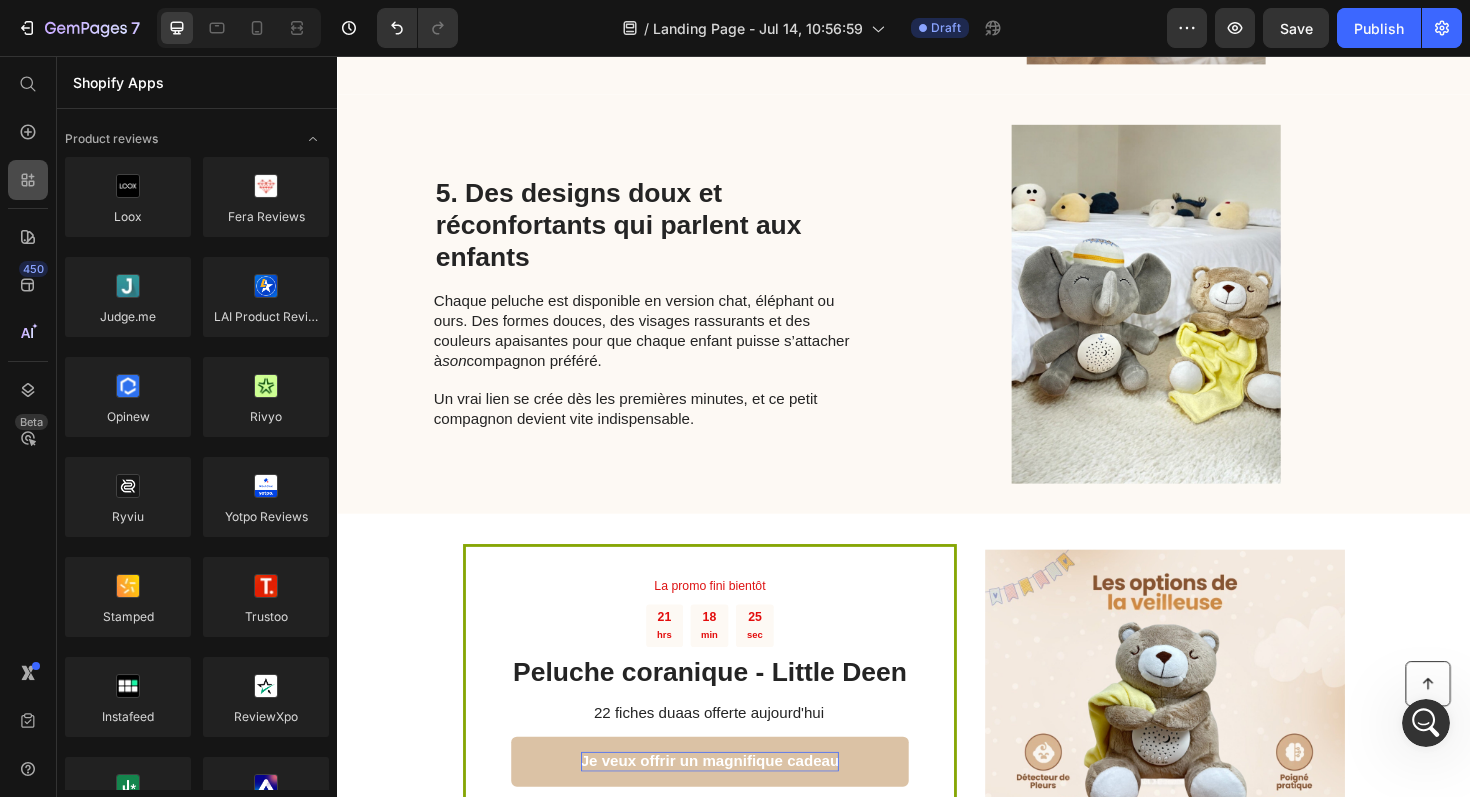 scroll, scrollTop: 5484, scrollLeft: 0, axis: vertical 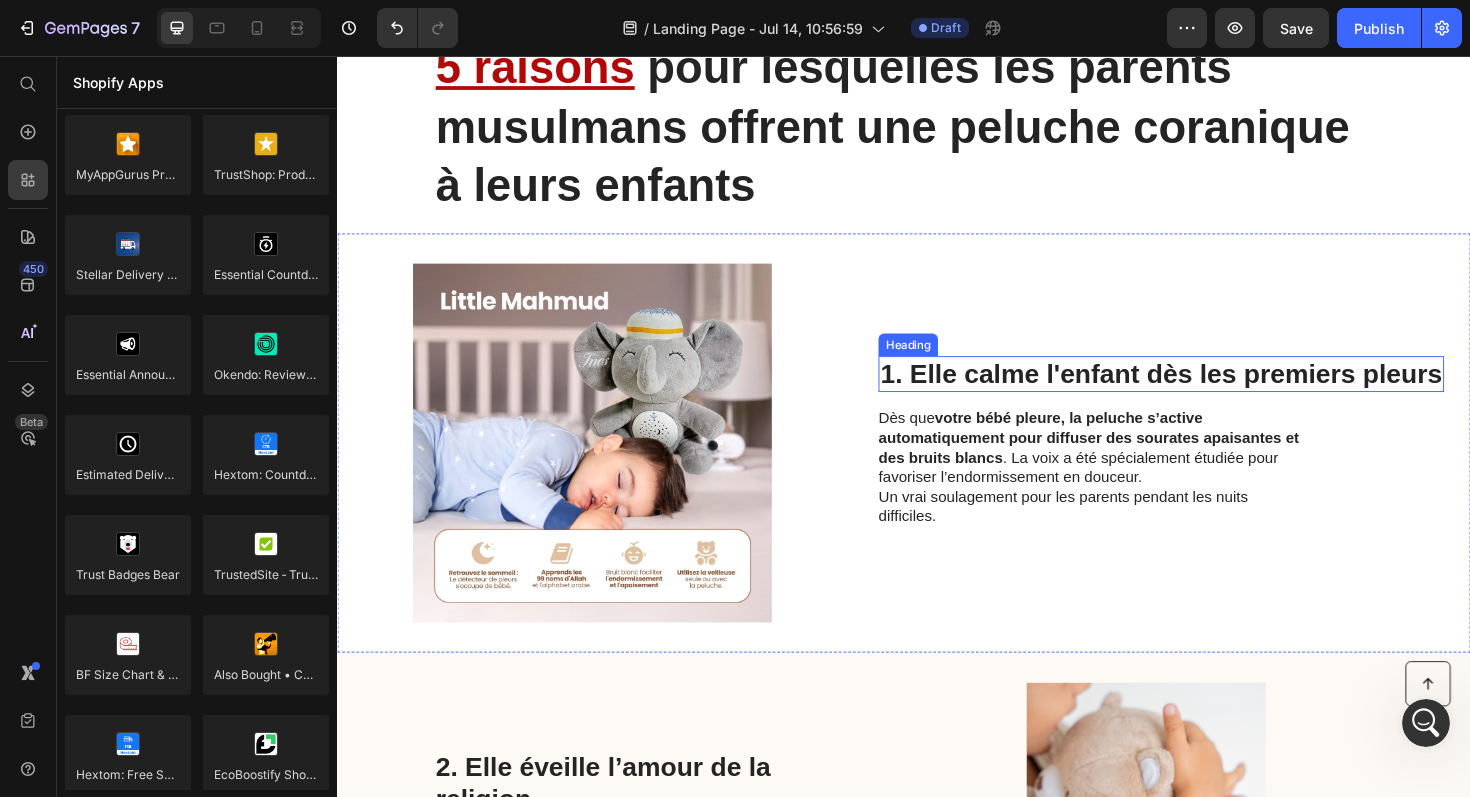 click on "1. Elle calme l'enfant dès les premiers pleurs" at bounding box center [1209, 393] 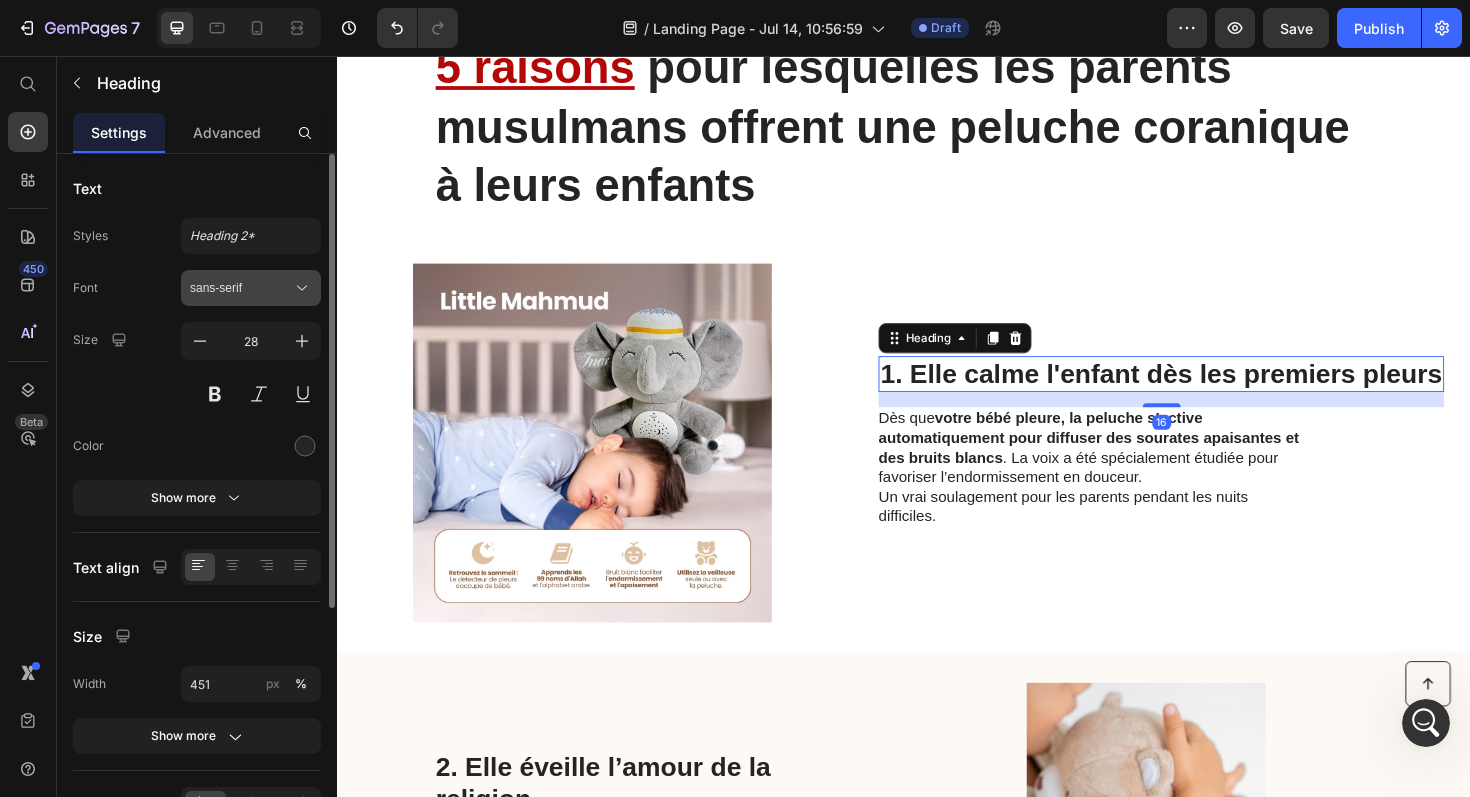 click on "sans-serif" at bounding box center [251, 288] 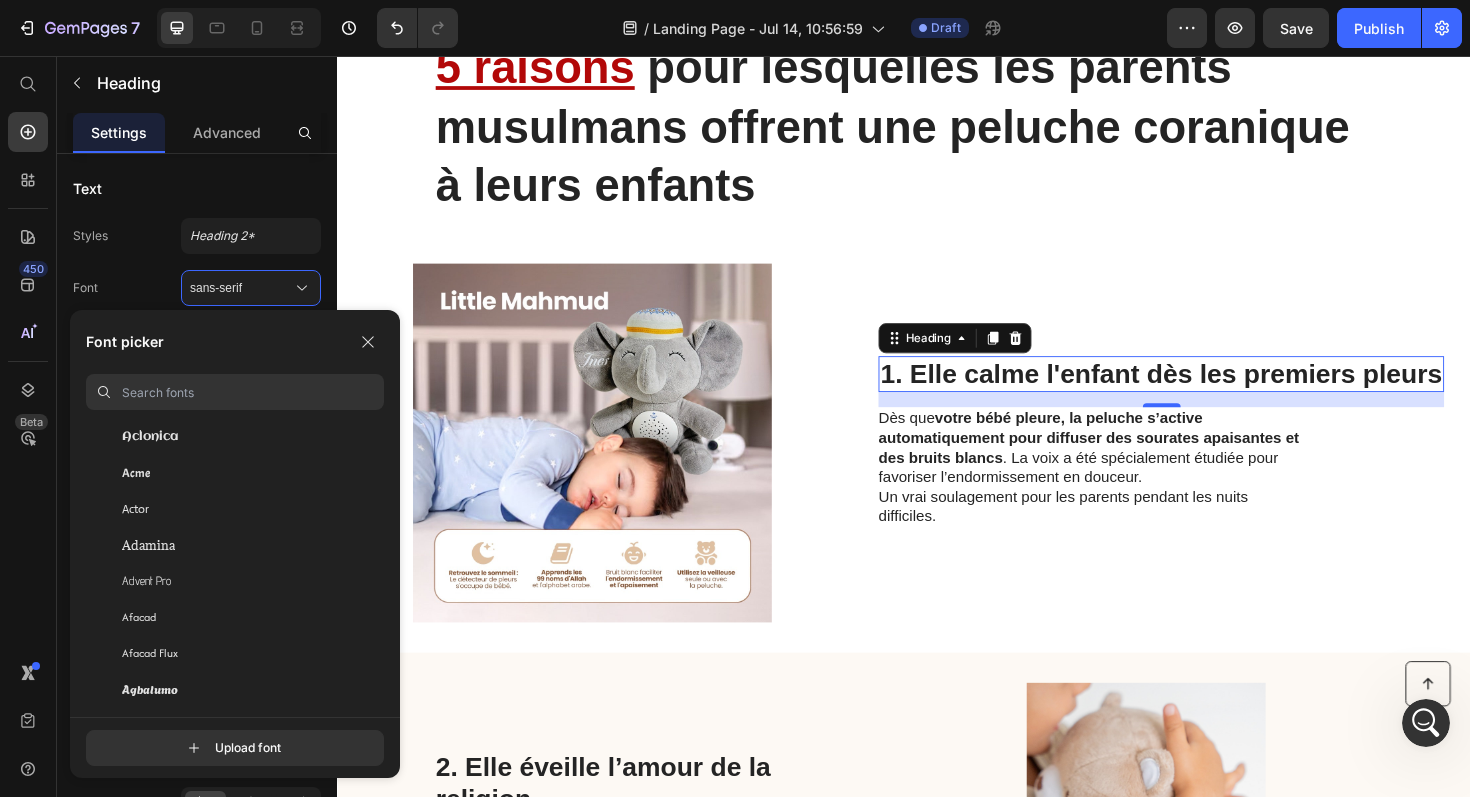 scroll, scrollTop: 390, scrollLeft: 0, axis: vertical 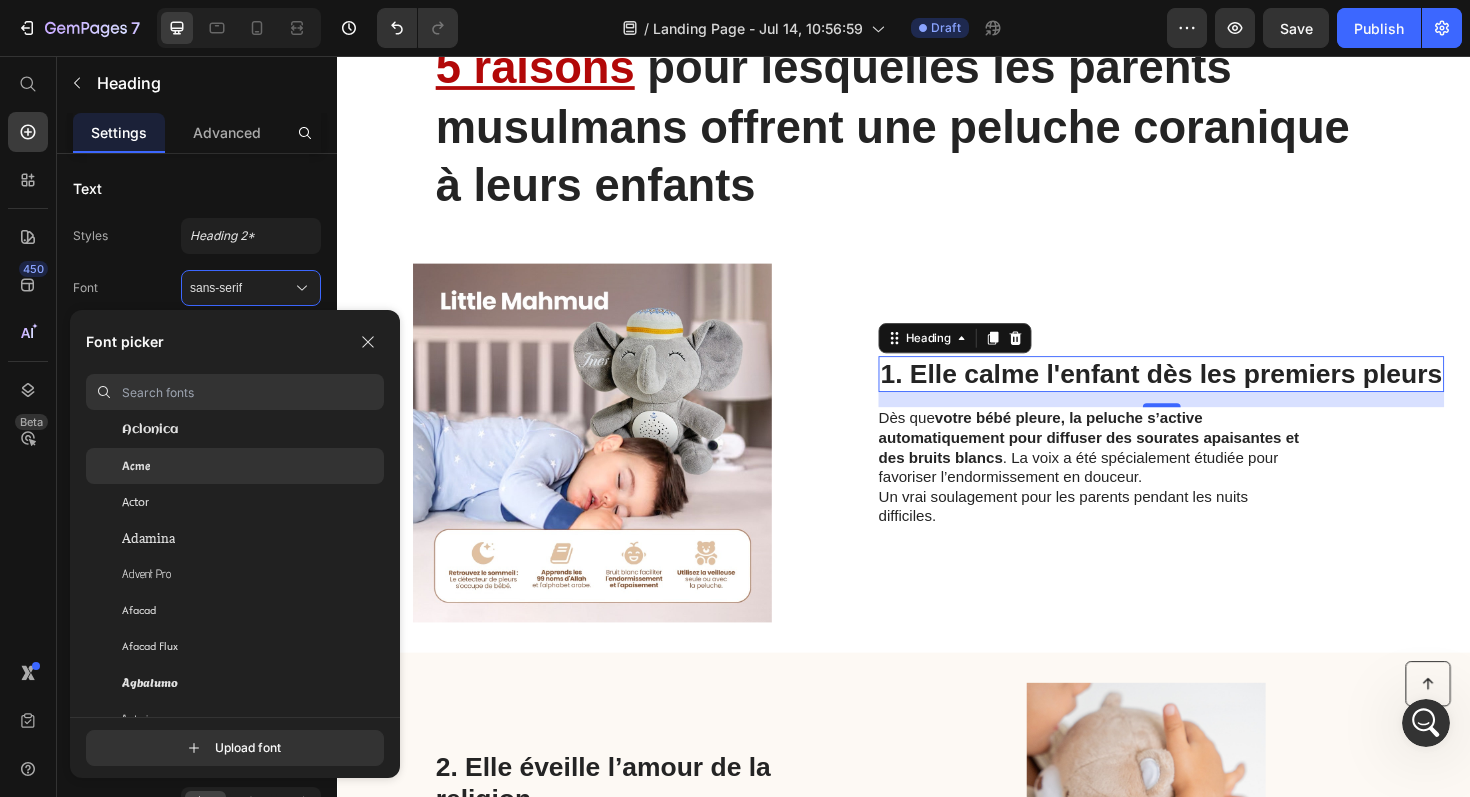 click on "Acme" 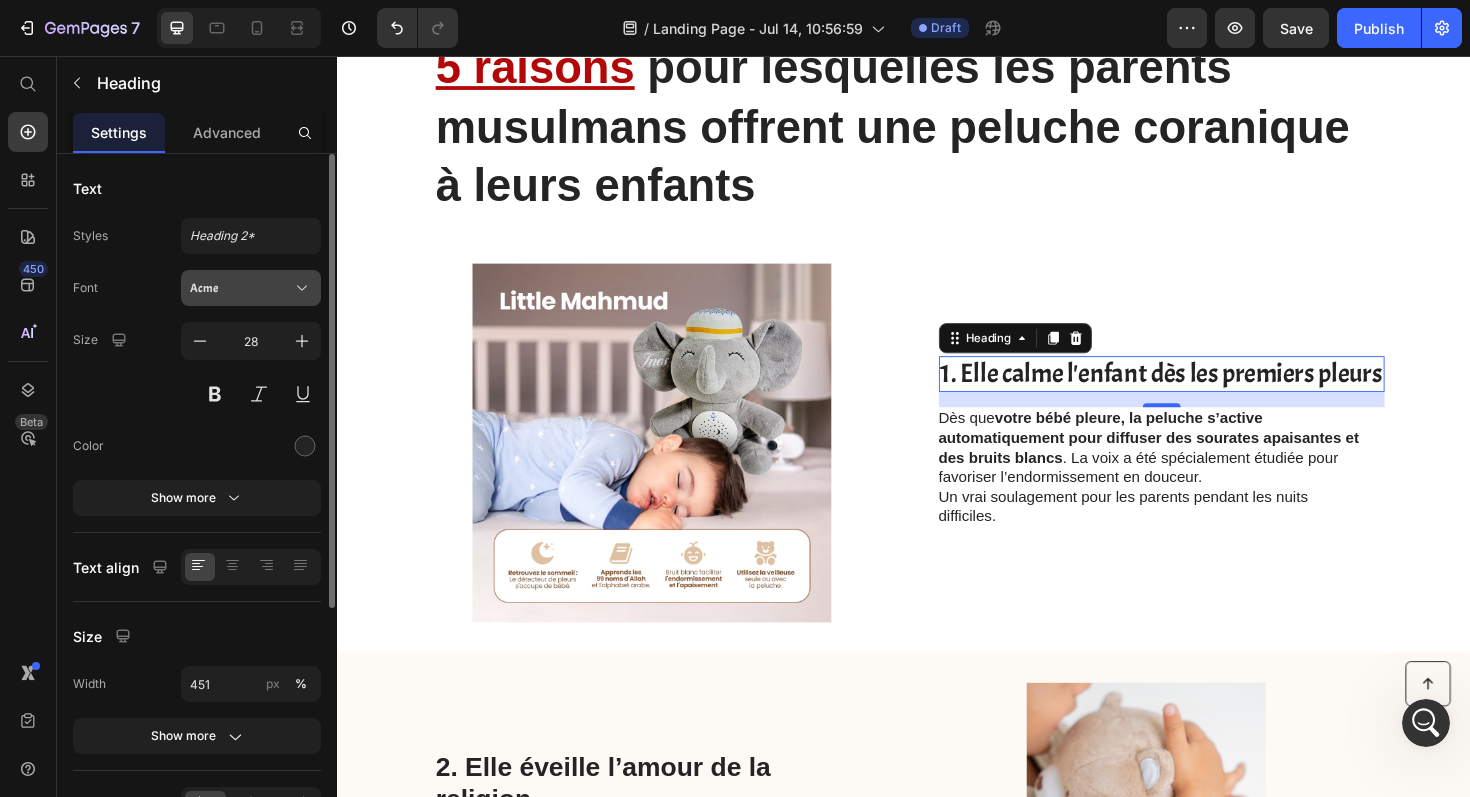 click on "Acme" at bounding box center [241, 288] 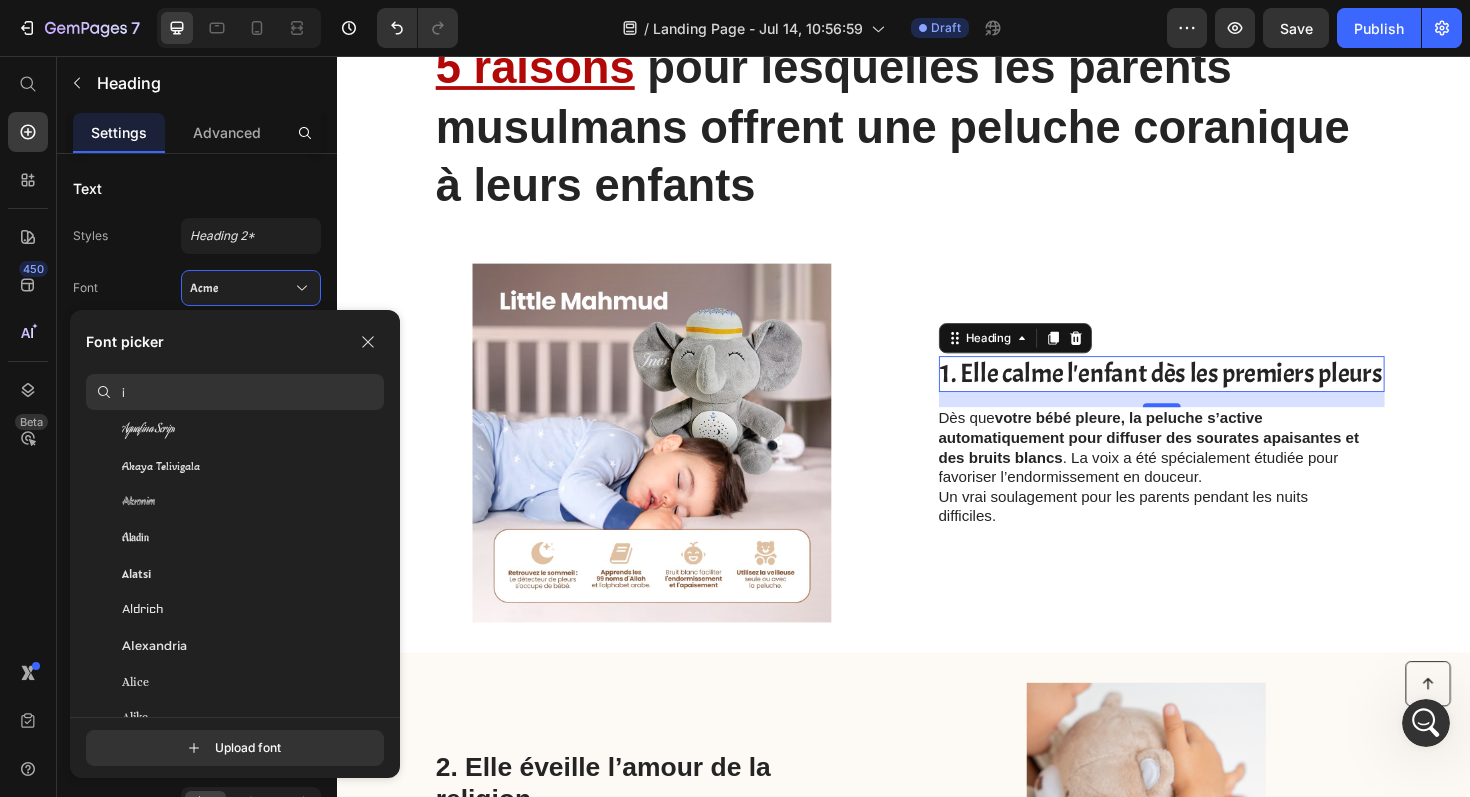 scroll, scrollTop: 0, scrollLeft: 0, axis: both 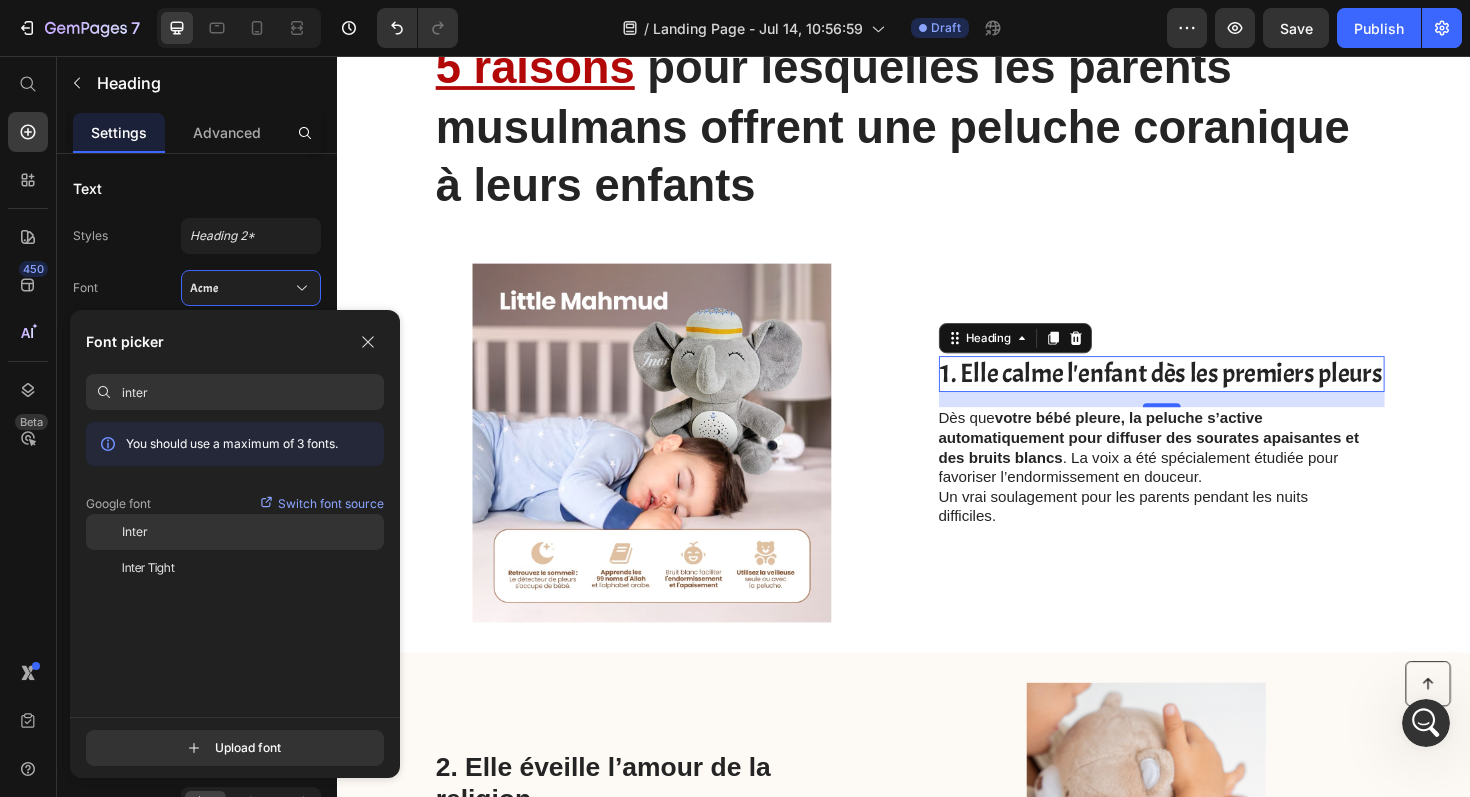 type on "inter" 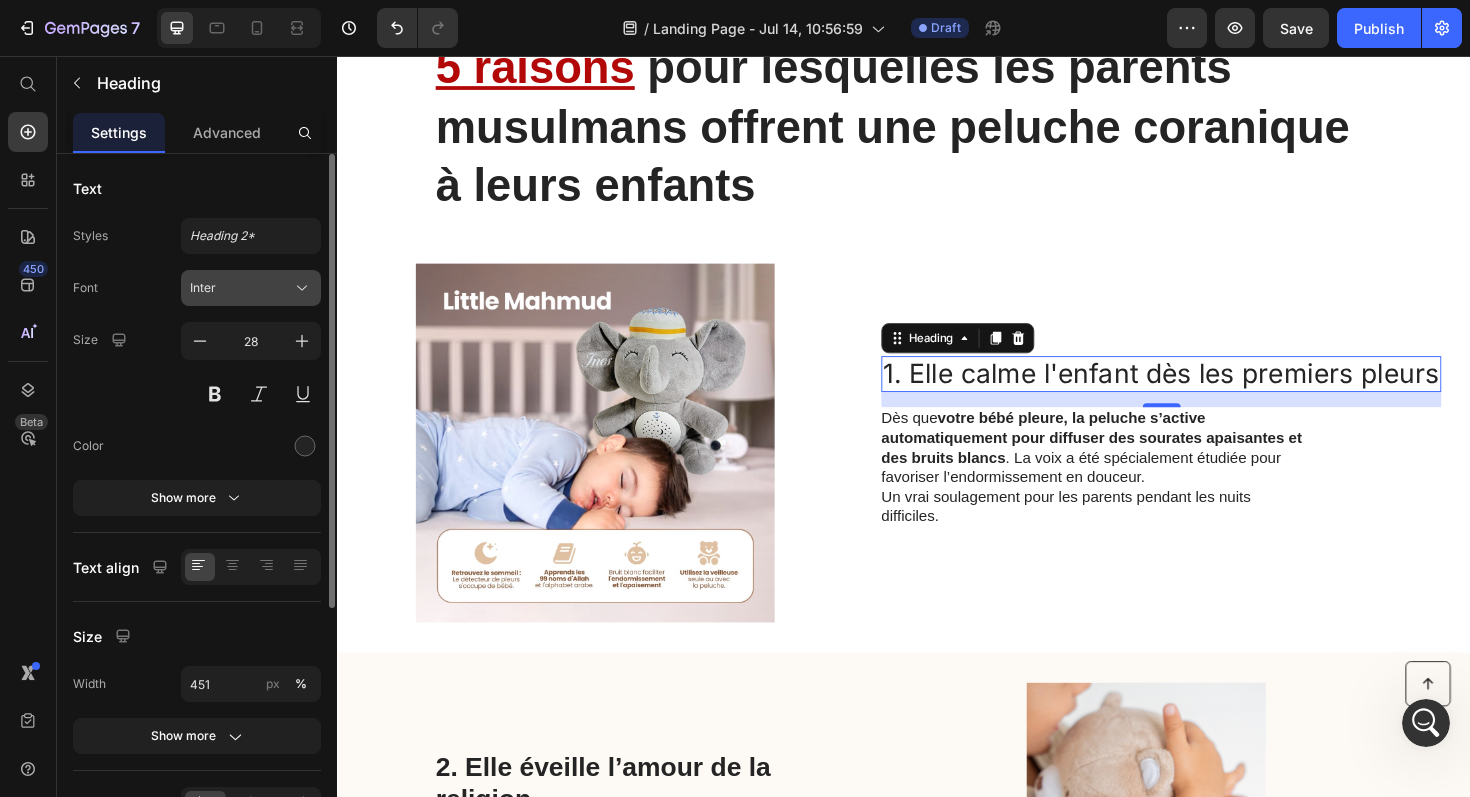 click on "Inter" at bounding box center [241, 288] 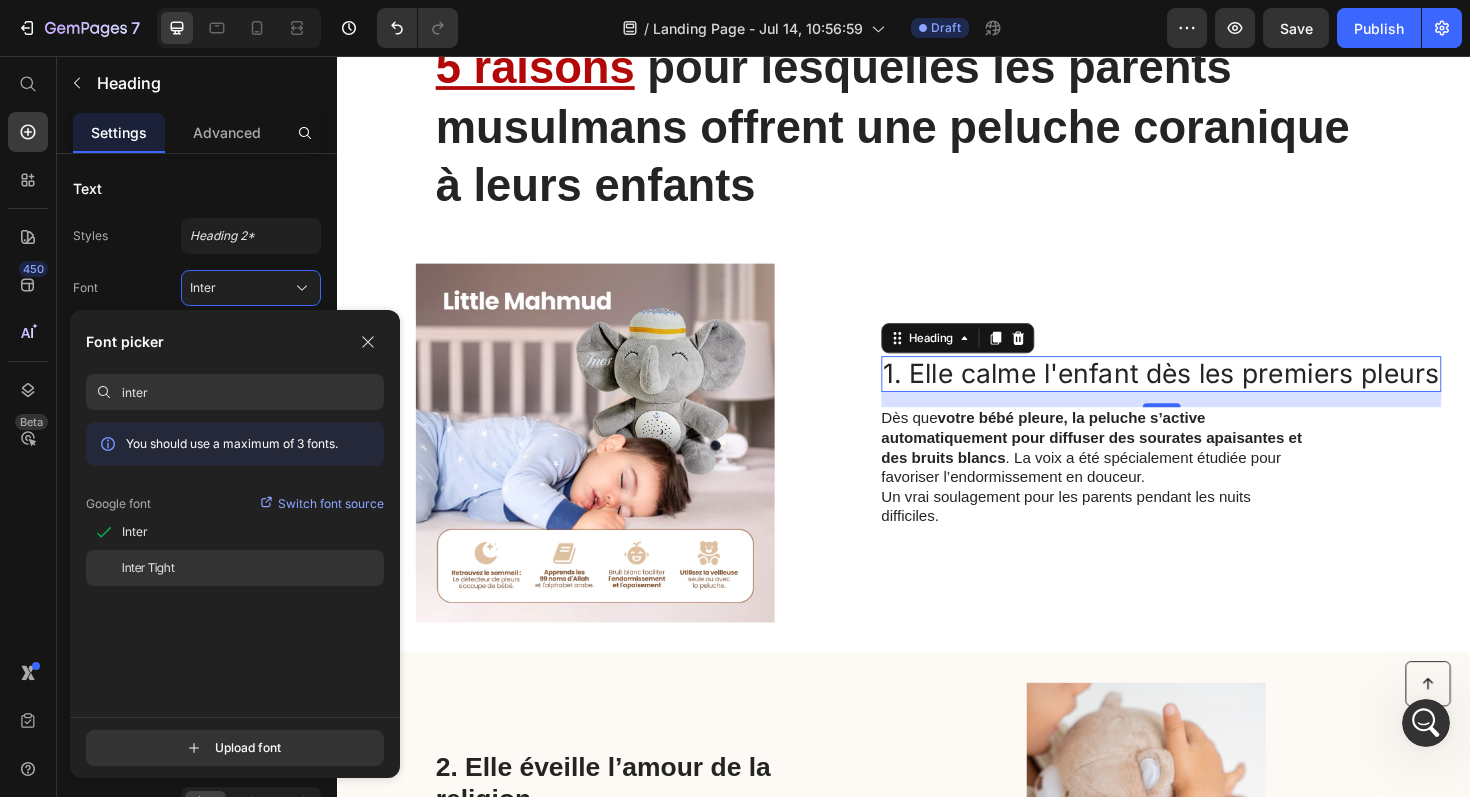 click on "Inter Tight" 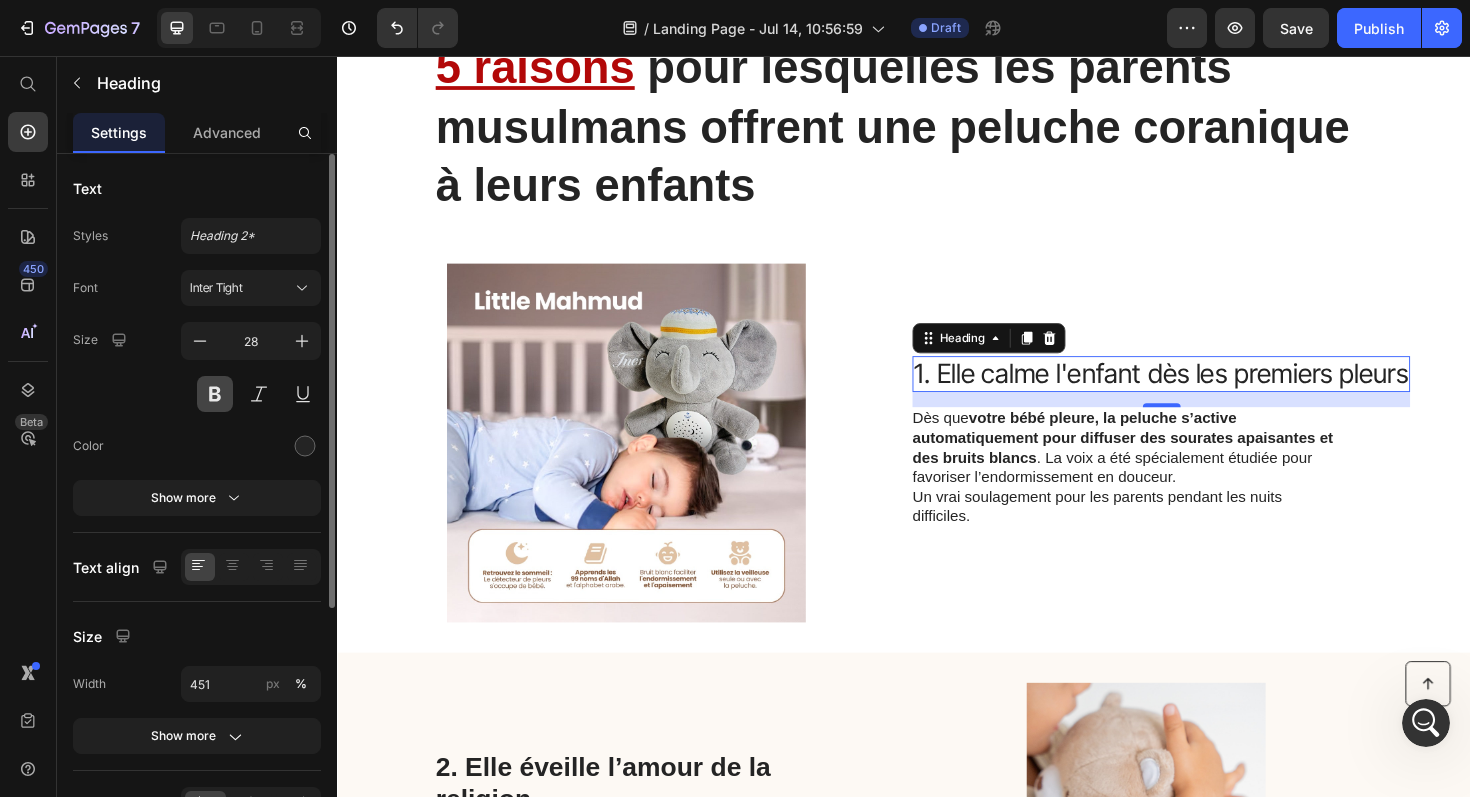 click at bounding box center (215, 394) 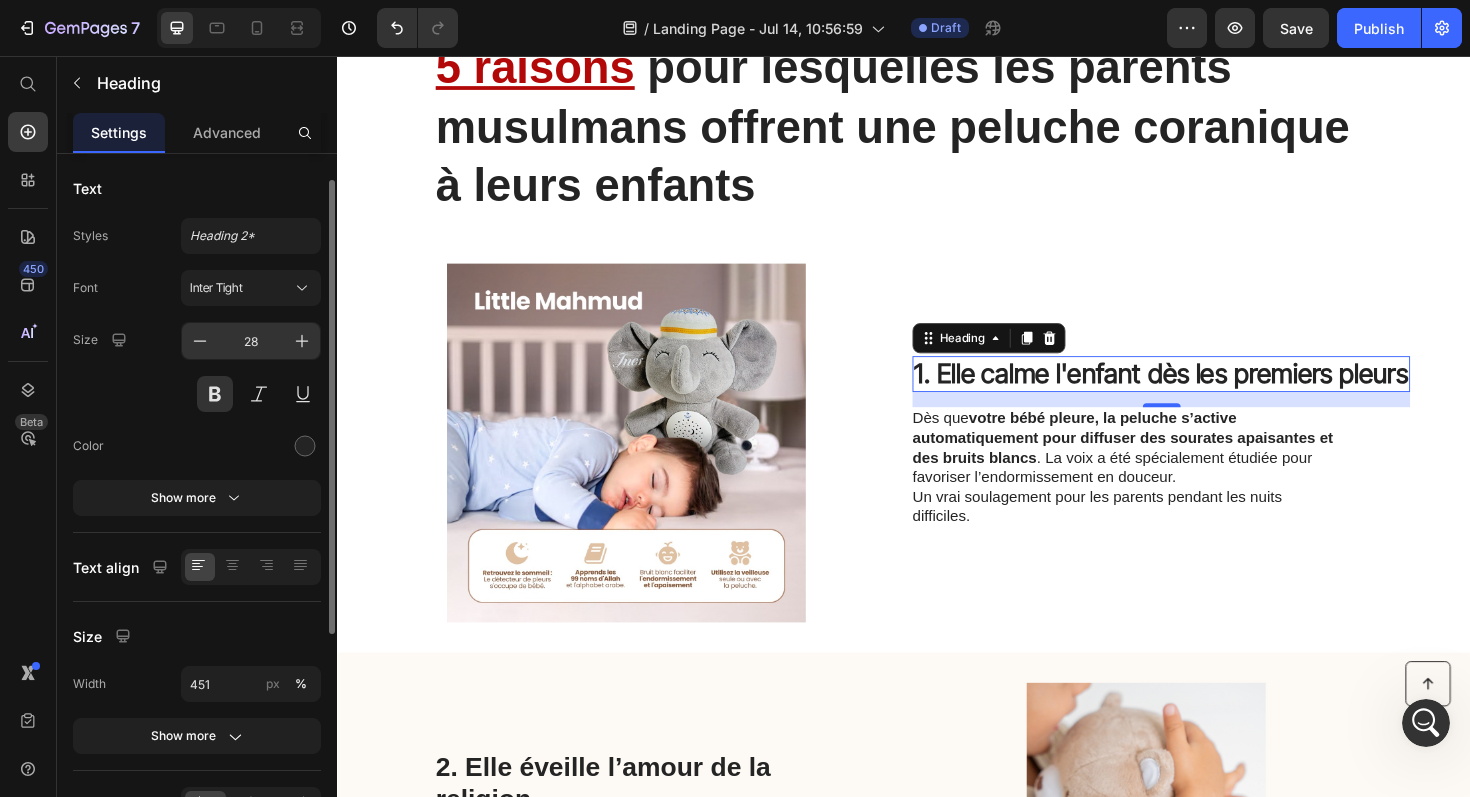 scroll, scrollTop: 45, scrollLeft: 0, axis: vertical 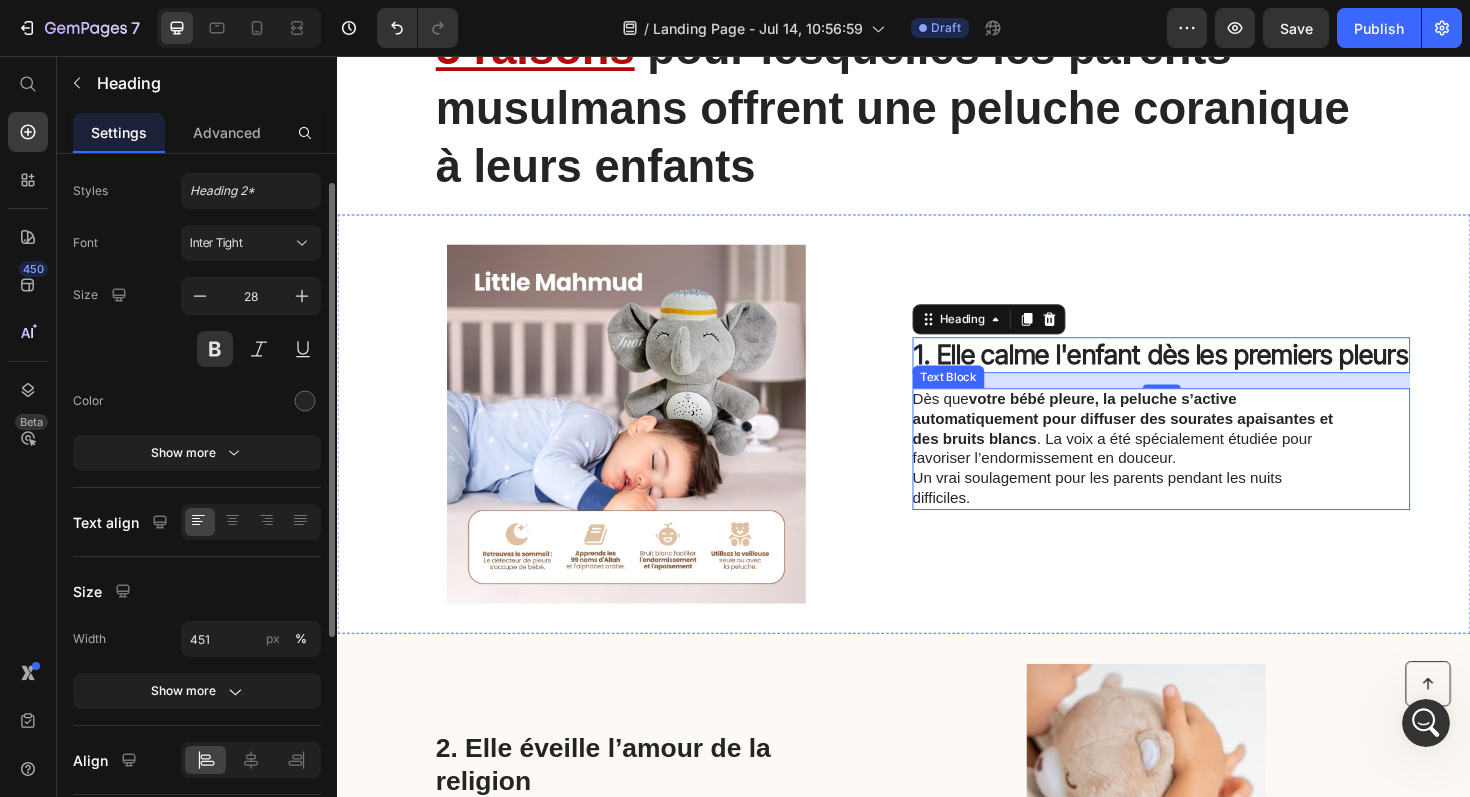click on "Dès que  votre bébé pleure, la peluche s’active automatiquement pour diffuser des sourates apaisantes et des bruits blancs . La voix a été spécialement étudiée pour favoriser l’endormissement en douceur." at bounding box center [1170, 451] 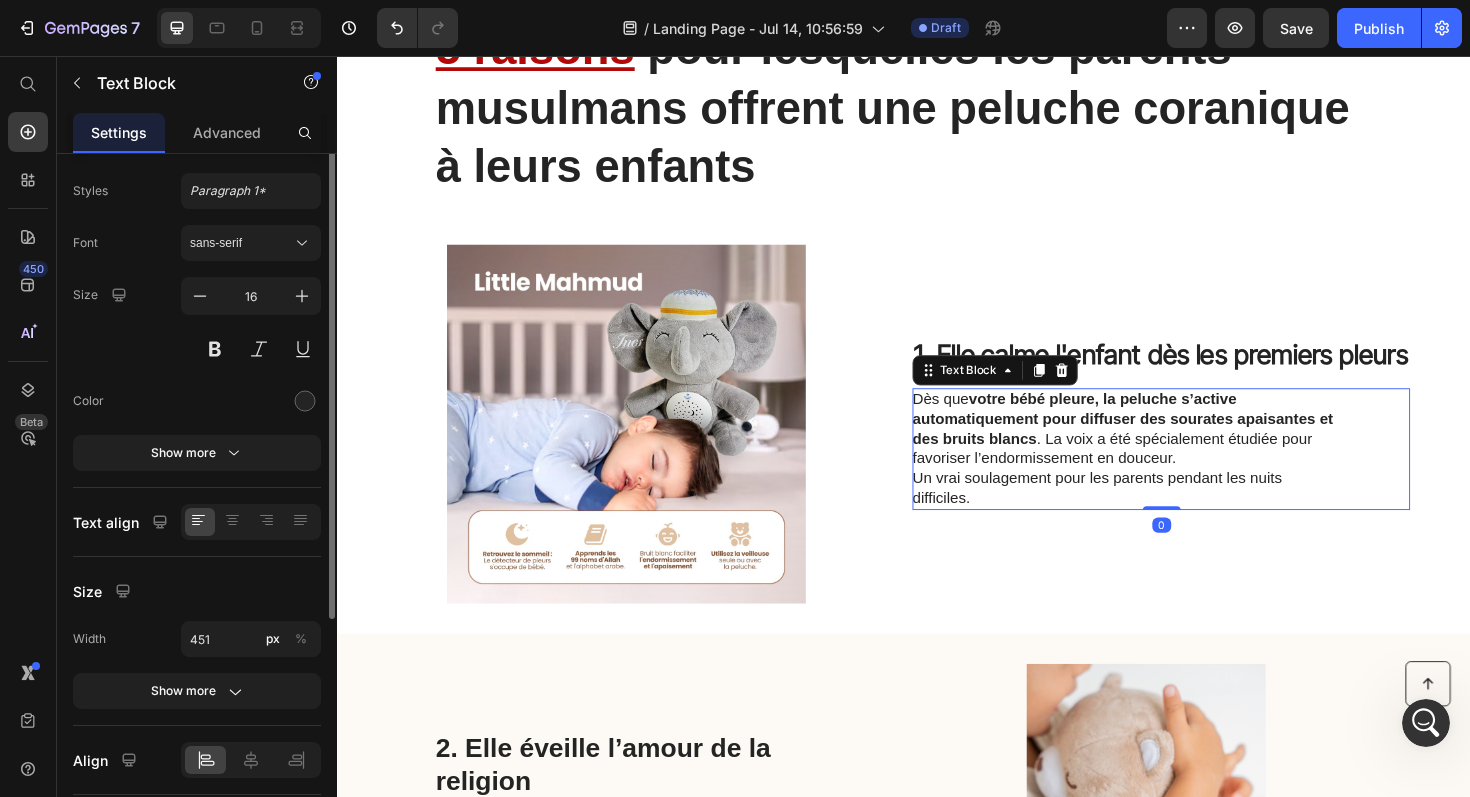 scroll, scrollTop: 0, scrollLeft: 0, axis: both 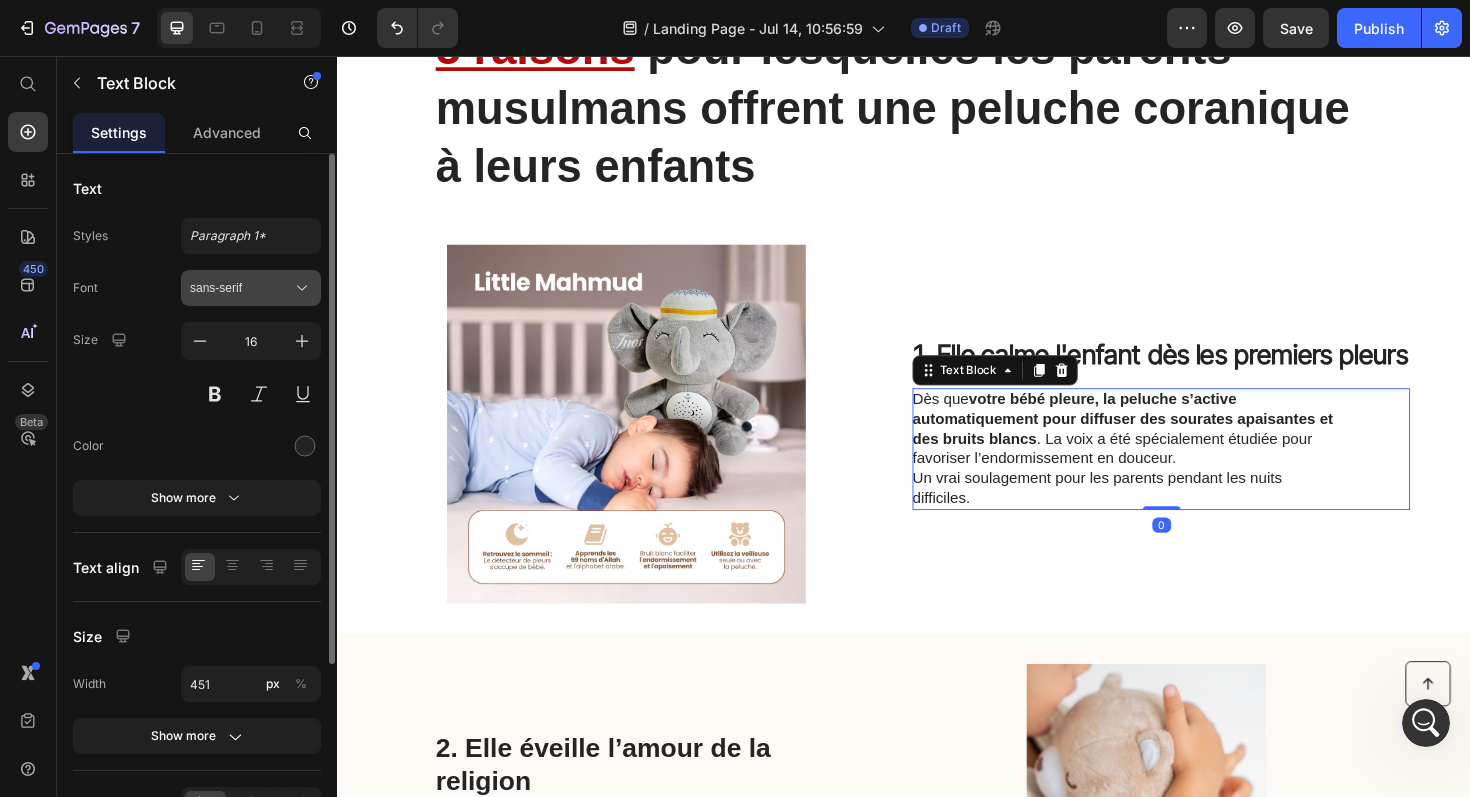 click on "sans-serif" at bounding box center [241, 288] 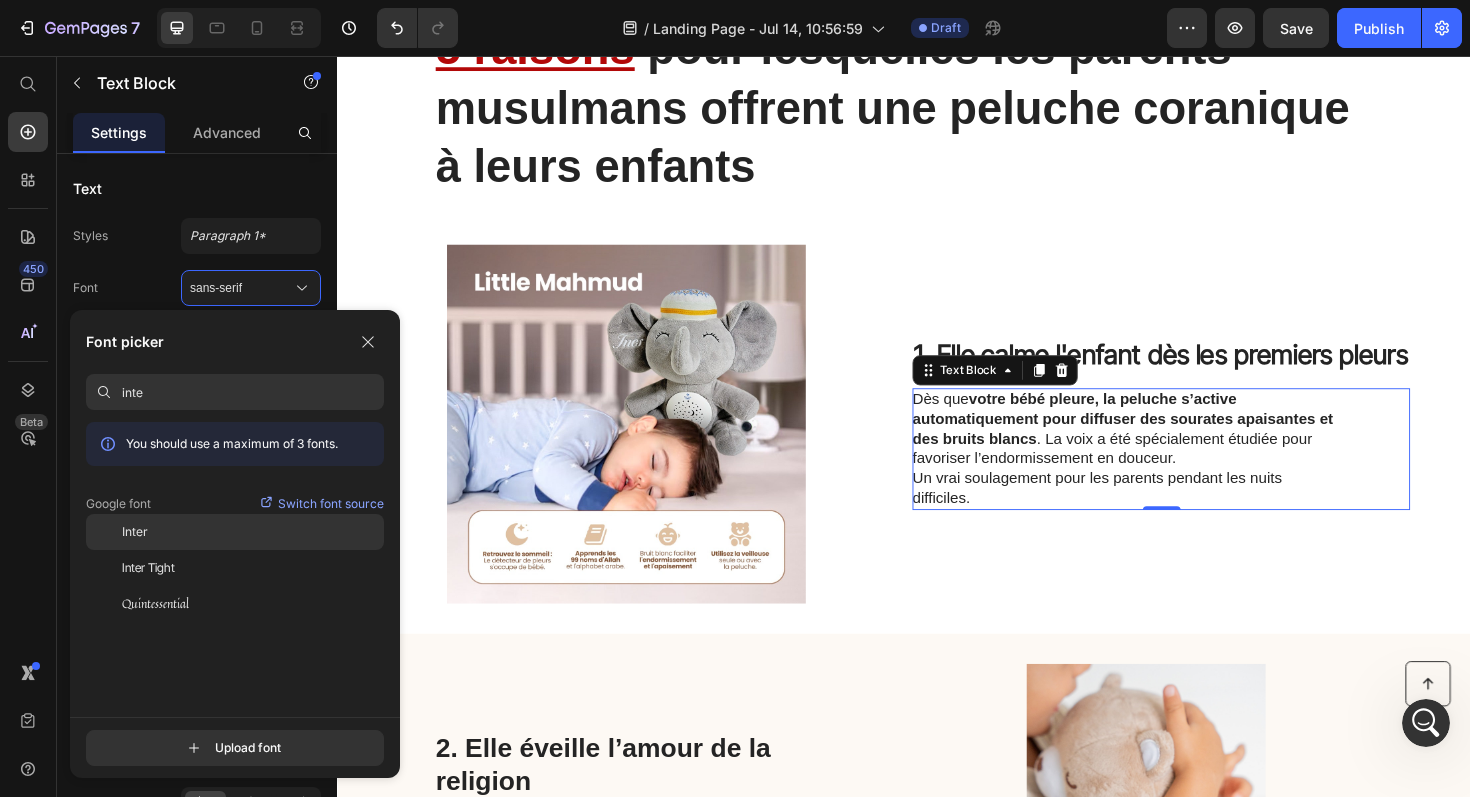 type on "inte" 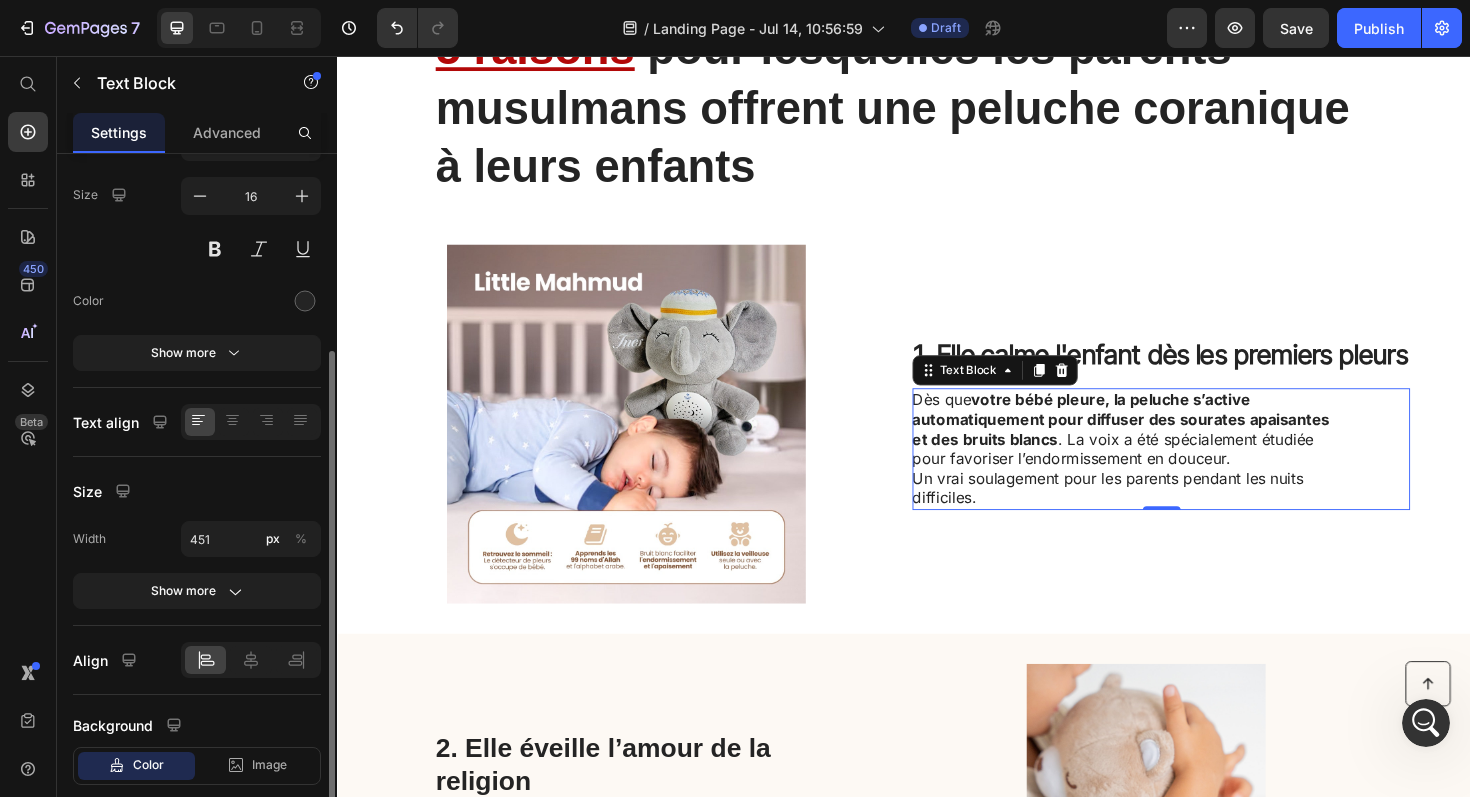 scroll, scrollTop: 203, scrollLeft: 0, axis: vertical 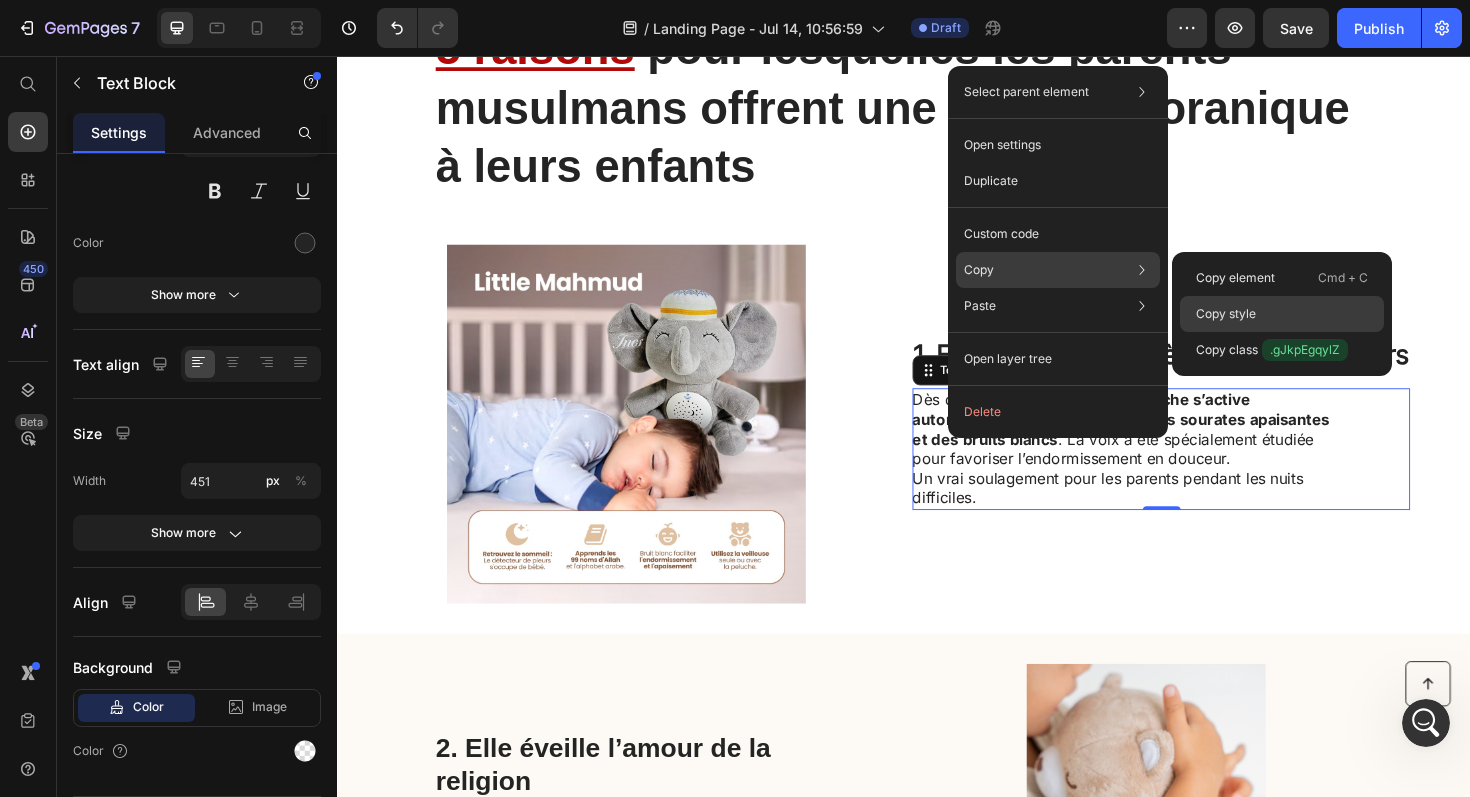 click on "Copy style" at bounding box center [1226, 314] 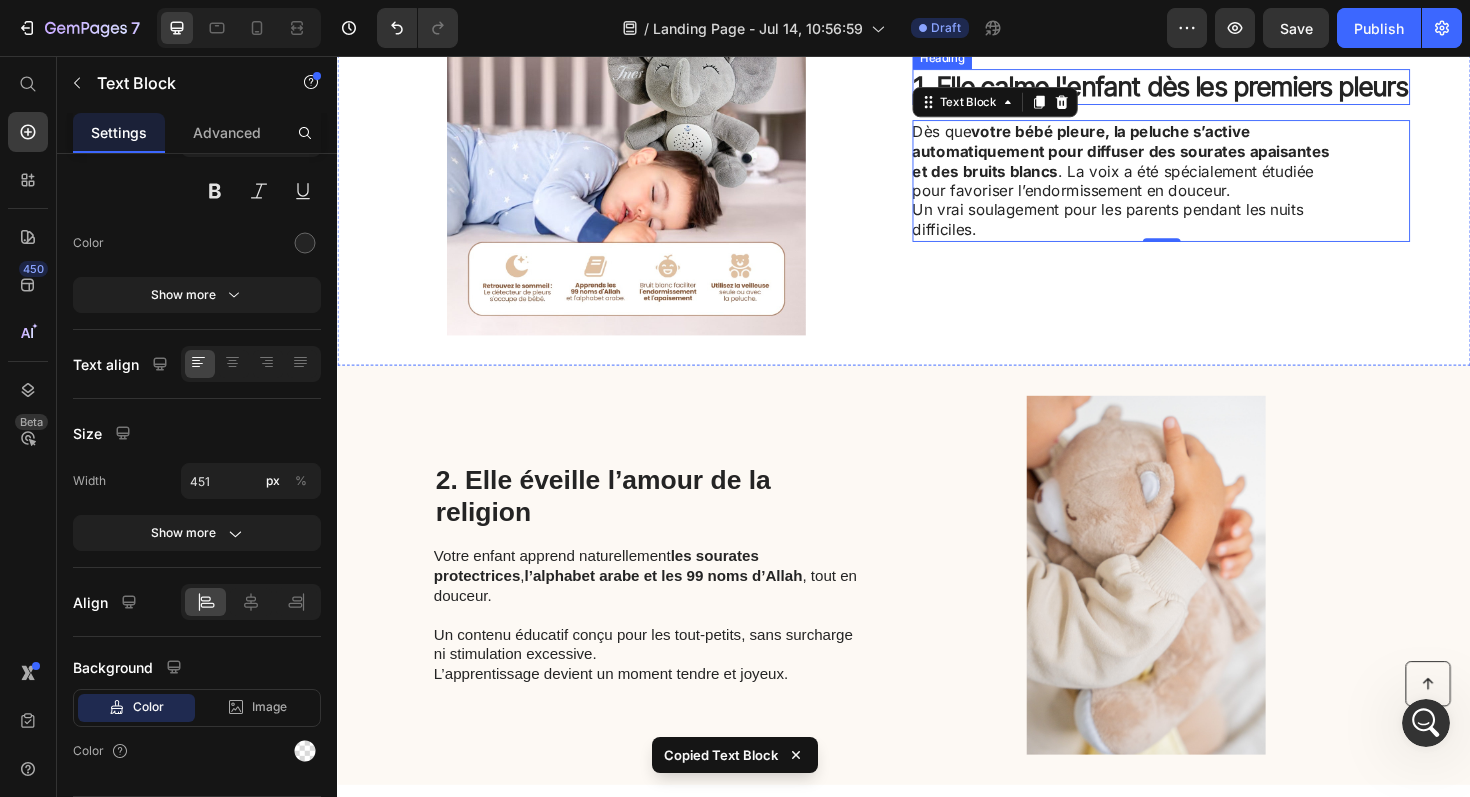 scroll, scrollTop: 547, scrollLeft: 0, axis: vertical 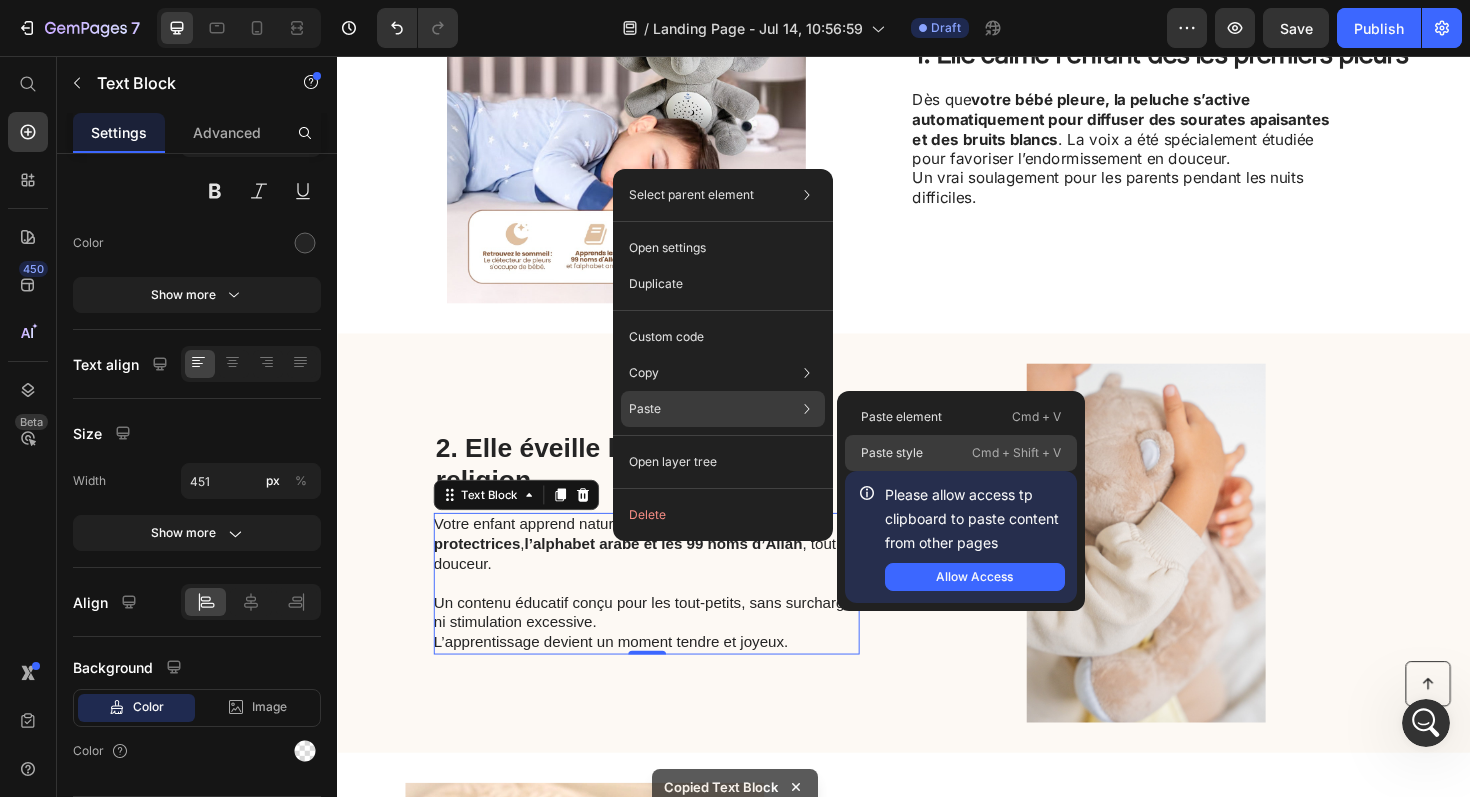 click on "Paste style" at bounding box center (892, 453) 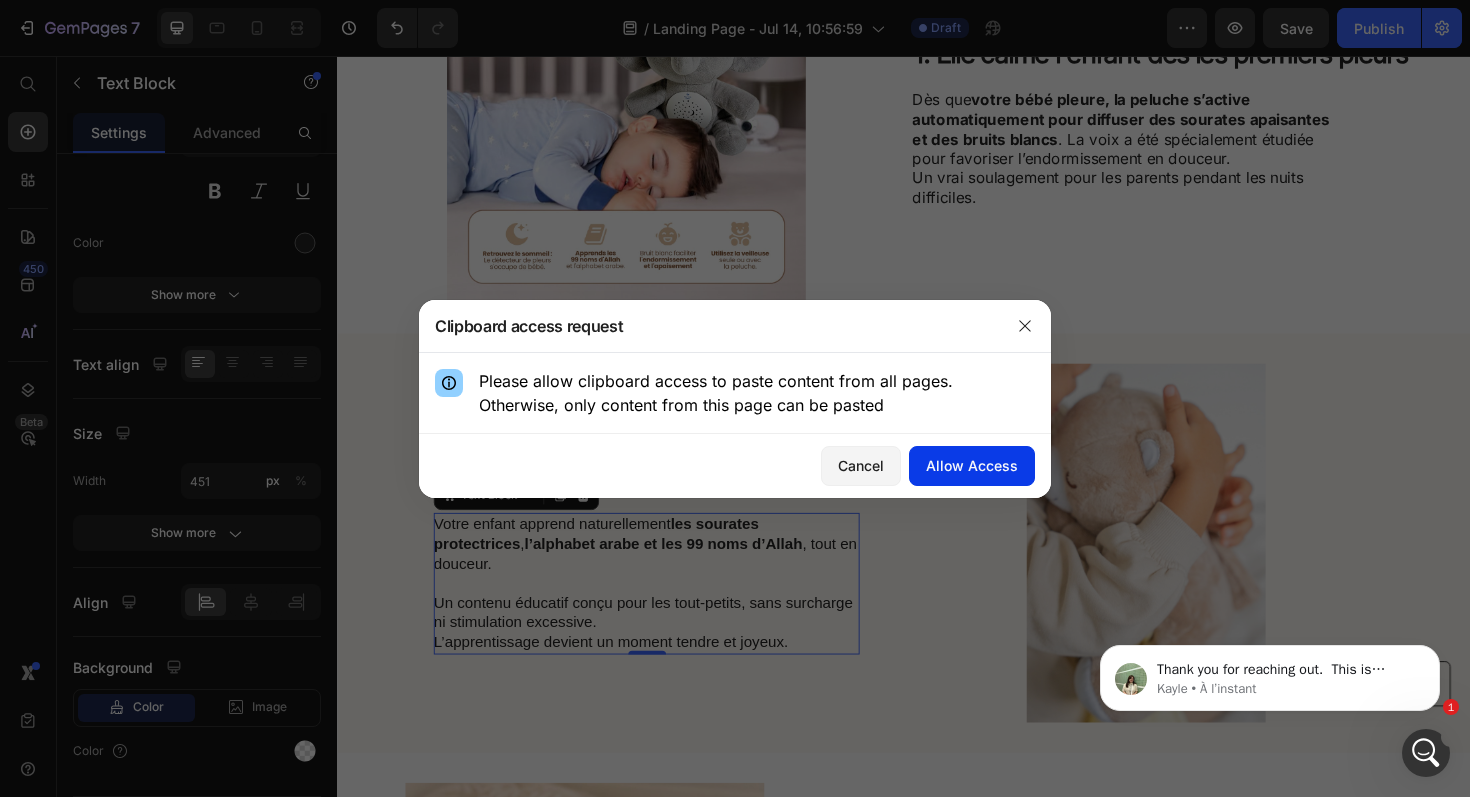 scroll, scrollTop: 0, scrollLeft: 0, axis: both 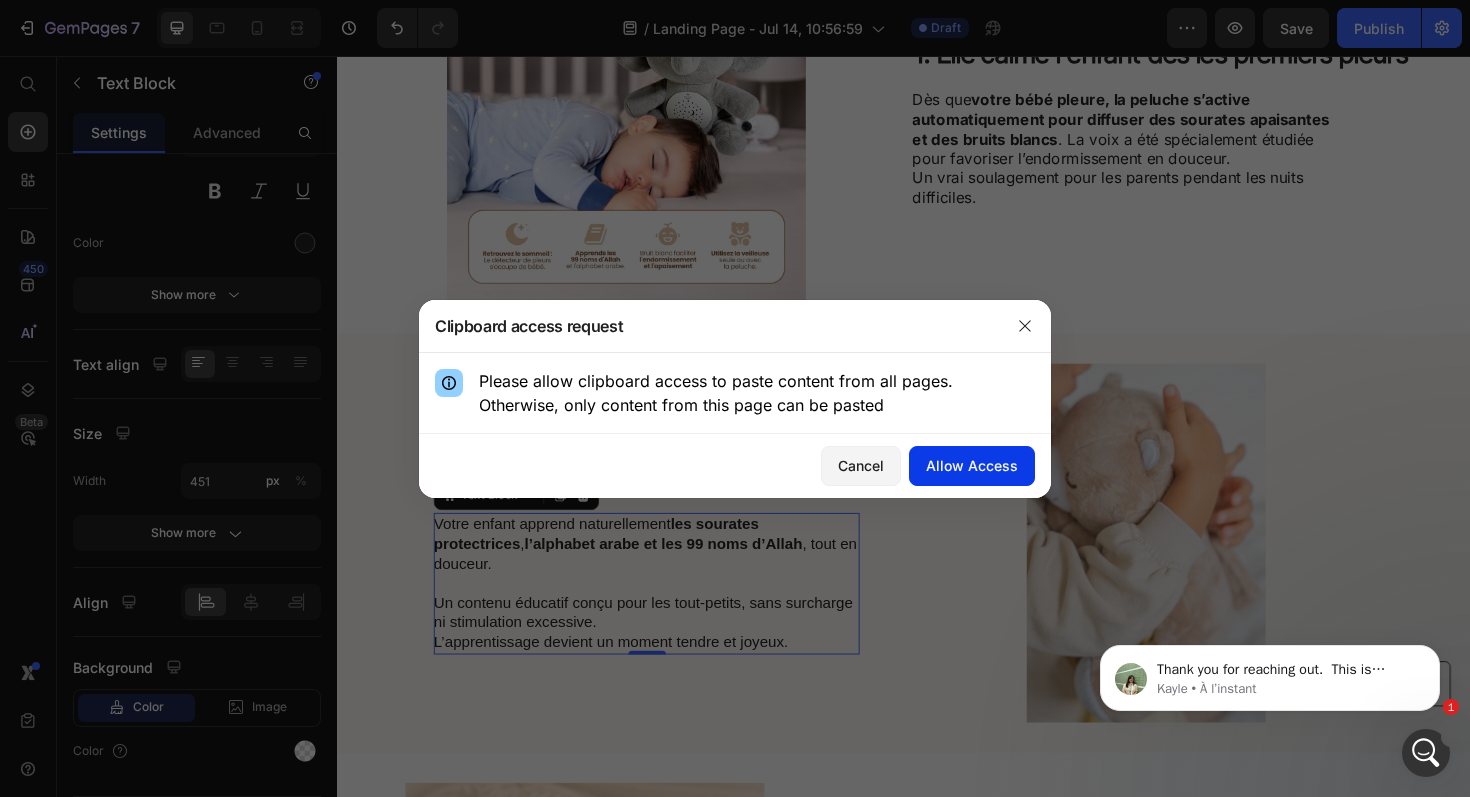 click on "Allow Access" at bounding box center [972, 465] 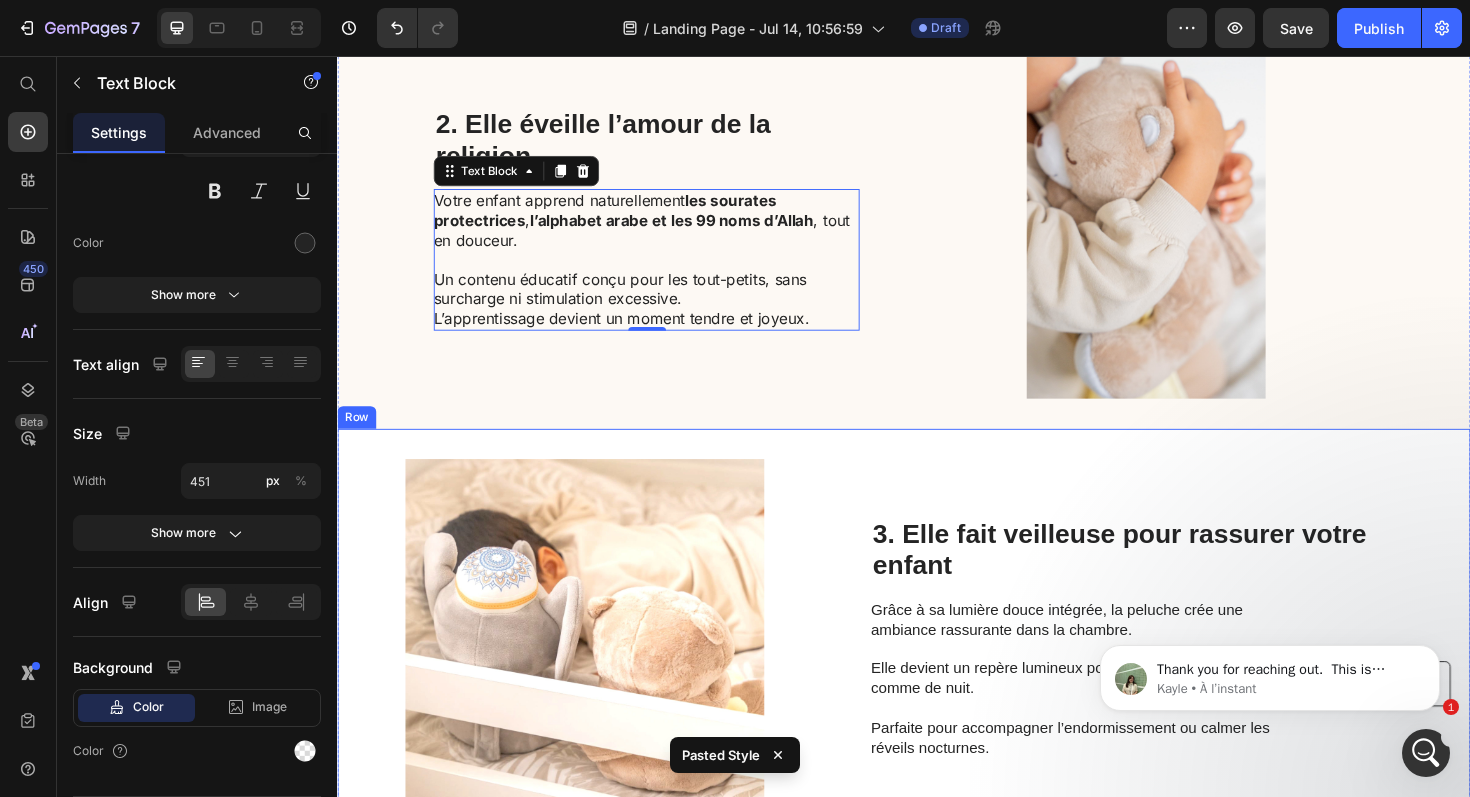 scroll, scrollTop: 1109, scrollLeft: 0, axis: vertical 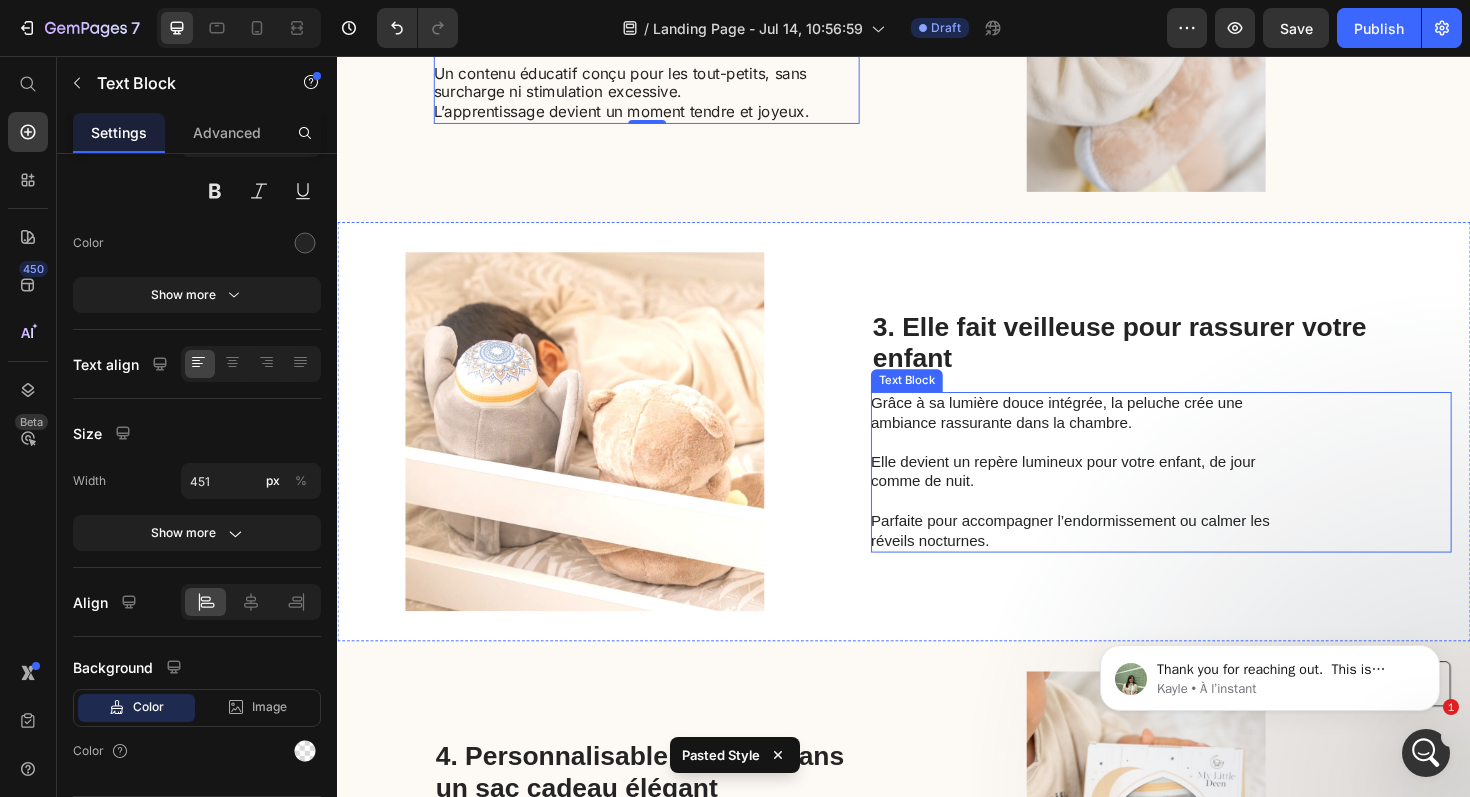 click on "Grâce à sa lumière douce intégrée, la peluche crée une ambiance rassurante dans la chambre.  Elle devient un repère lumineux pour votre enfant, de jour comme de nuit." at bounding box center (1126, 476) 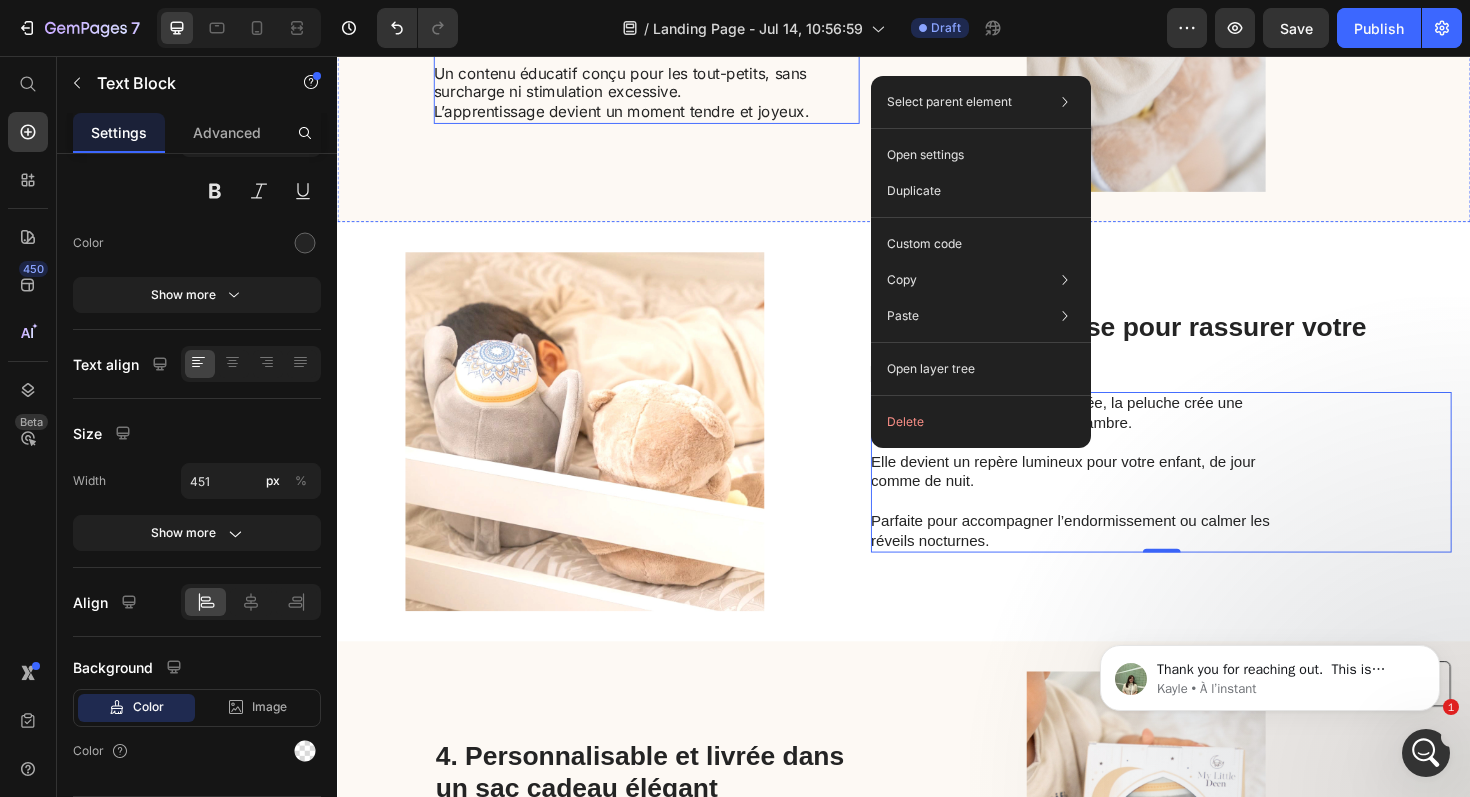click on "Your child learns naturally the protective surahs, the Arabic alphabet and the 99 names of Allah, gently. Educational content designed for toddlers, without overload or excessive stimulation." at bounding box center (663, 42) 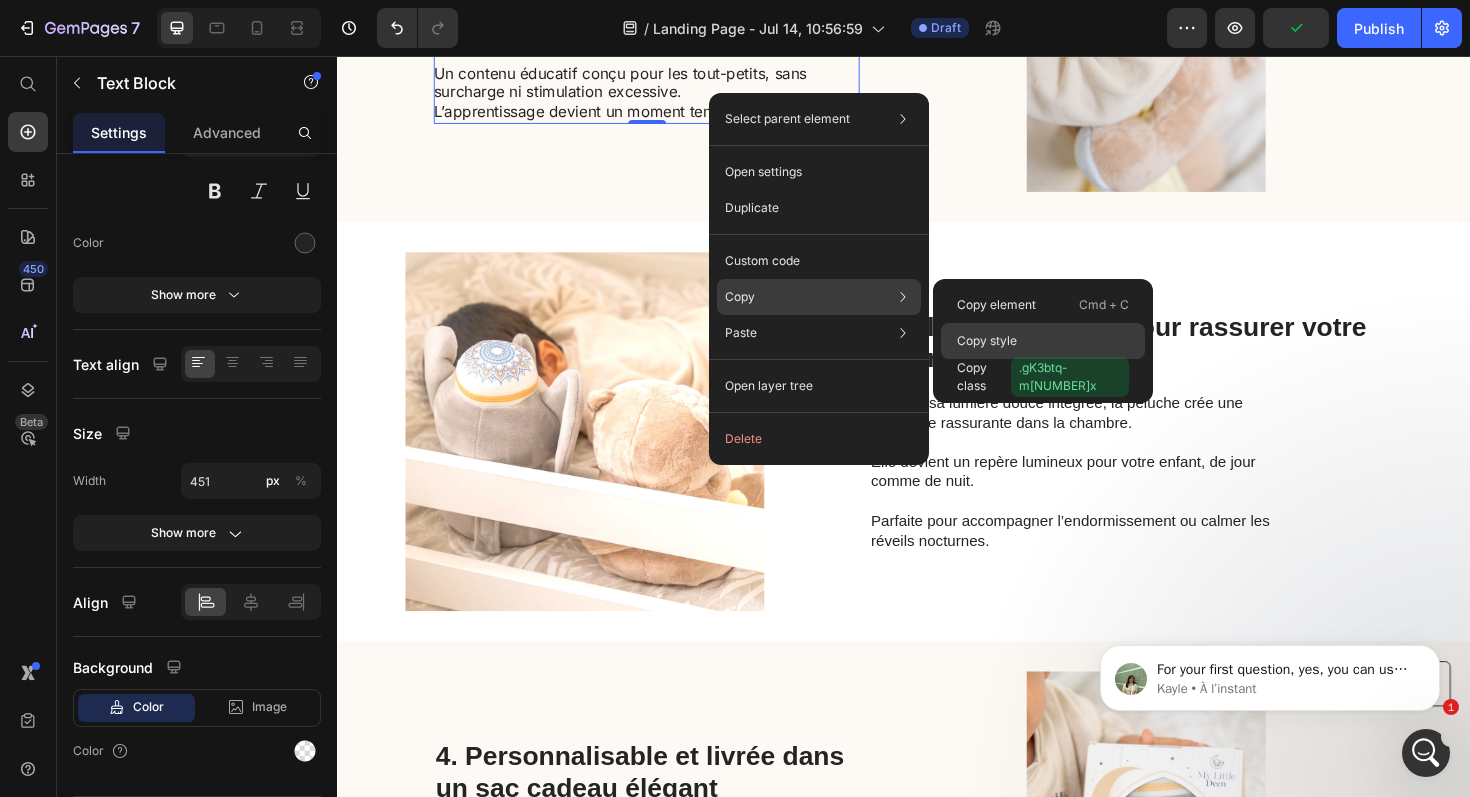 click on "Copy style" at bounding box center (987, 341) 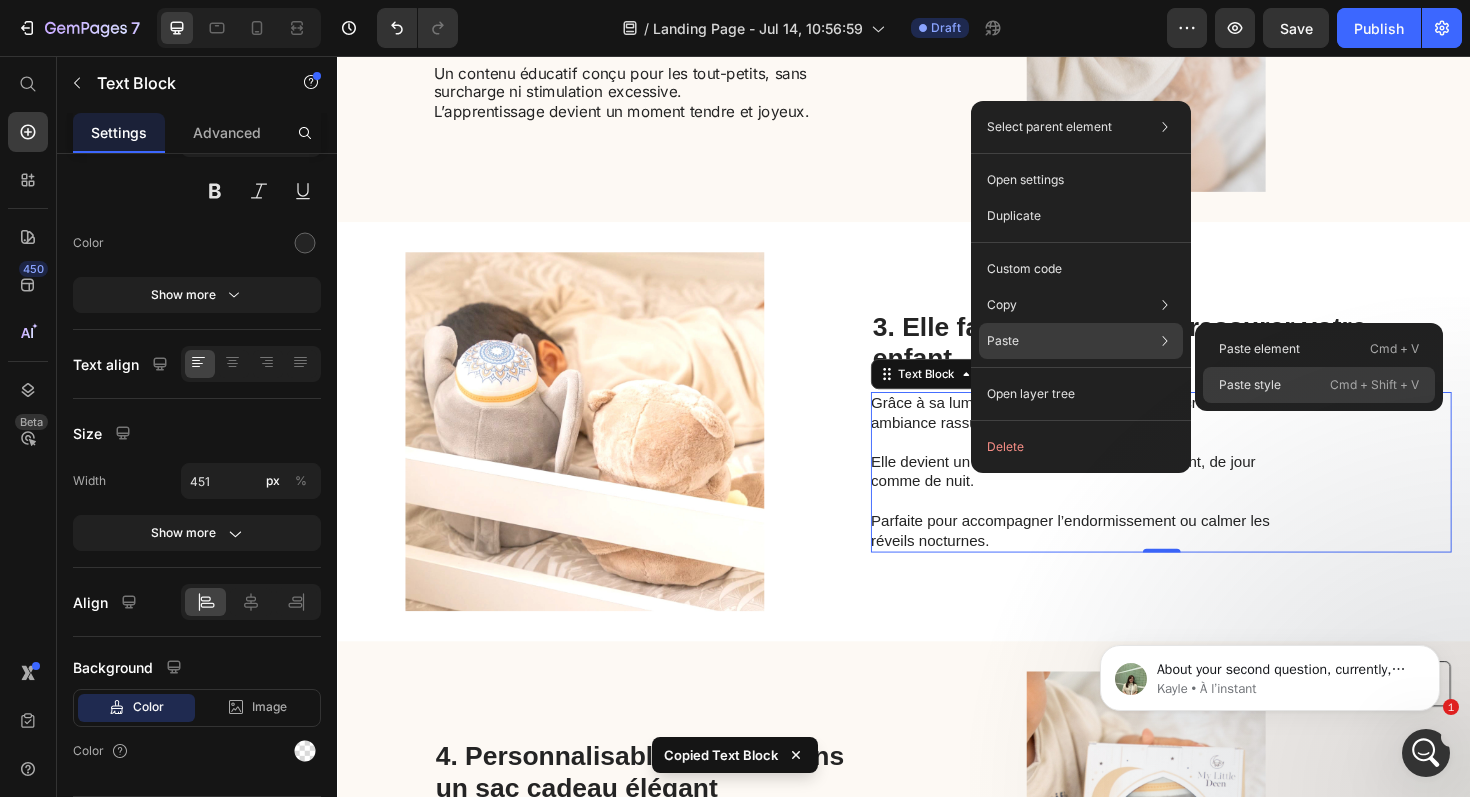 click on "Paste style  Cmd + Shift + V" 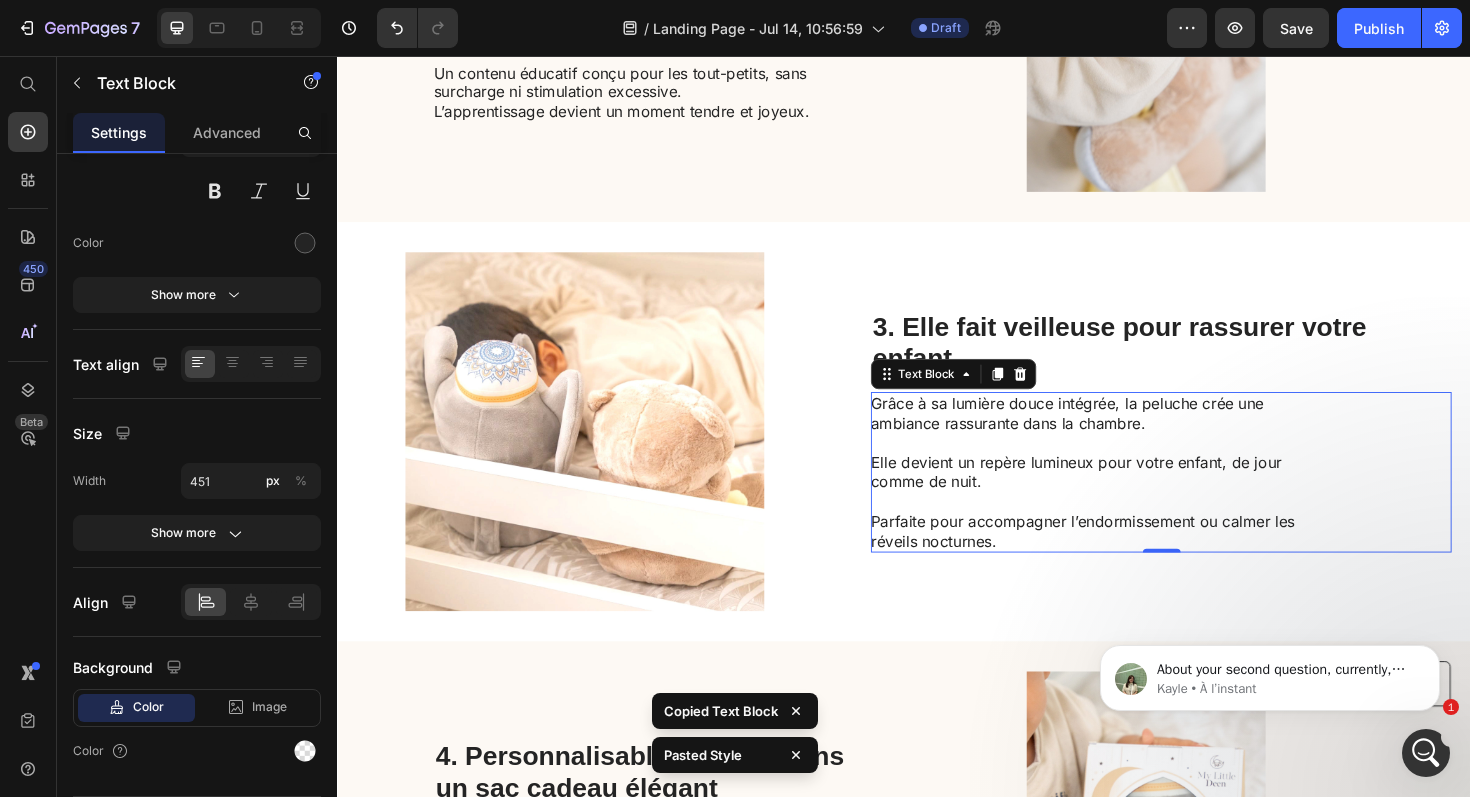 click 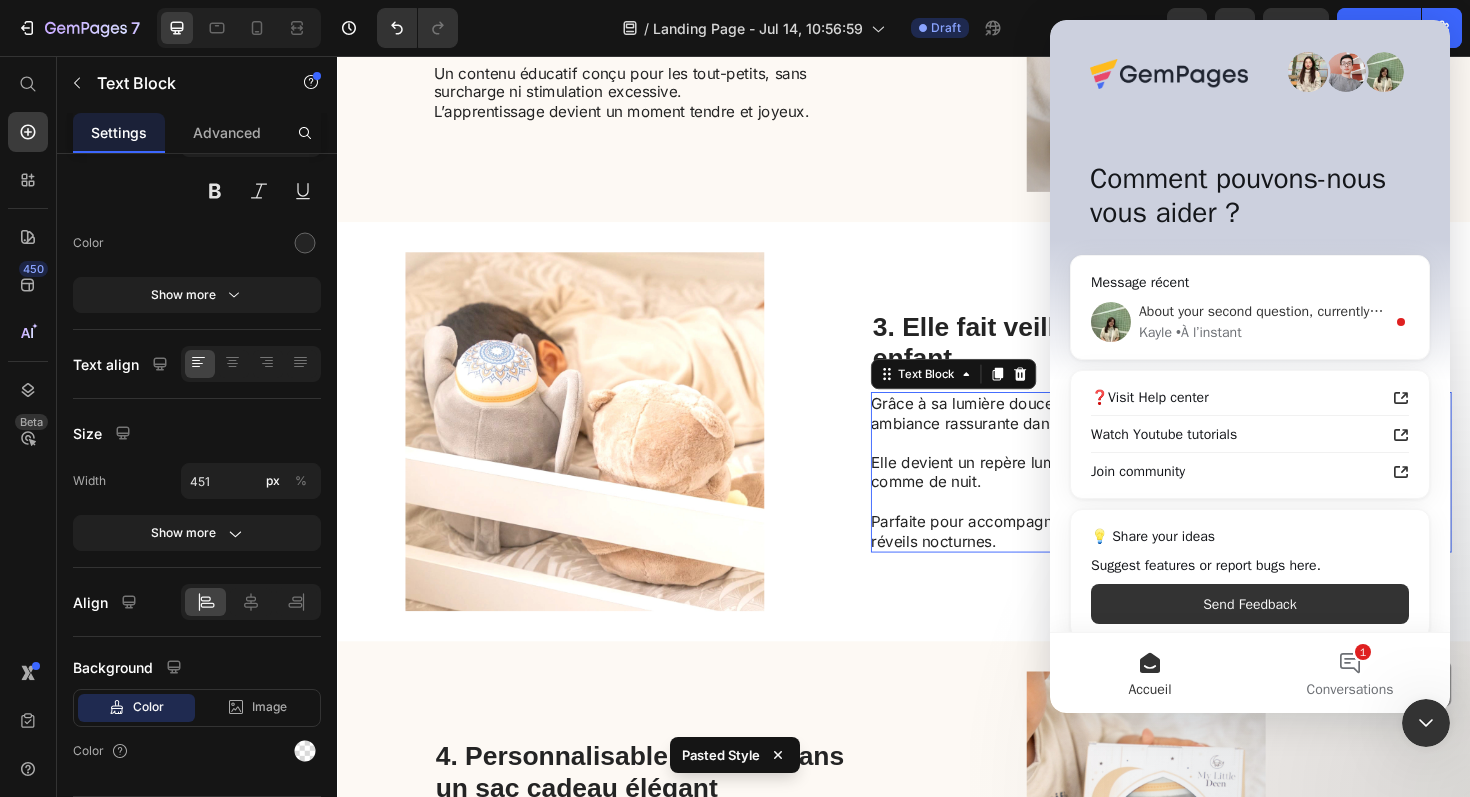 click on "About your second question, currently, there is no option to remove the icon from the item list. In this case, you can consider using different icons for the Item list or using the Text block element to display the text instead.    You can check my video here for better visualization: https://www.loom.com/share/e5e6aa4aceaa452b9a875100c1aff646?sid=842346c8-6282-4694-a791-638b2e0f7508   Hope this information can be helpful to you and let me know if you have any concerns 🥰 [NAME] •  À l’instant" at bounding box center (1250, 322) 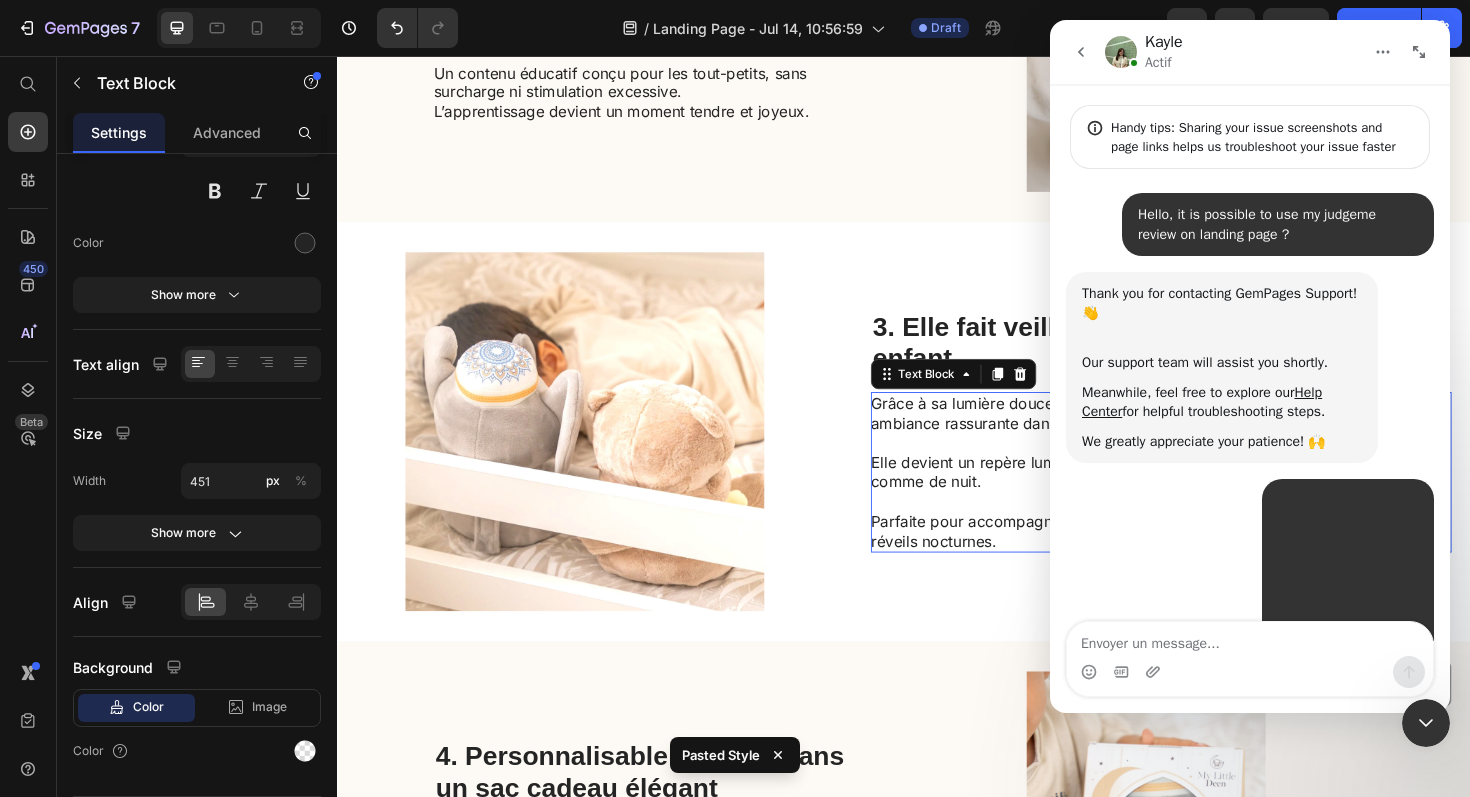 scroll, scrollTop: 3, scrollLeft: 0, axis: vertical 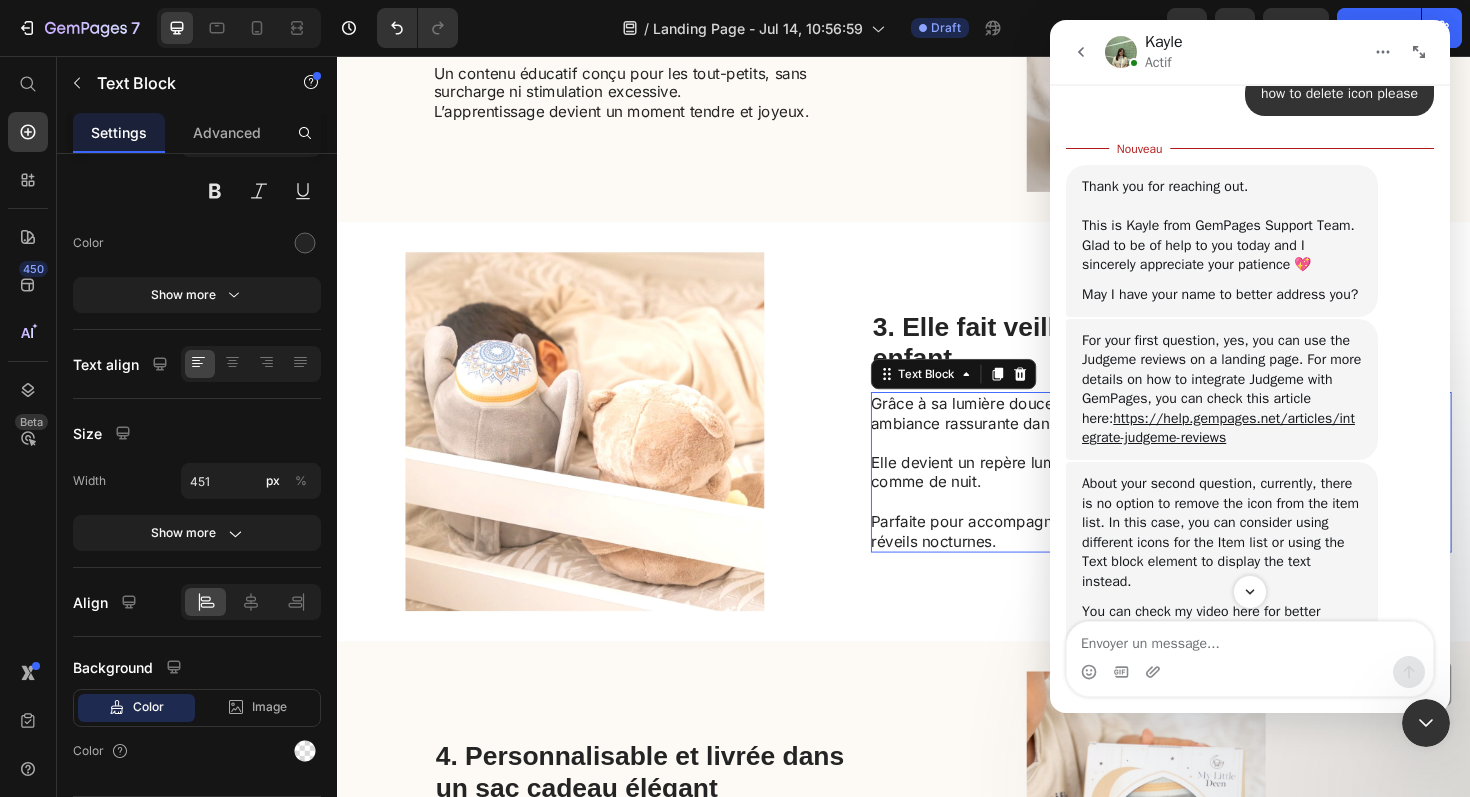click 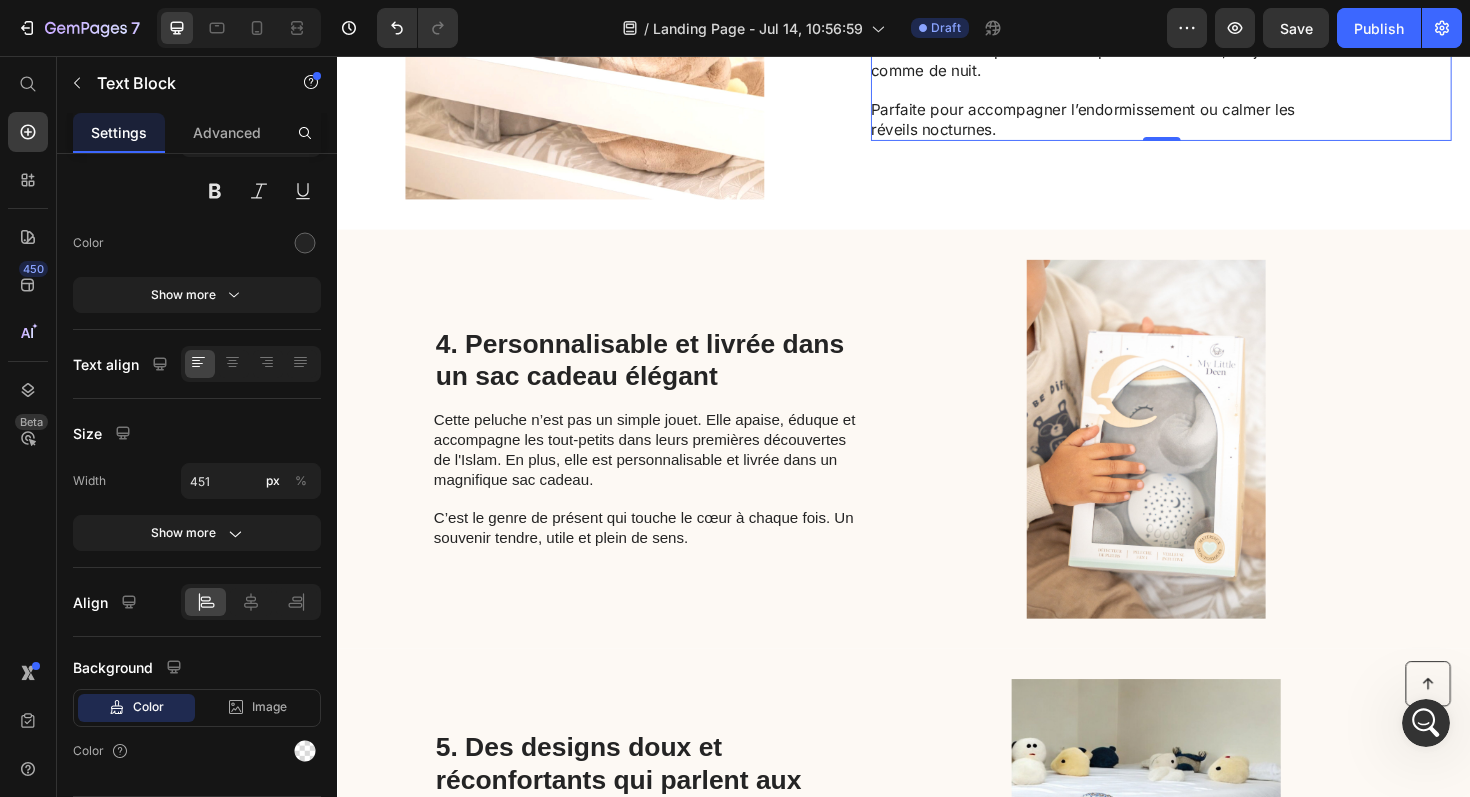 scroll, scrollTop: 1567, scrollLeft: 0, axis: vertical 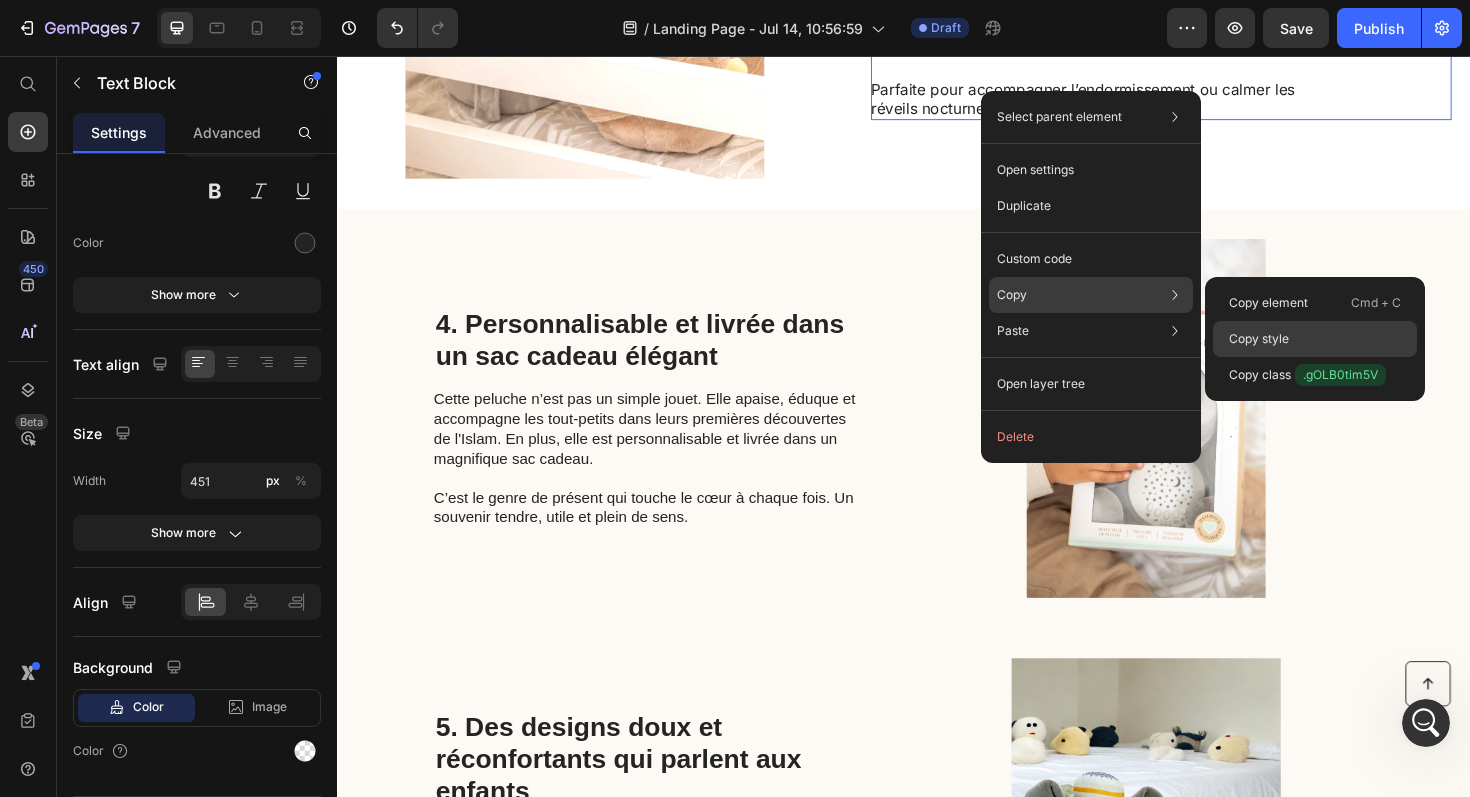 click on "Copy style" at bounding box center (1259, 339) 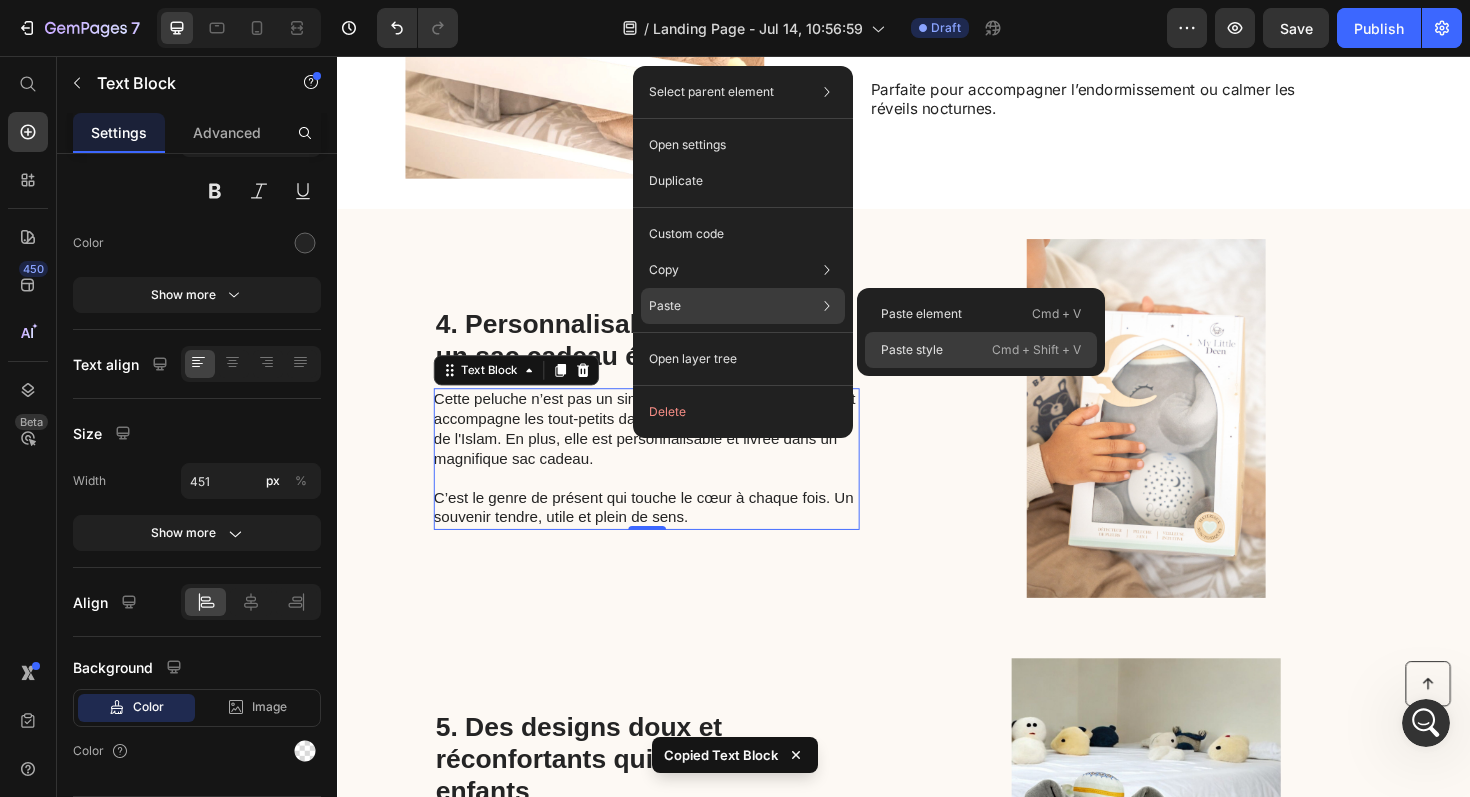 click on "Paste style" at bounding box center [912, 350] 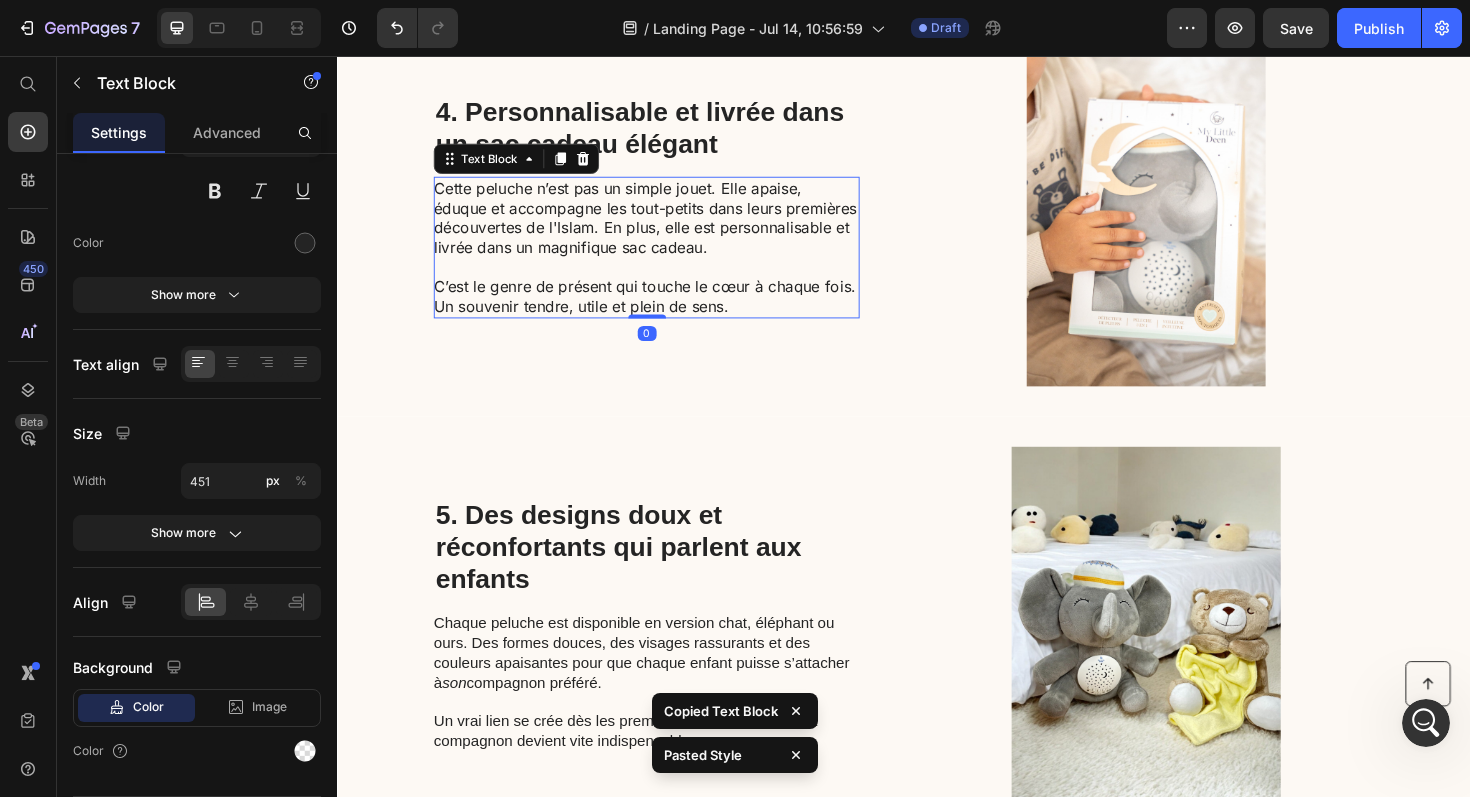 scroll, scrollTop: 1875, scrollLeft: 0, axis: vertical 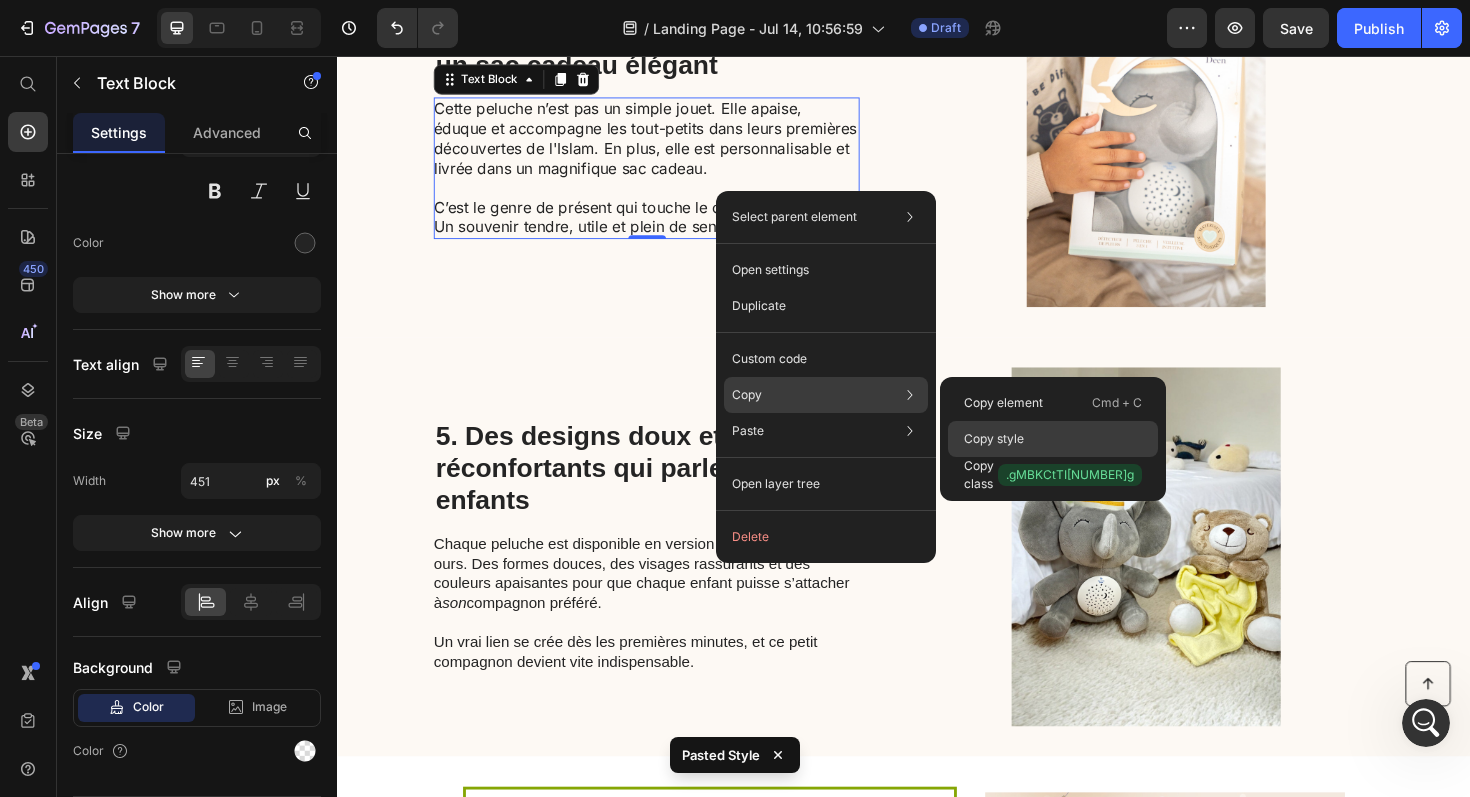 click on "Copy style" at bounding box center (994, 439) 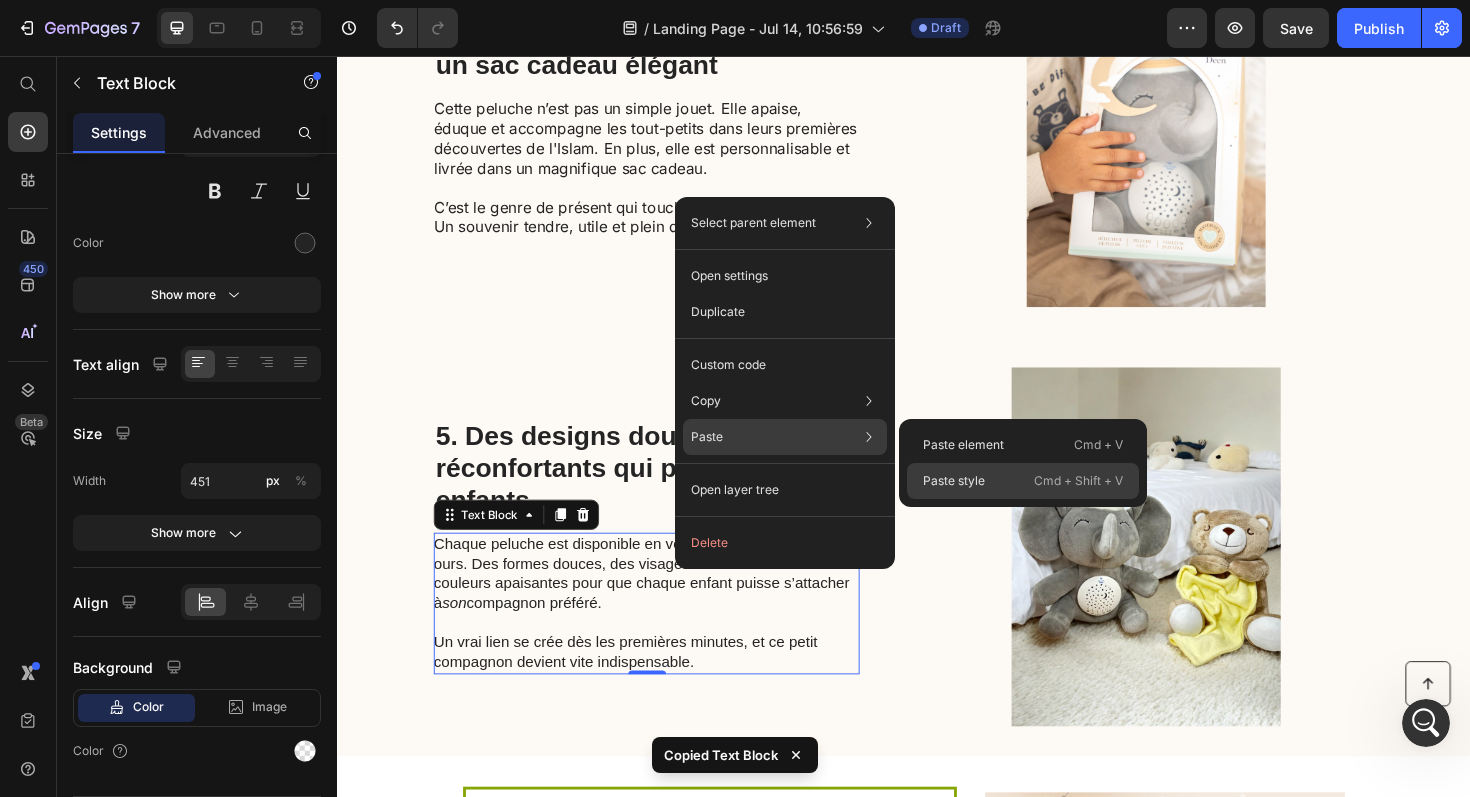 click on "Paste style" at bounding box center (954, 481) 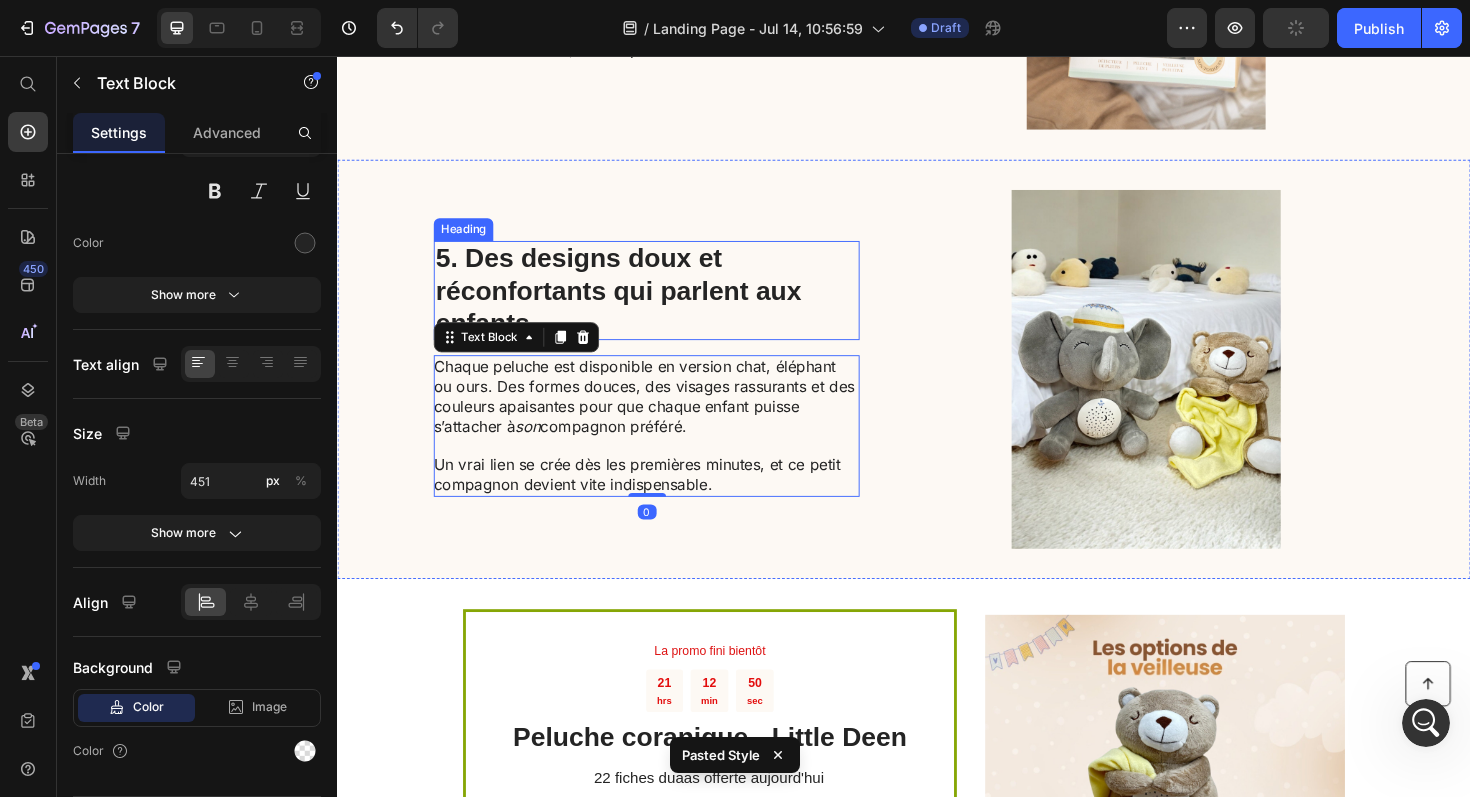 scroll, scrollTop: 1901, scrollLeft: 0, axis: vertical 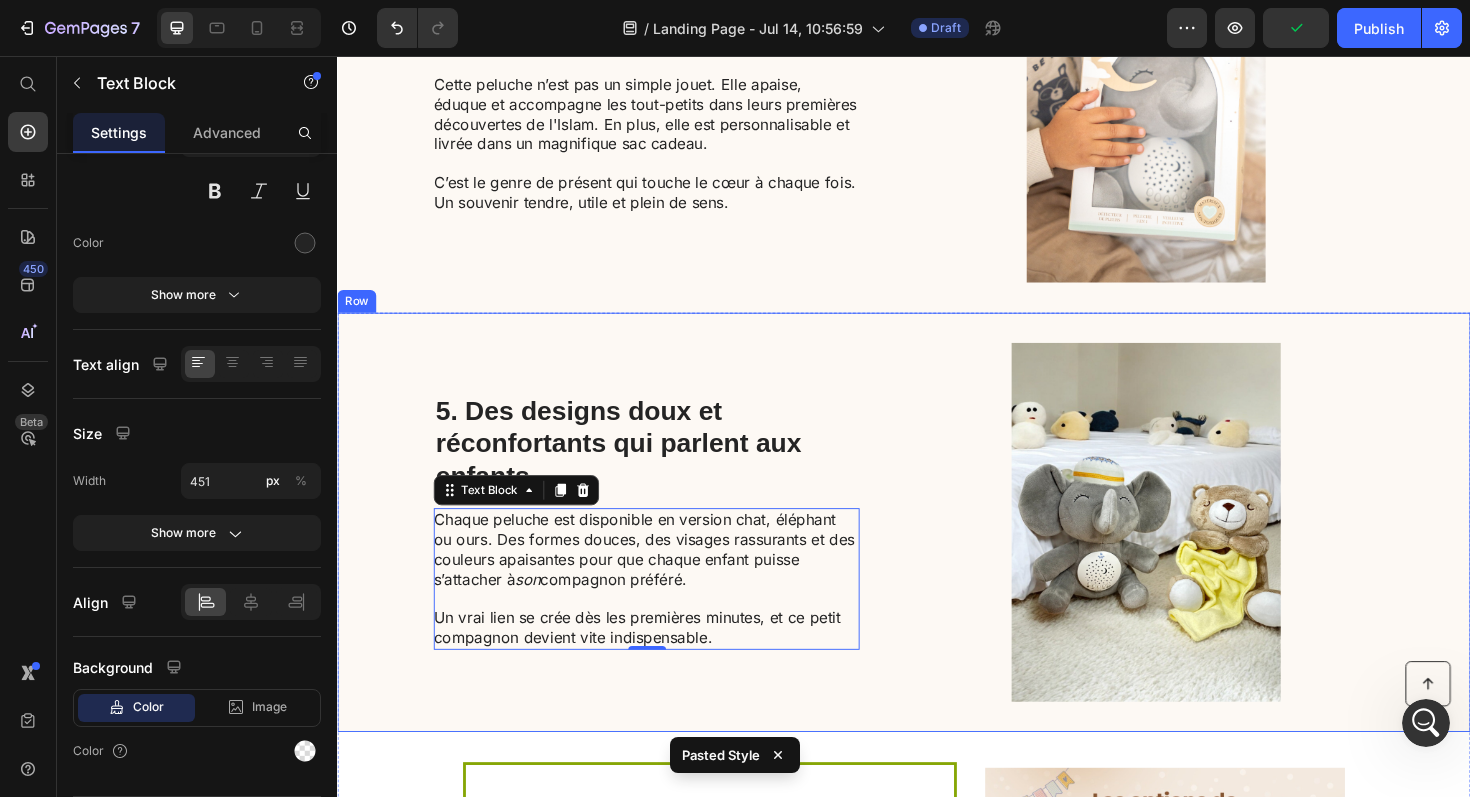 click on "5. Des designs doux et réconfortants qui parlent aux enfants Heading Chaque peluche est disponible en version chat, éléphant ou ours. Des formes douces, des visages rassurants et des couleurs apaisantes pour que chaque enfant puisse s’attacher à  son  compagnon préféré.   Un vrai lien se crée dès les premières minutes, et ce petit compagnon devient vite indispensable. Text Block   0" at bounding box center (664, 550) 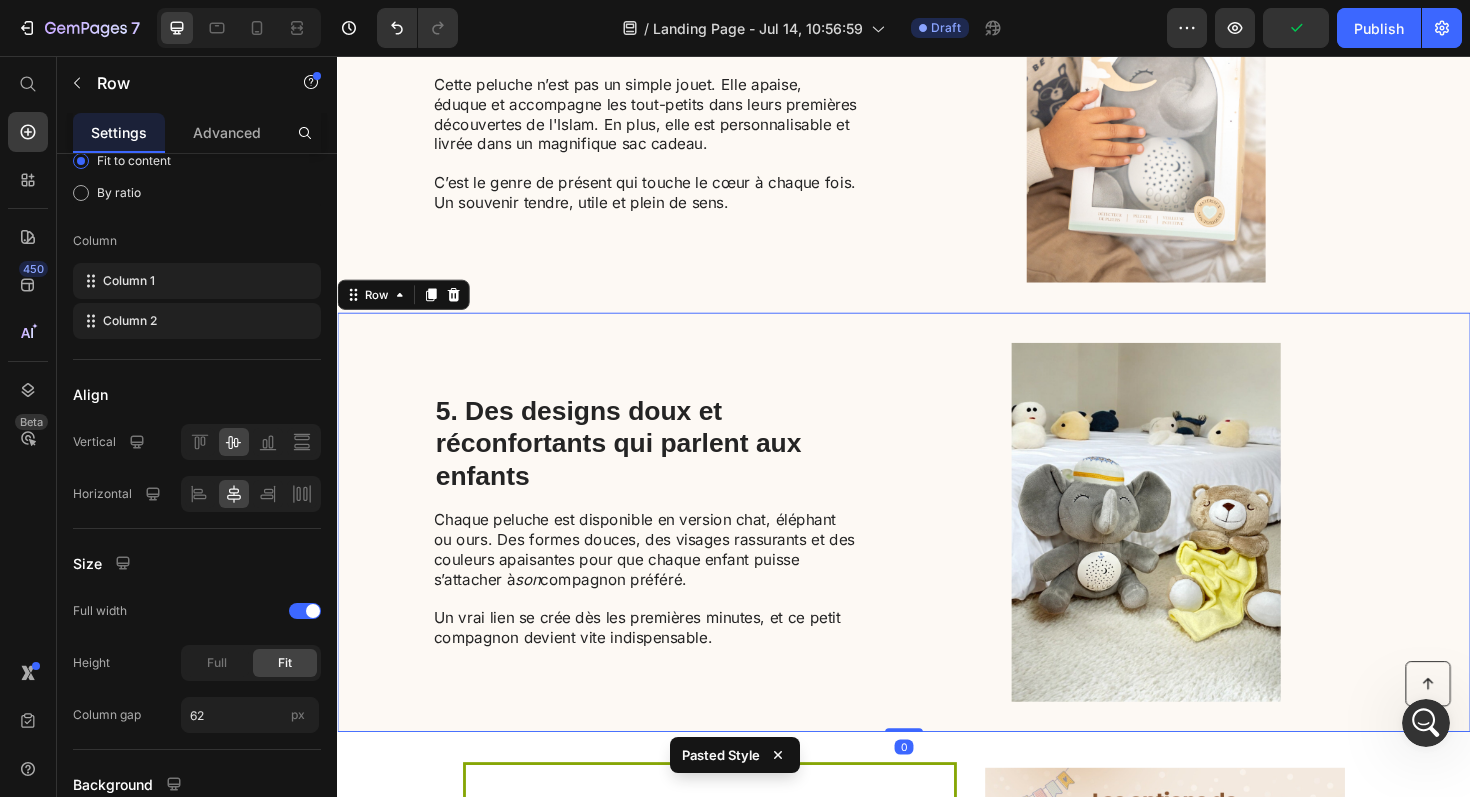 scroll, scrollTop: 0, scrollLeft: 0, axis: both 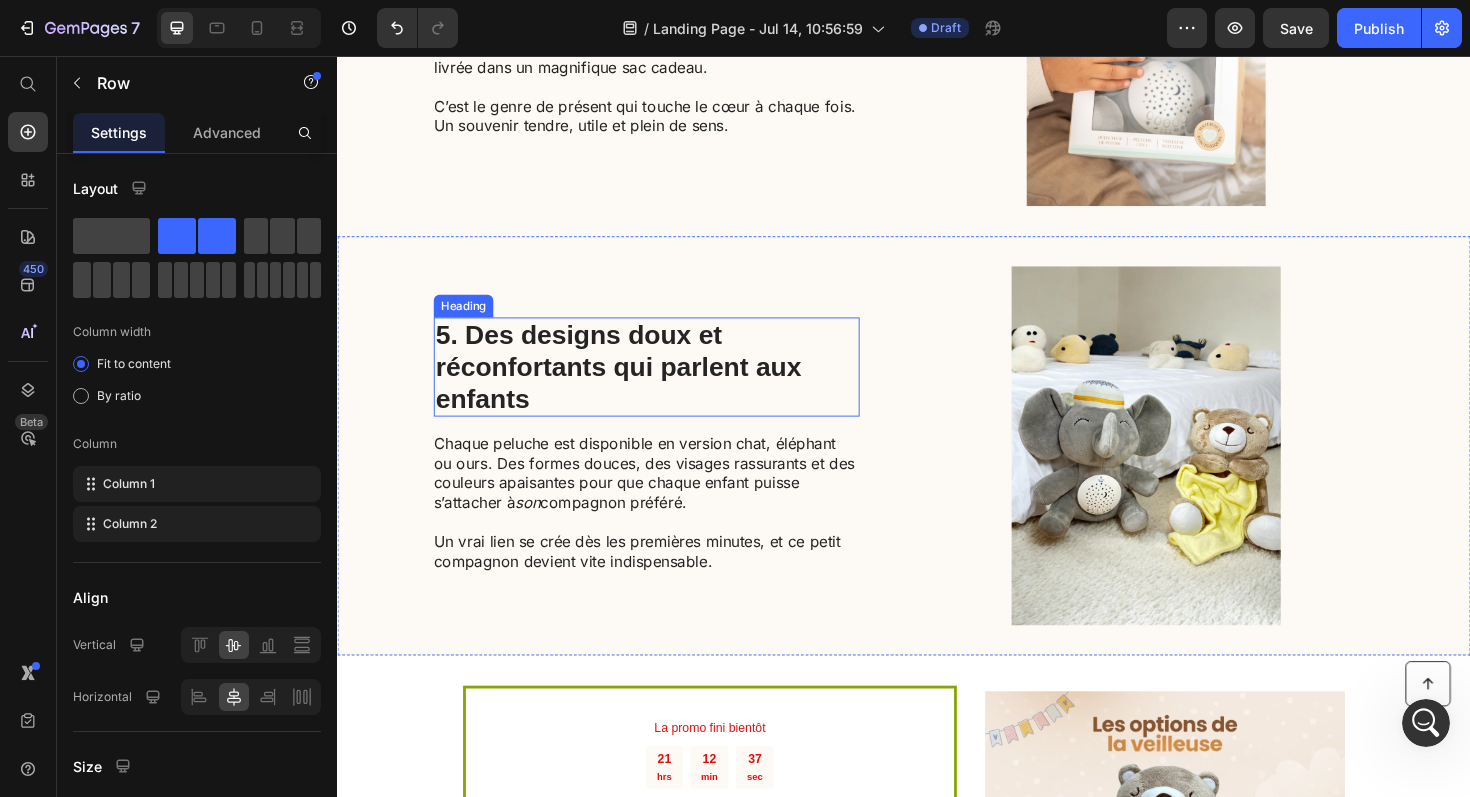 click on "5. Des designs doux et réconfortants qui parlent aux enfants" at bounding box center [664, 385] 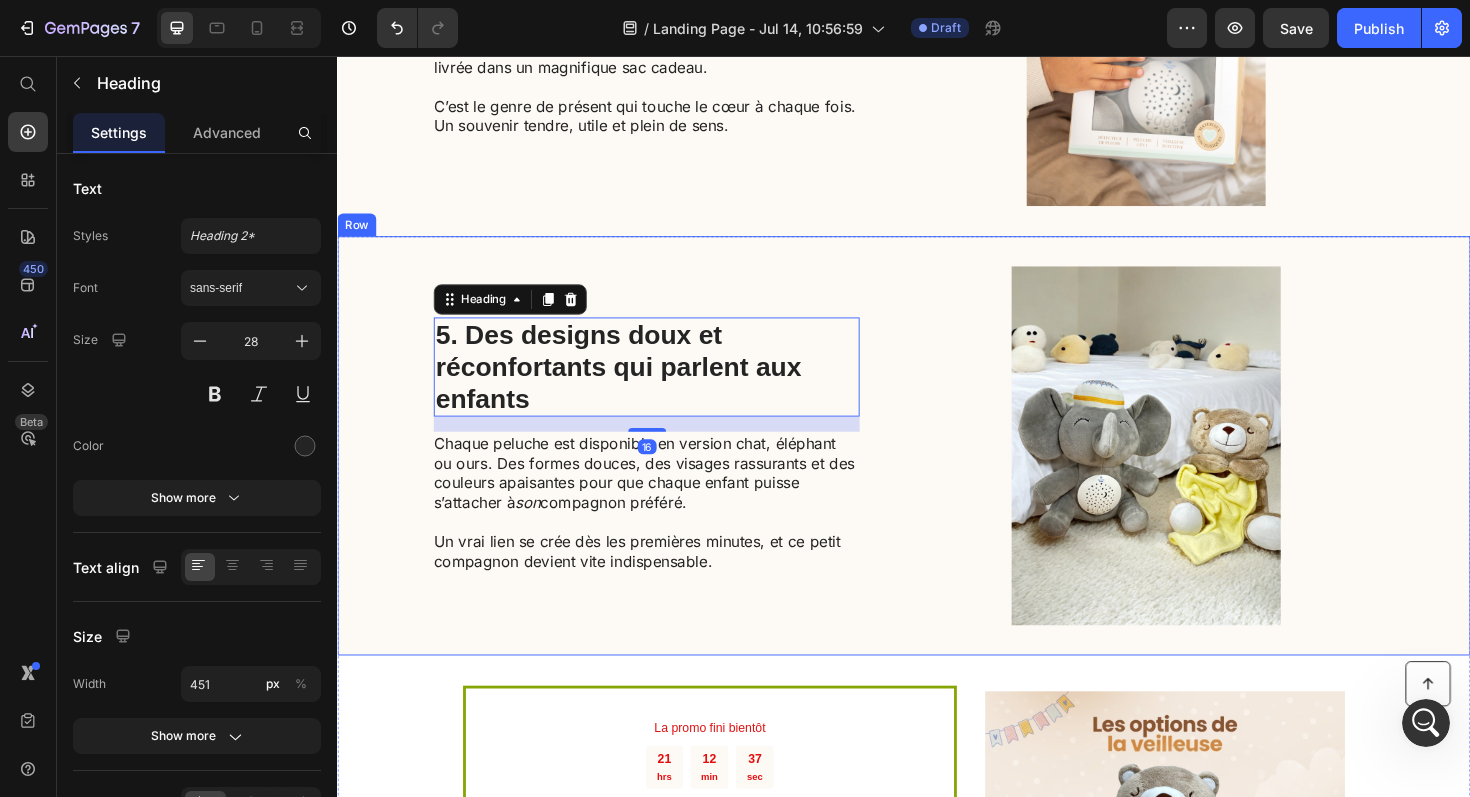 click on "5. Soft and comforting designs that appeal to children Heading   16 Each plush toy is available in a cat, elephant or bear version. Soft shapes, reassuring faces and soothing colors so that each child can bond with their favorite companion.   A real bond is created from the first minutes, and this little companion quickly becomes indispensable. Text Block Image Row" at bounding box center (937, 469) 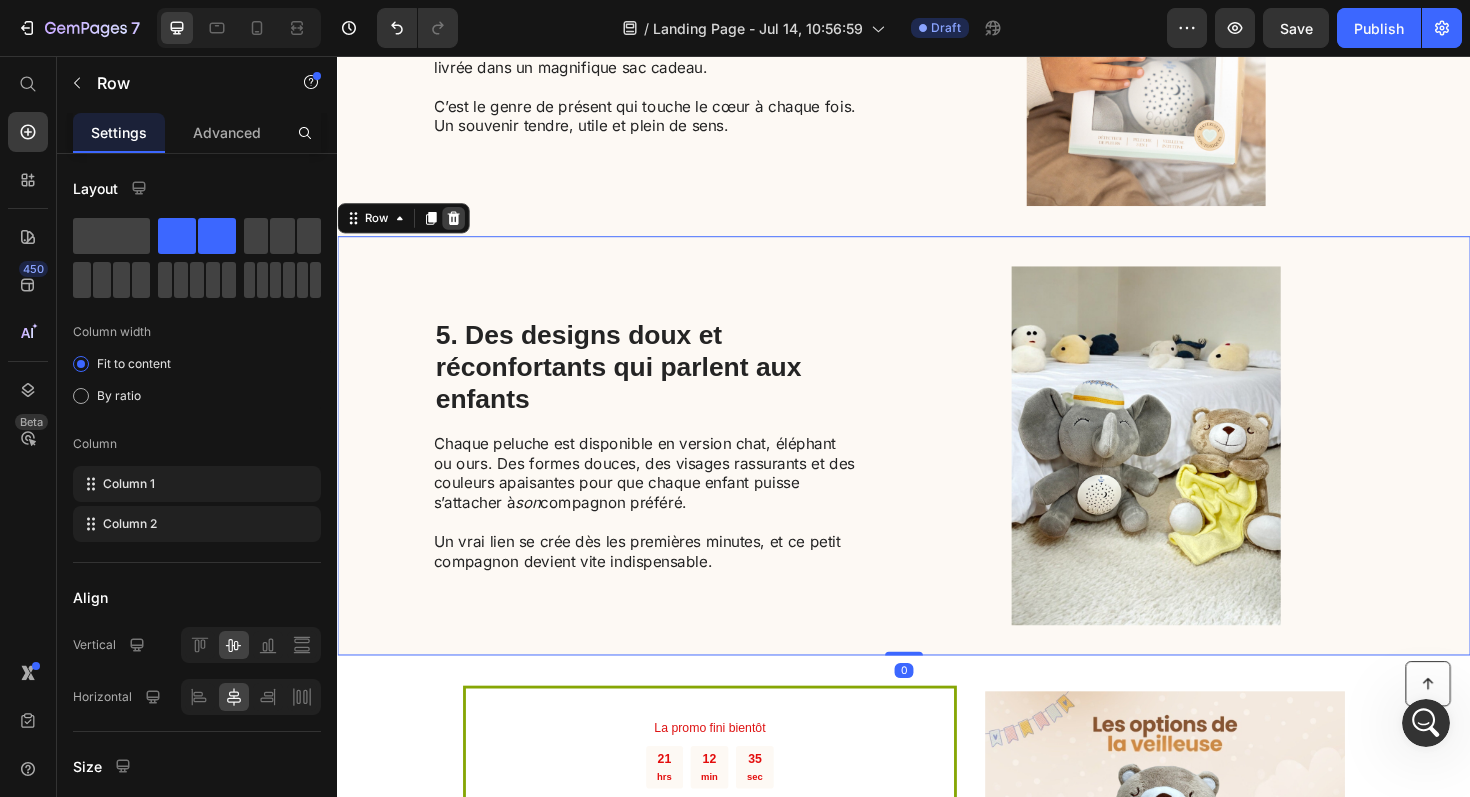 click 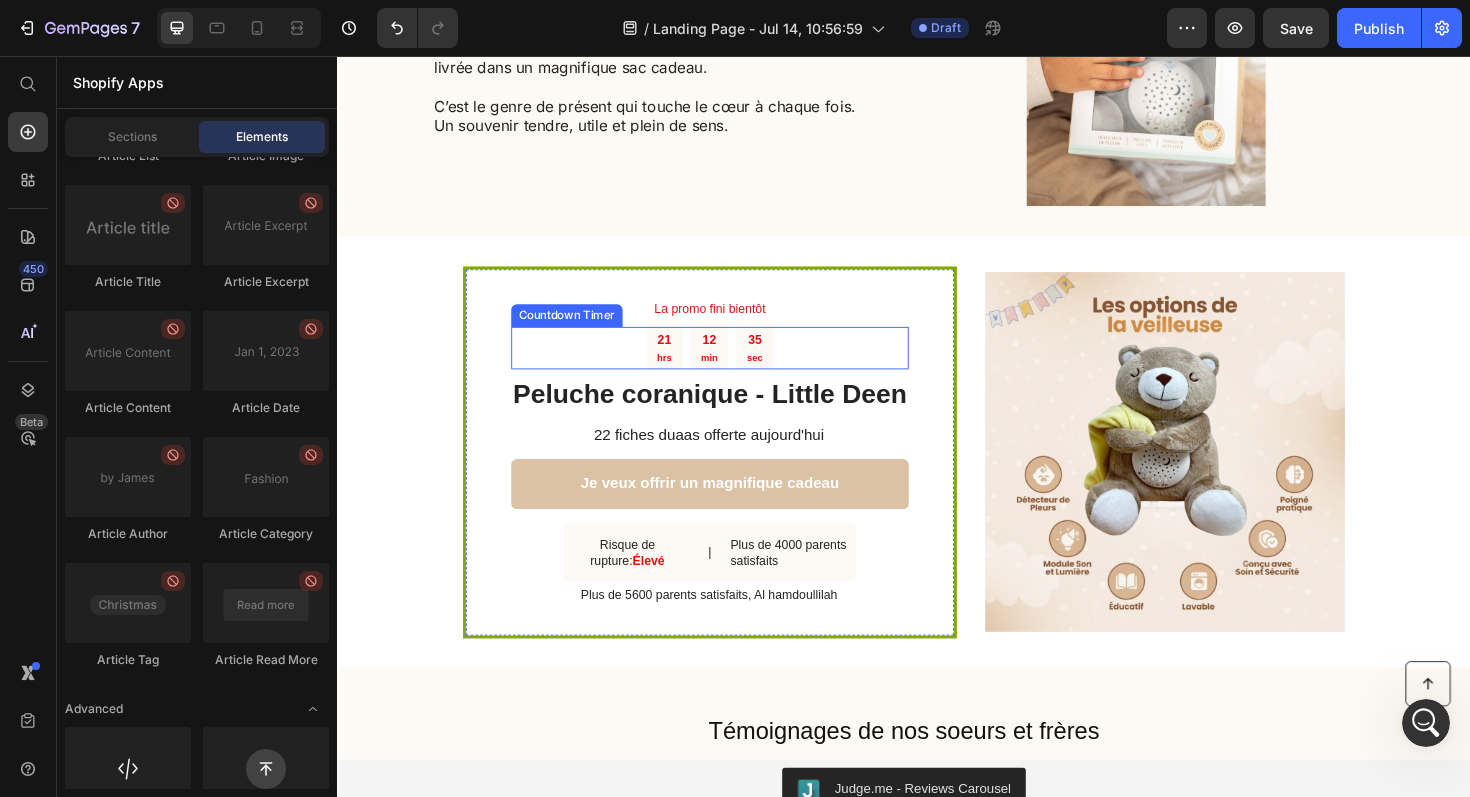 scroll, scrollTop: 1981, scrollLeft: 0, axis: vertical 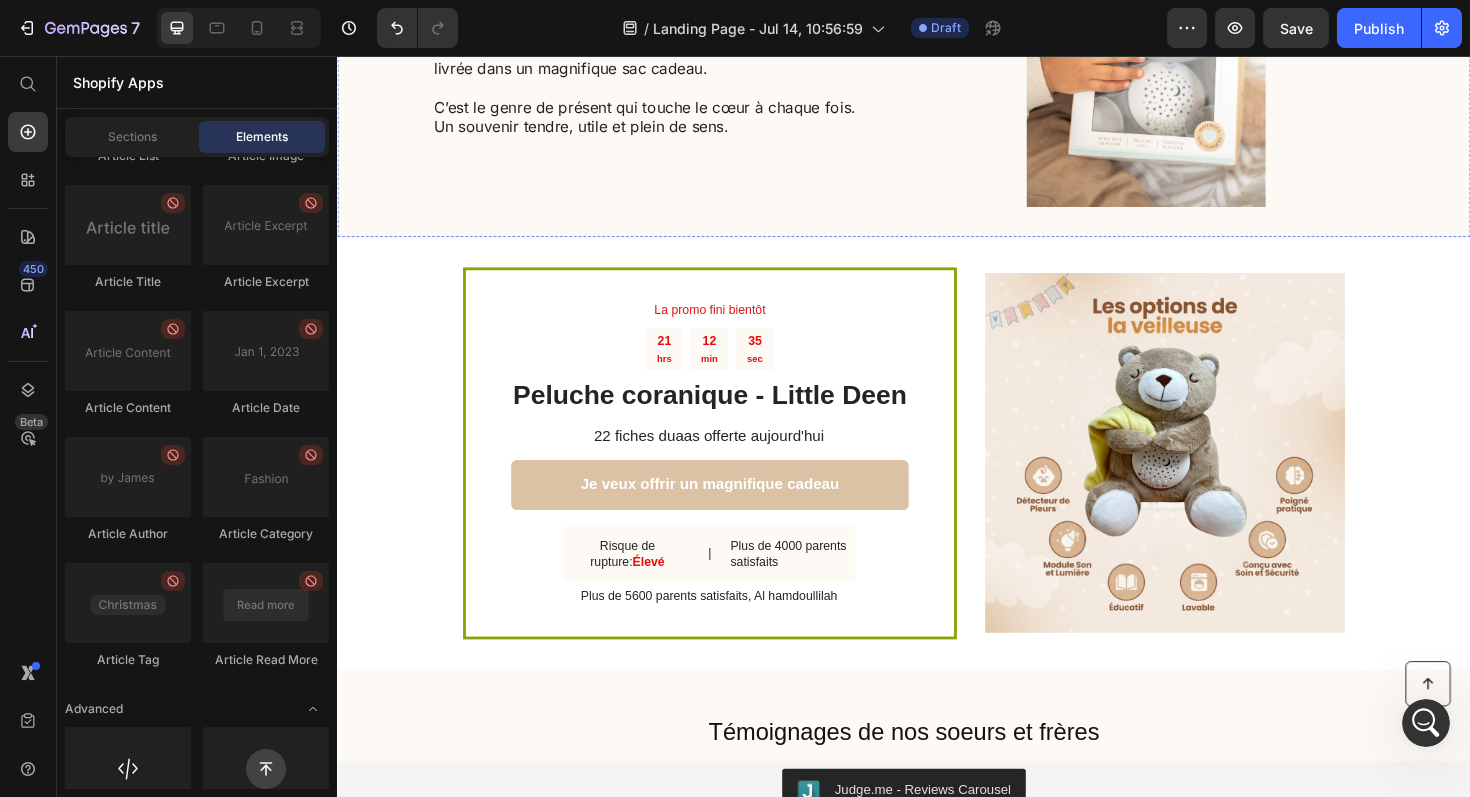 click on "5 raisons" at bounding box center (546, -1704) 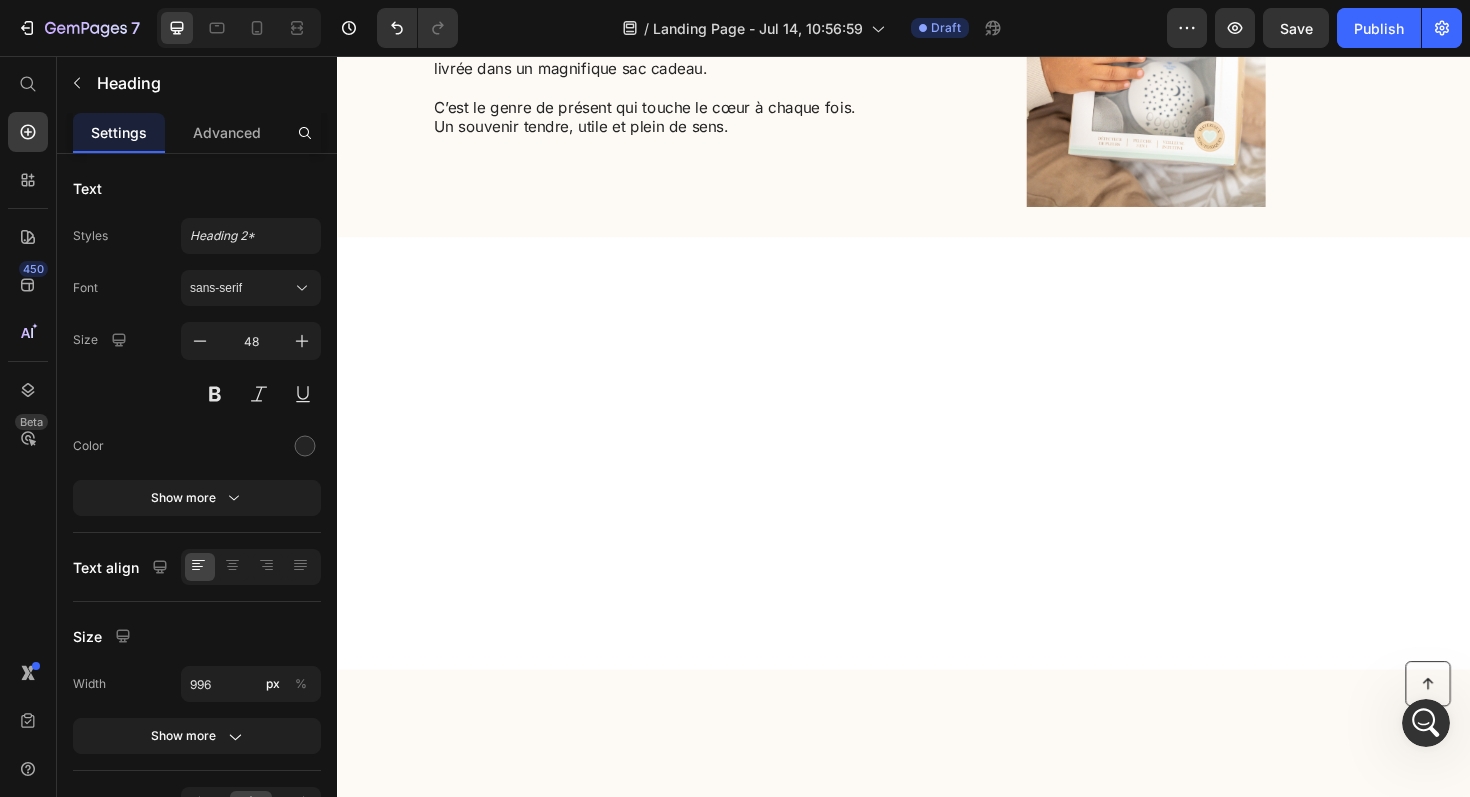 click on "5 raisons" at bounding box center (546, -1704) 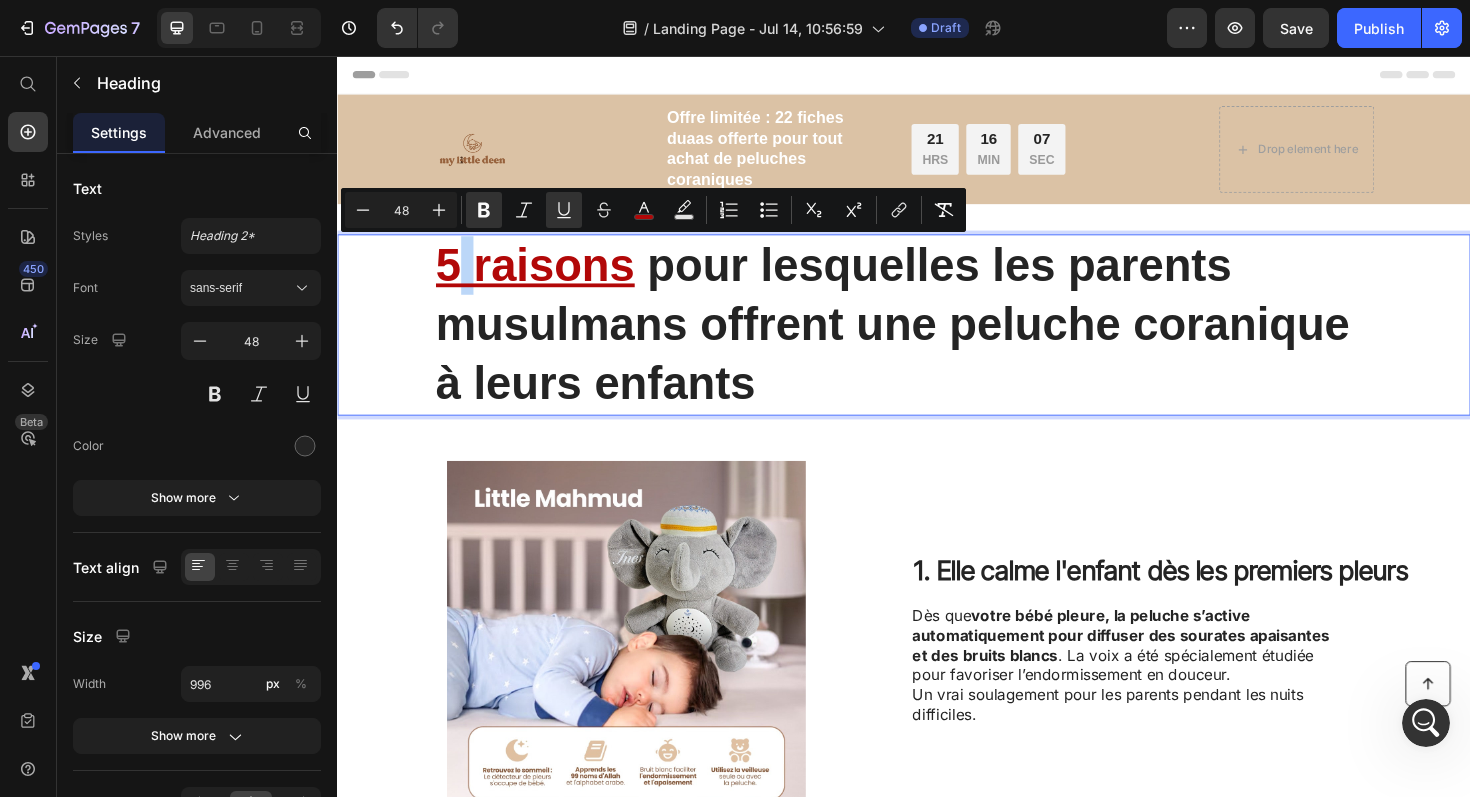 click on "5 raisons" at bounding box center [546, 277] 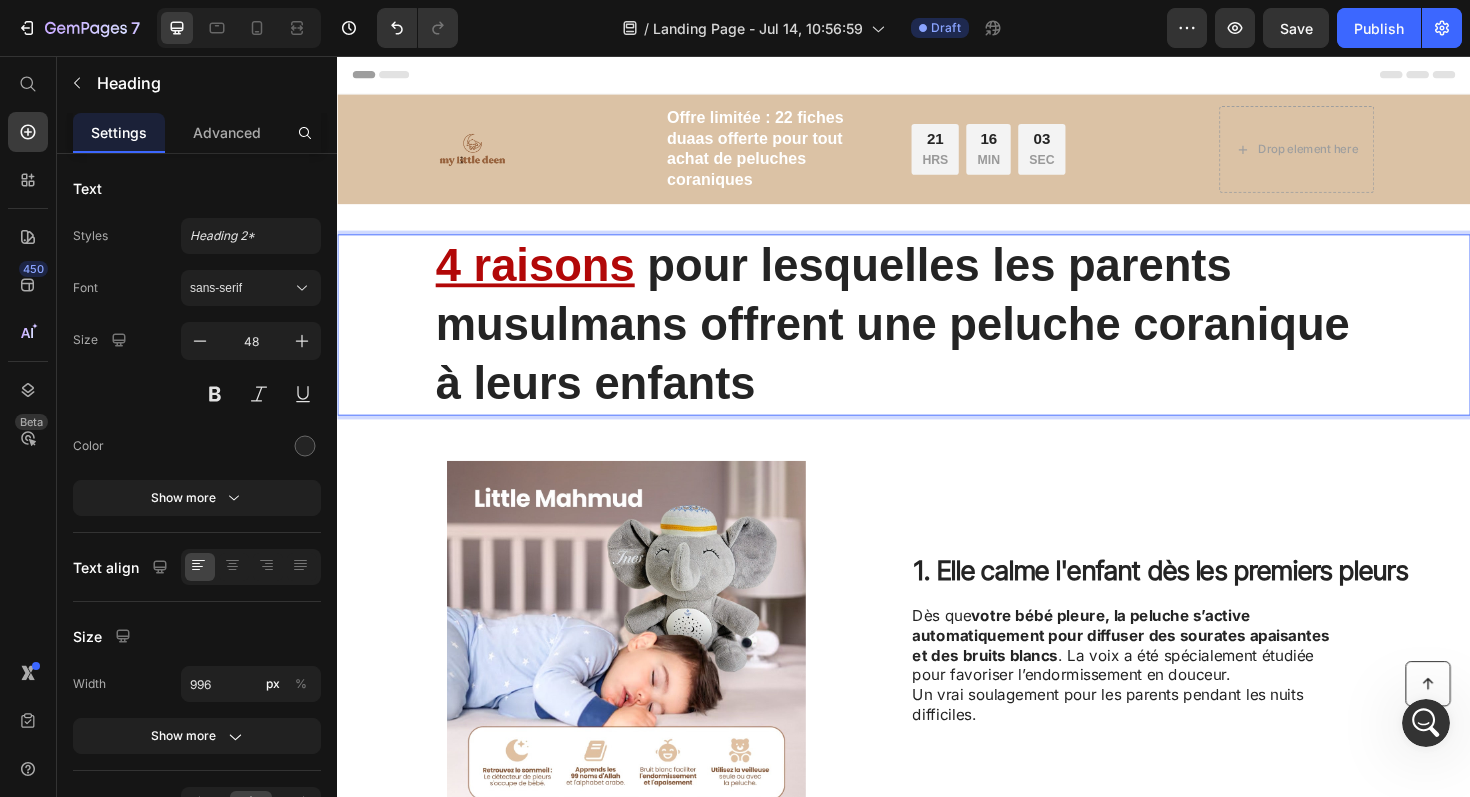 click on "4 raisons   pour lesquelles les parents musulmans offrent une peluche coranique à leurs enfants" at bounding box center [937, 340] 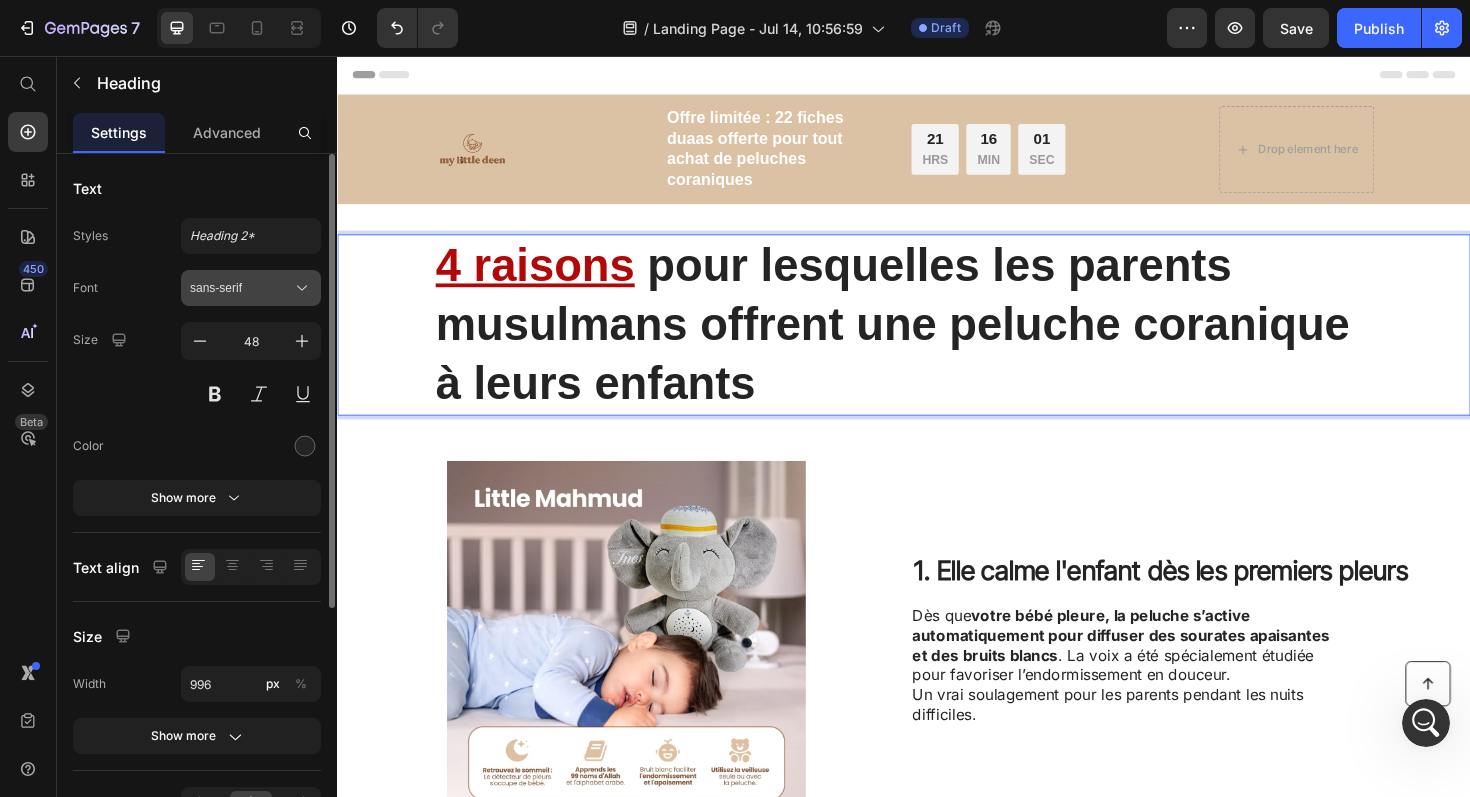 click on "sans-serif" at bounding box center (241, 288) 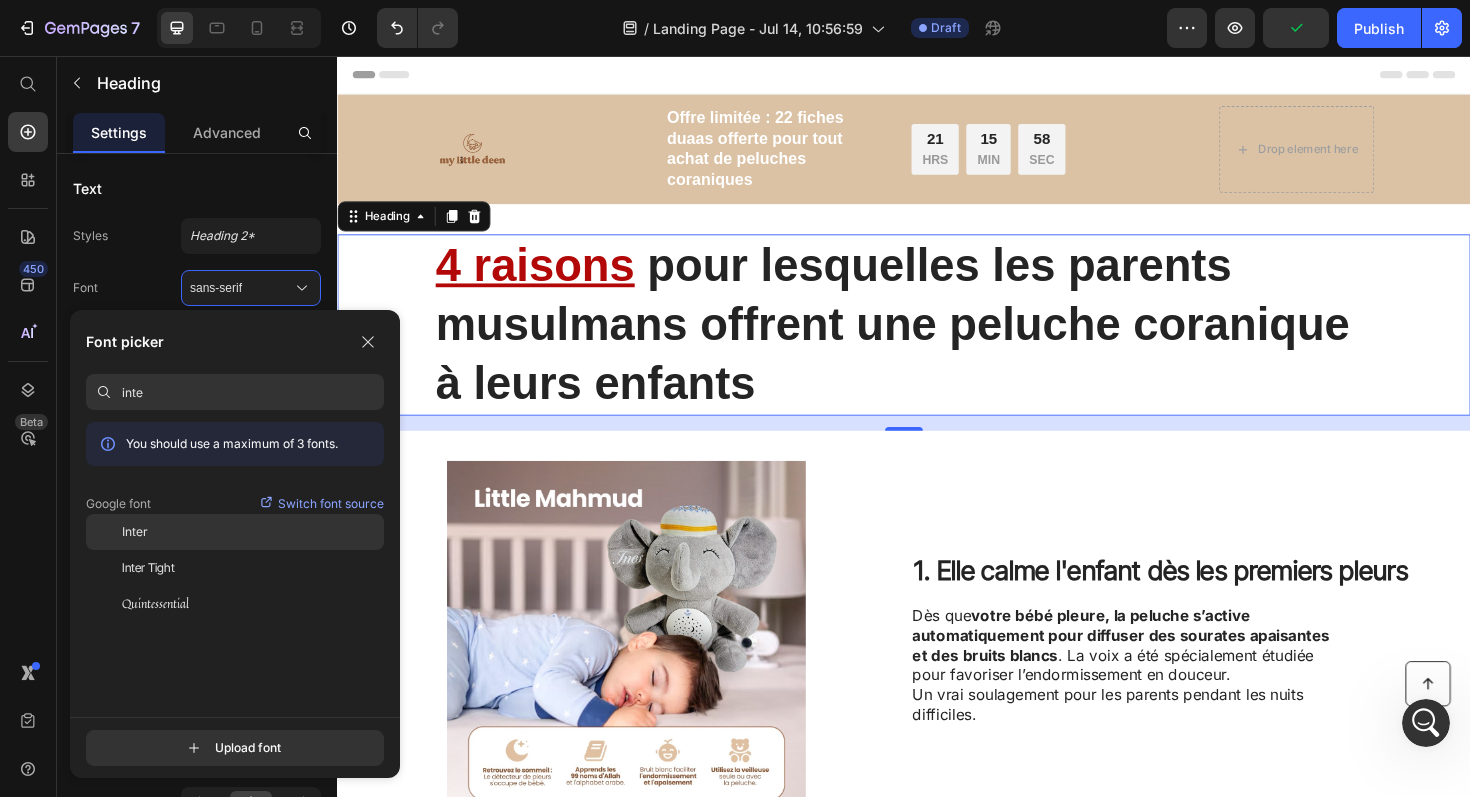 type on "inte" 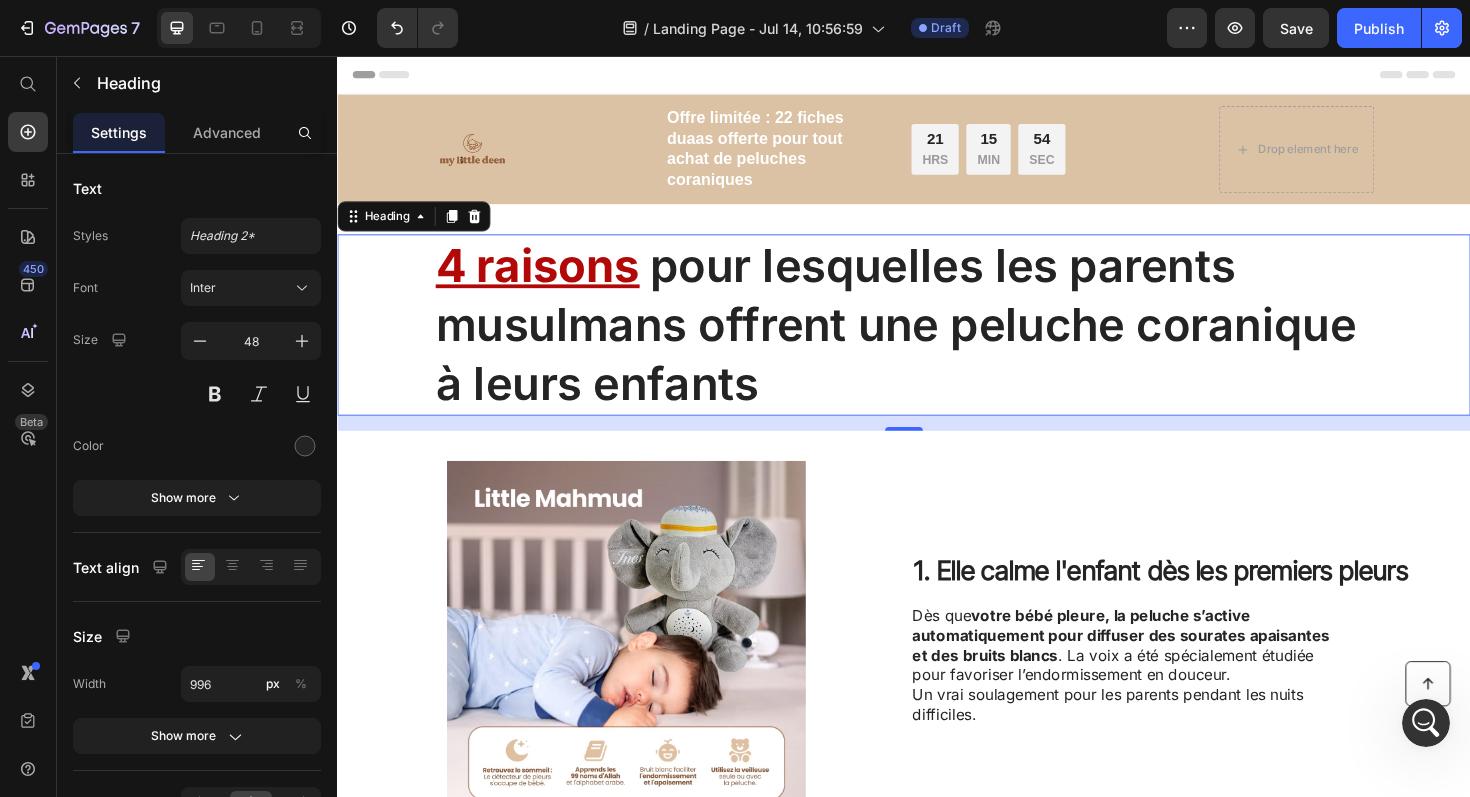 click on "4 raisons   pour lesquelles les parents musulmans offrent une peluche coranique à leurs enfants" at bounding box center (937, 340) 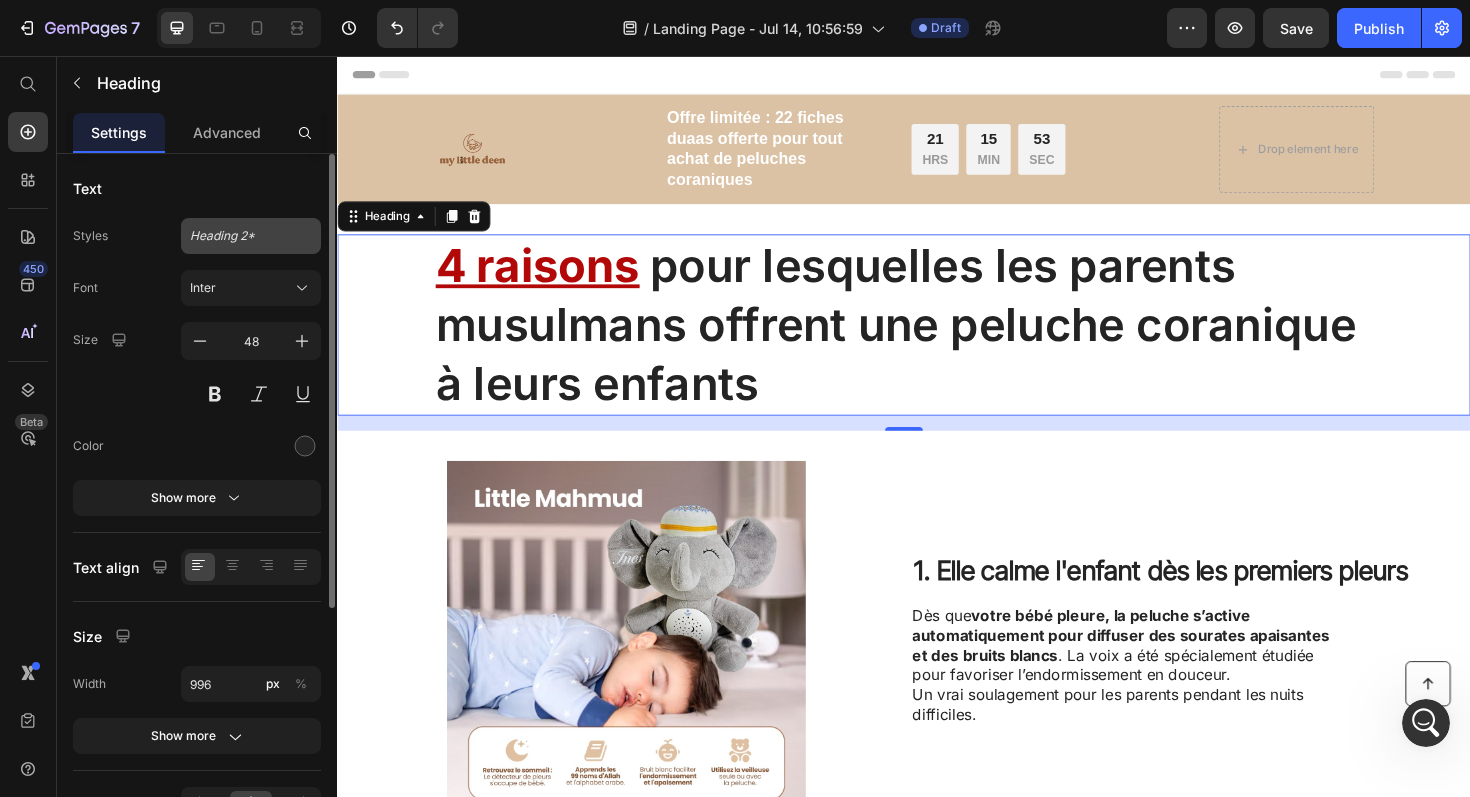 click on "Heading 2*" at bounding box center (239, 236) 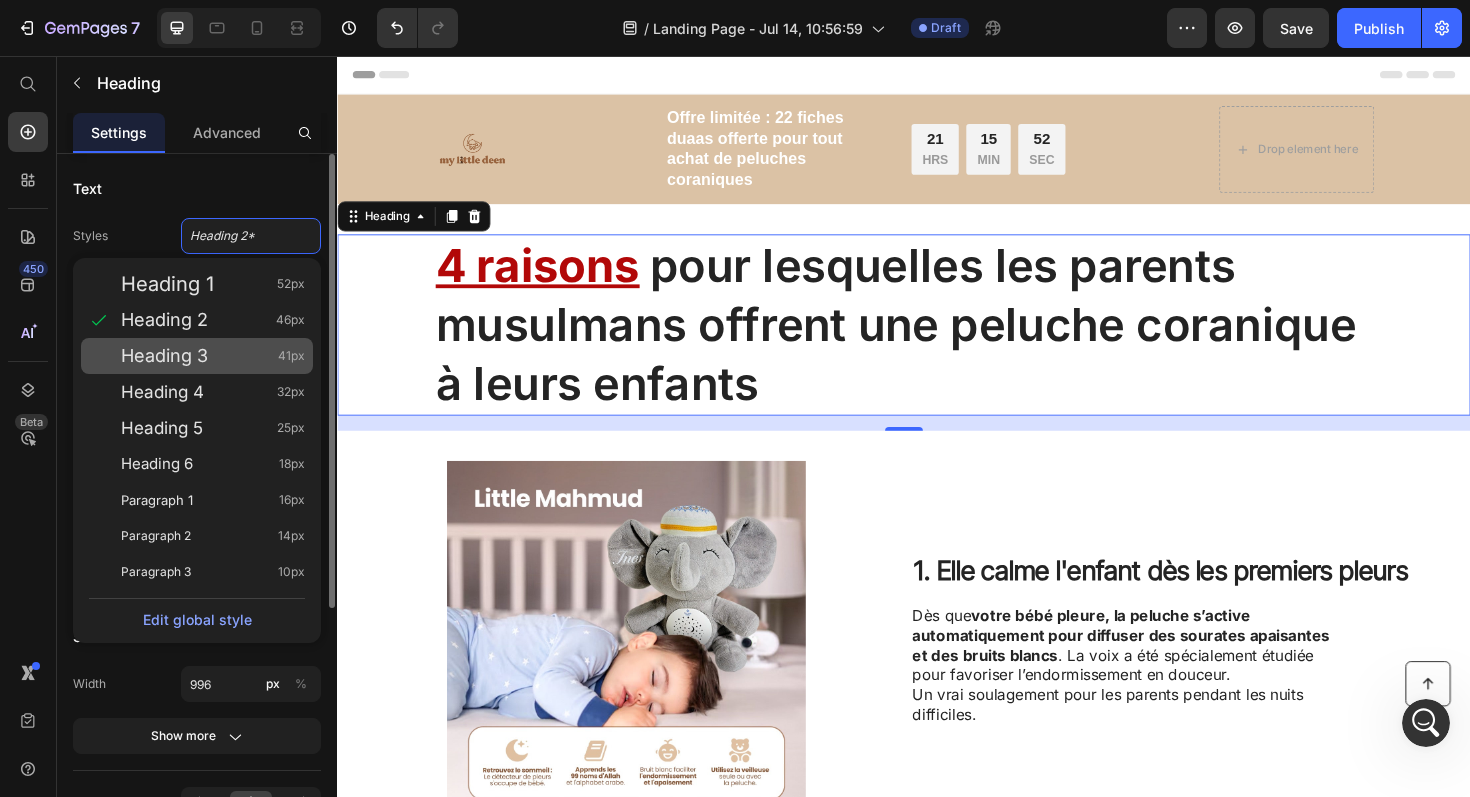 click on "Heading 3" at bounding box center (164, 356) 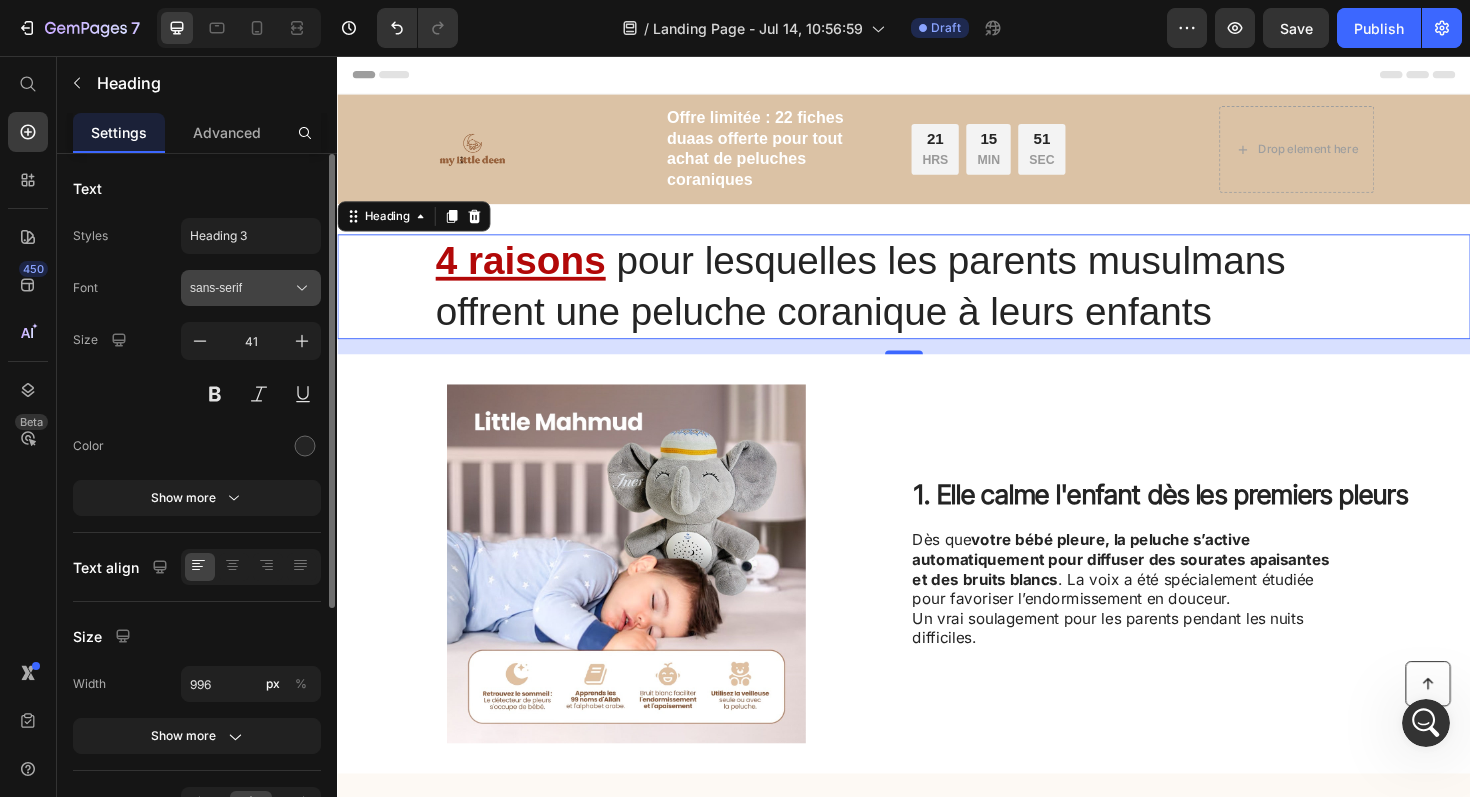 click on "sans-serif" at bounding box center [241, 288] 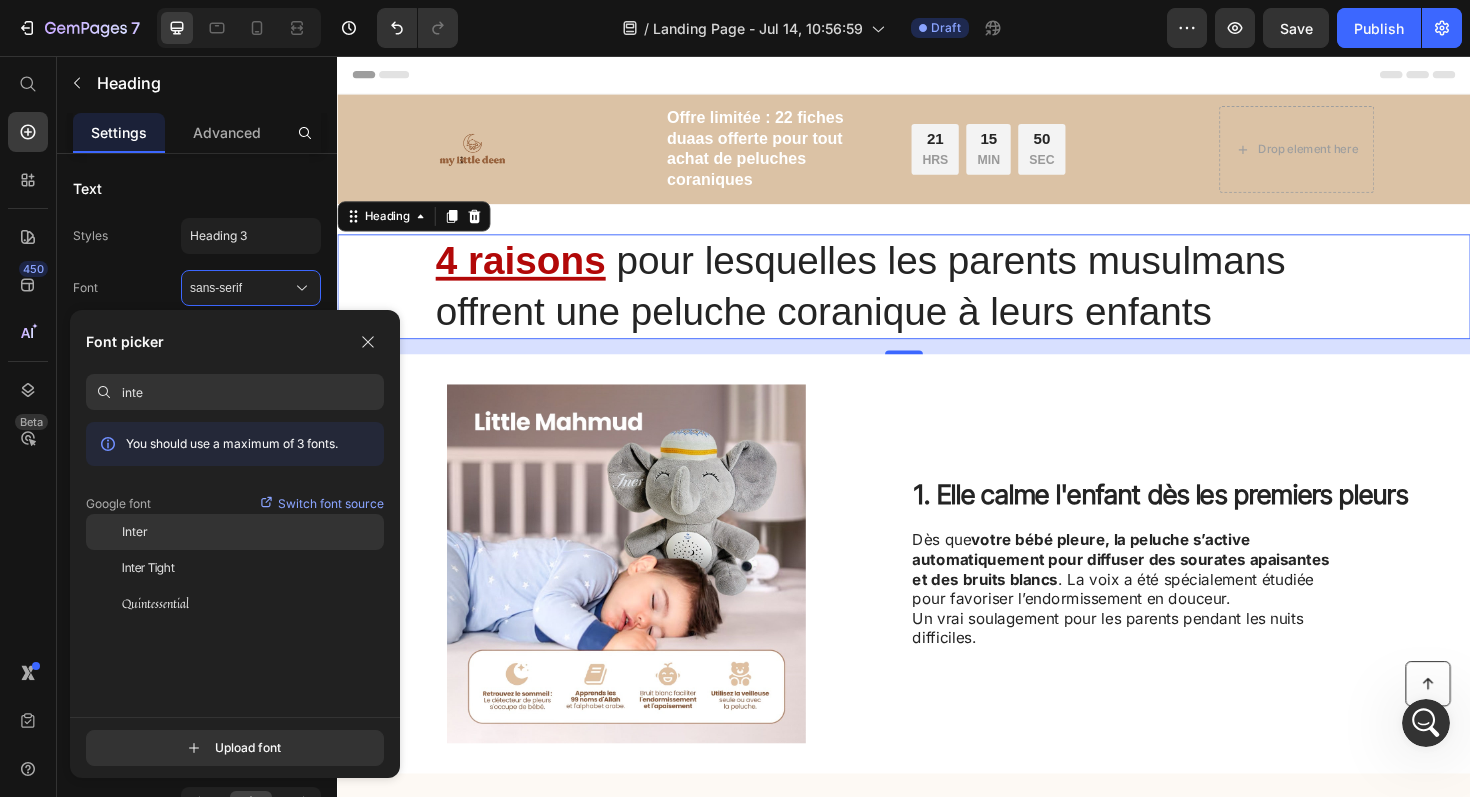 click on "Inter" 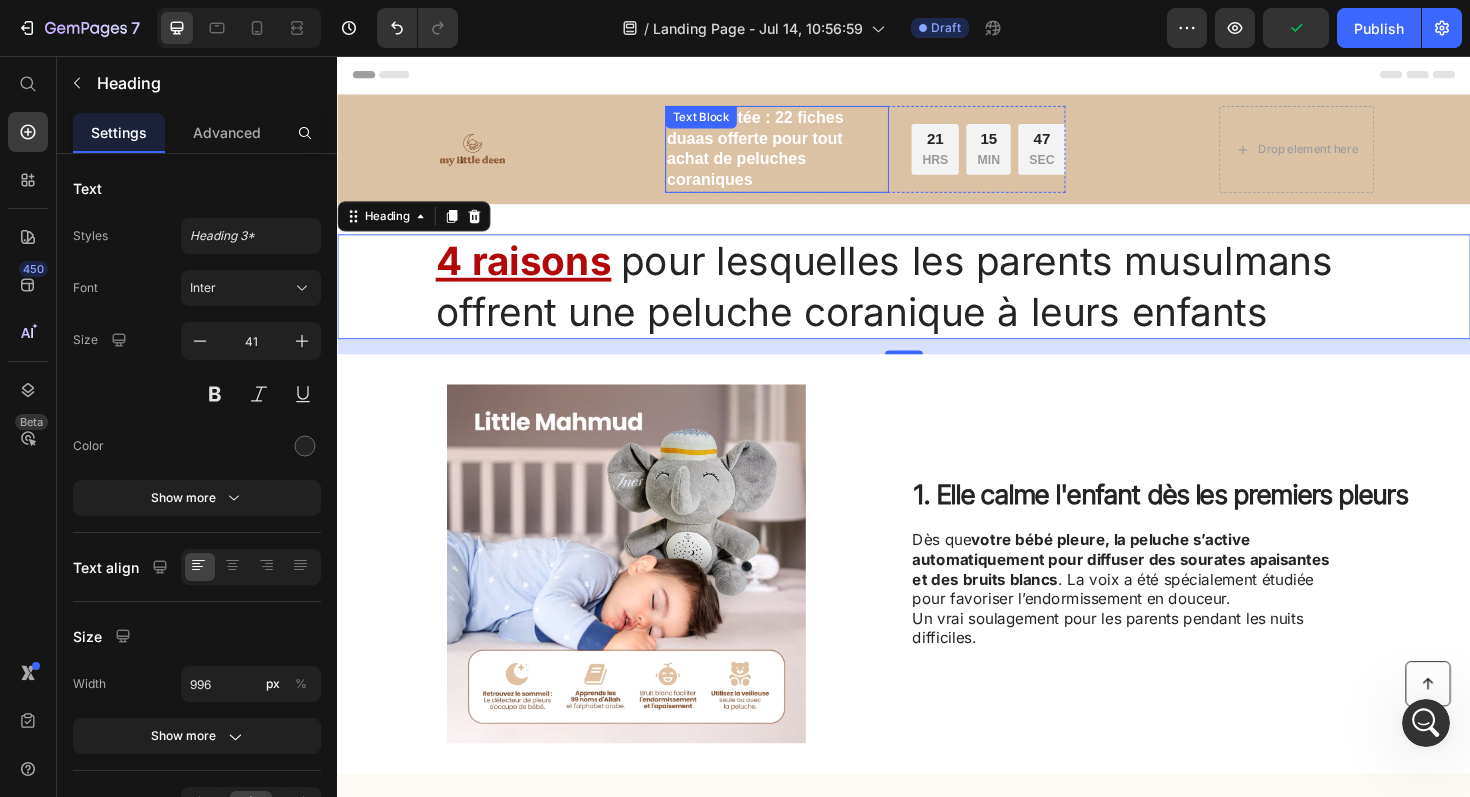 click on "Offre limitée : 22 fiches duaas offerte pour tout achat de peluches coraniques" at bounding box center [802, 155] 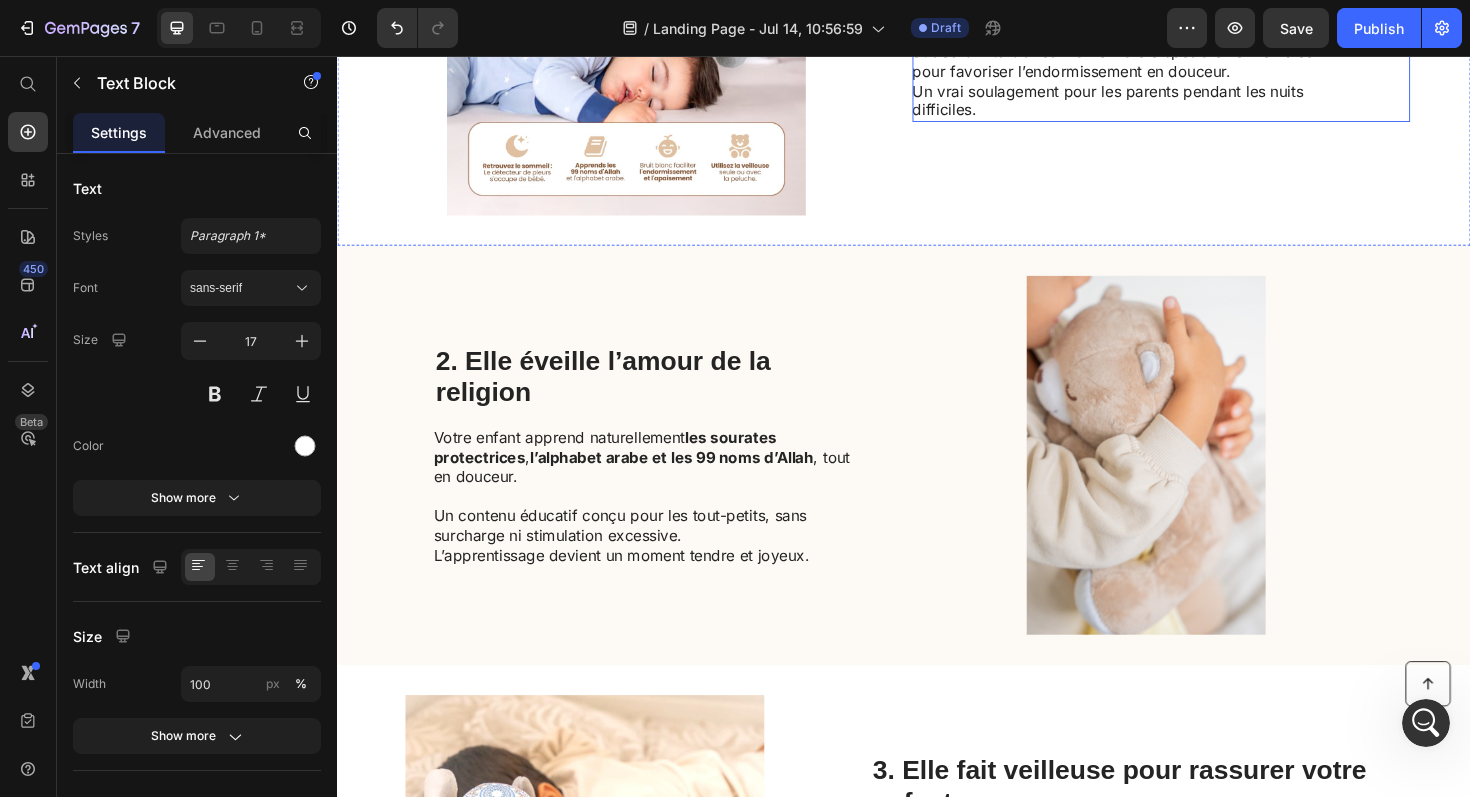 scroll, scrollTop: 565, scrollLeft: 0, axis: vertical 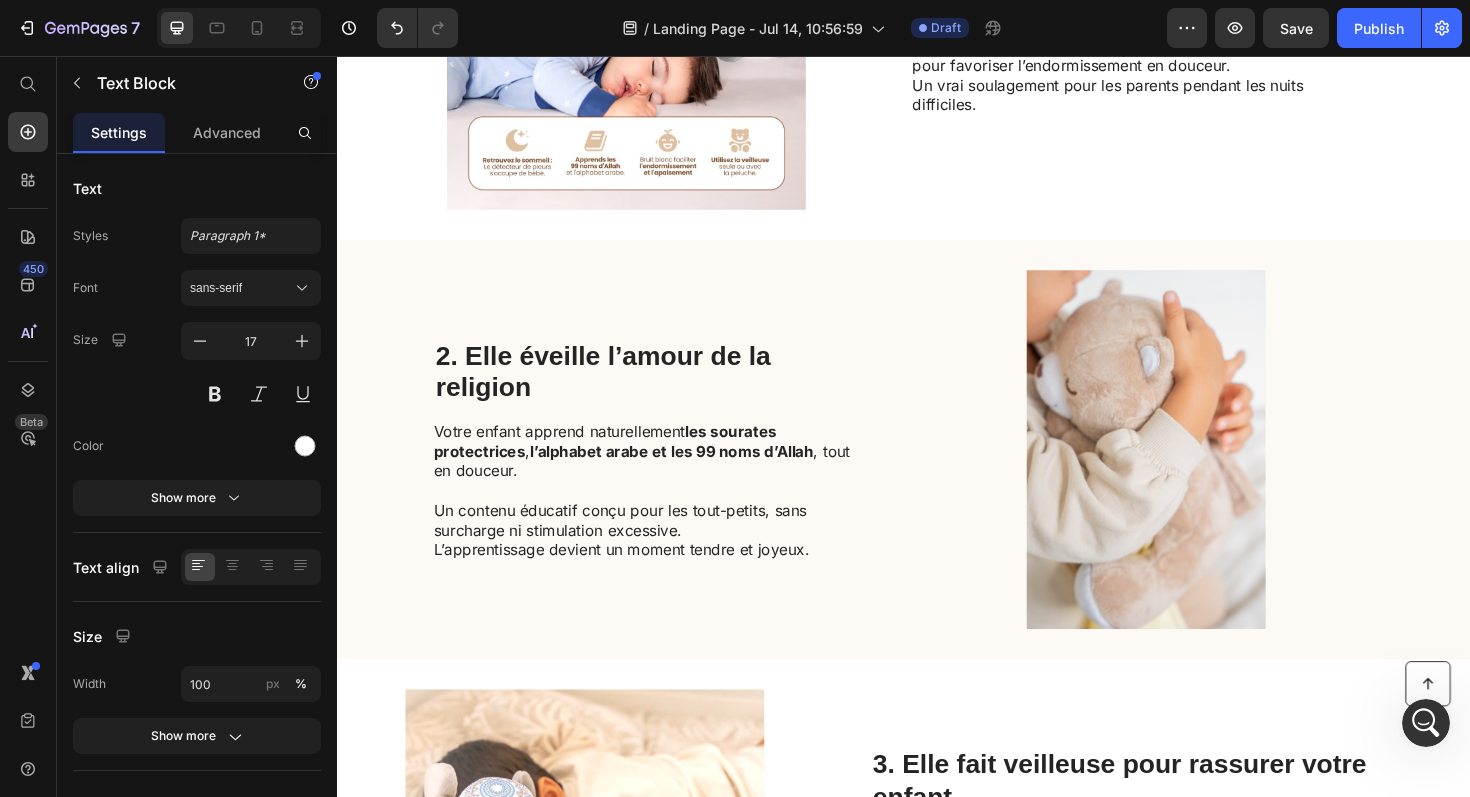 click 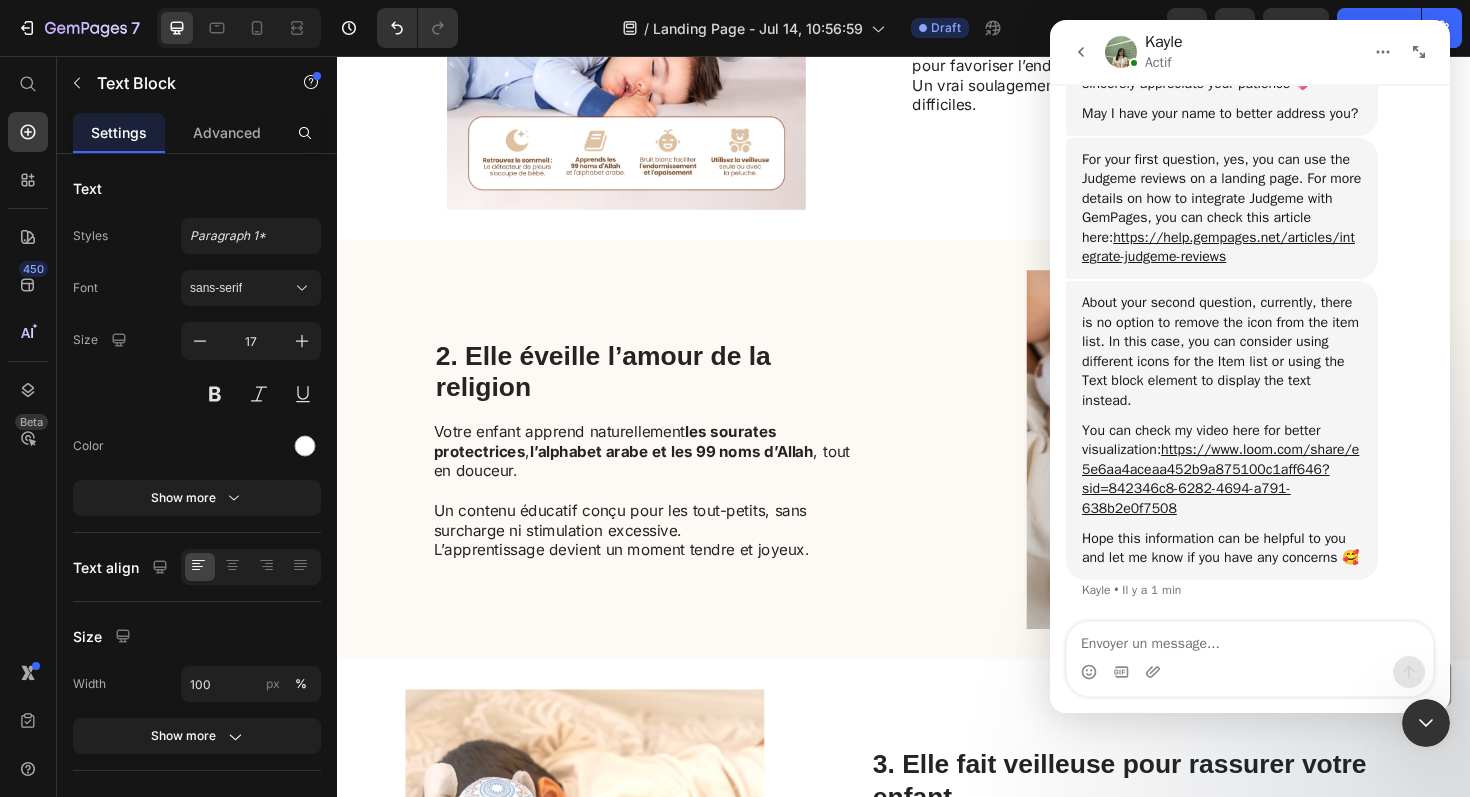 scroll, scrollTop: 900, scrollLeft: 0, axis: vertical 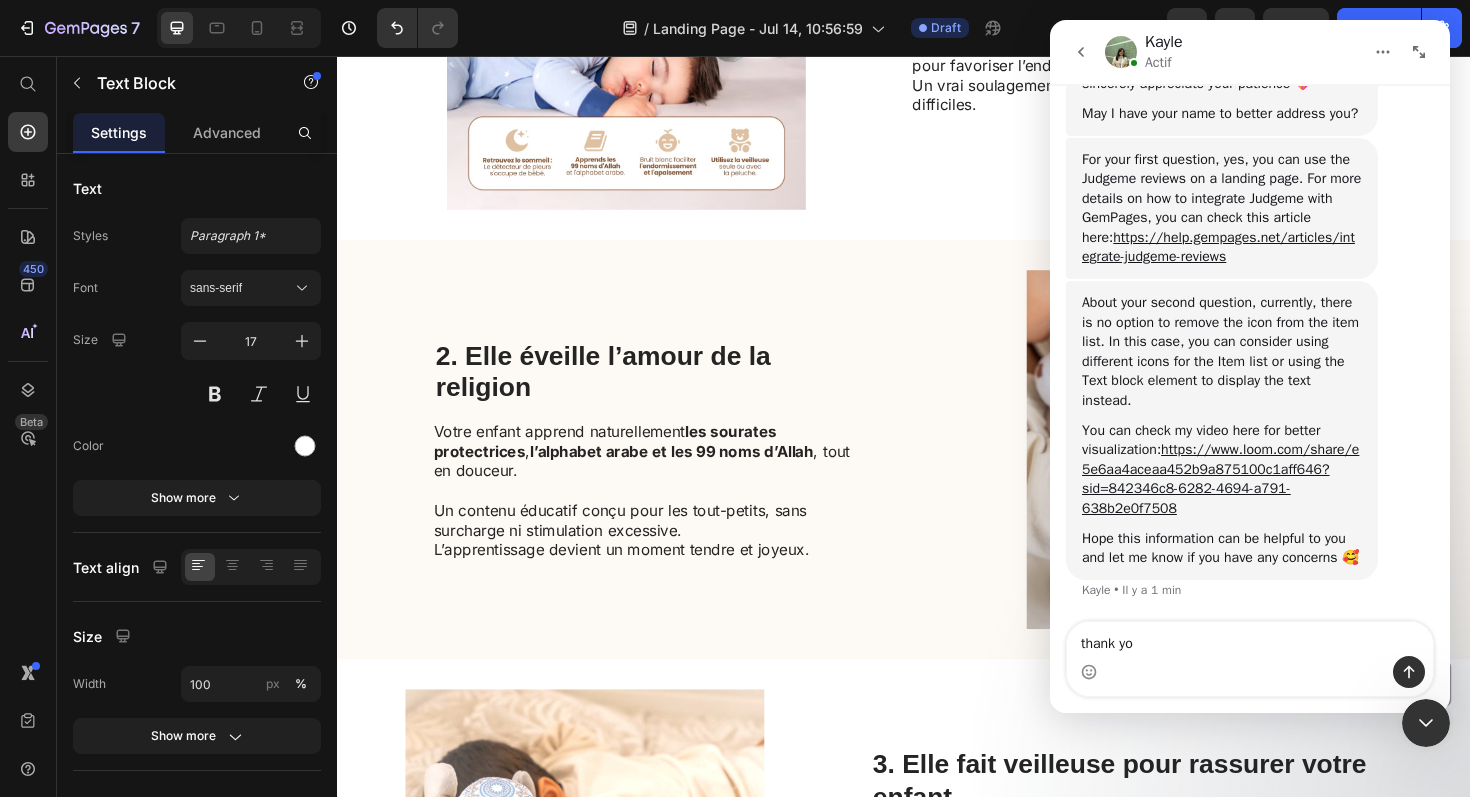 type on "thank you" 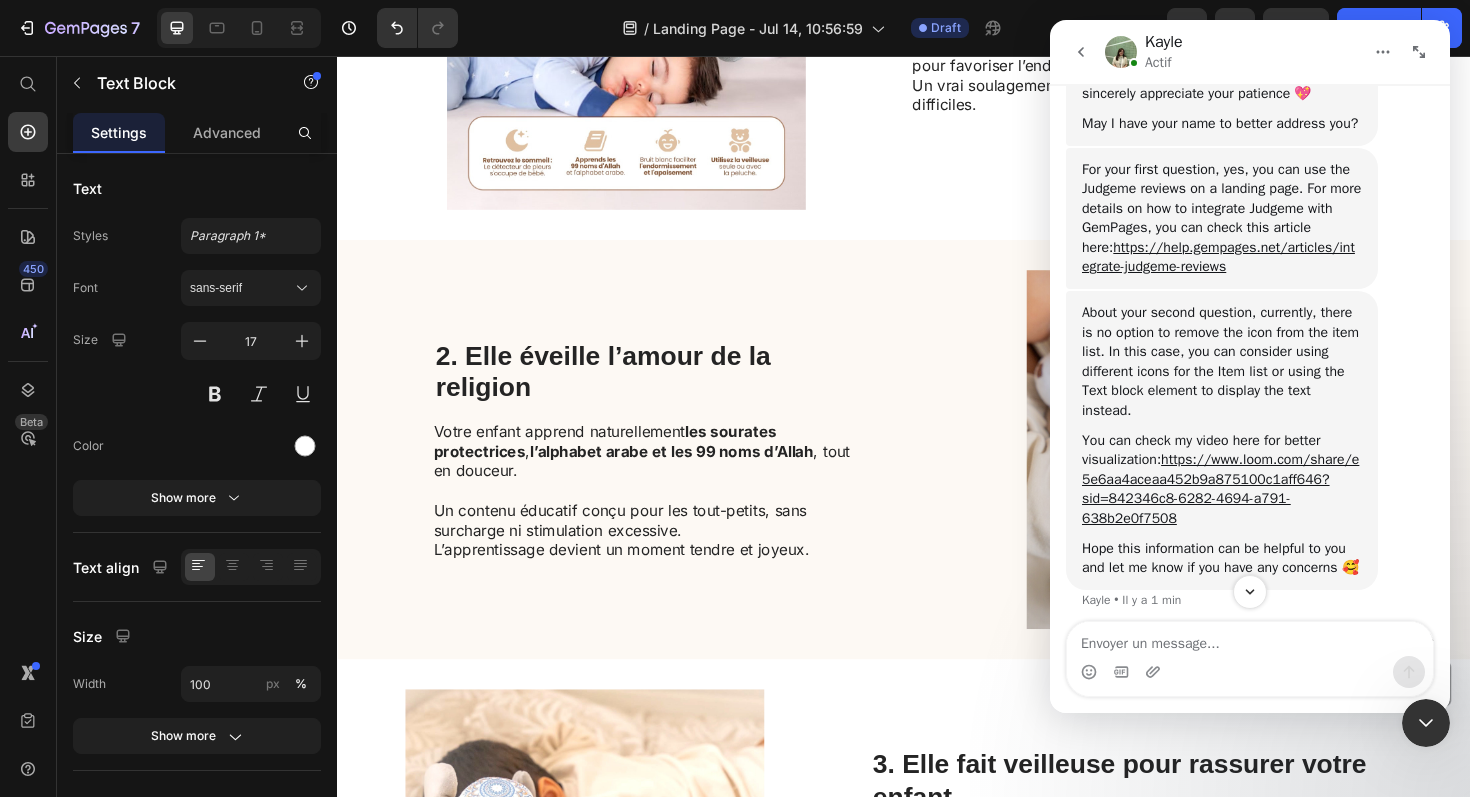 scroll, scrollTop: 830, scrollLeft: 0, axis: vertical 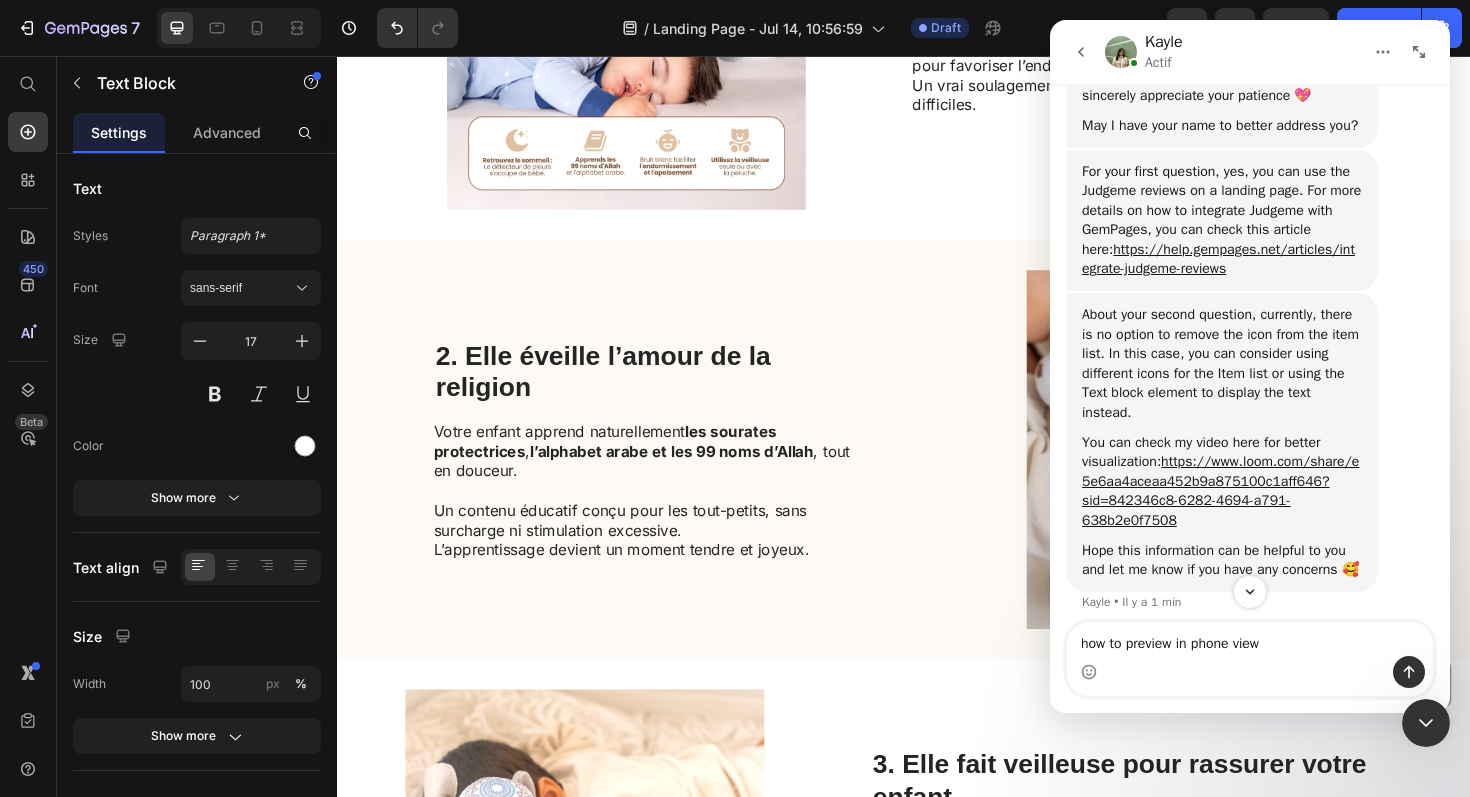 type on "how to preview in phone view ?" 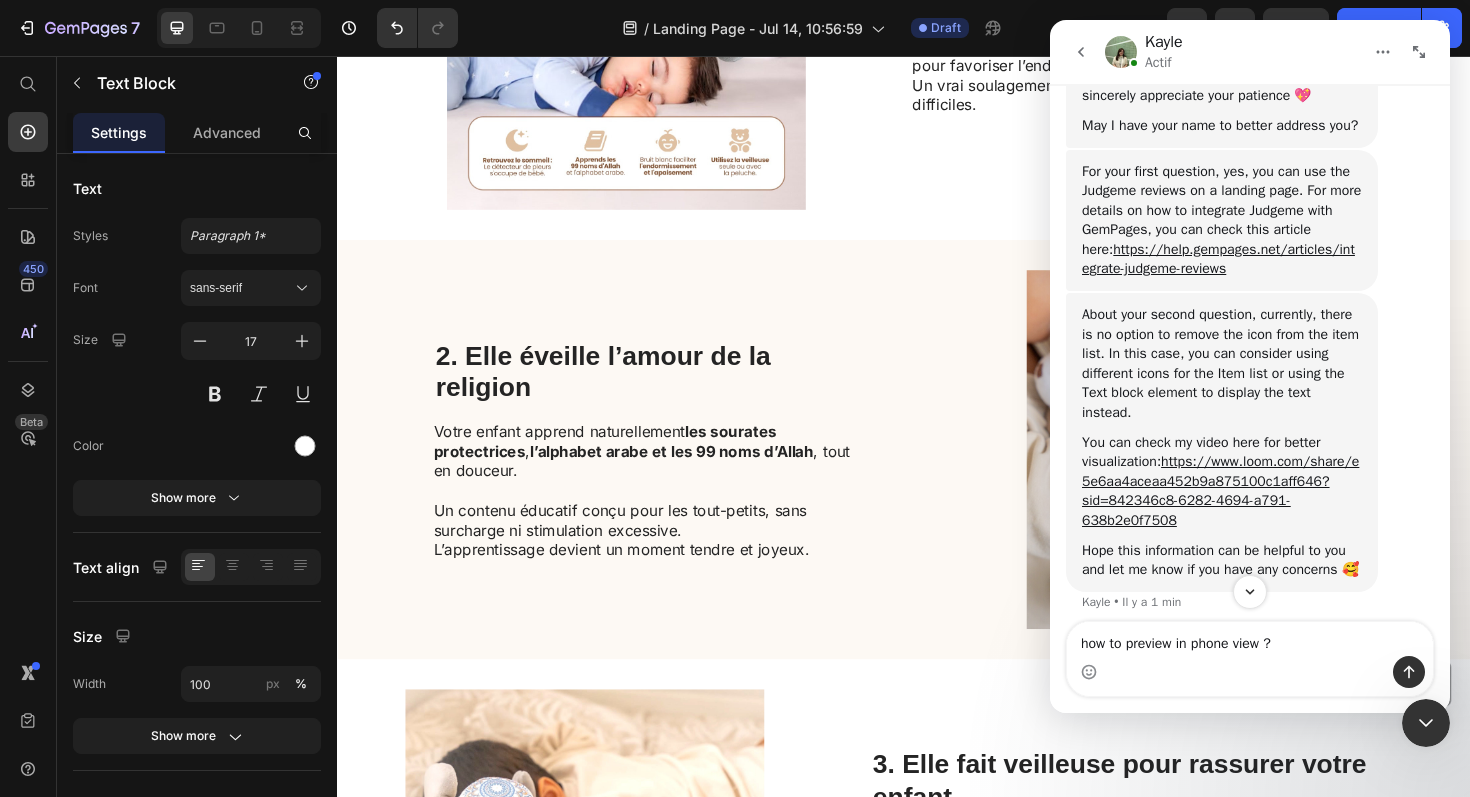 type 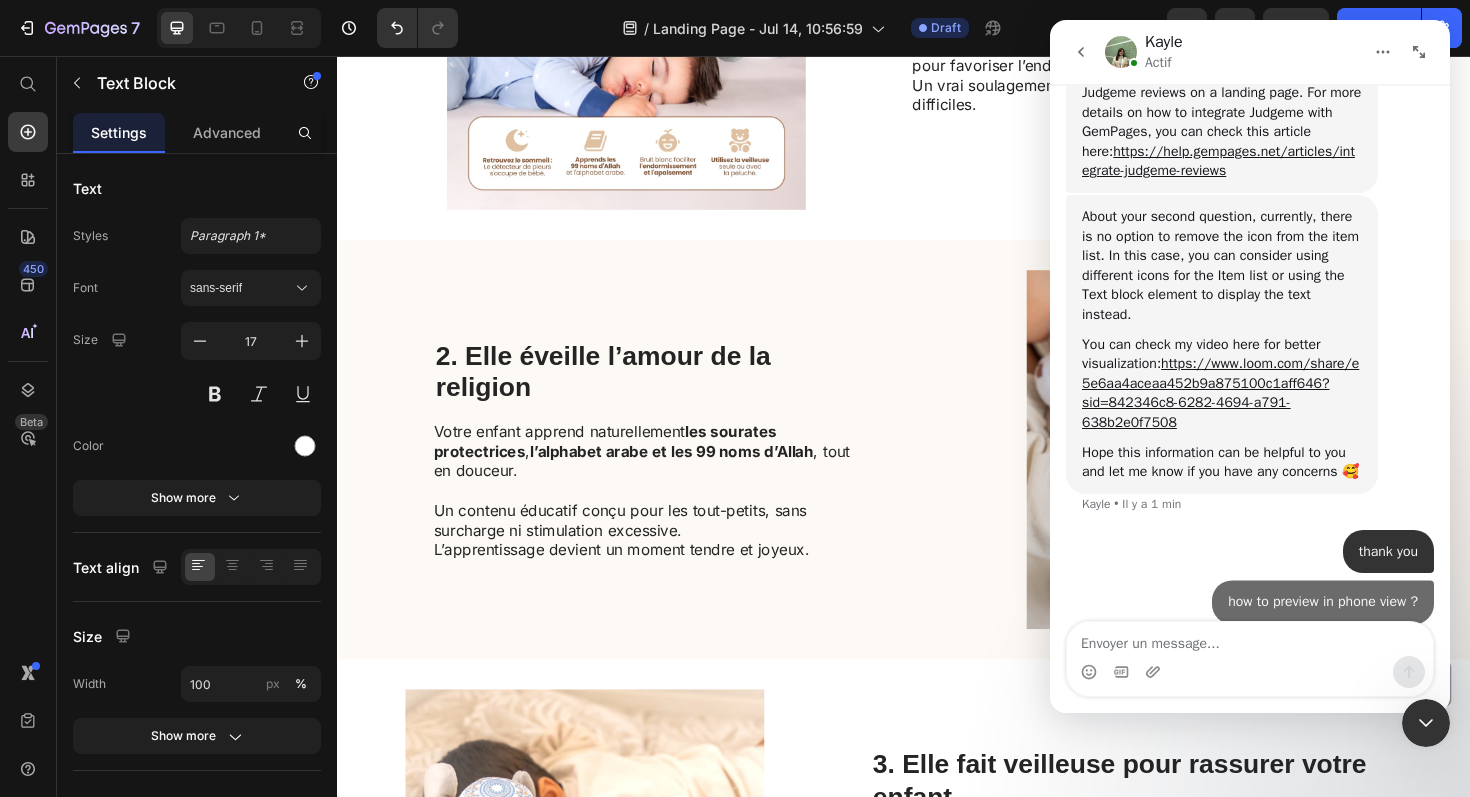 scroll, scrollTop: 1006, scrollLeft: 0, axis: vertical 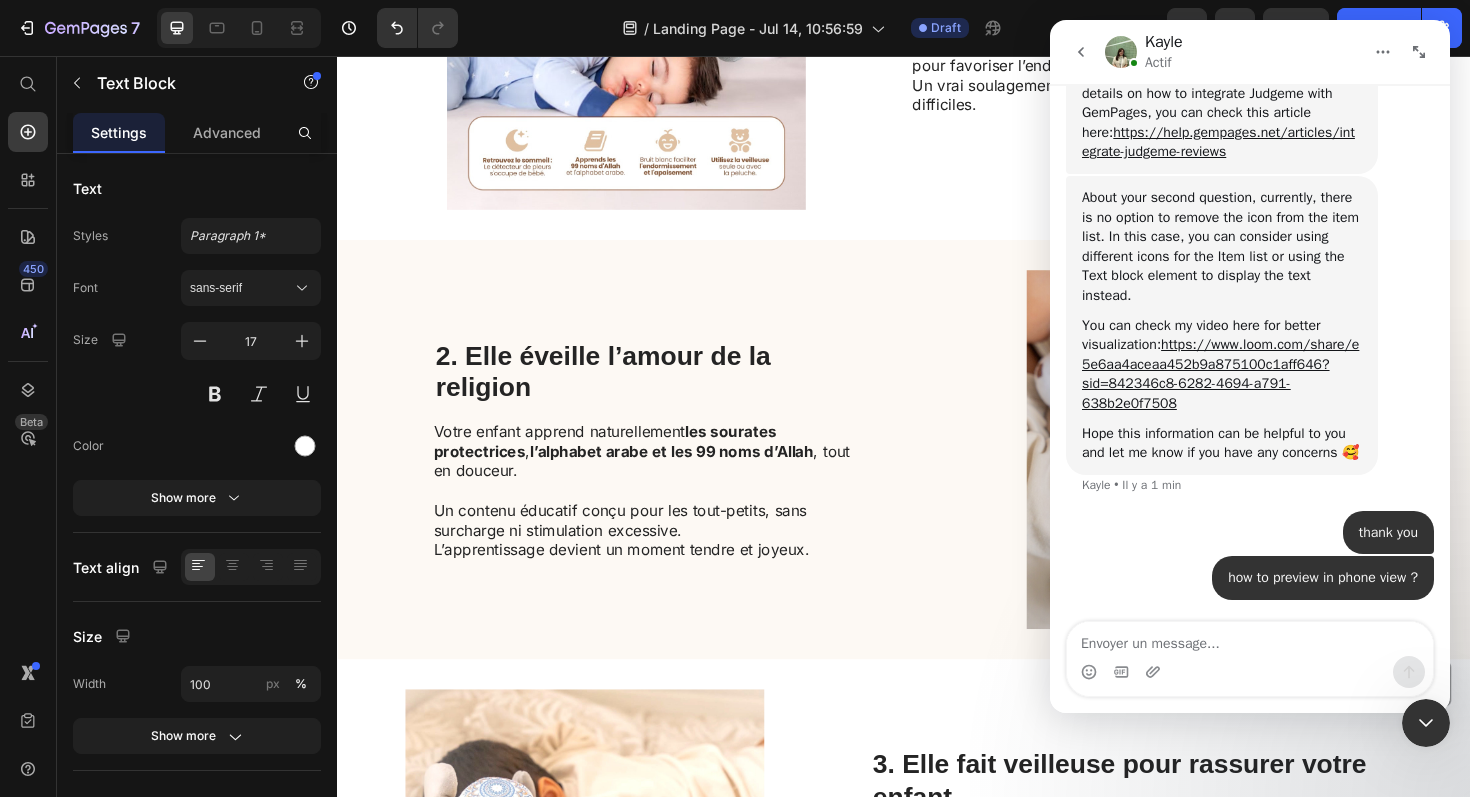 click 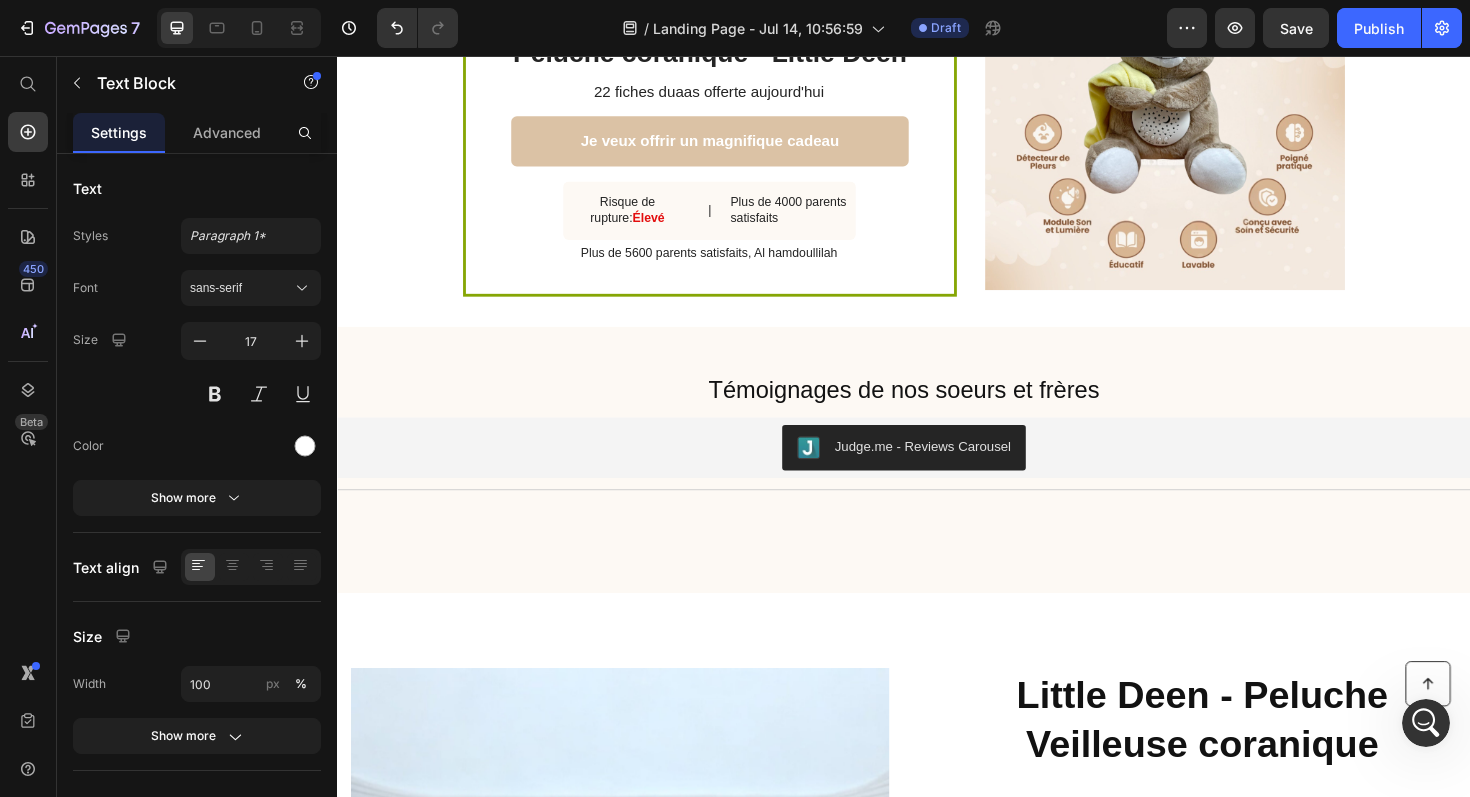 scroll, scrollTop: 1818, scrollLeft: 0, axis: vertical 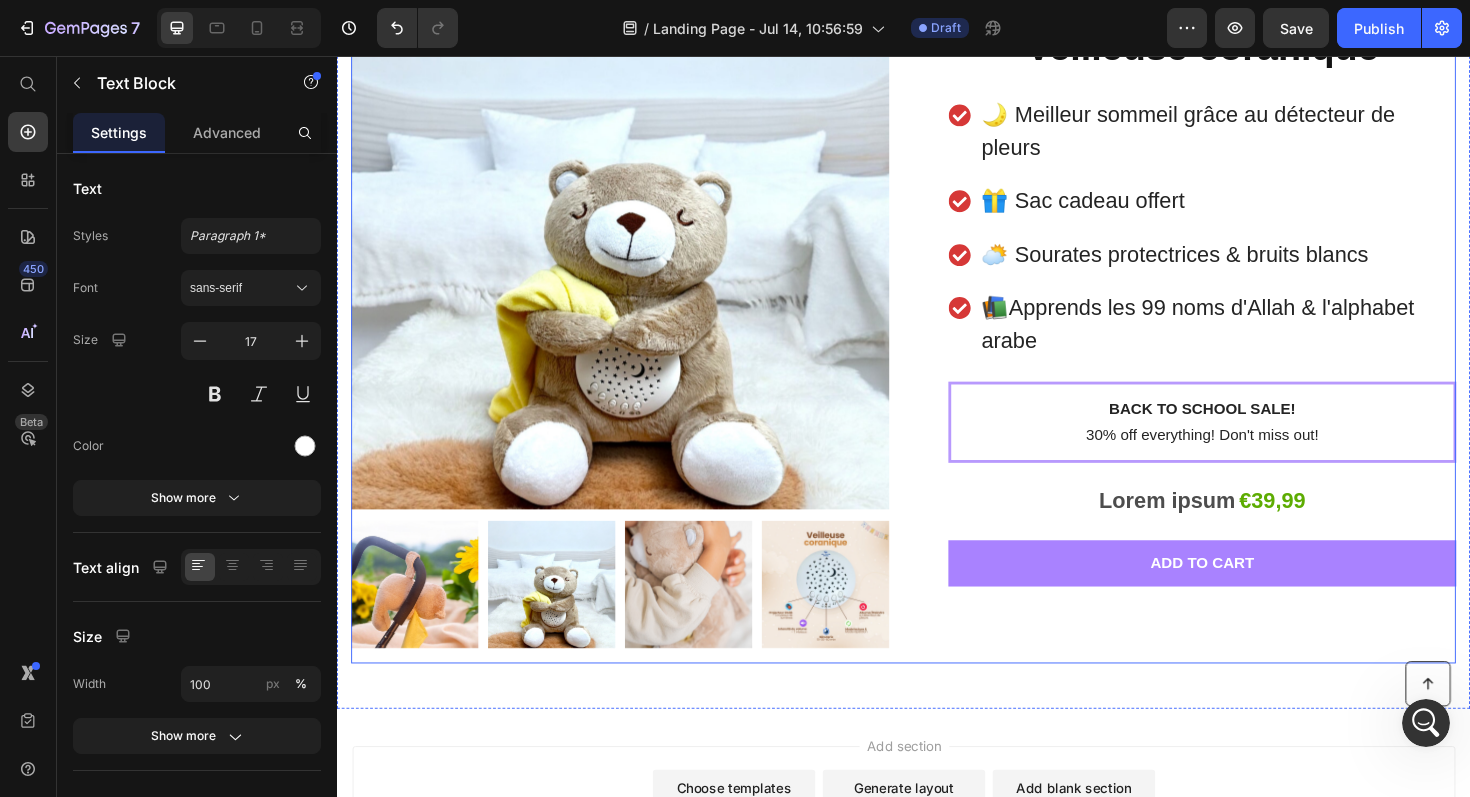click on "Product Images Little Deen - Peluche Veilleuse coranique Product Title 🌙 Meilleur sommeil grâce au détecteur de pleurs 🎁 Sac cadeau offert ⛅️ Sourates protectrices & bruits blancs 📚Apprends les 99 noms d'Allah & l'alphabet arabe Item List Back to school sale! Text Block 30% off everything! Don't miss out! Text Block Row Lorem ipsum  Text Block €39,99 Product Price Row Add to cart Add to Cart Row Row Product" at bounding box center [937, 332] 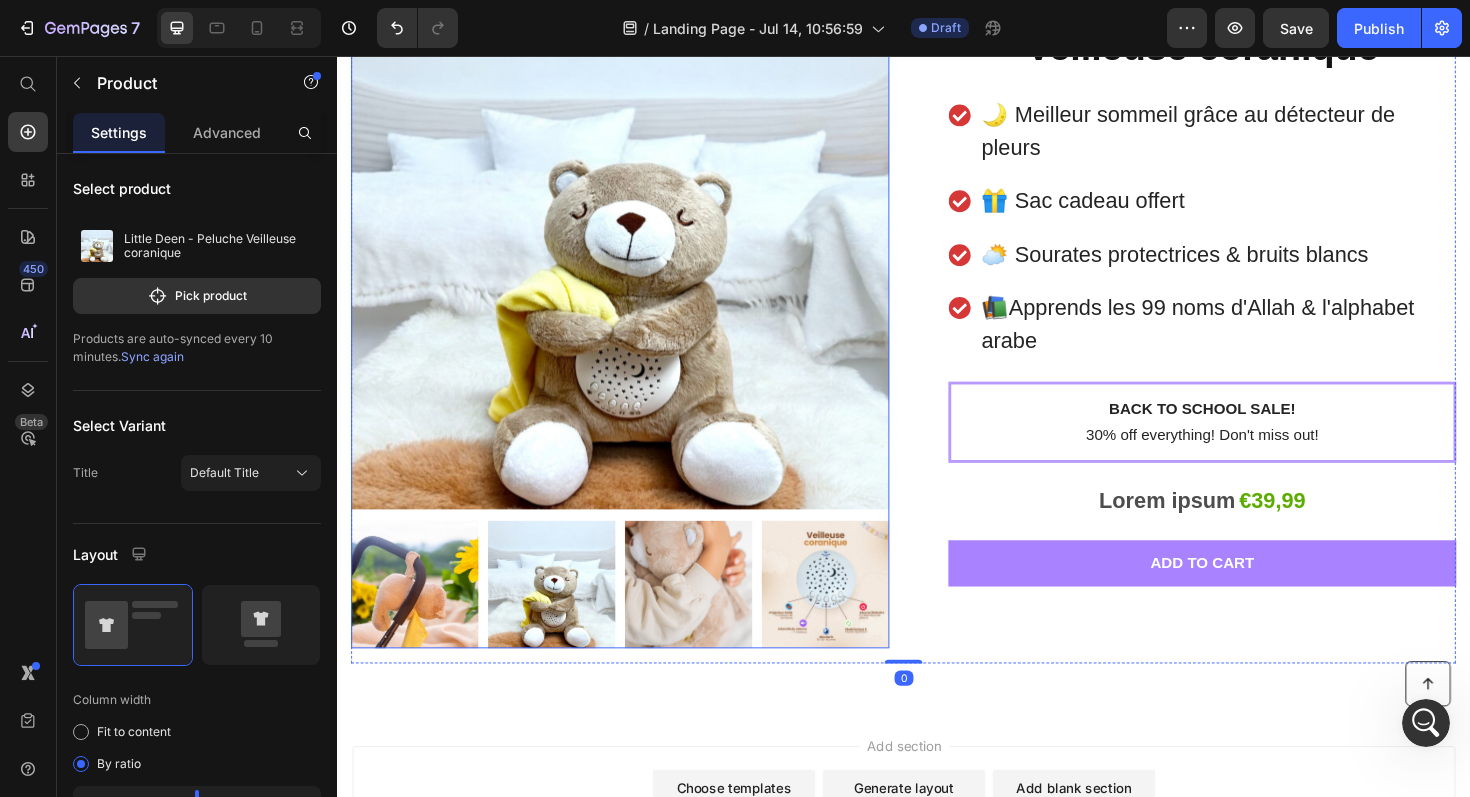 scroll, scrollTop: 1006, scrollLeft: 0, axis: vertical 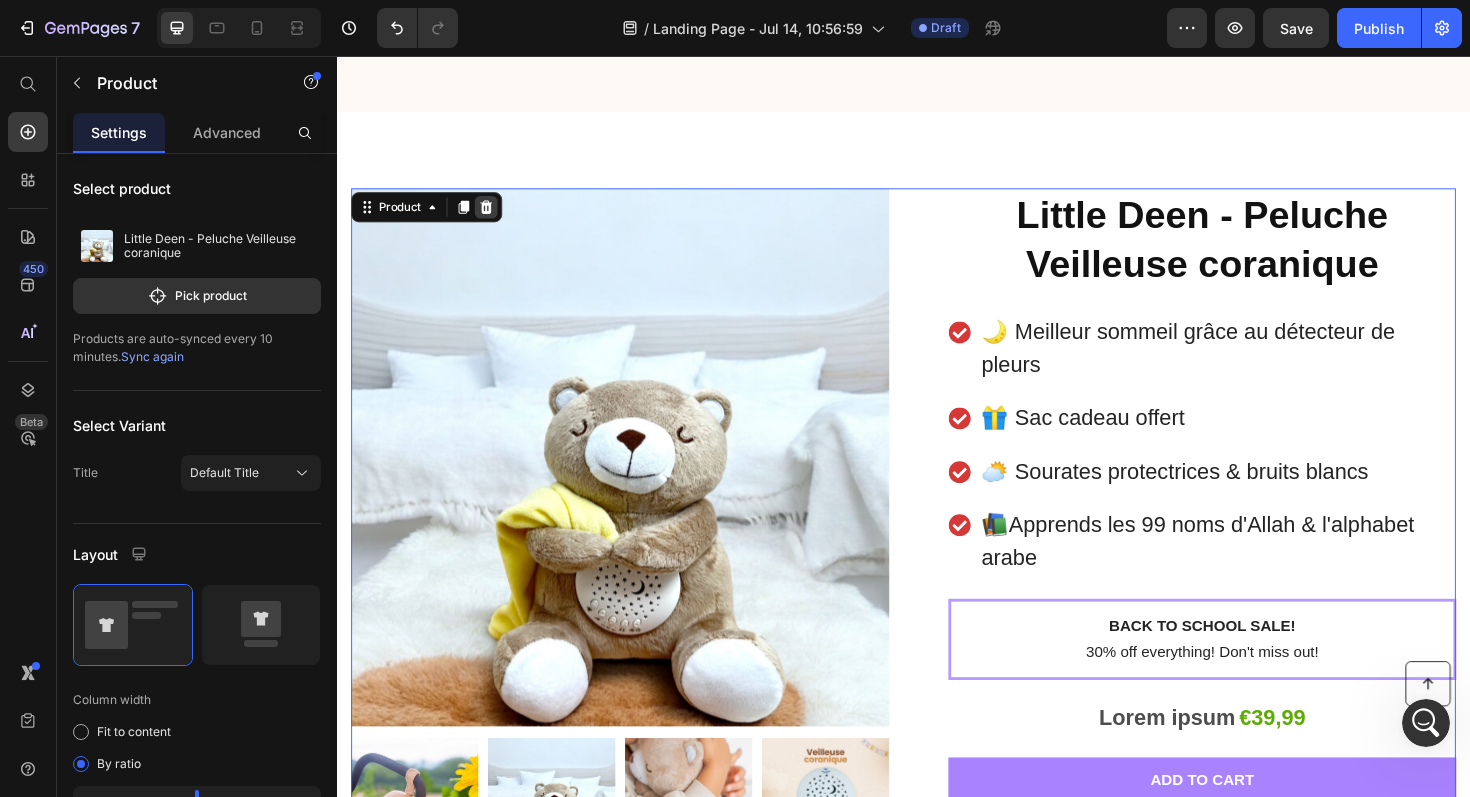 click at bounding box center [495, 216] 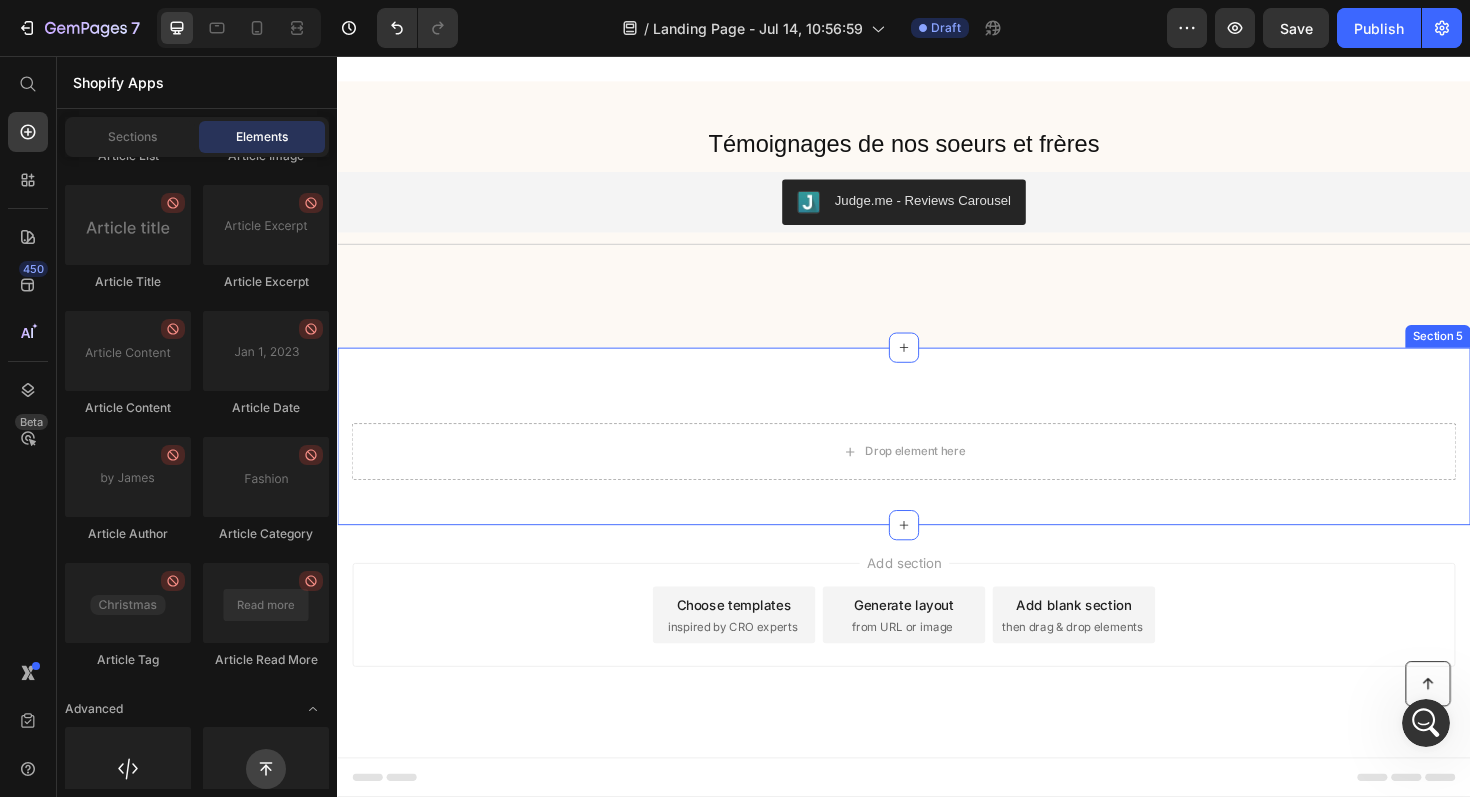 scroll, scrollTop: 2524, scrollLeft: 0, axis: vertical 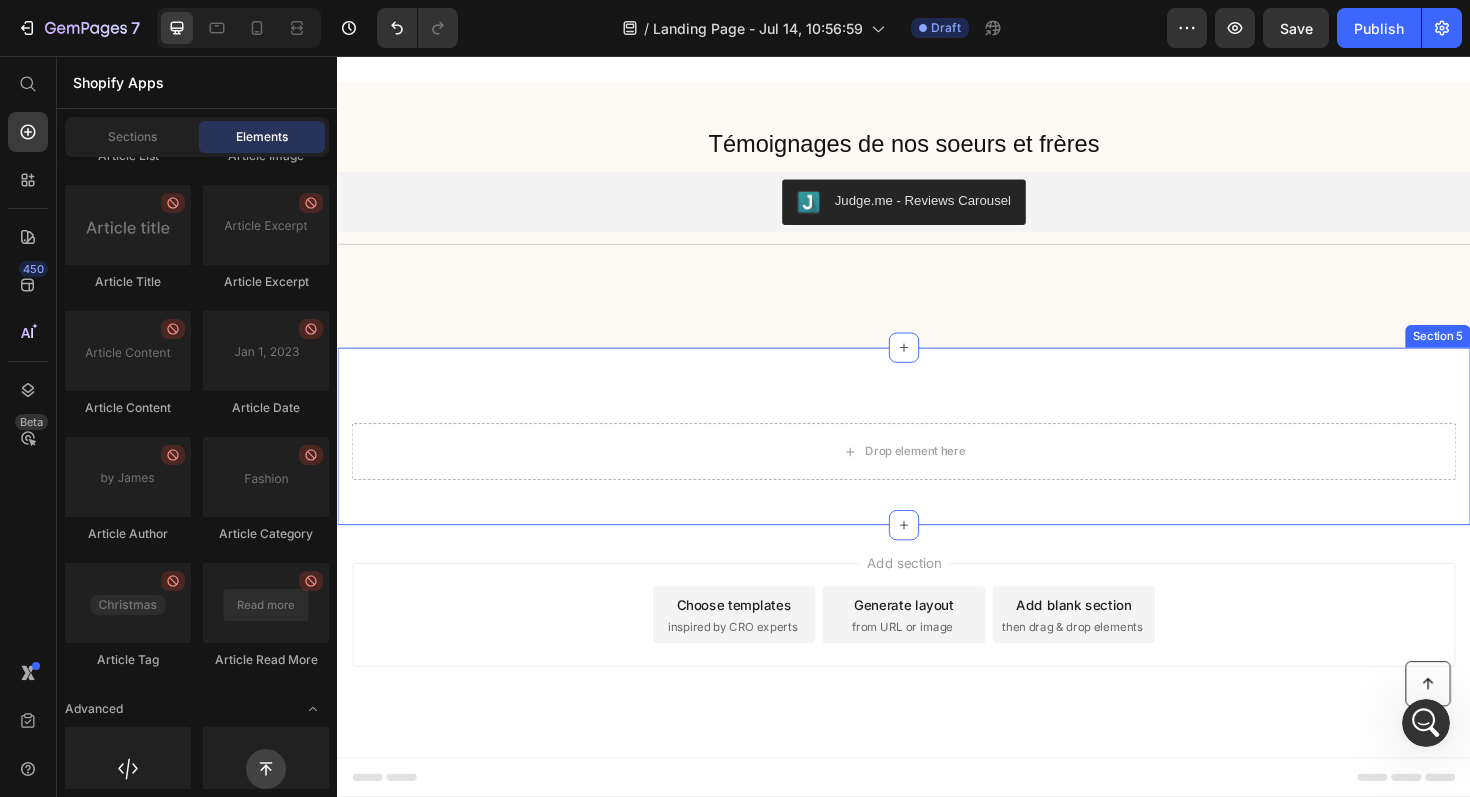 click on "Drop element here Section 5" at bounding box center [937, 459] 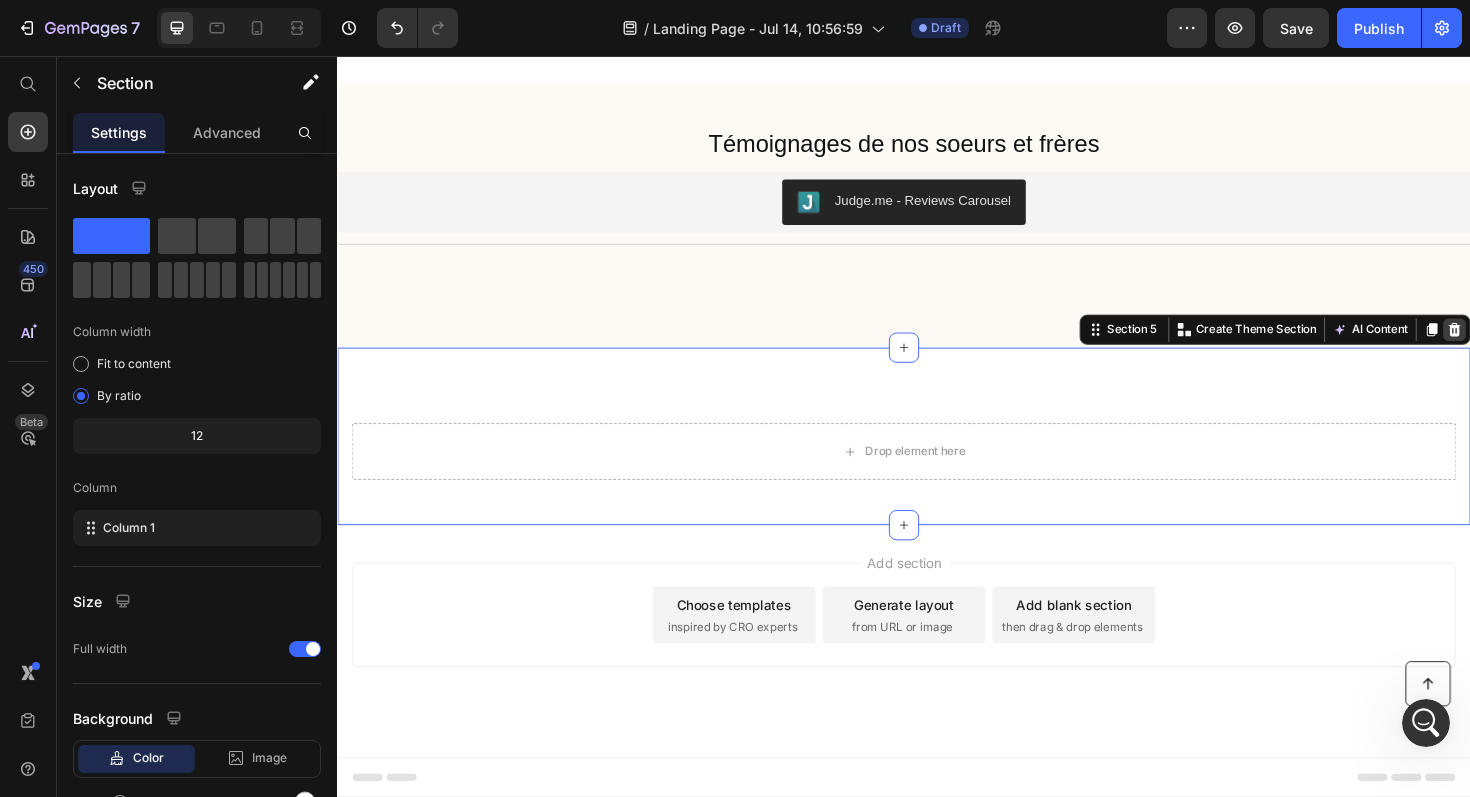 click 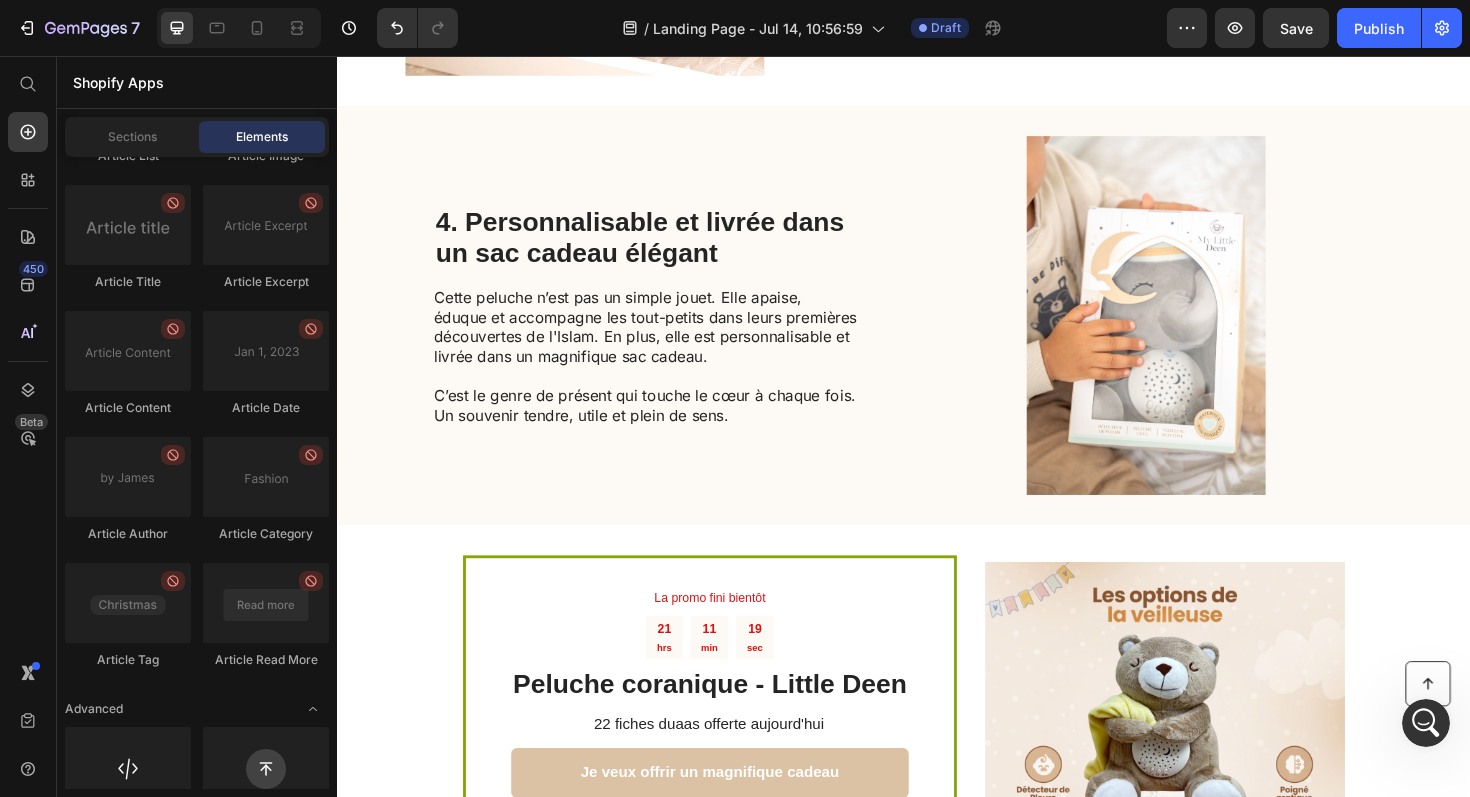 scroll, scrollTop: 1486, scrollLeft: 0, axis: vertical 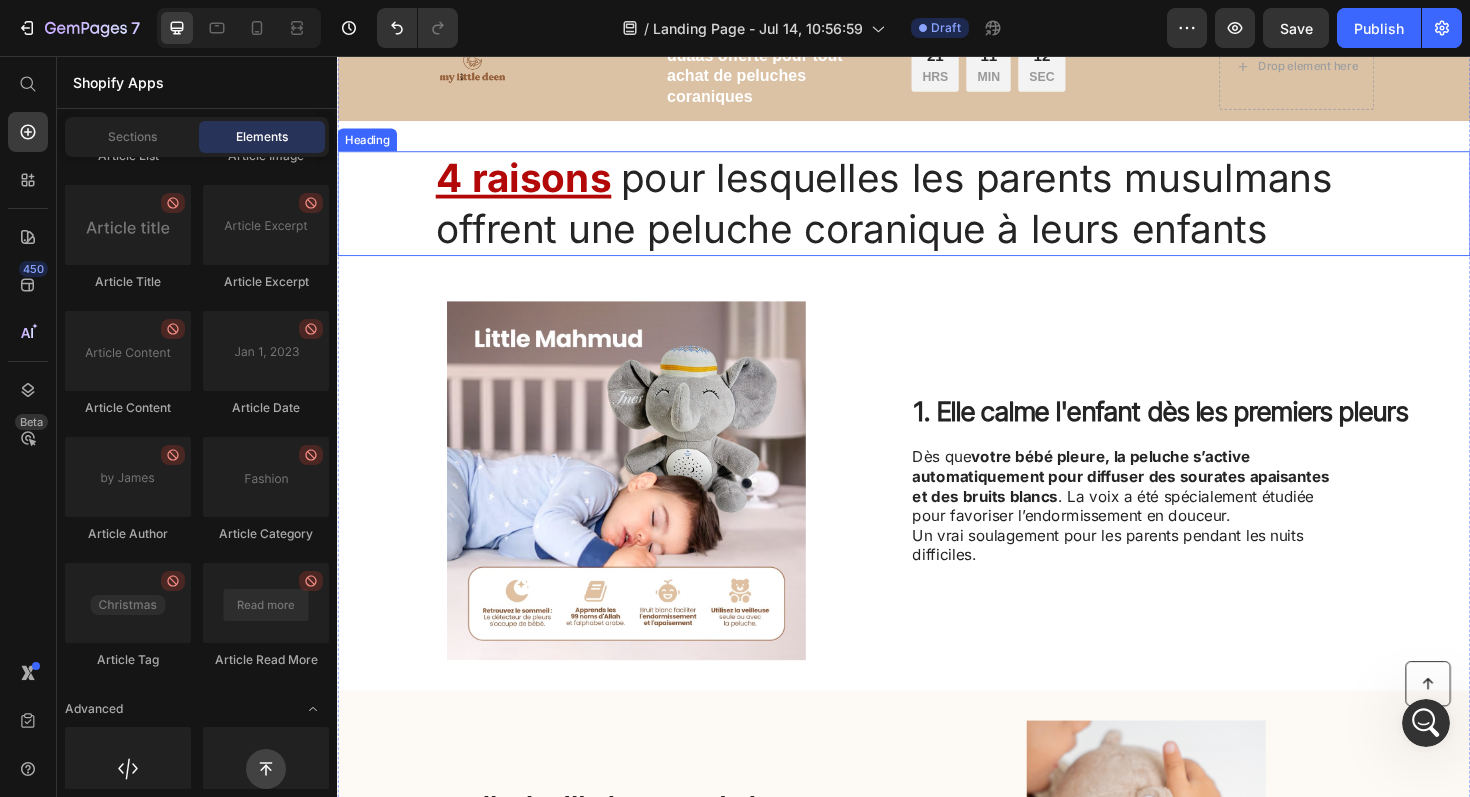 click on "4 raisons   pour lesquelles les parents musulmans offrent une peluche coranique à leurs enfants" at bounding box center (937, 212) 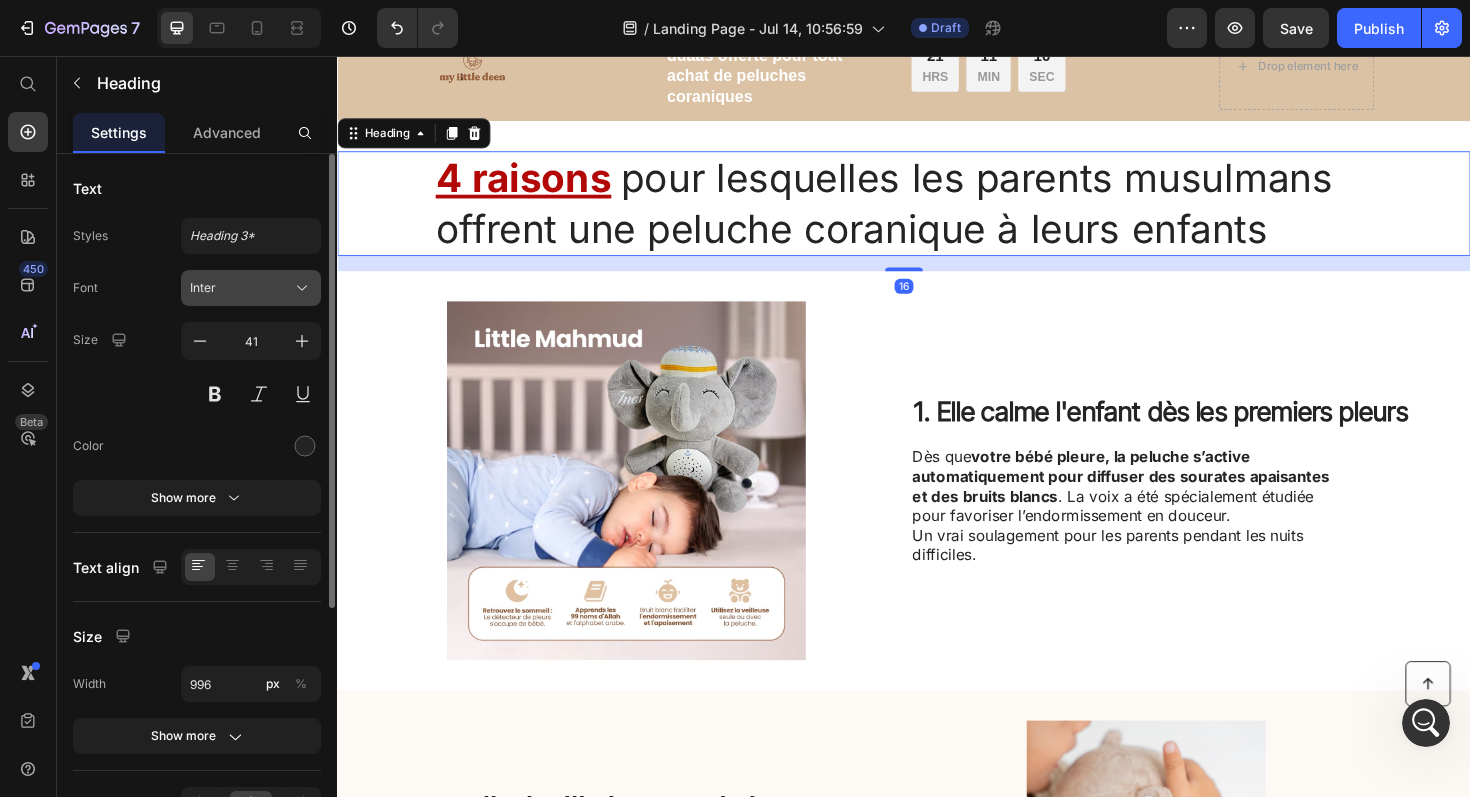 click on "Inter" at bounding box center (251, 288) 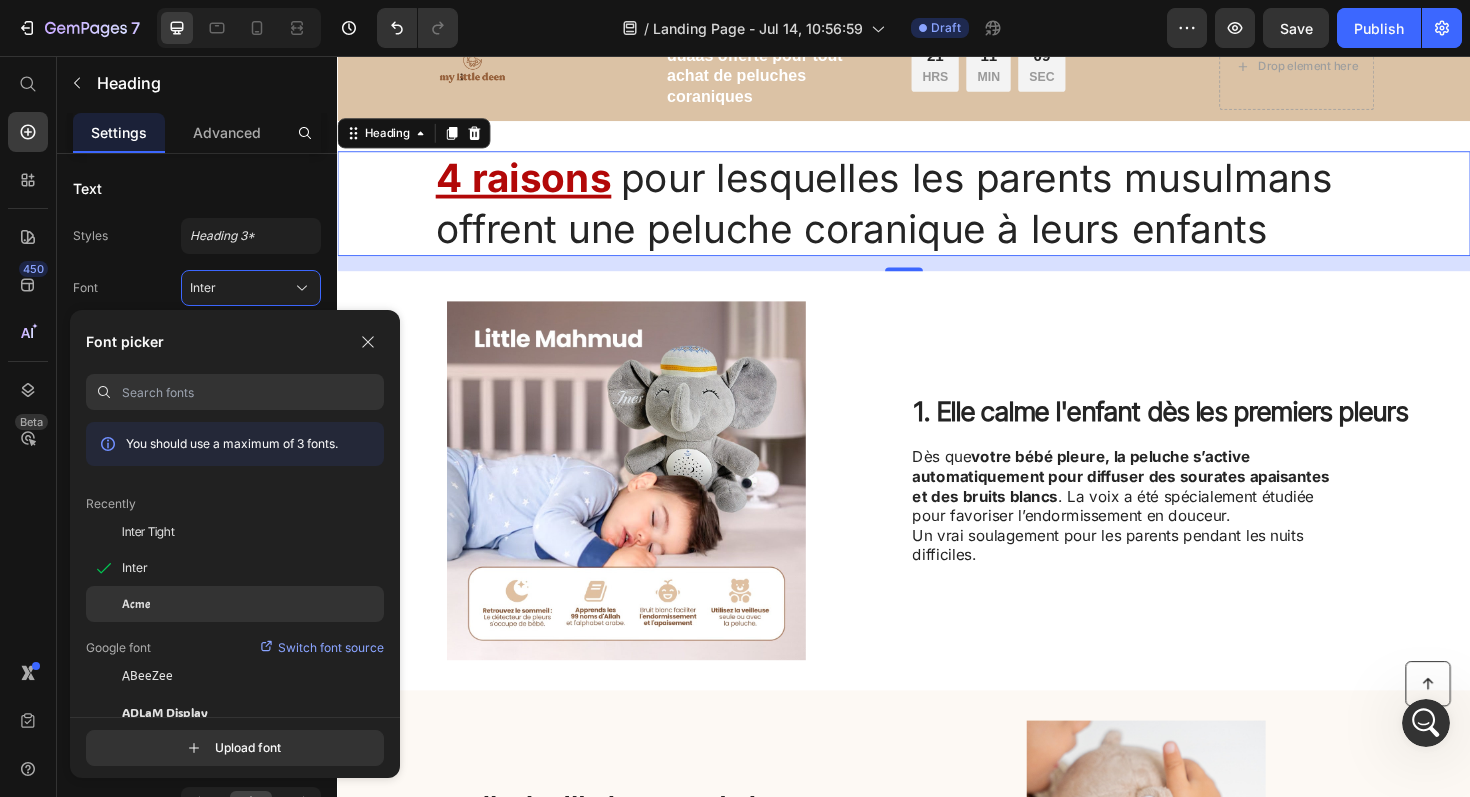 click on "Acme" 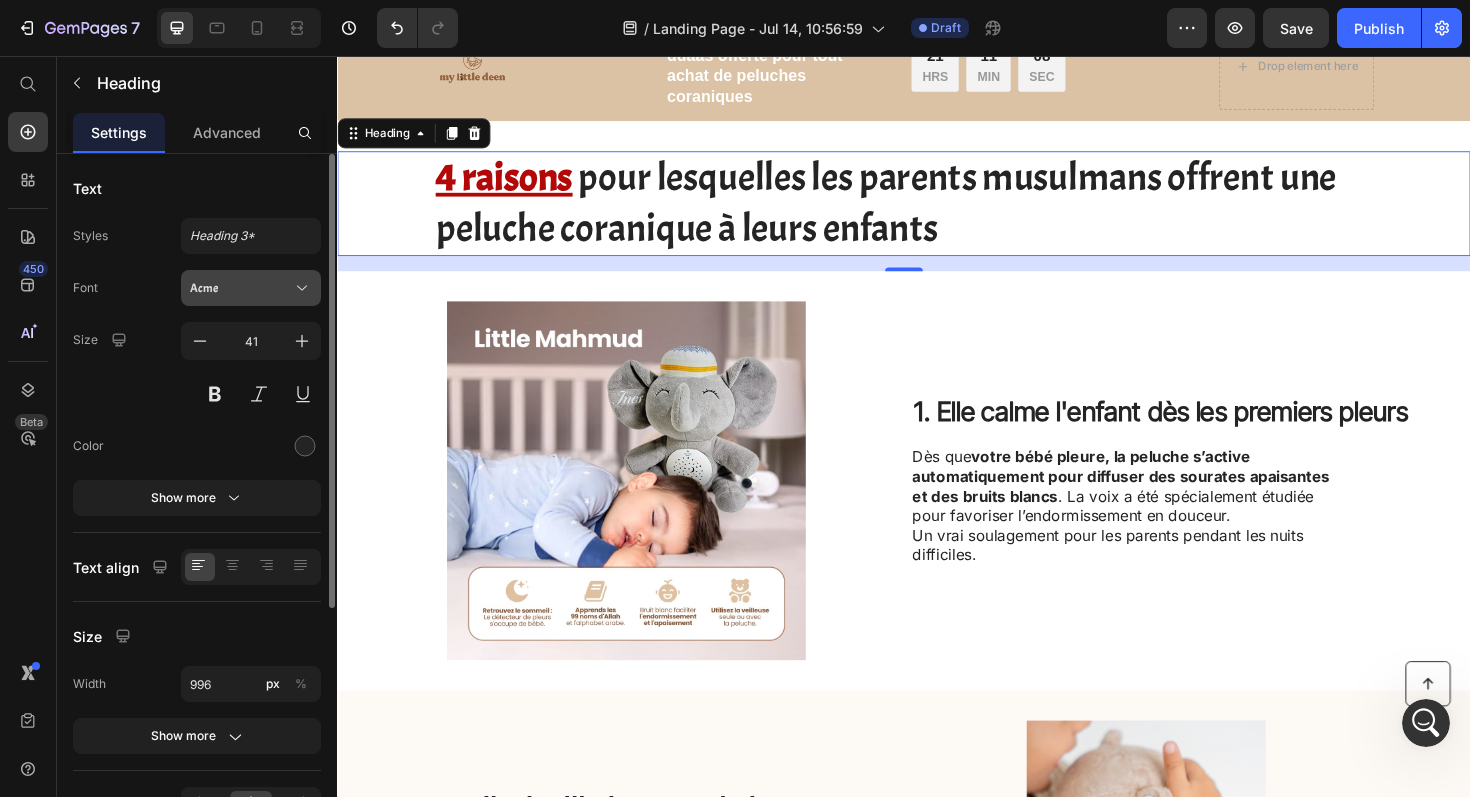 click on "Acme" at bounding box center [241, 288] 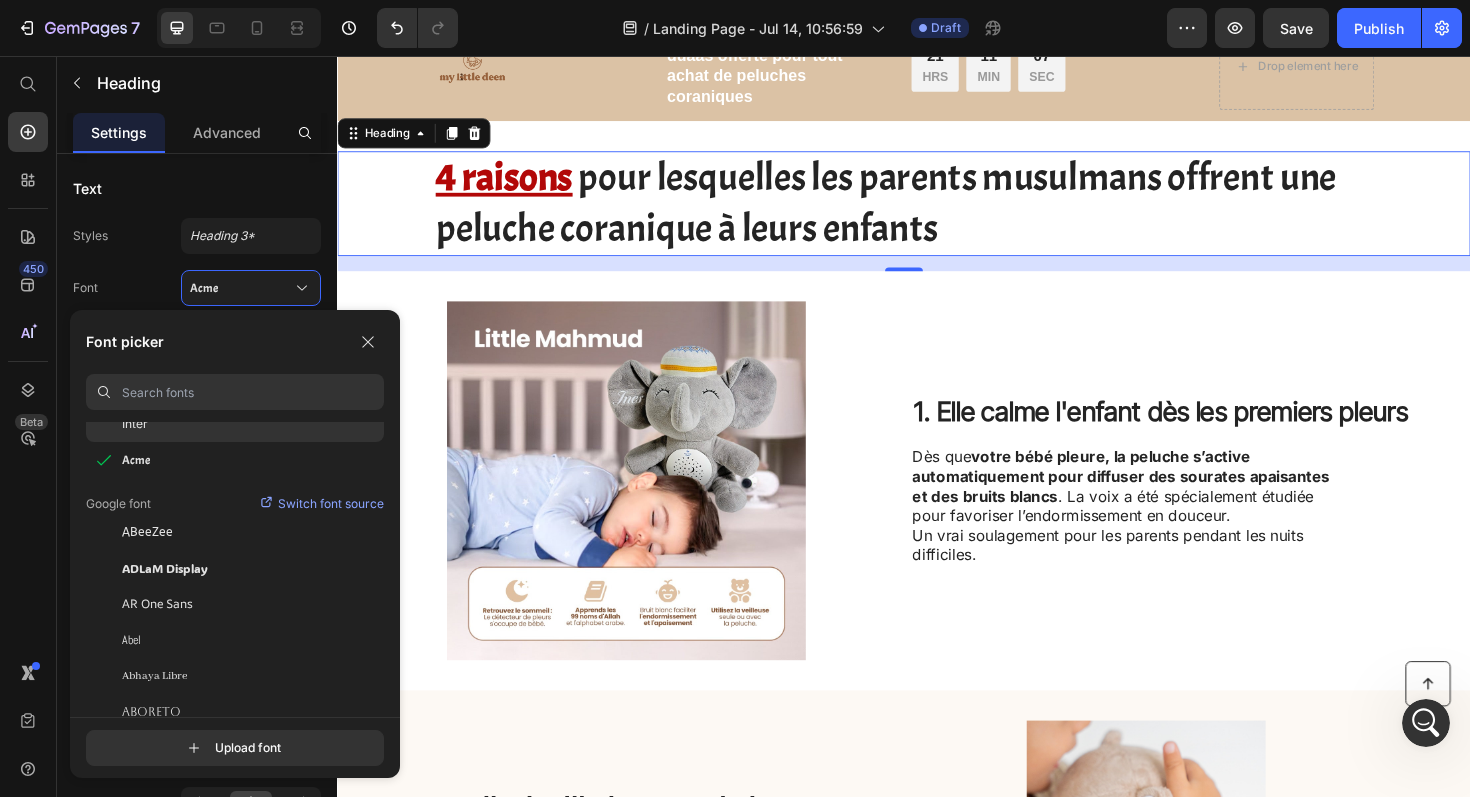 scroll, scrollTop: 149, scrollLeft: 0, axis: vertical 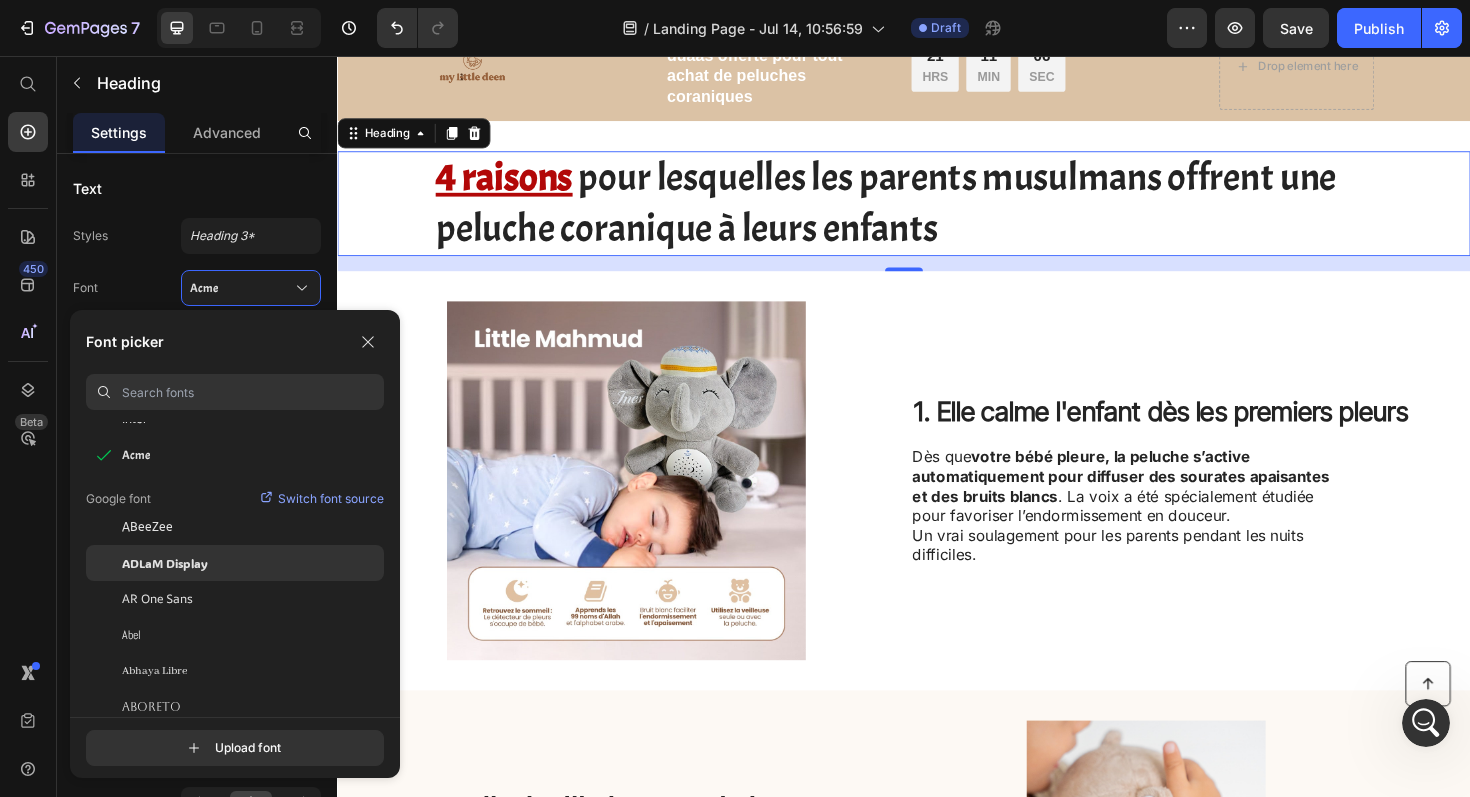 click on "ADLaM Display" 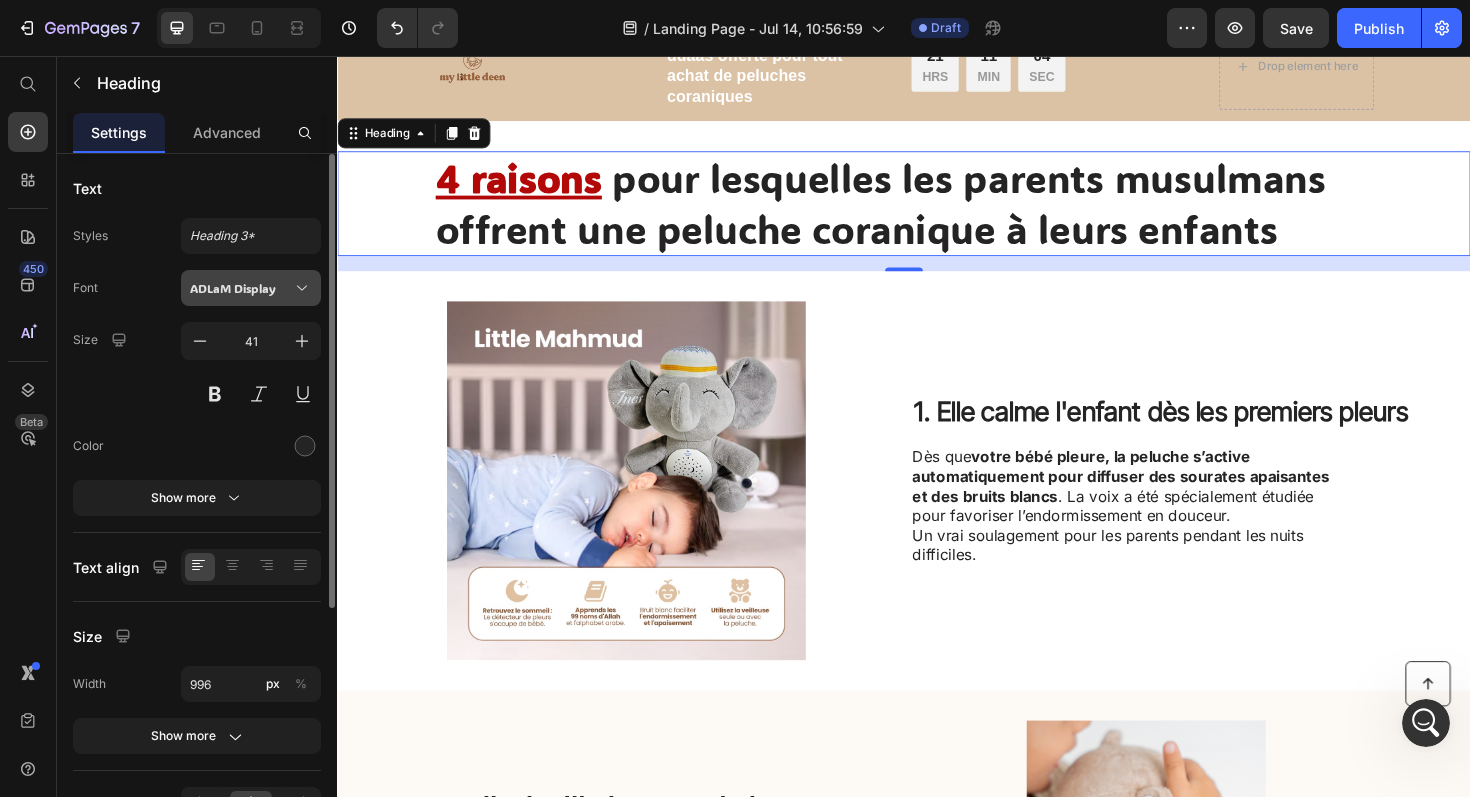 click on "ADLaM Display" at bounding box center [241, 288] 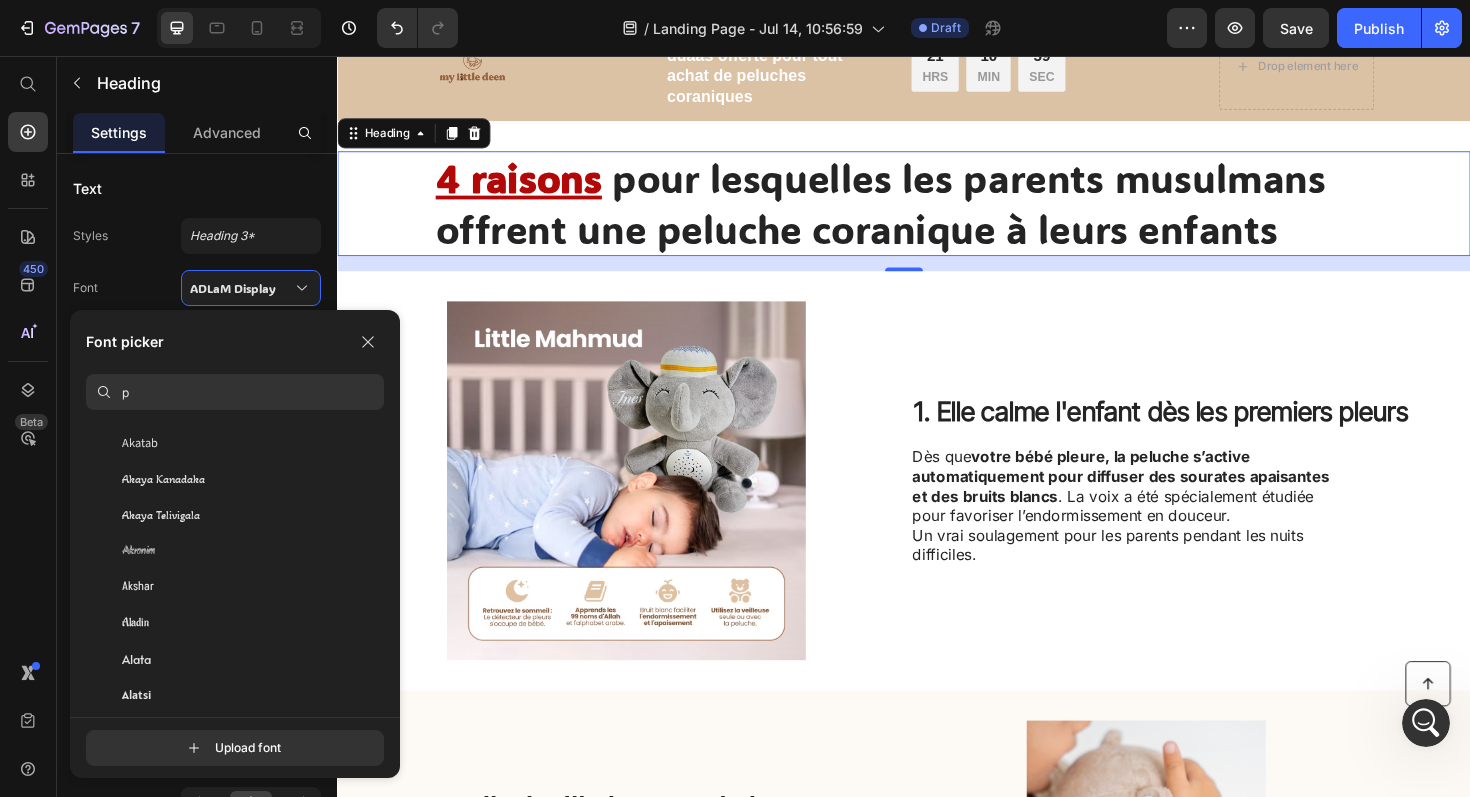 scroll, scrollTop: 0, scrollLeft: 0, axis: both 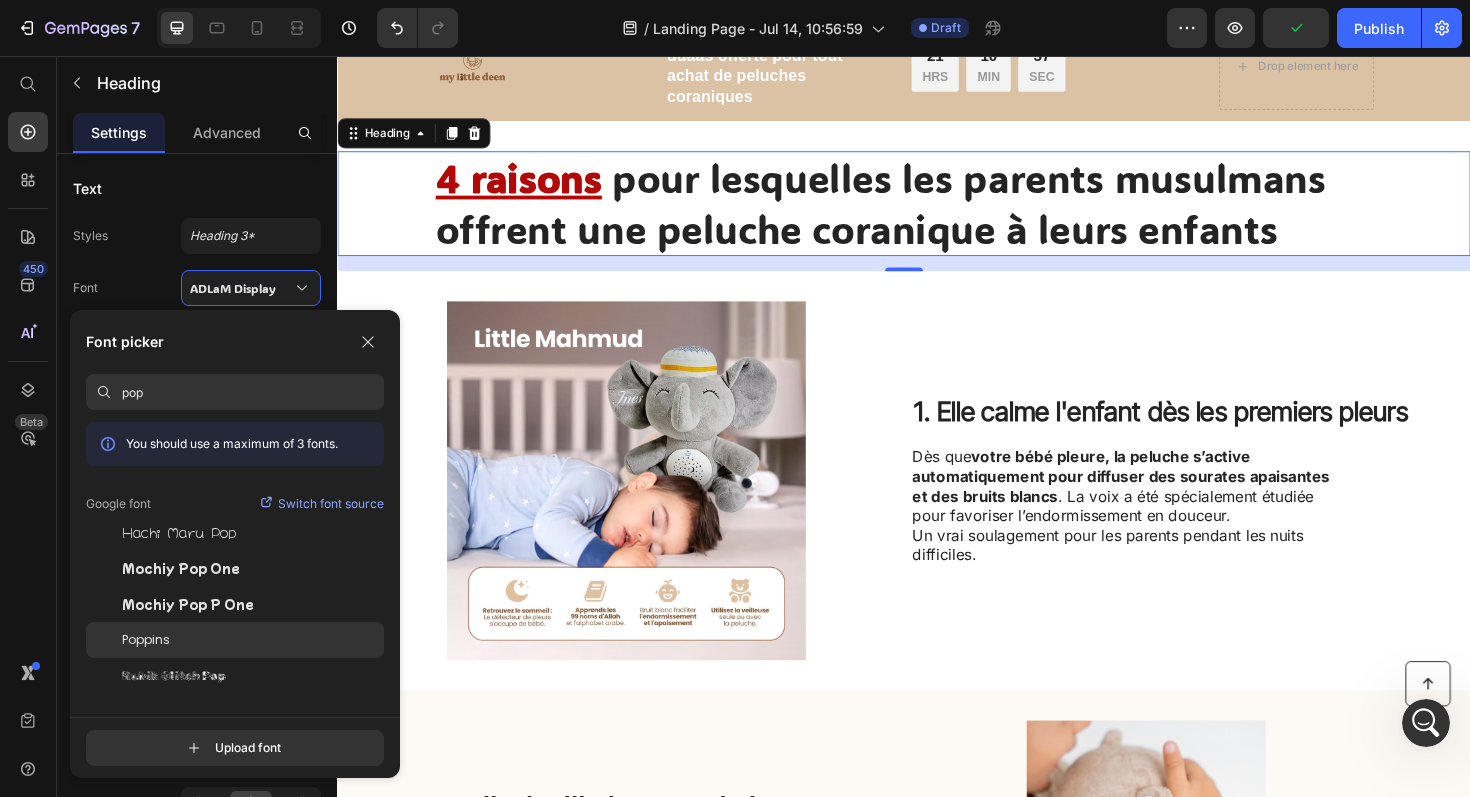 type on "pop" 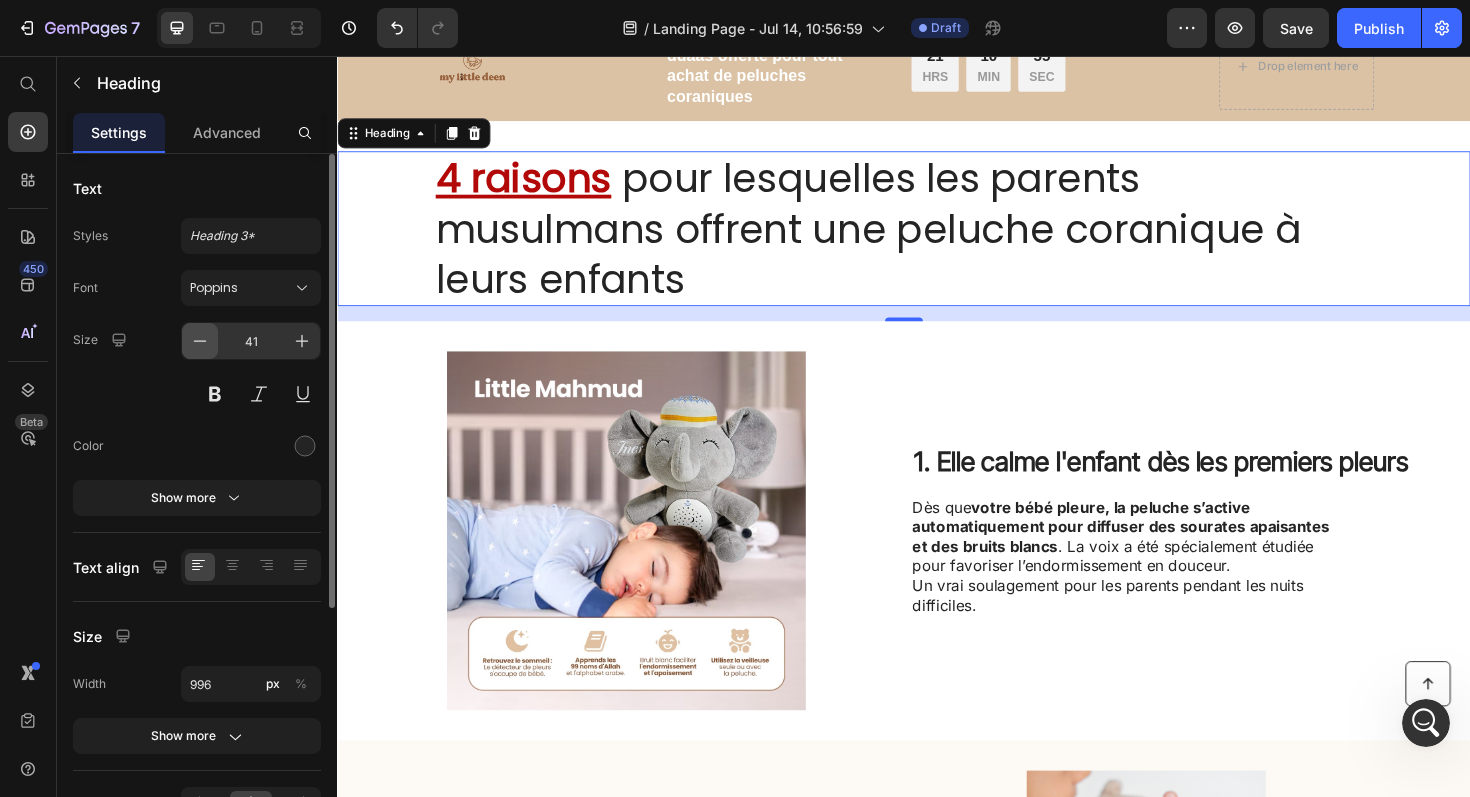 click 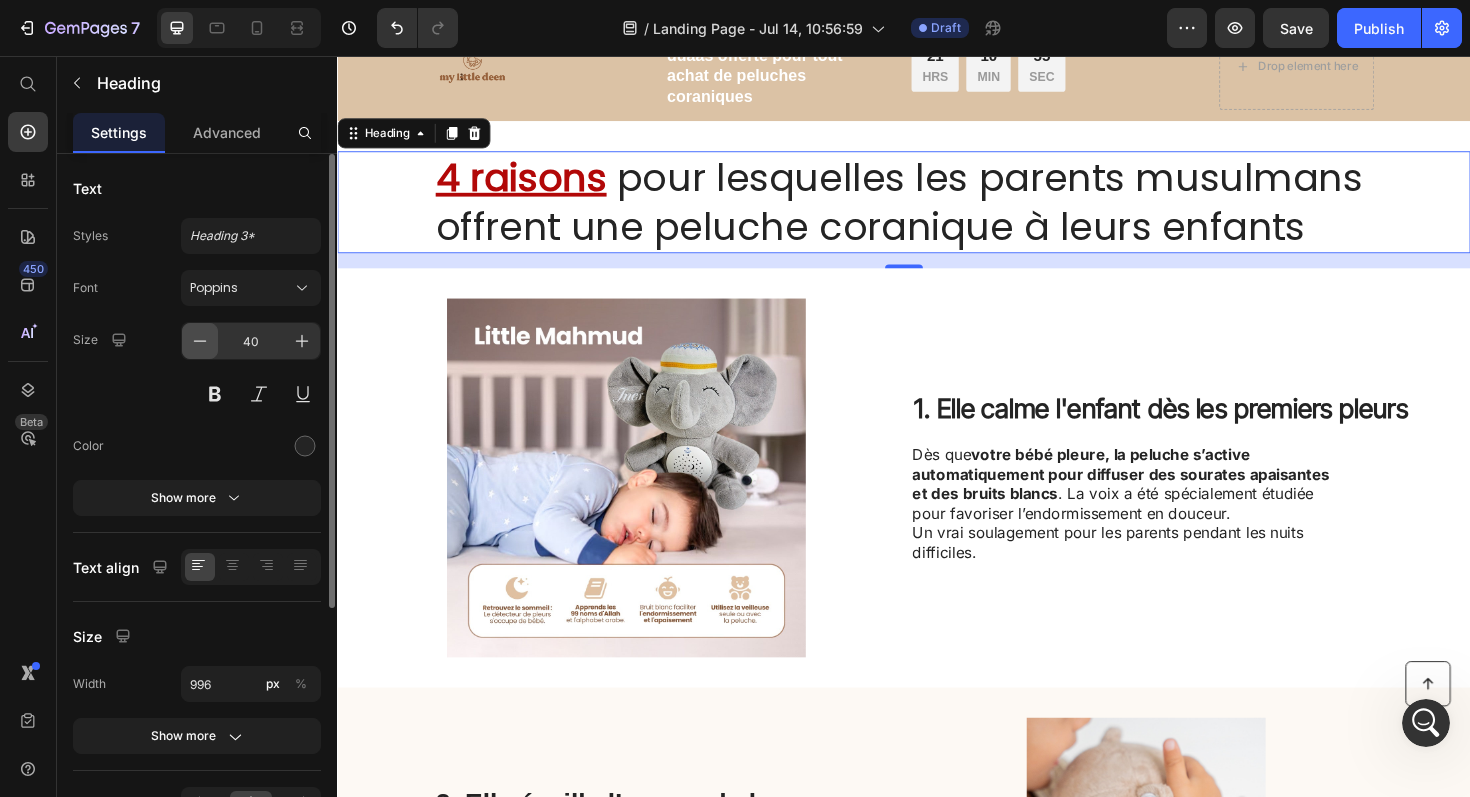 click 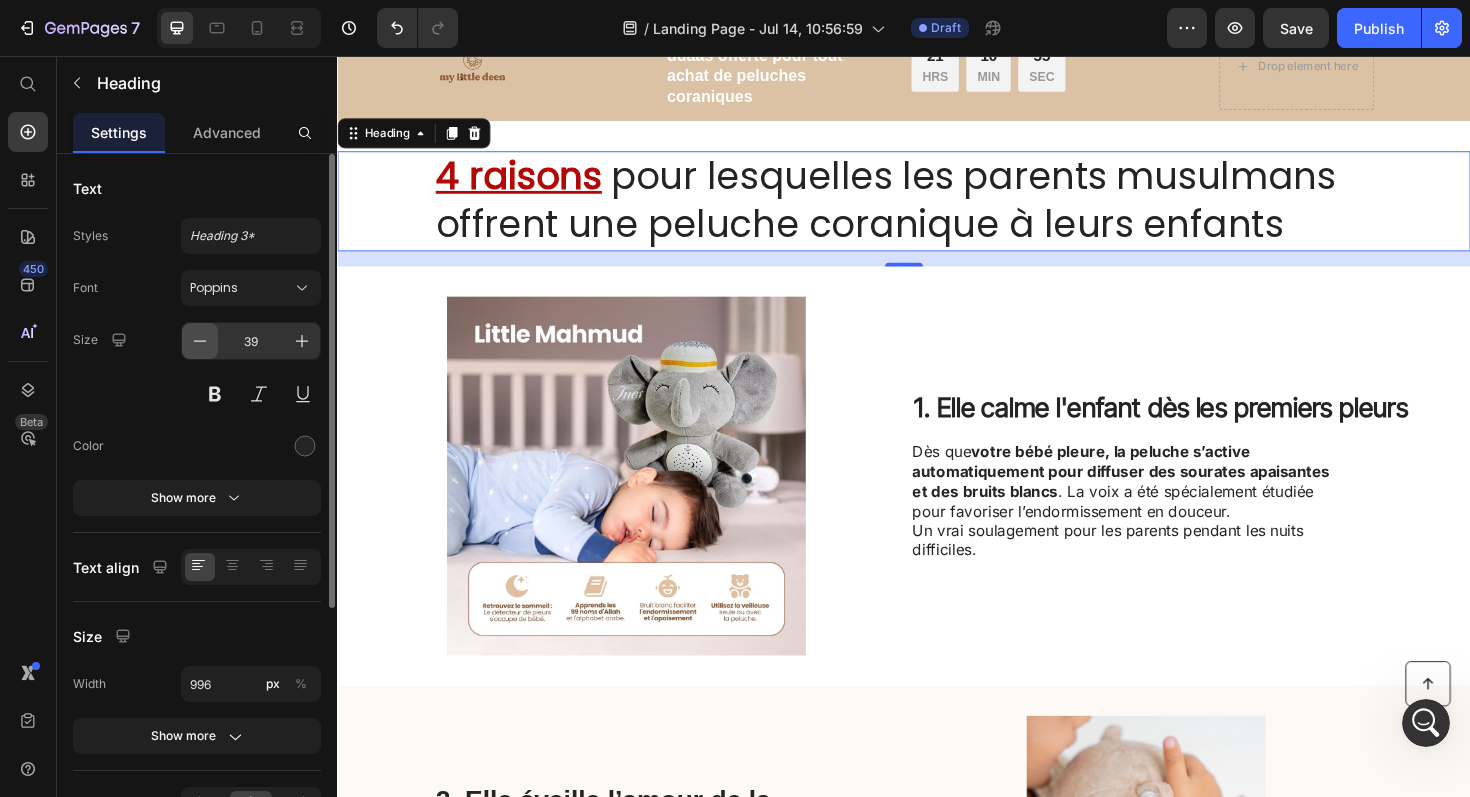 click 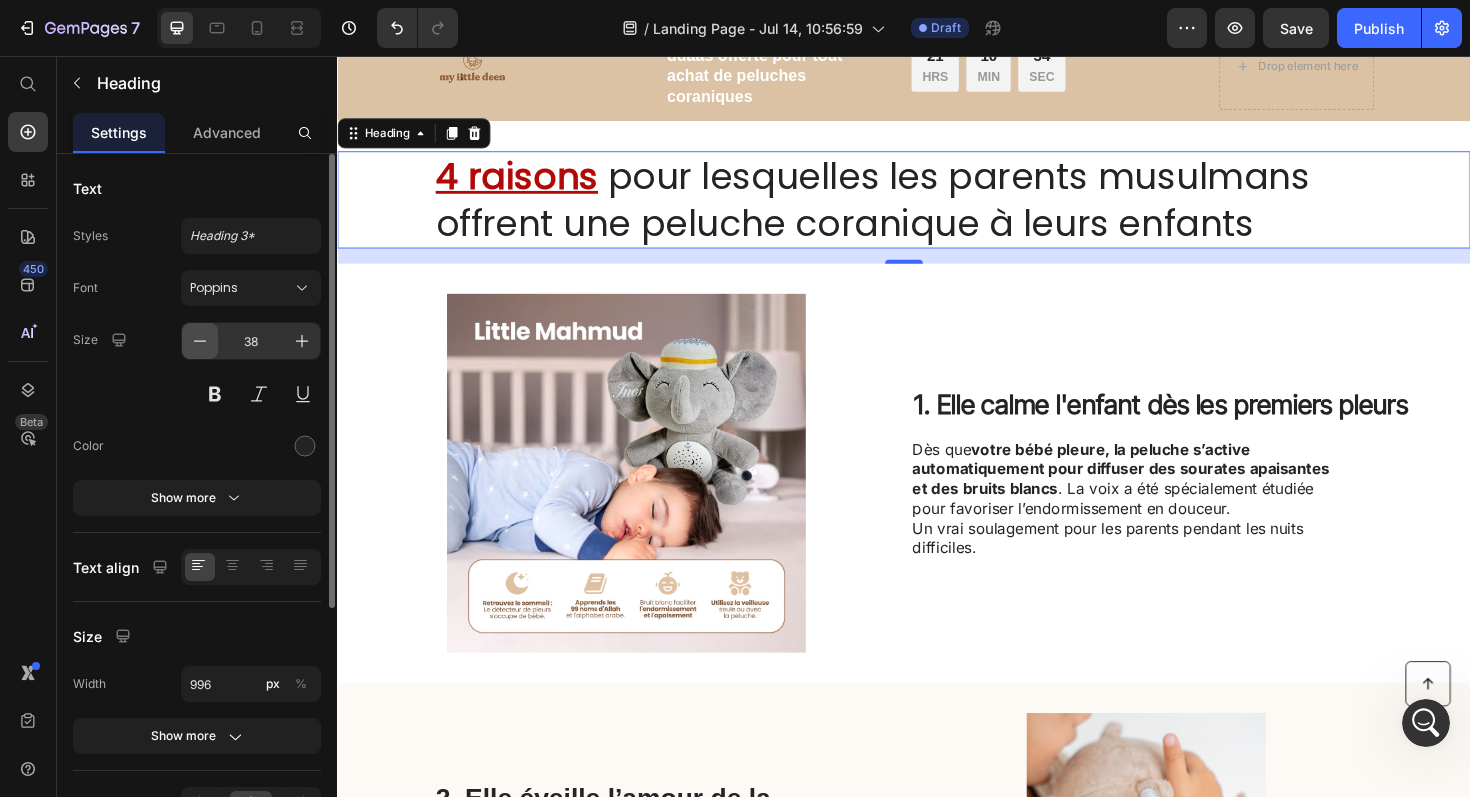 click 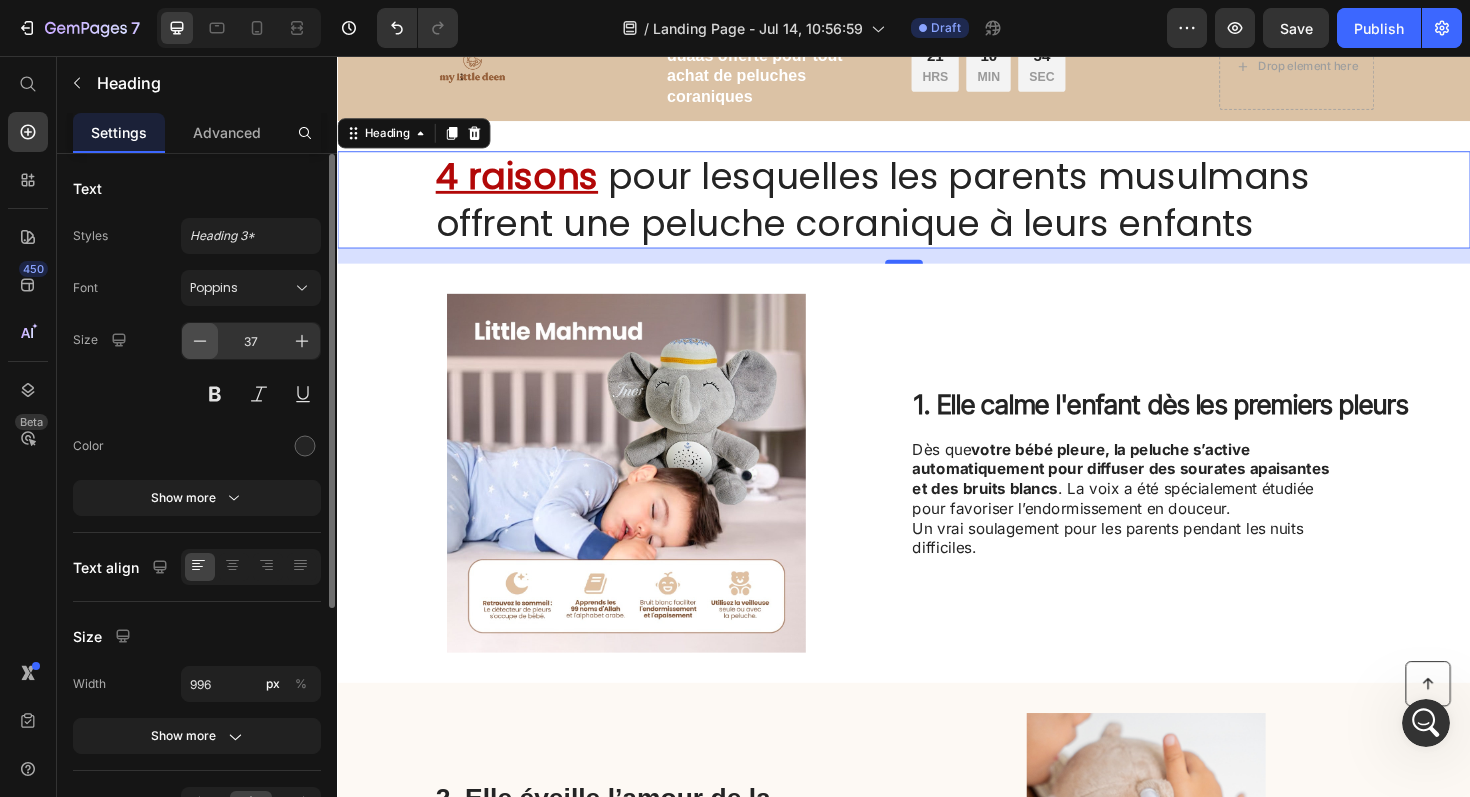 click 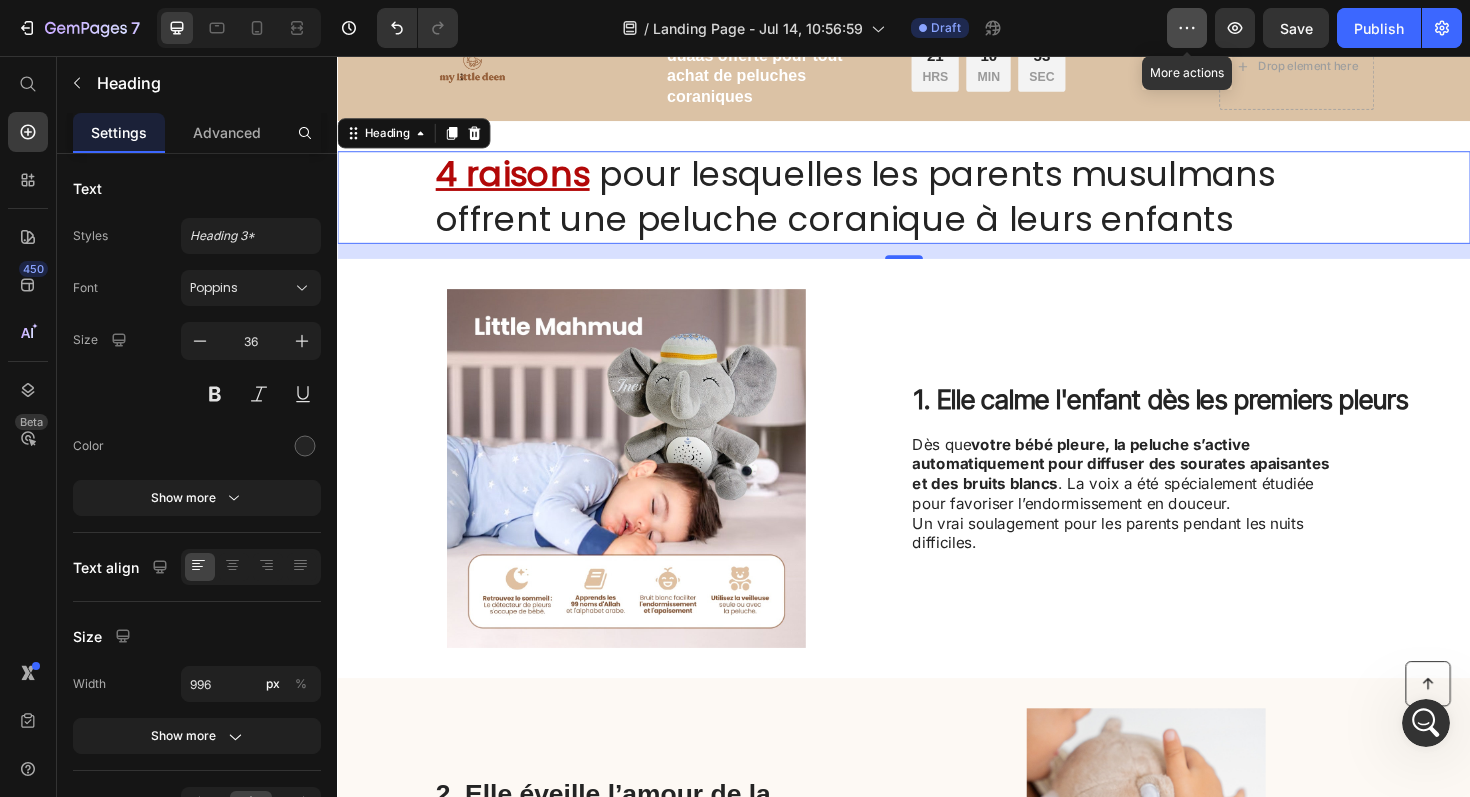 click 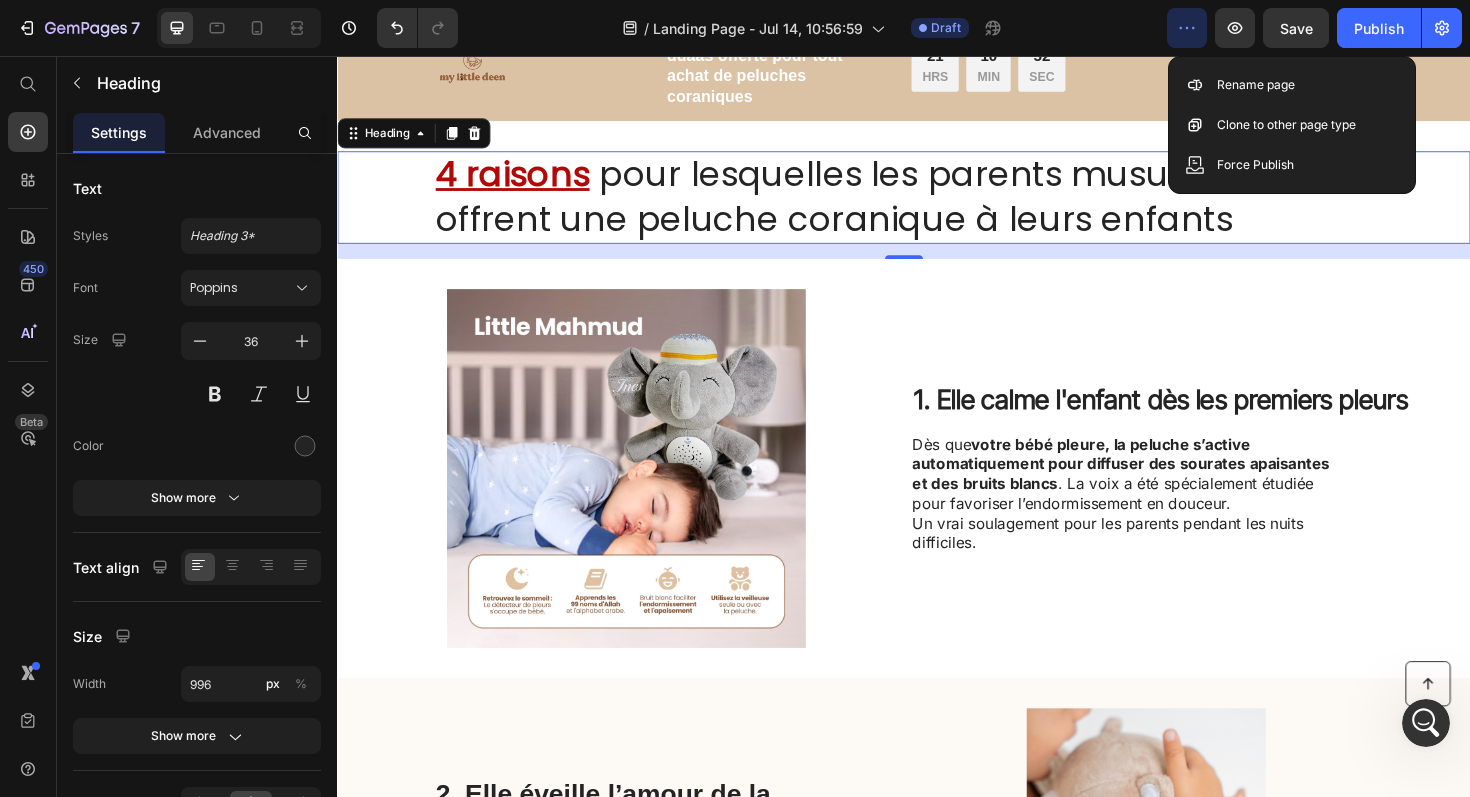 click 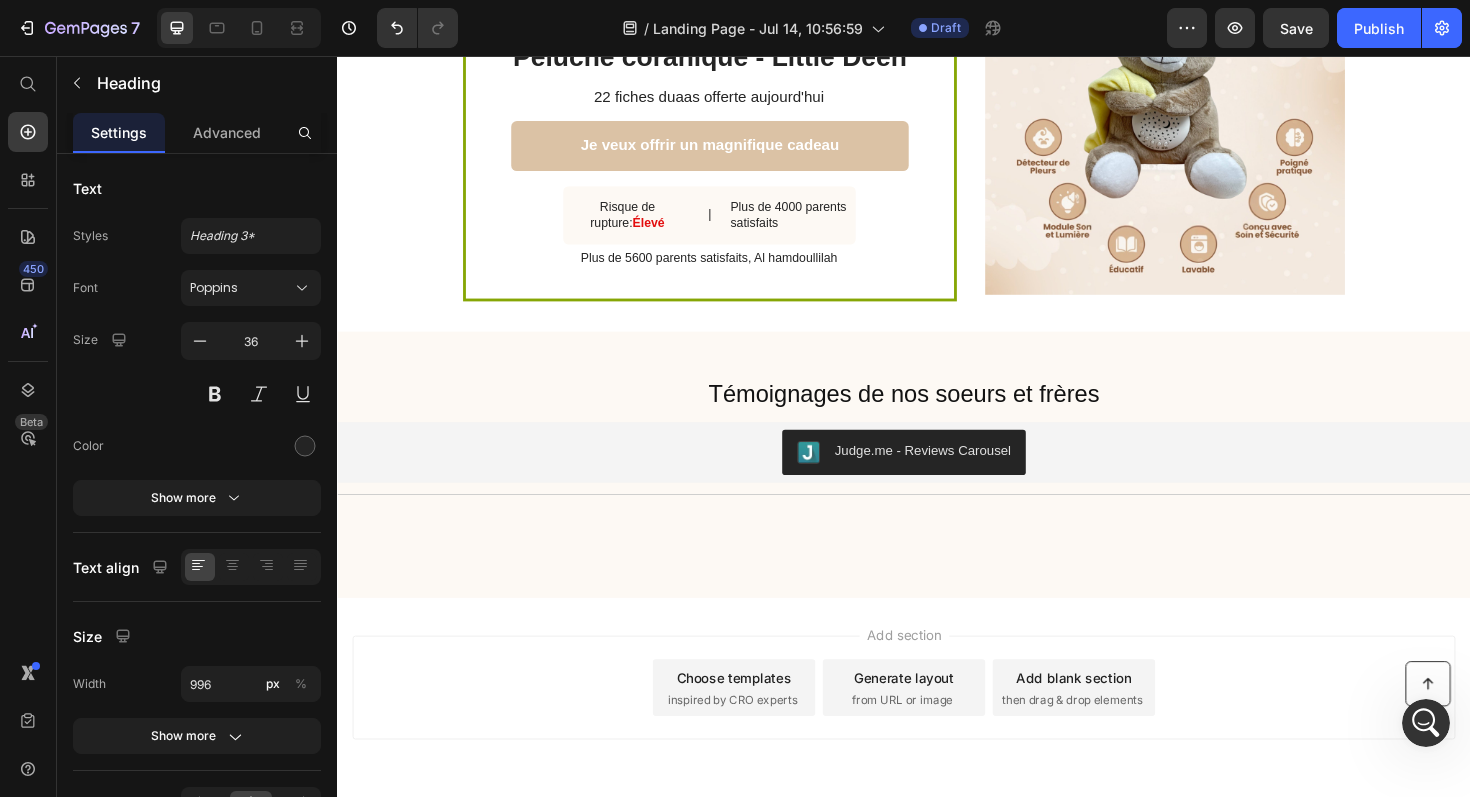 scroll, scrollTop: 2323, scrollLeft: 0, axis: vertical 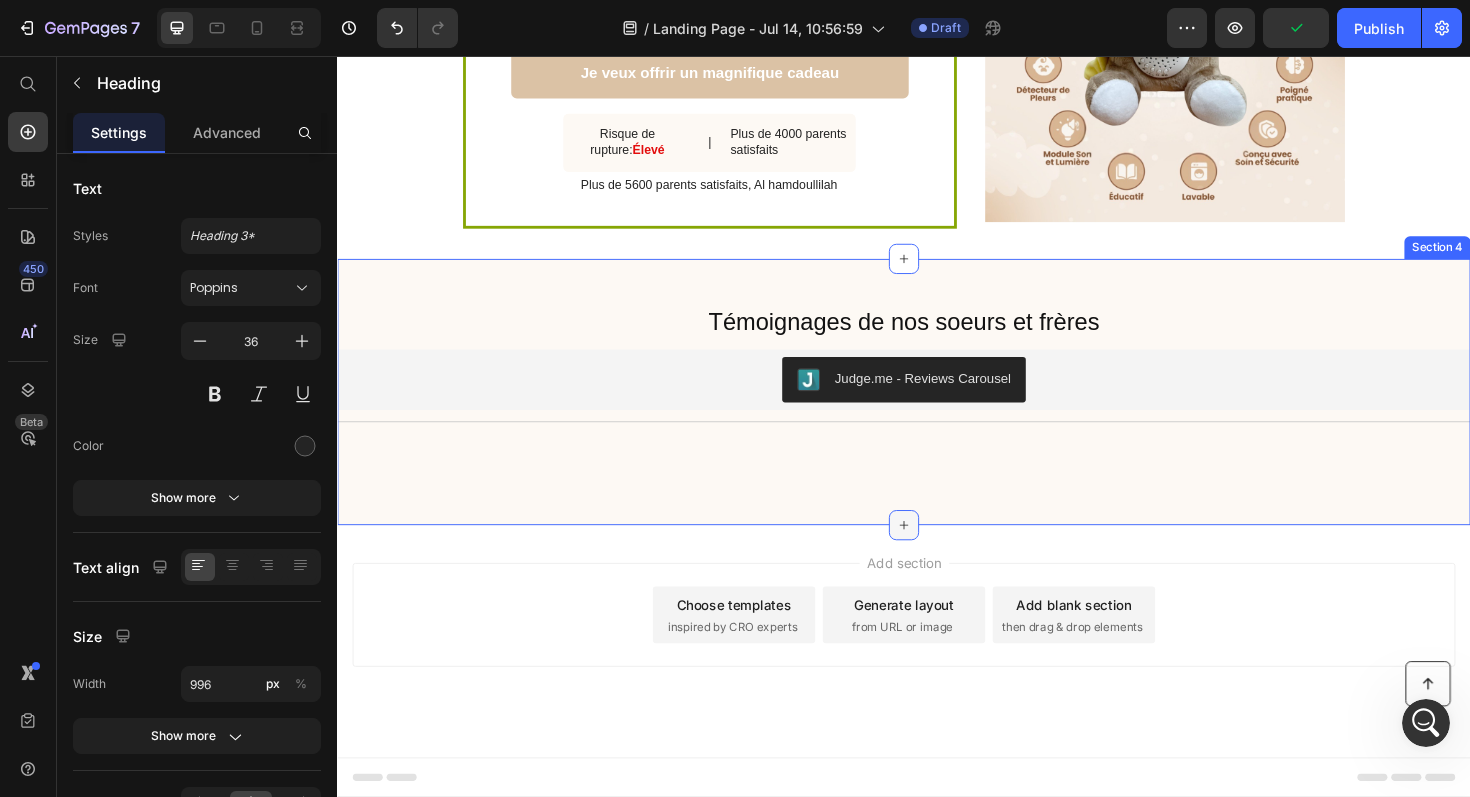 click at bounding box center [937, 553] 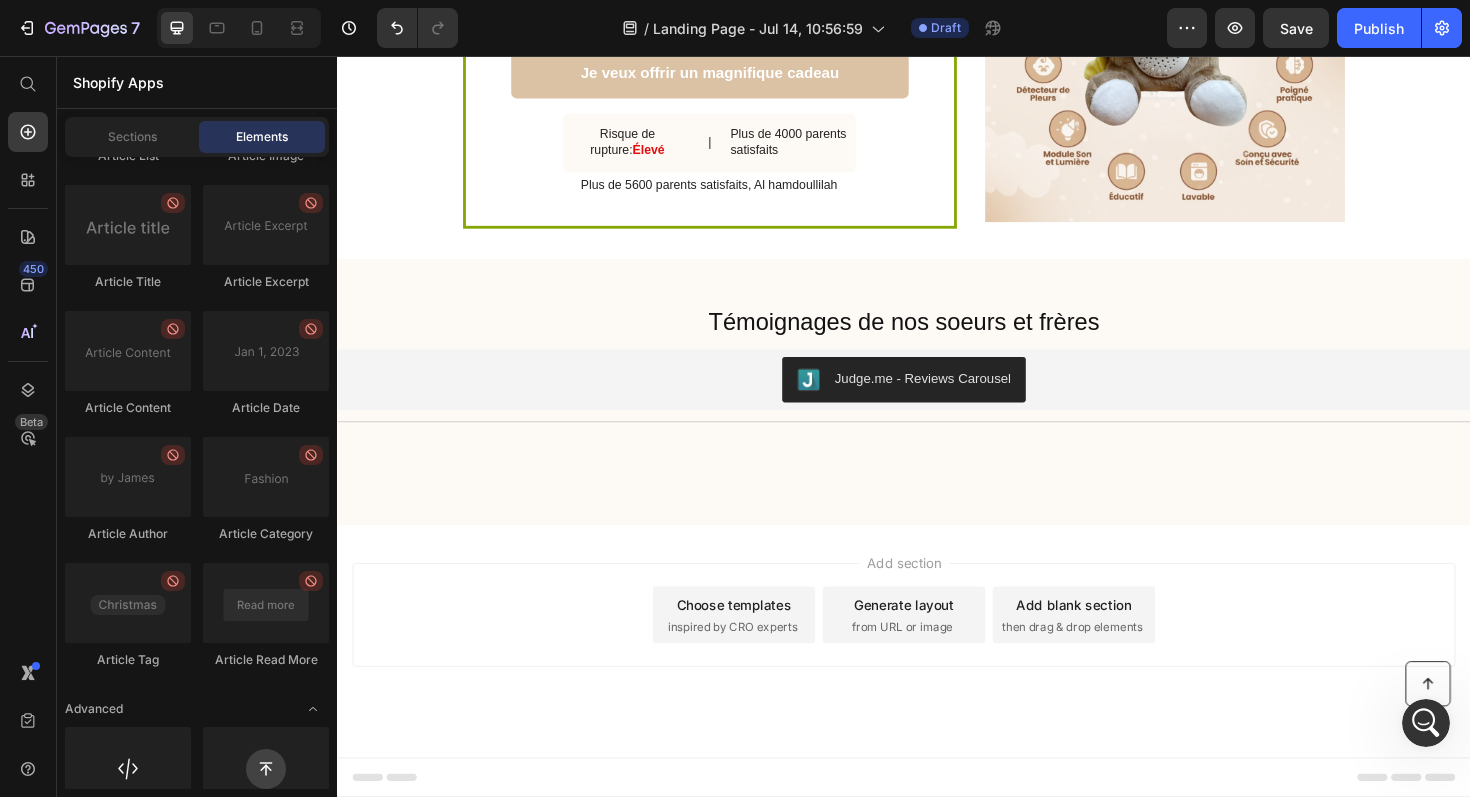 click on "Add section Choose templates inspired by CRO experts Generate layout from URL or image Add blank section then drag & drop elements" at bounding box center [937, 676] 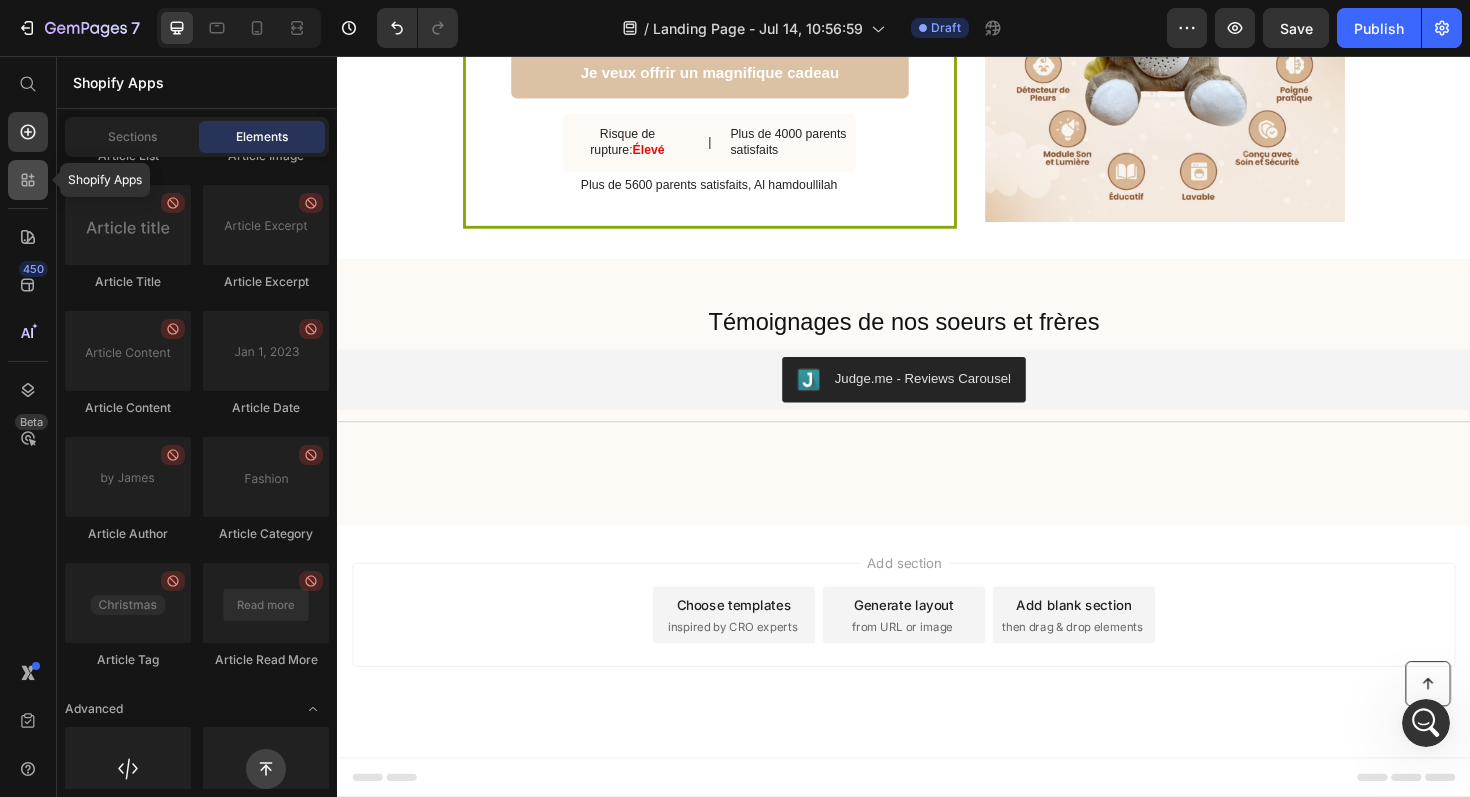 click 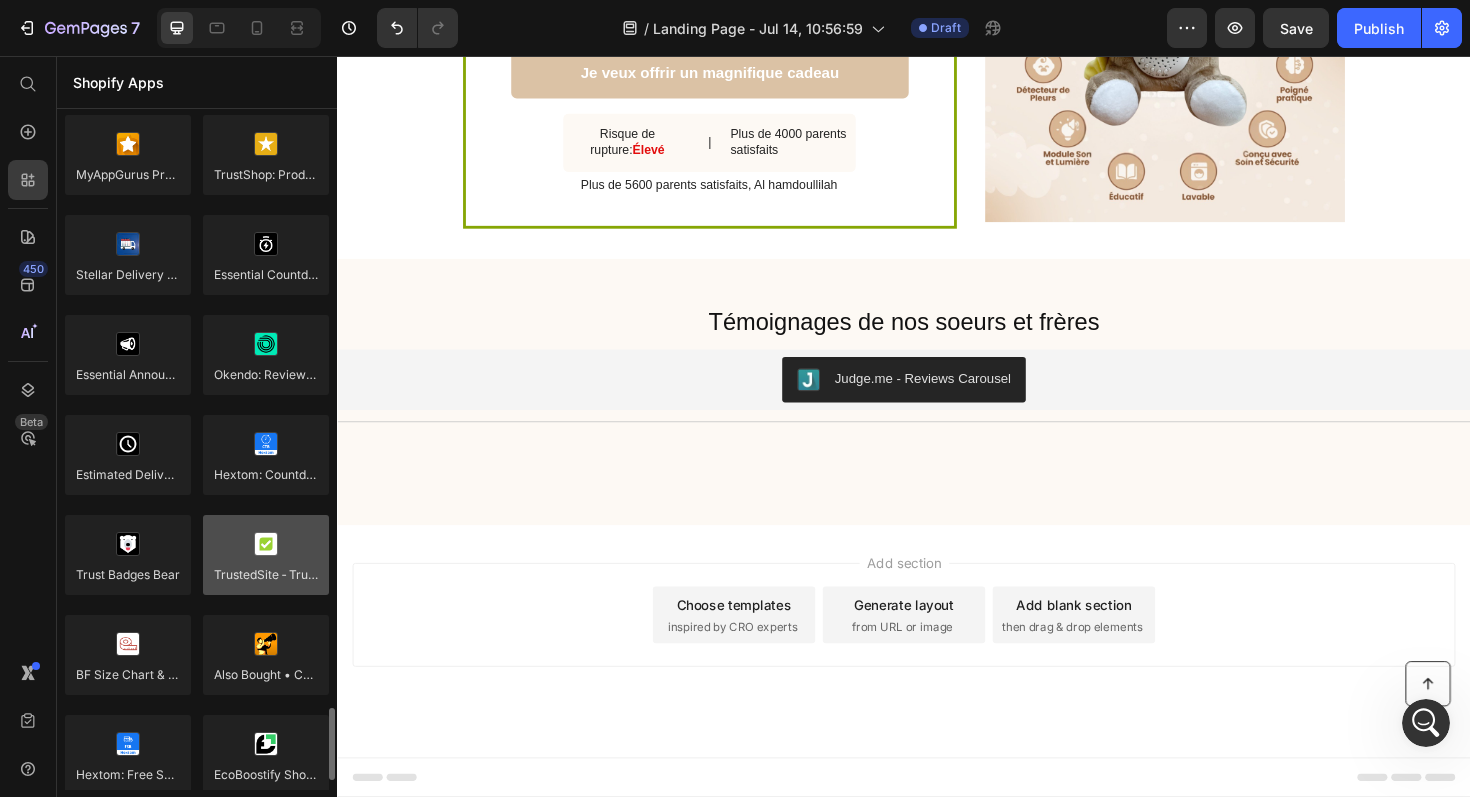 scroll, scrollTop: 5645, scrollLeft: 0, axis: vertical 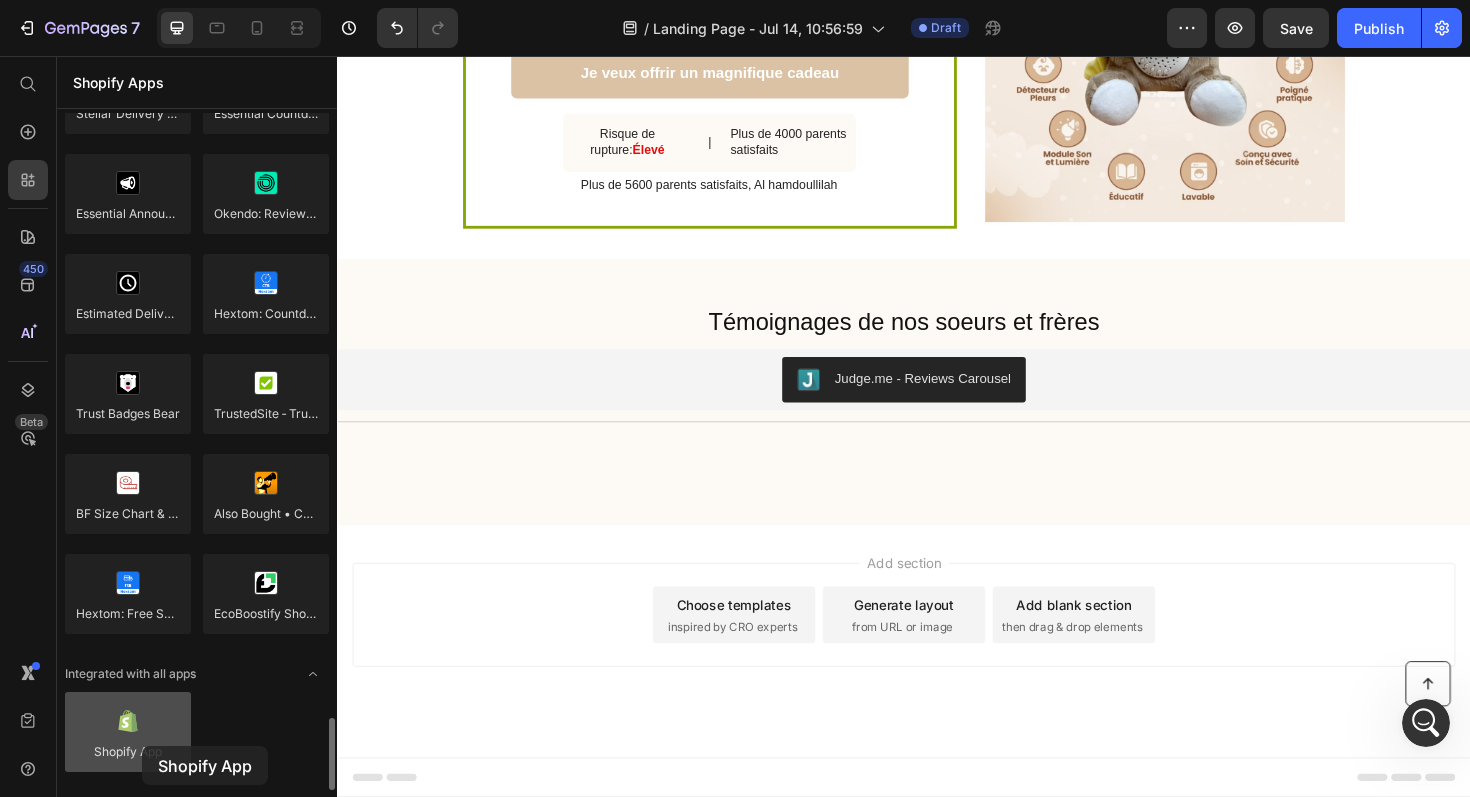 click at bounding box center [128, 732] 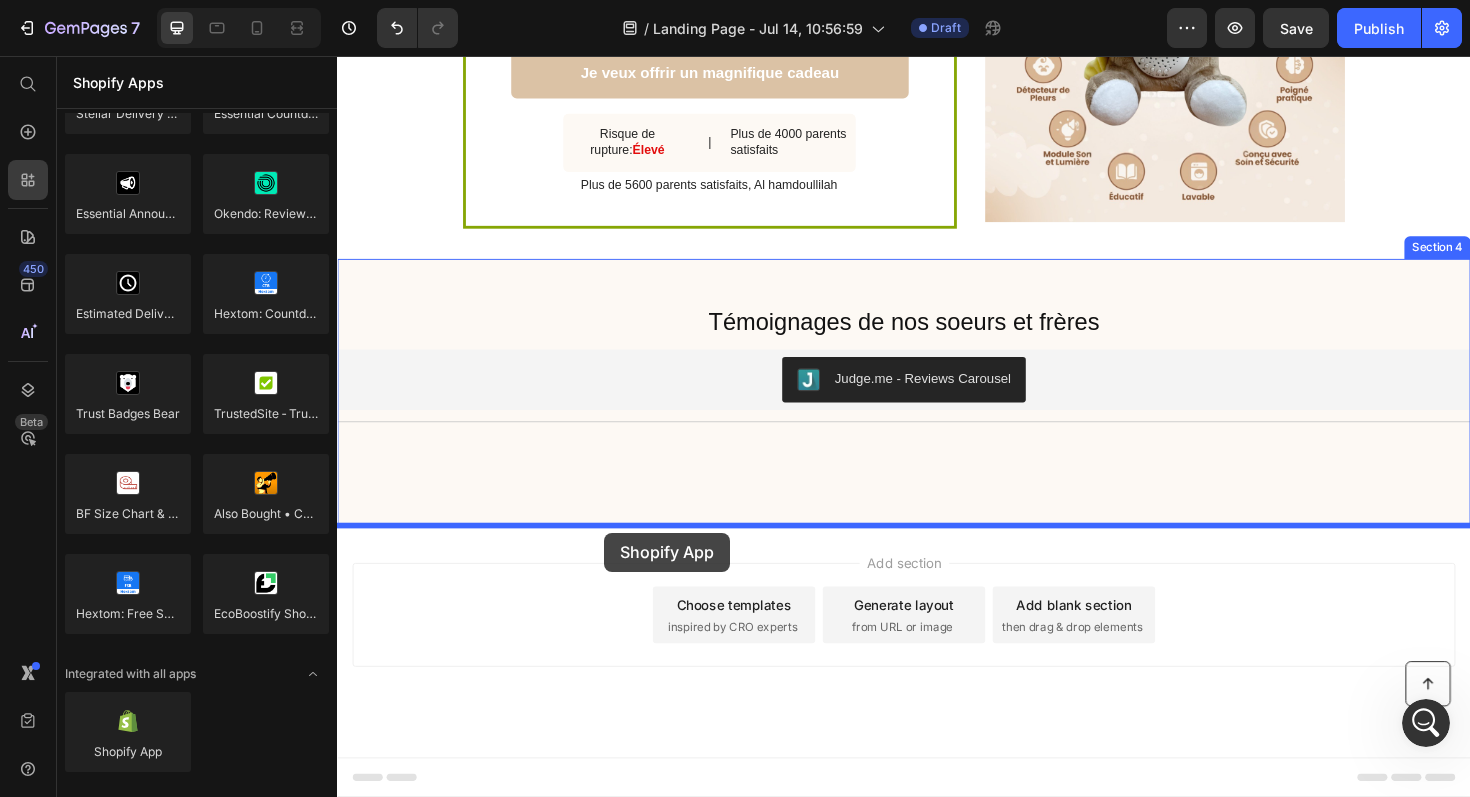 drag, startPoint x: 479, startPoint y: 802, endPoint x: 620, endPoint y: 561, distance: 279.21677 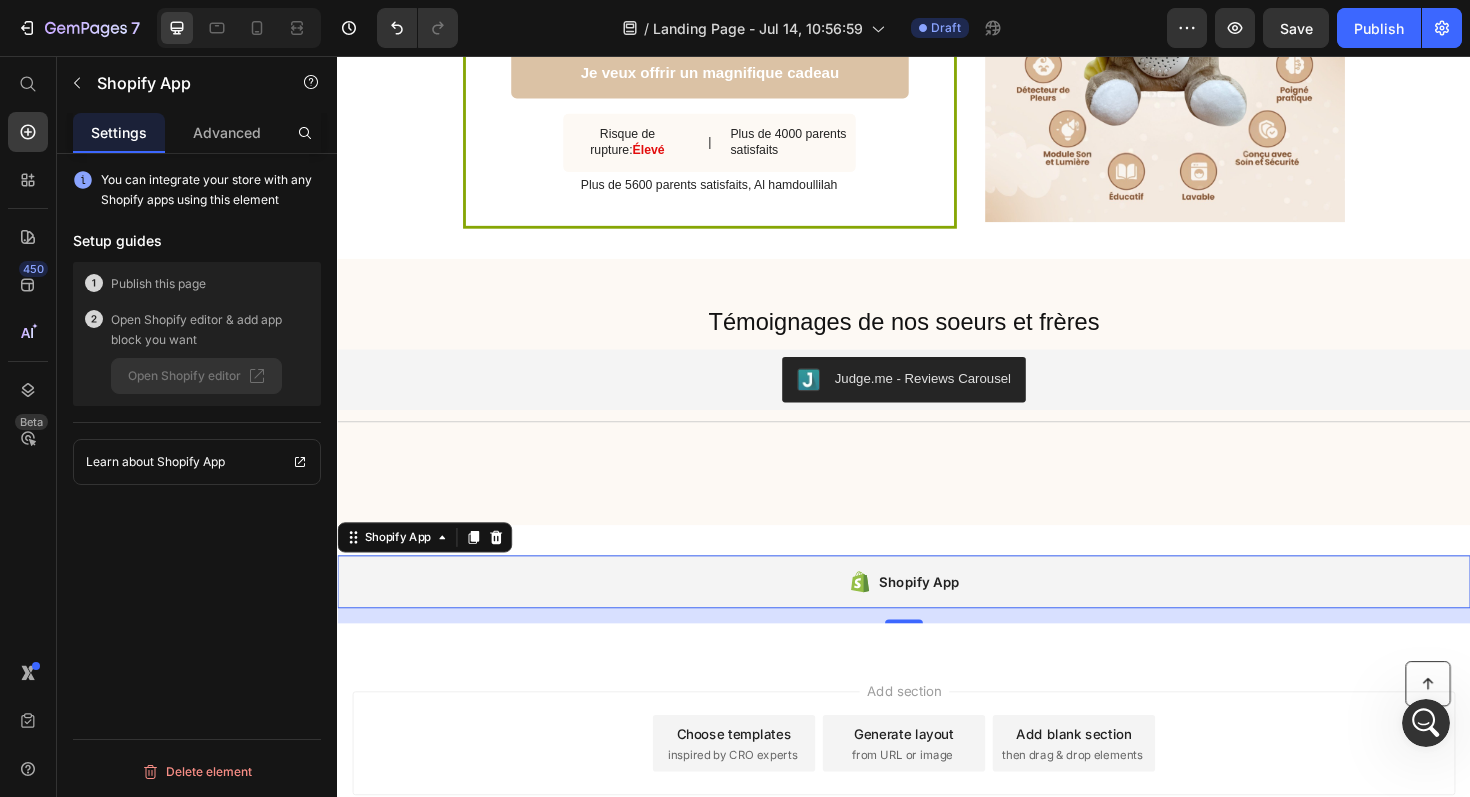 click on "Shopify App" at bounding box center (937, 613) 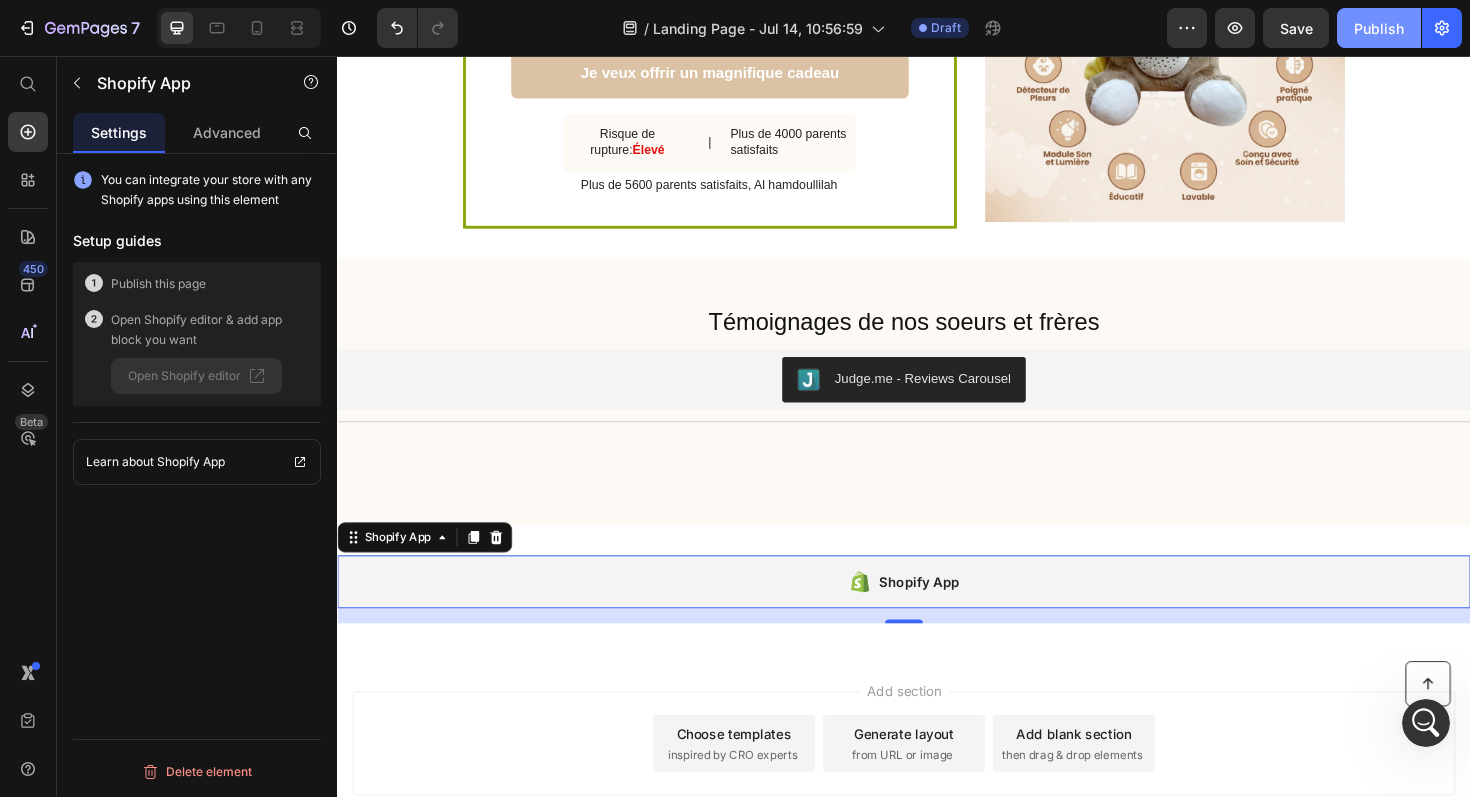 click on "Publish" at bounding box center (1379, 28) 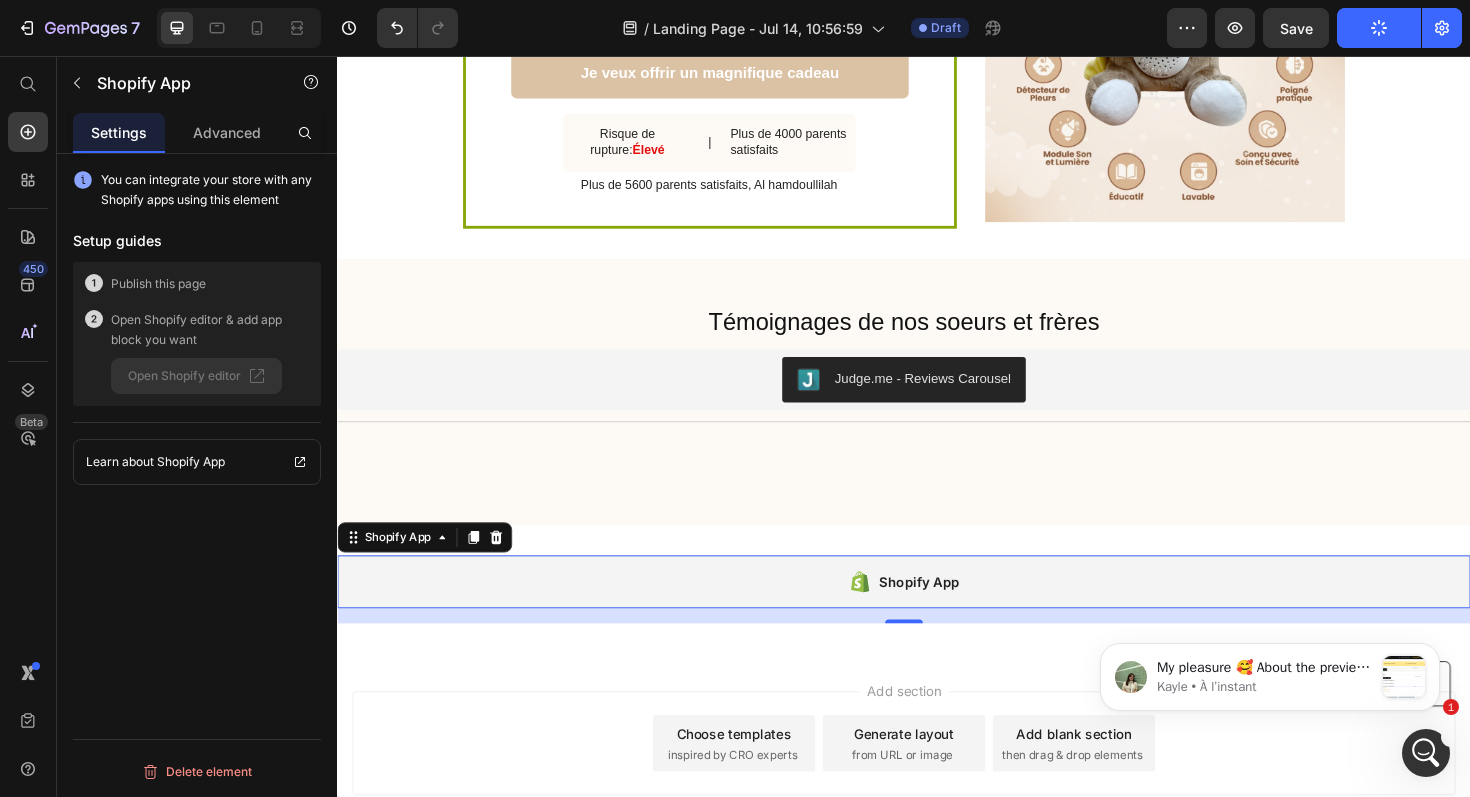 scroll, scrollTop: 0, scrollLeft: 0, axis: both 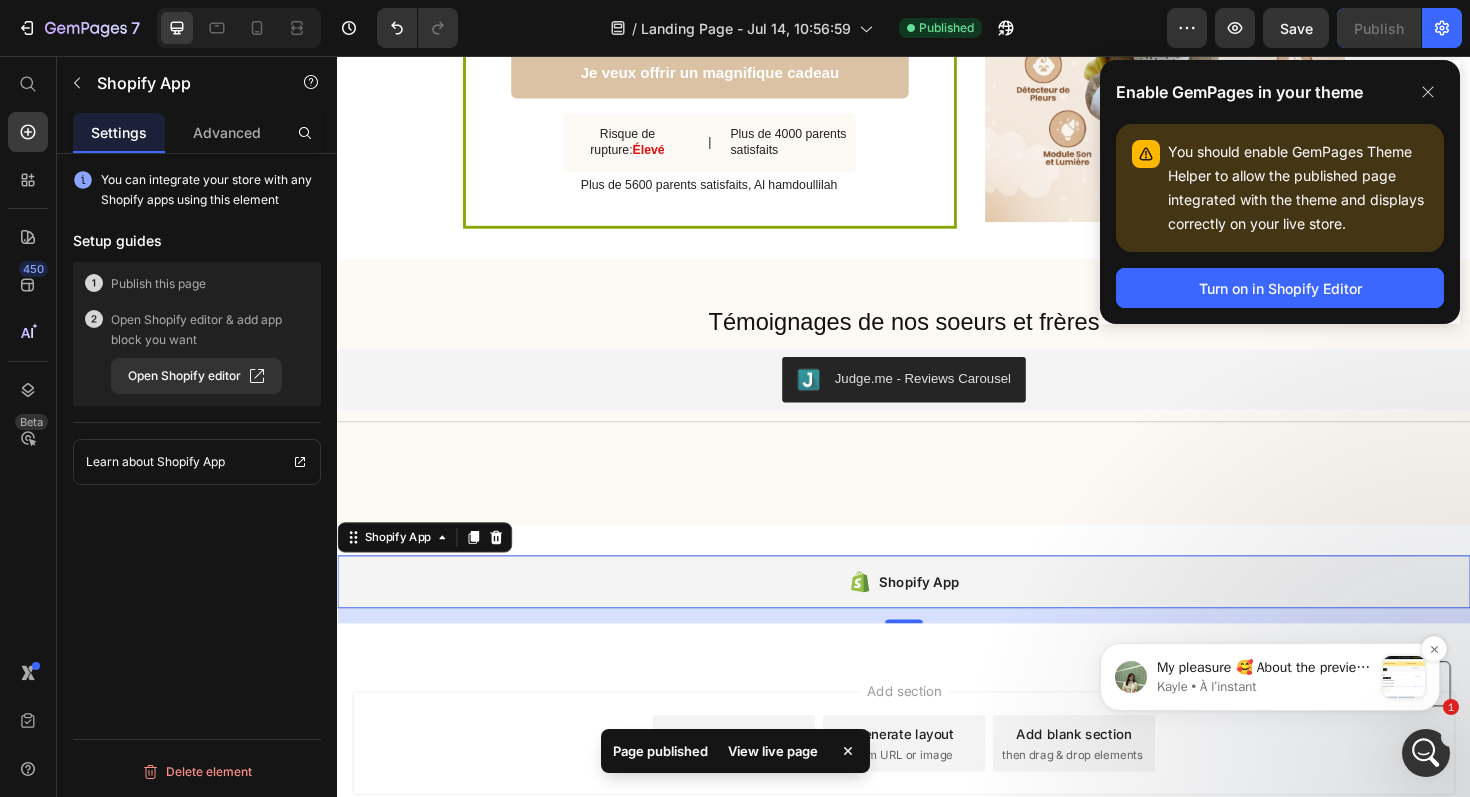 click at bounding box center (1404, 677) 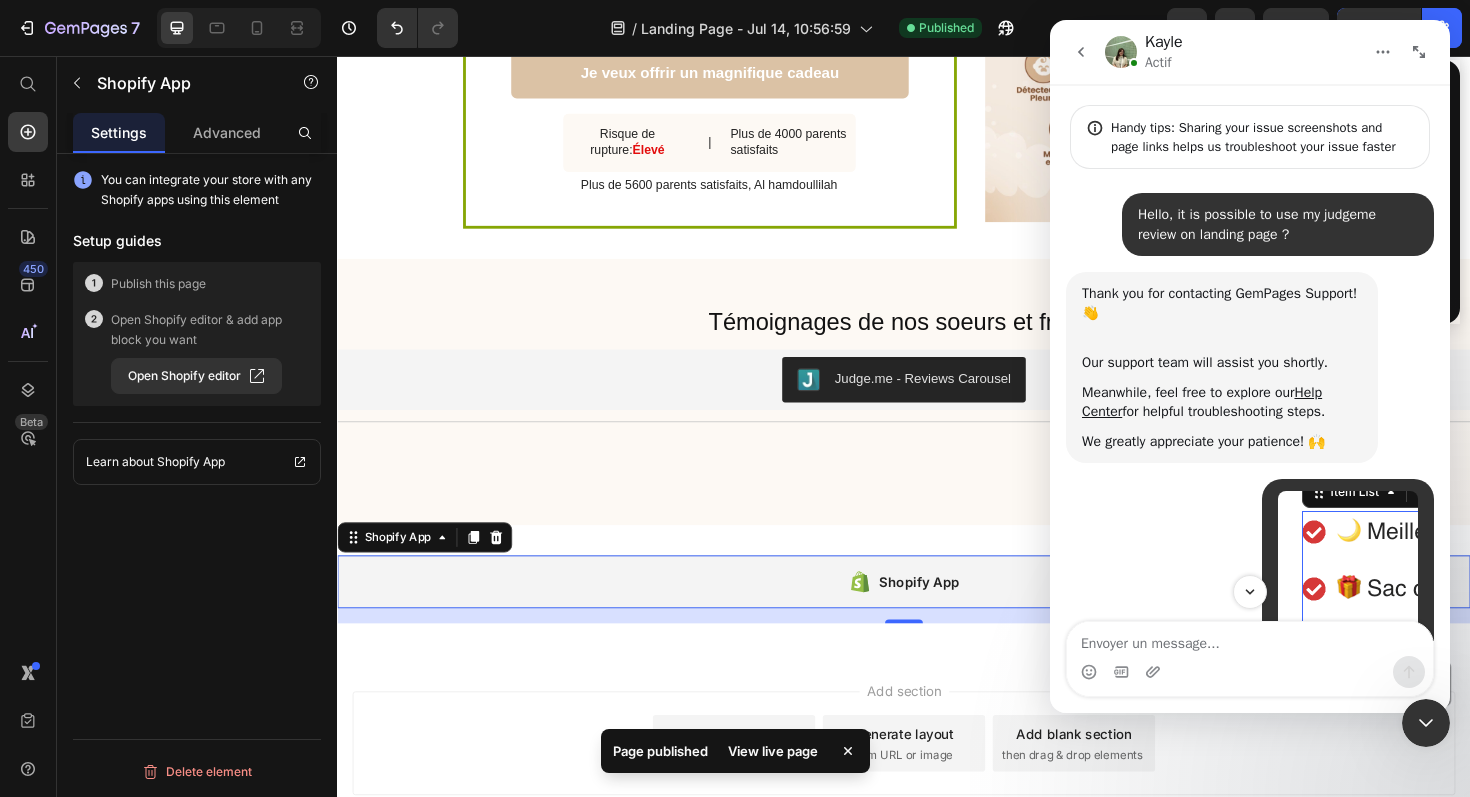 scroll, scrollTop: 445, scrollLeft: 0, axis: vertical 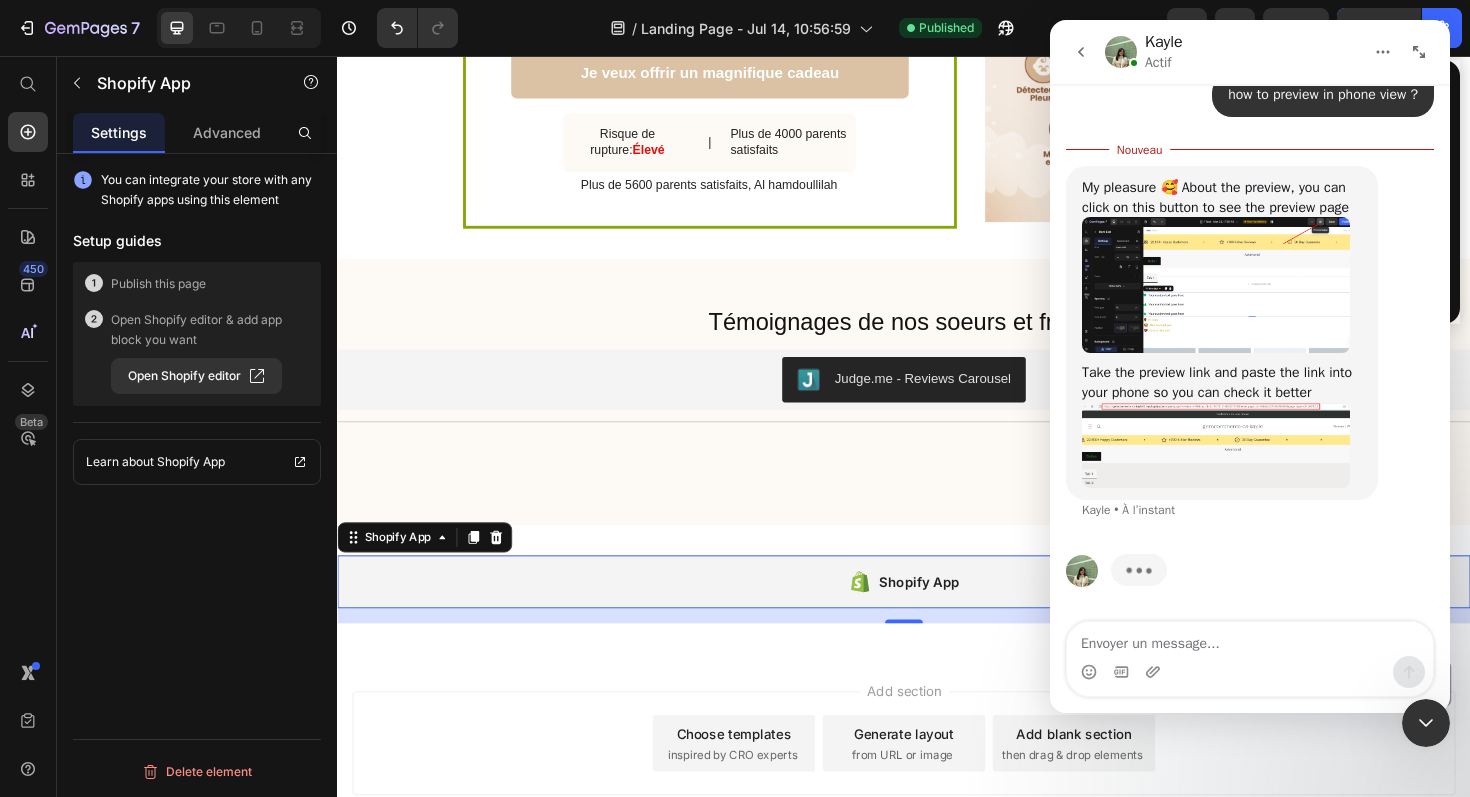 click at bounding box center (1216, 285) 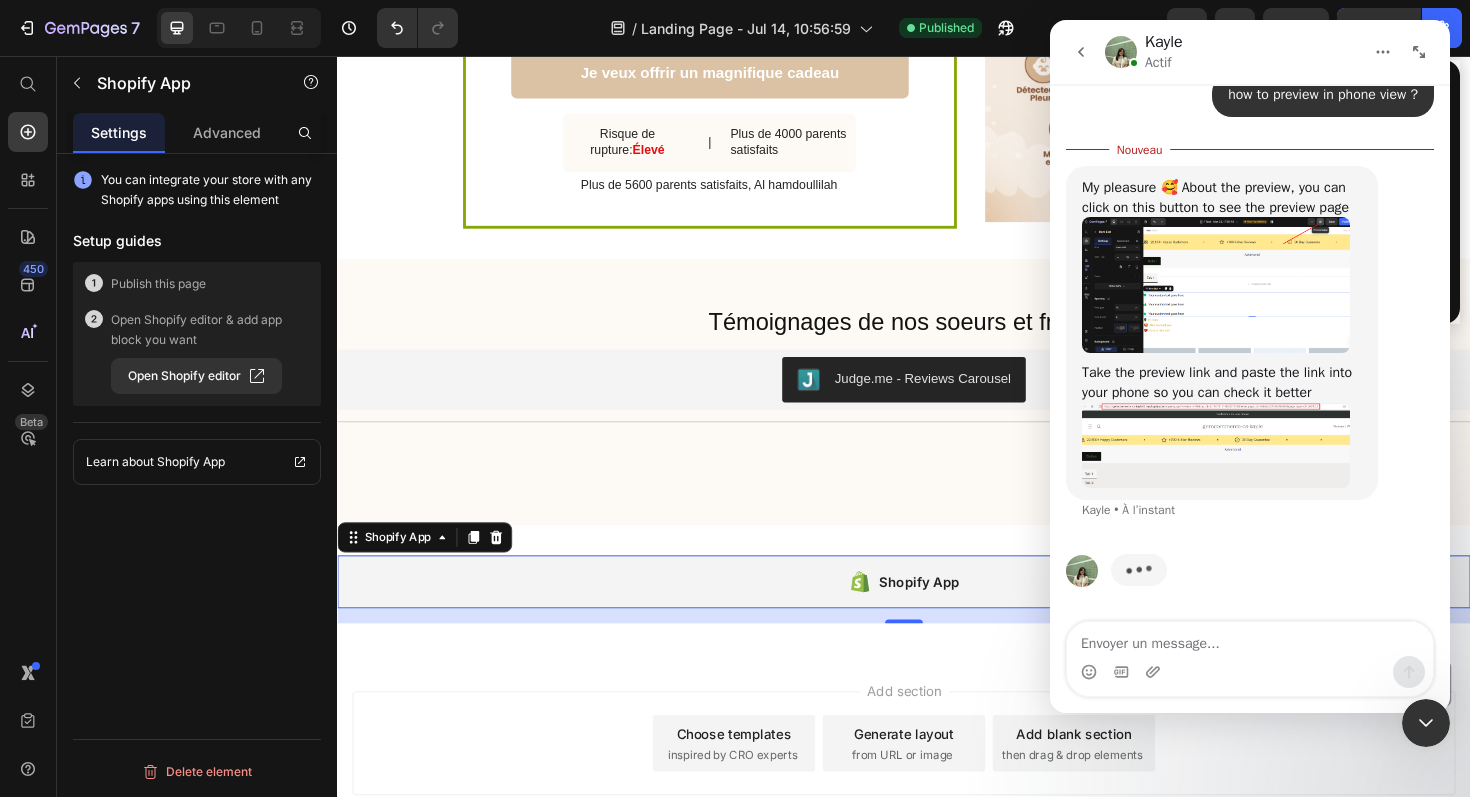 scroll, scrollTop: 0, scrollLeft: 0, axis: both 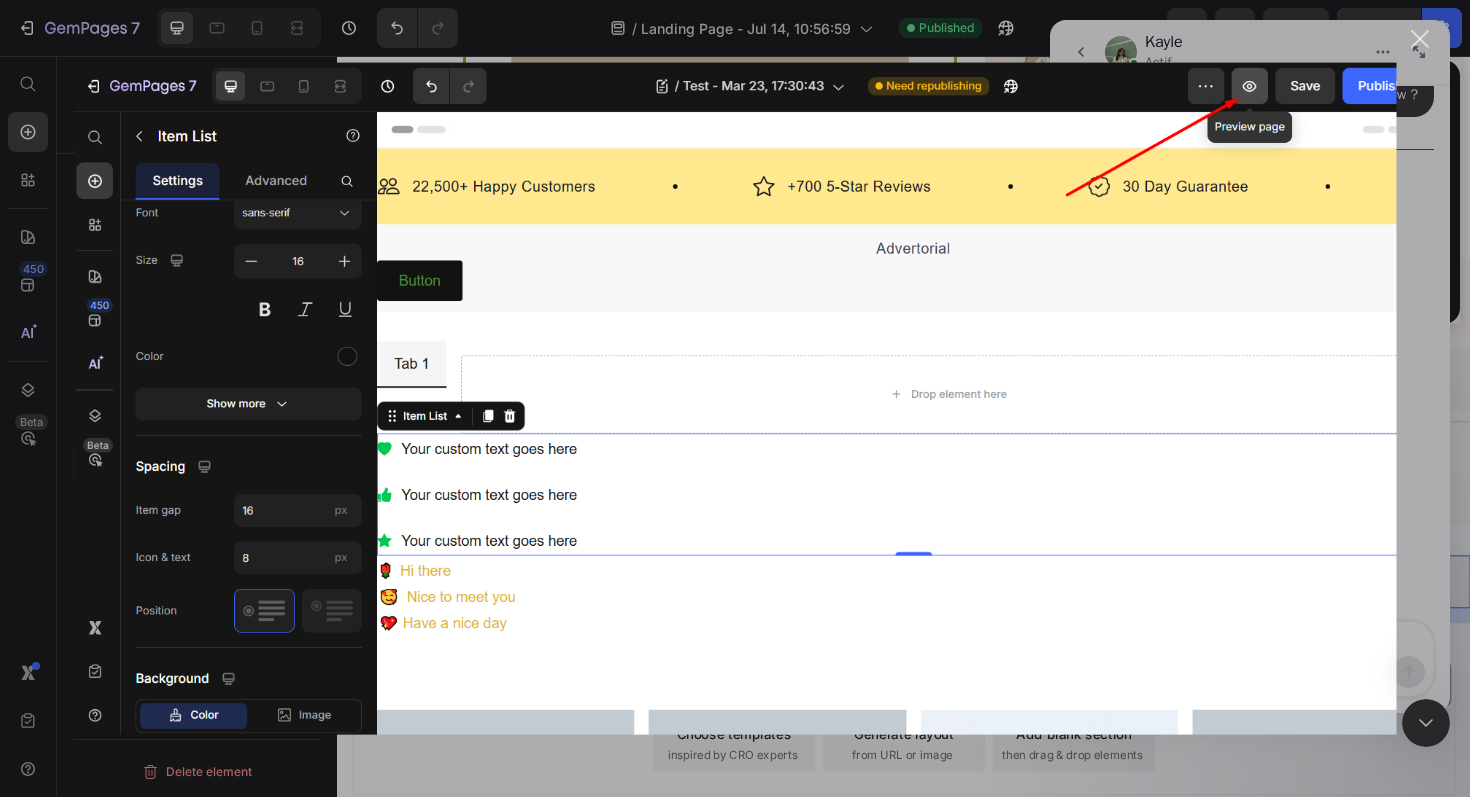 click at bounding box center [1420, 39] 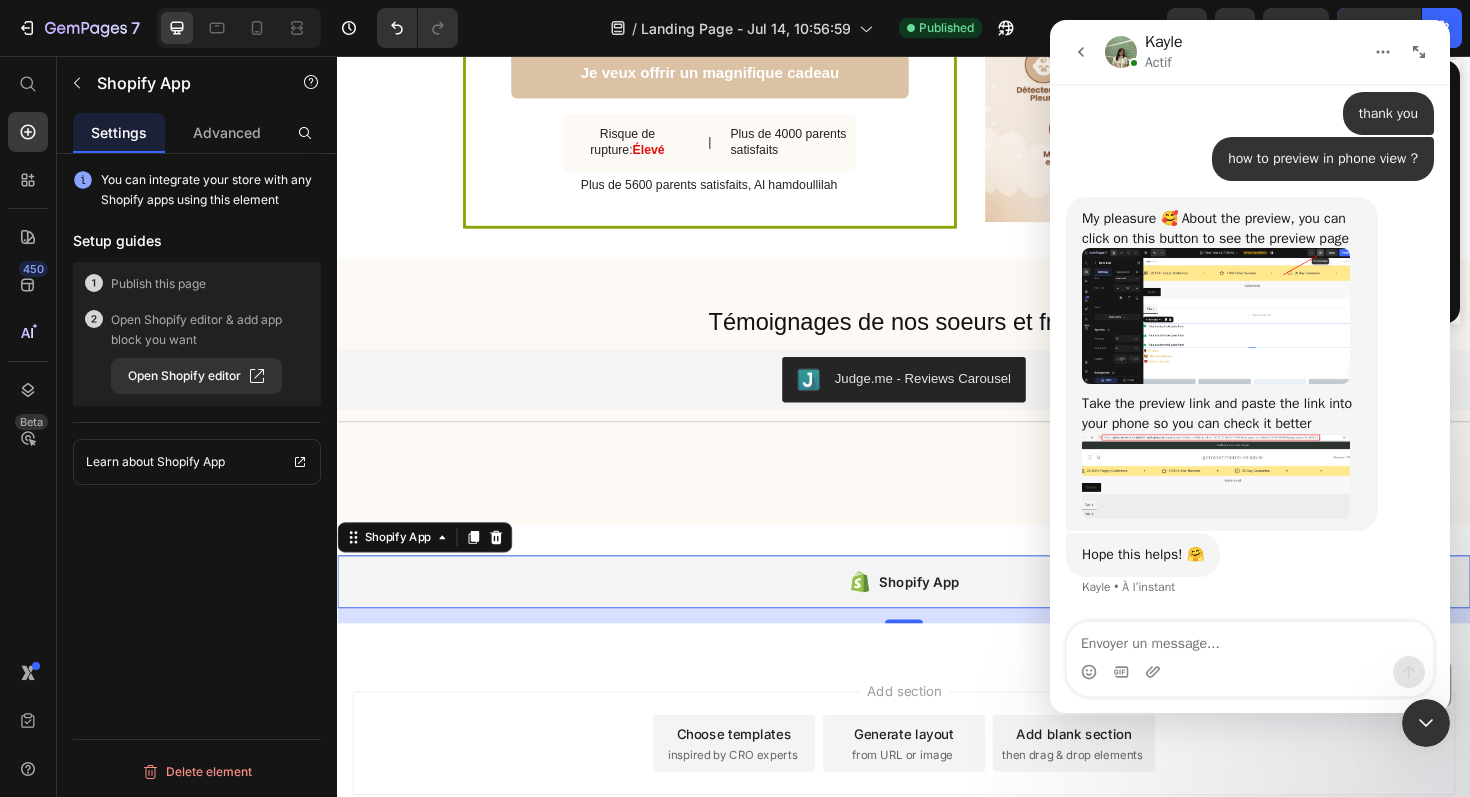 scroll, scrollTop: 1421, scrollLeft: 0, axis: vertical 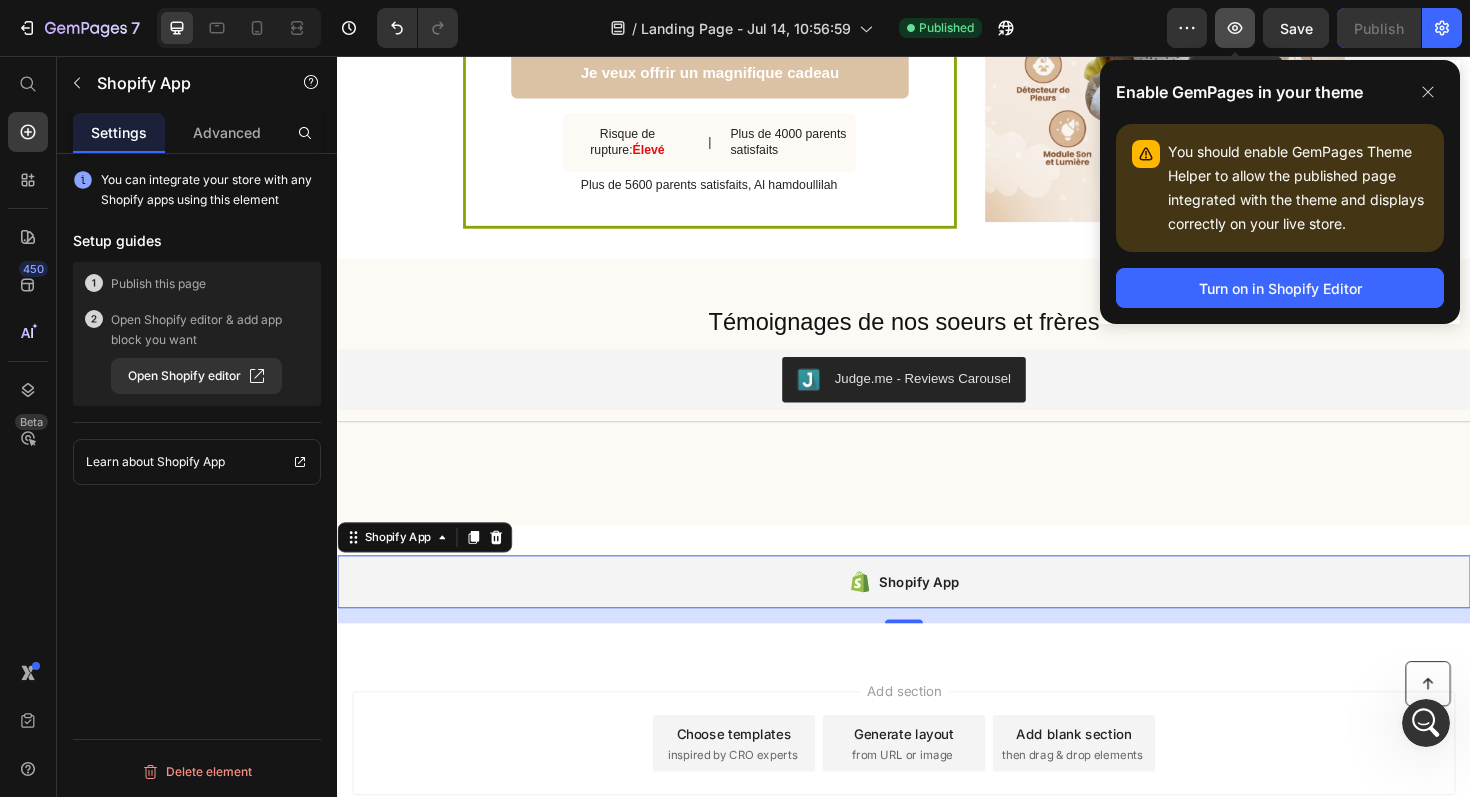 click 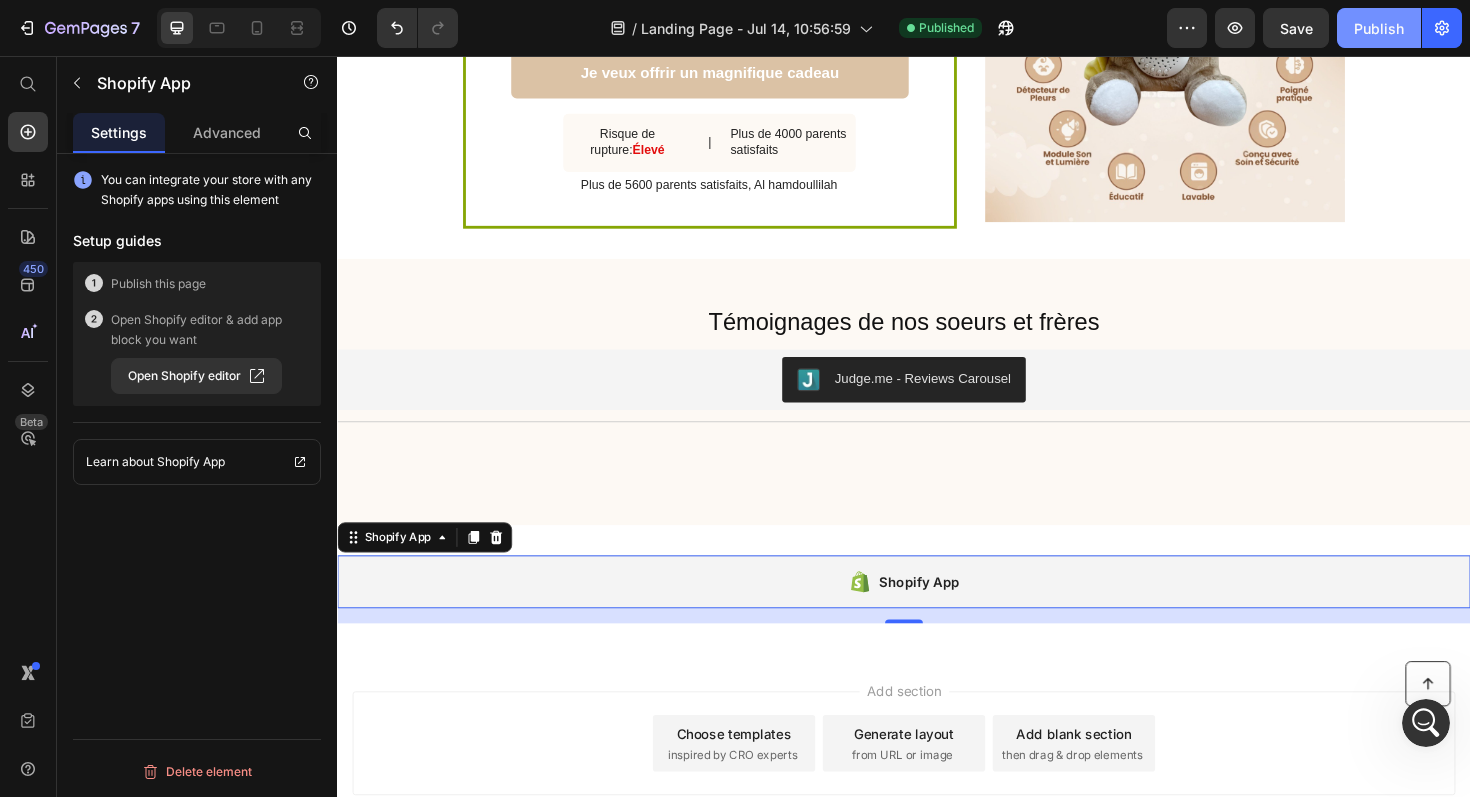 click on "Publish" at bounding box center (1379, 28) 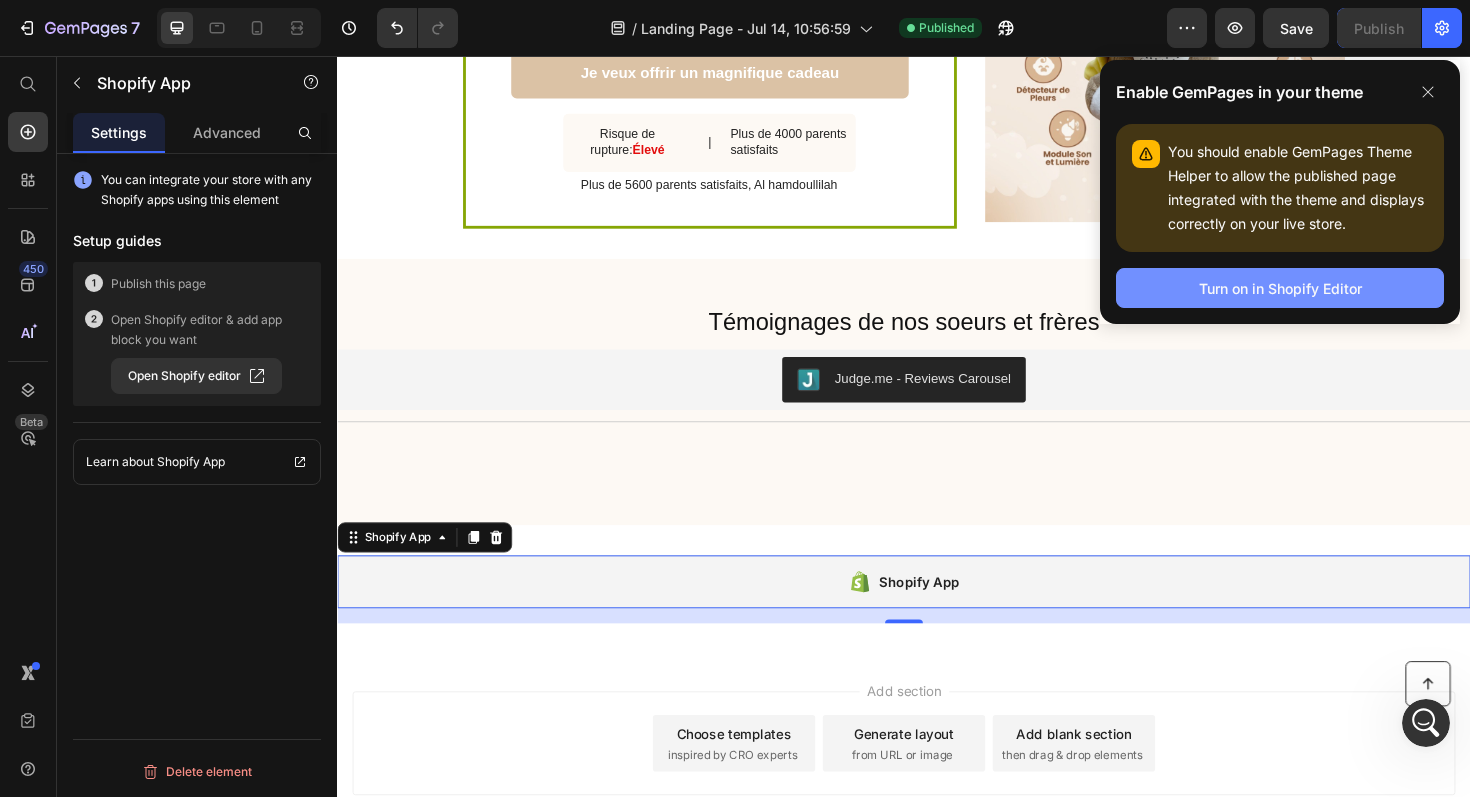 click on "Turn on in Shopify Editor" at bounding box center (1280, 288) 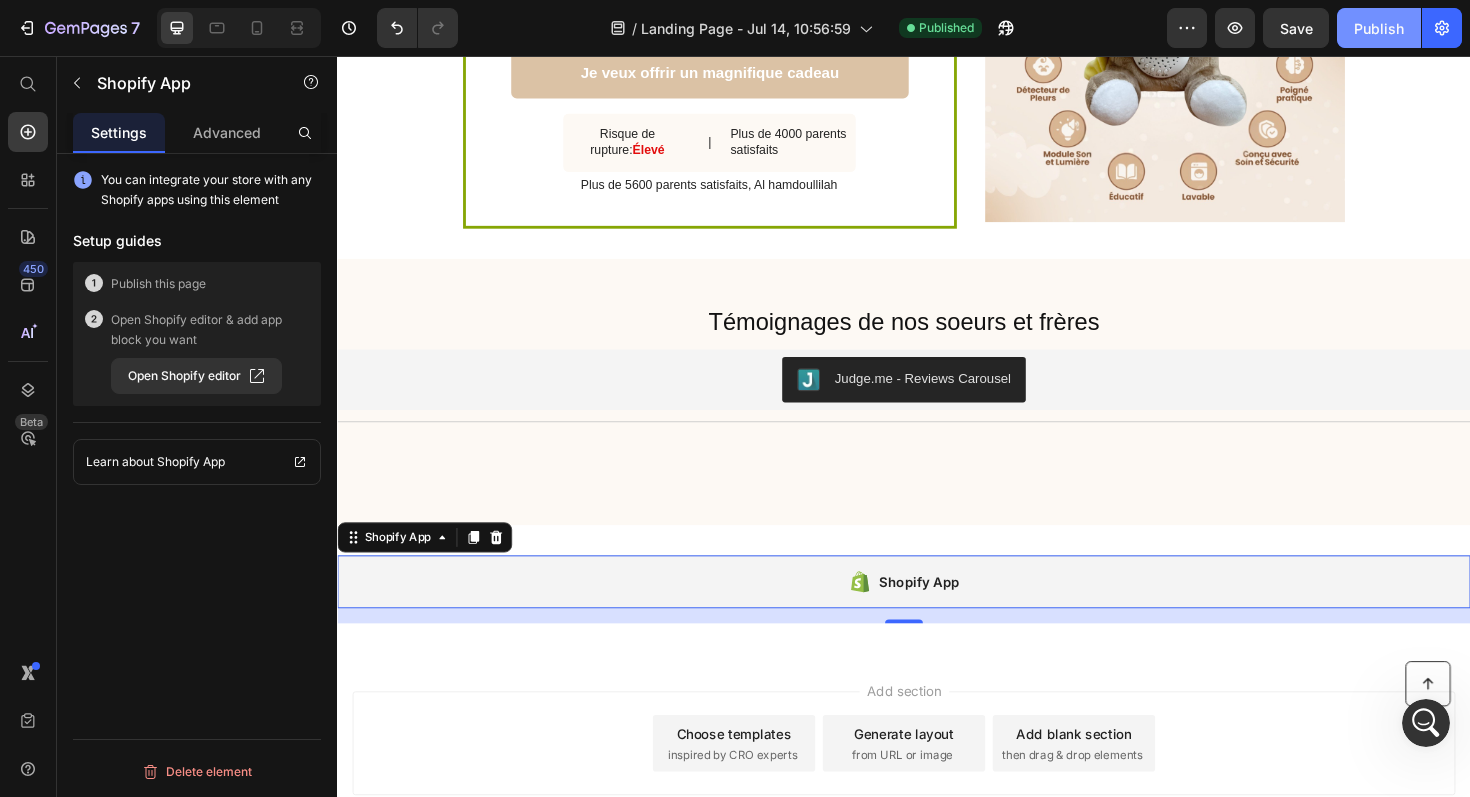 click on "Publish" at bounding box center [1379, 28] 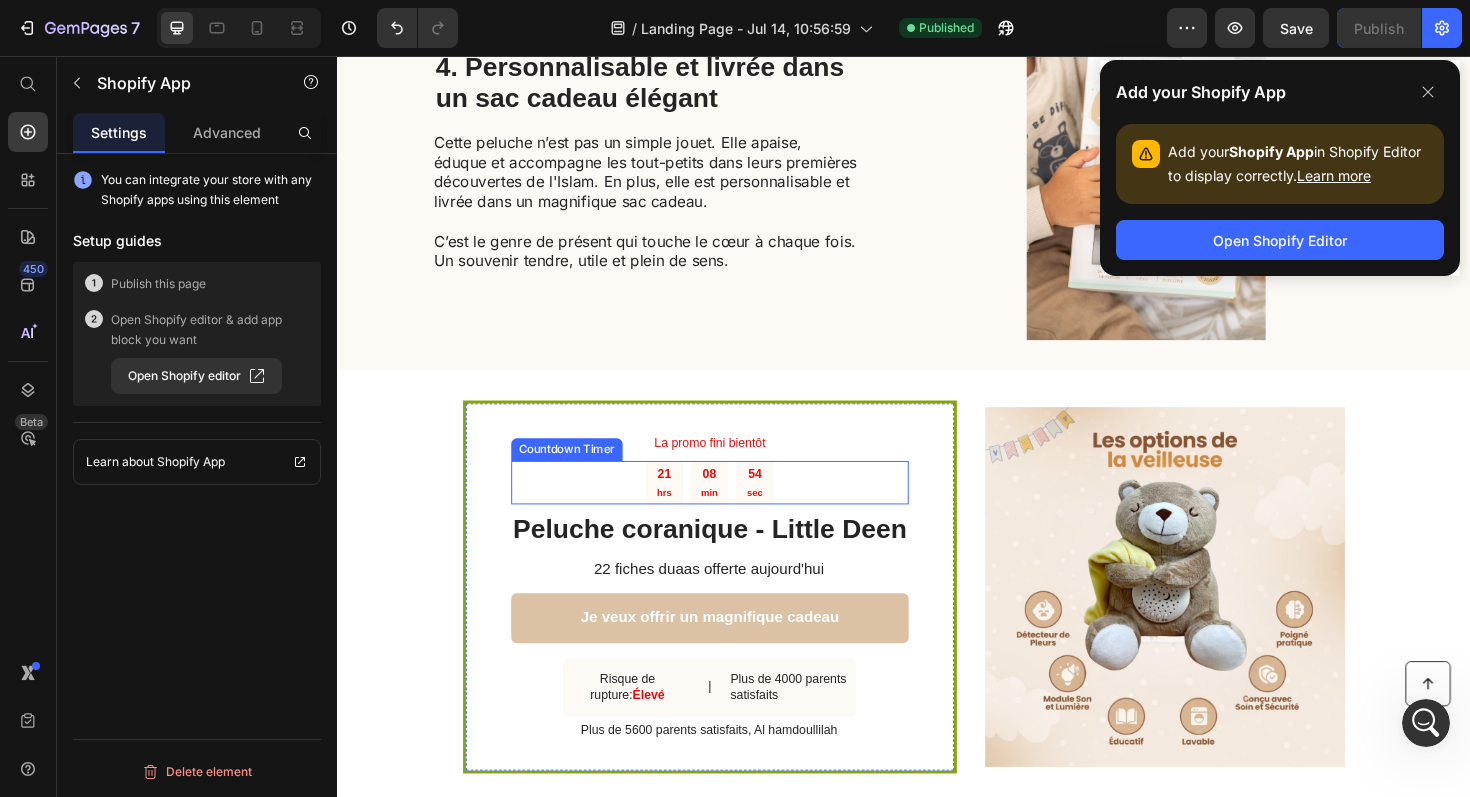 scroll, scrollTop: 1762, scrollLeft: 0, axis: vertical 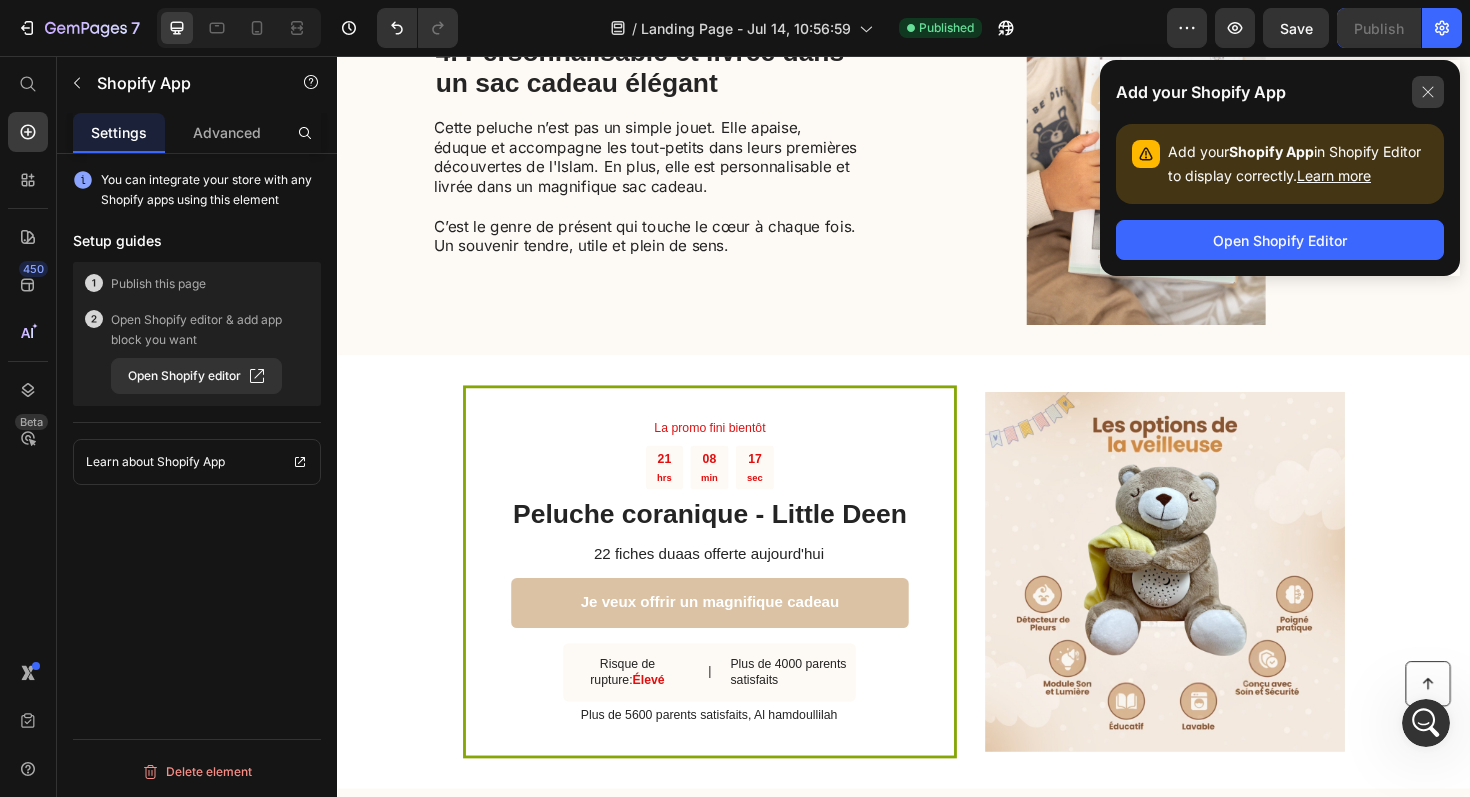 click 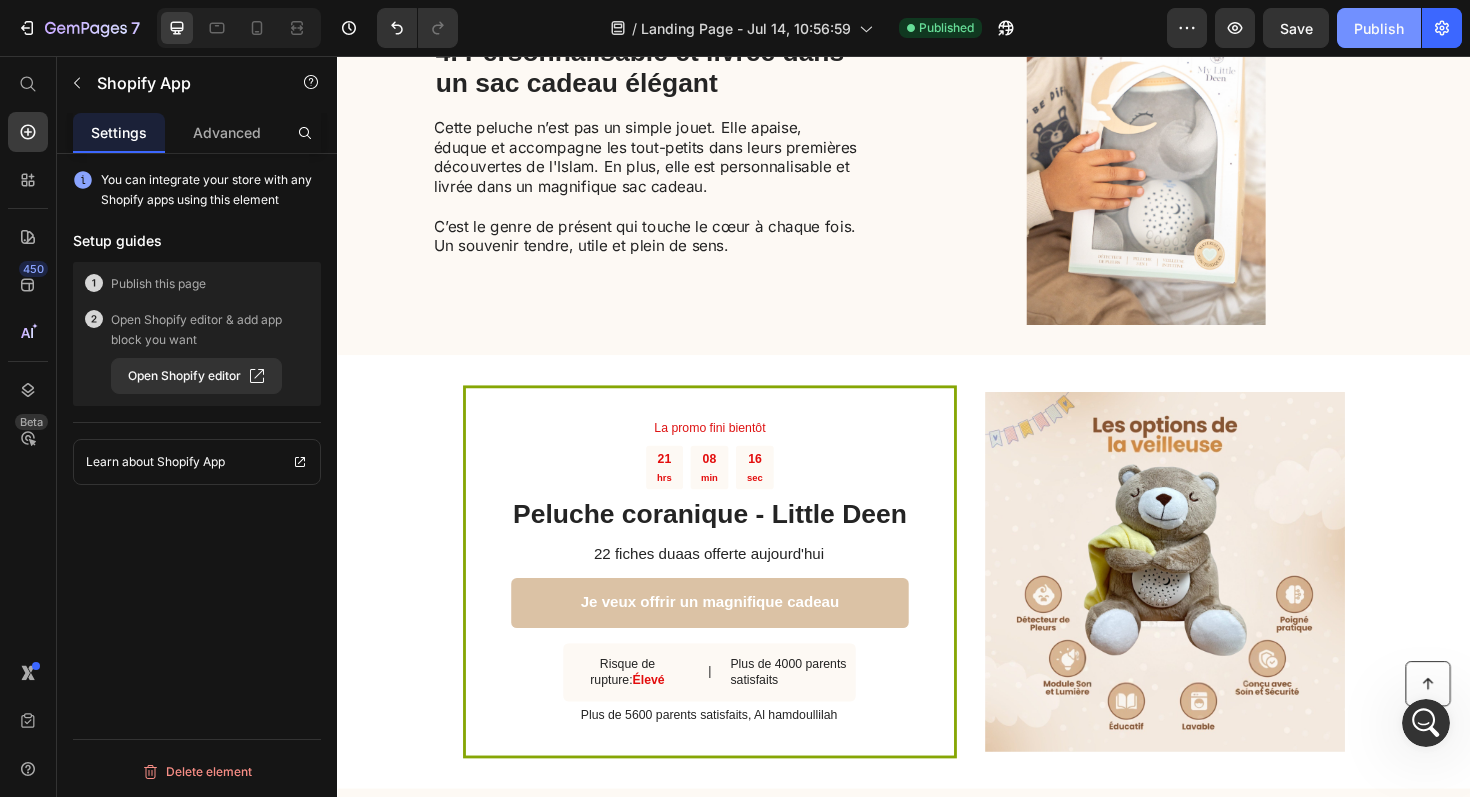click on "Publish" at bounding box center [1379, 28] 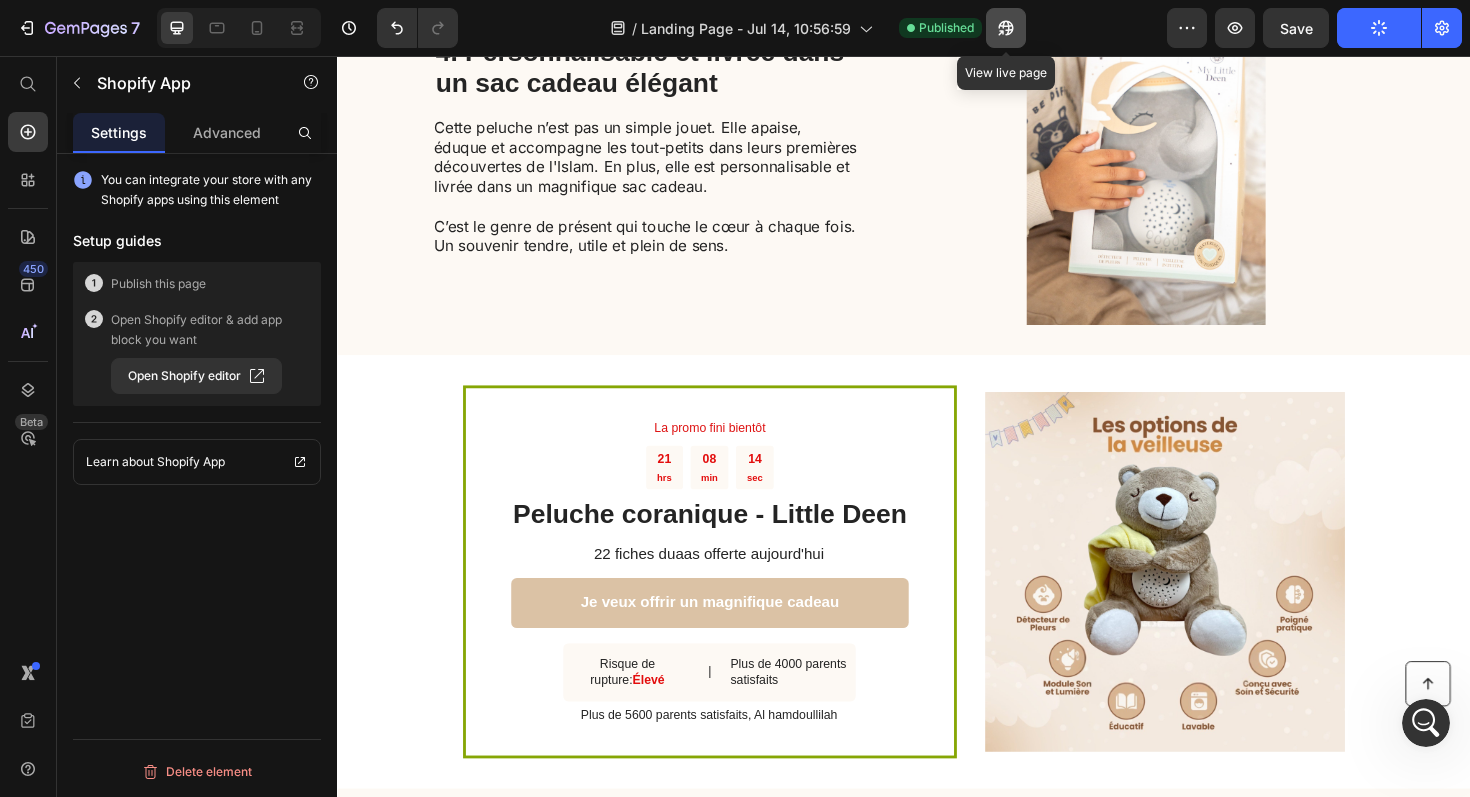click 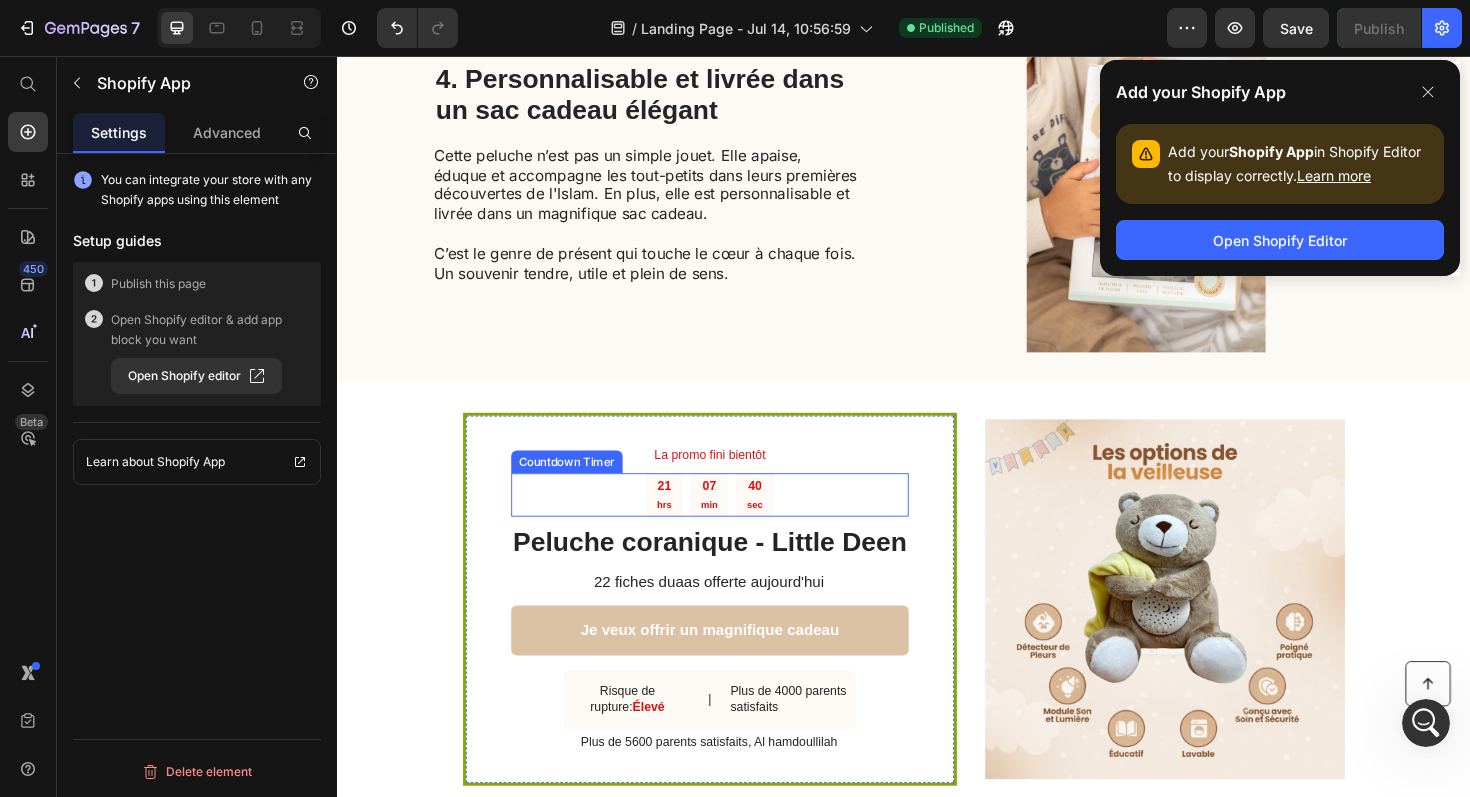 scroll, scrollTop: 1732, scrollLeft: 0, axis: vertical 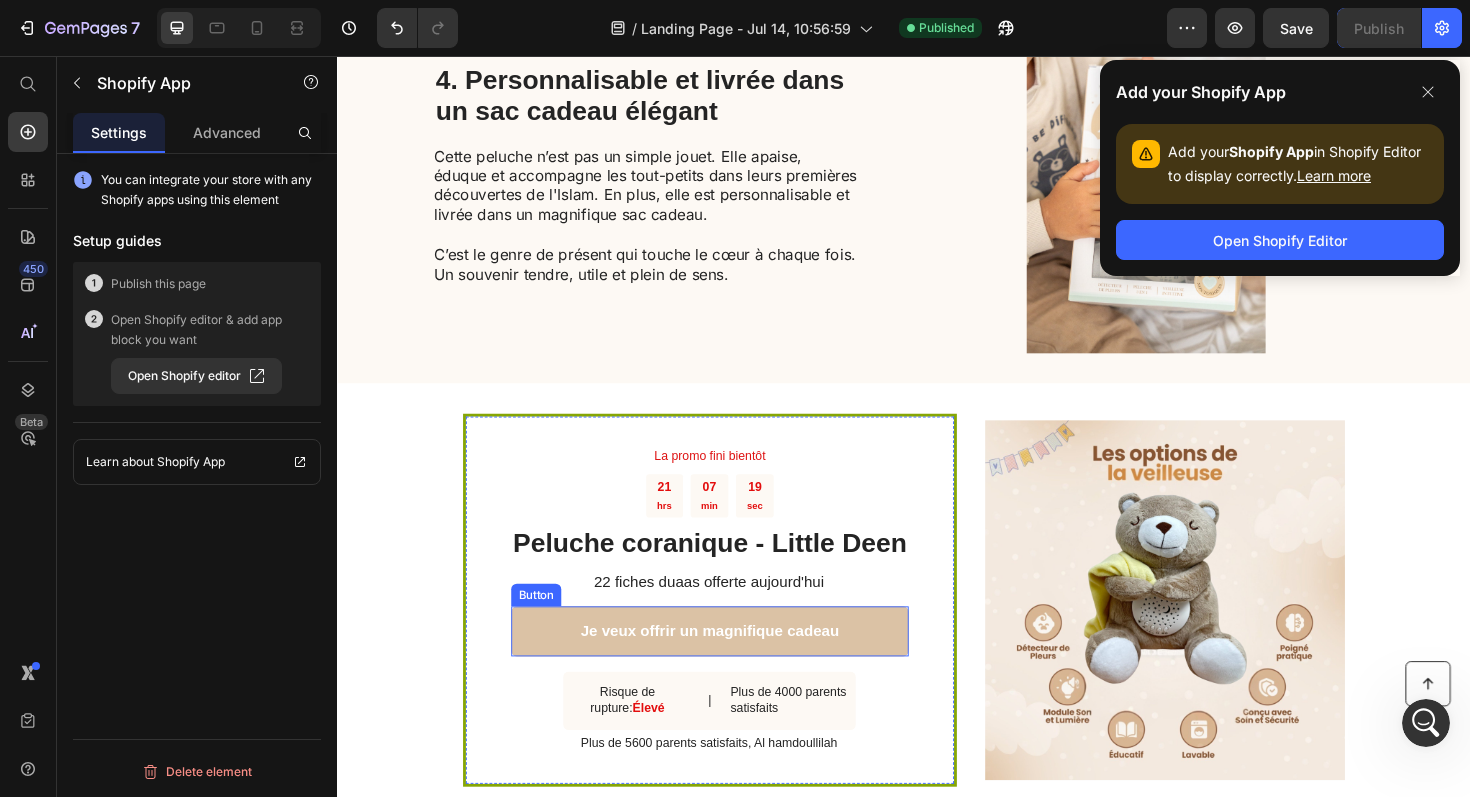 click on "Je veux offrir un magnifique cadeau" at bounding box center [731, 665] 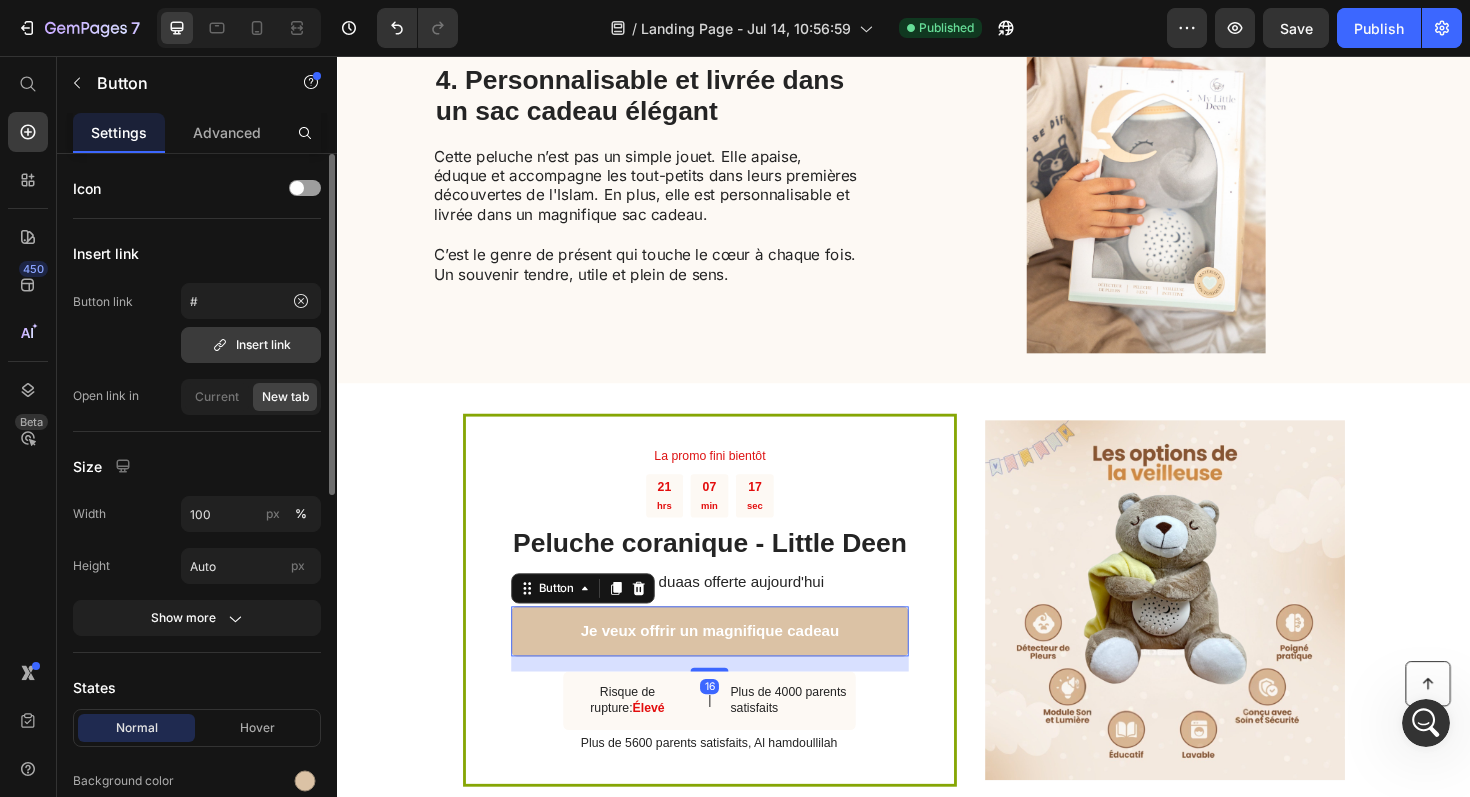 click on "Insert link" at bounding box center (251, 345) 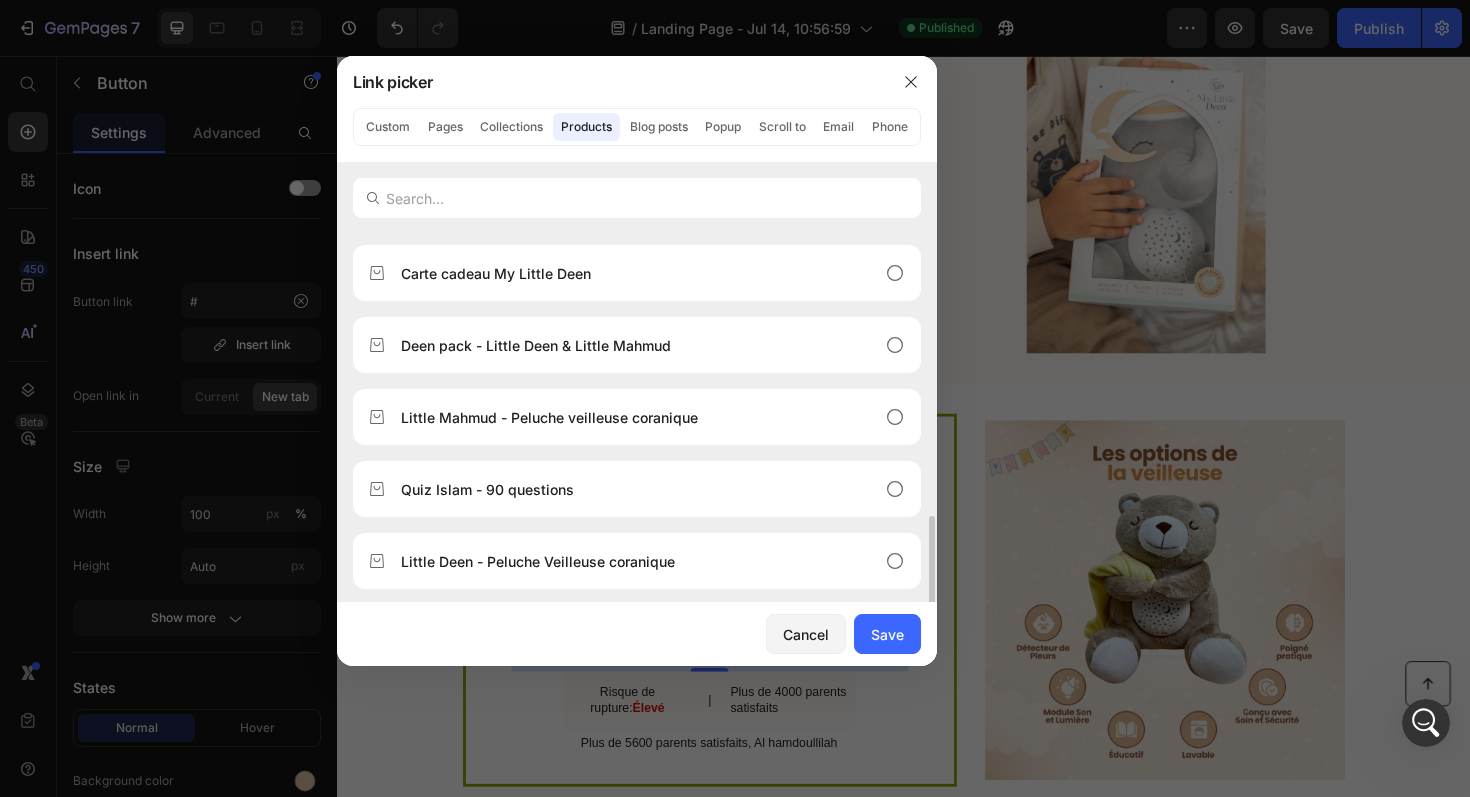 scroll, scrollTop: 1144, scrollLeft: 0, axis: vertical 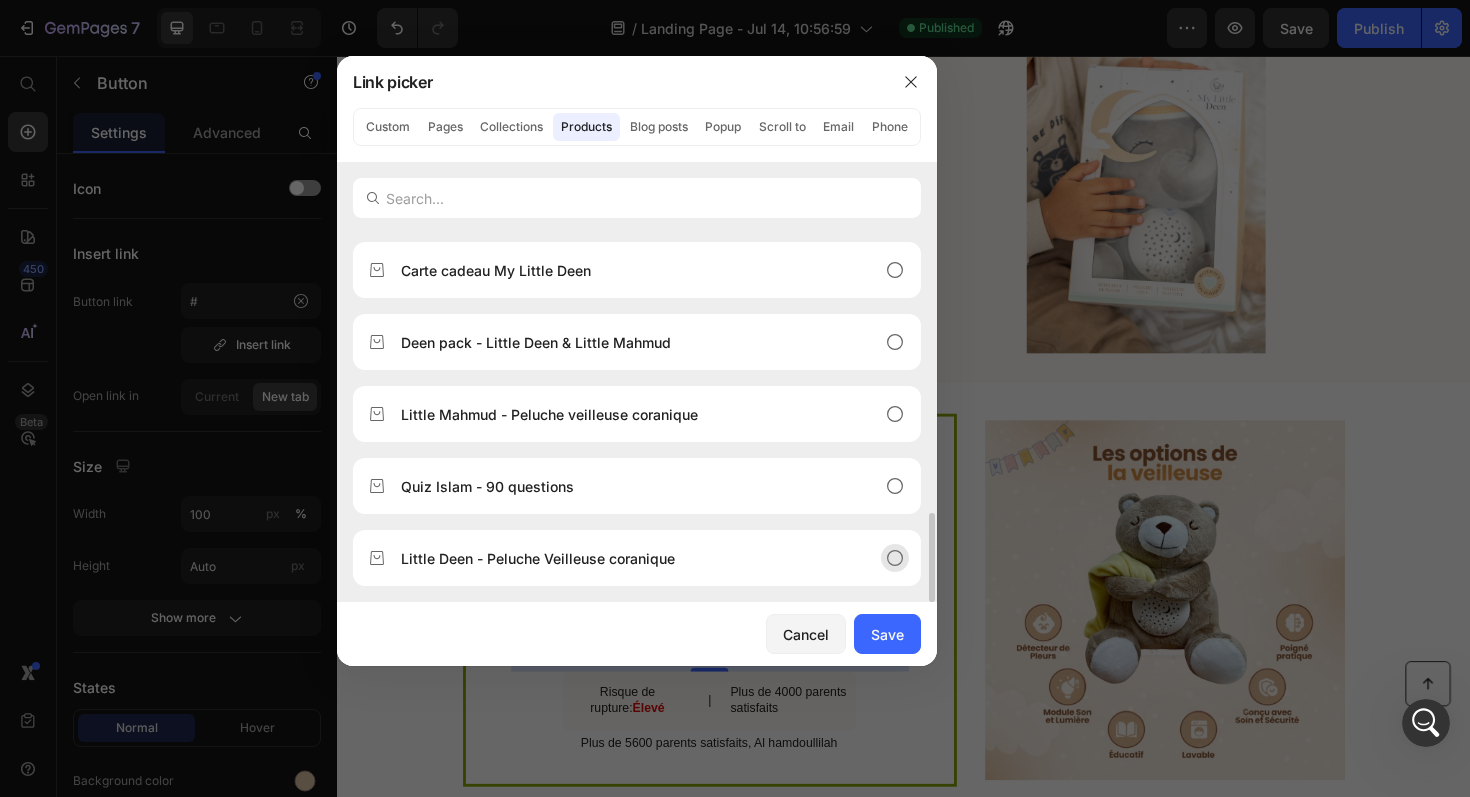 click 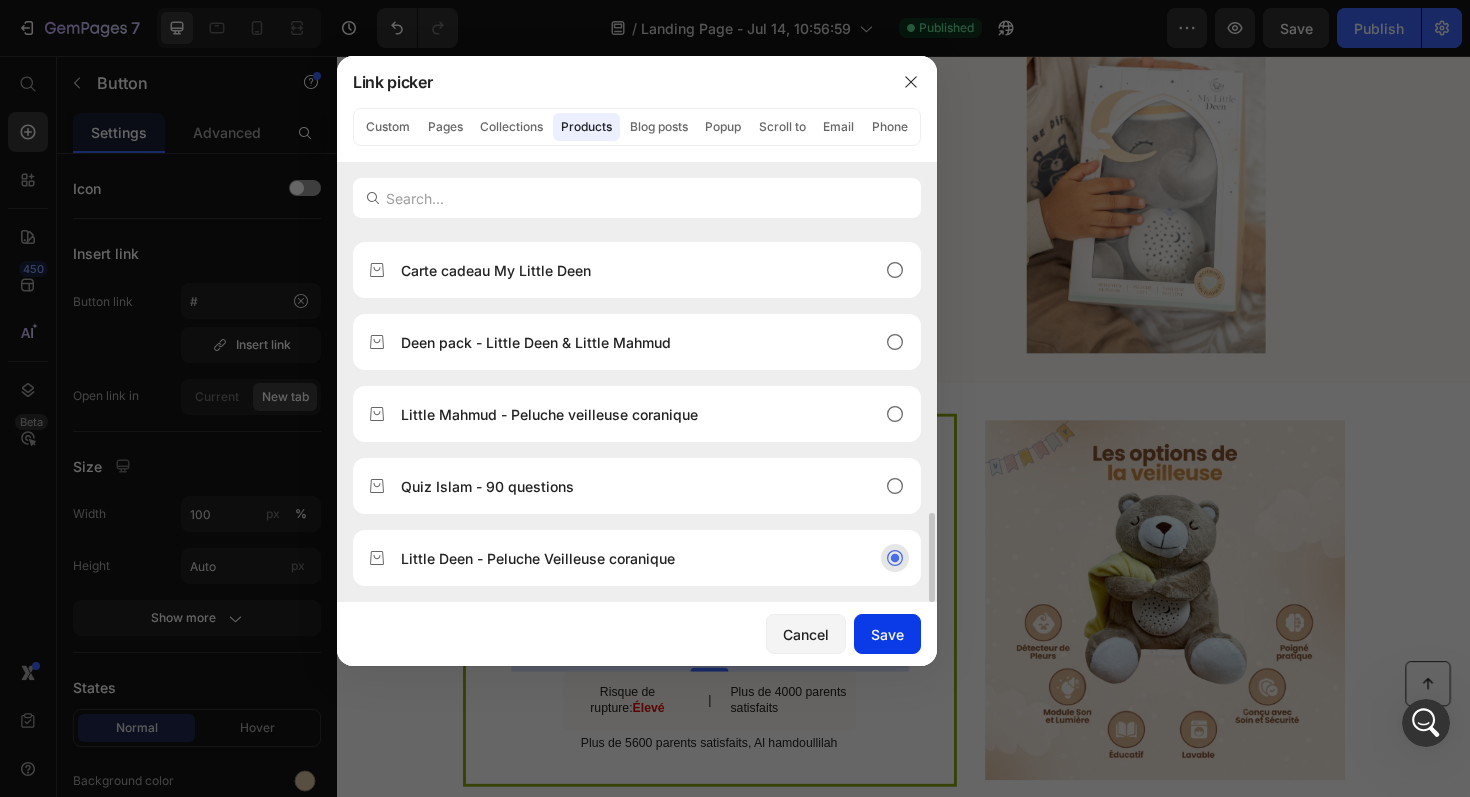 click on "Save" 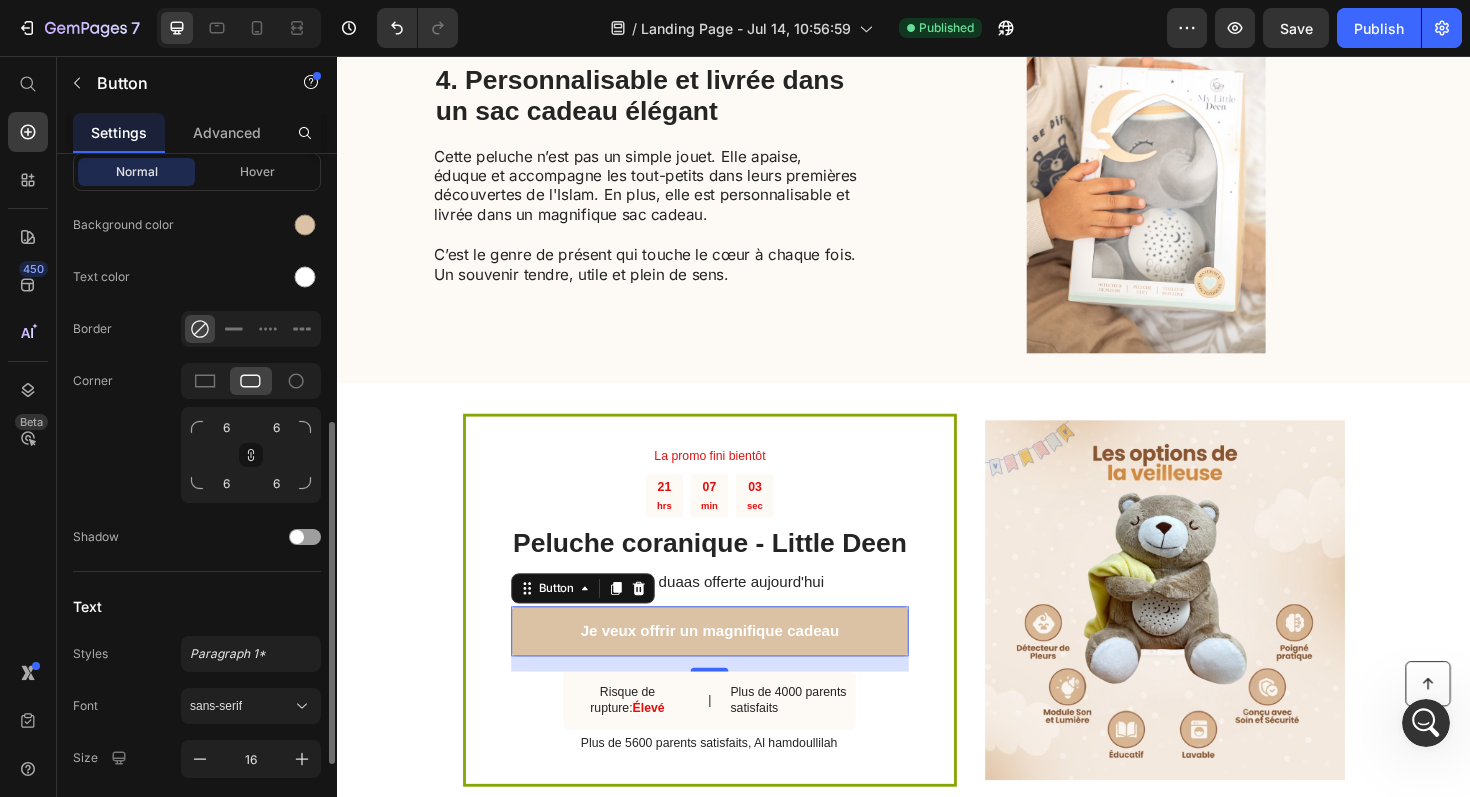 scroll, scrollTop: 560, scrollLeft: 0, axis: vertical 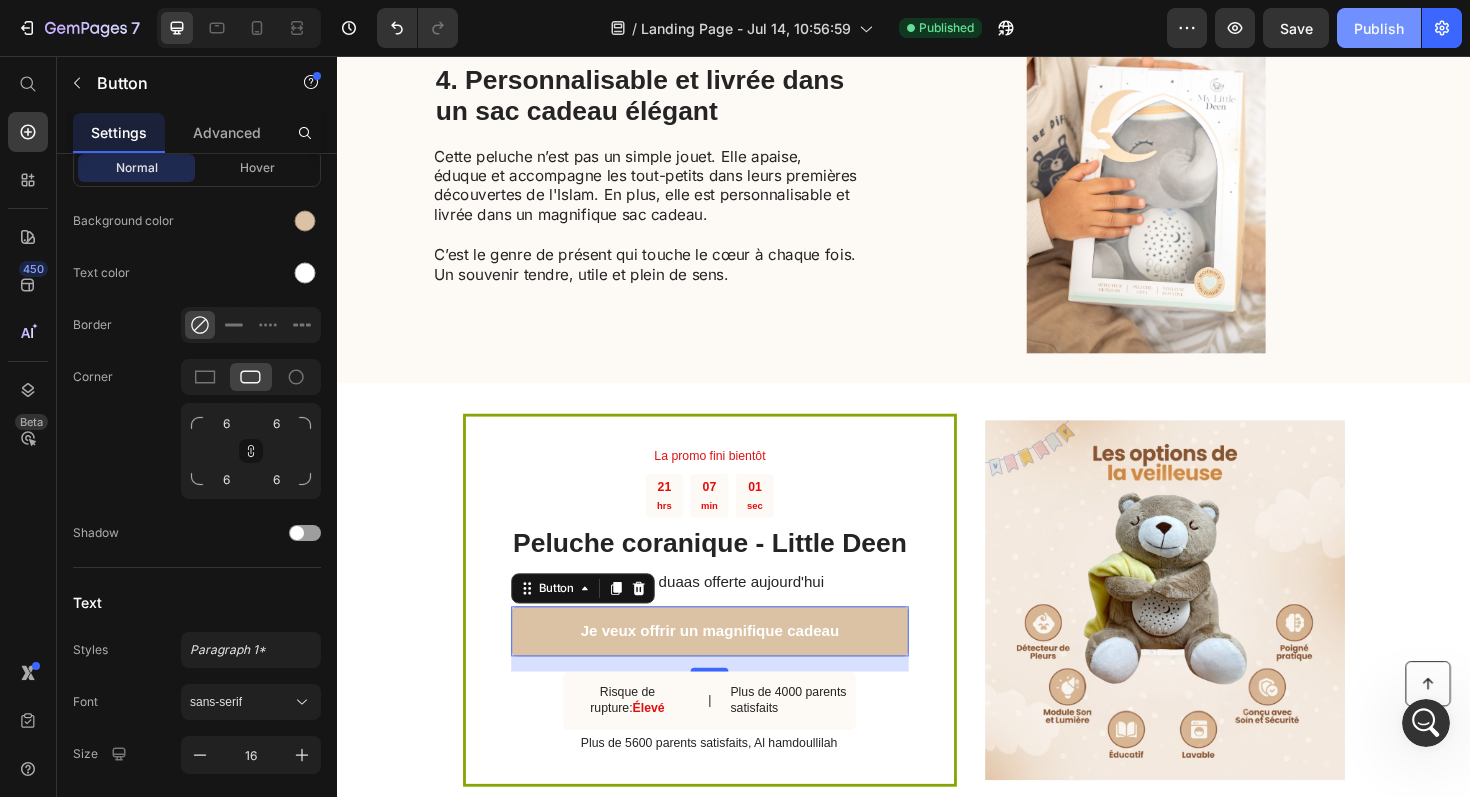 click on "Publish" 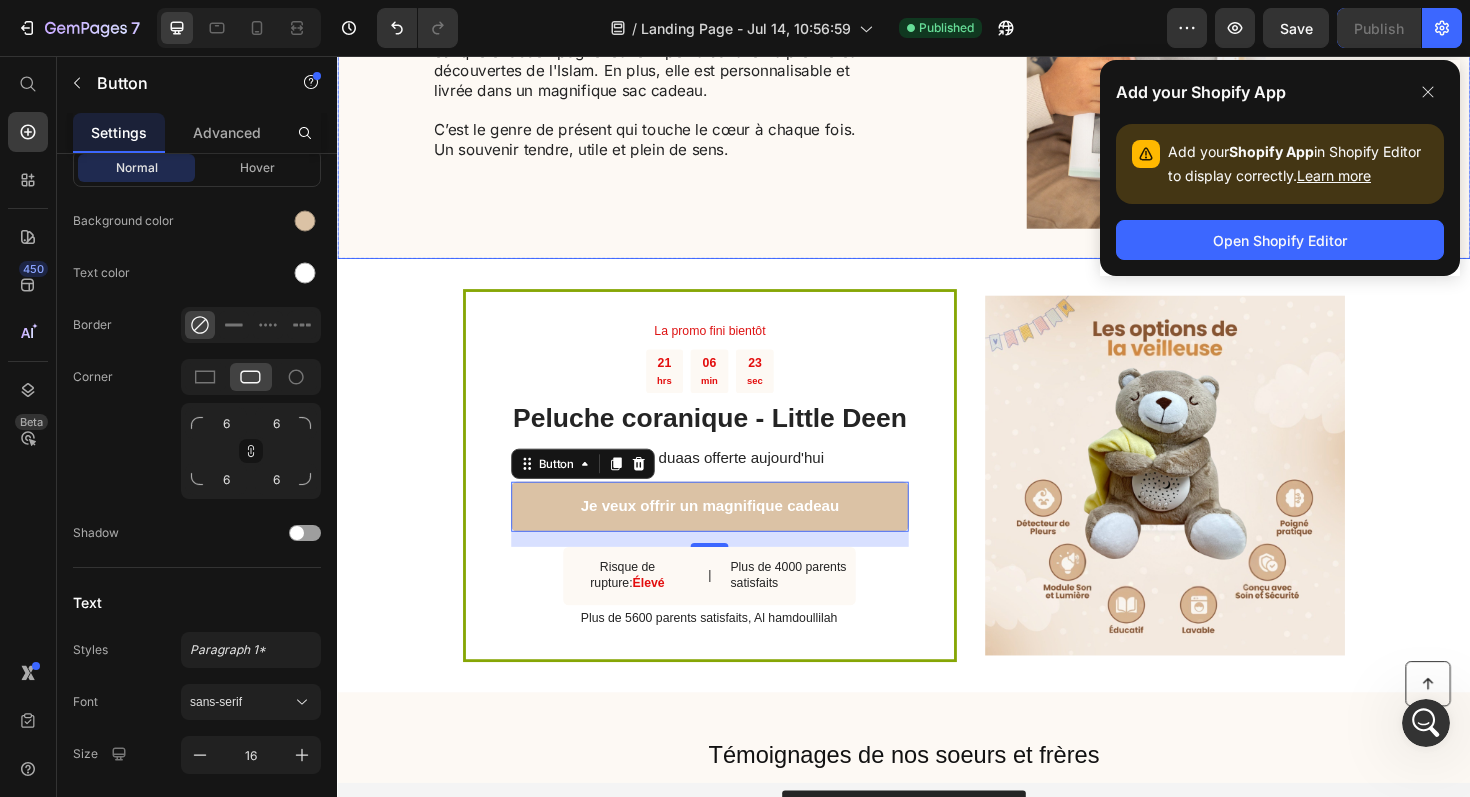 scroll, scrollTop: 1866, scrollLeft: 0, axis: vertical 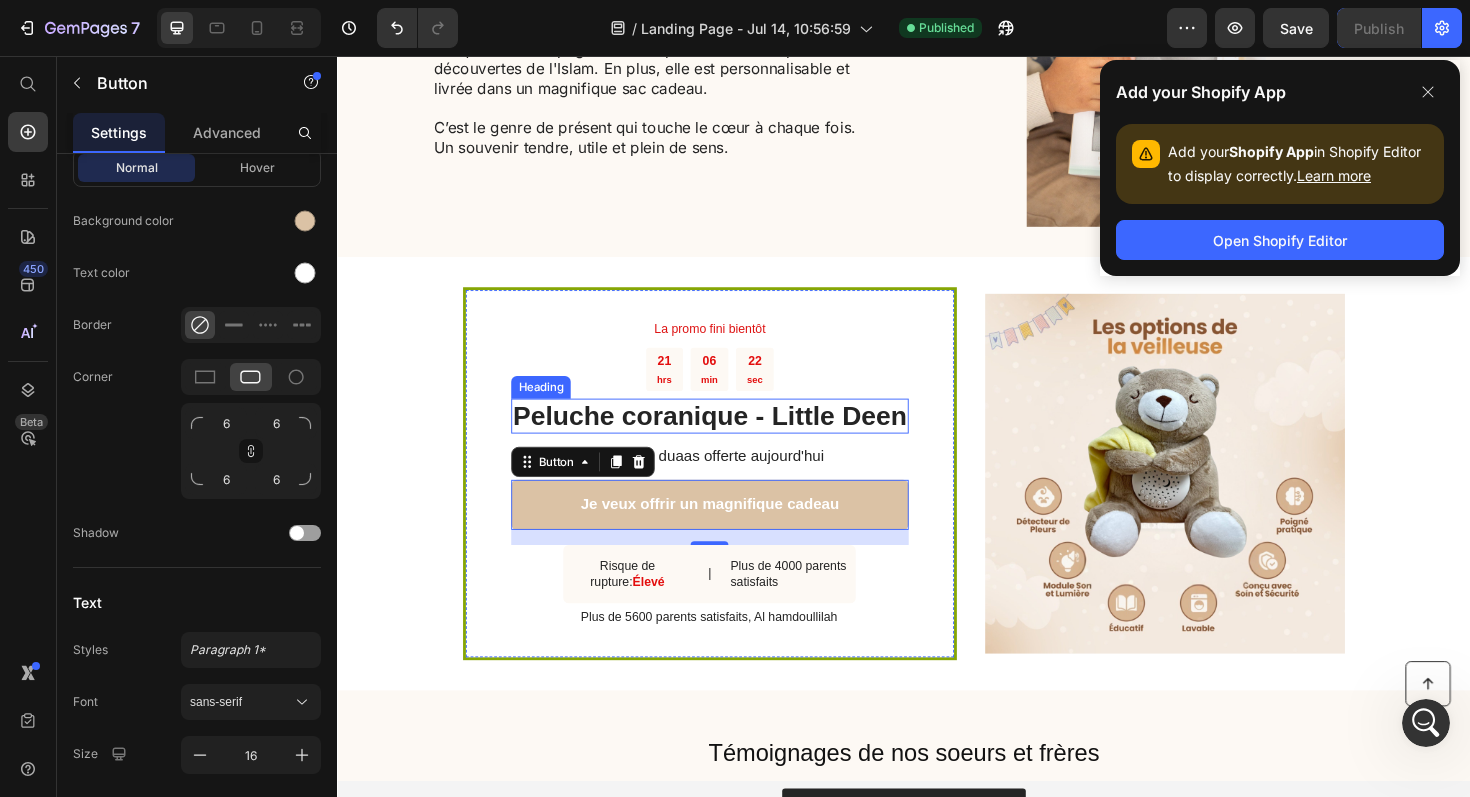 click on "Peluche coranique - Little Deen" at bounding box center (731, 438) 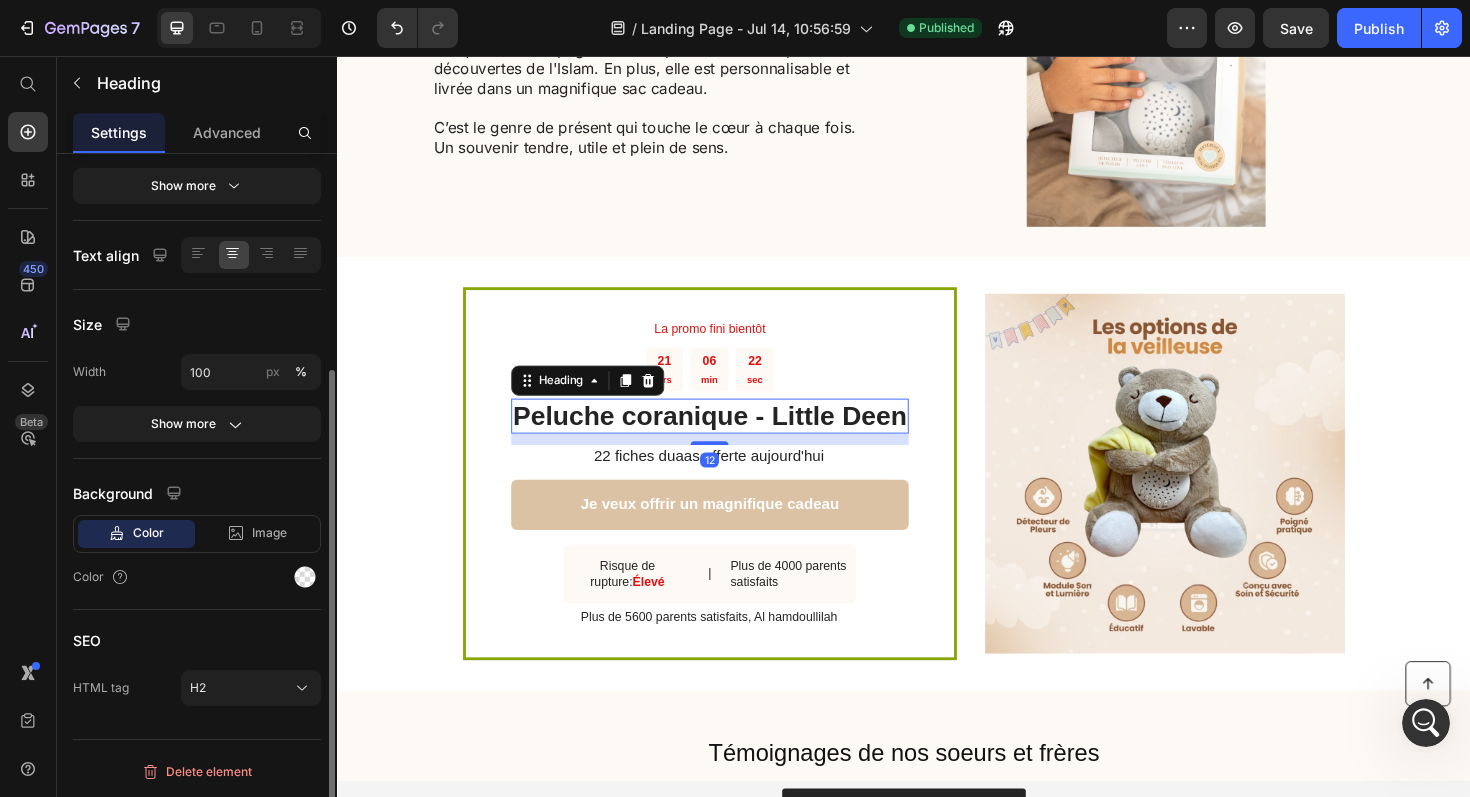 scroll, scrollTop: 0, scrollLeft: 0, axis: both 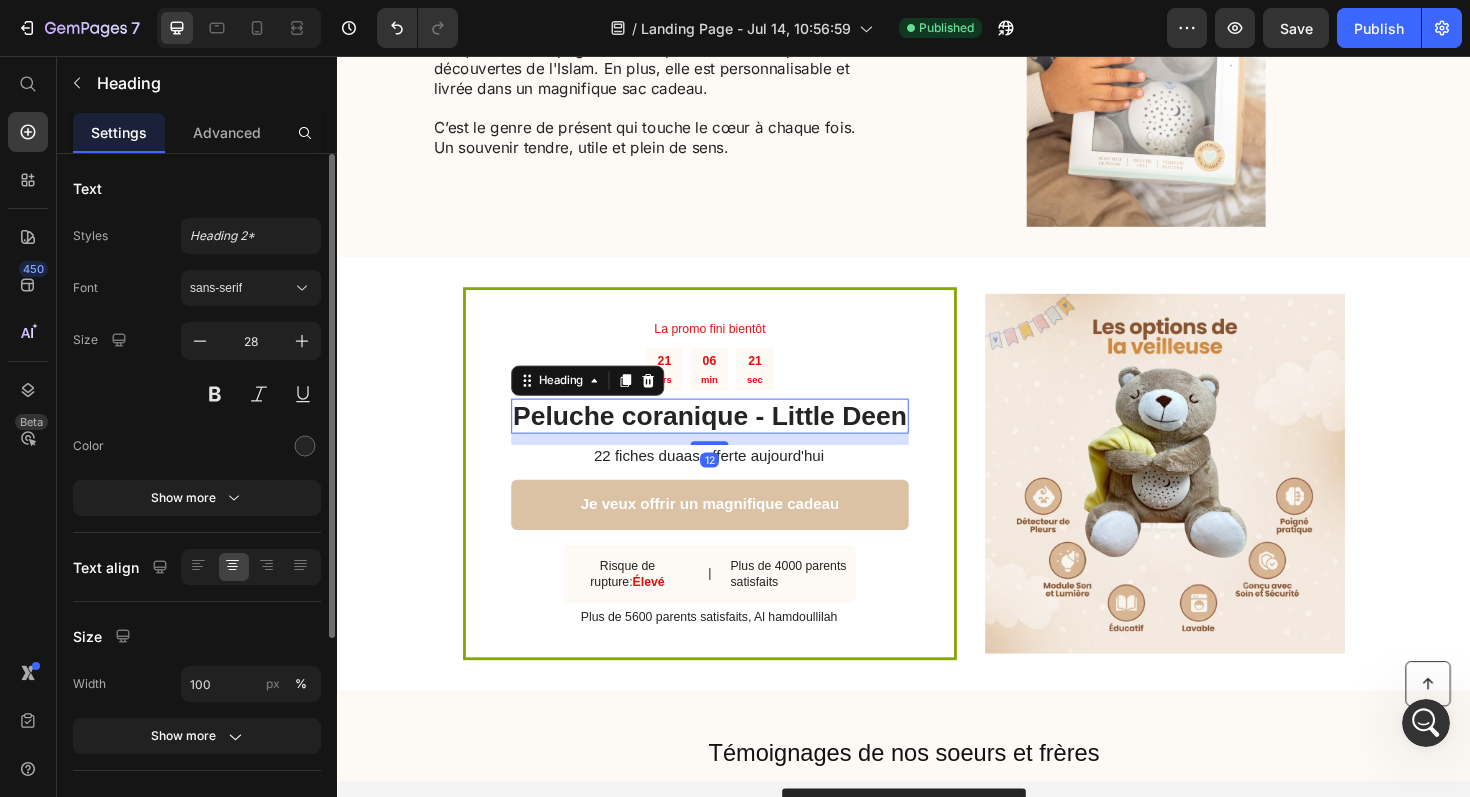 click on "Peluche coranique - Little Deen" at bounding box center [731, 438] 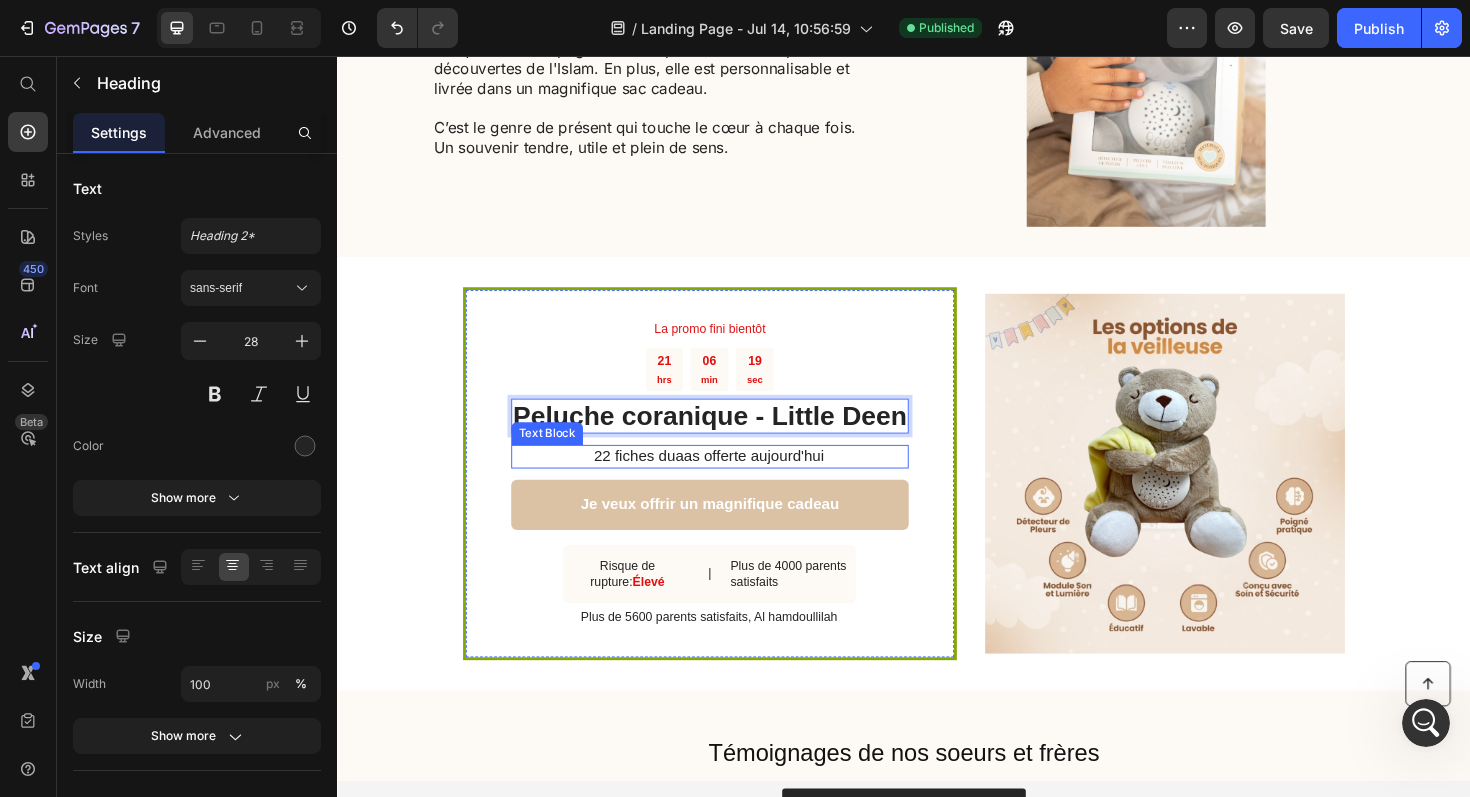 click on "22 fiches duaas offerte aujourd'hui" at bounding box center (730, 480) 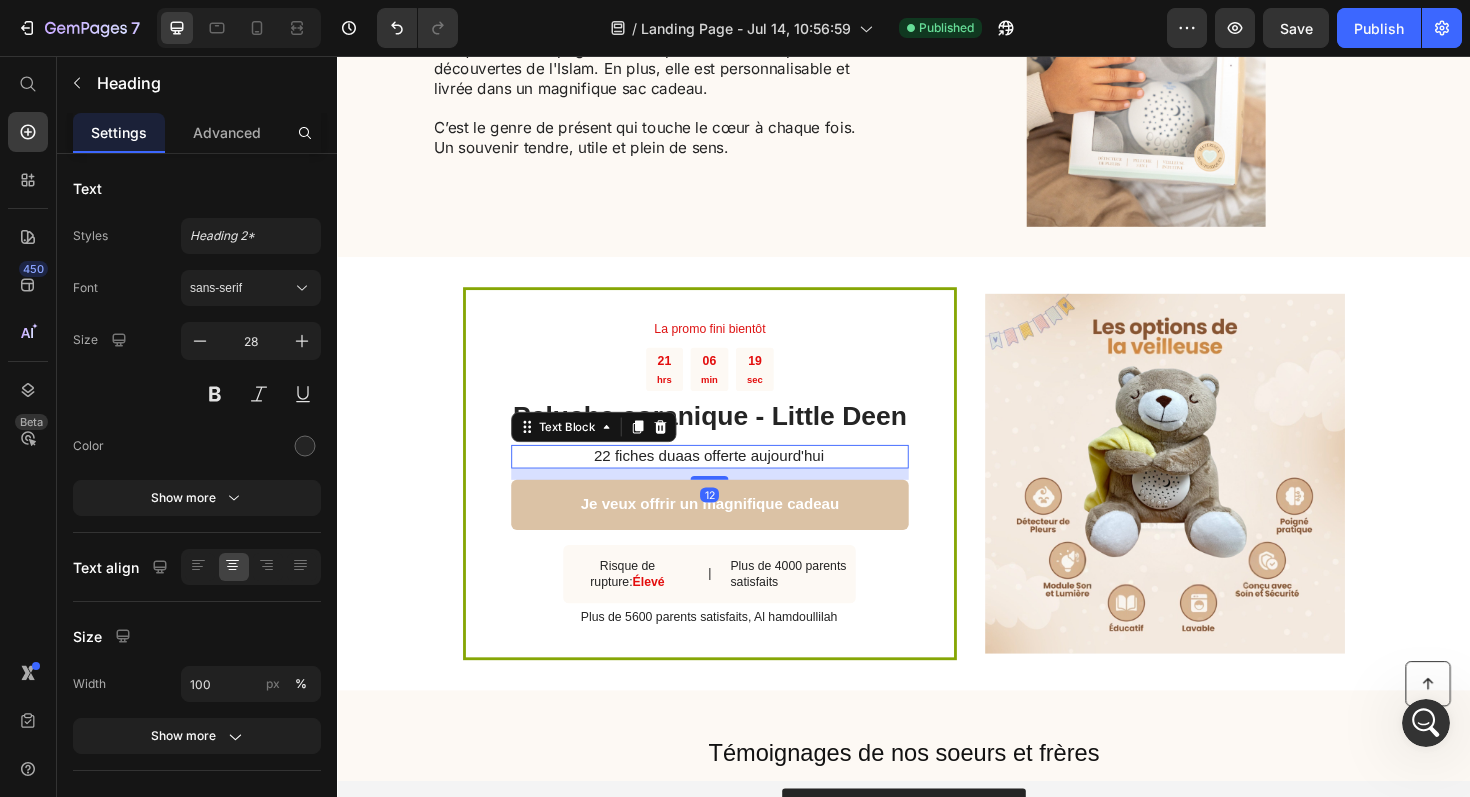 click on "22 fiches duaas offerte aujourd'hui" at bounding box center (730, 480) 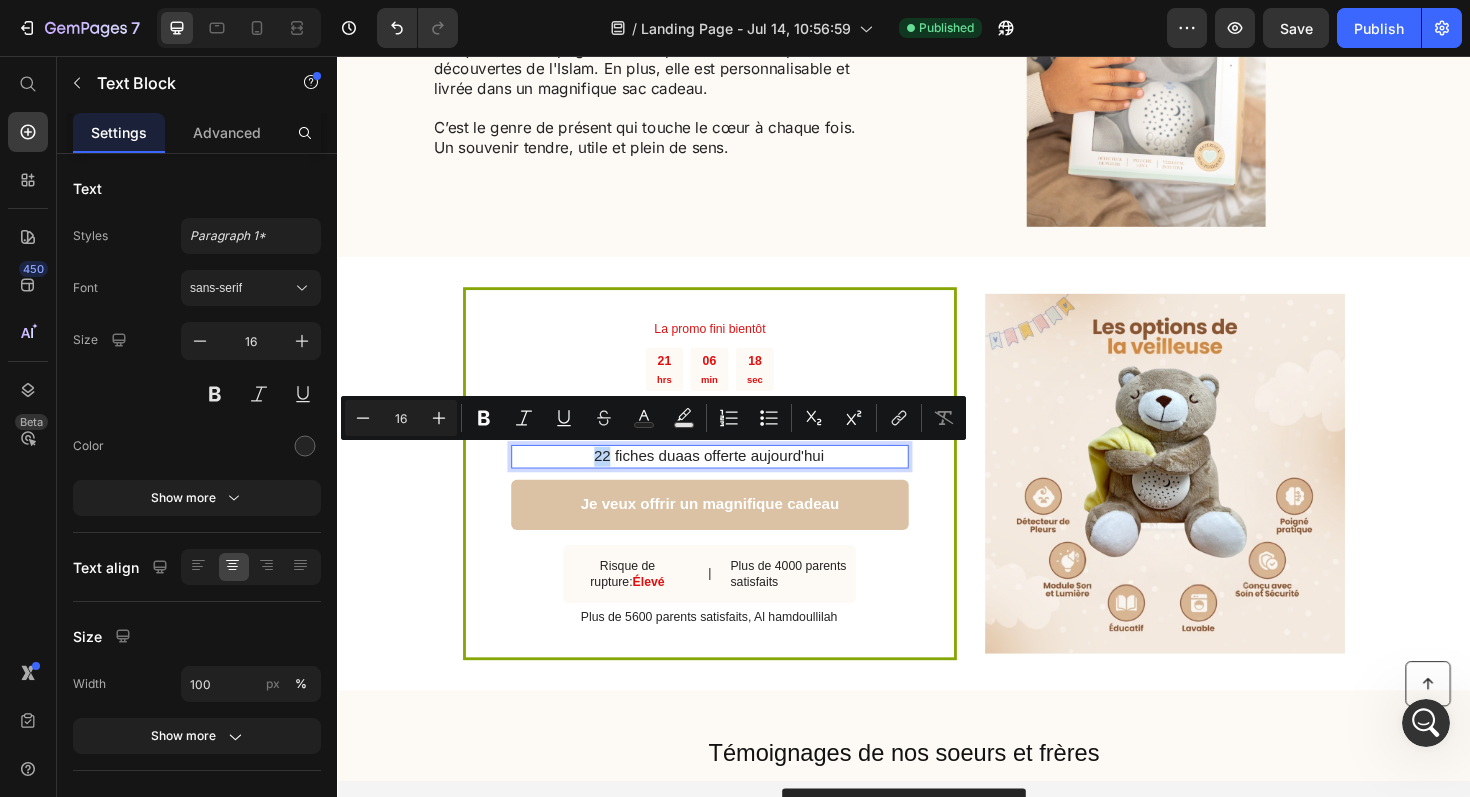 click on "22 fiches duaas offerte aujourd'hui" at bounding box center [730, 480] 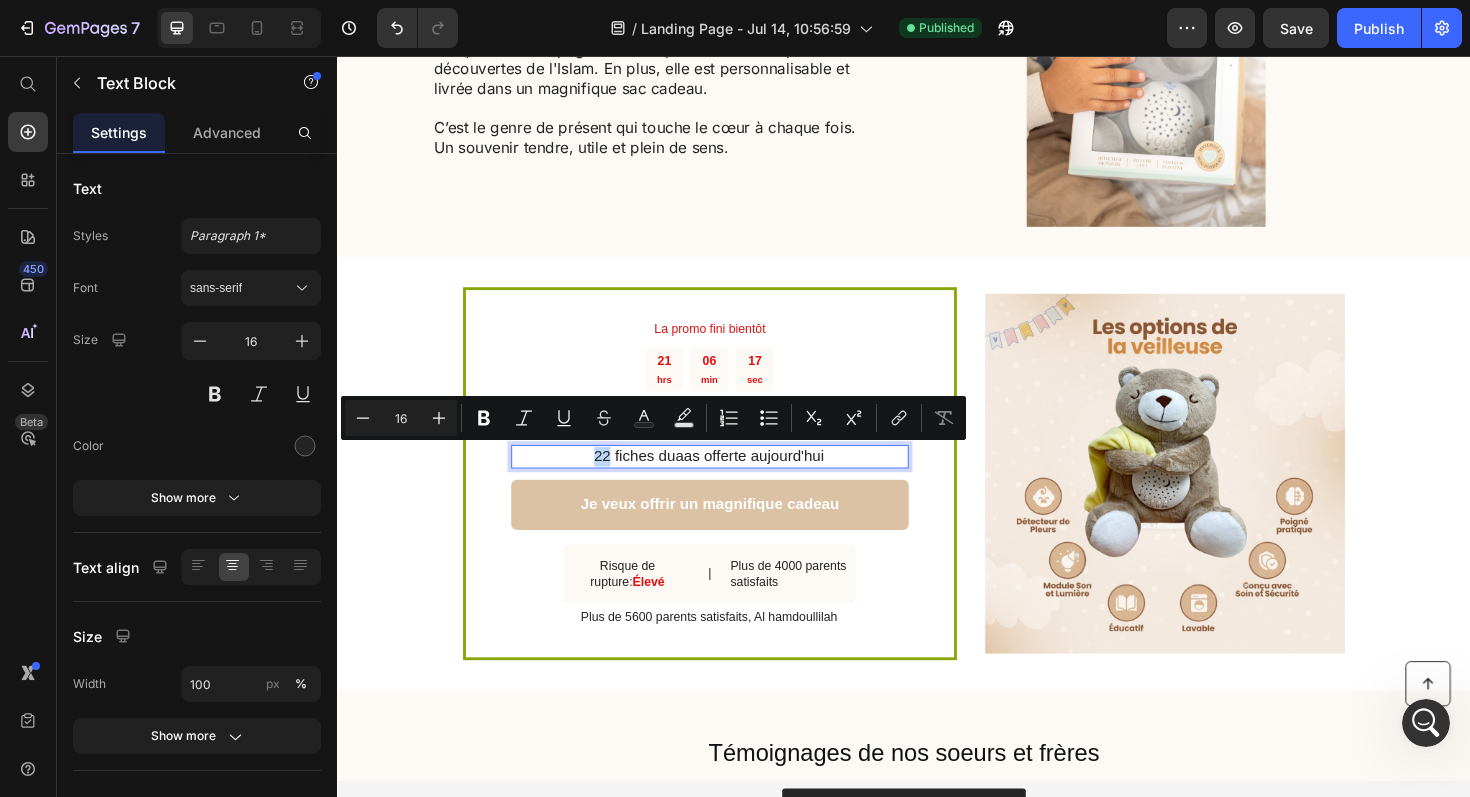 click on "22 fiches duaas offerte aujourd'hui" at bounding box center [730, 480] 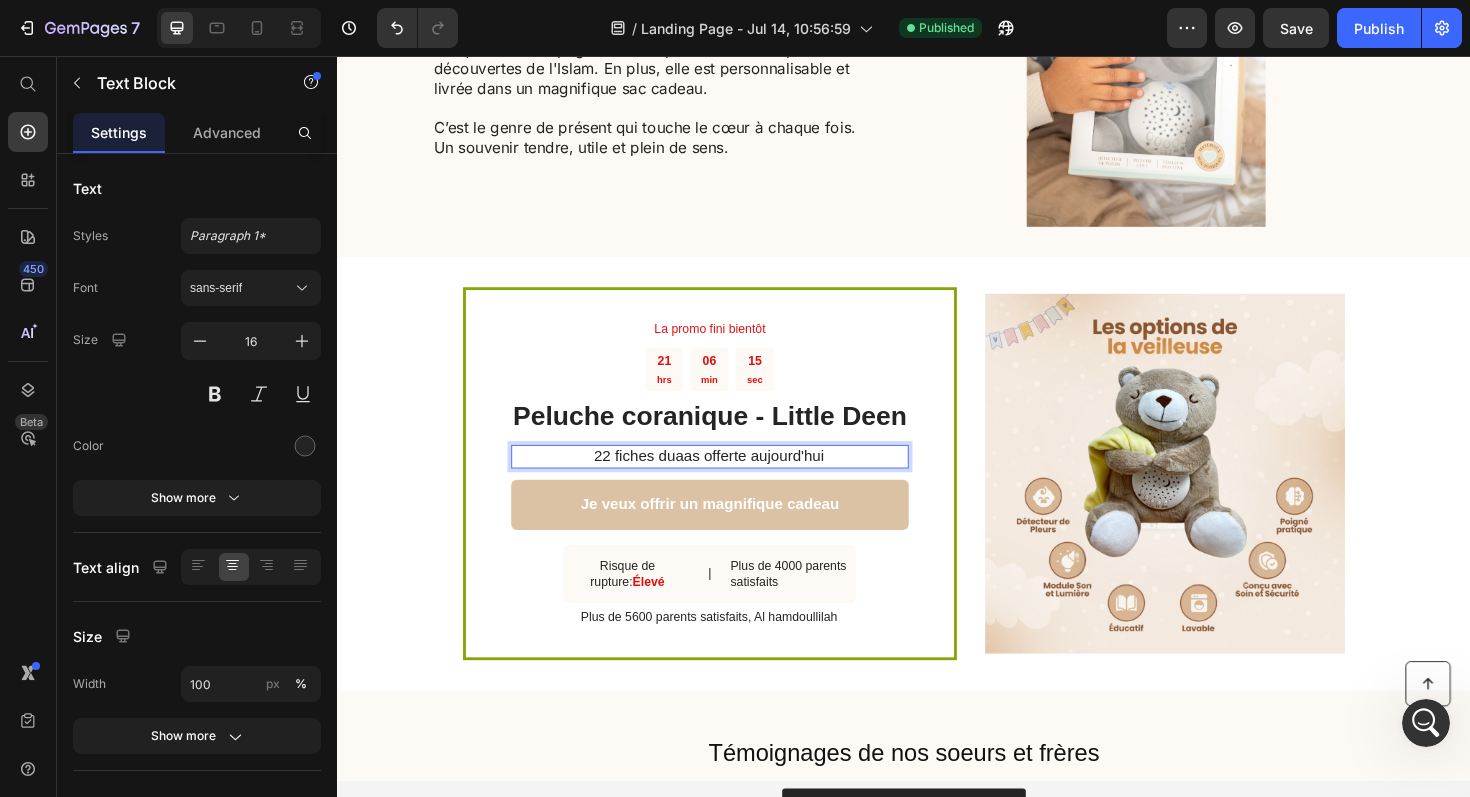 click on "22 fiches duaas offerte aujourd'hui" at bounding box center [730, 480] 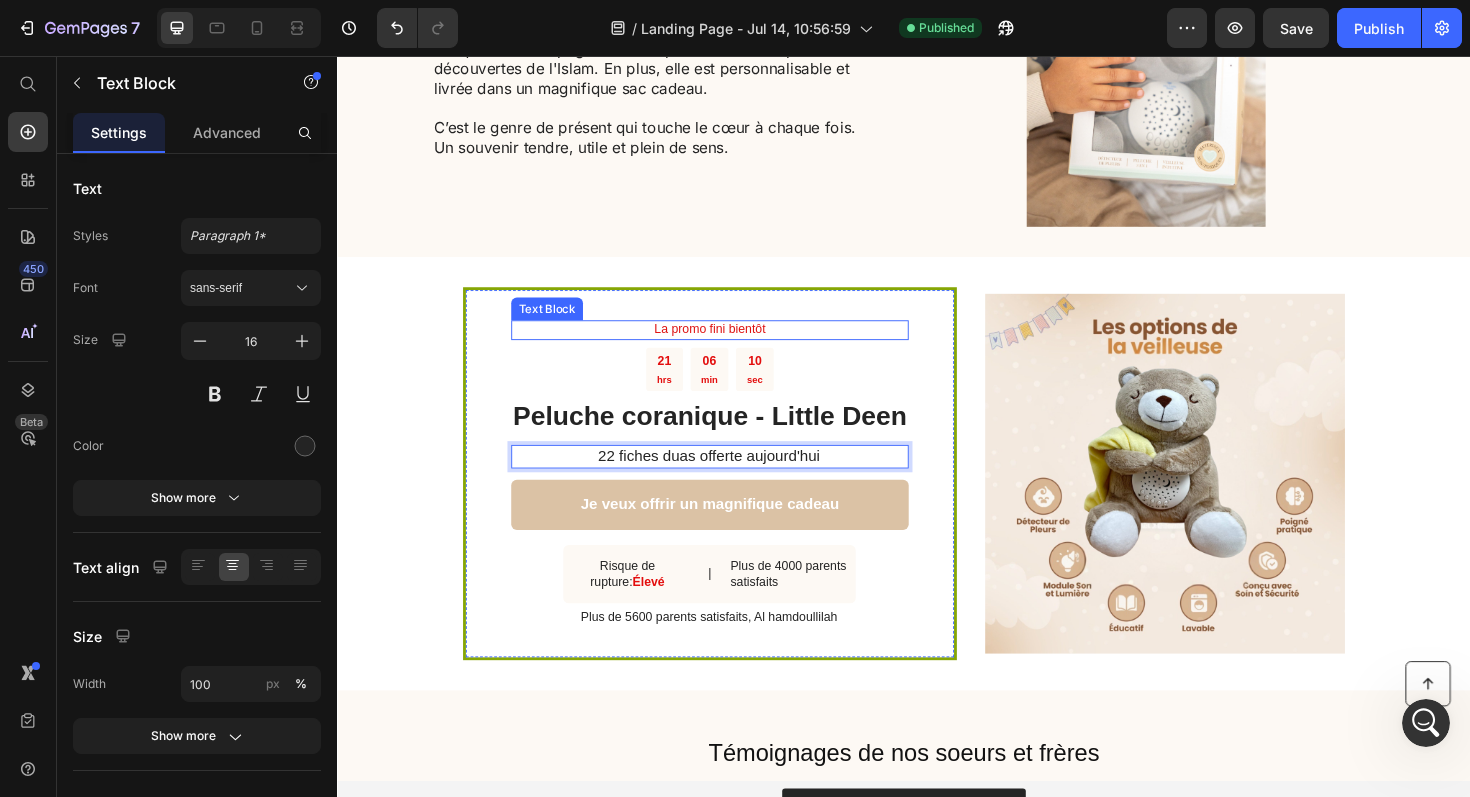 click on "La promo fini bientôt" at bounding box center (731, 346) 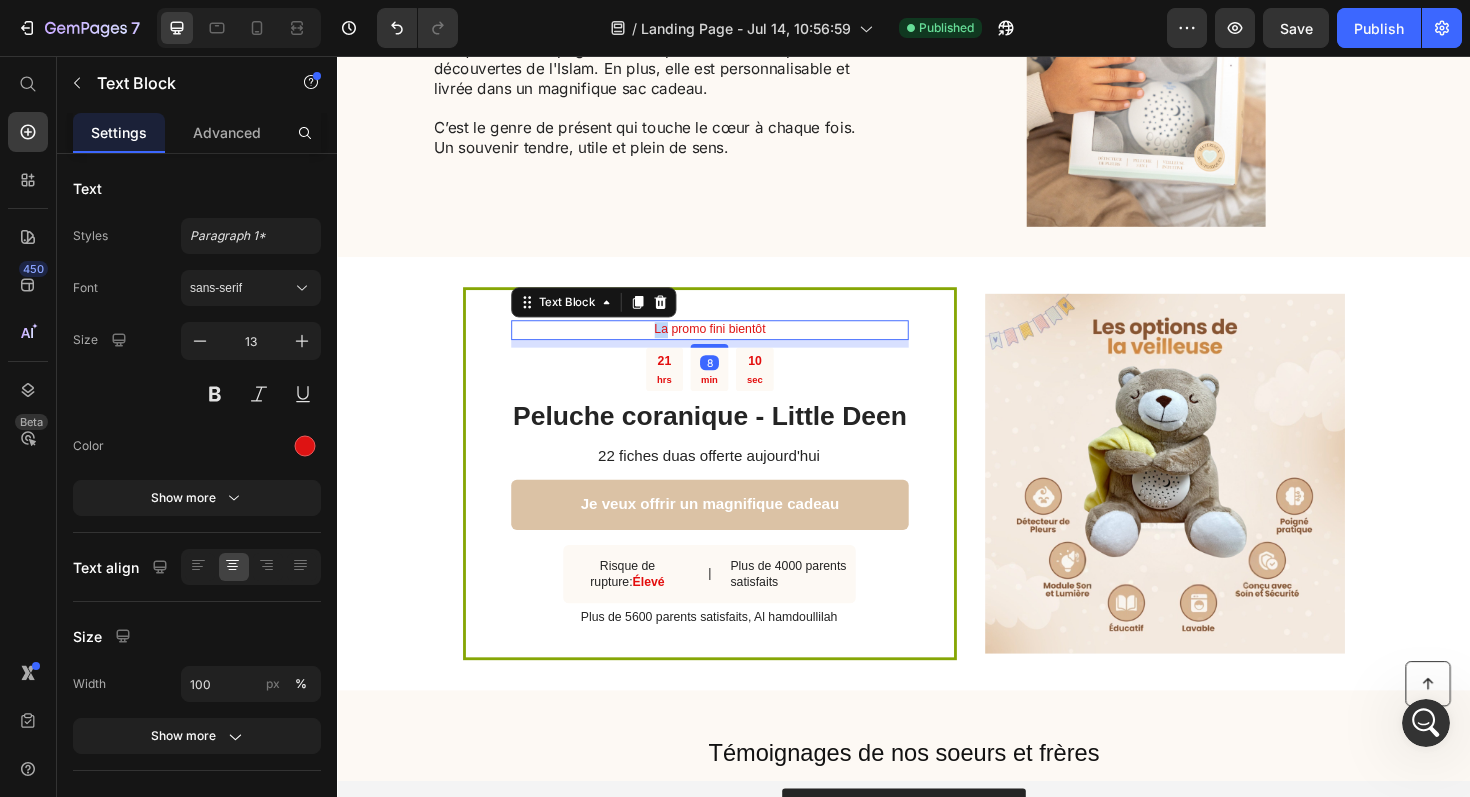 click on "La promo fini bientôt" at bounding box center (731, 346) 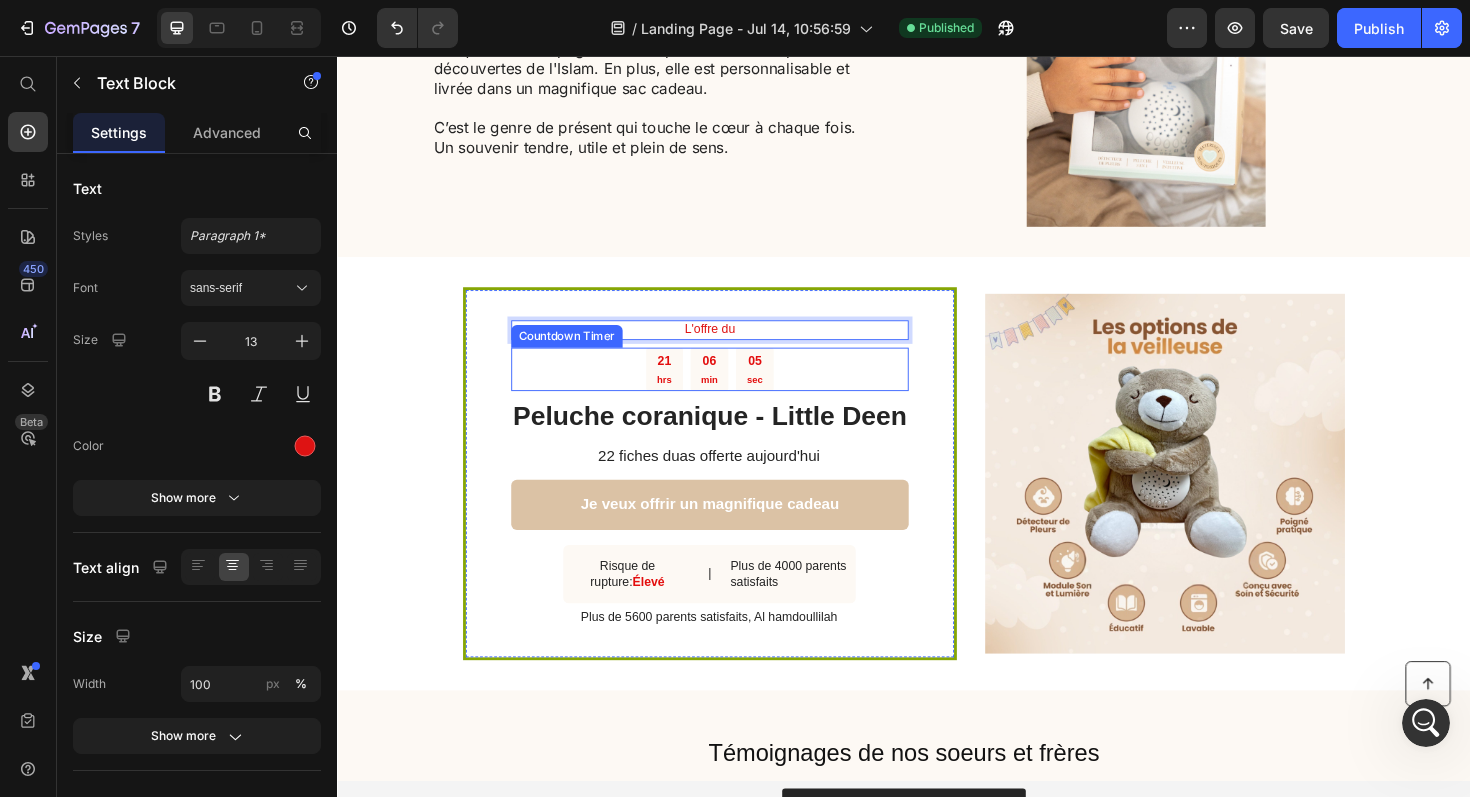 click on "[NUMBER] hrs [NUMBER] min [NUMBER] sec" at bounding box center (731, 388) 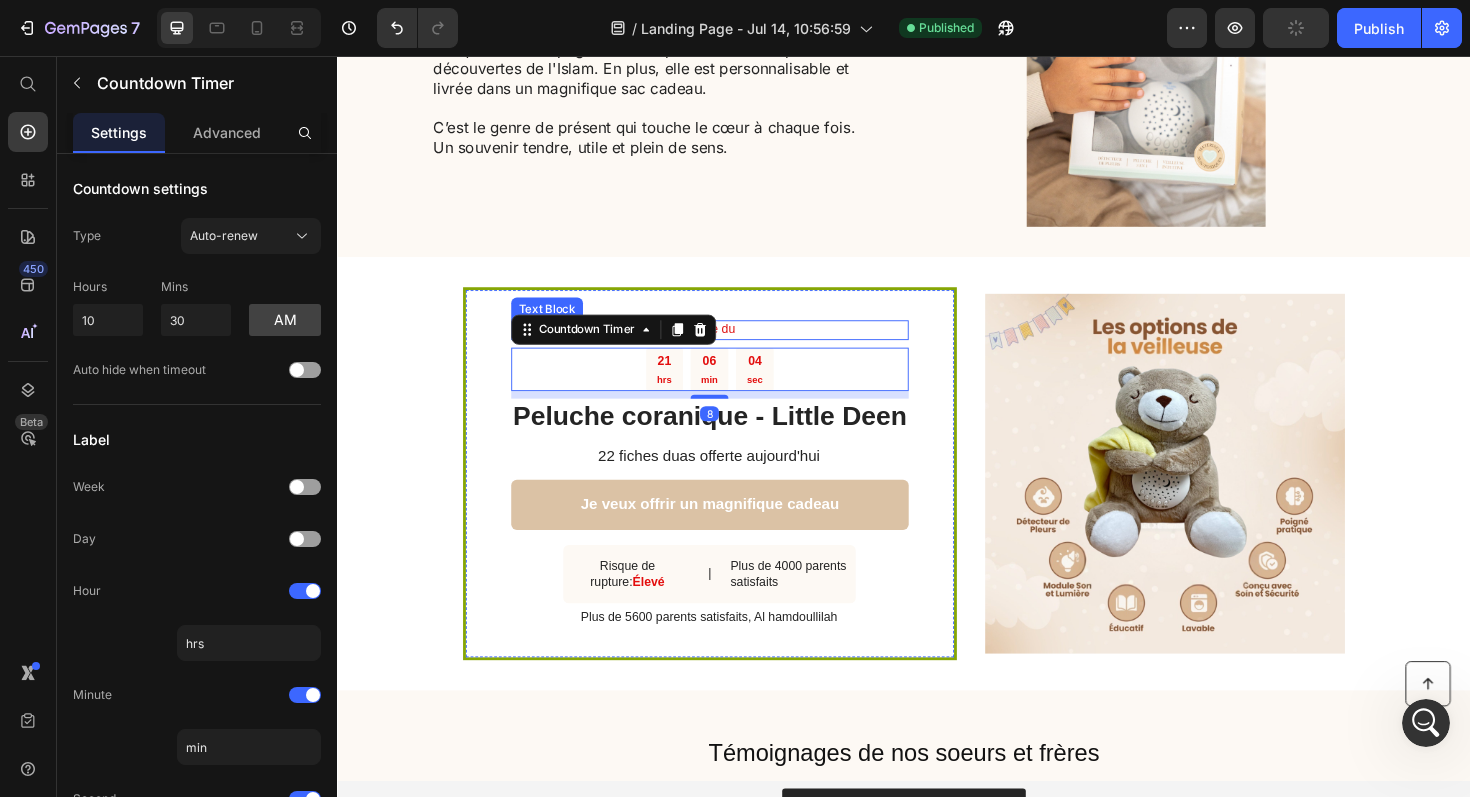 click on "L'offre du" at bounding box center (731, 346) 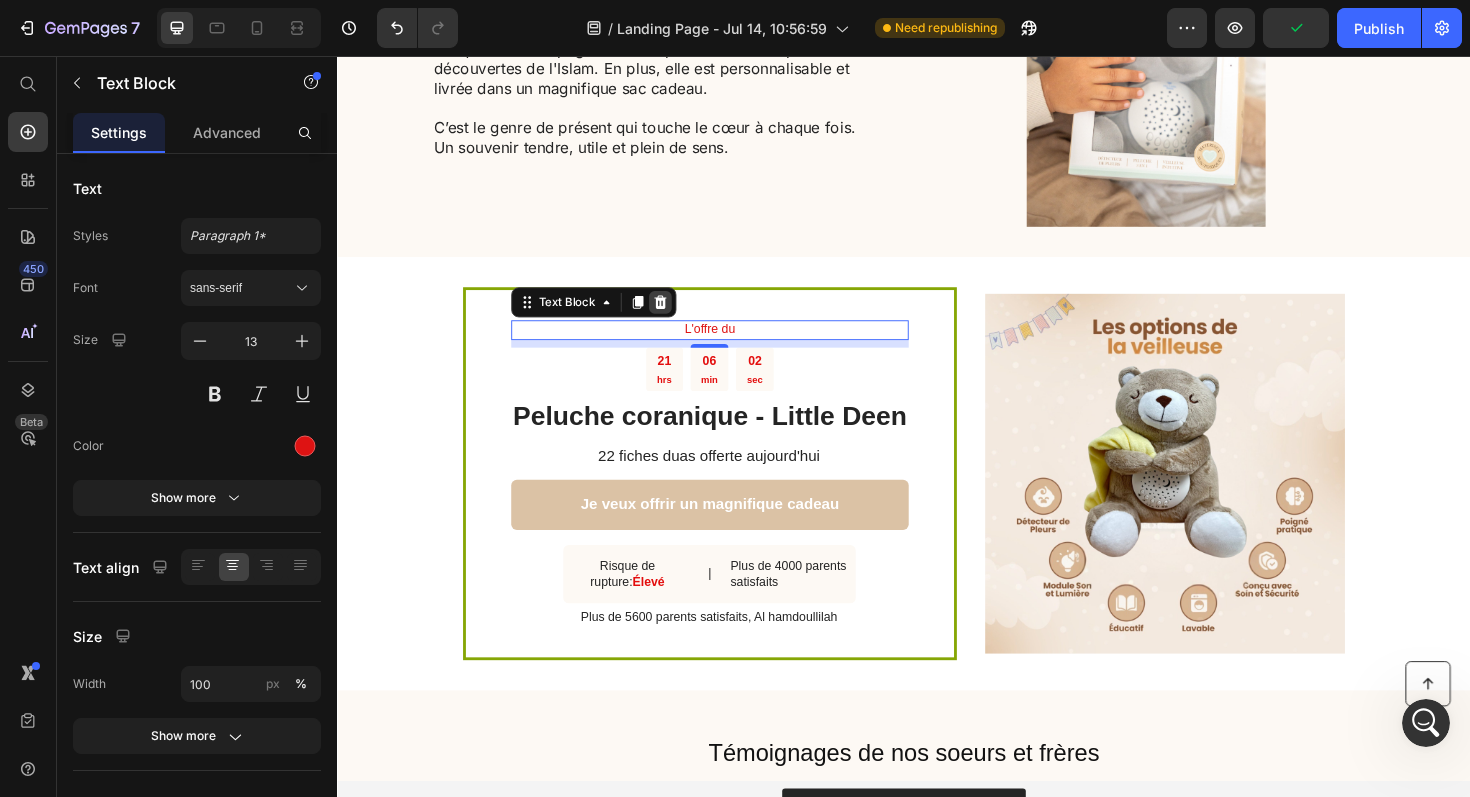 click 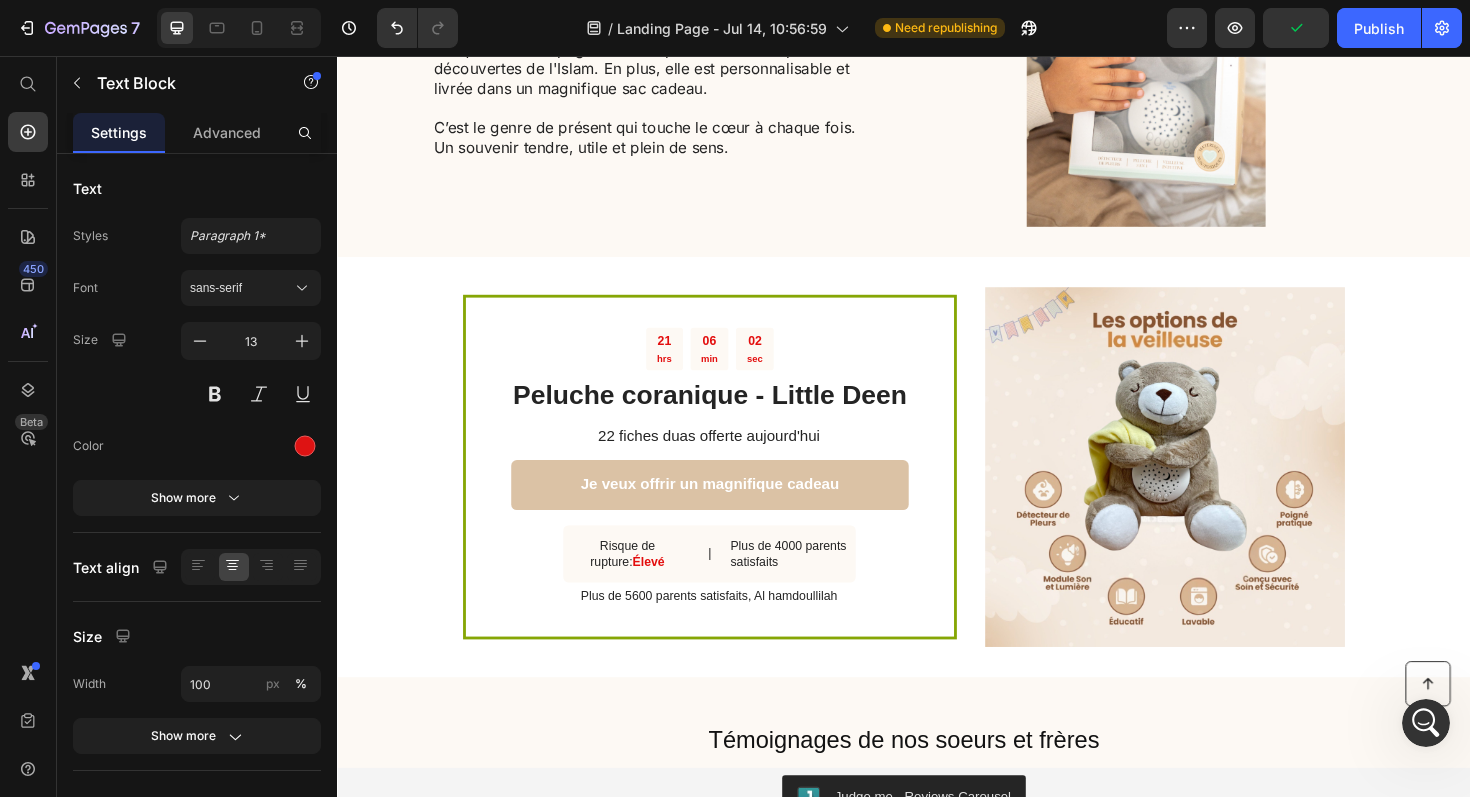 scroll, scrollTop: 5547, scrollLeft: 0, axis: vertical 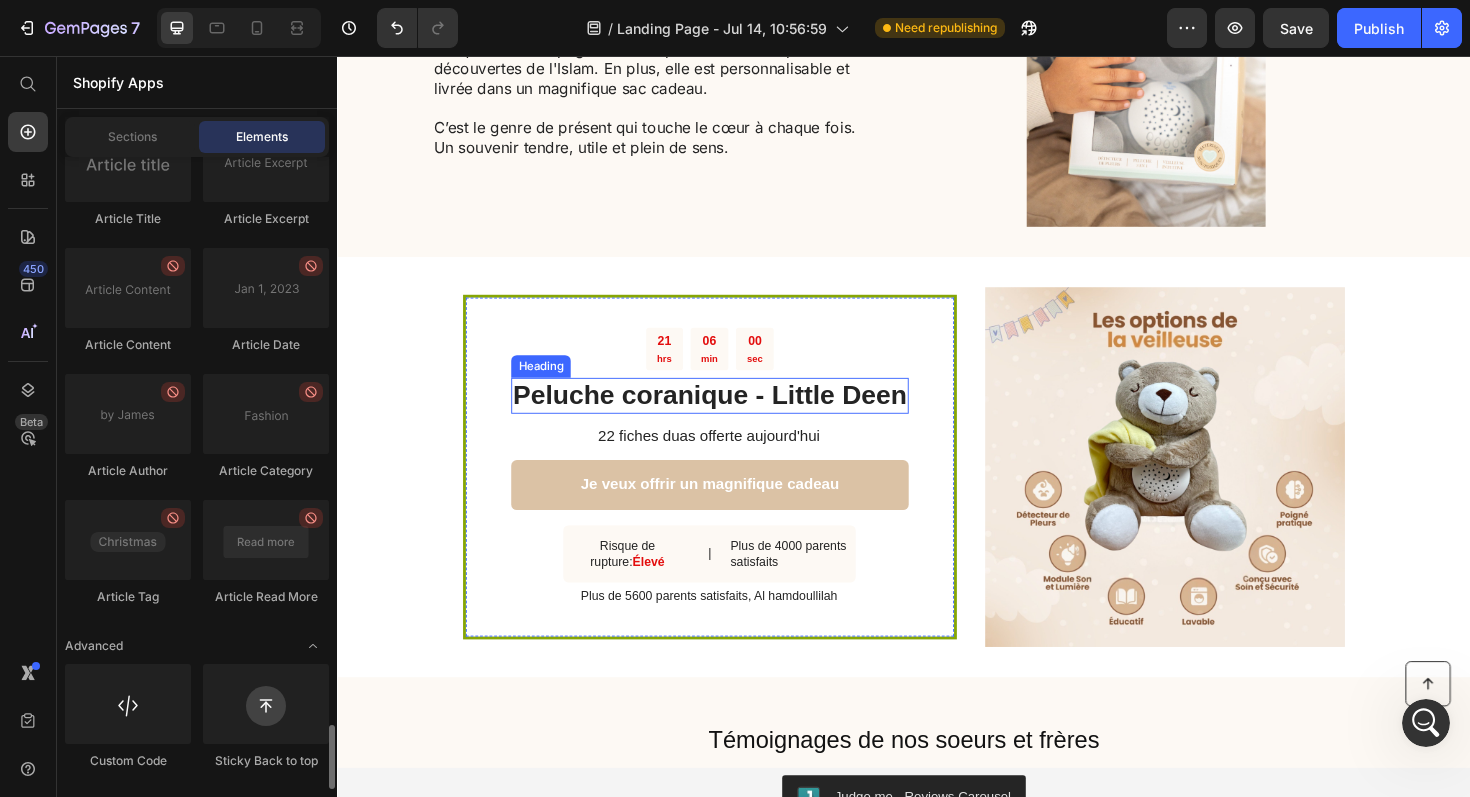 click on "Peluche coranique - Little Deen" at bounding box center (731, 416) 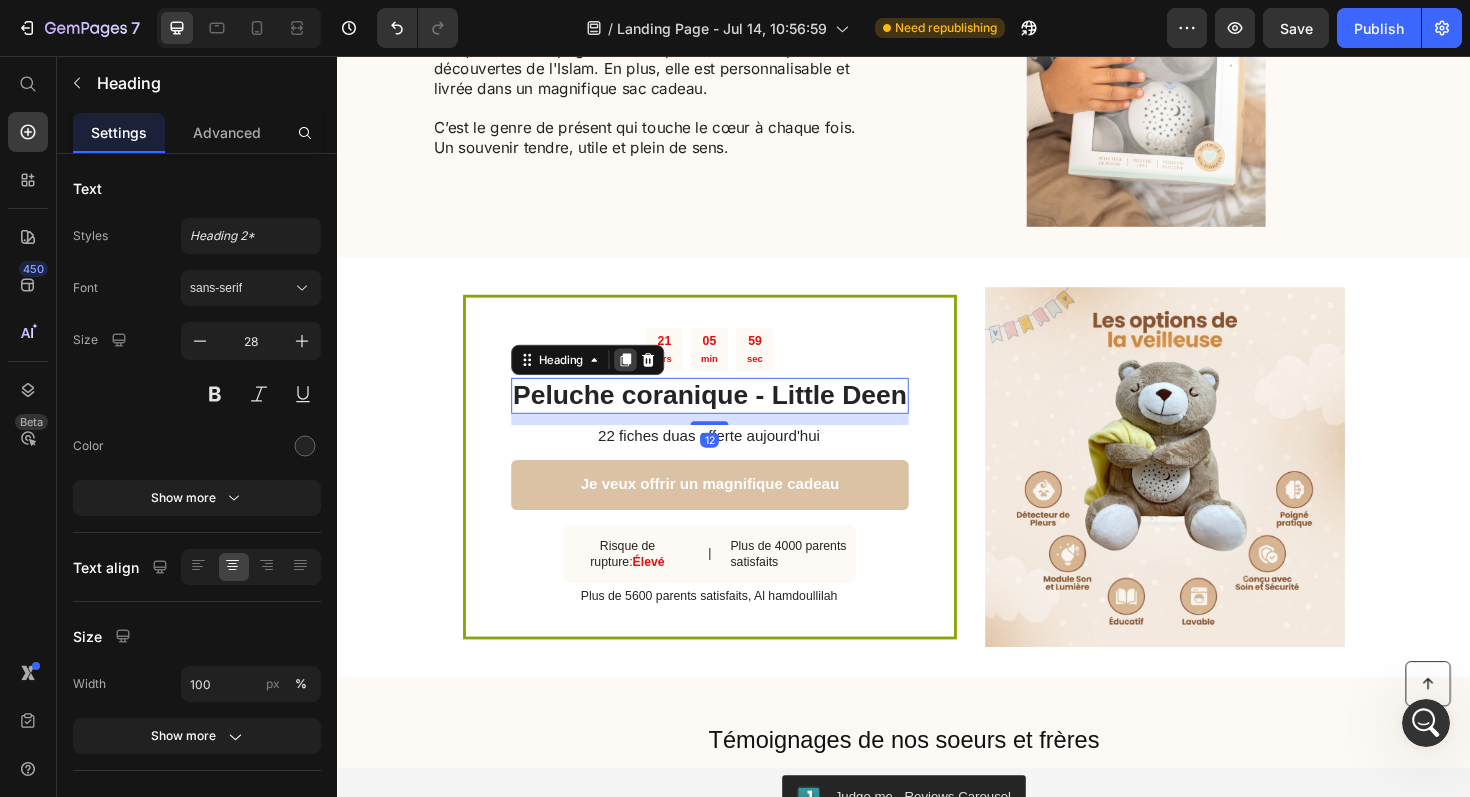 click 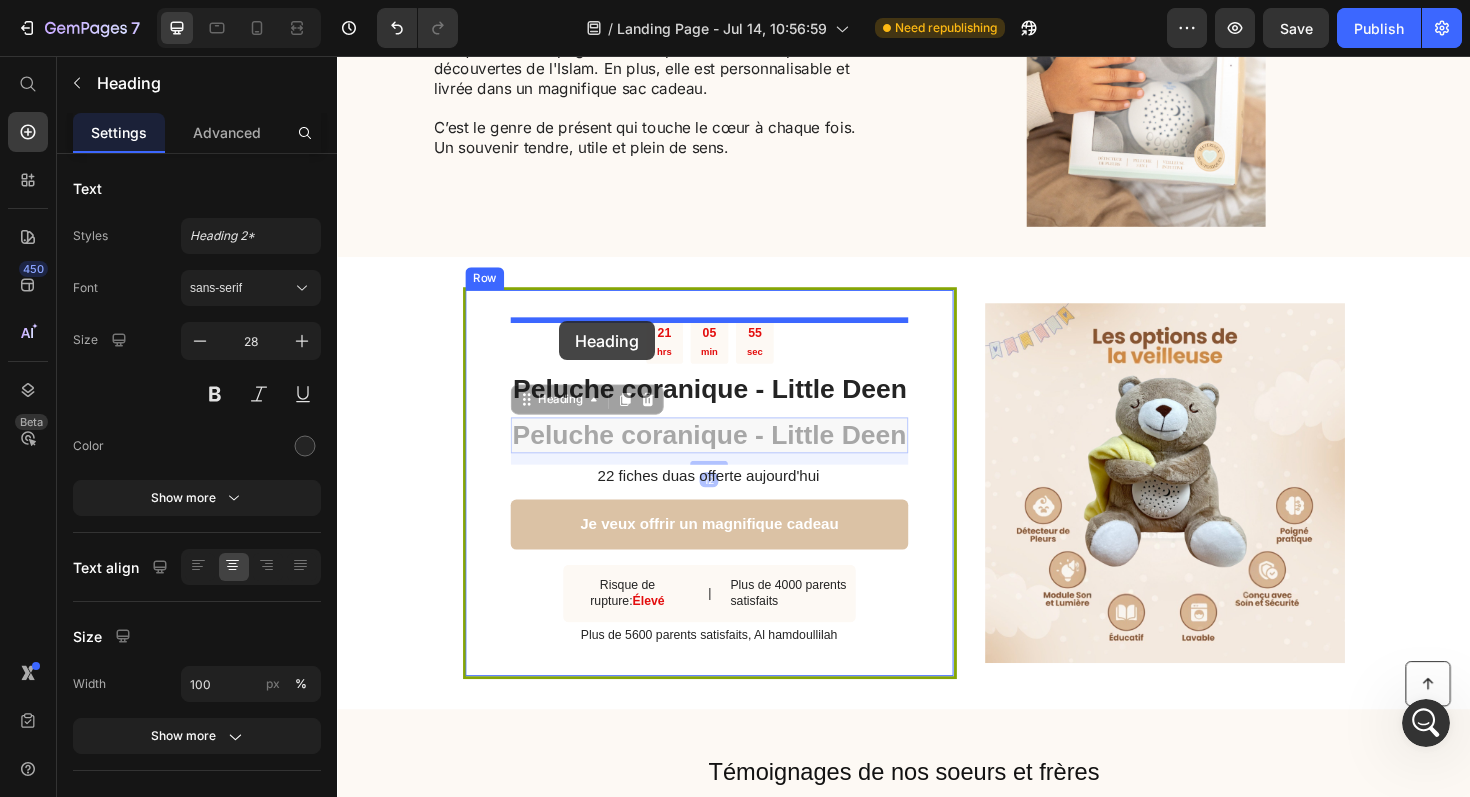 drag, startPoint x: 543, startPoint y: 425, endPoint x: 572, endPoint y: 337, distance: 92.65527 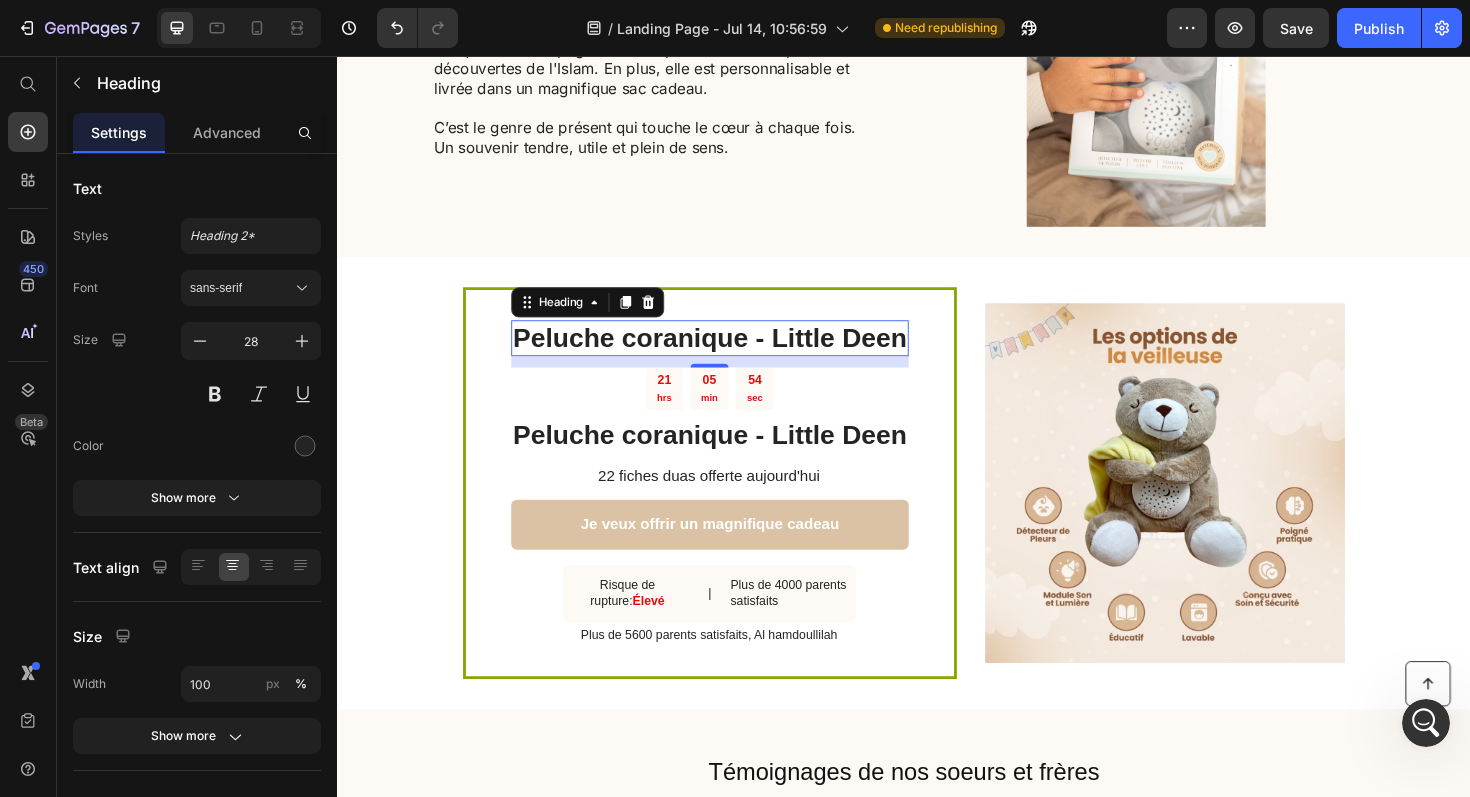 click on "Peluche coranique - Little Deen" at bounding box center [731, 355] 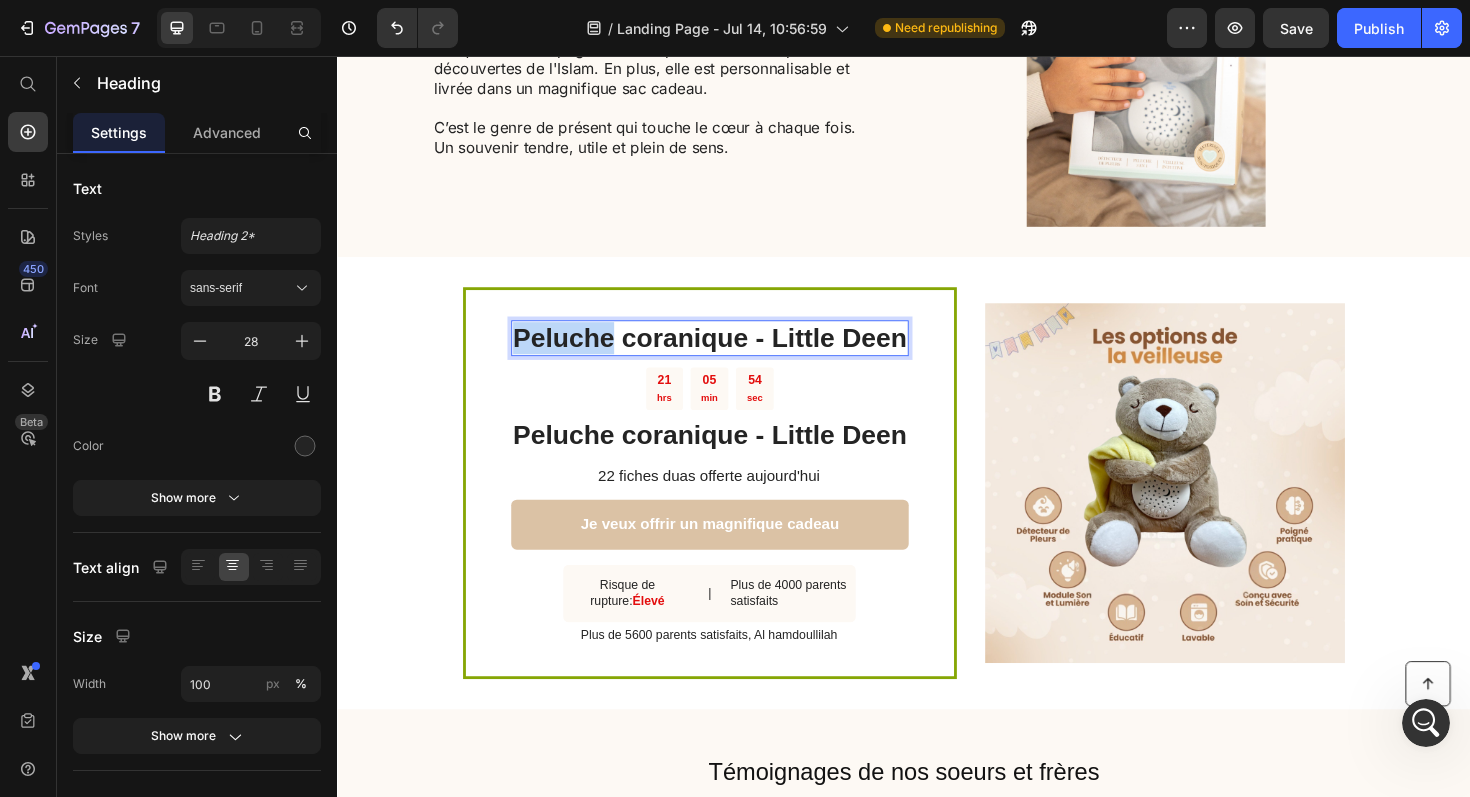 click on "Peluche coranique - Little Deen" at bounding box center [731, 355] 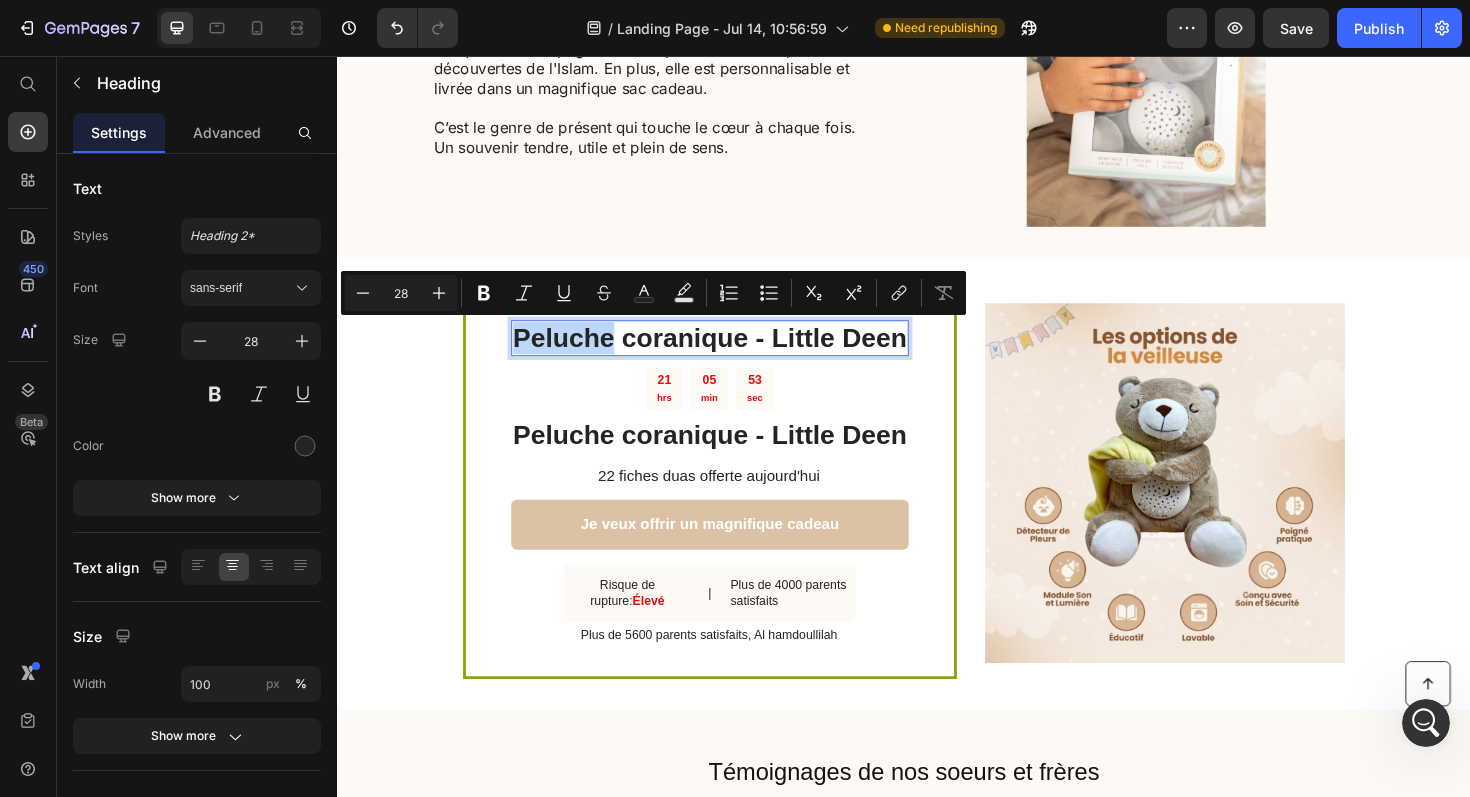 click on "Peluche coranique - Little Deen" at bounding box center [731, 355] 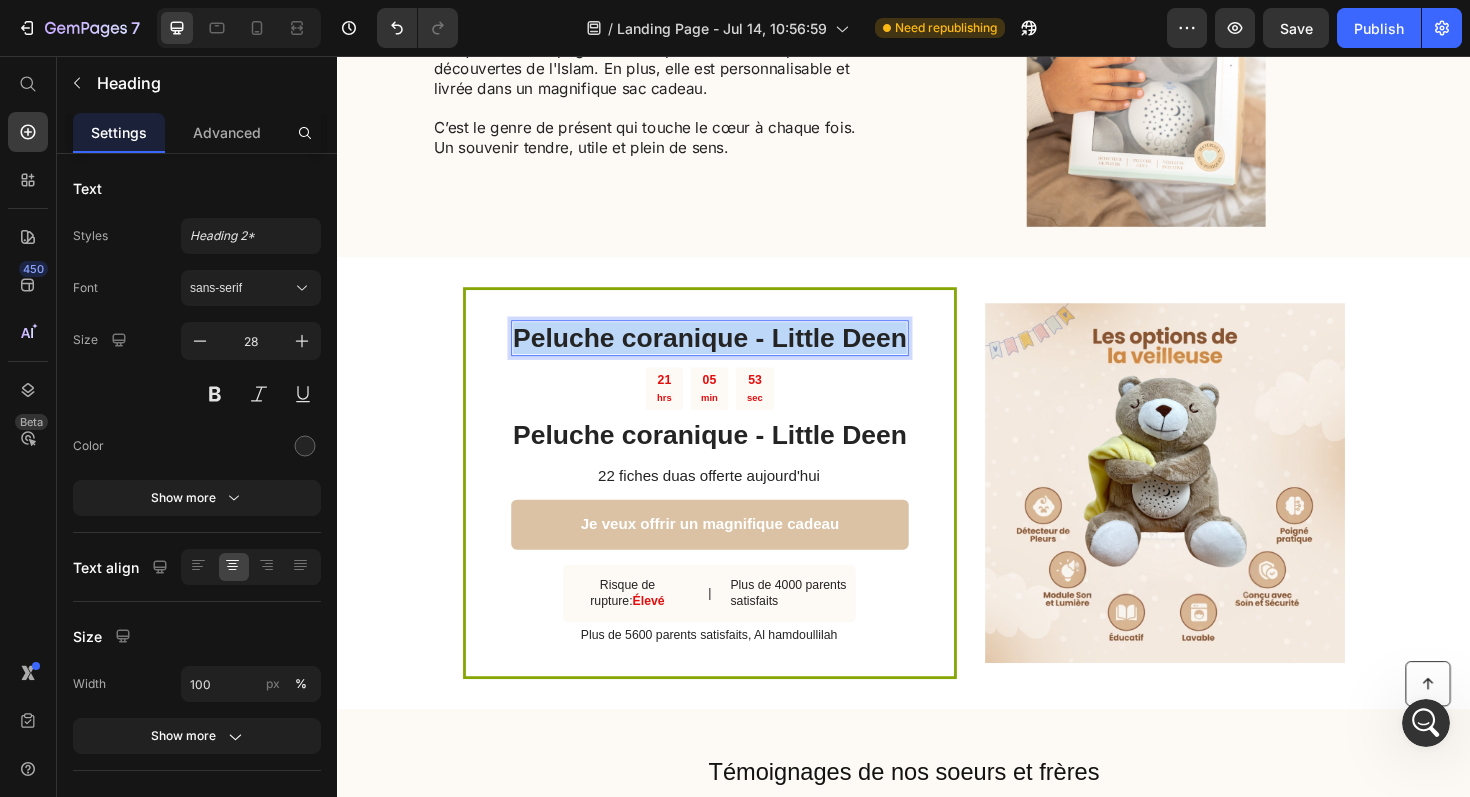 click on "Peluche coranique - Little Deen" at bounding box center [731, 355] 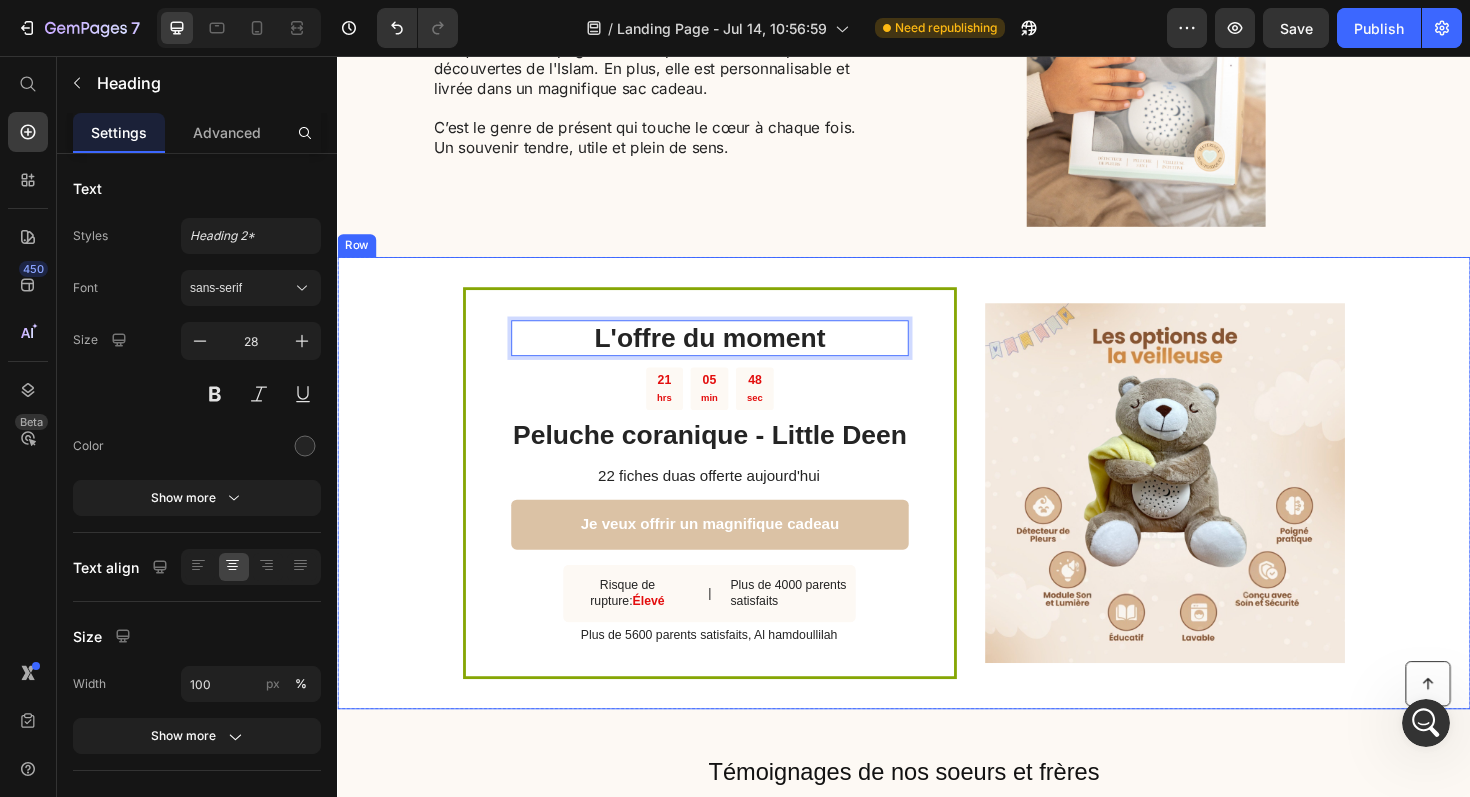 click on "L'offre du moment Heading   12 21 hrs 05 min 48 sec Countdown Timer Peluche coranique - Little Deen Heading 22 fiches duaas offerte aujourd'hui Text Block Je veux offrir un magnifique cadeau Button Risque de rupture:  Élevé Text Block | Text Block Plus de 4000 parents satisfaits Text Block Row Plus de 5600 parents satisfaits, Al hamdoullilah Text Block Row Image Row" at bounding box center (937, 508) 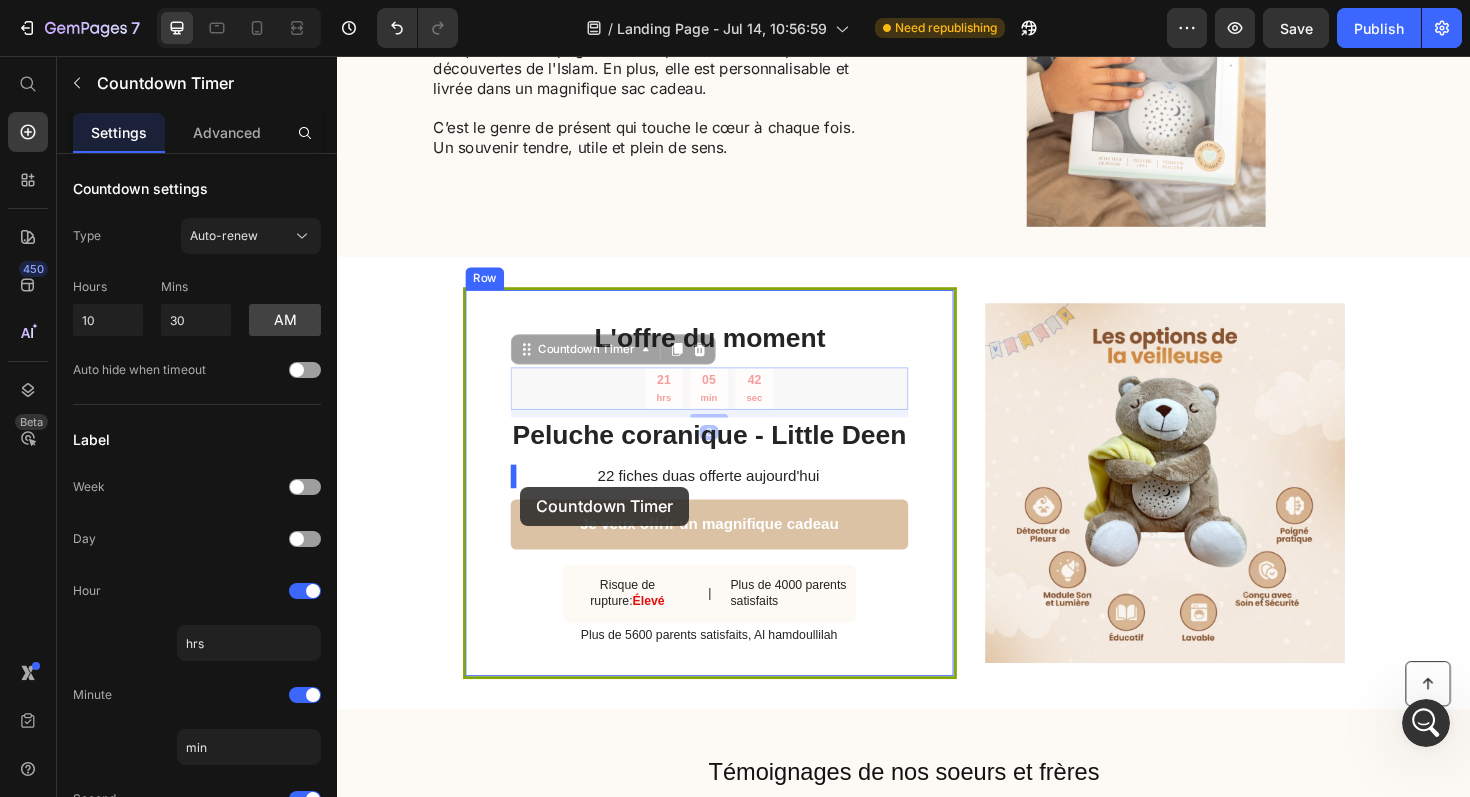drag, startPoint x: 544, startPoint y: 369, endPoint x: 531, endPoint y: 513, distance: 144.58562 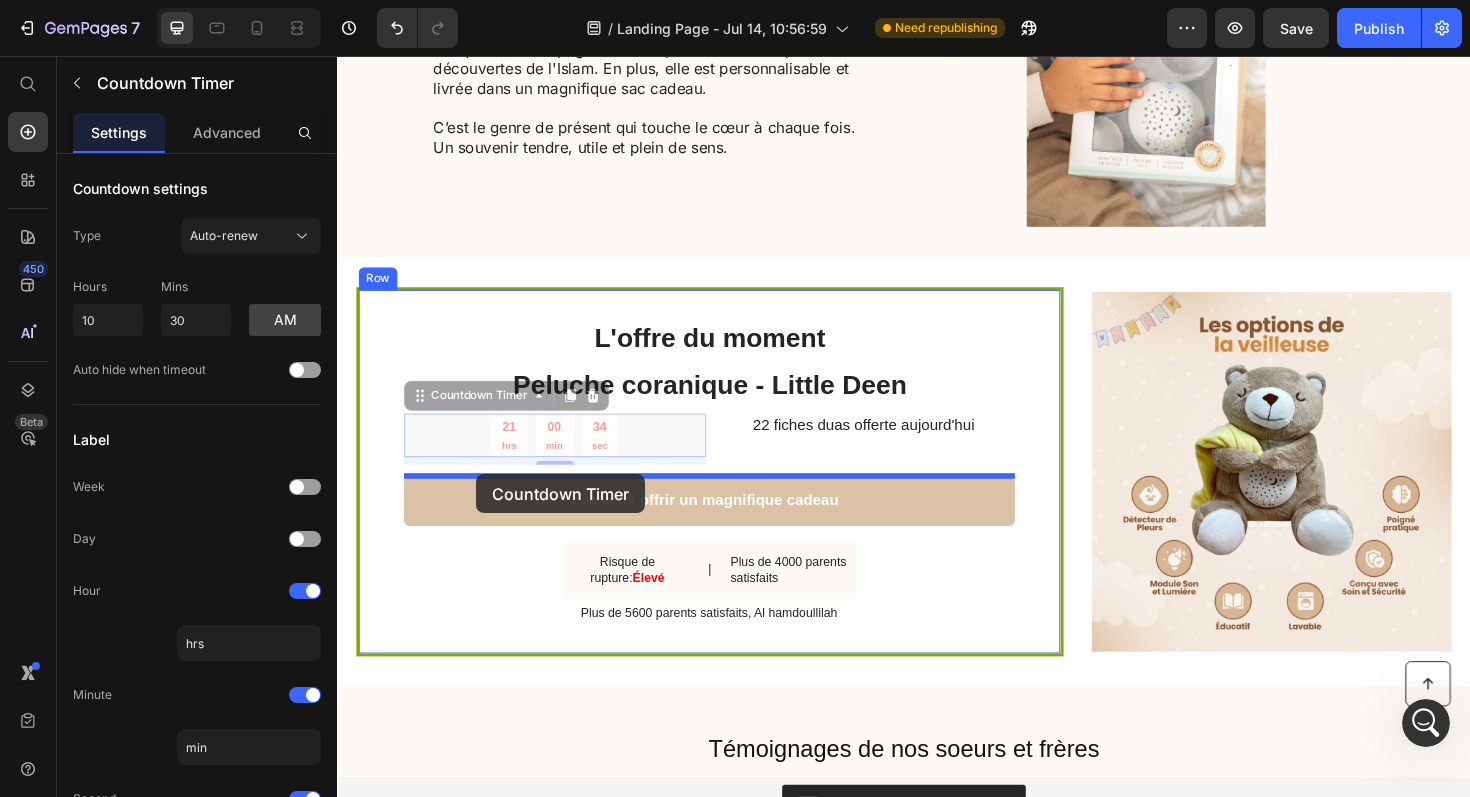 drag, startPoint x: 424, startPoint y: 419, endPoint x: 485, endPoint y: 499, distance: 100.60318 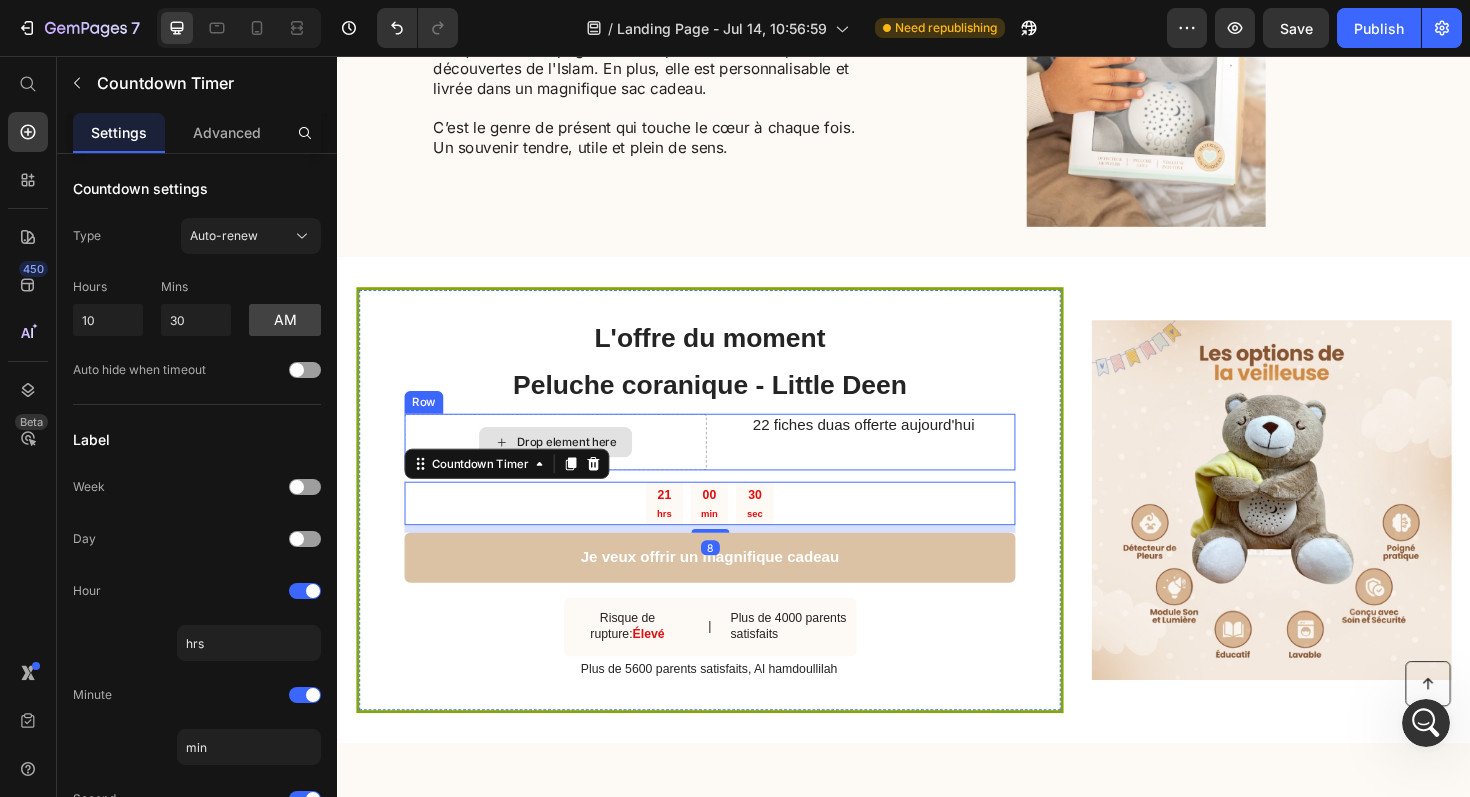 click on "Drop element here" at bounding box center (568, 465) 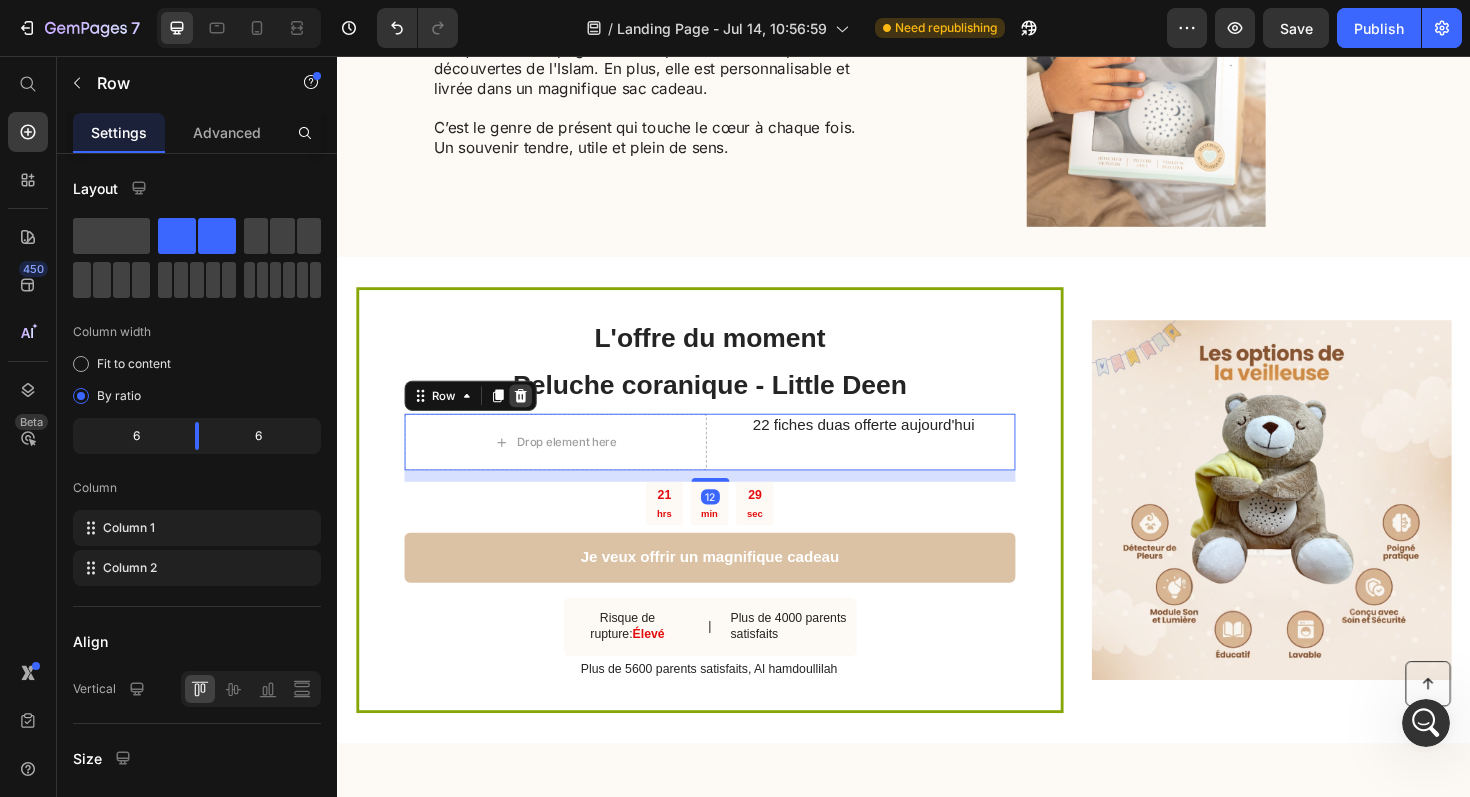 click 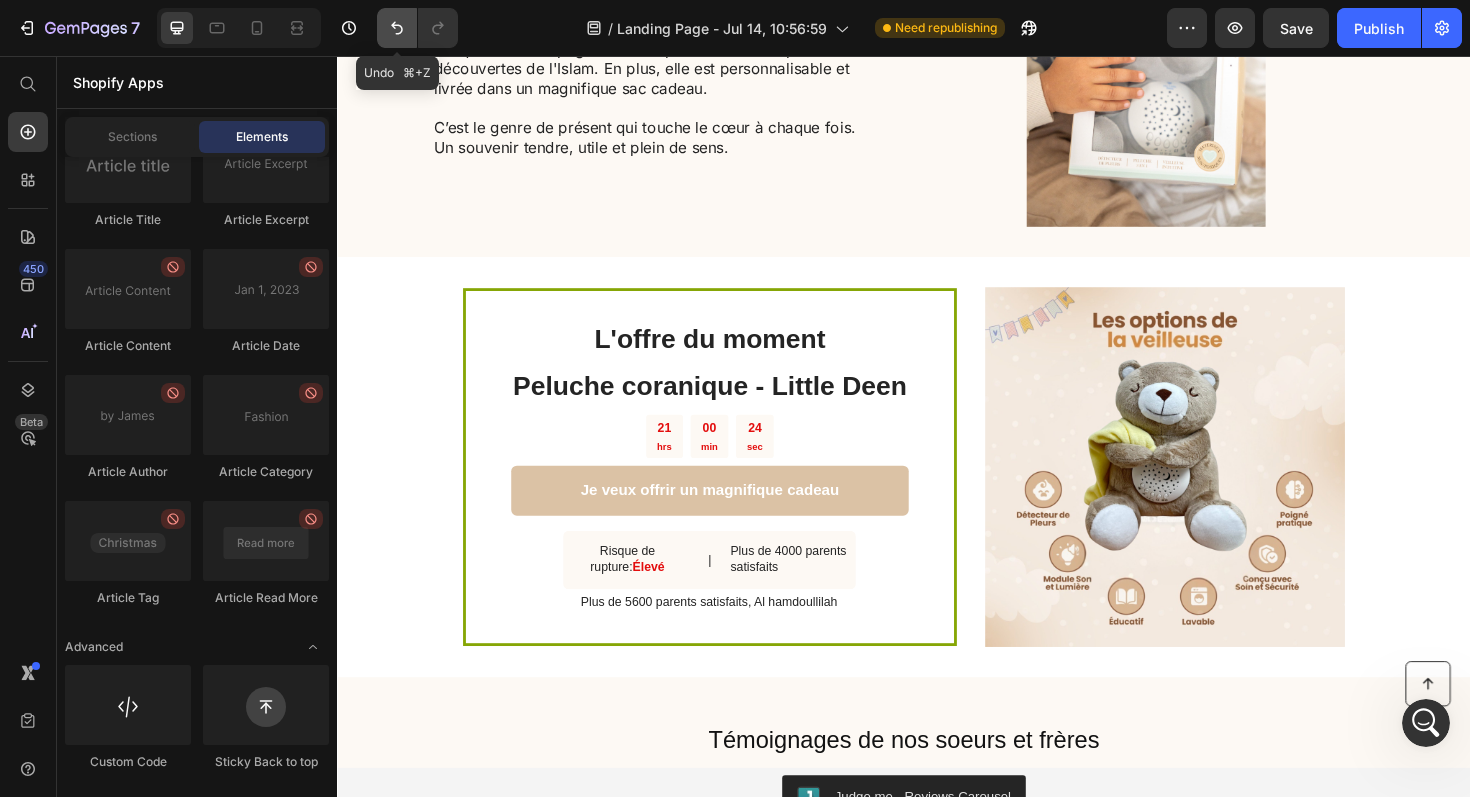 click 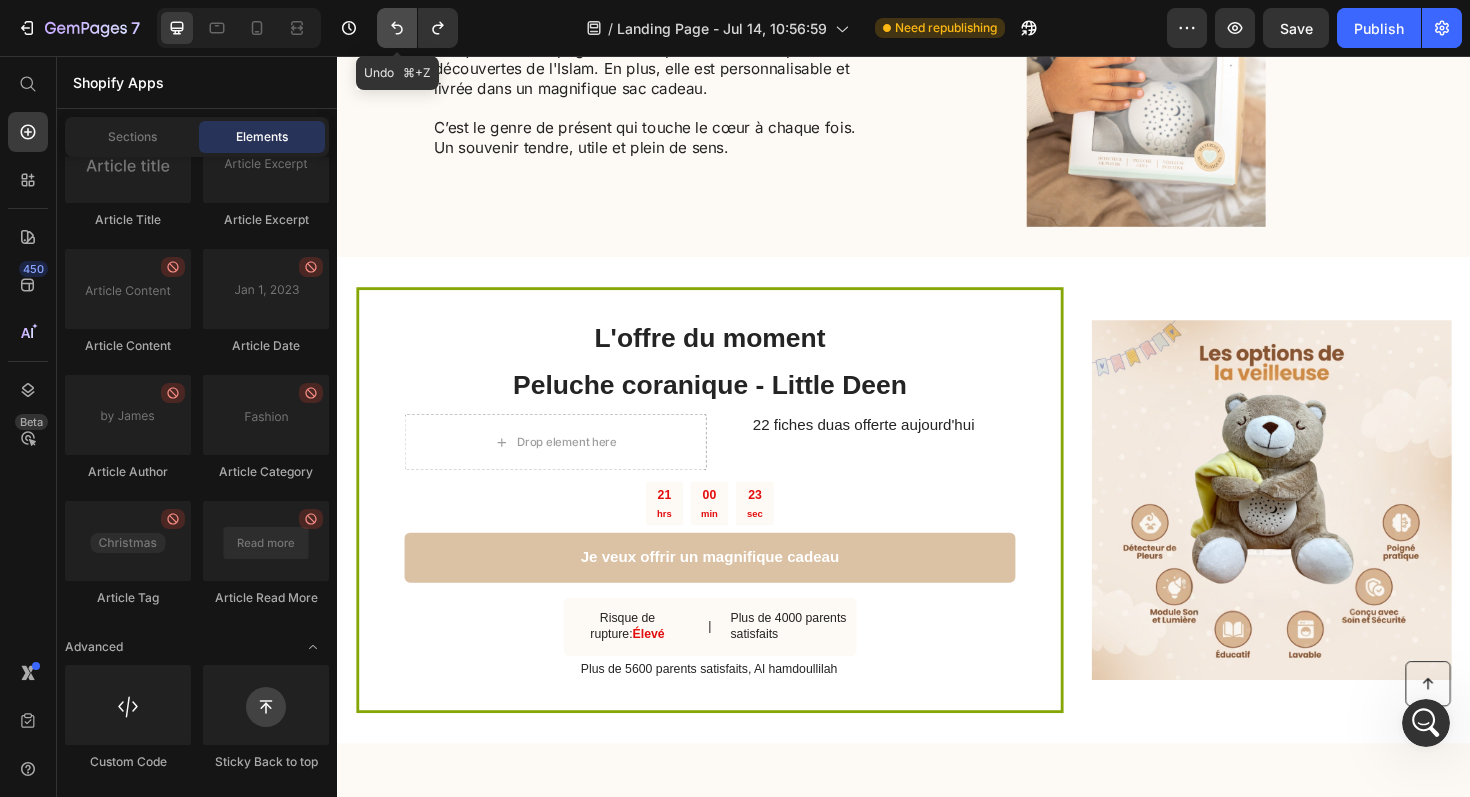 click 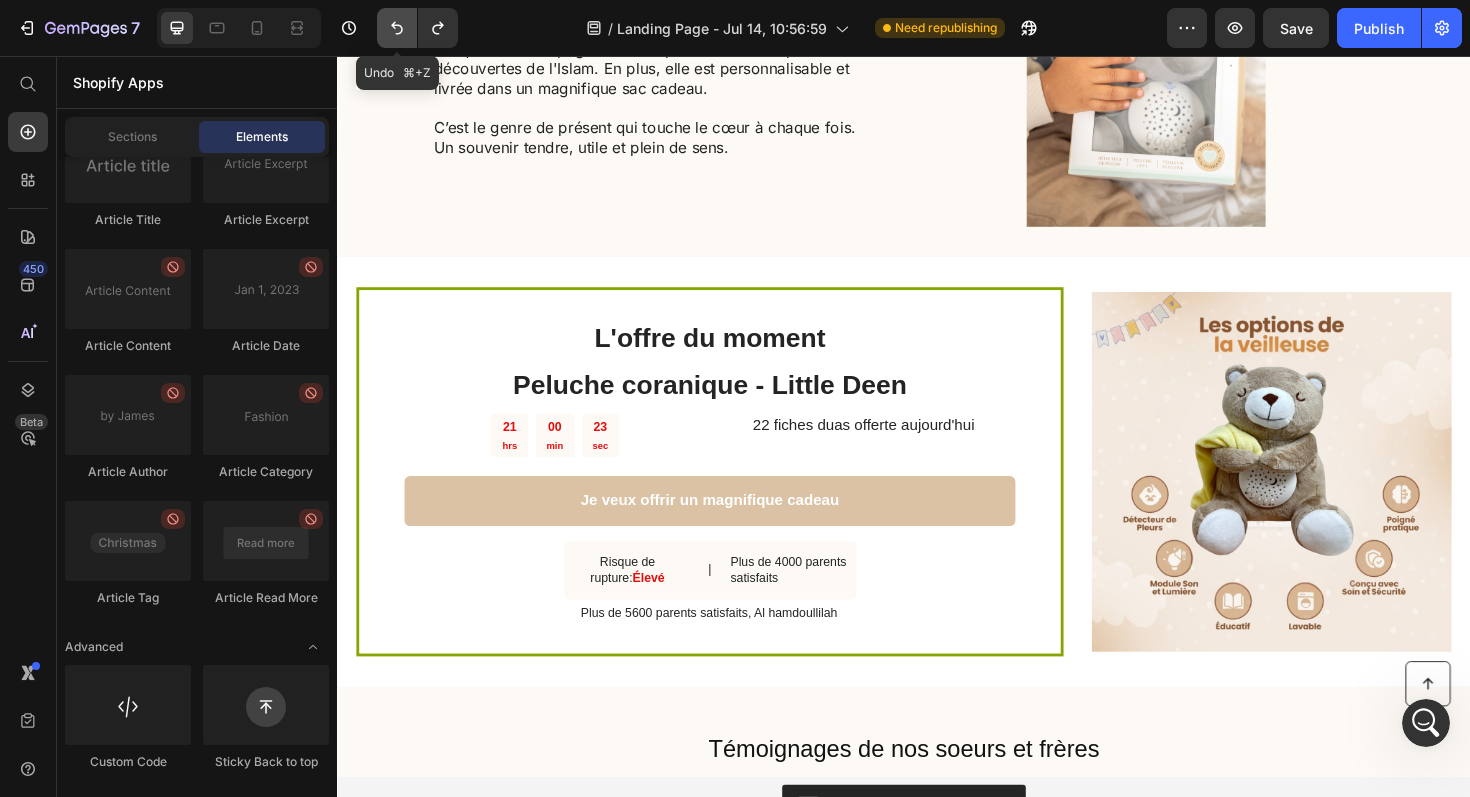 click 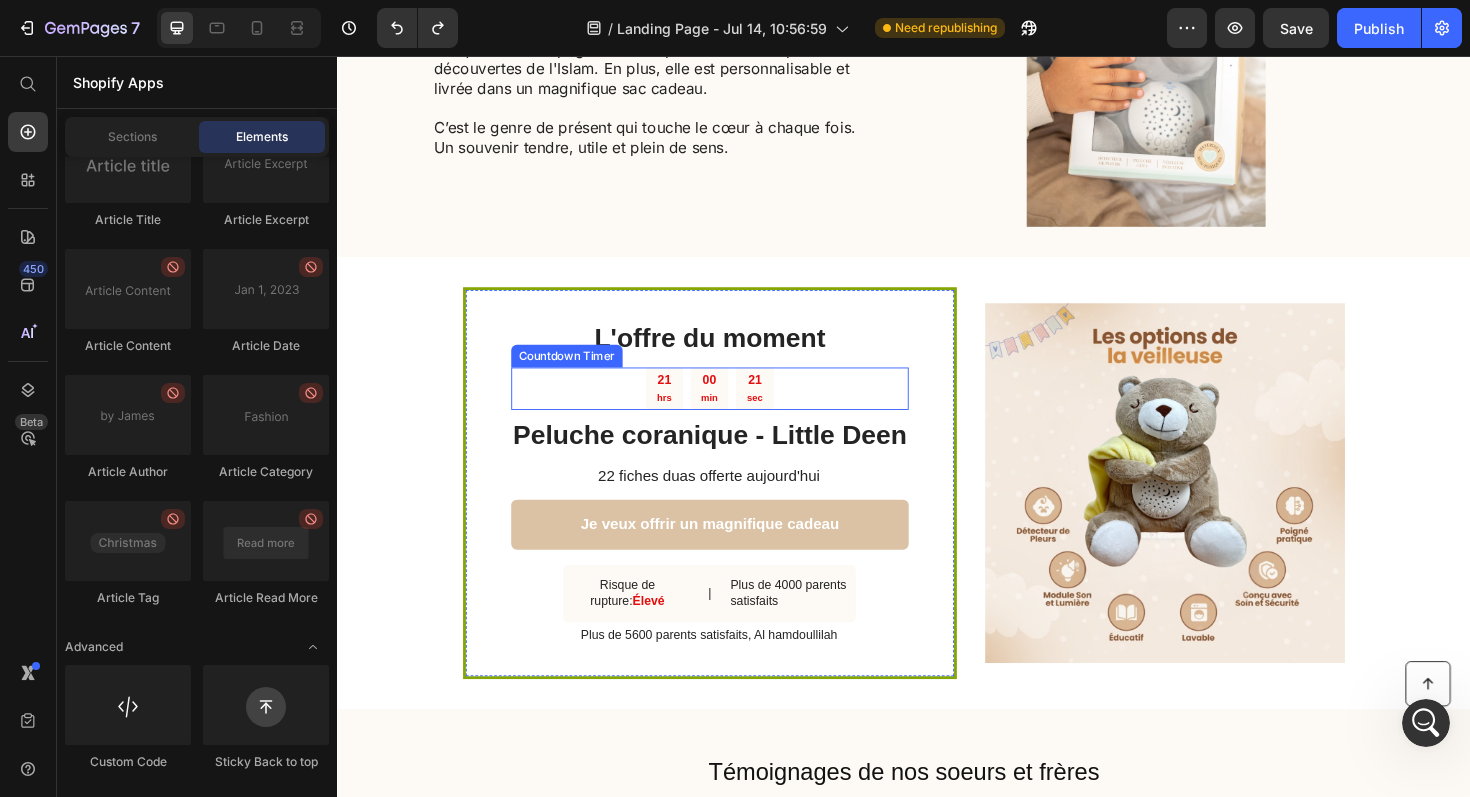 click on "[NUMBER] hrs [NUMBER] min [NUMBER] sec" at bounding box center (731, 409) 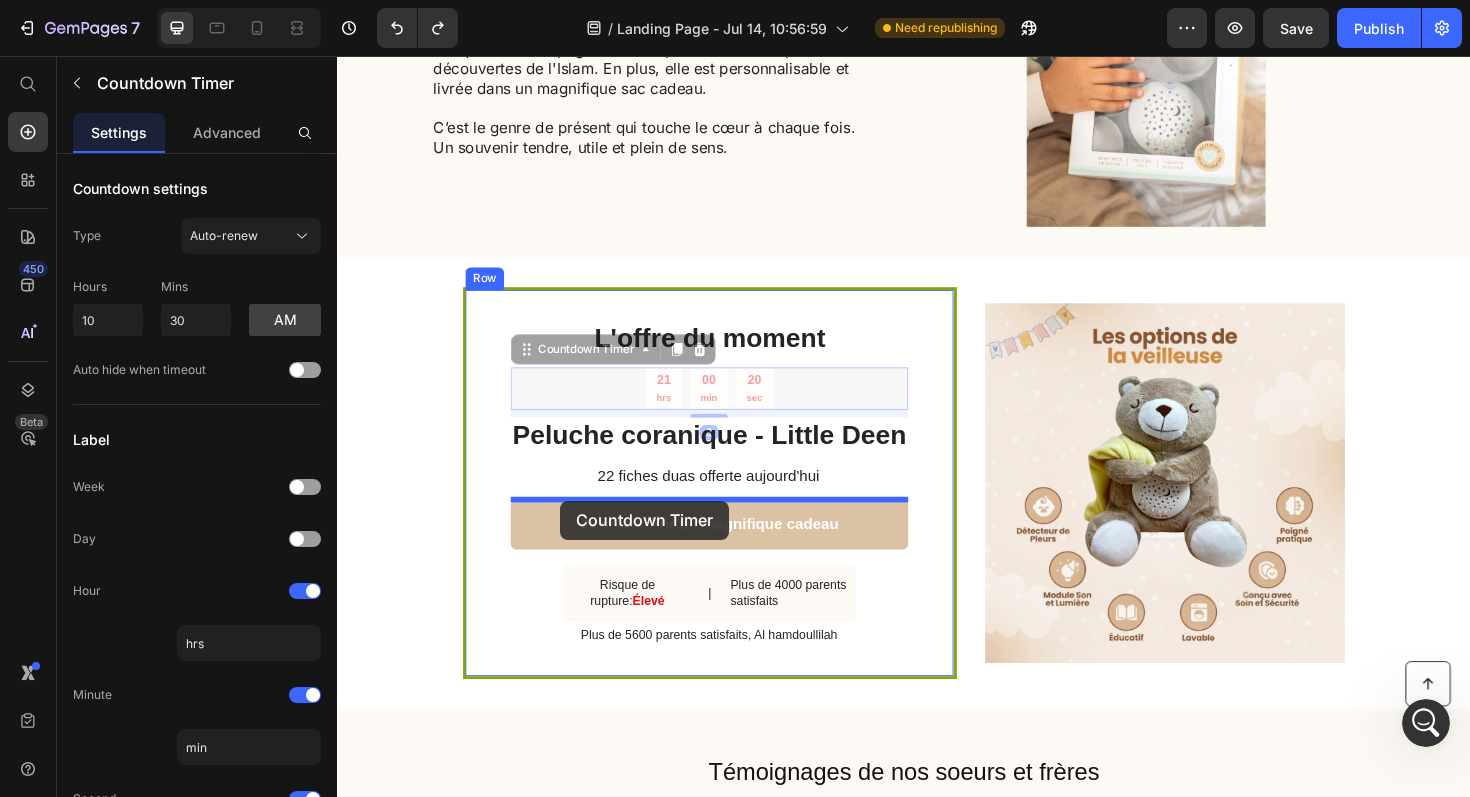 drag, startPoint x: 538, startPoint y: 370, endPoint x: 573, endPoint y: 527, distance: 160.85397 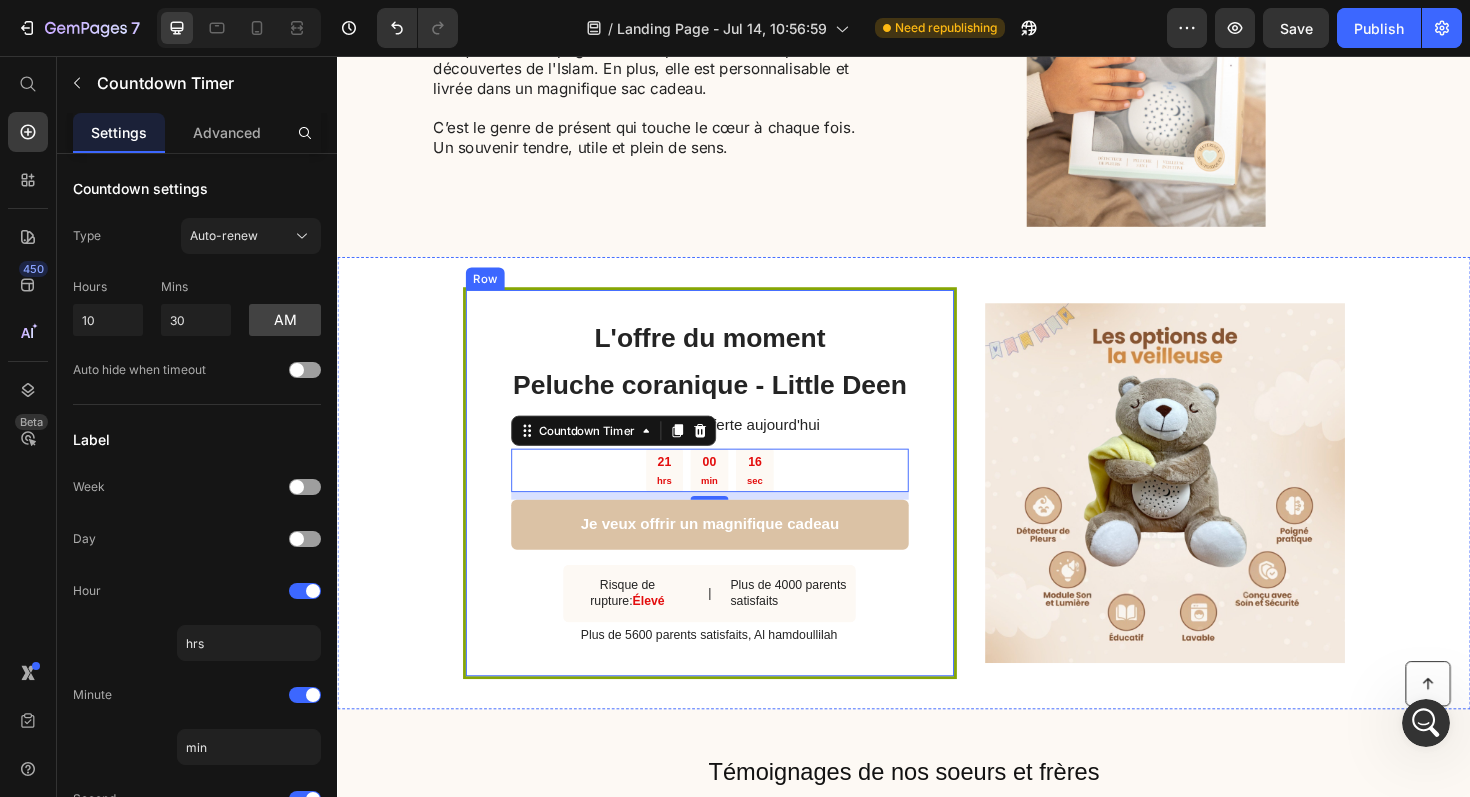 click on "L'offre du moment Heading Peluche coranique - Little Deen Heading 22 fiches duas offerte aujourd'hui Text Block 21 hrs 00 min 16 sec Countdown Timer   8 Je veux offrir un magnifique cadeau Button Risque de rupture:  Élevé Text Block | Text Block Plus de 4000 parents satisfaits Text Block Row Plus de 5600 parents satisfaits, Al hamdoullilah Text Block Row" at bounding box center (731, 508) 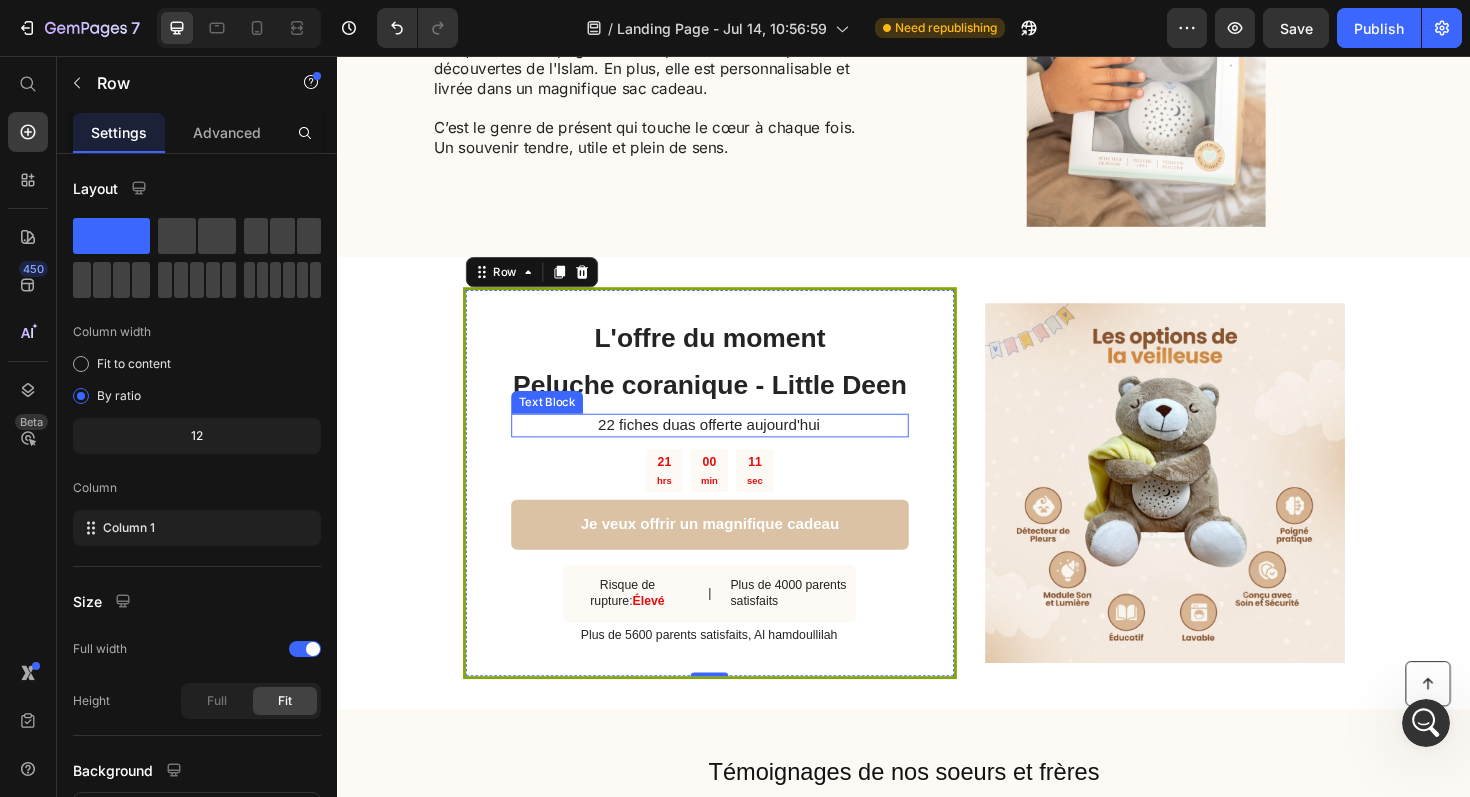 click on "22 fiches duas offerte aujourd'hui" at bounding box center [730, 447] 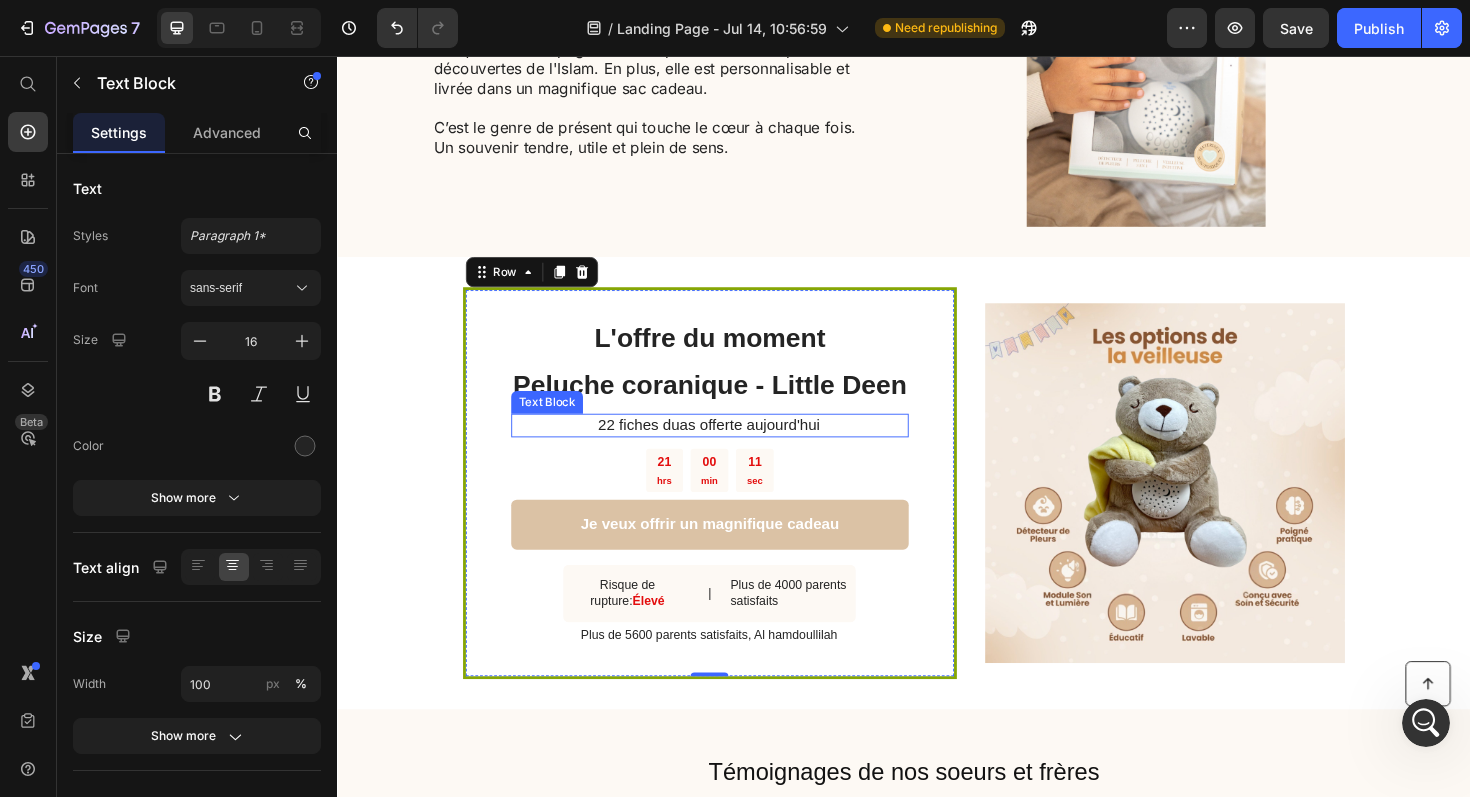click on "22 fiches duas offerte aujourd'hui" at bounding box center [730, 447] 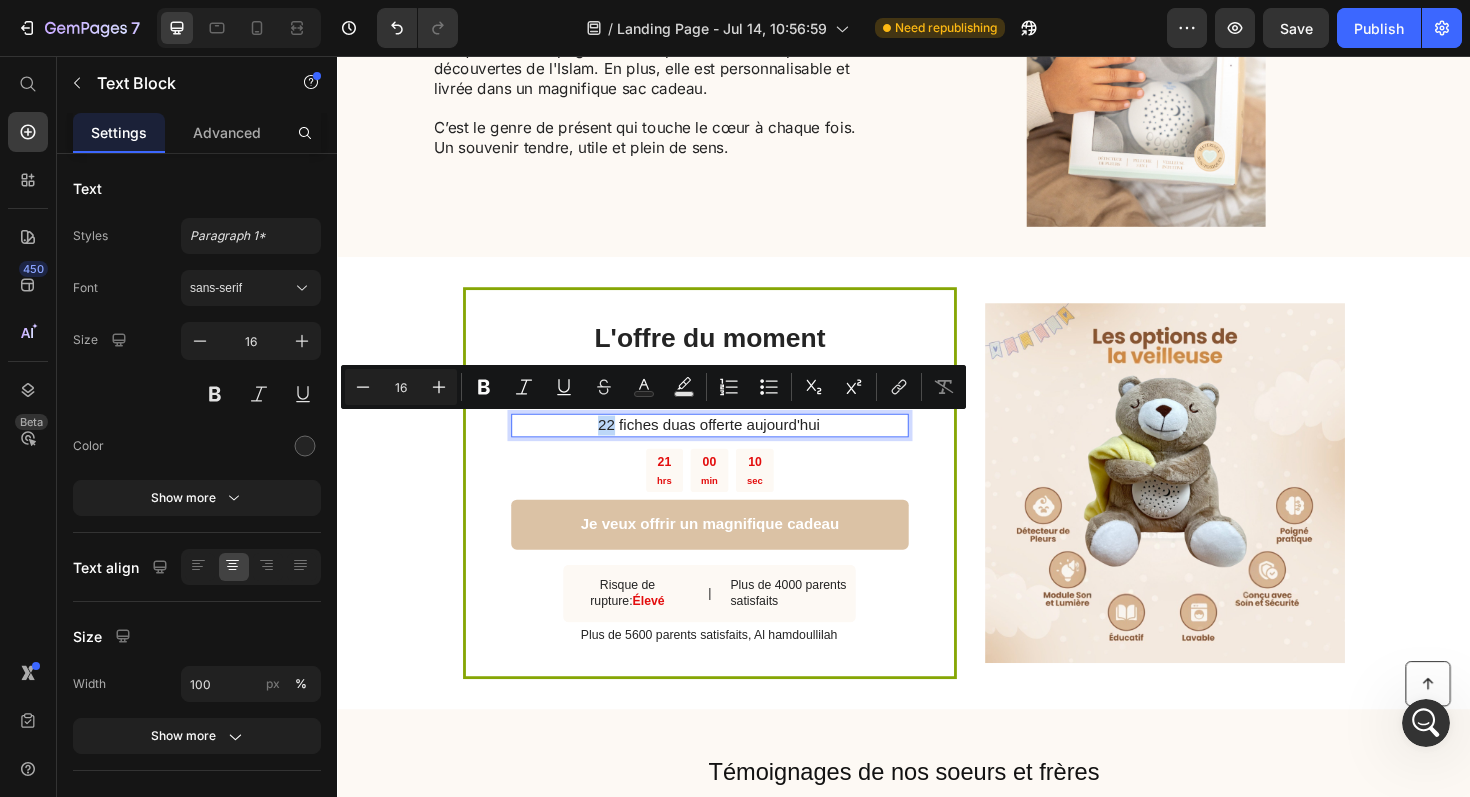 click on "22 fiches duas offerte aujourd'hui" at bounding box center [730, 447] 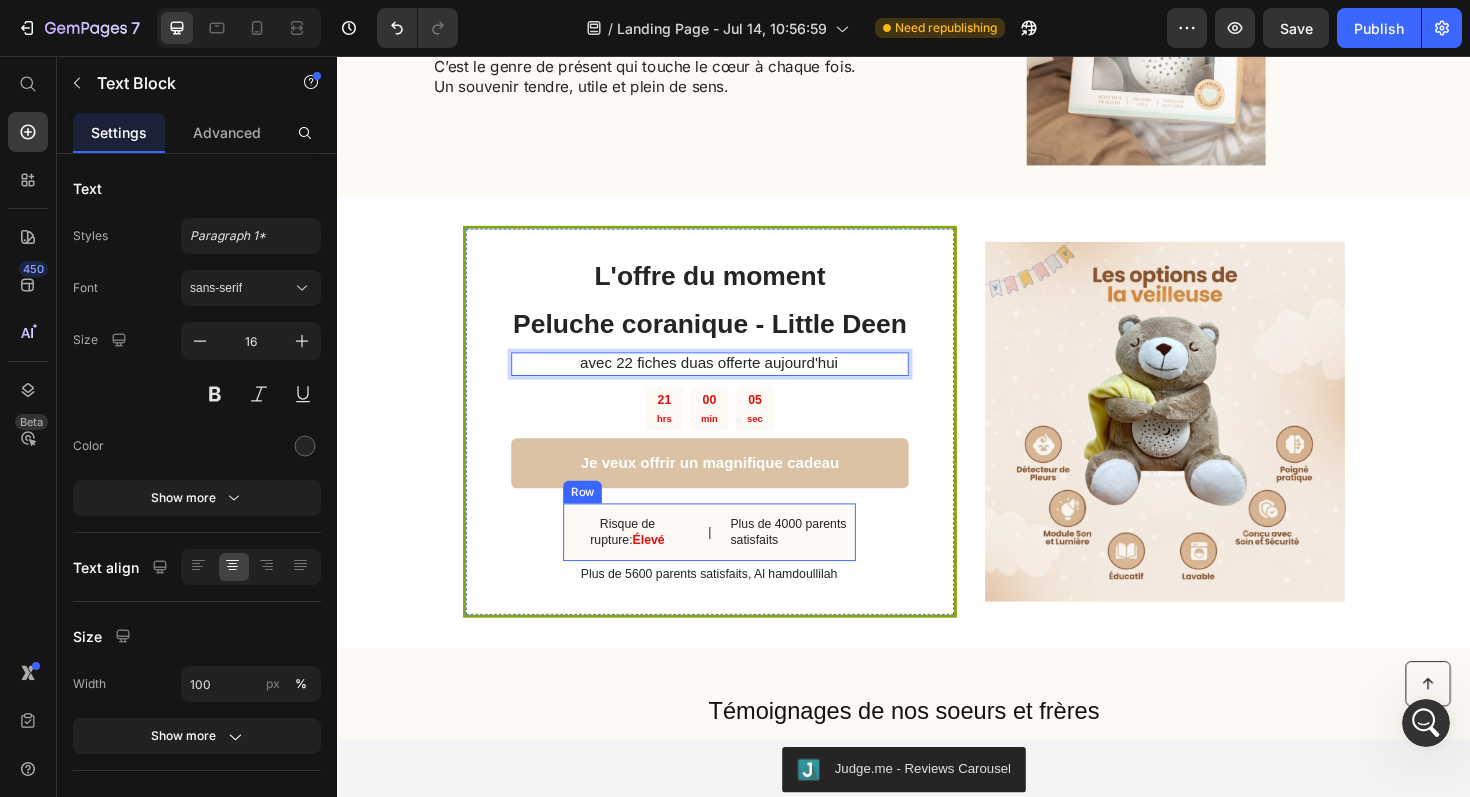 scroll, scrollTop: 1932, scrollLeft: 0, axis: vertical 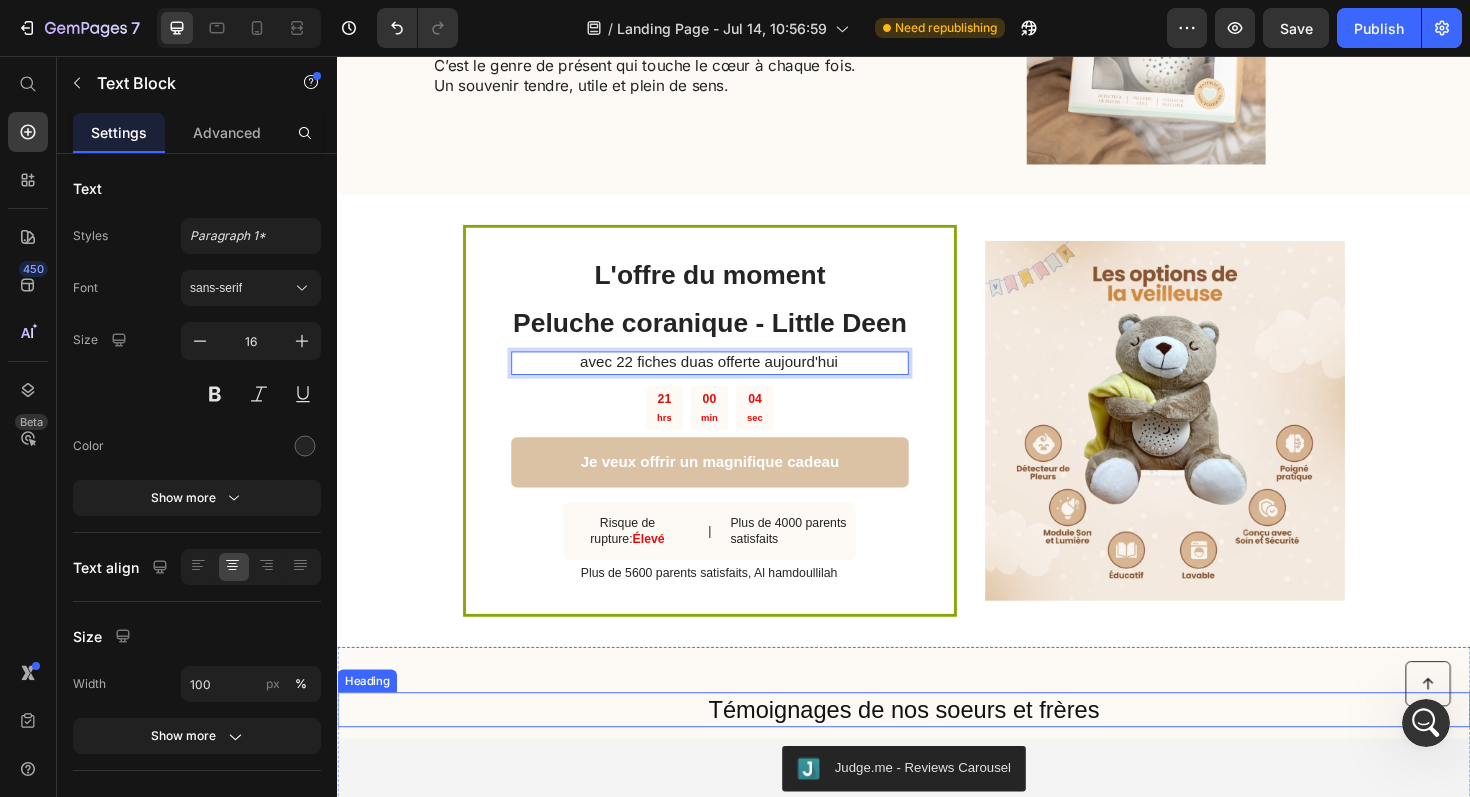 click on "Témoignages de nos soeurs et frères" at bounding box center [937, 748] 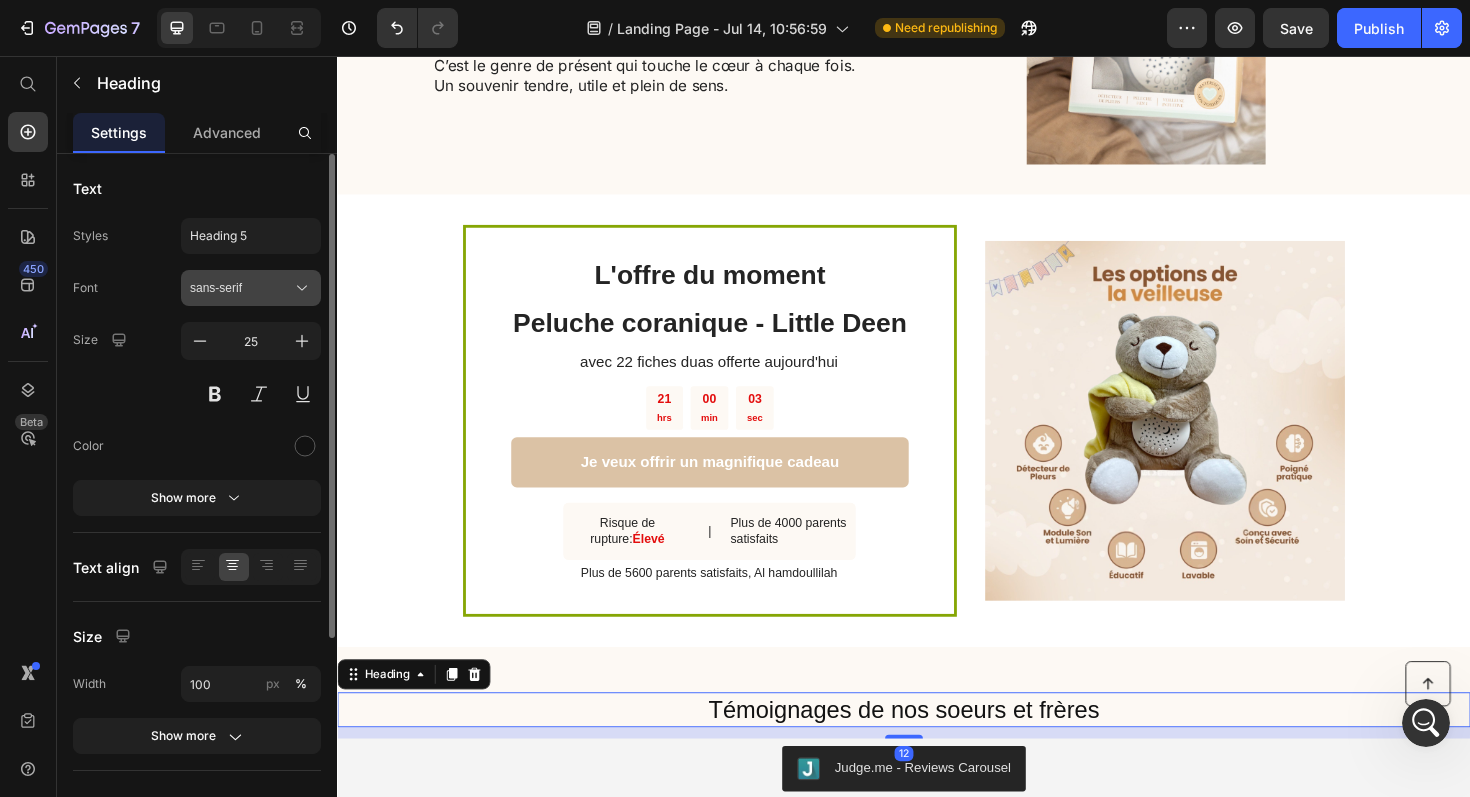 click on "sans-serif" at bounding box center [241, 288] 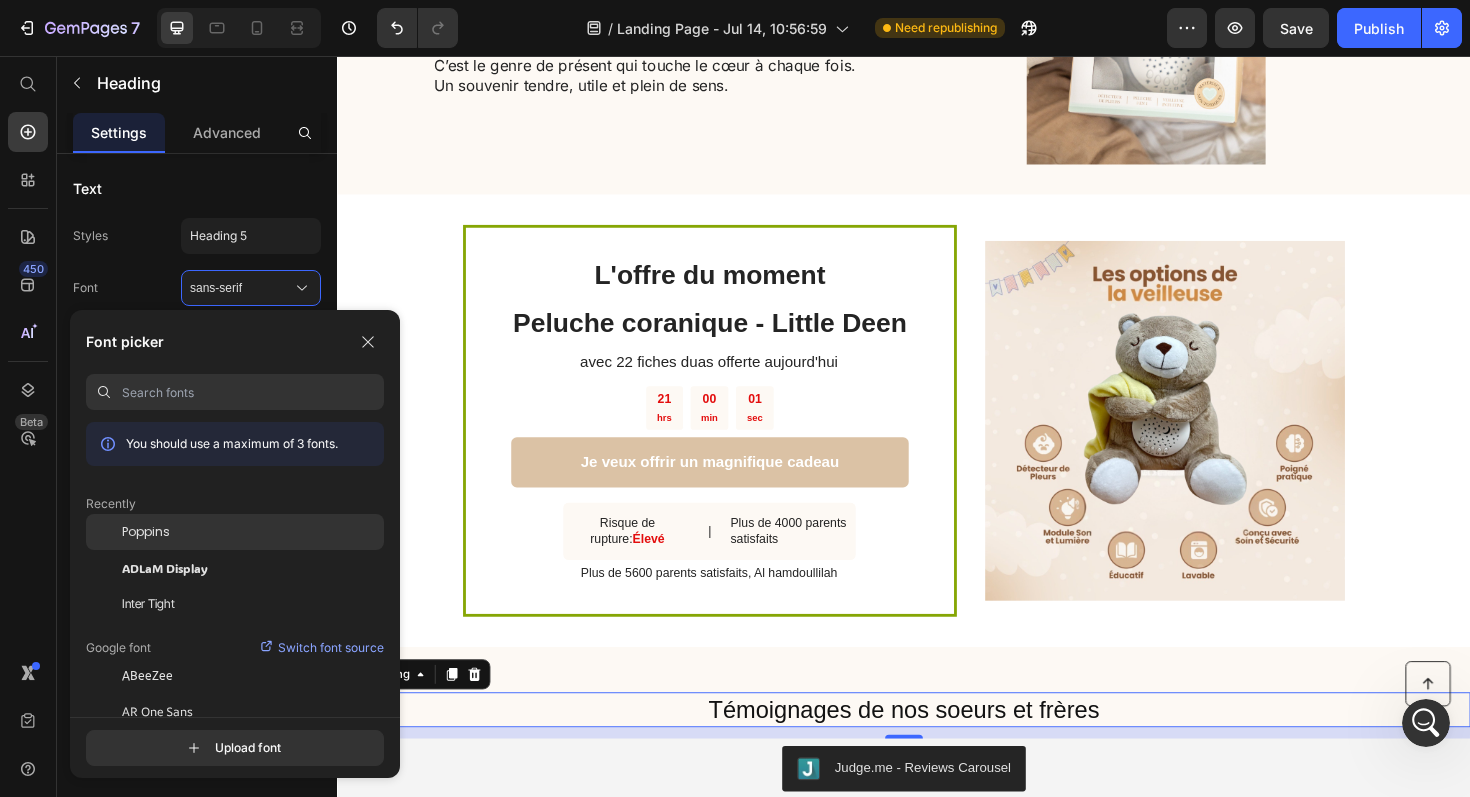 click on "Poppins" 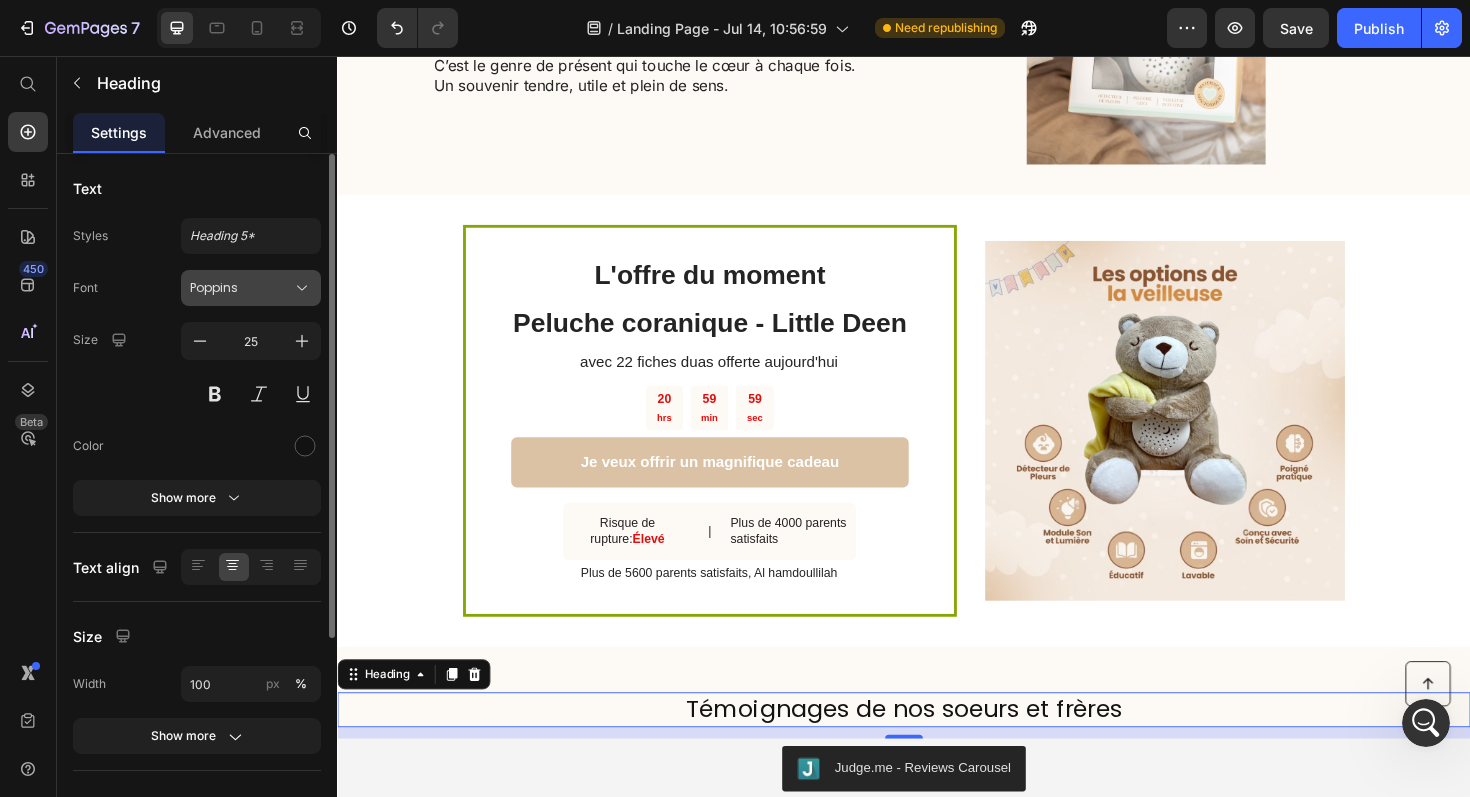 click on "Poppins" at bounding box center (251, 288) 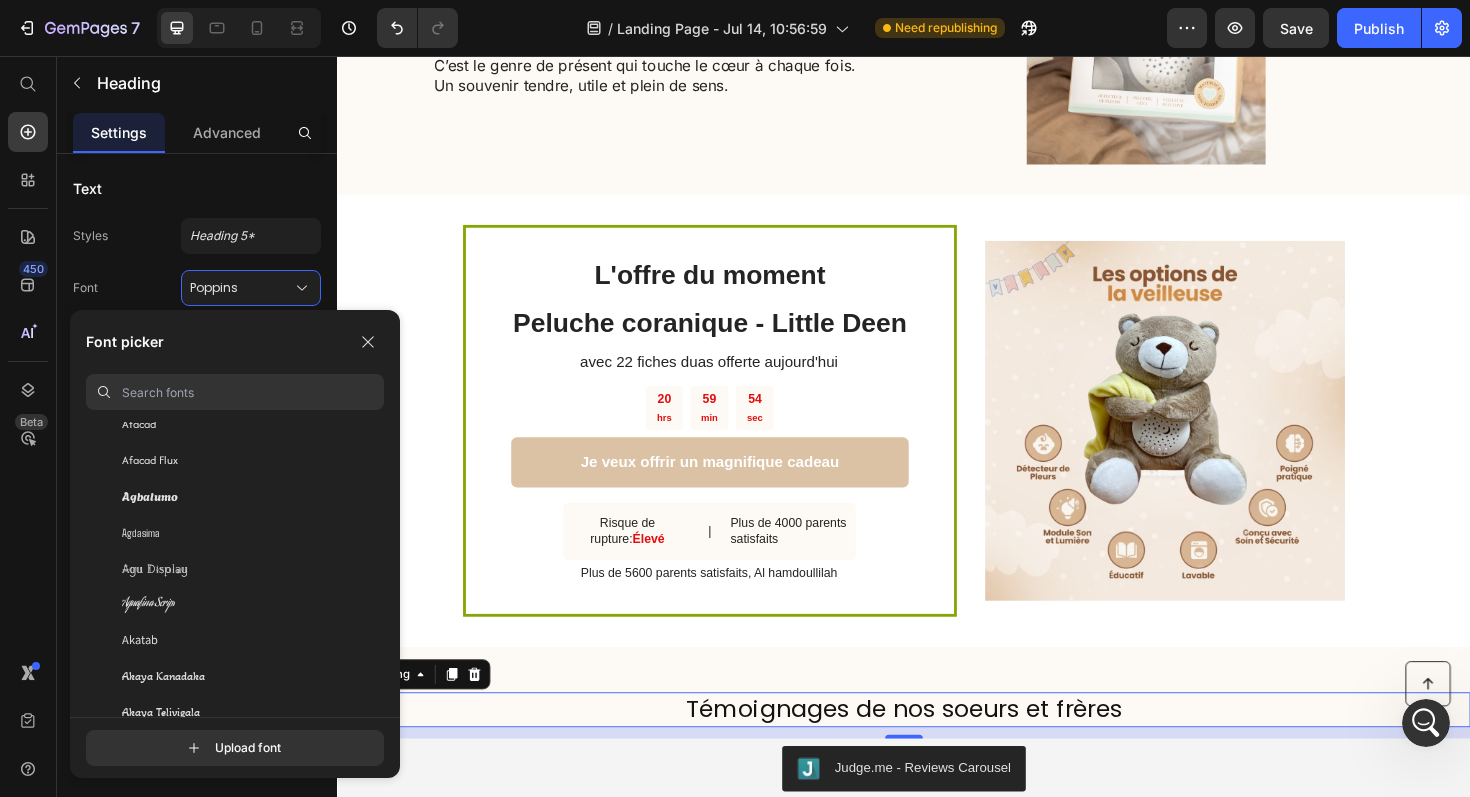 scroll, scrollTop: 795, scrollLeft: 0, axis: vertical 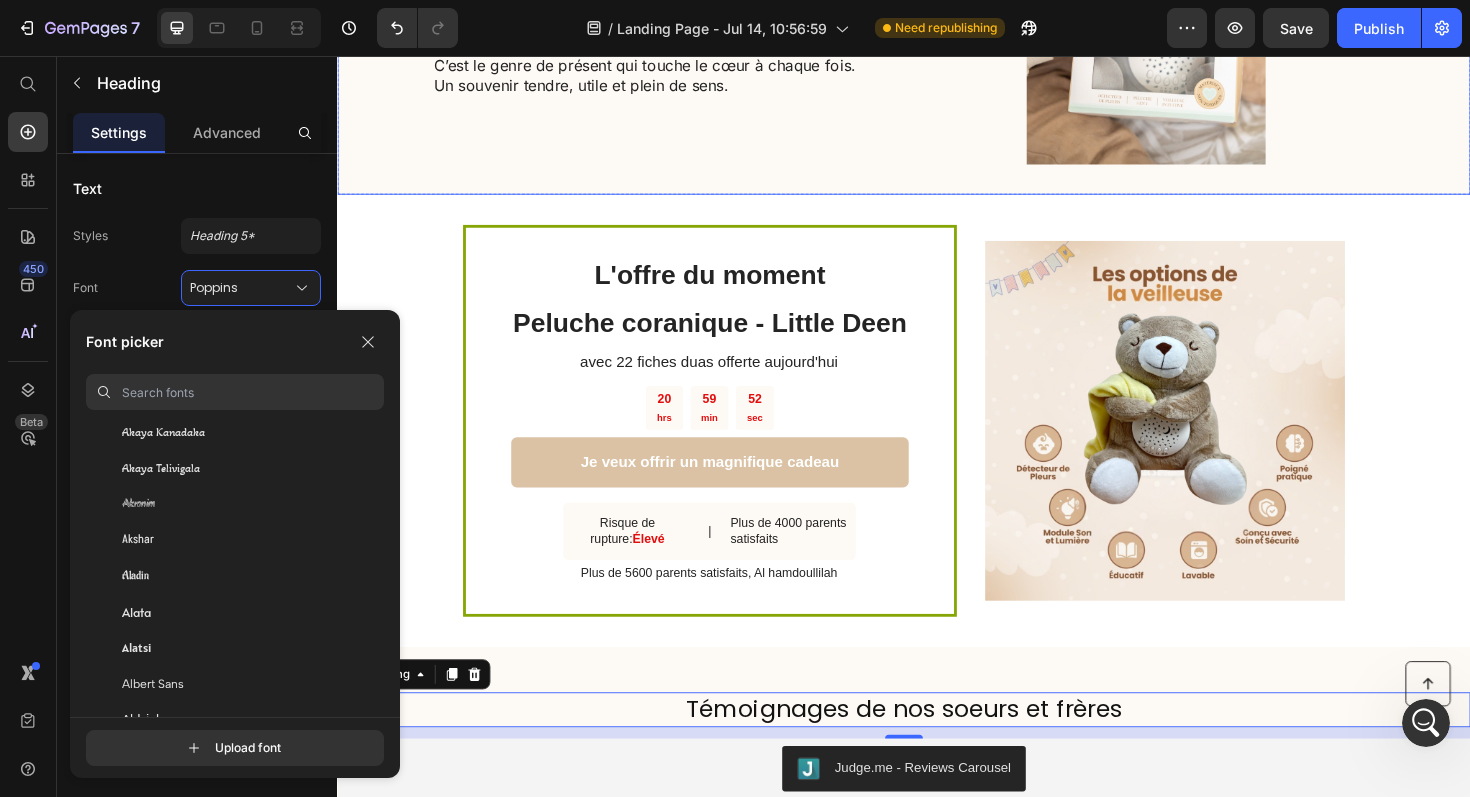 click on "4. Personnalisable et livrée dans un sac cadeau élégant Heading Cette peluche n’est pas un simple jouet. Elle apaise, éduque et accompagne les tout-petits dans leurs premières découvertes de l'Islam. En plus, elle est personnalisable et livrée dans un magnifique sac cadeau.   C’est le genre de présent qui touche le cœur à chaque fois. Un souvenir tendre, utile et plein de sens. Text Block Image Row" at bounding box center (937, -19) 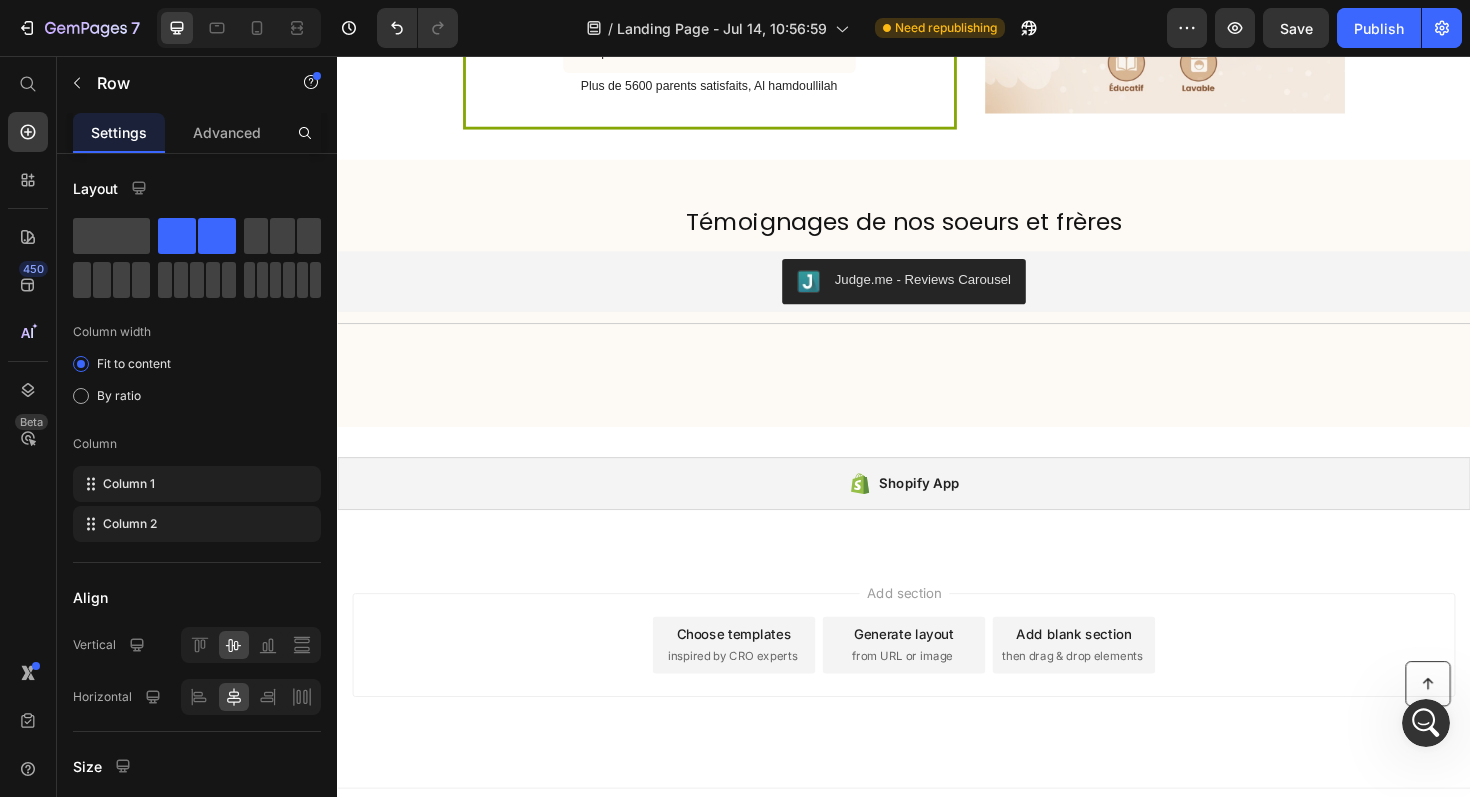 scroll, scrollTop: 2480, scrollLeft: 0, axis: vertical 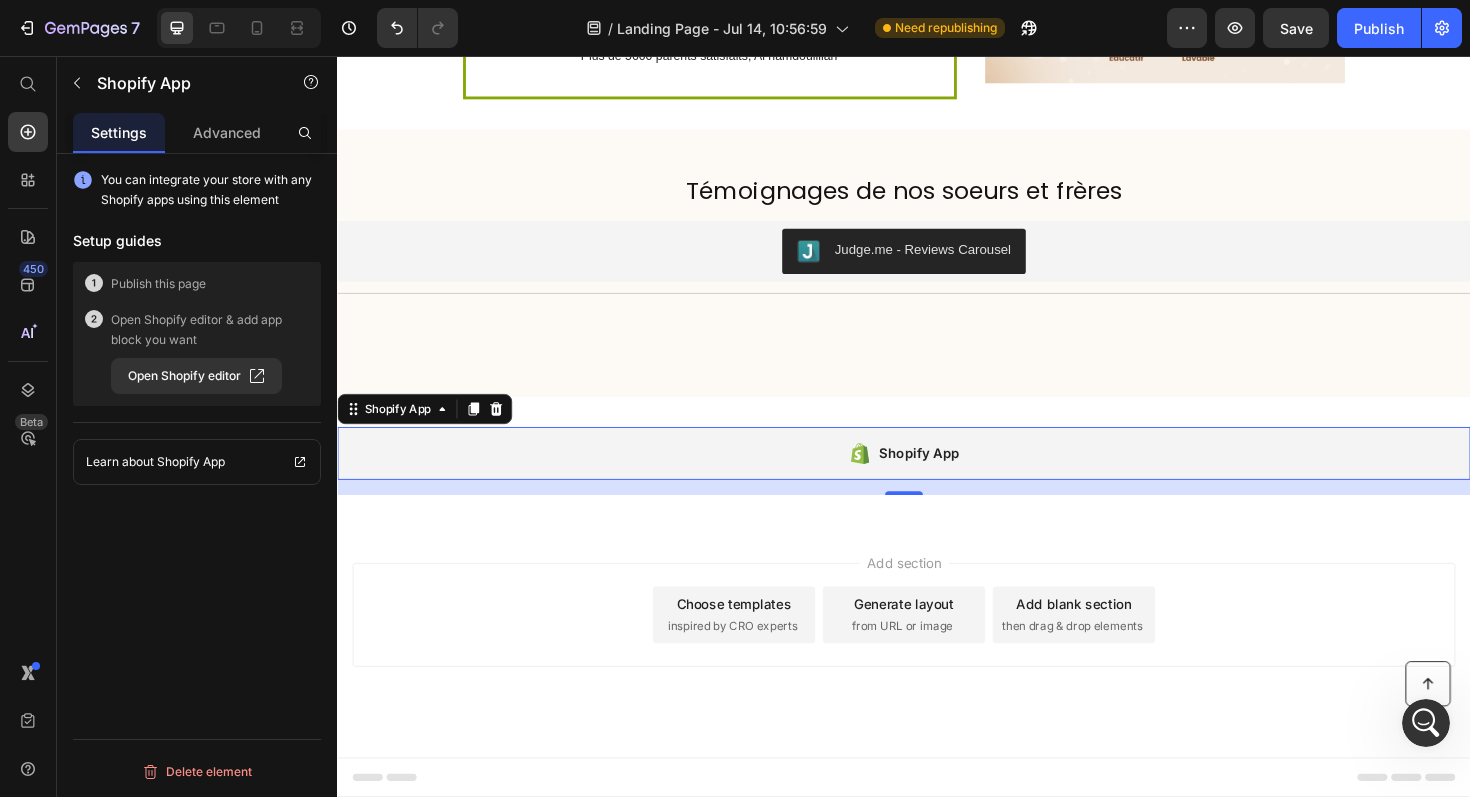 click on "Shopify App" at bounding box center [953, 477] 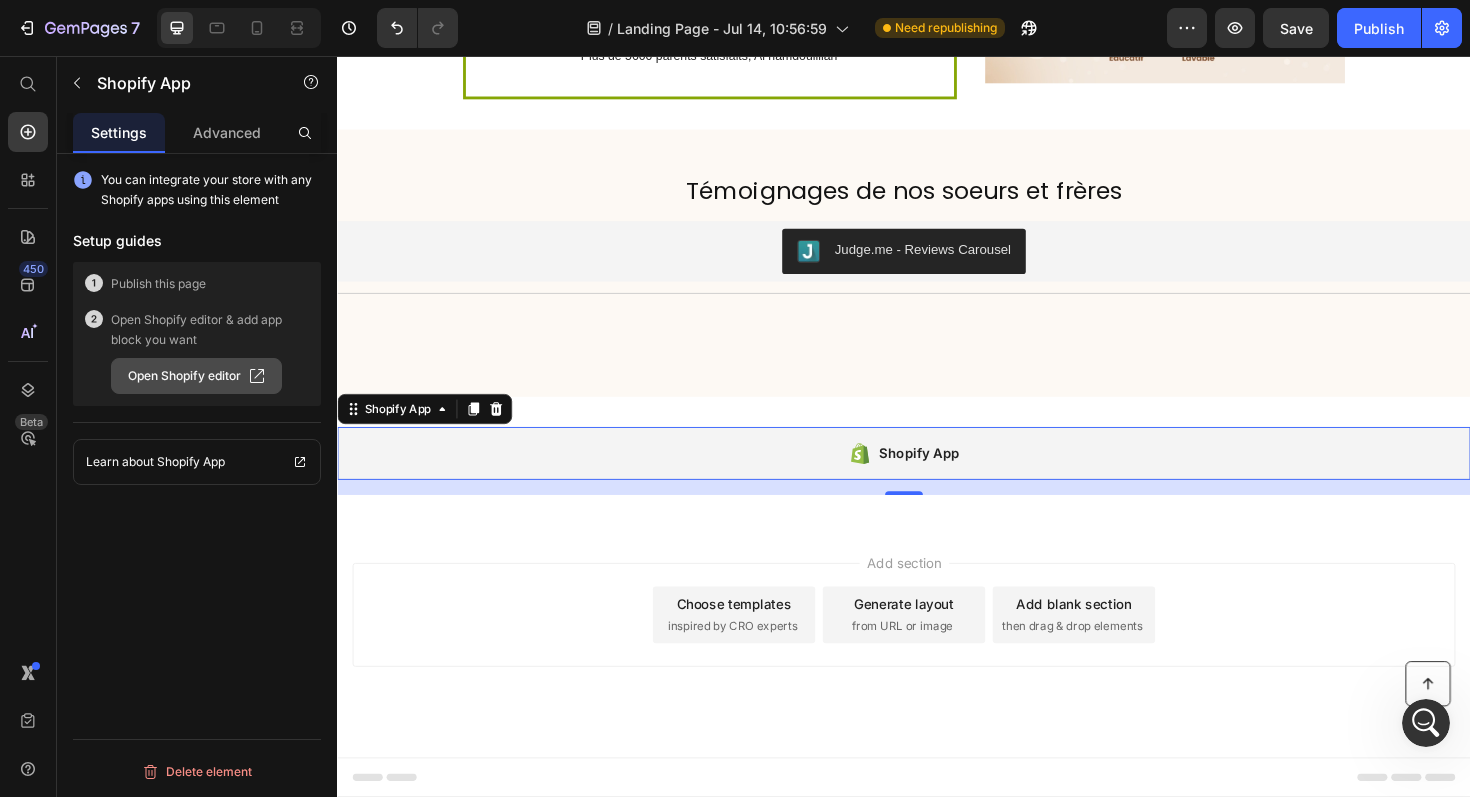 click on "Open Shopify editor" at bounding box center (196, 376) 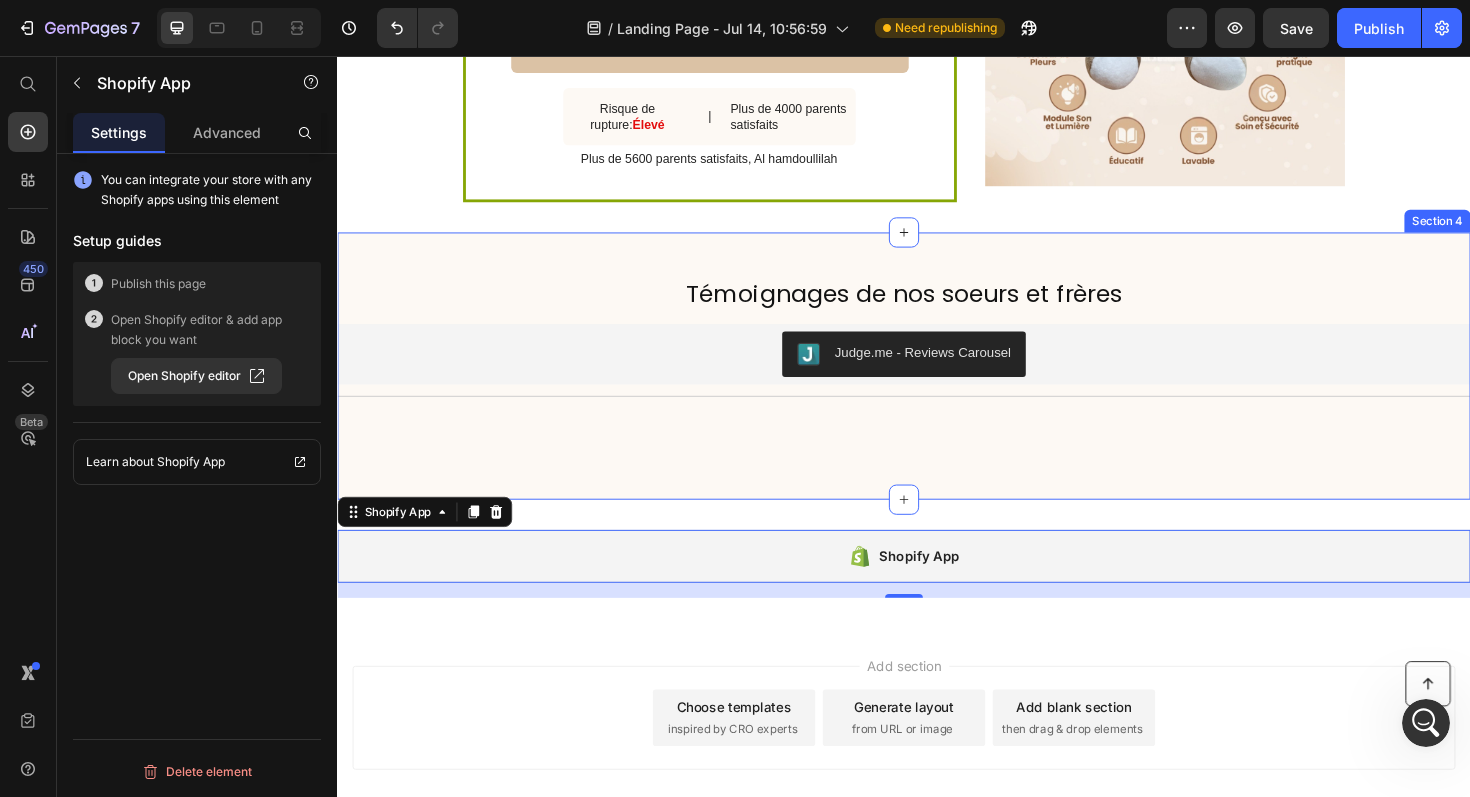 scroll, scrollTop: 2339, scrollLeft: 0, axis: vertical 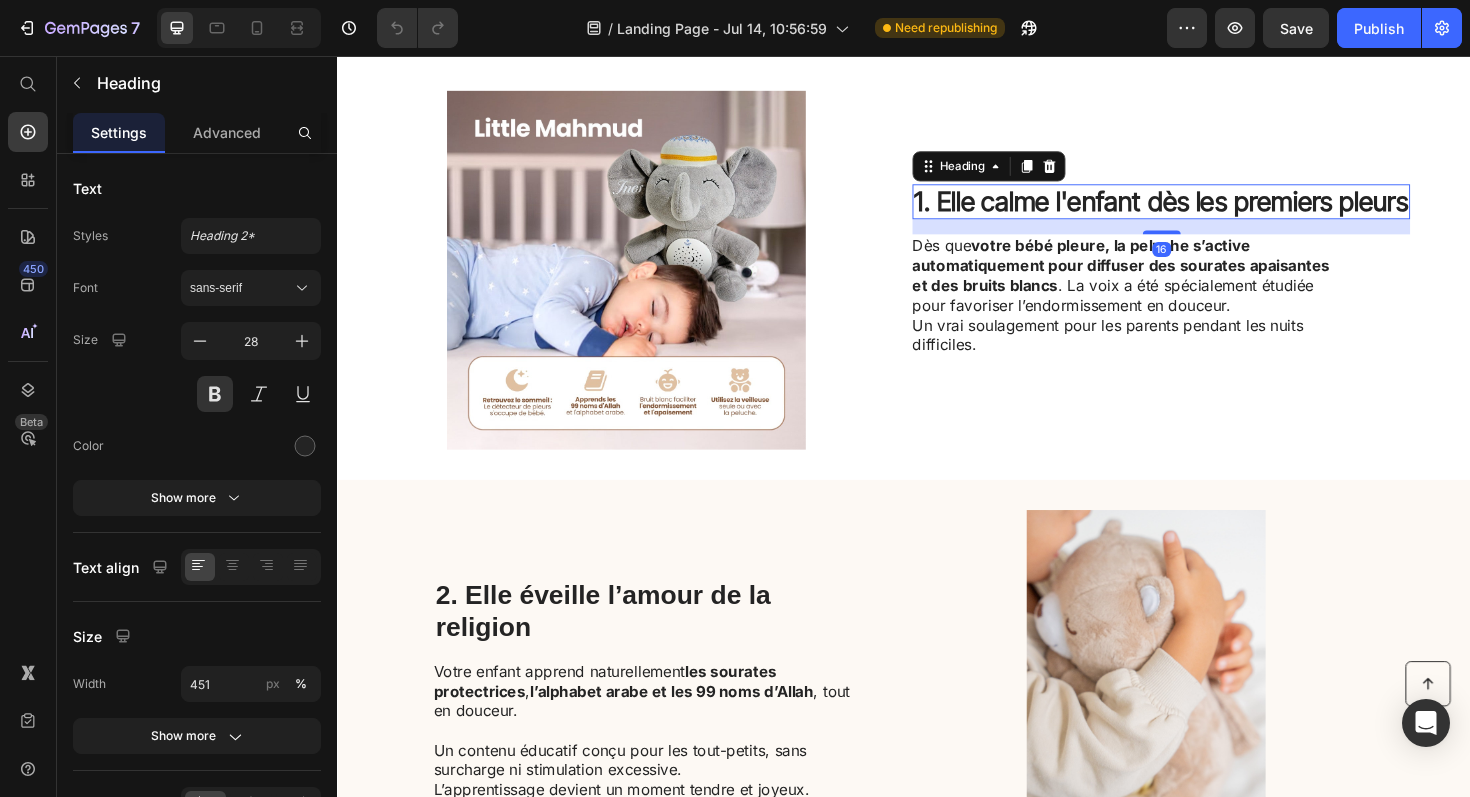 click on "1. Elle calme l'enfant dès les premiers pleurs" at bounding box center [1209, 211] 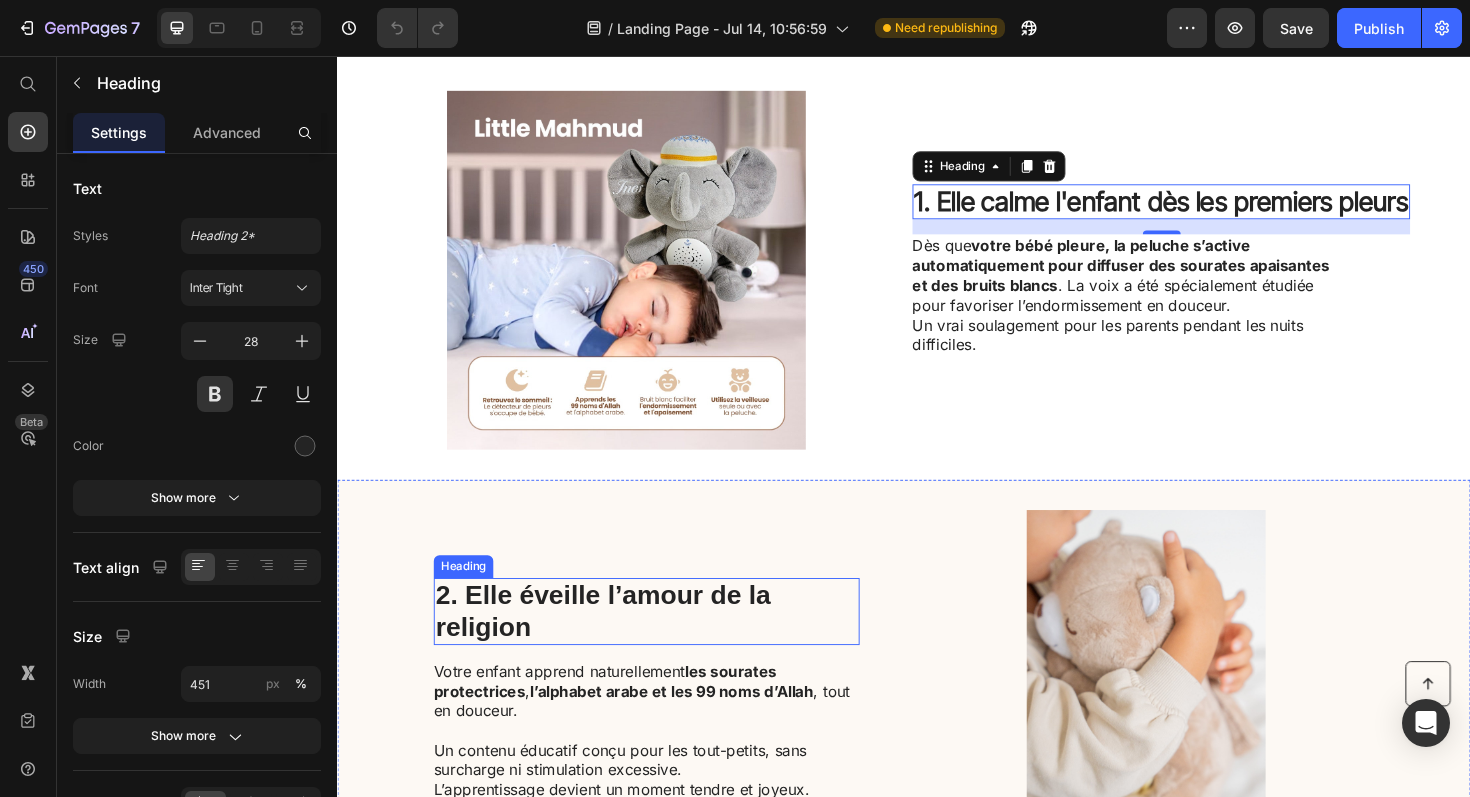 click on "2. Elle éveille l’amour de la religion" at bounding box center (664, 644) 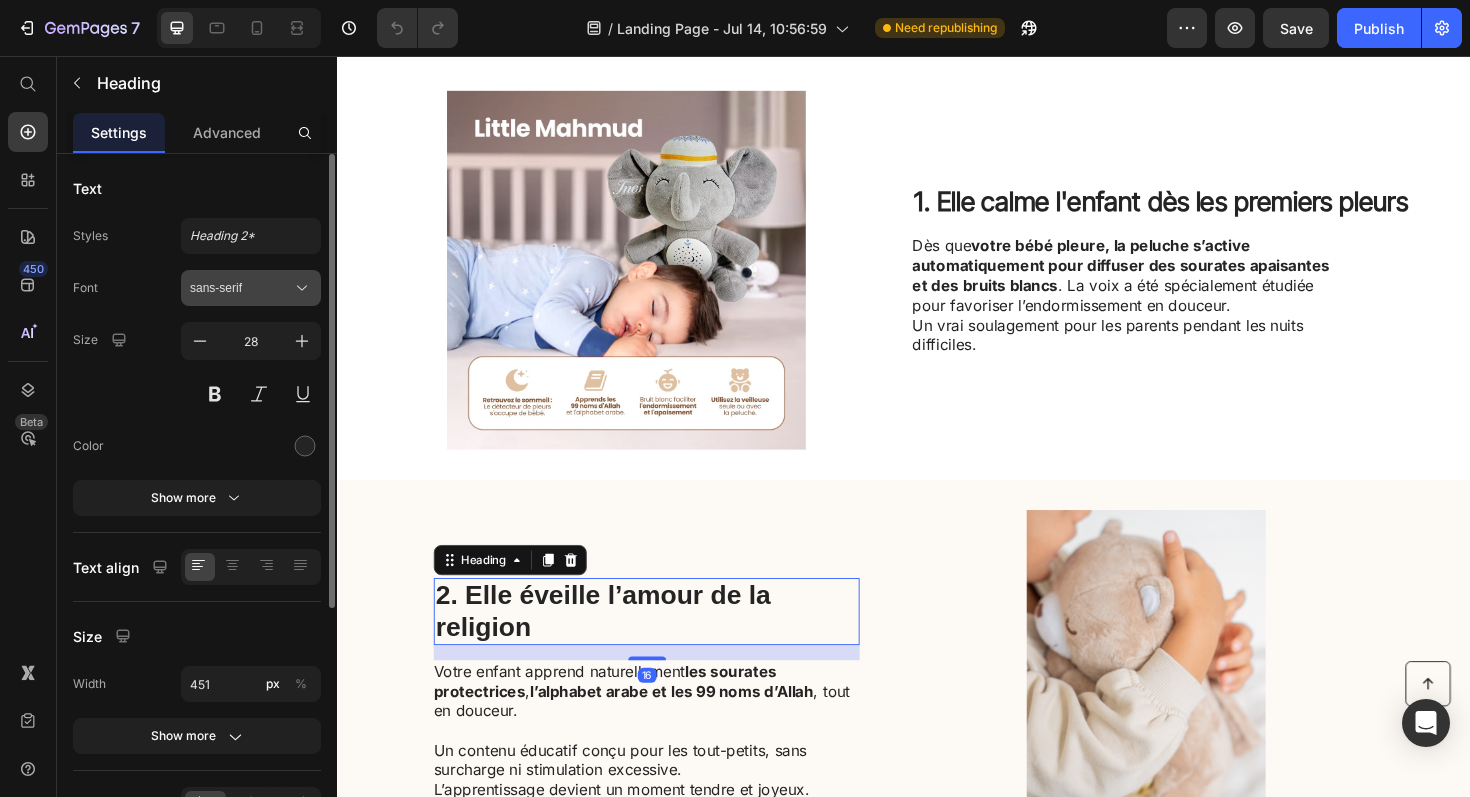 click on "sans-serif" at bounding box center (251, 288) 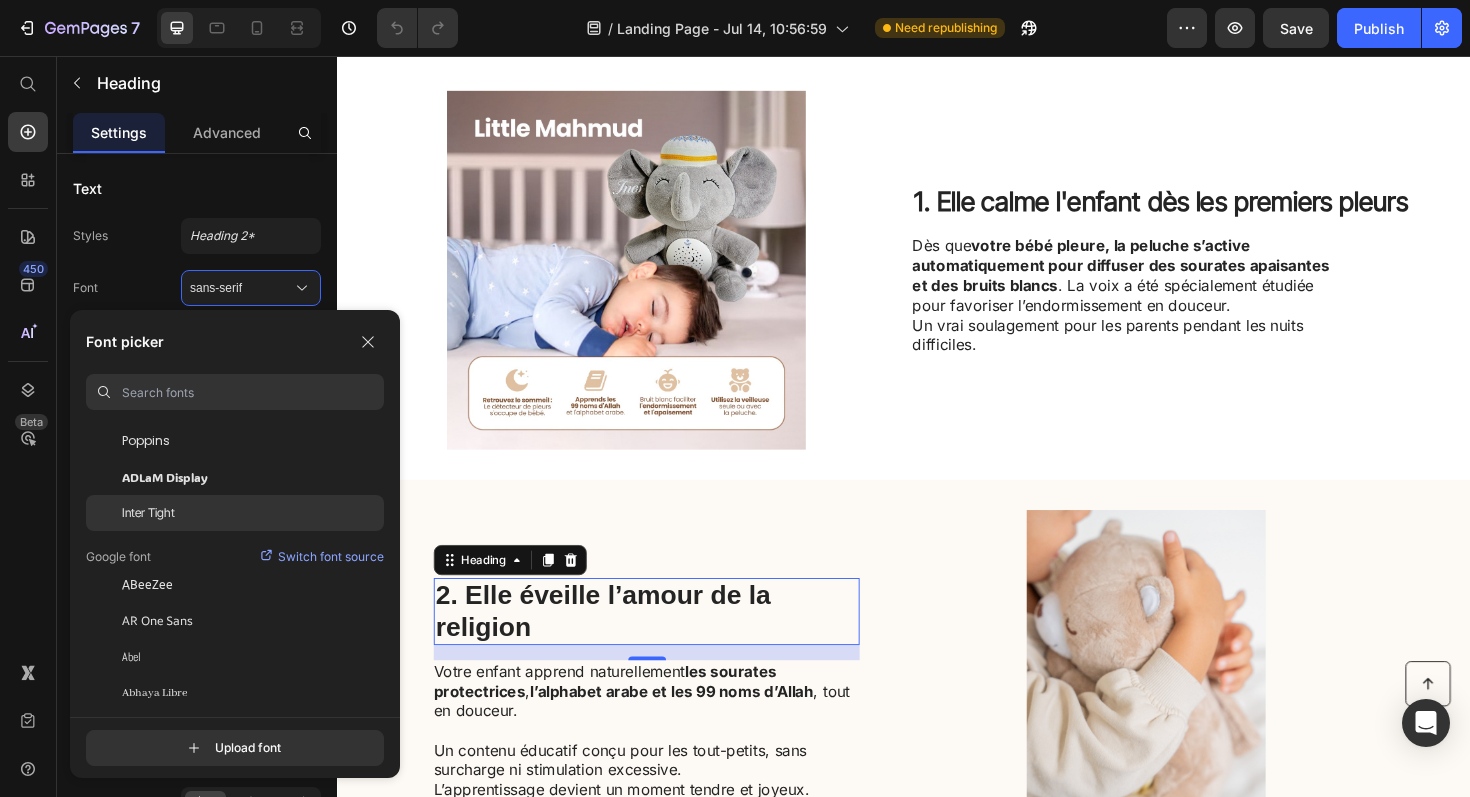 scroll, scrollTop: 0, scrollLeft: 0, axis: both 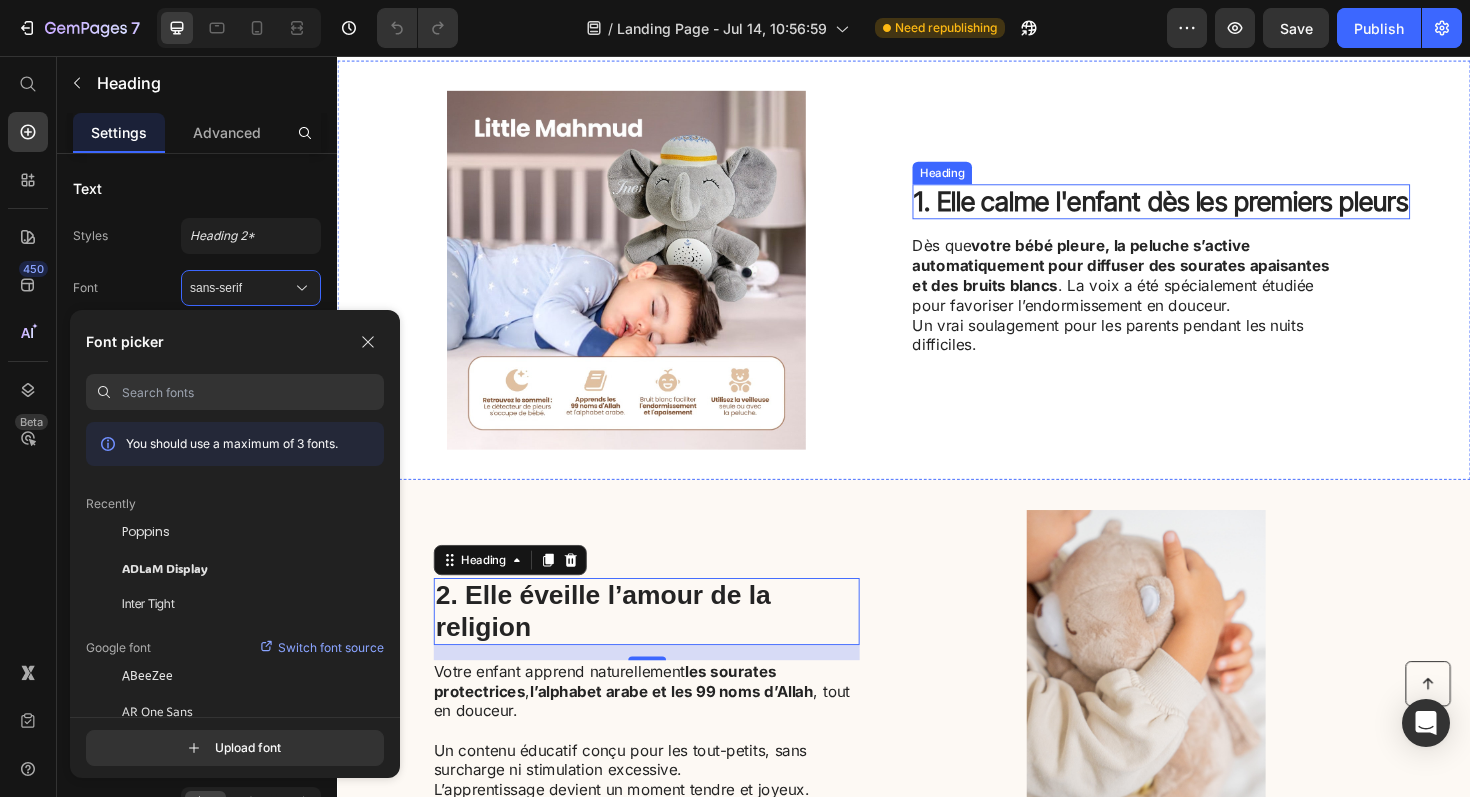 click on "1. Elle calme l'enfant dès les premiers pleurs" at bounding box center [1209, 211] 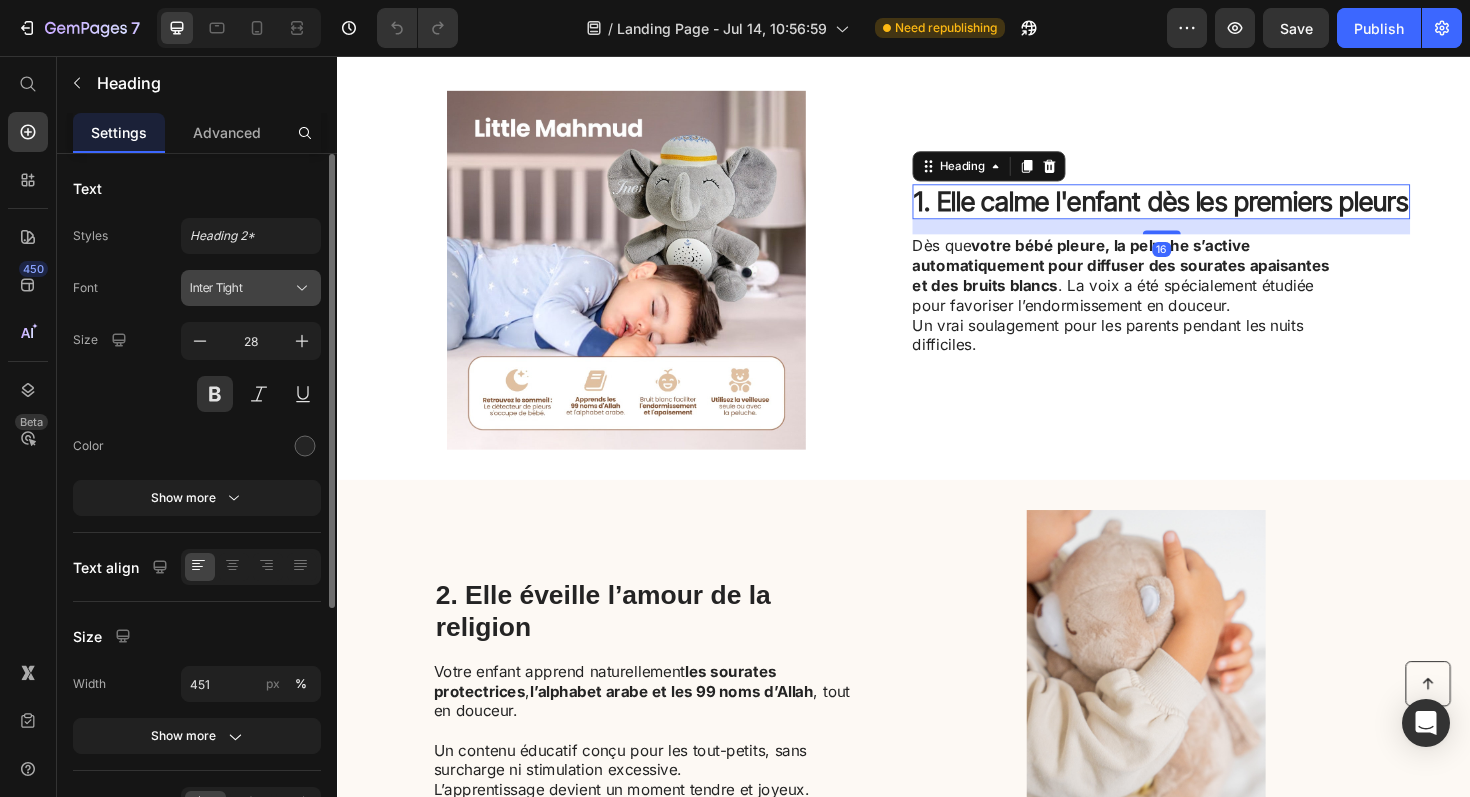 click on "Inter Tight" at bounding box center (241, 288) 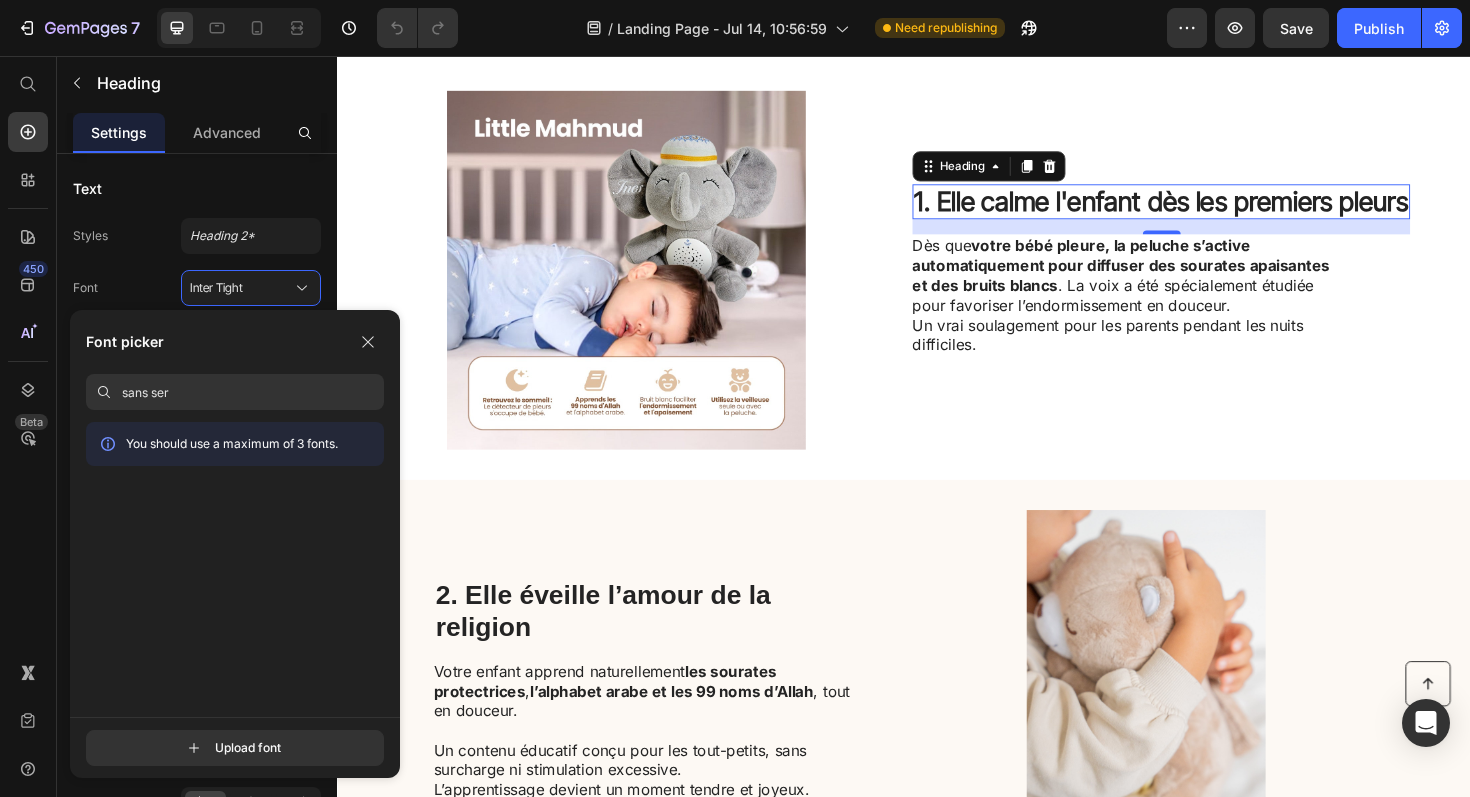 type on "sans seri" 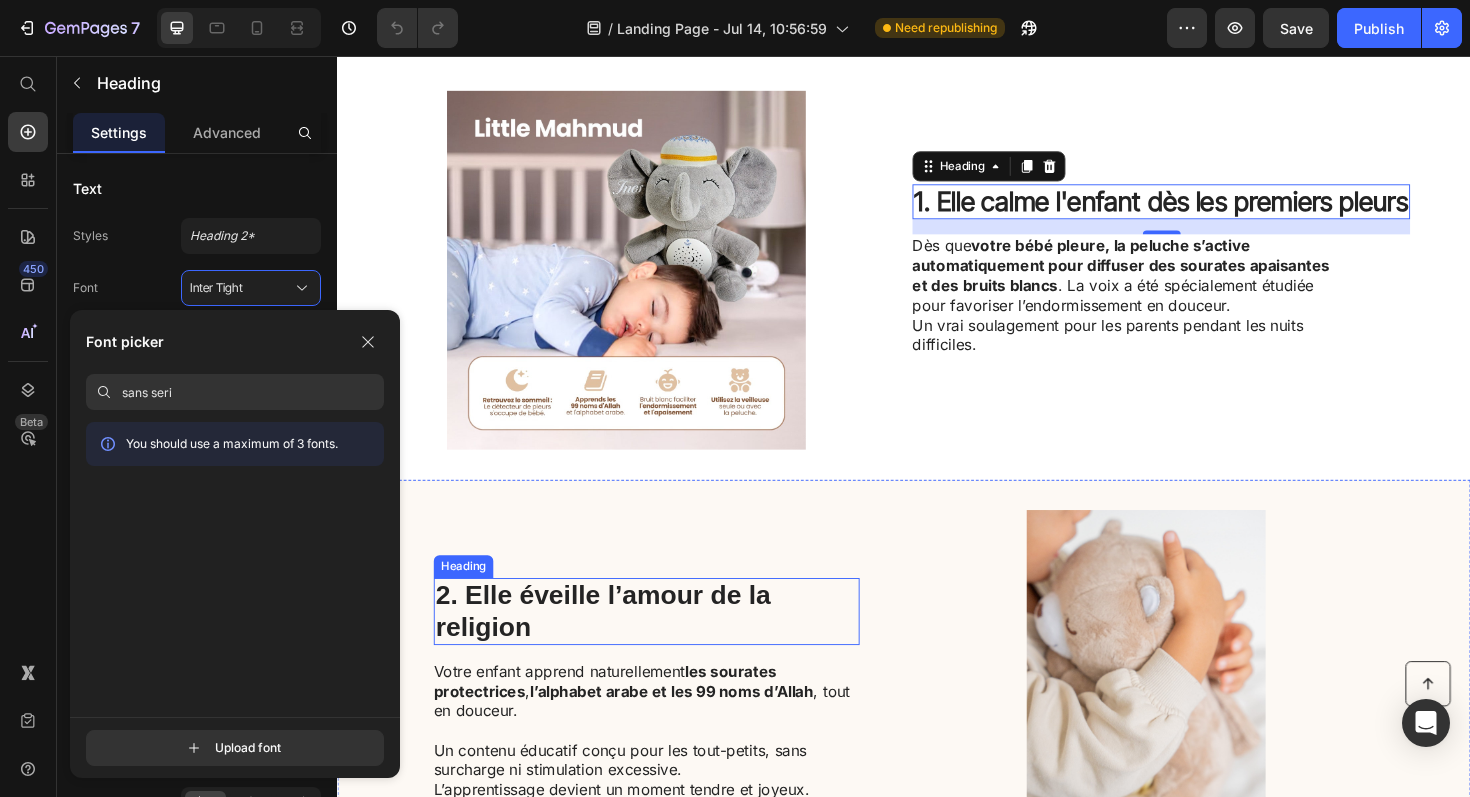 click on "2. Elle éveille l’amour de la religion" at bounding box center [664, 644] 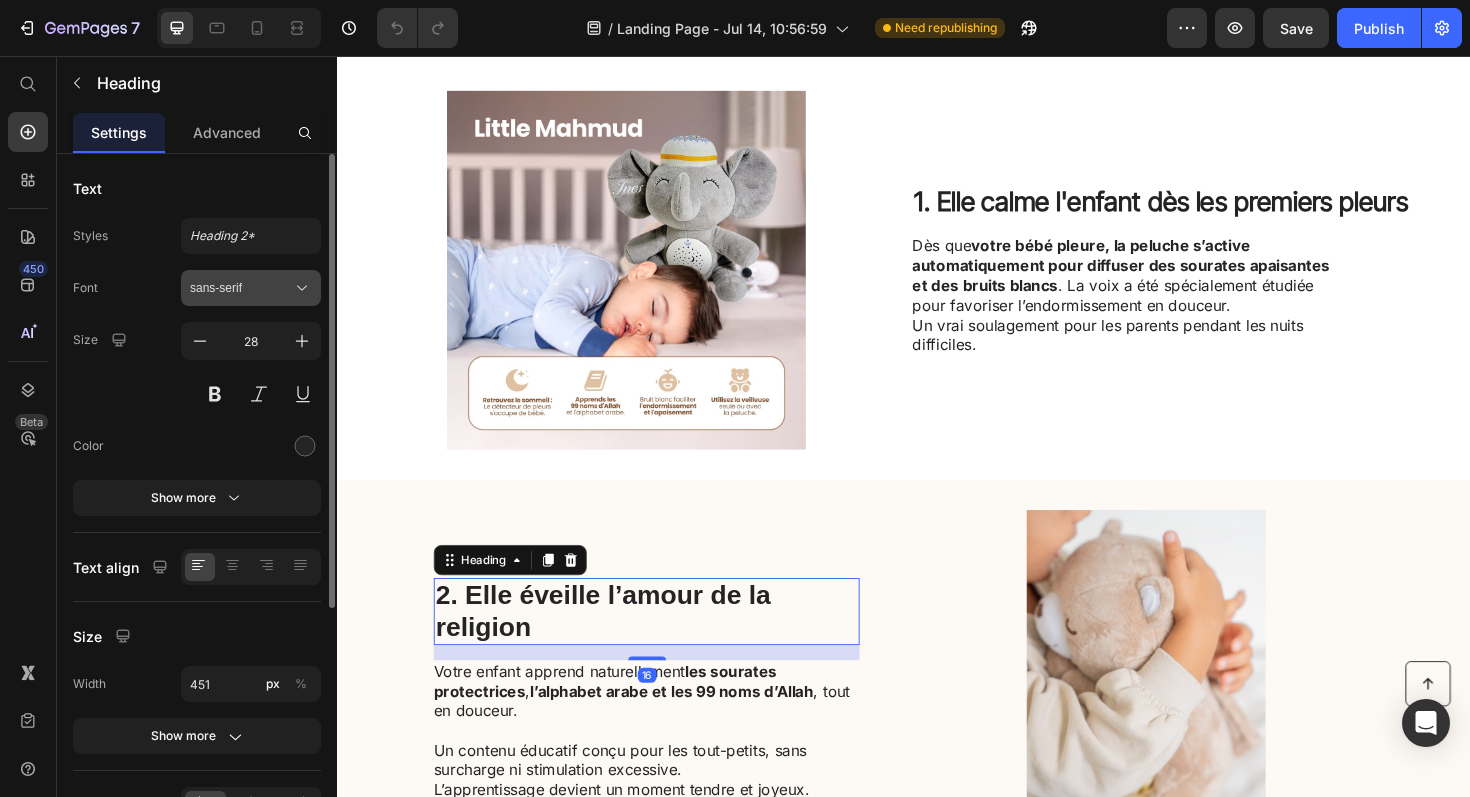 click on "sans-serif" at bounding box center [251, 288] 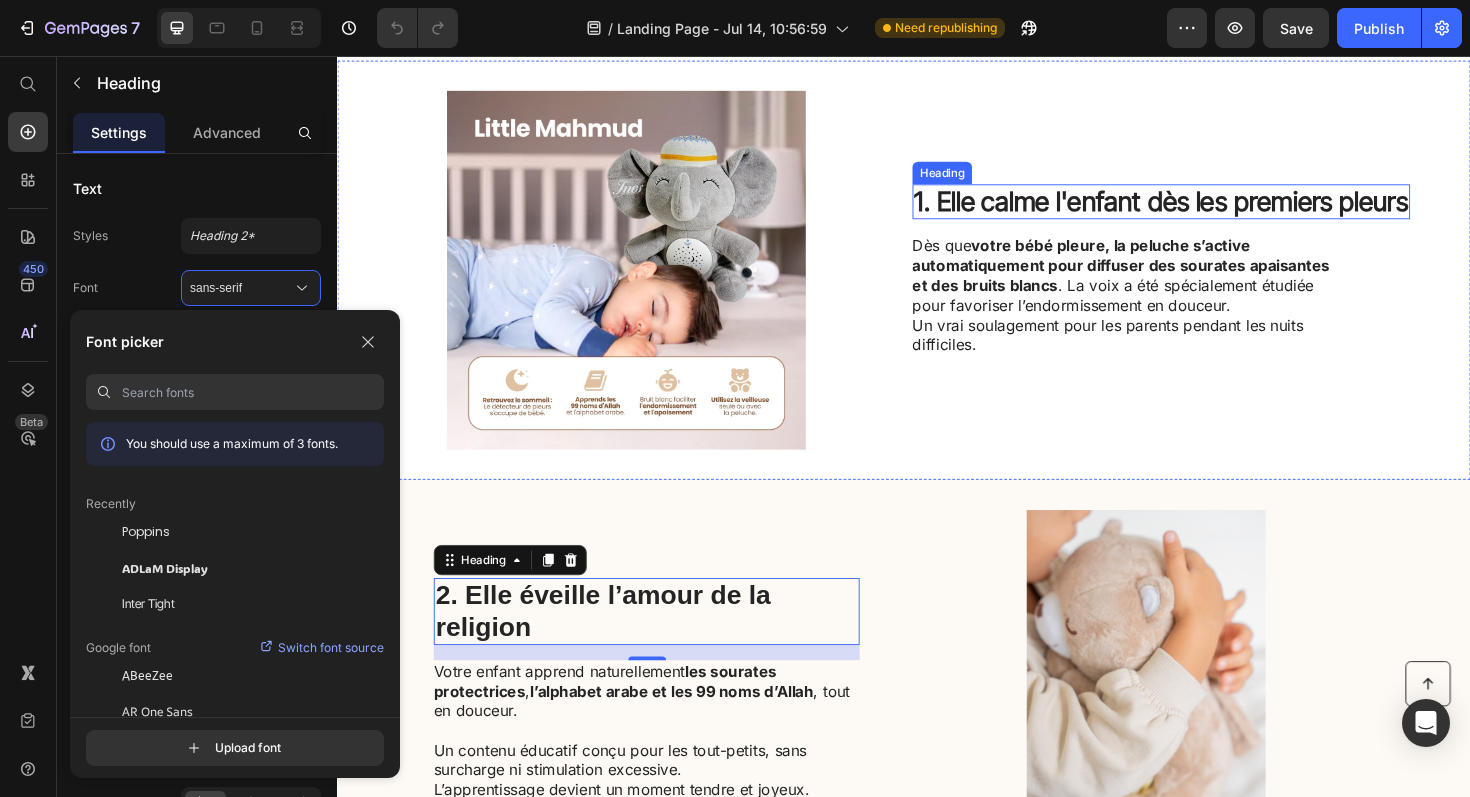 click on "1. Elle calme l'enfant dès les premiers pleurs" at bounding box center (1209, 211) 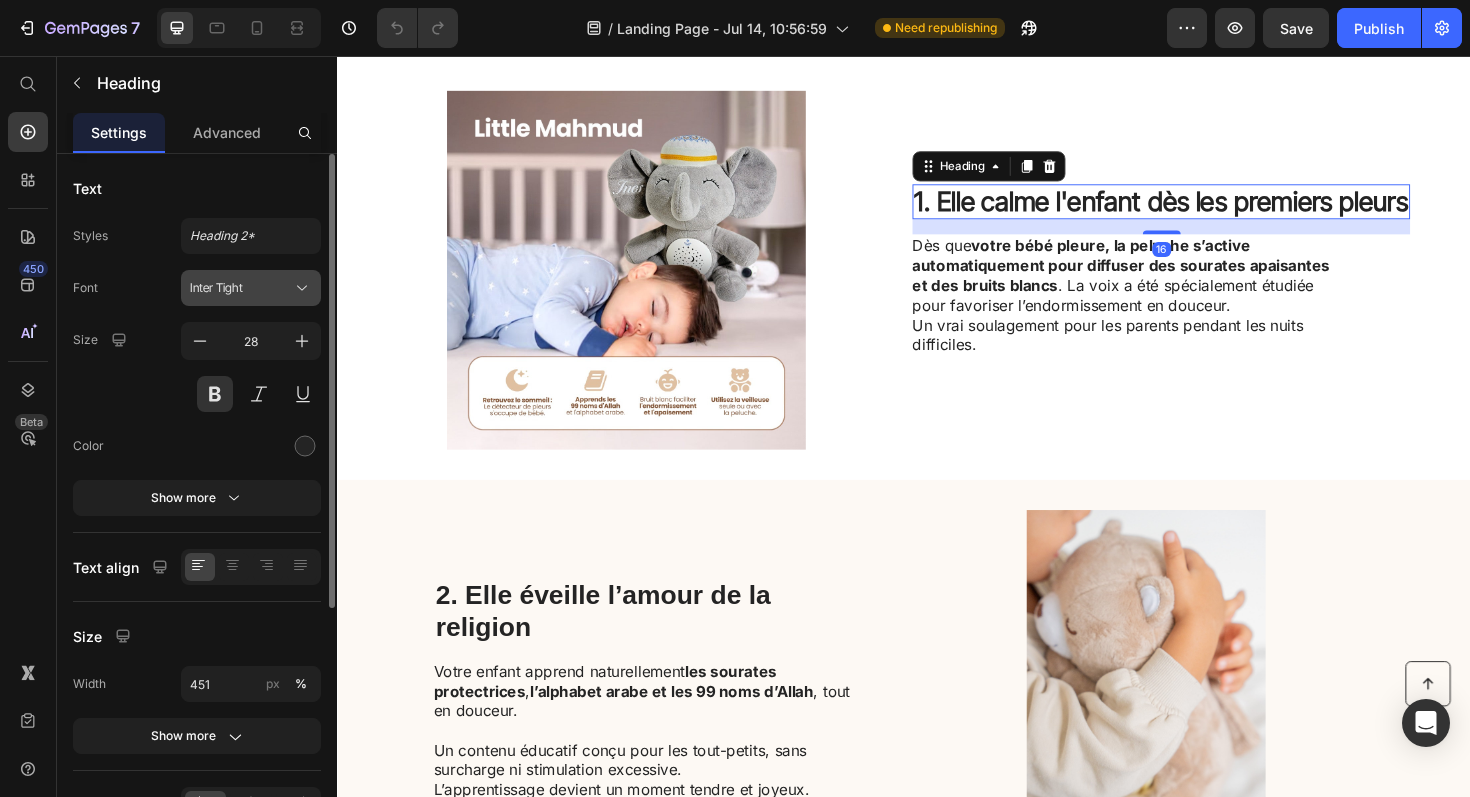 click on "Inter Tight" at bounding box center [241, 288] 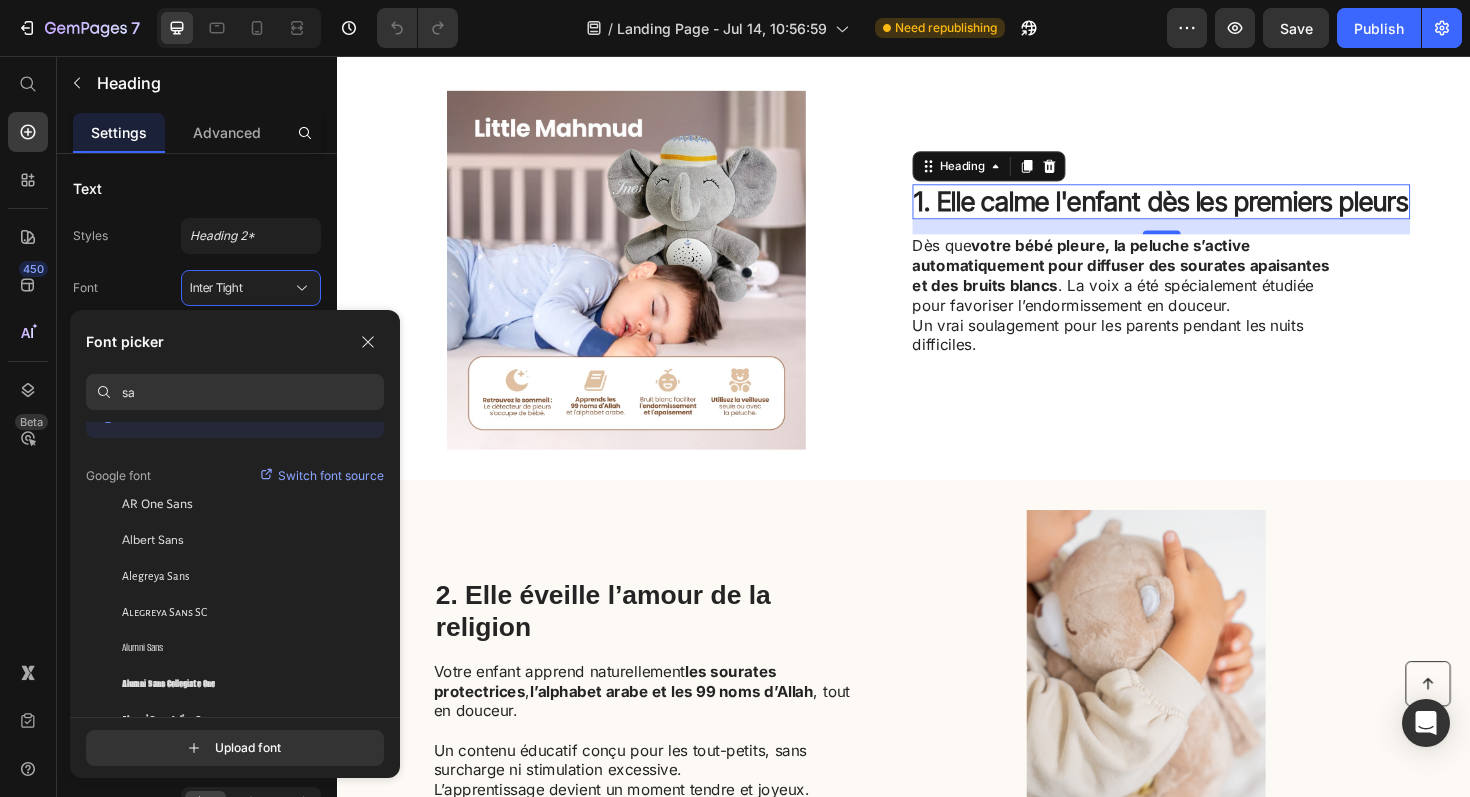 type on "s" 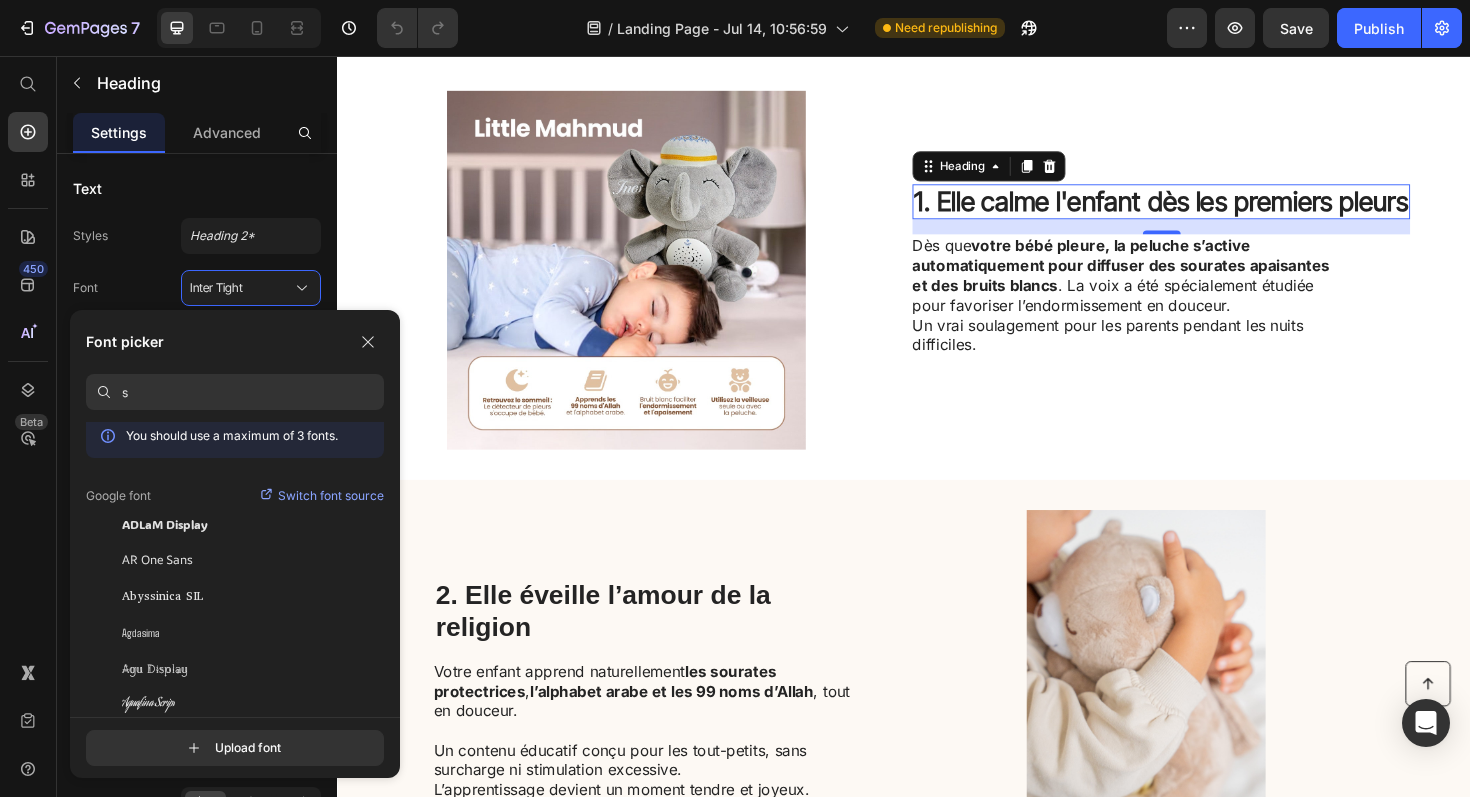 type 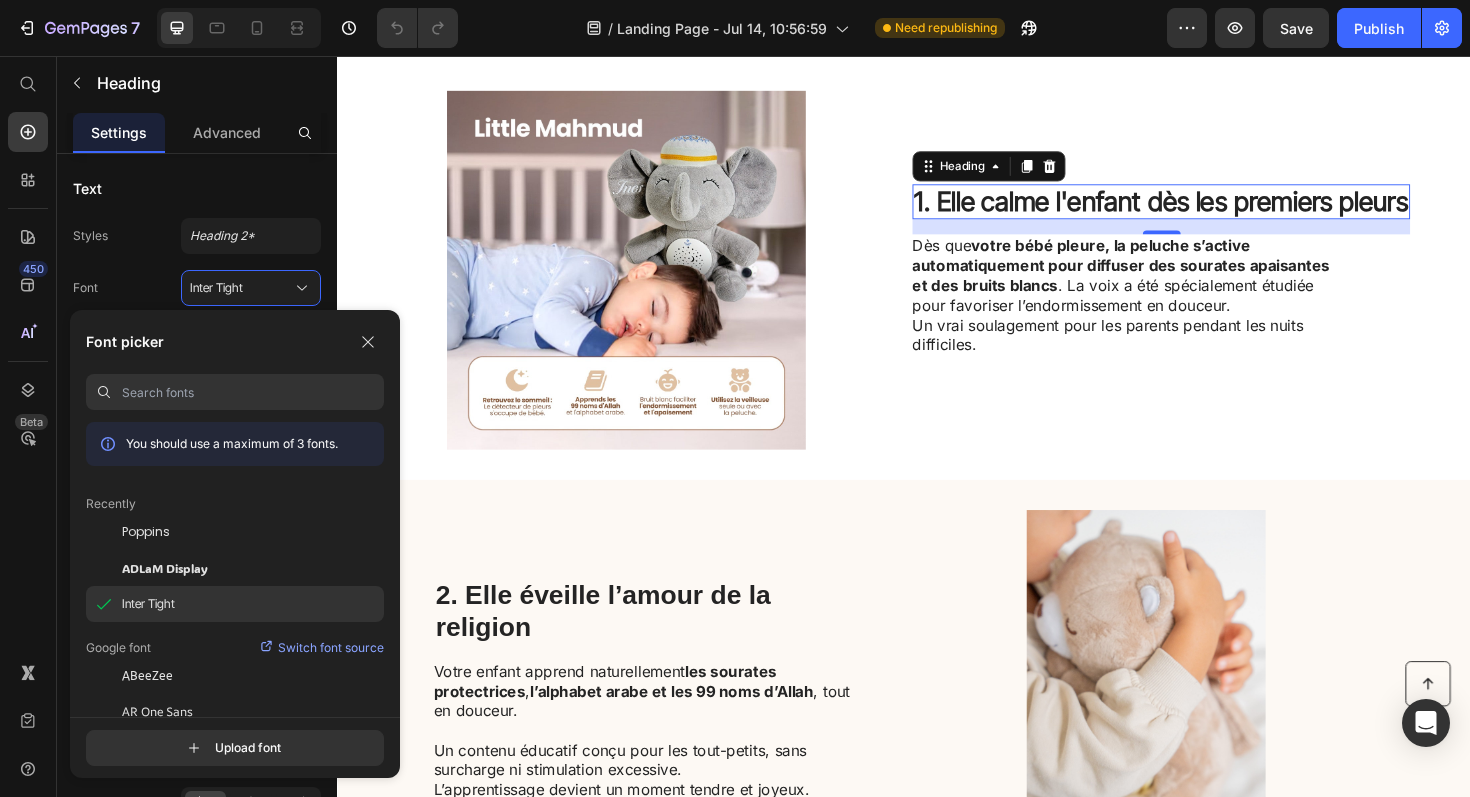 click on "Inter Tight" 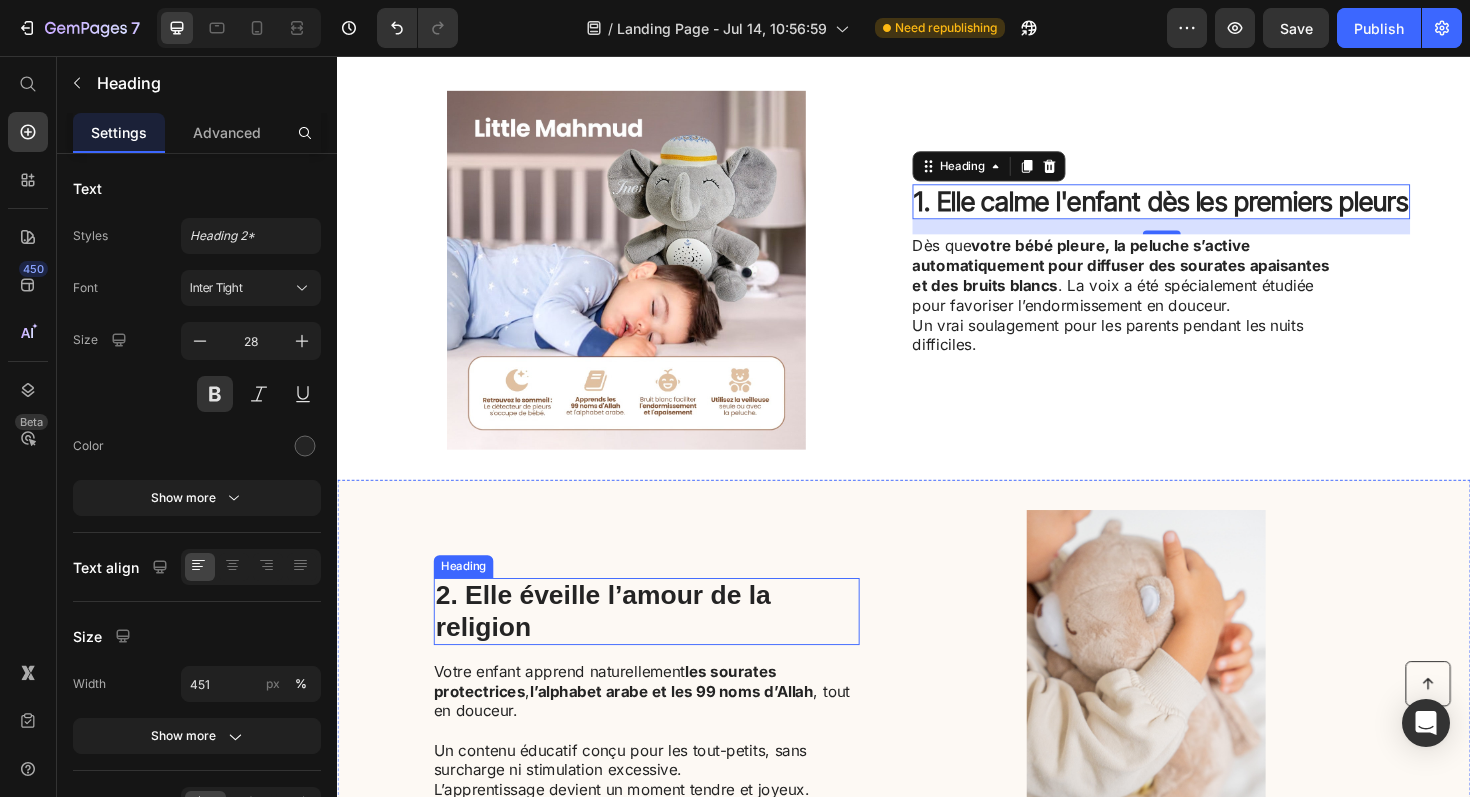 click on "2. Elle éveille l’amour de la religion" at bounding box center (664, 644) 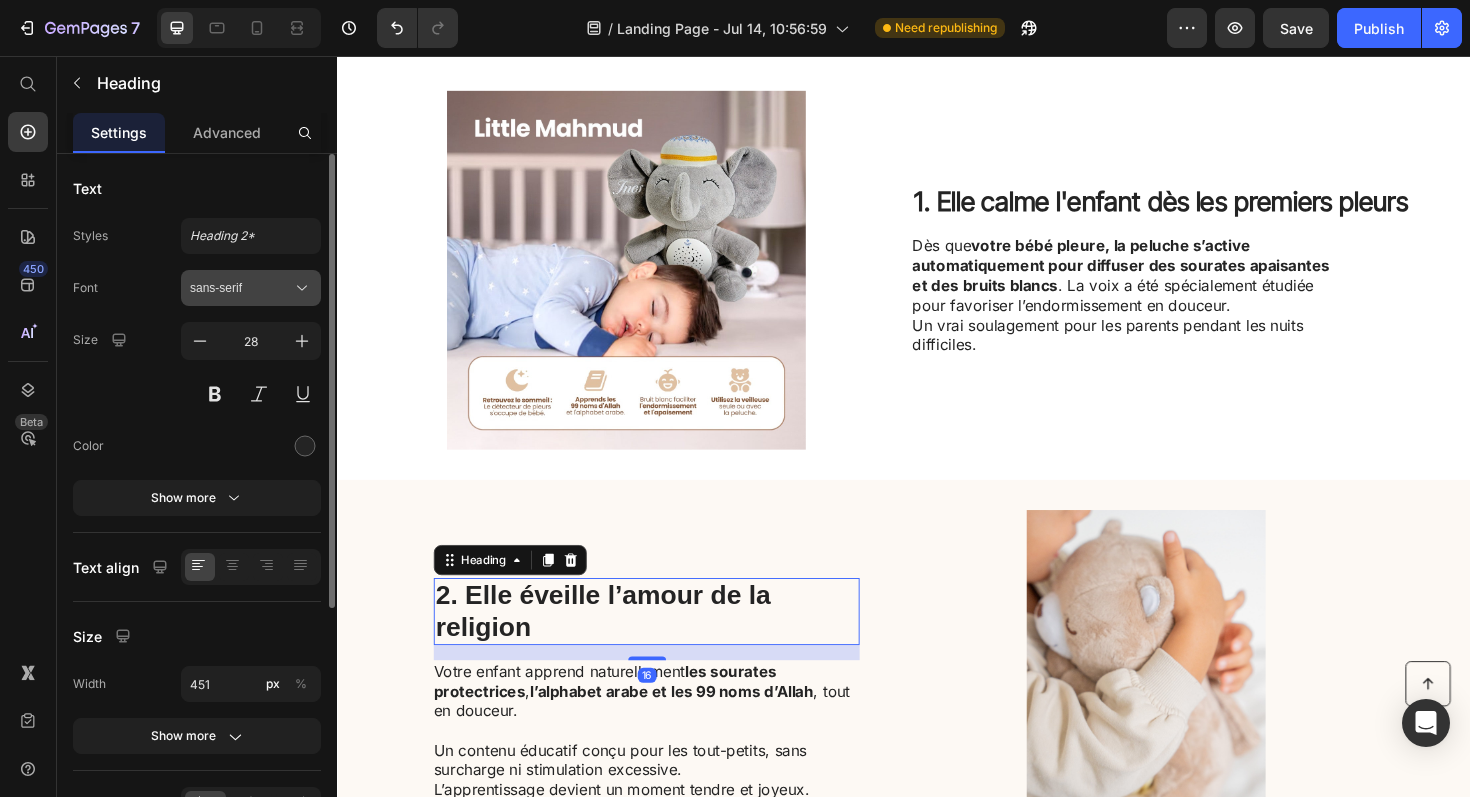 click 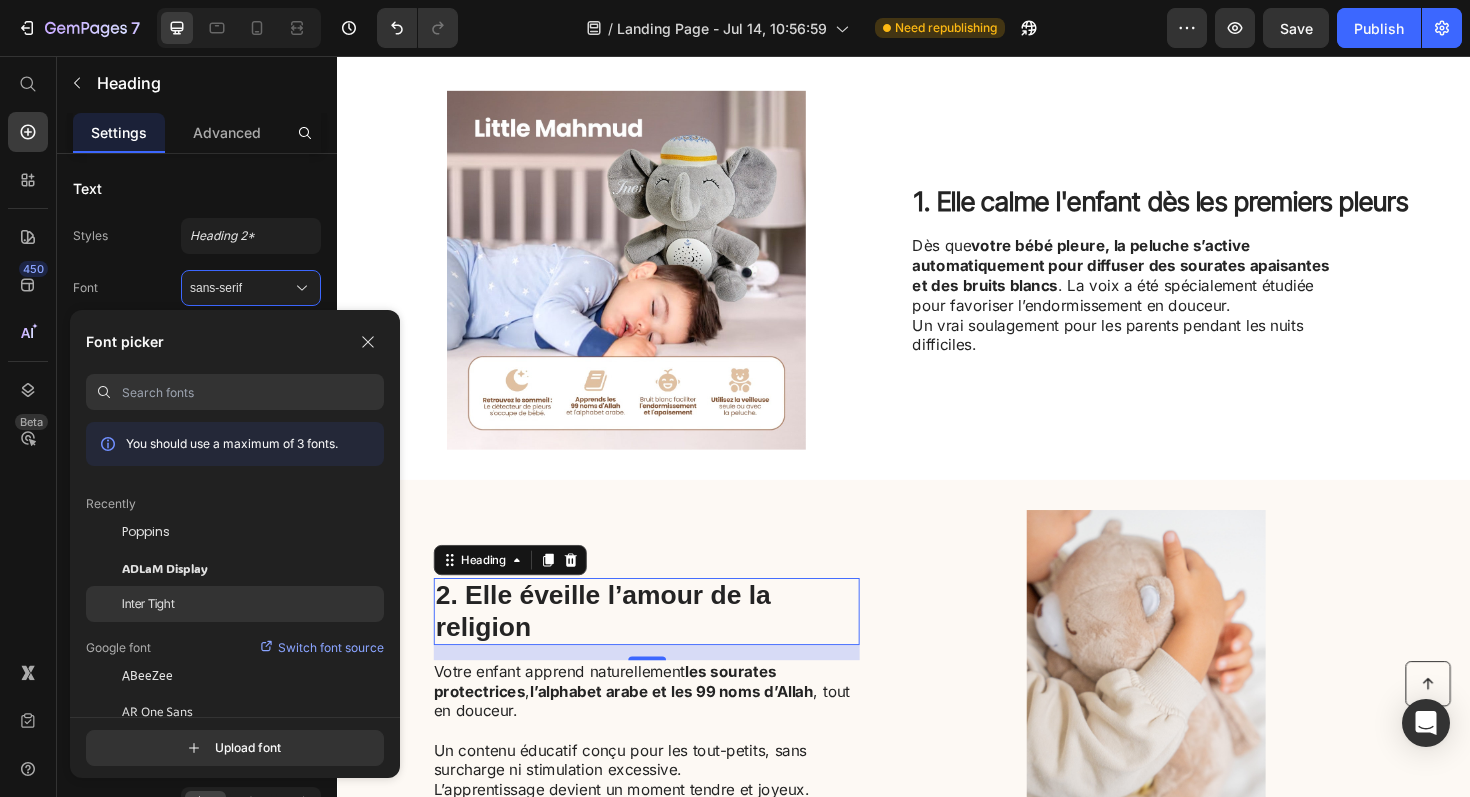 click on "Inter Tight" 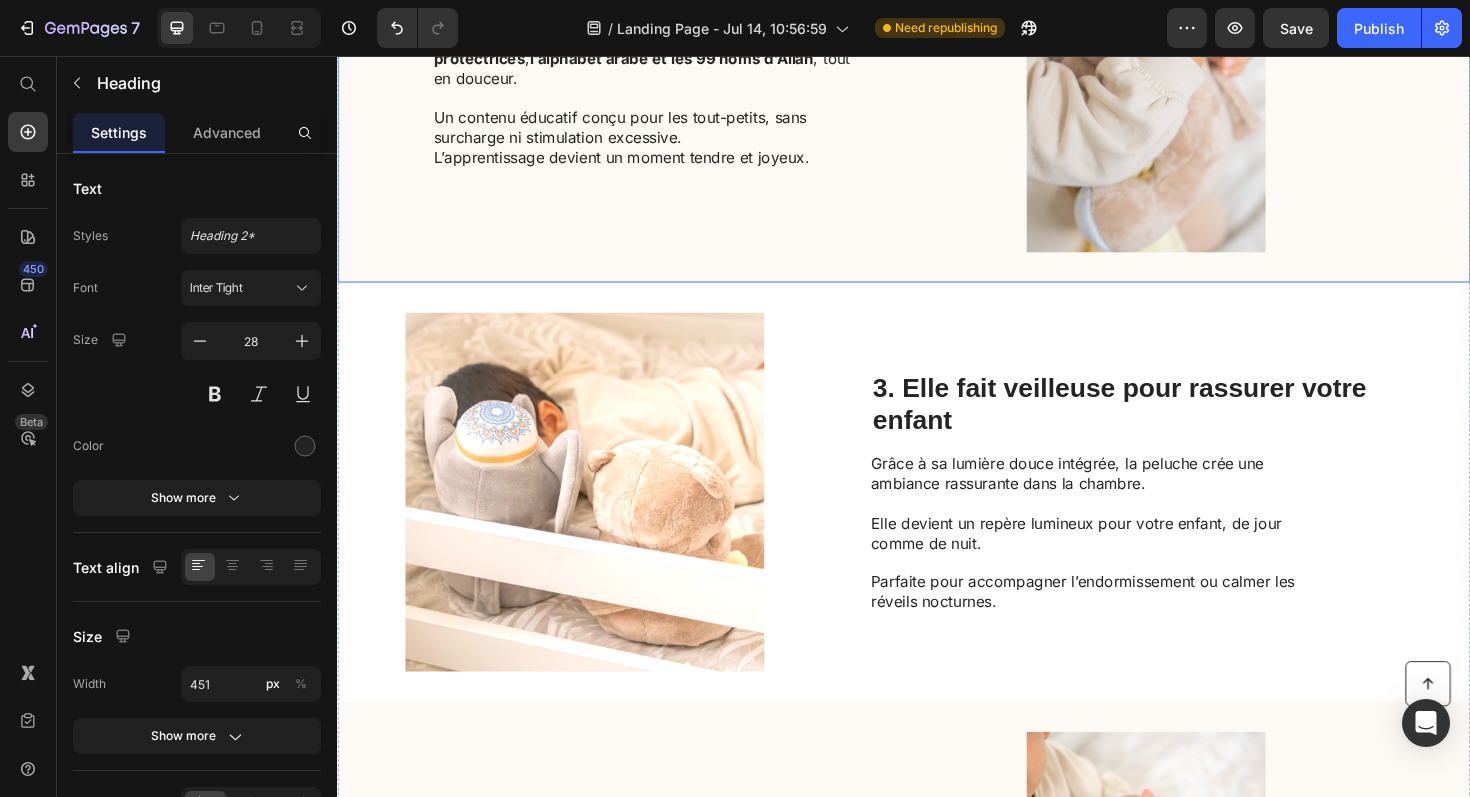 scroll, scrollTop: 1009, scrollLeft: 0, axis: vertical 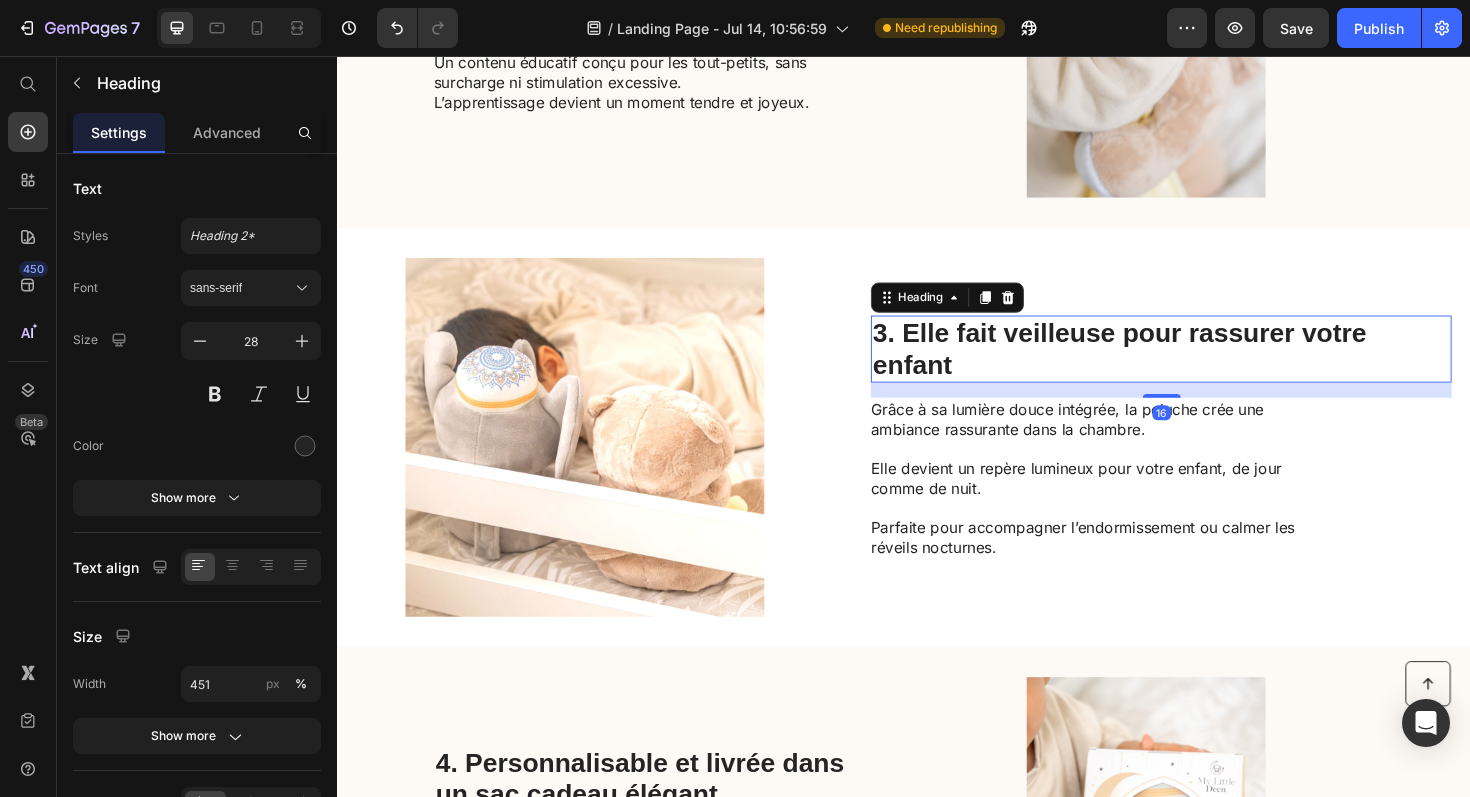 click on "3. Elle fait veilleuse pour rassurer votre enfant" at bounding box center [1209, 366] 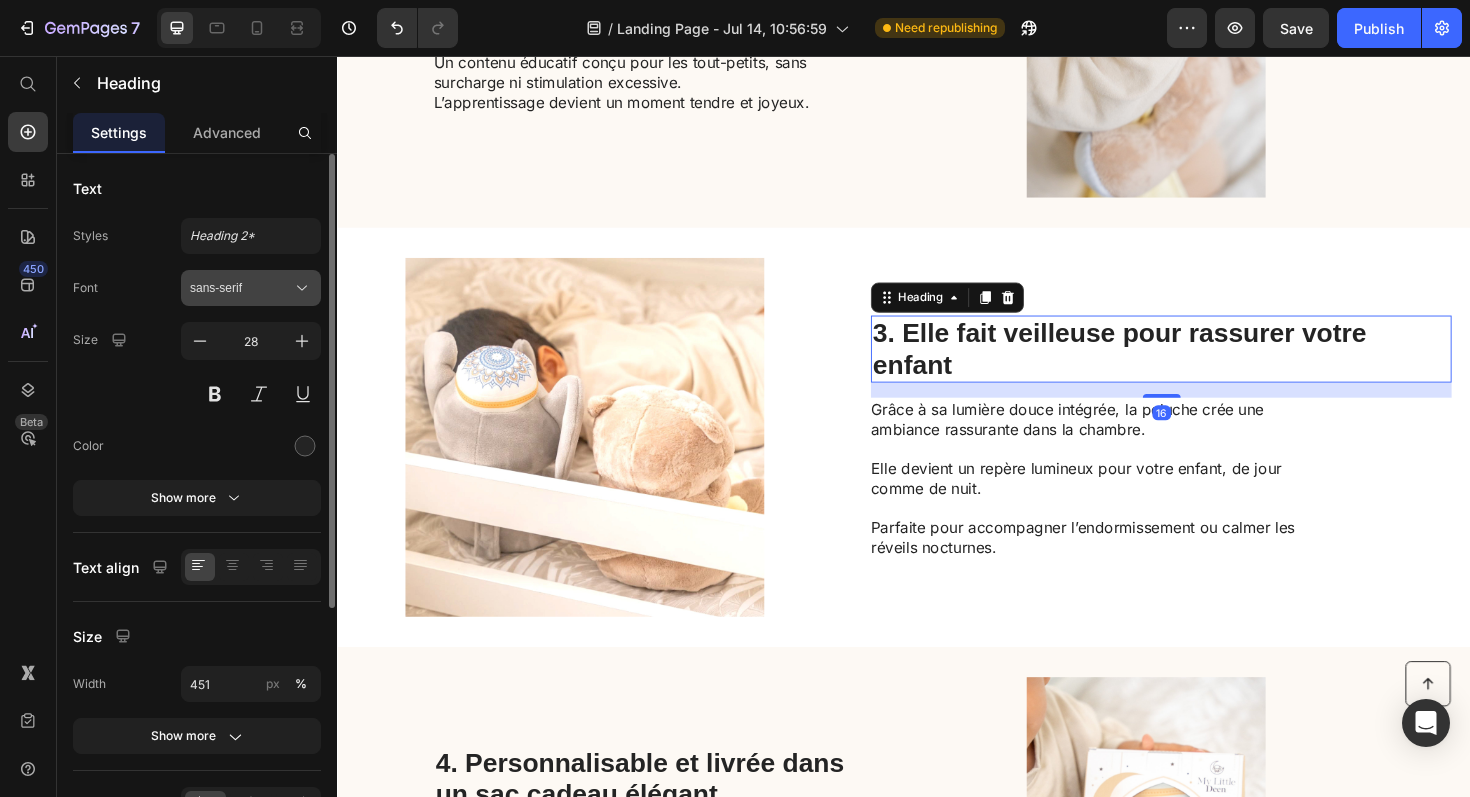 click on "sans-serif" at bounding box center (251, 288) 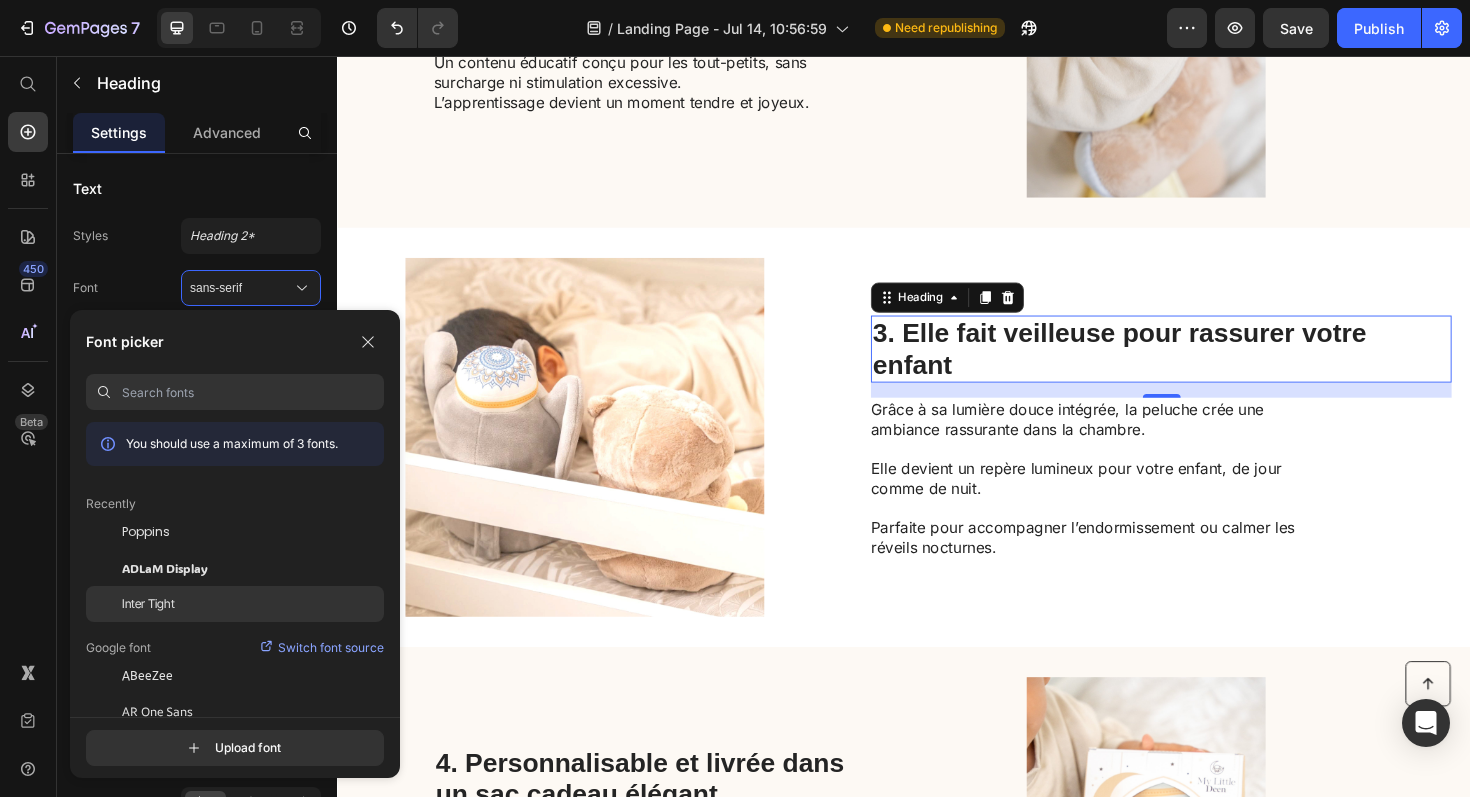 click on "Inter Tight" 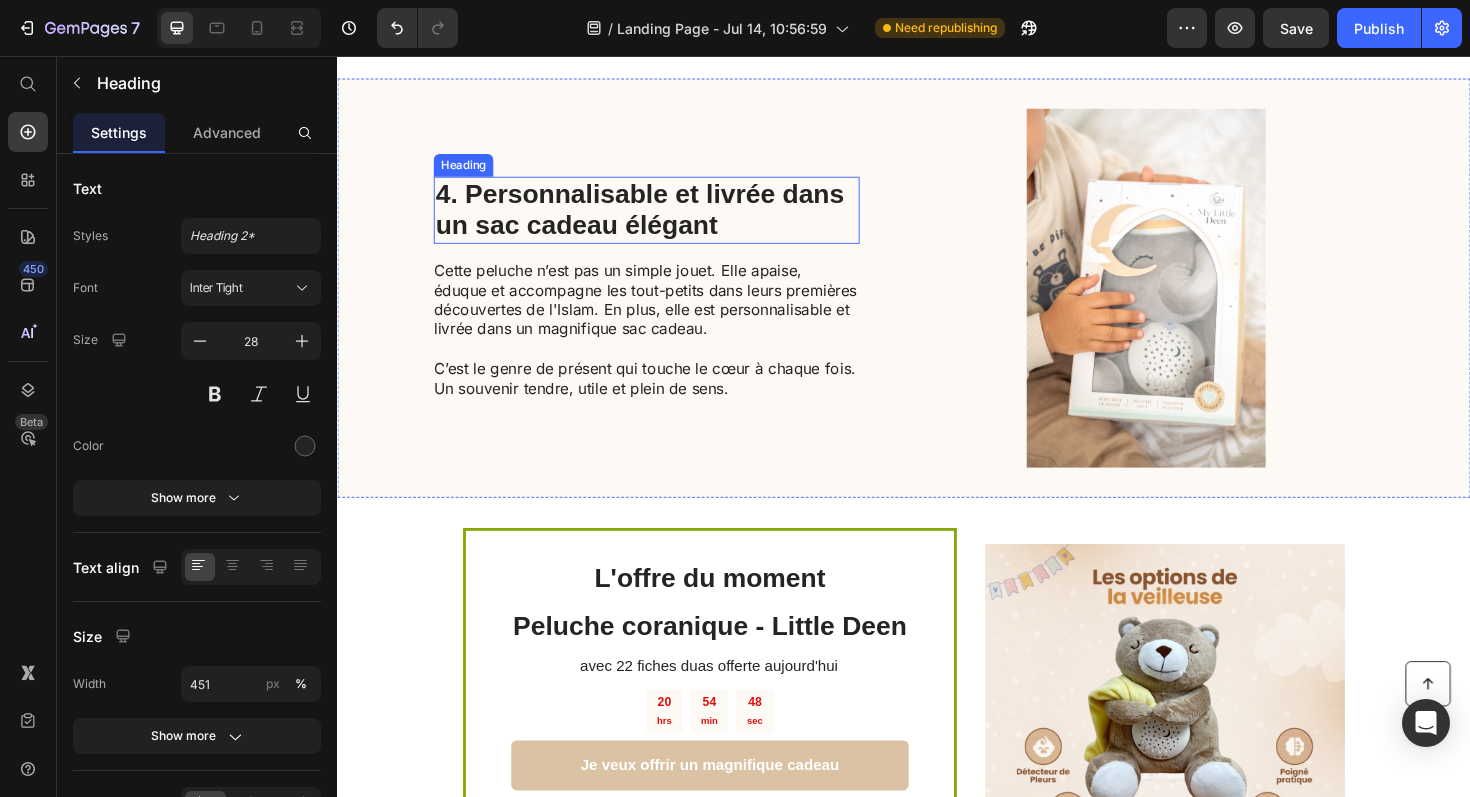 scroll, scrollTop: 1614, scrollLeft: 0, axis: vertical 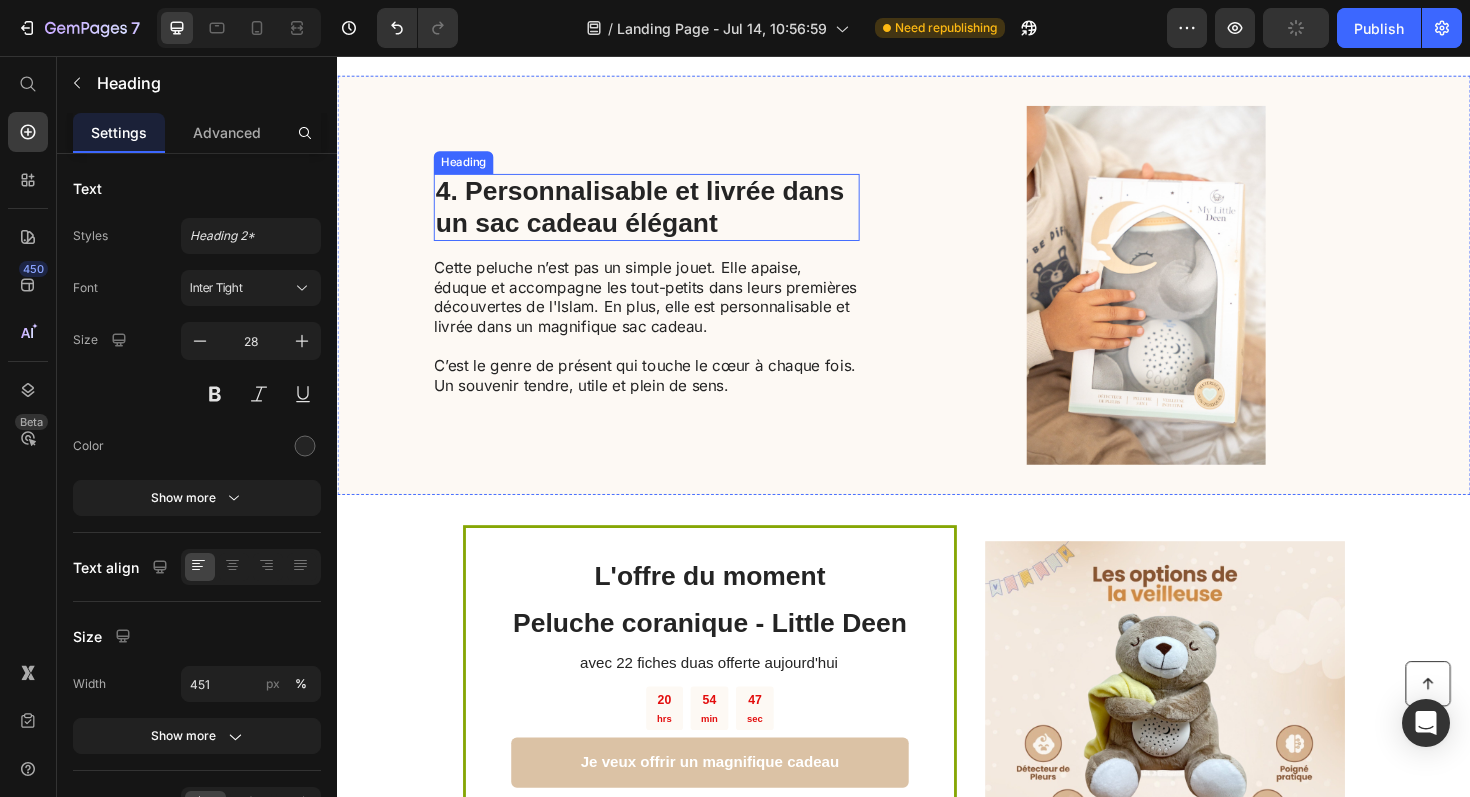 click on "4. Personnalisable et livrée dans un sac cadeau élégant" at bounding box center (664, 216) 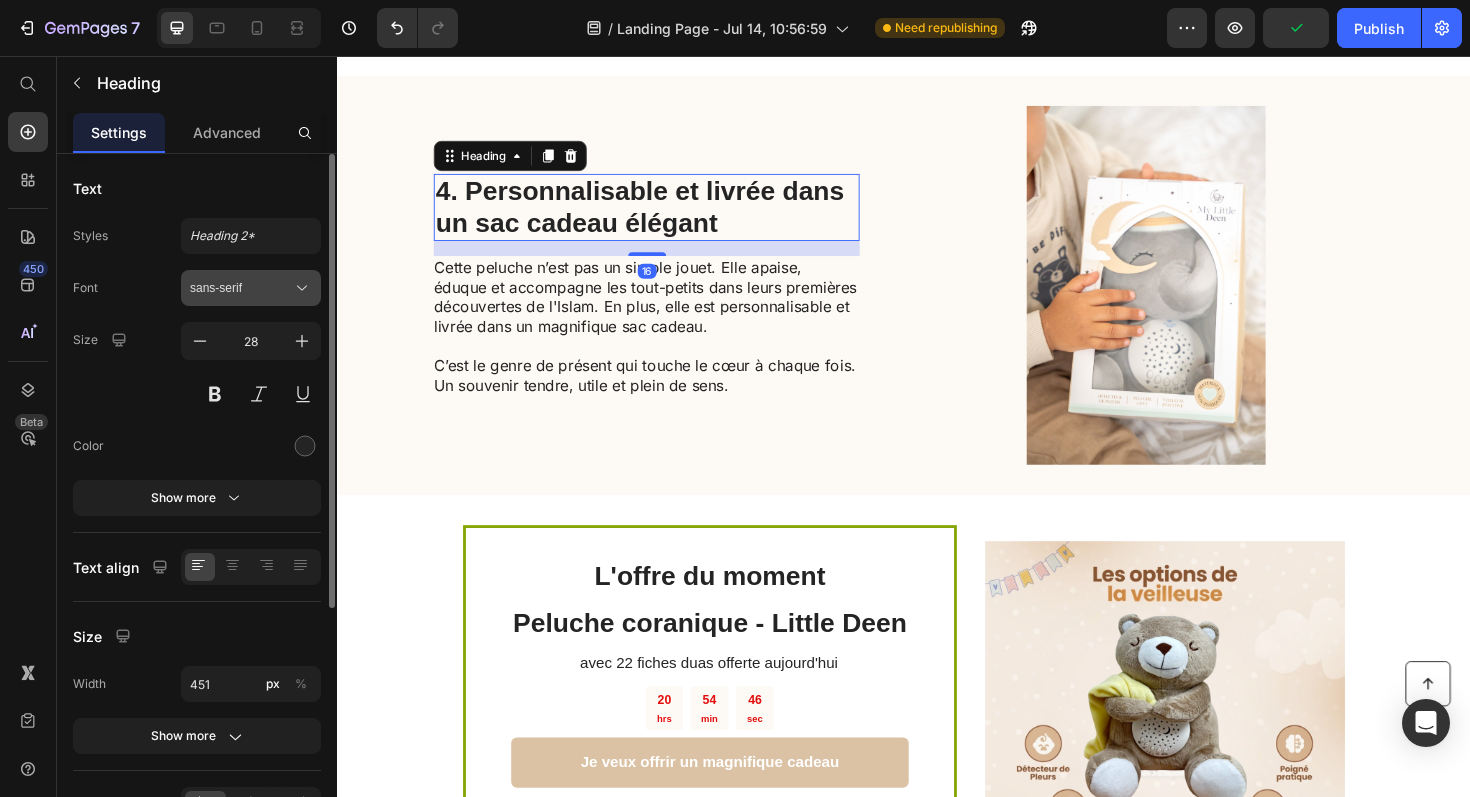 click on "sans-serif" at bounding box center (251, 288) 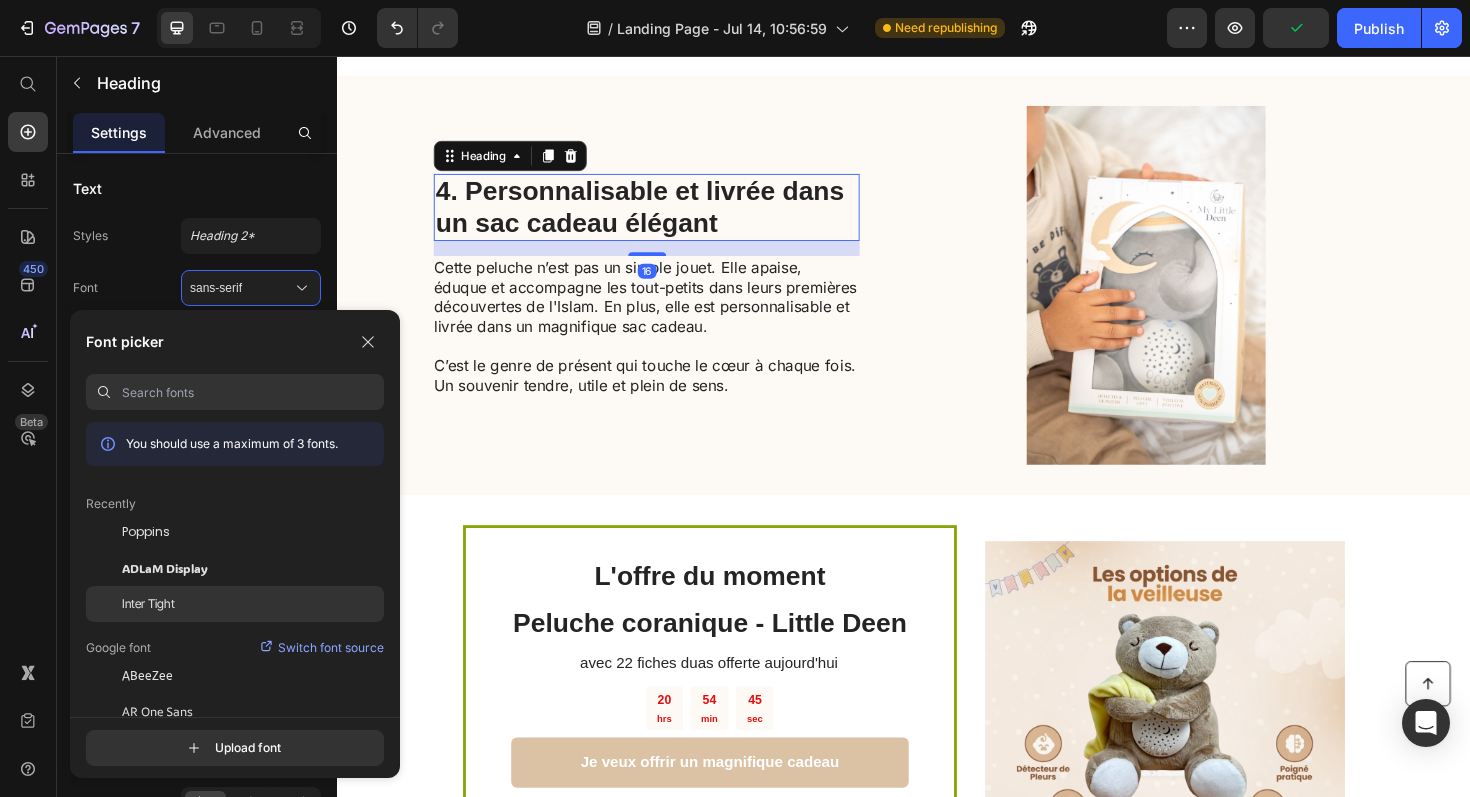 click on "Inter Tight" at bounding box center [148, 604] 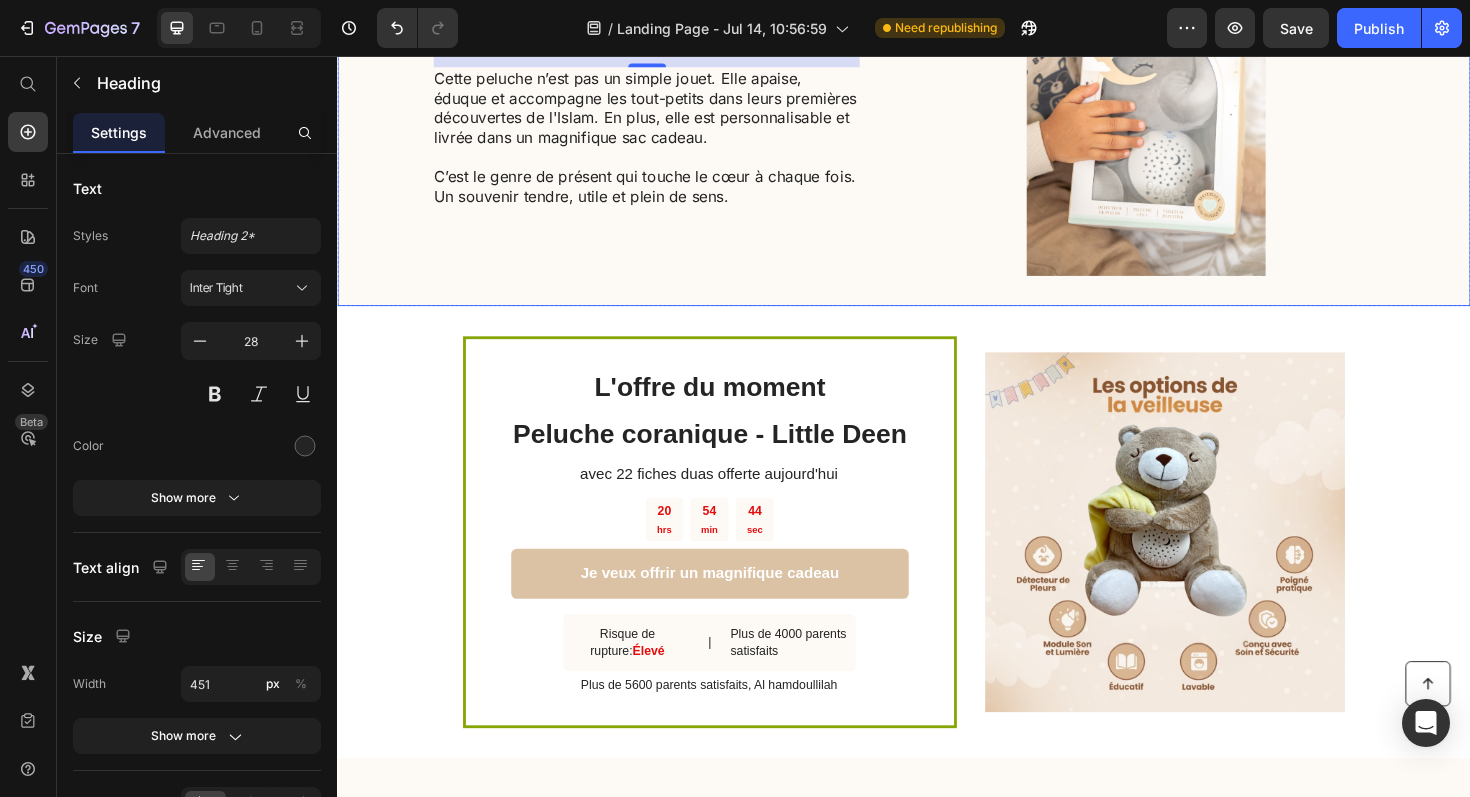 scroll, scrollTop: 1816, scrollLeft: 0, axis: vertical 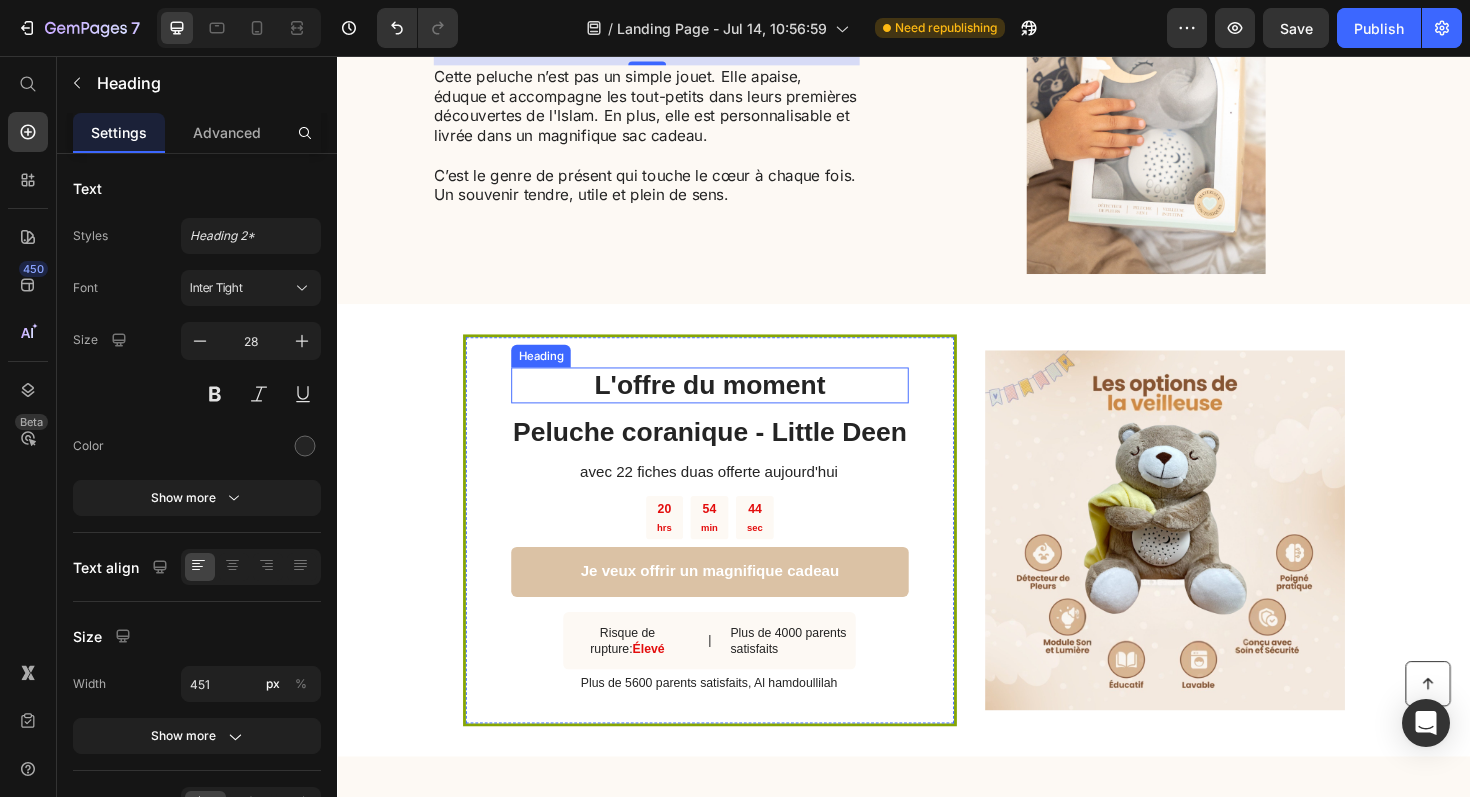 click on "L'offre du moment" at bounding box center [731, 405] 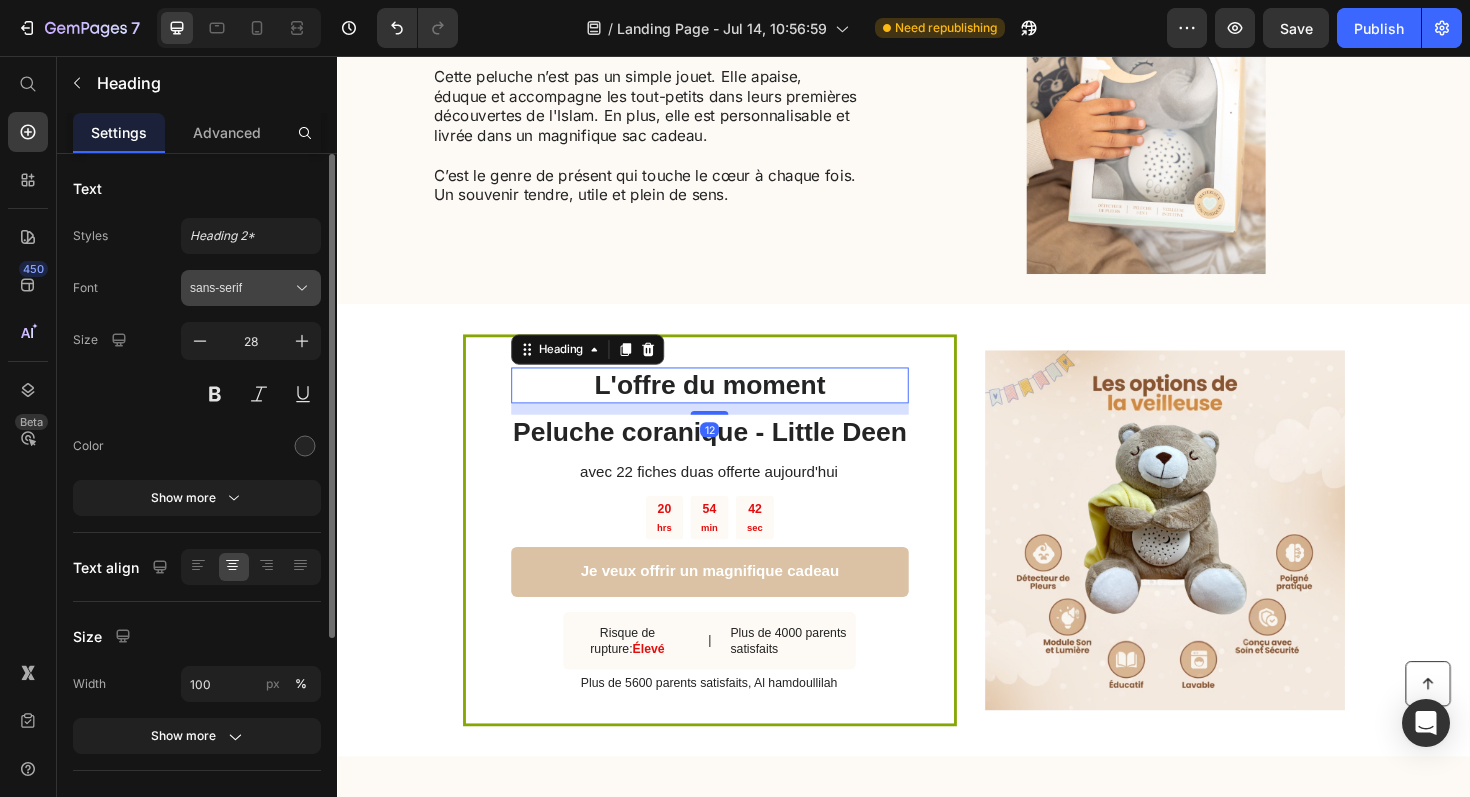 click 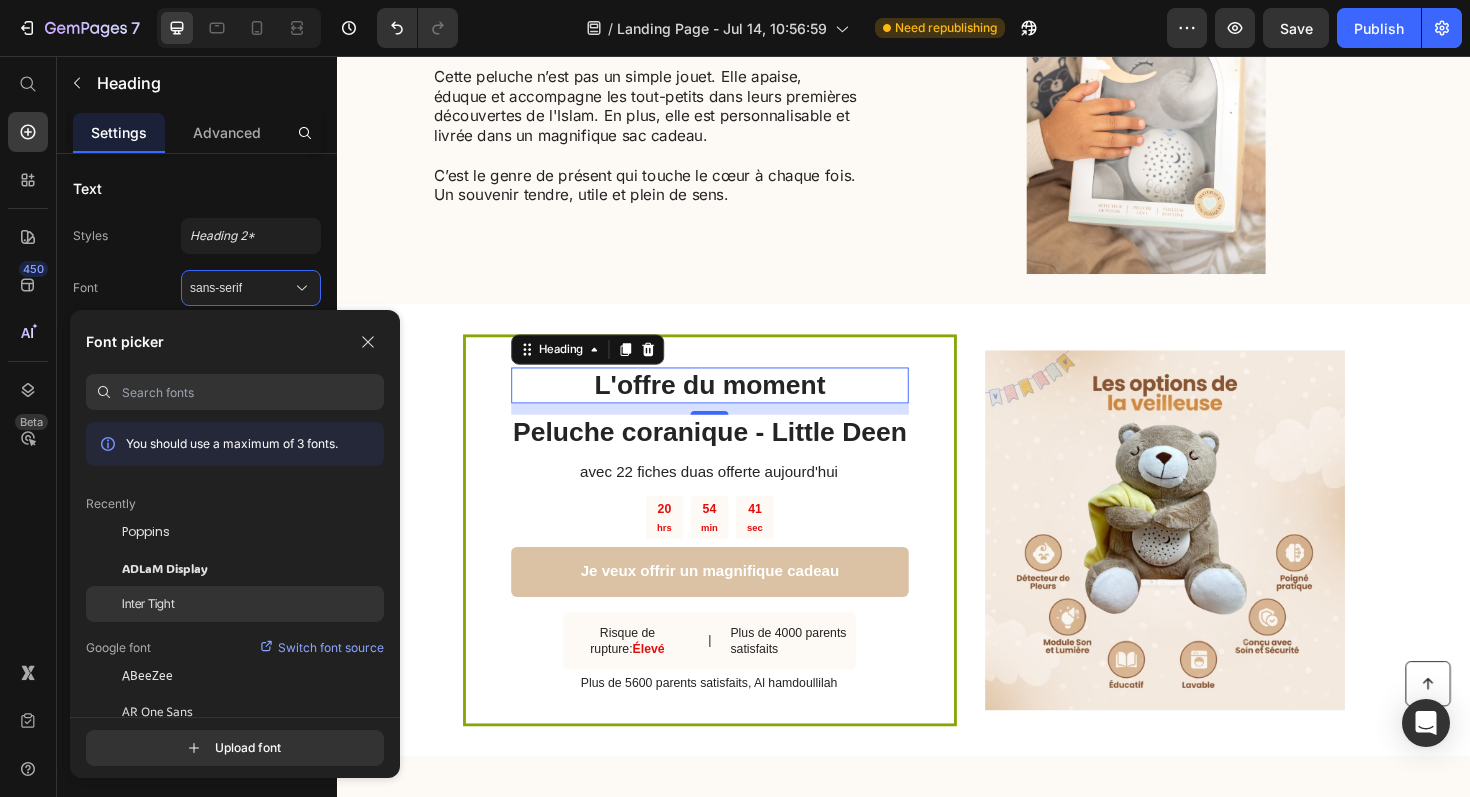 click on "Inter Tight" 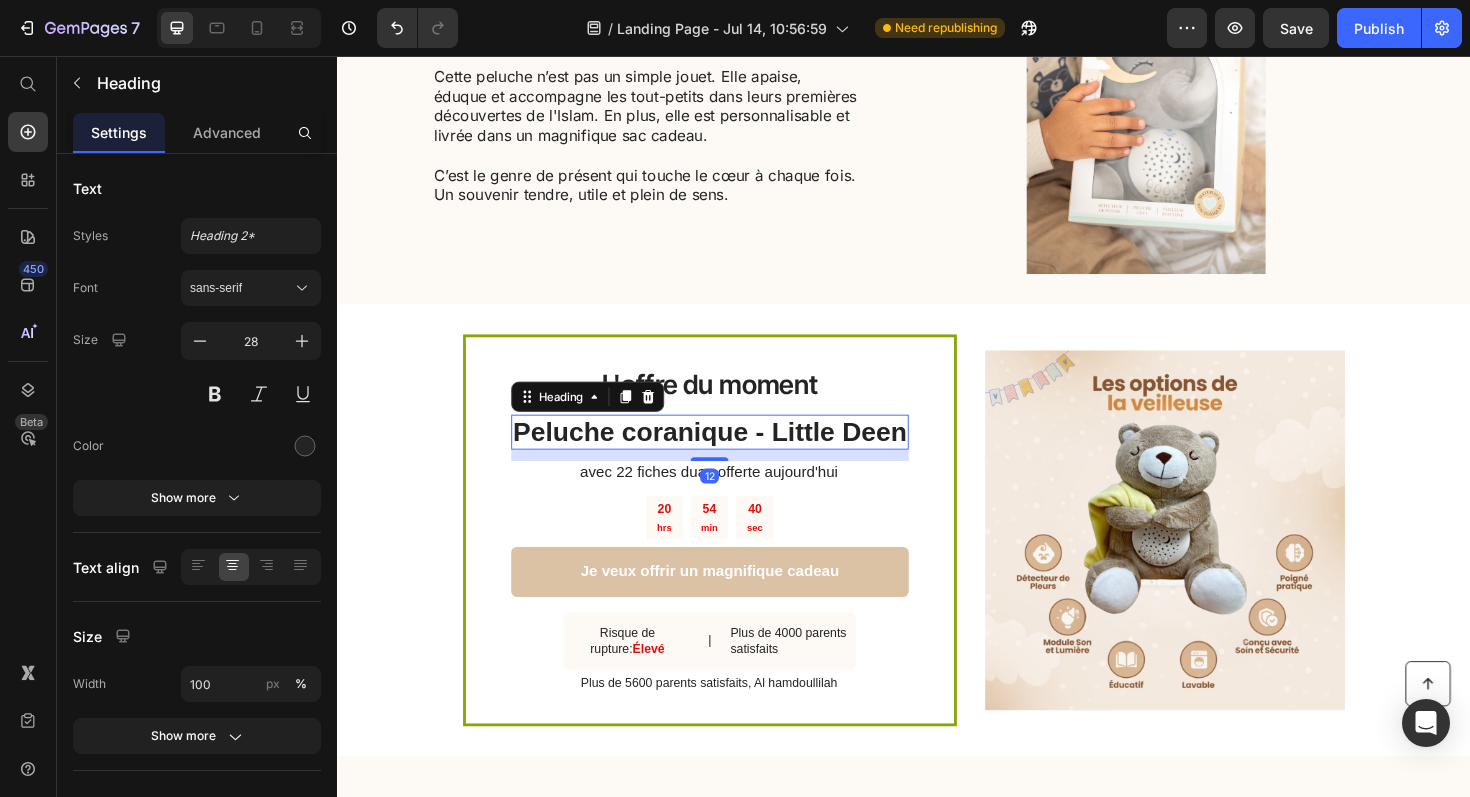 click on "Peluche coranique - Little Deen" at bounding box center [731, 455] 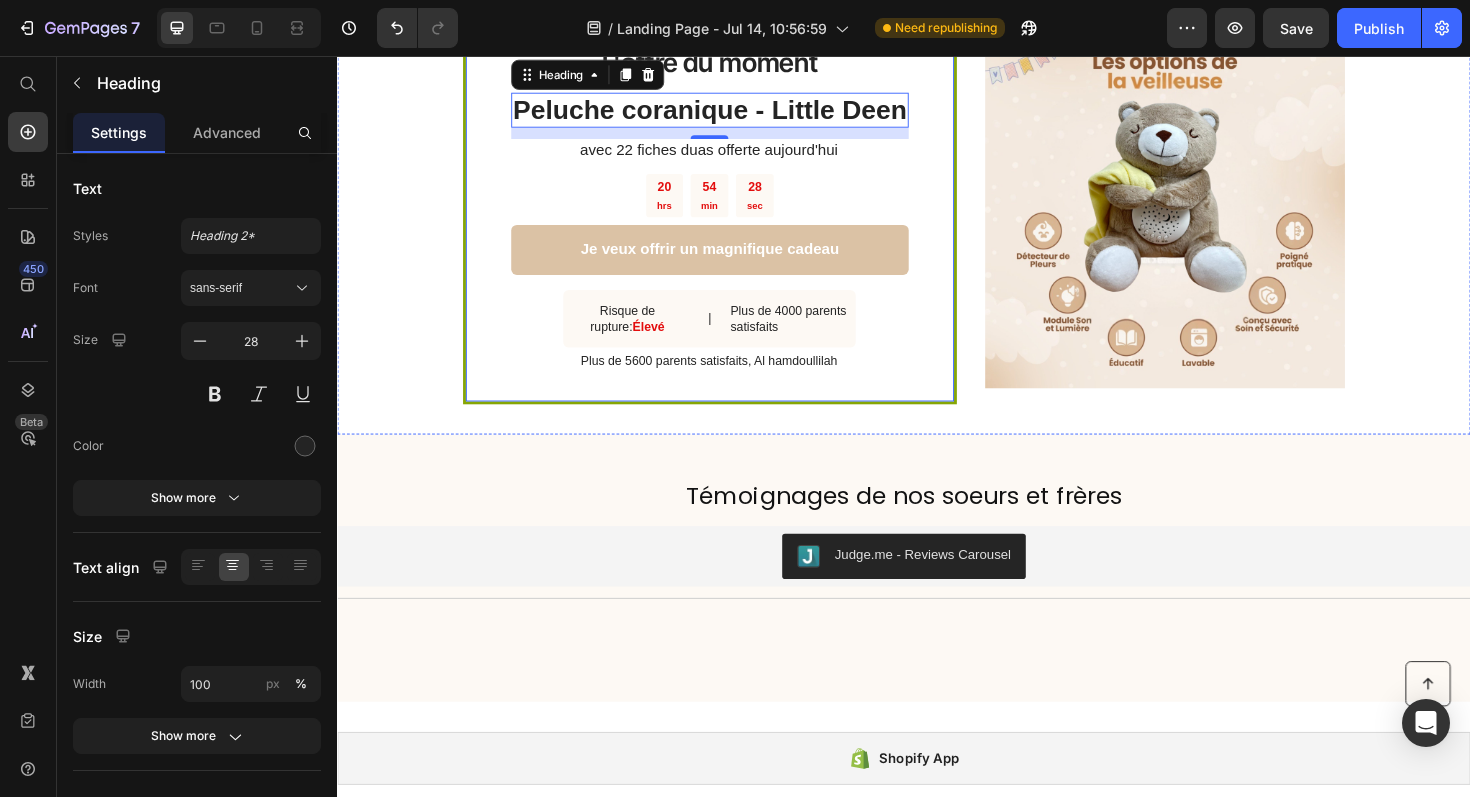 scroll, scrollTop: 2136, scrollLeft: 0, axis: vertical 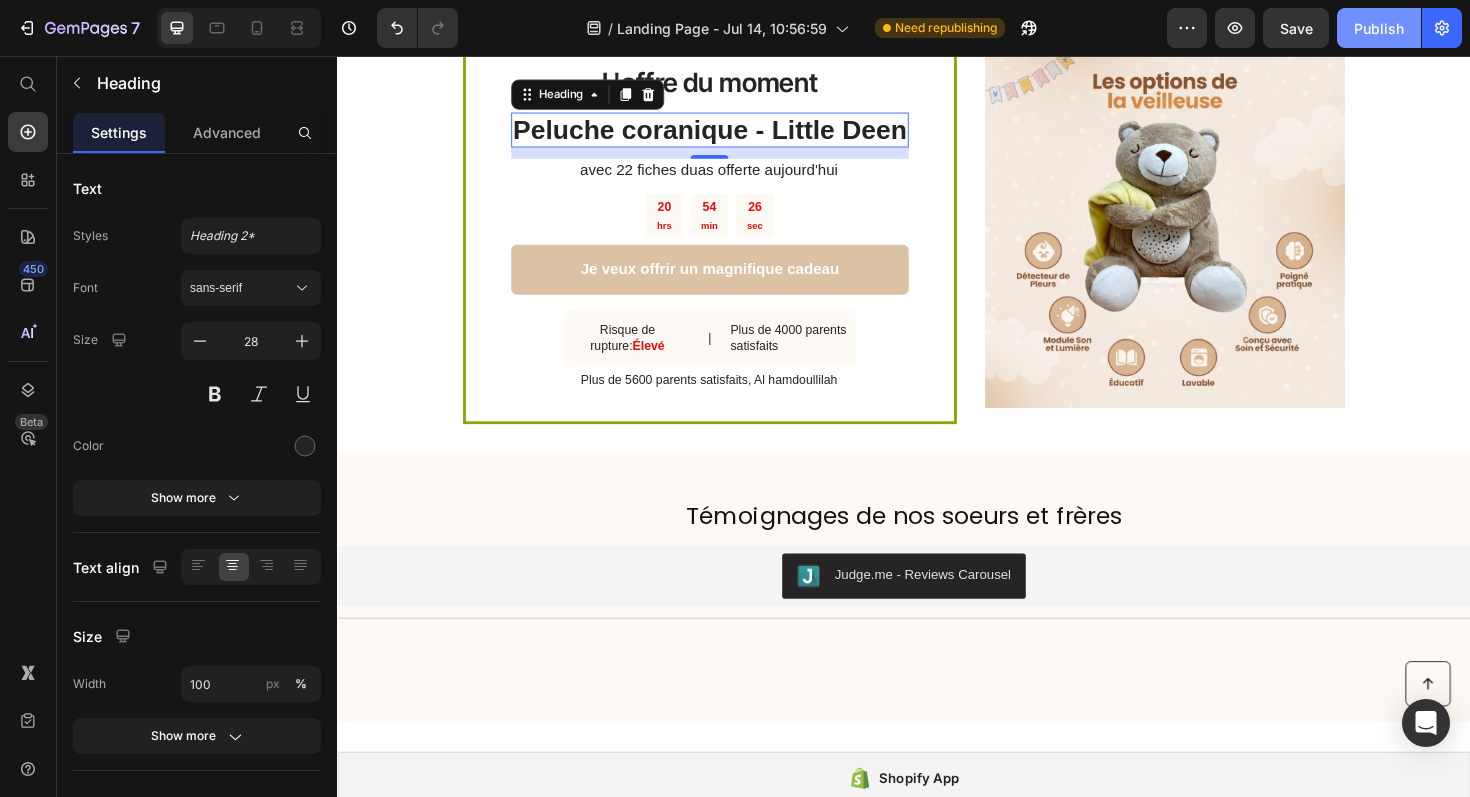 click on "Publish" at bounding box center (1379, 28) 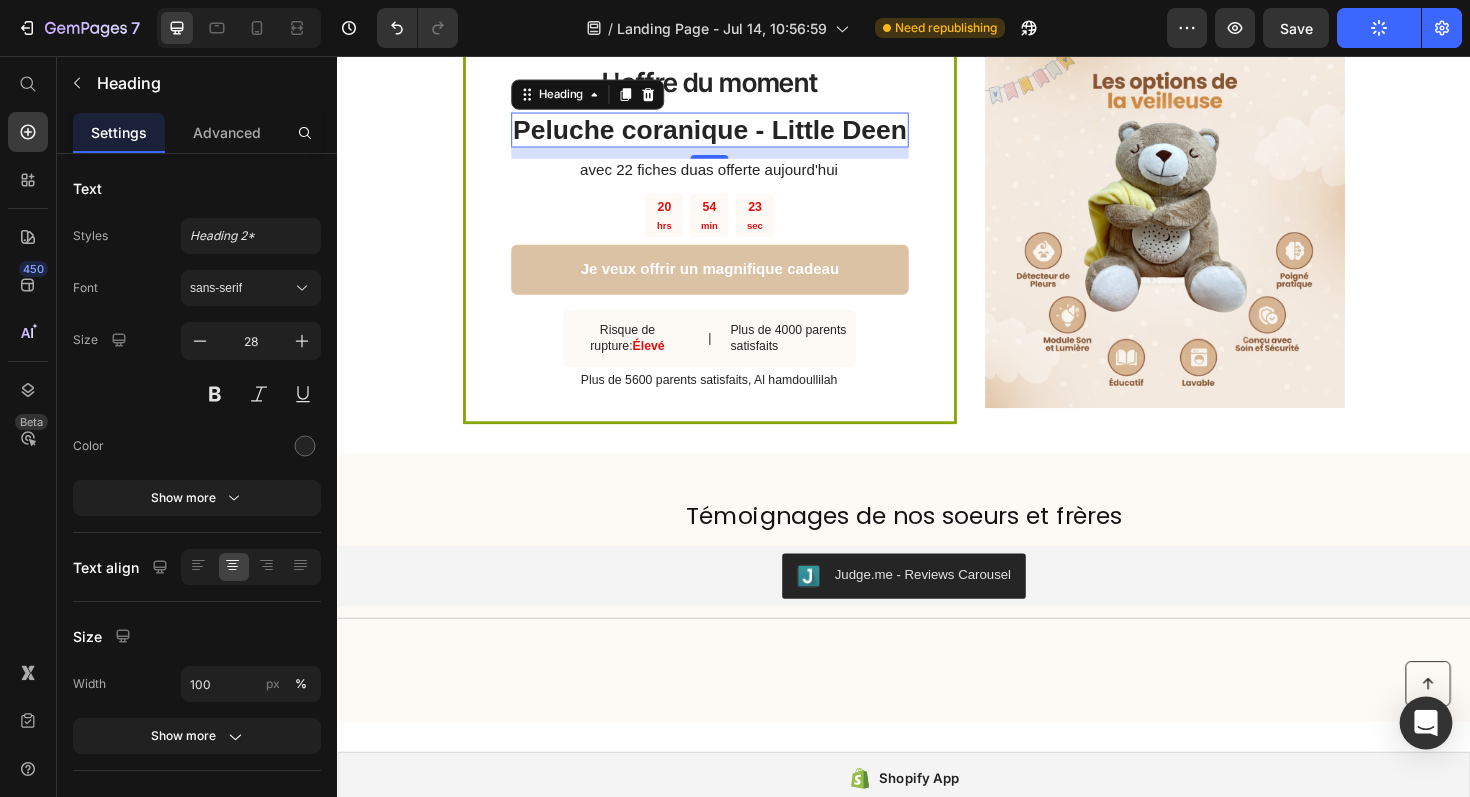 click at bounding box center (1426, 723) 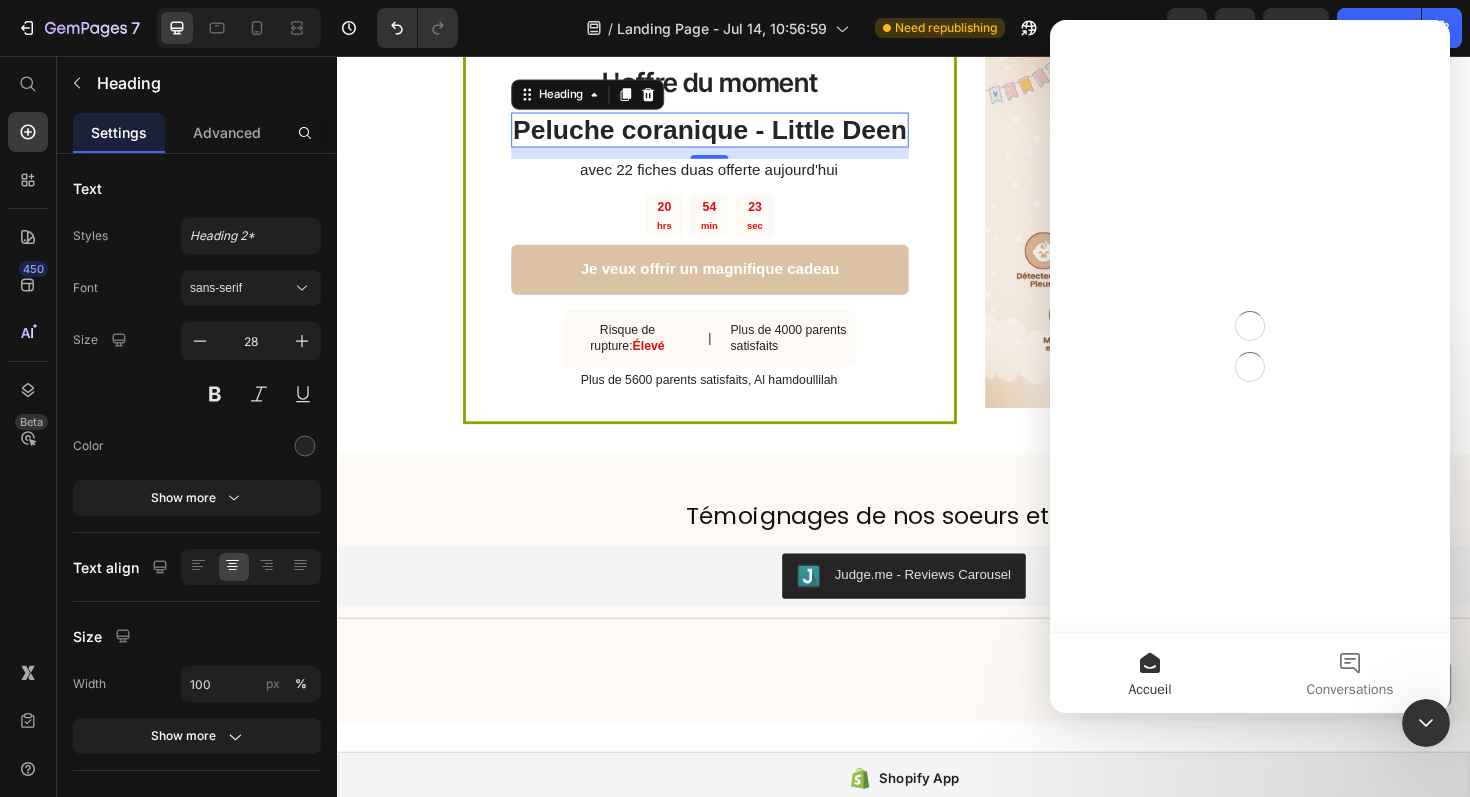 scroll, scrollTop: 0, scrollLeft: 0, axis: both 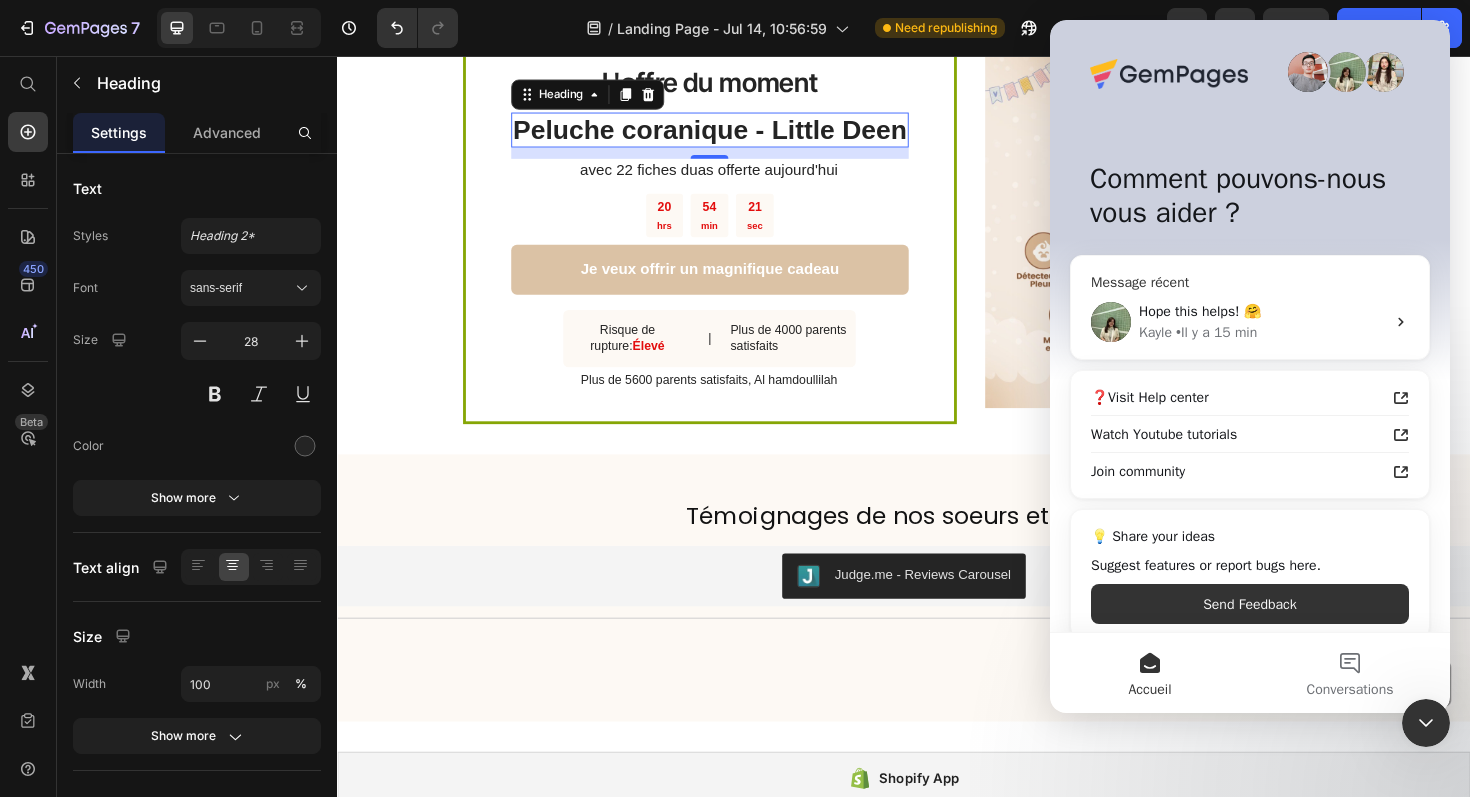 click on "Hope this helps! 🤗 Kayle •  Il y a 15 min" at bounding box center (1250, 322) 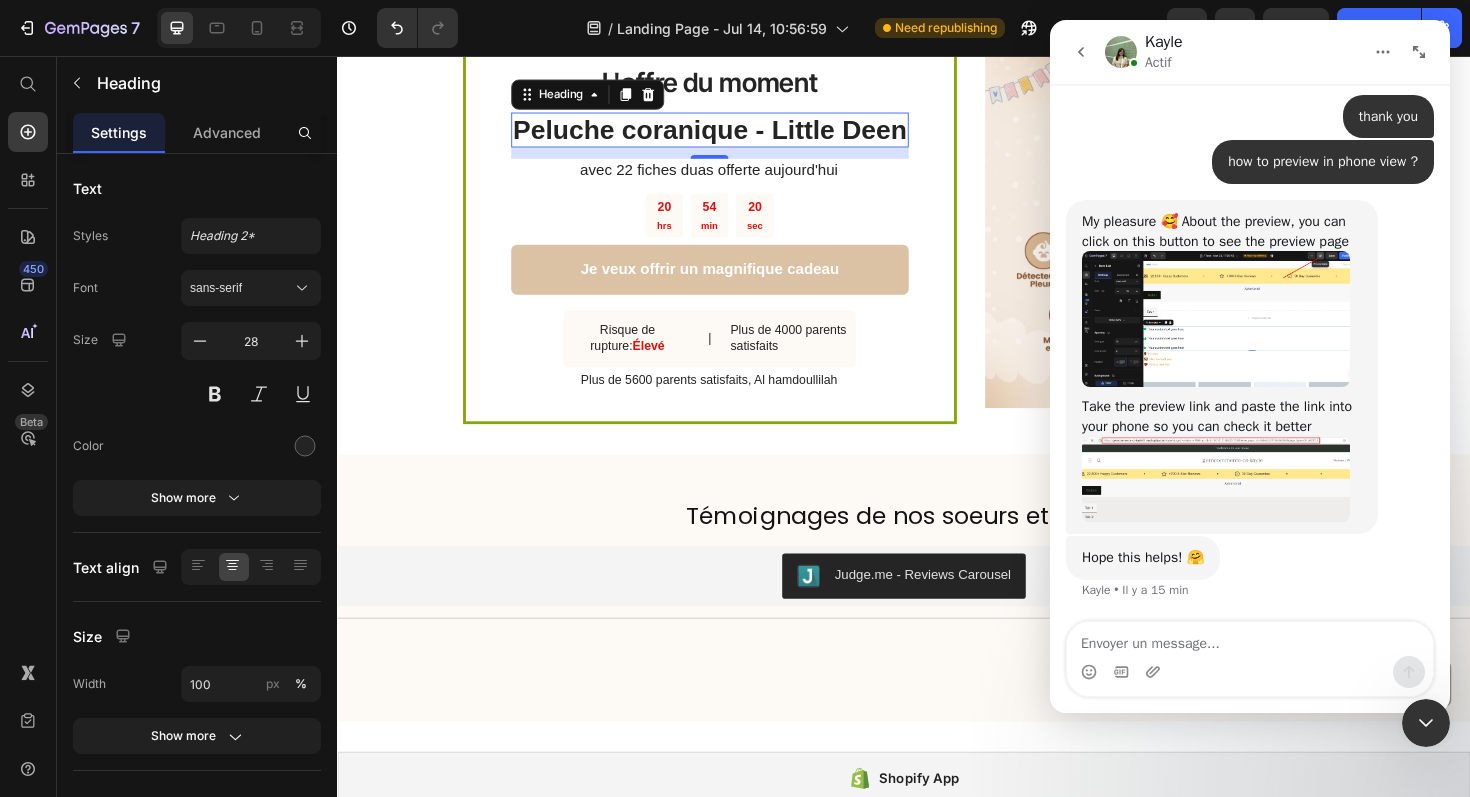 scroll, scrollTop: 1421, scrollLeft: 0, axis: vertical 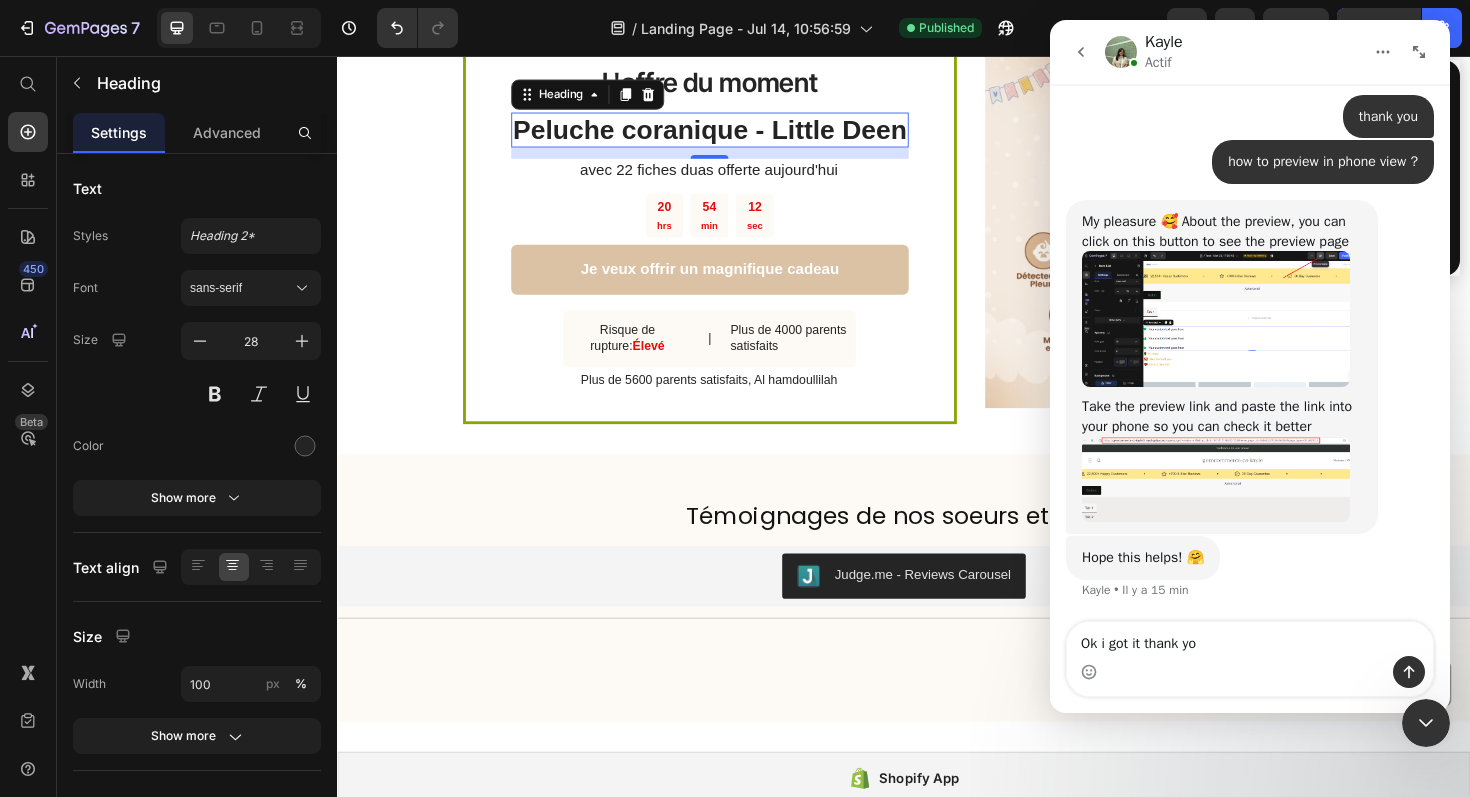 type on "Ok i got it thank you" 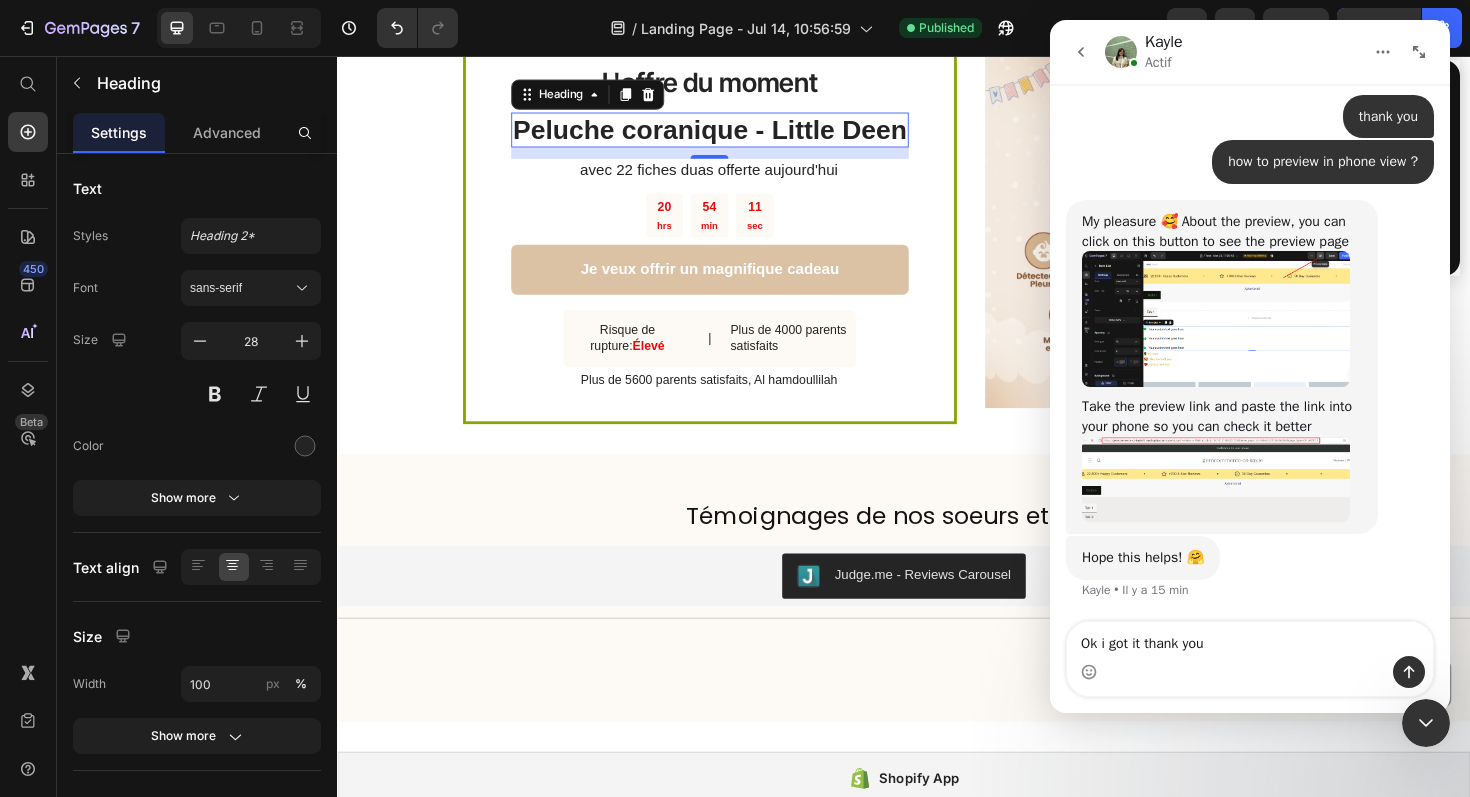 type 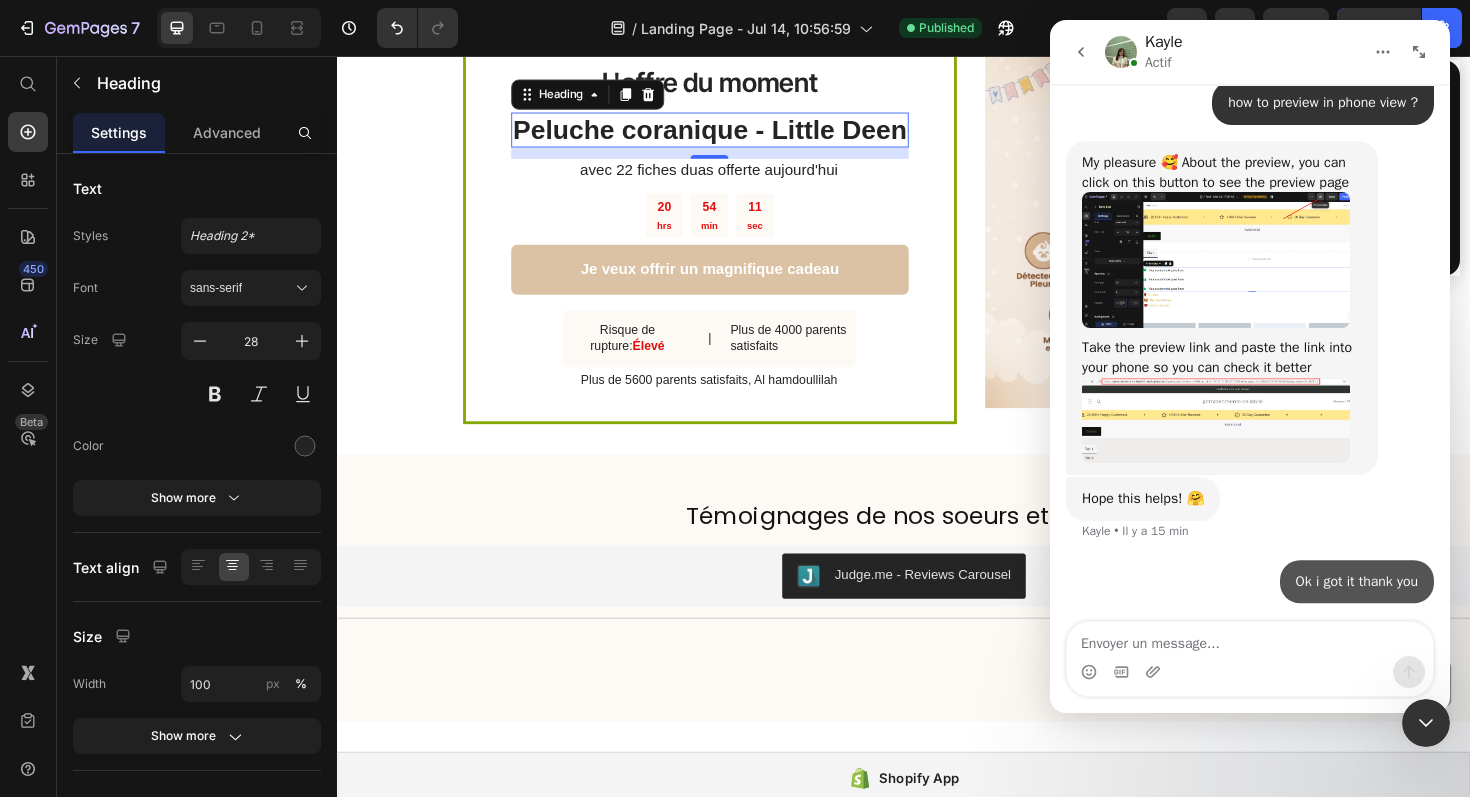 scroll, scrollTop: 1481, scrollLeft: 0, axis: vertical 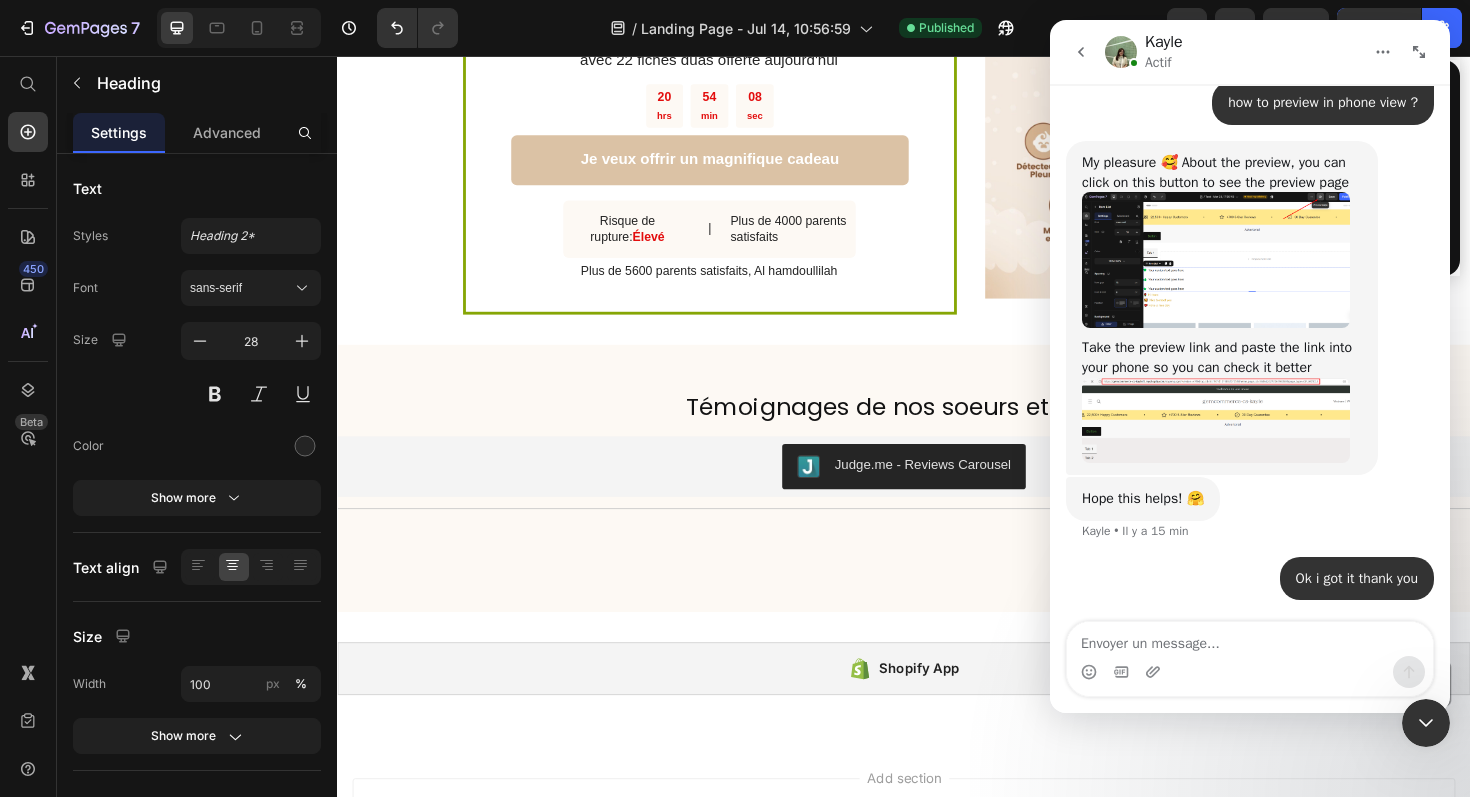 click 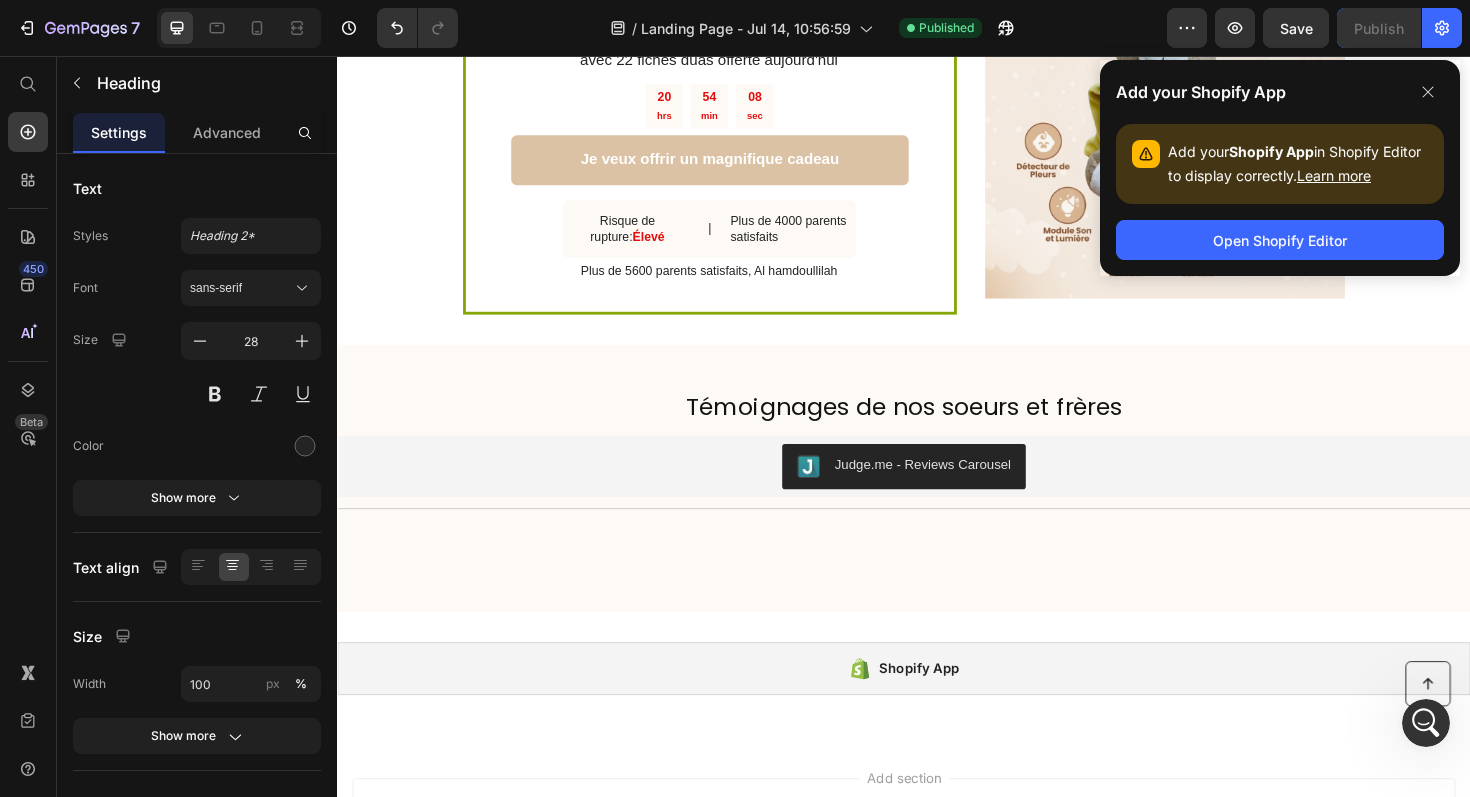 scroll, scrollTop: 0, scrollLeft: 0, axis: both 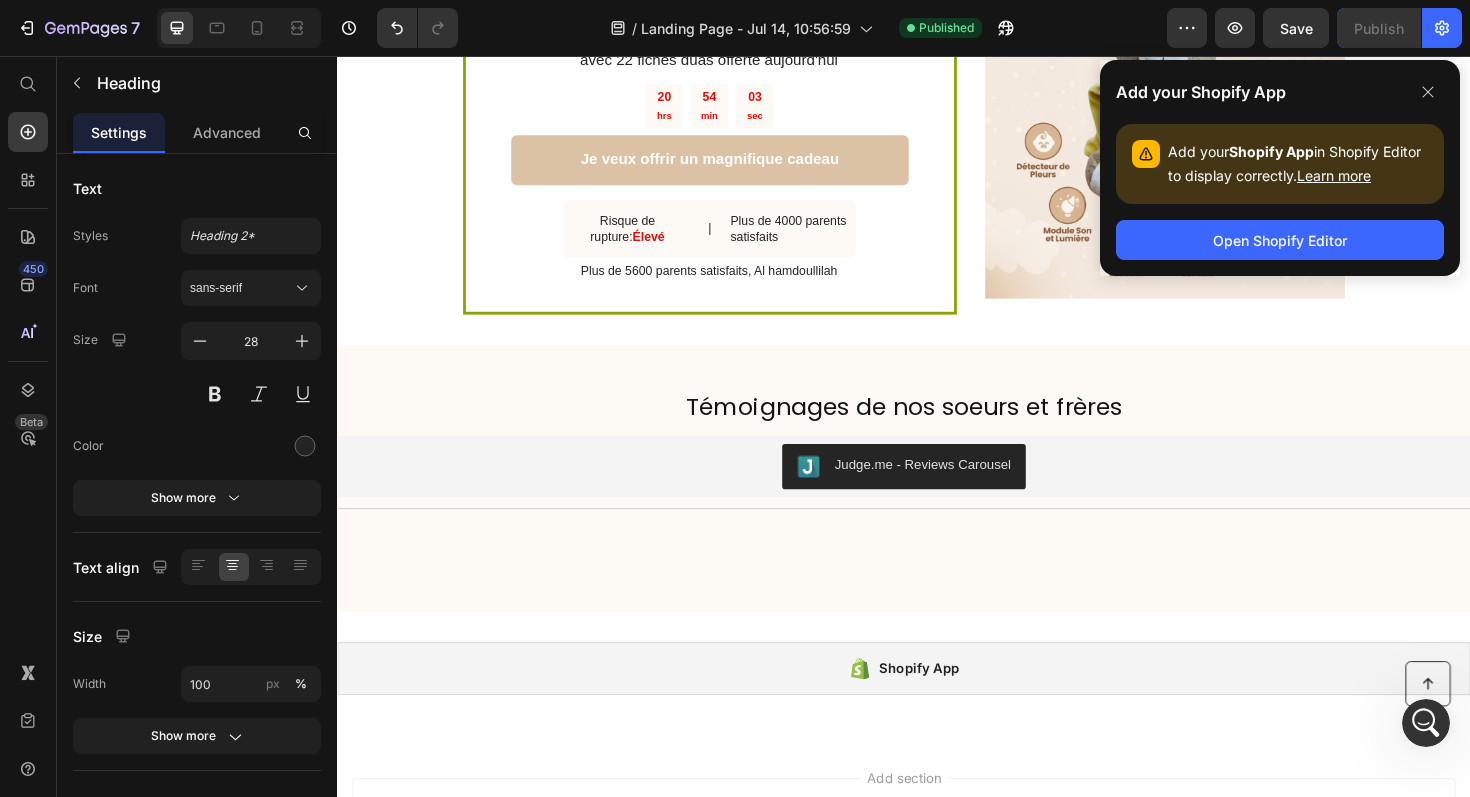 click at bounding box center (1426, 723) 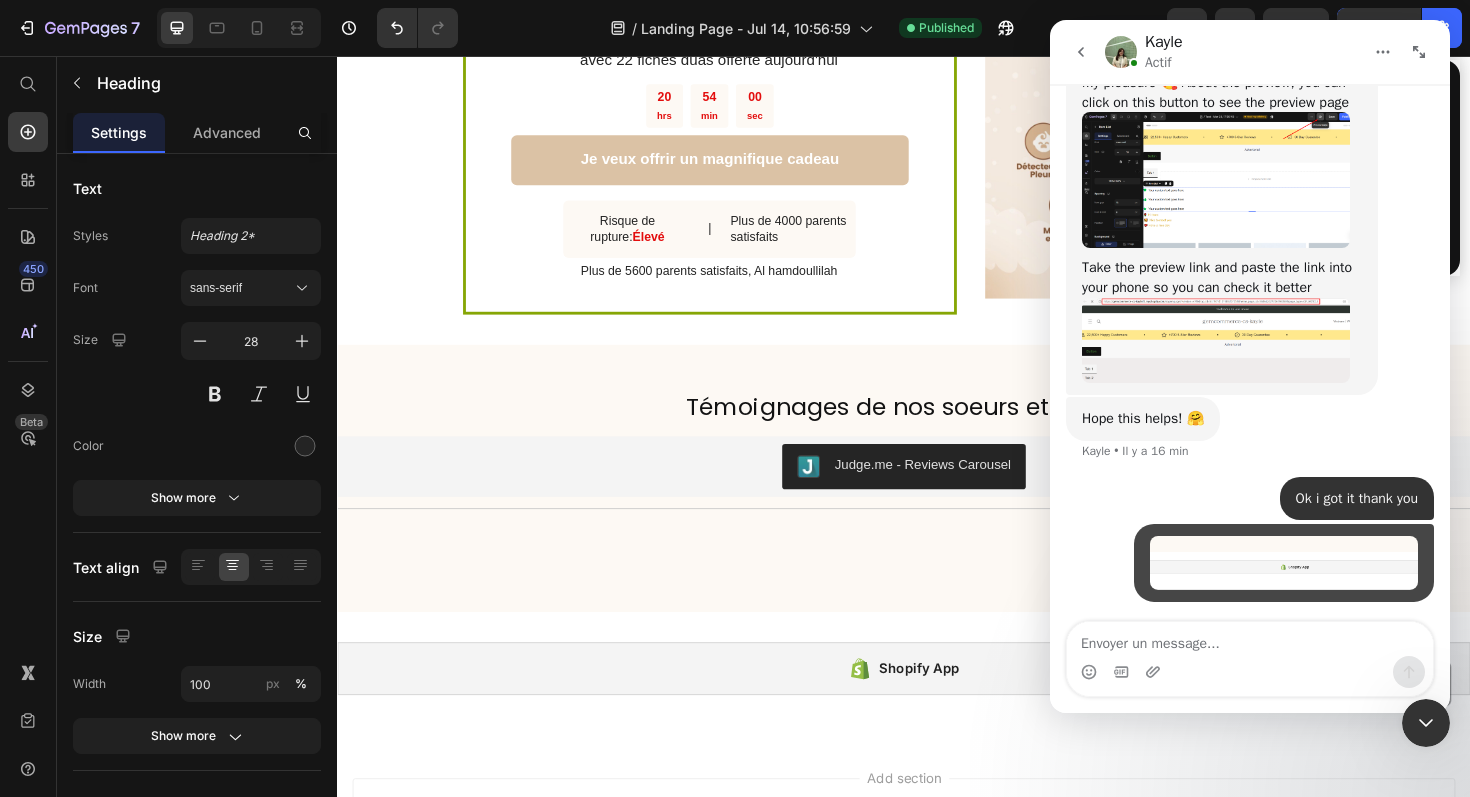 scroll, scrollTop: 1560, scrollLeft: 0, axis: vertical 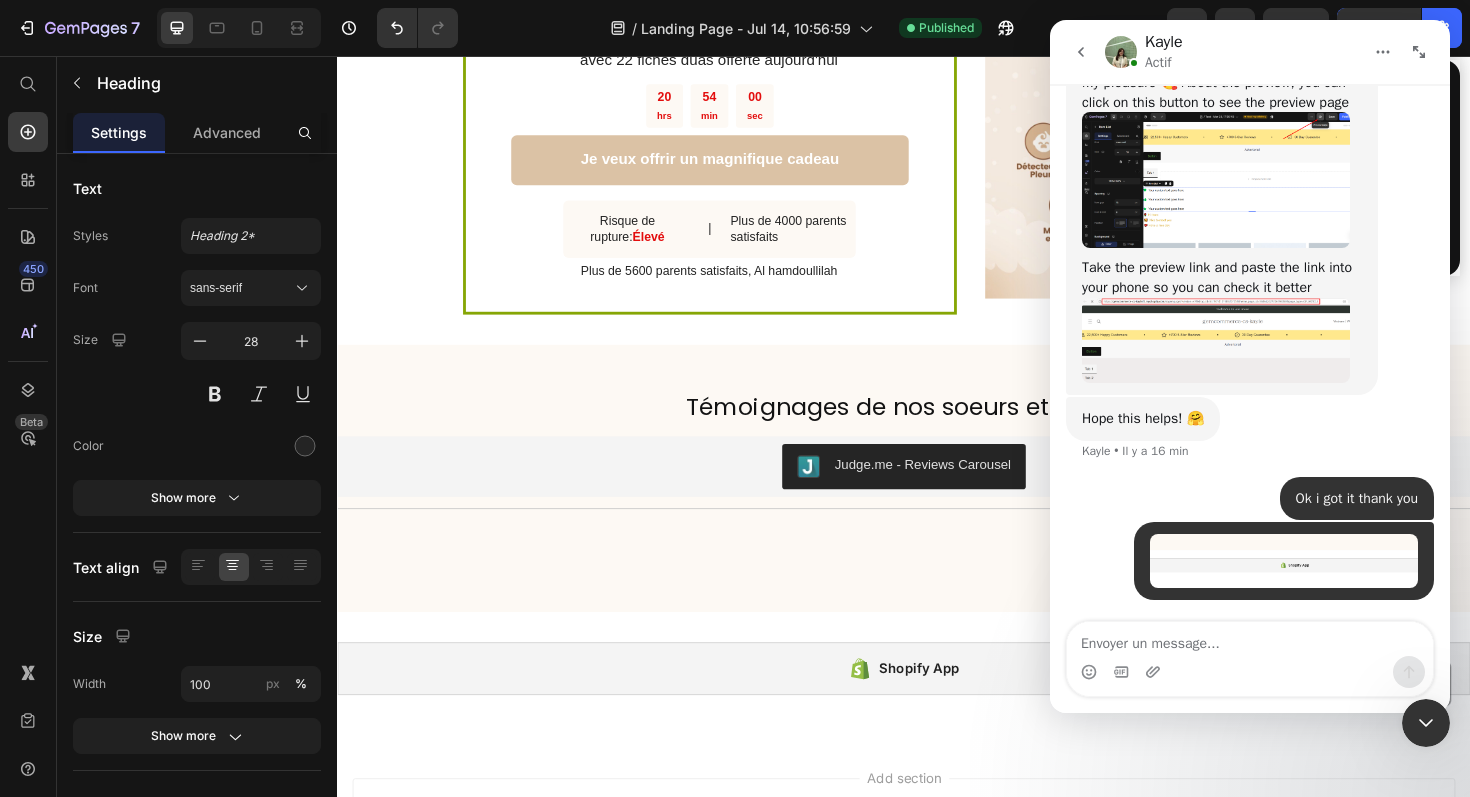 click at bounding box center (1250, 639) 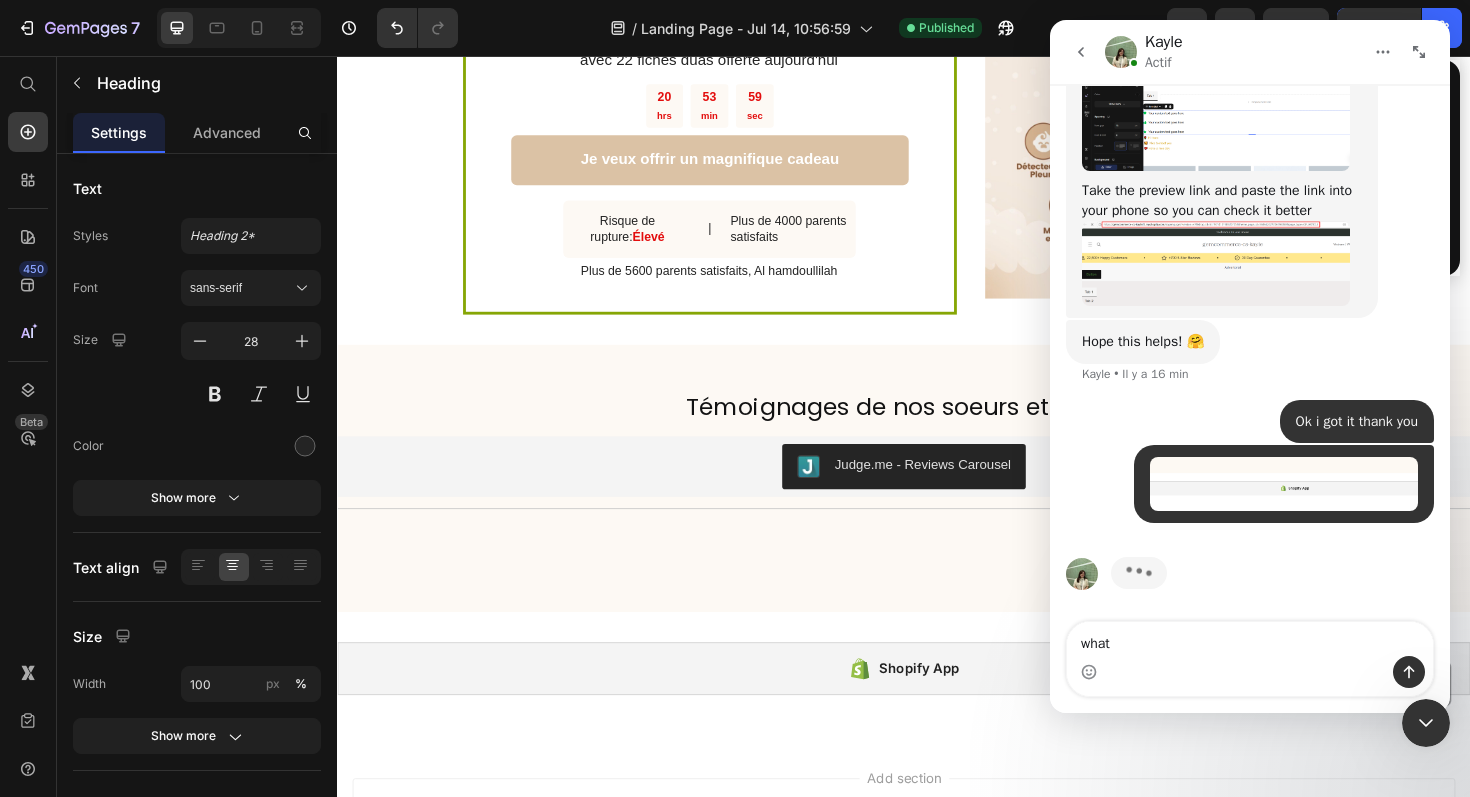 scroll, scrollTop: 1637, scrollLeft: 0, axis: vertical 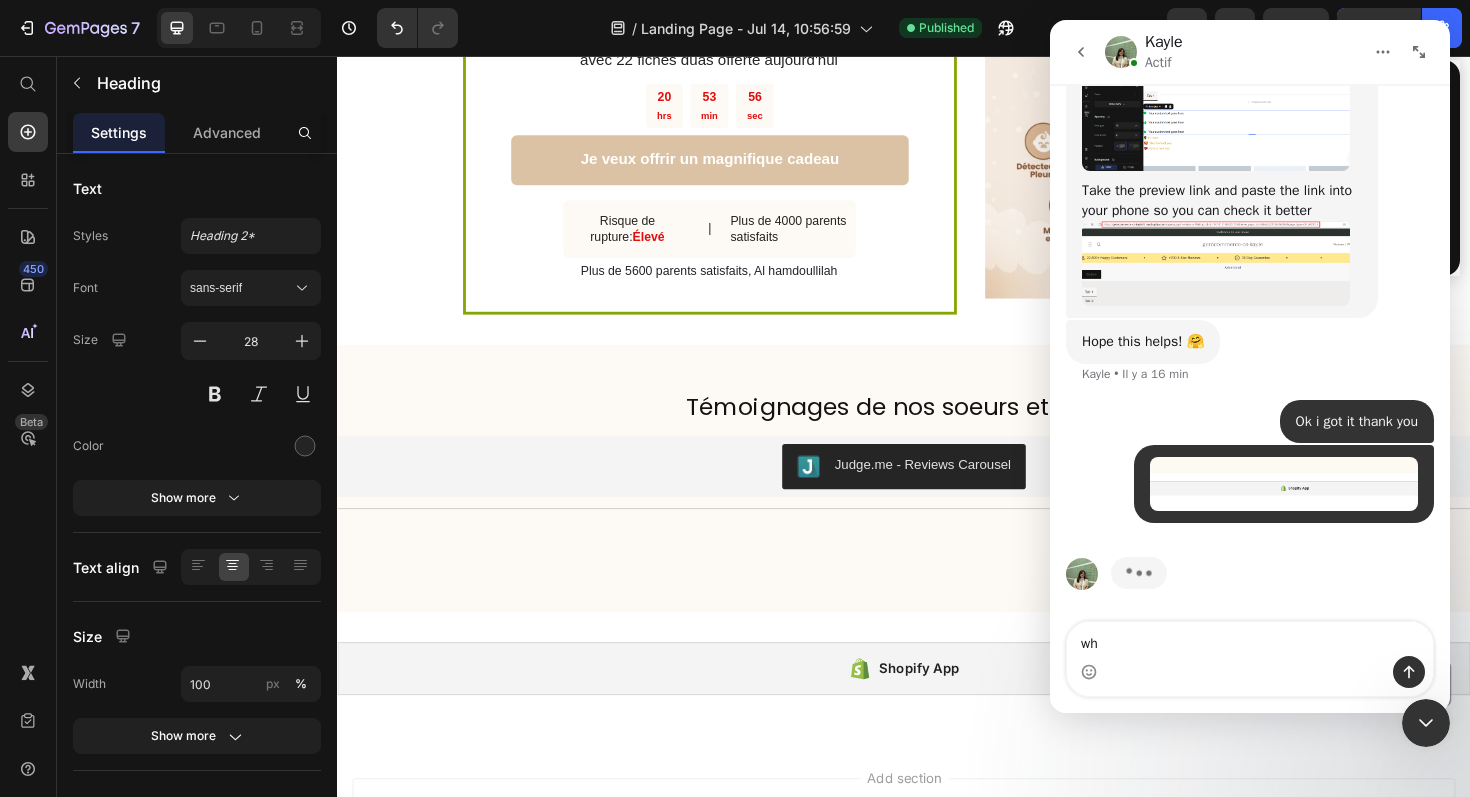 type on "w" 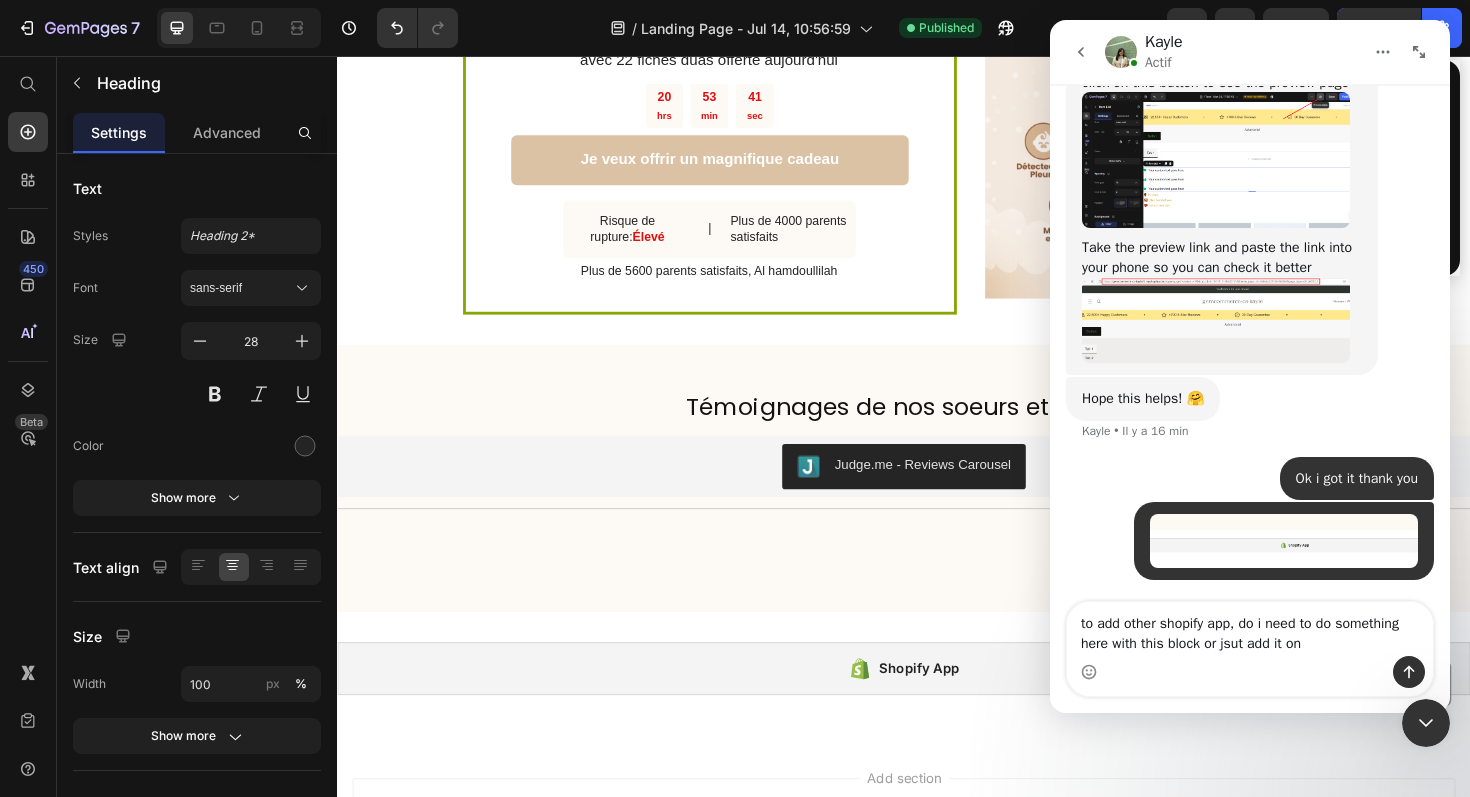 scroll, scrollTop: 1585, scrollLeft: 0, axis: vertical 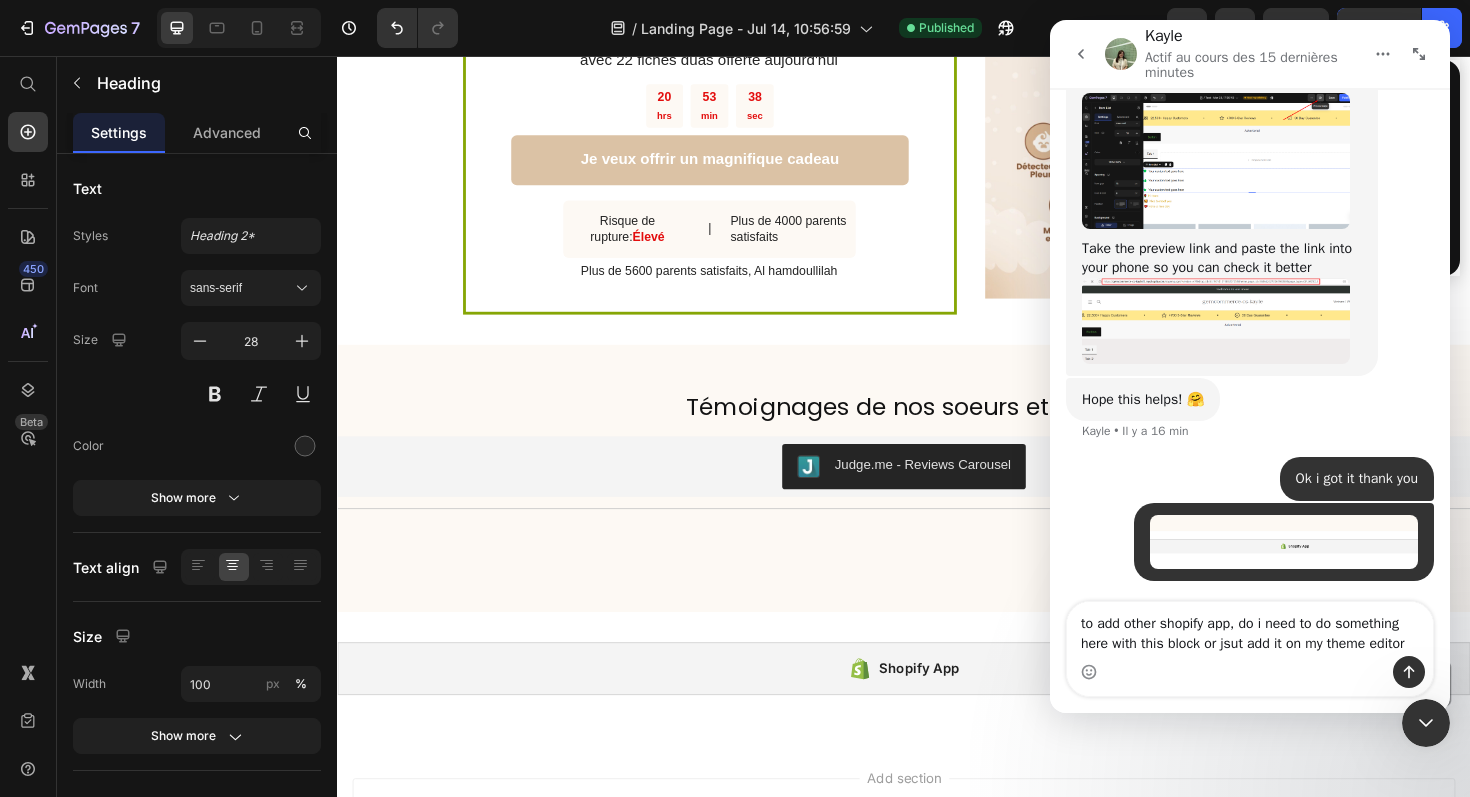 type on "to add other shopify app, do i need to do something here with this block or jsut add it on my theme editor ?" 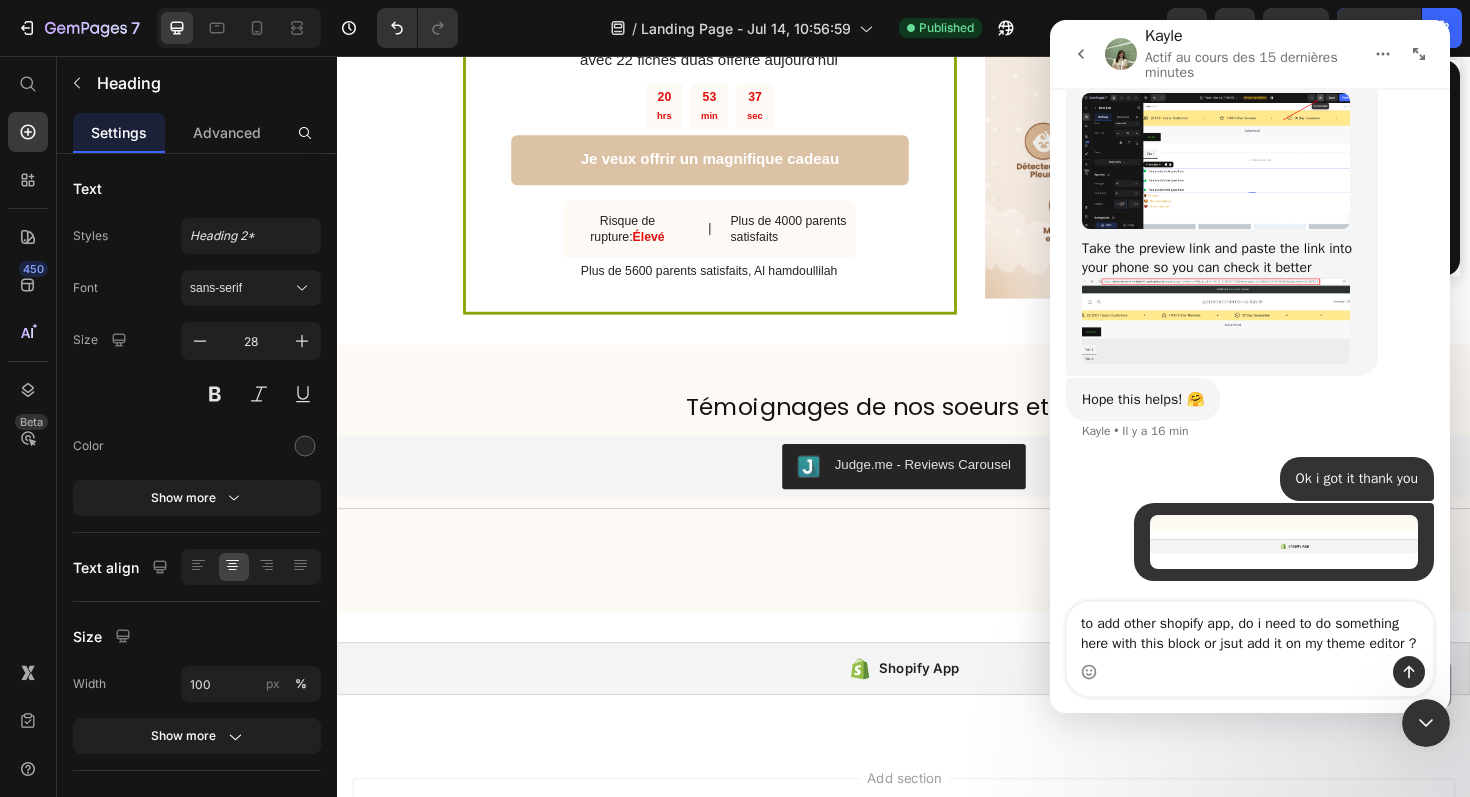 type 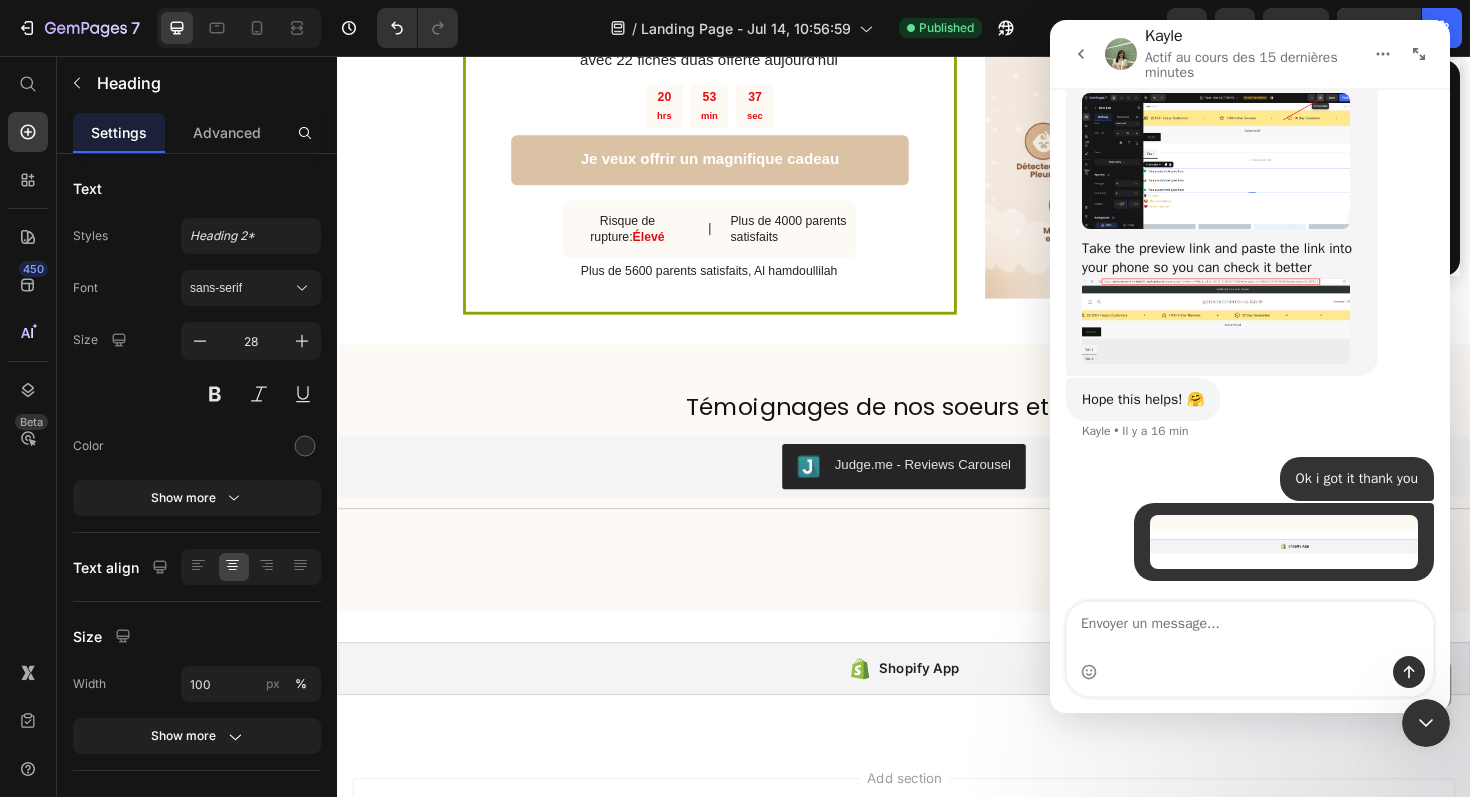 scroll, scrollTop: 1650, scrollLeft: 0, axis: vertical 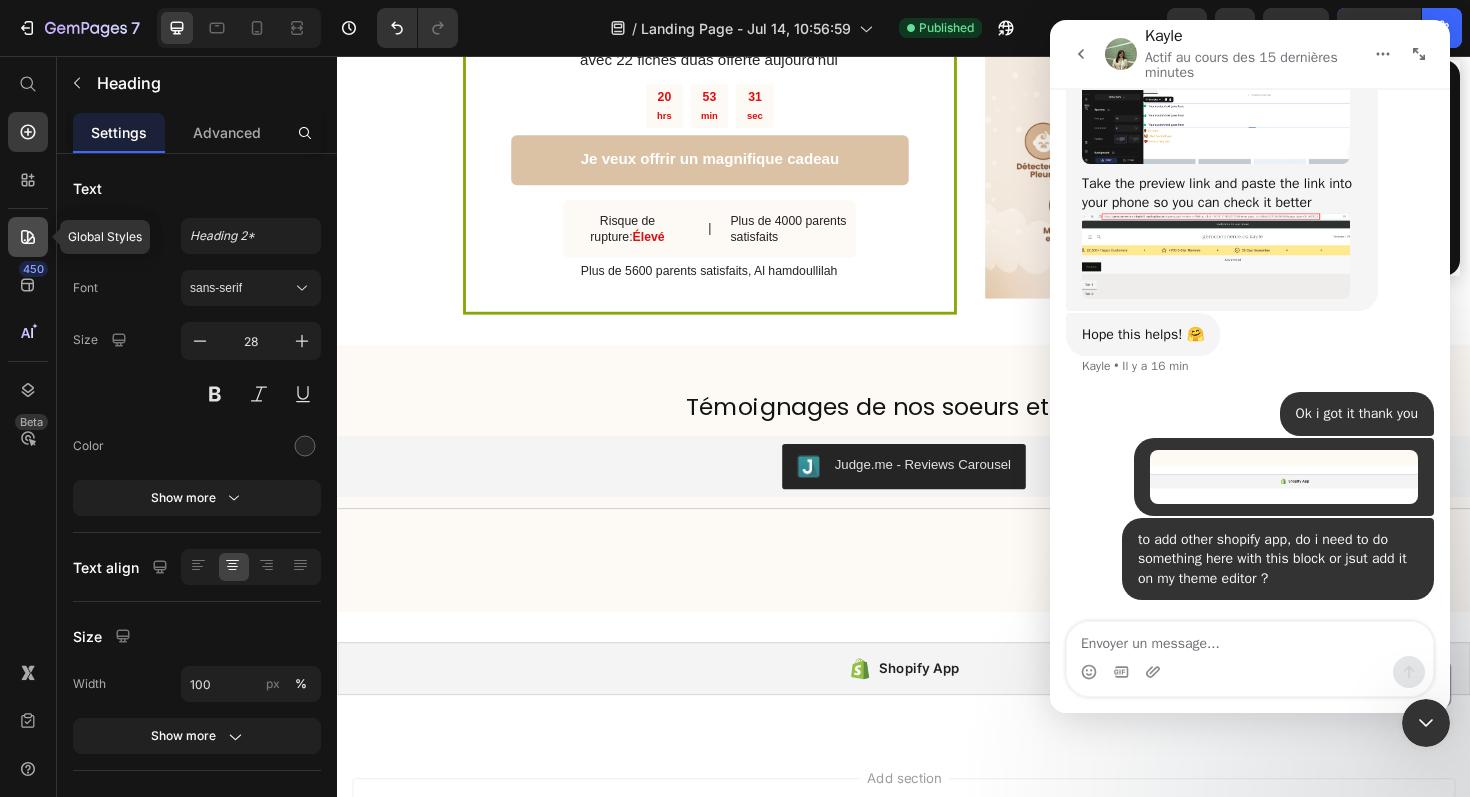 click 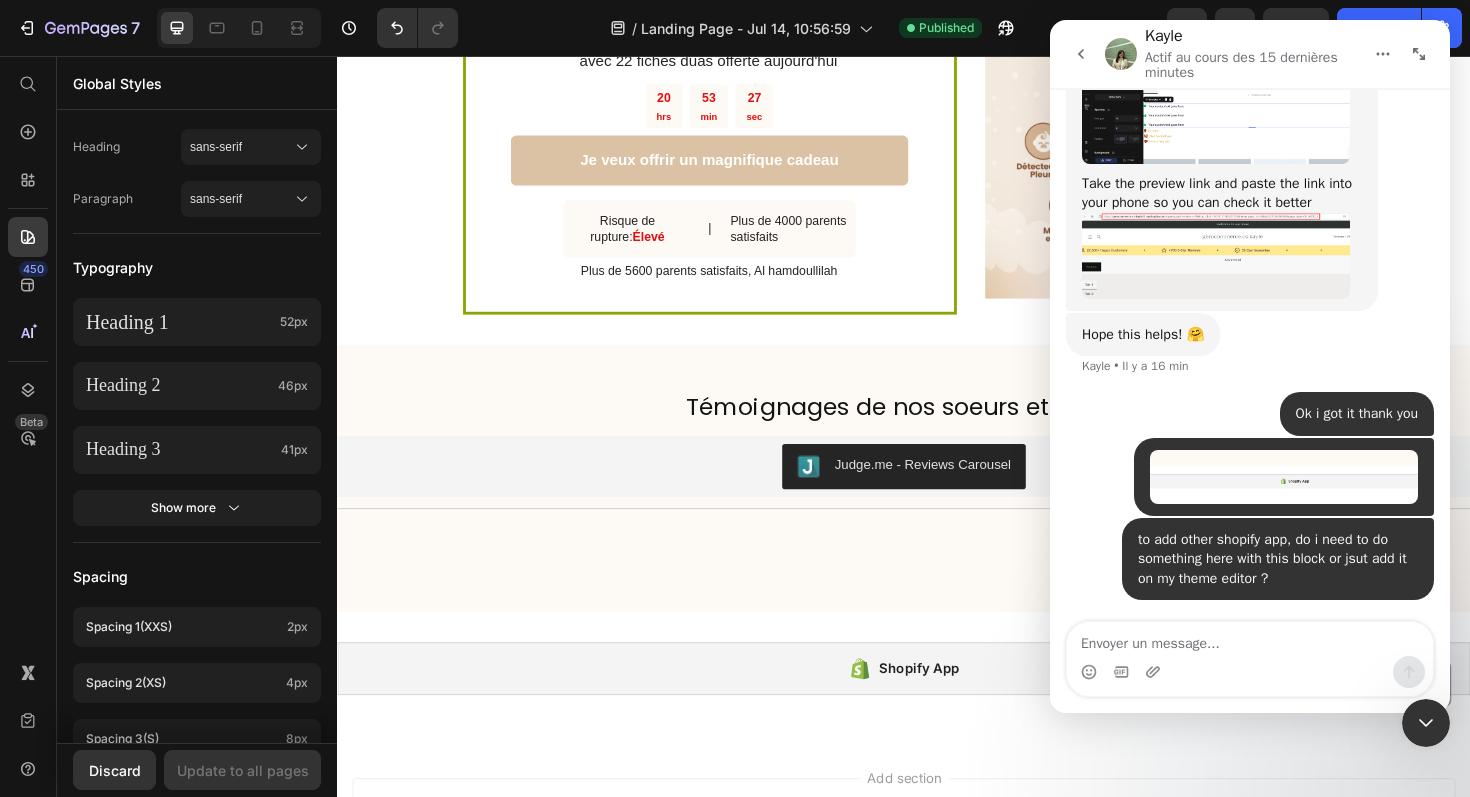 scroll, scrollTop: 0, scrollLeft: 0, axis: both 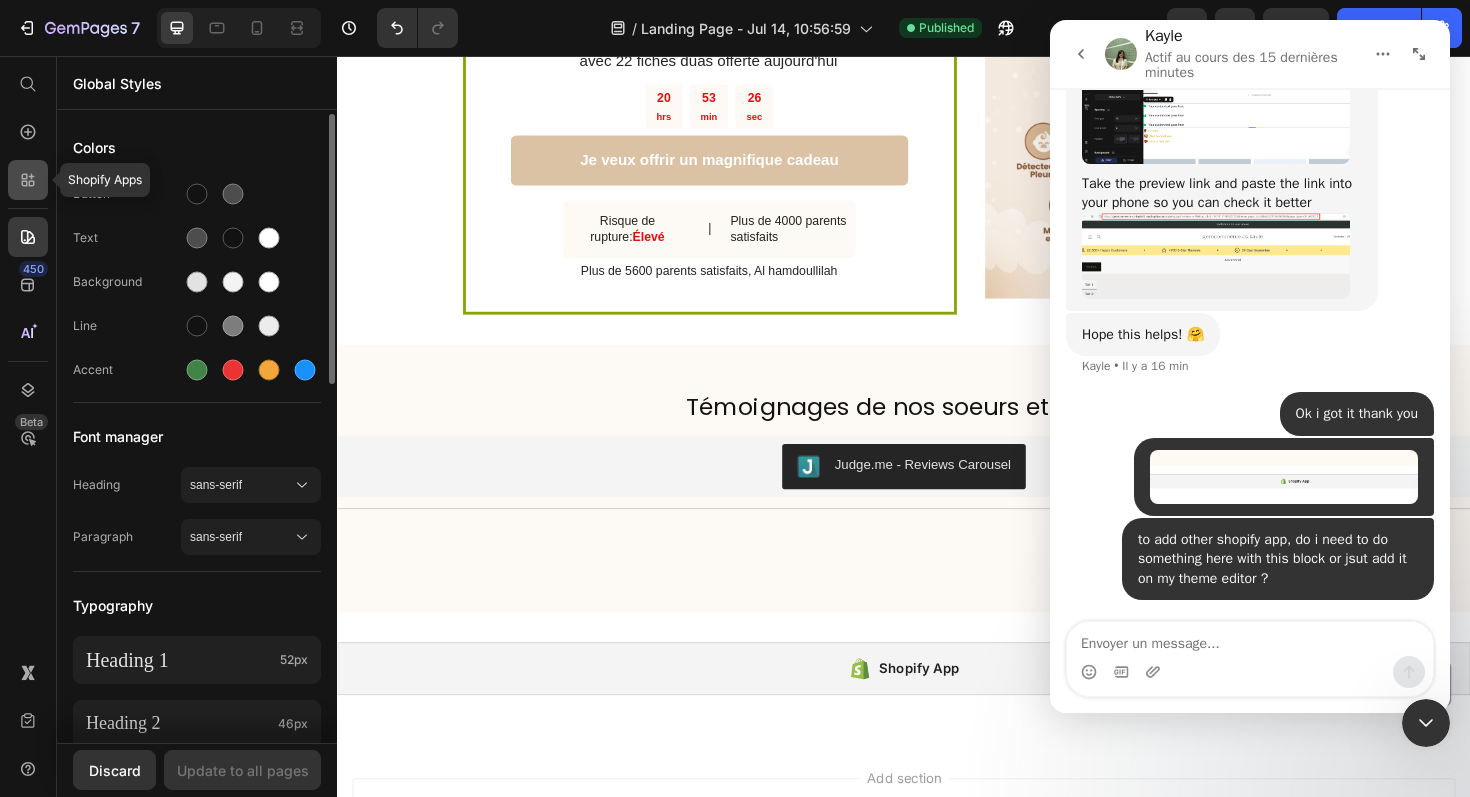 click 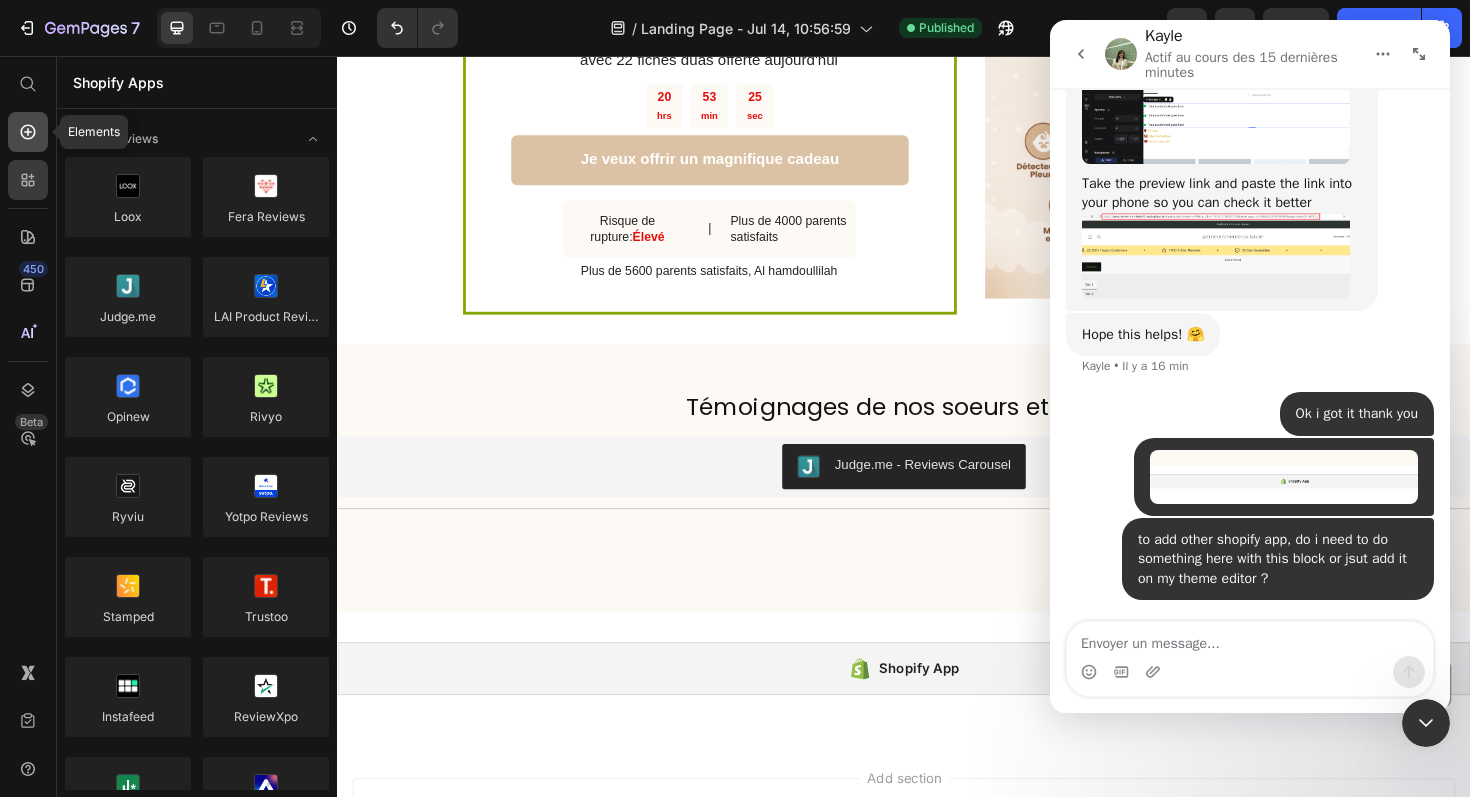click 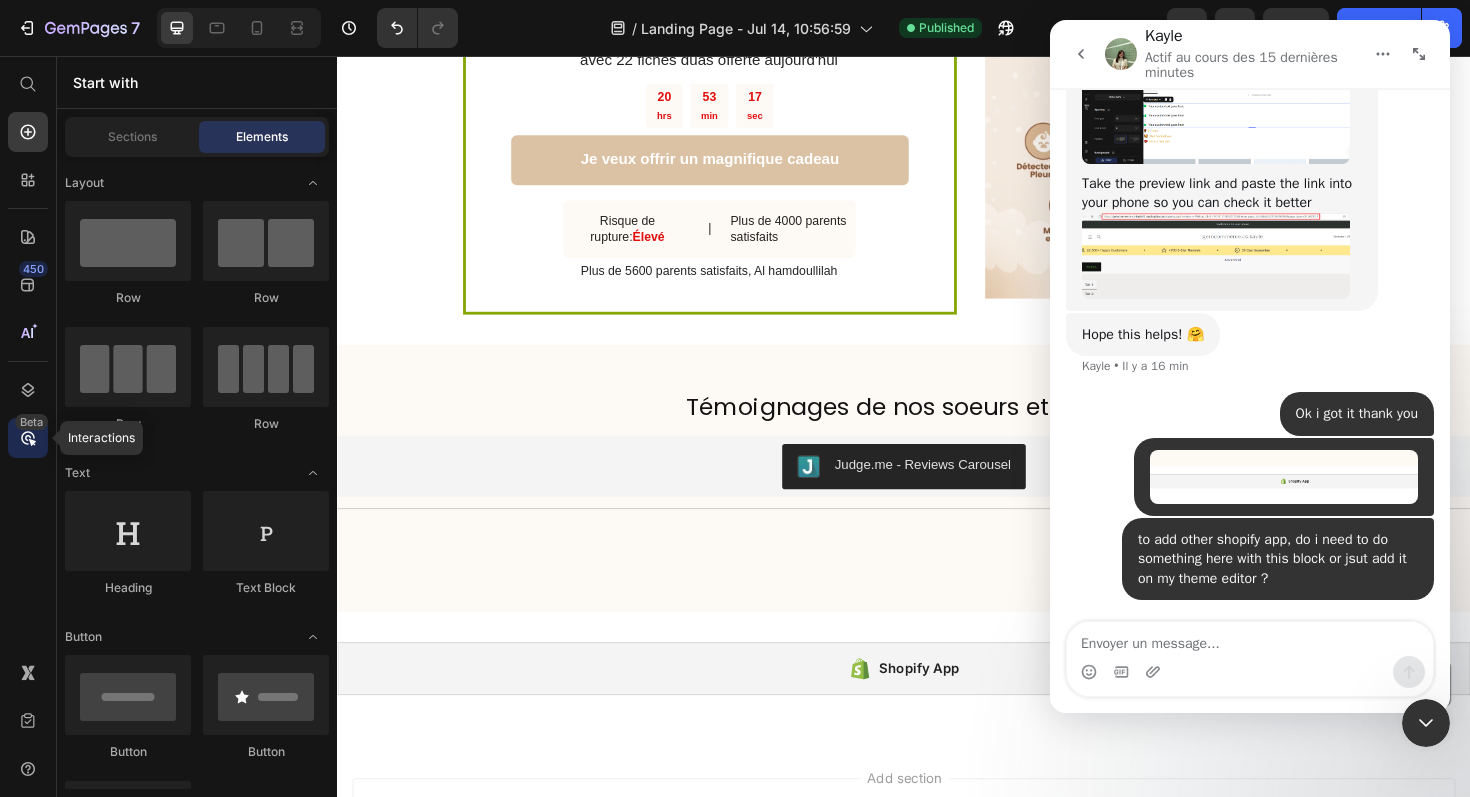 click 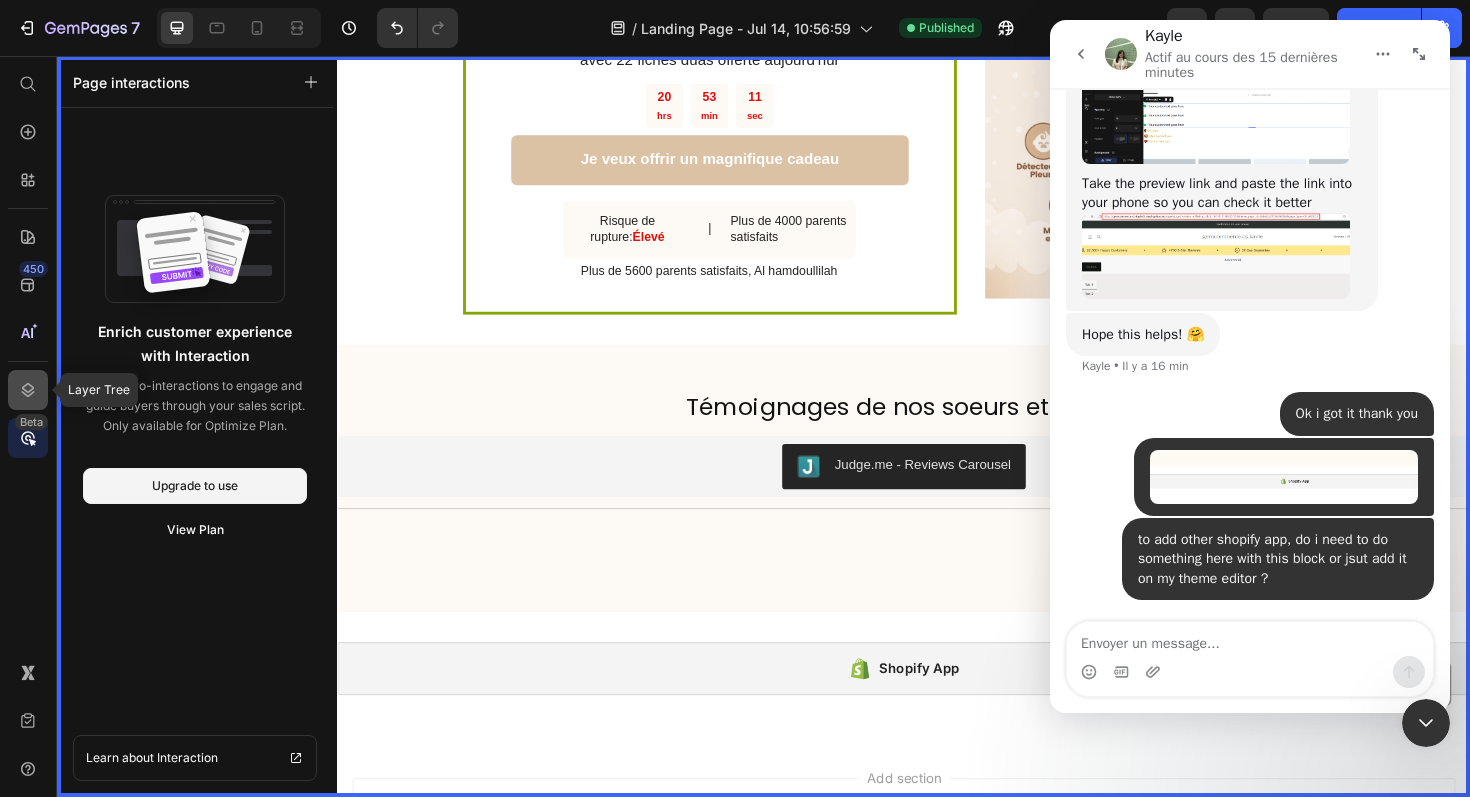 click 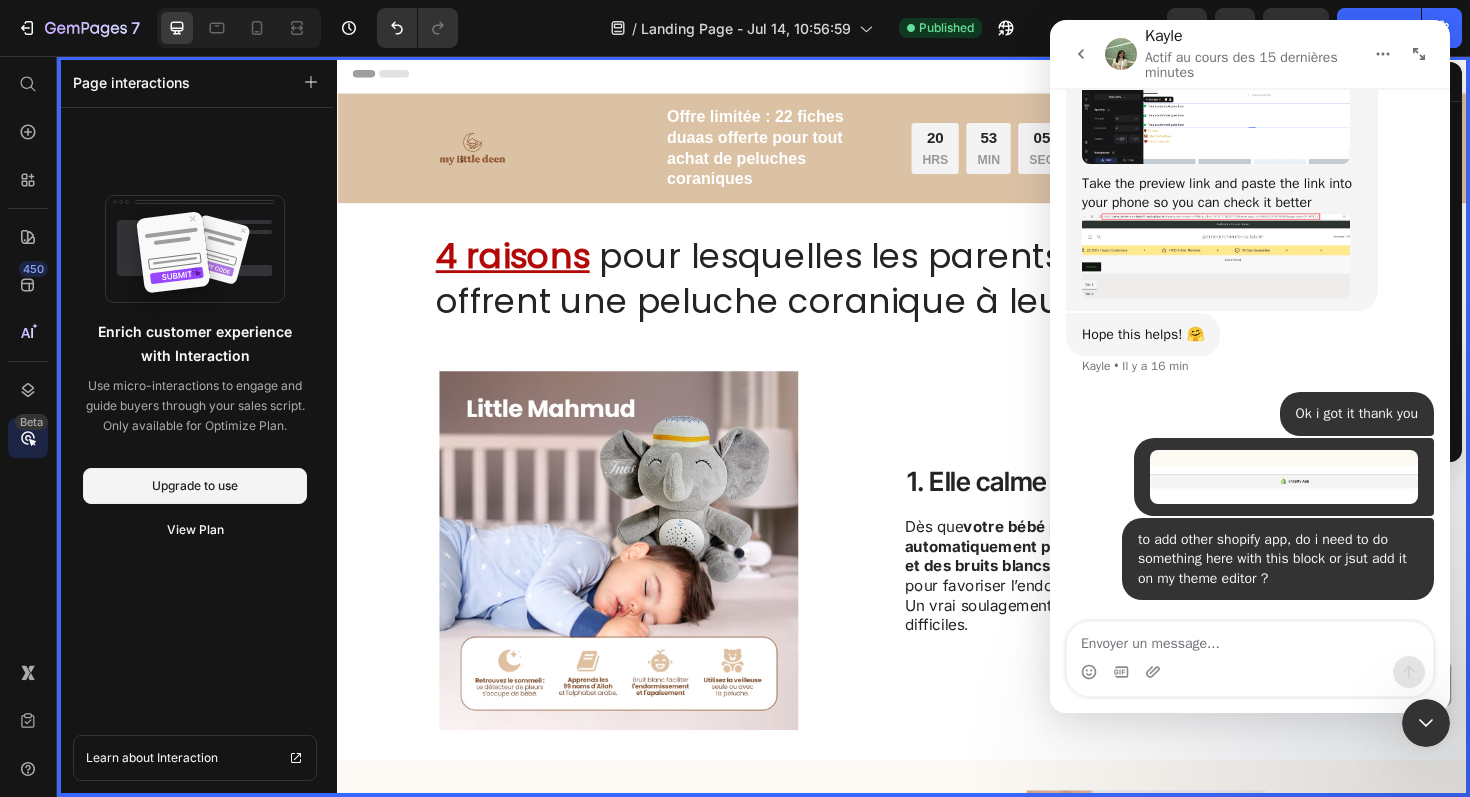 scroll, scrollTop: 0, scrollLeft: 0, axis: both 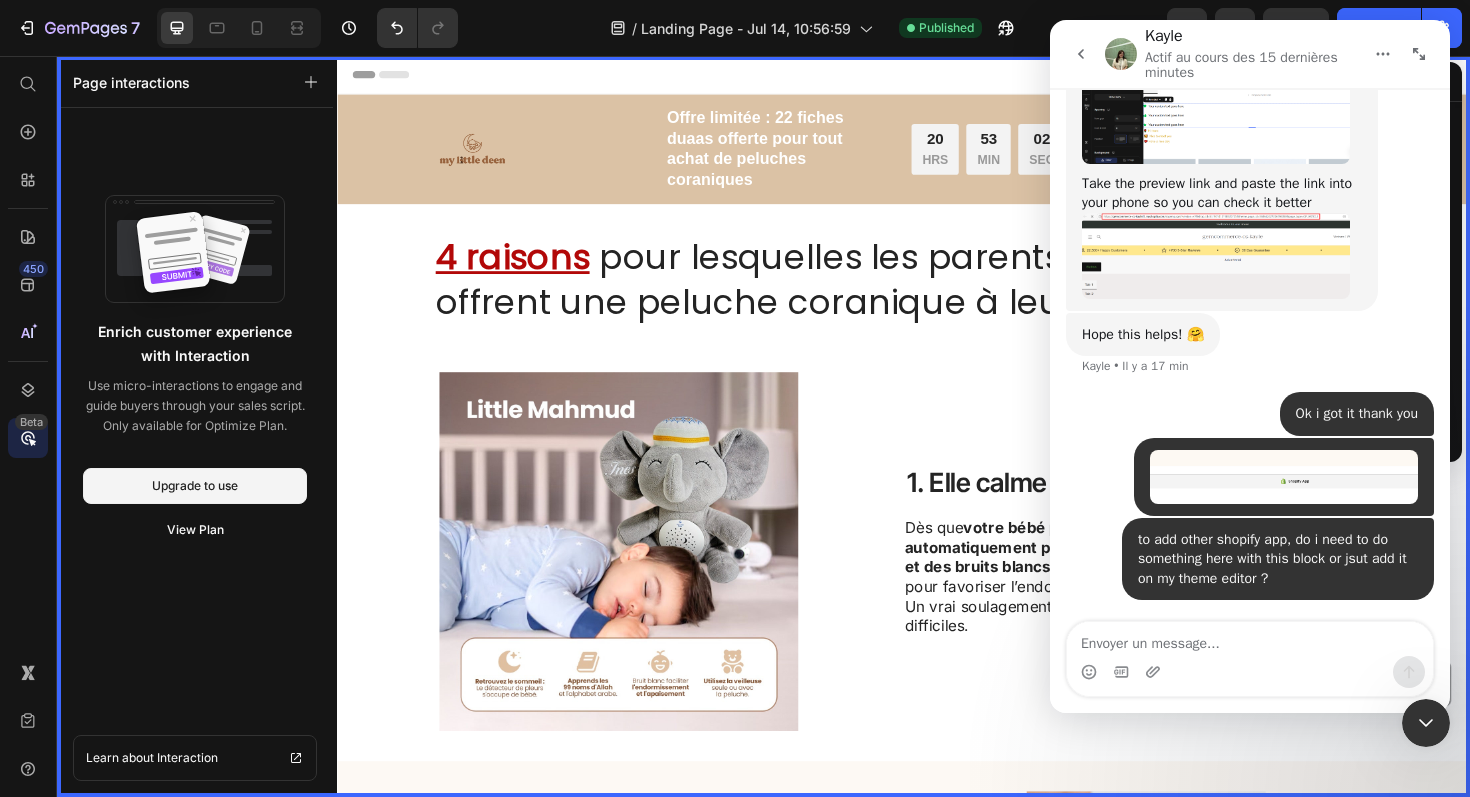 click 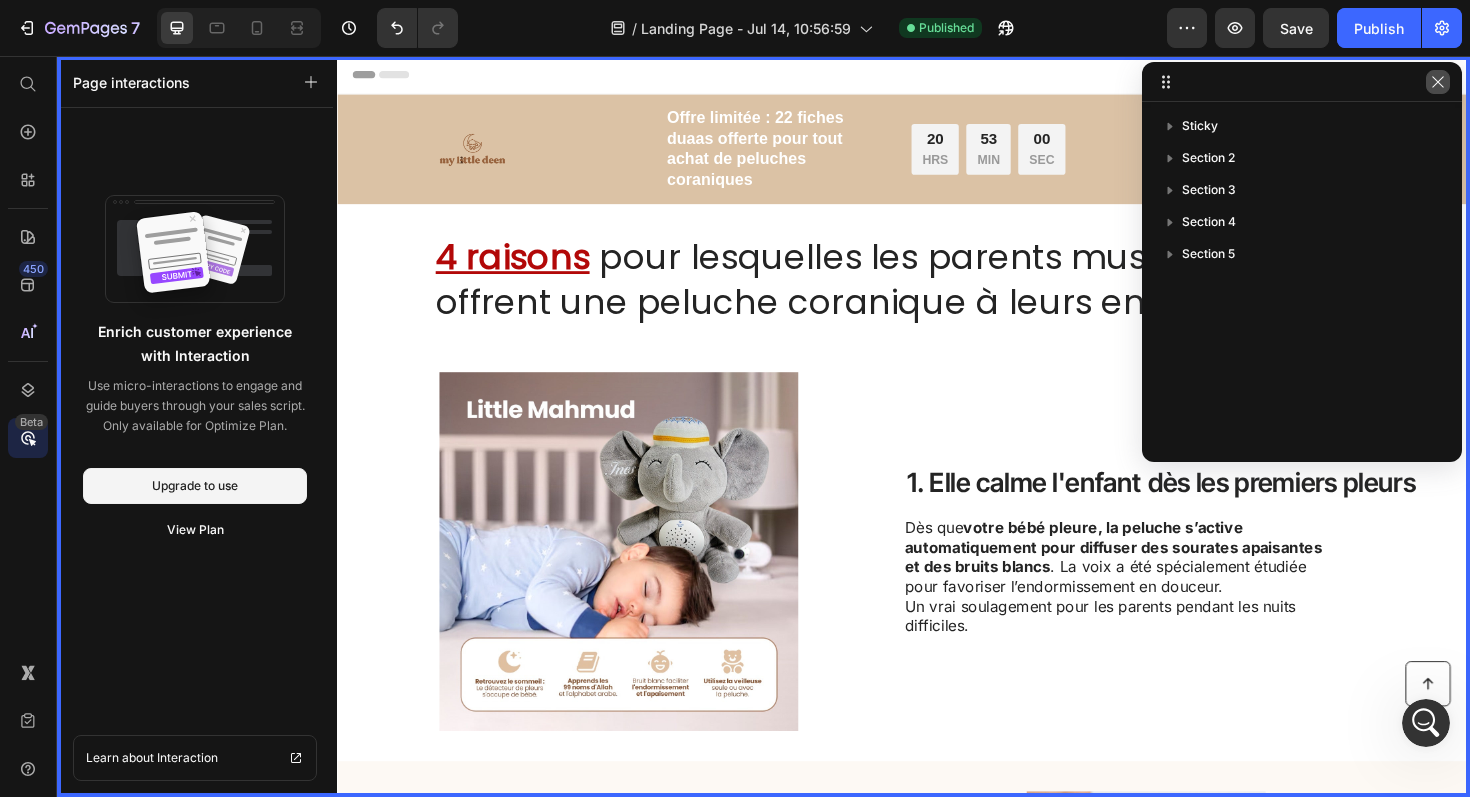 click 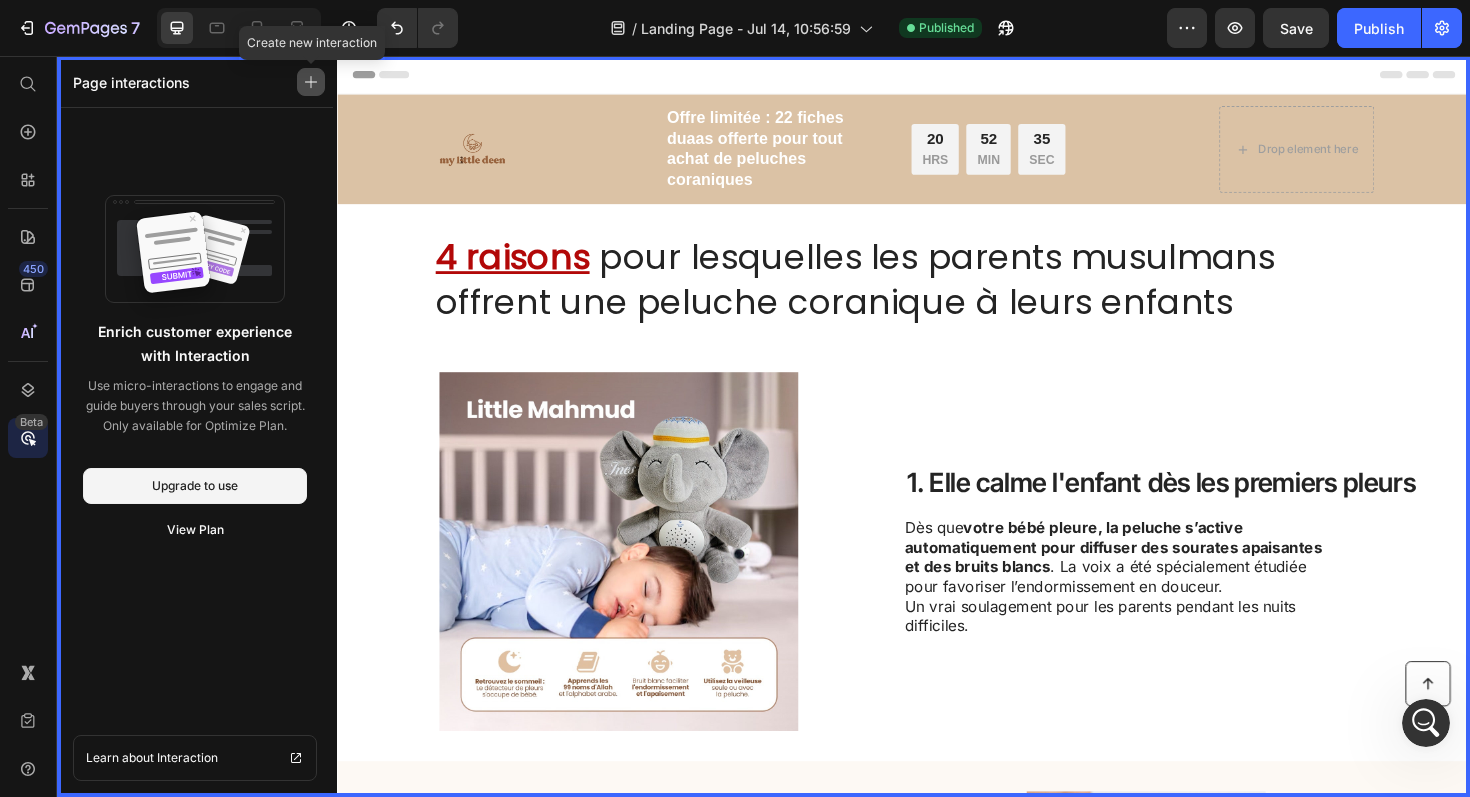 click 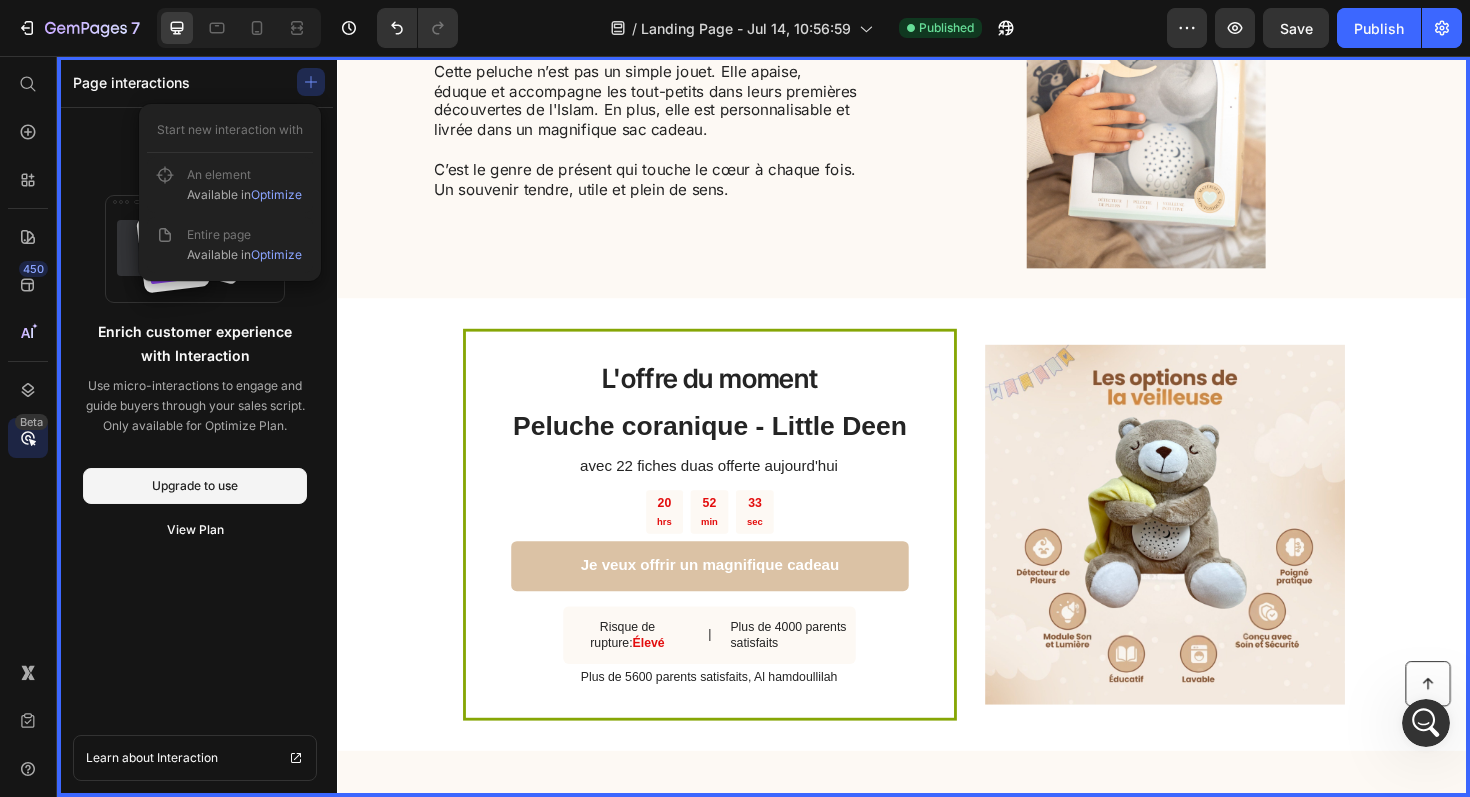 scroll, scrollTop: 2252, scrollLeft: 0, axis: vertical 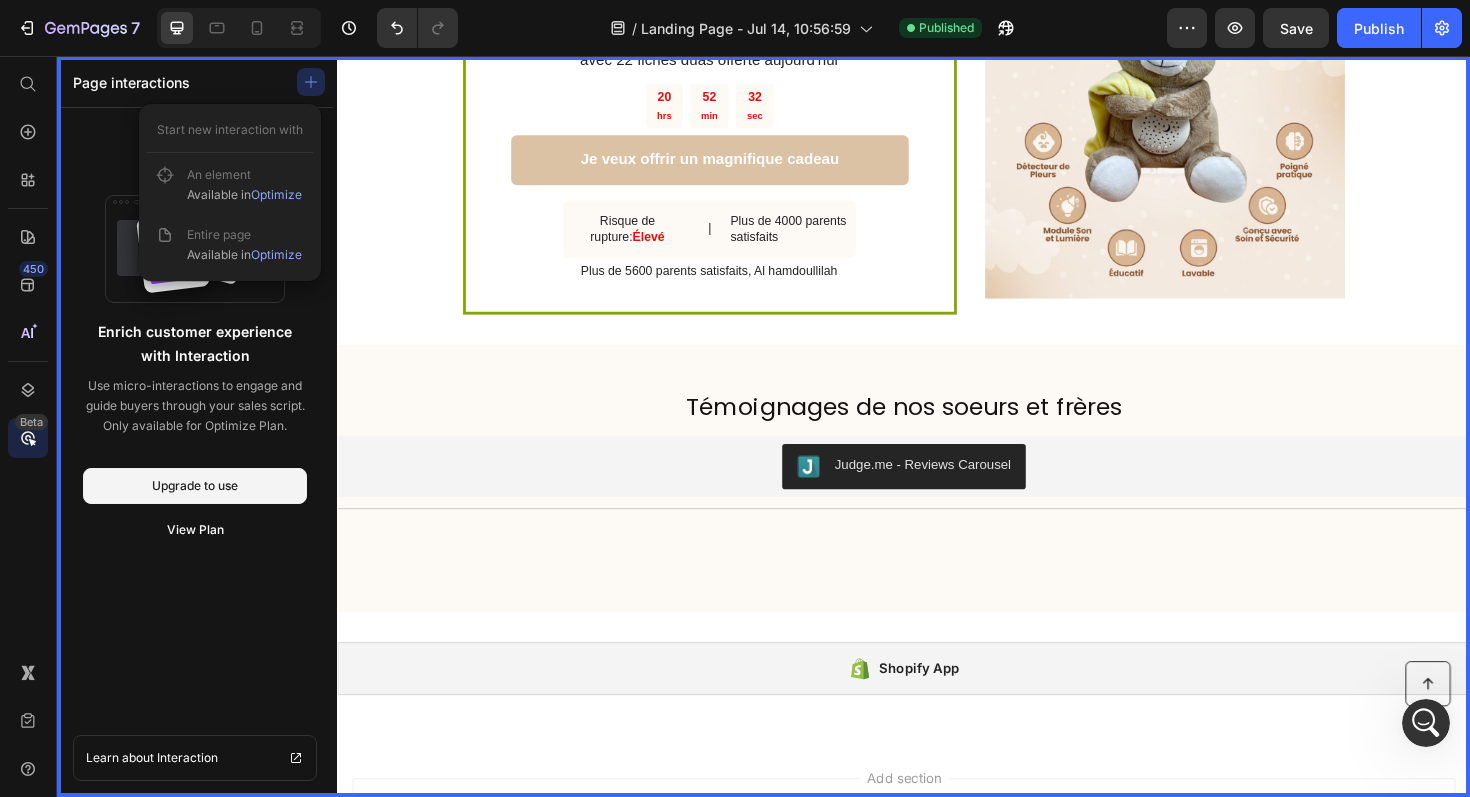click at bounding box center [937, 448] 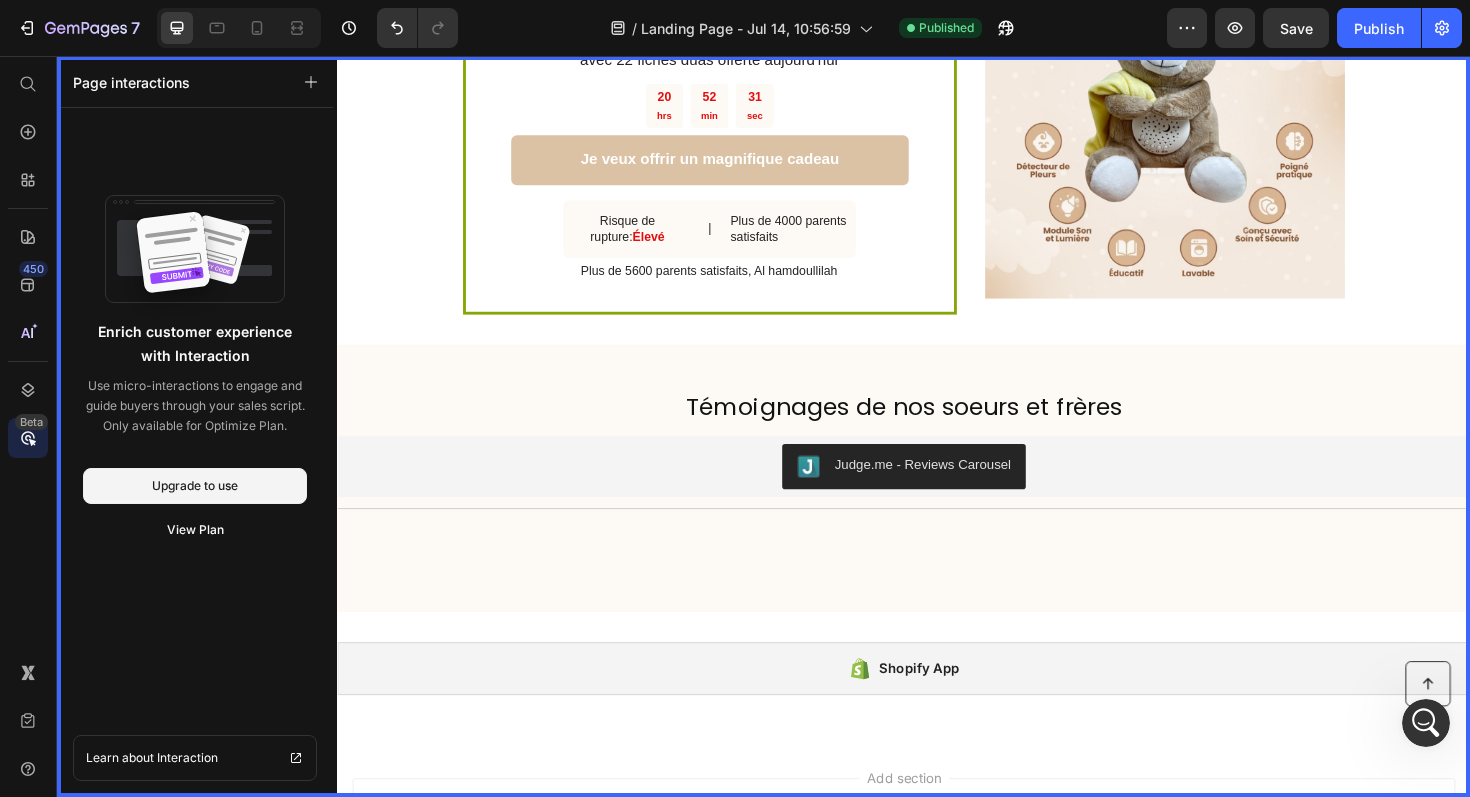 click at bounding box center [937, 448] 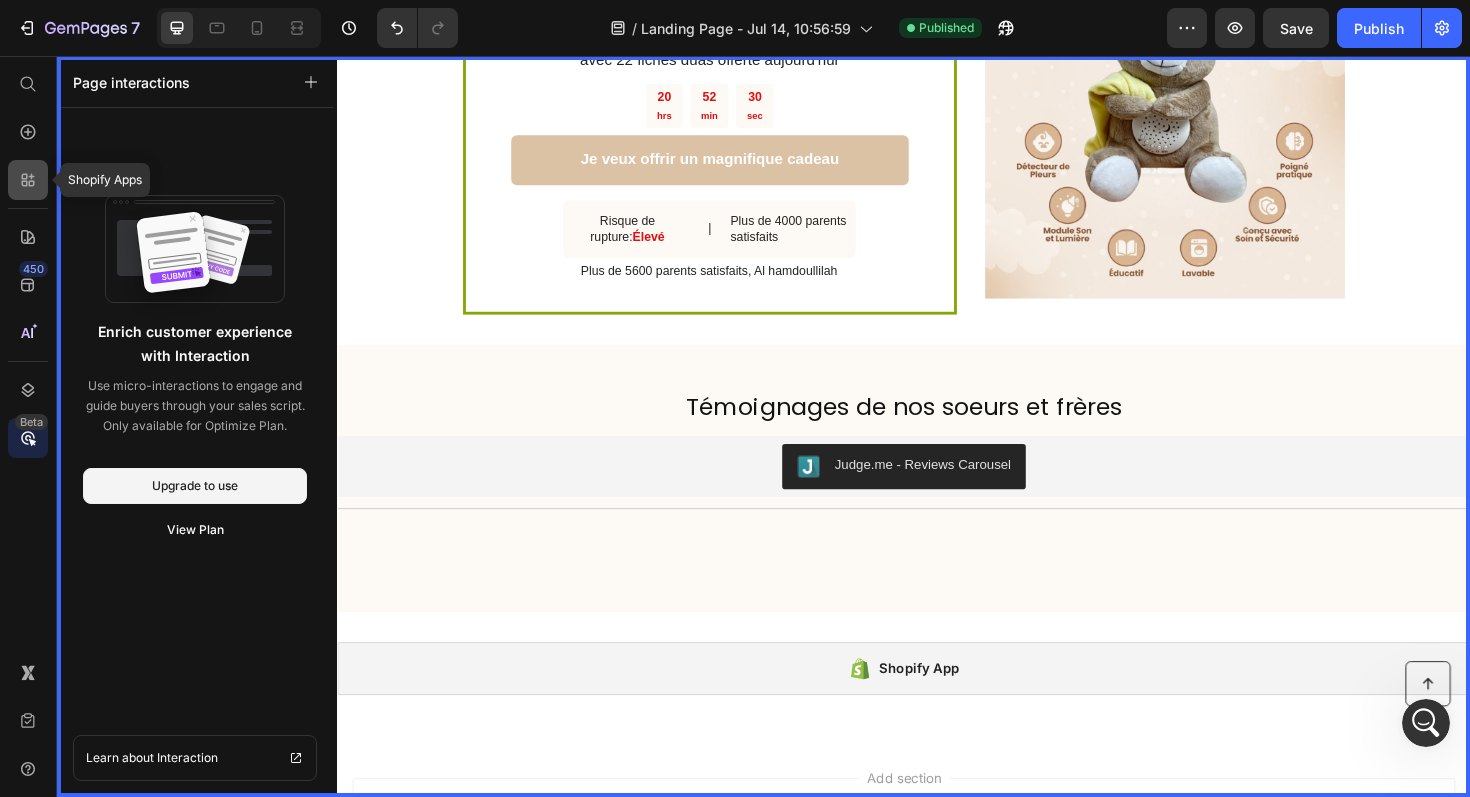 click 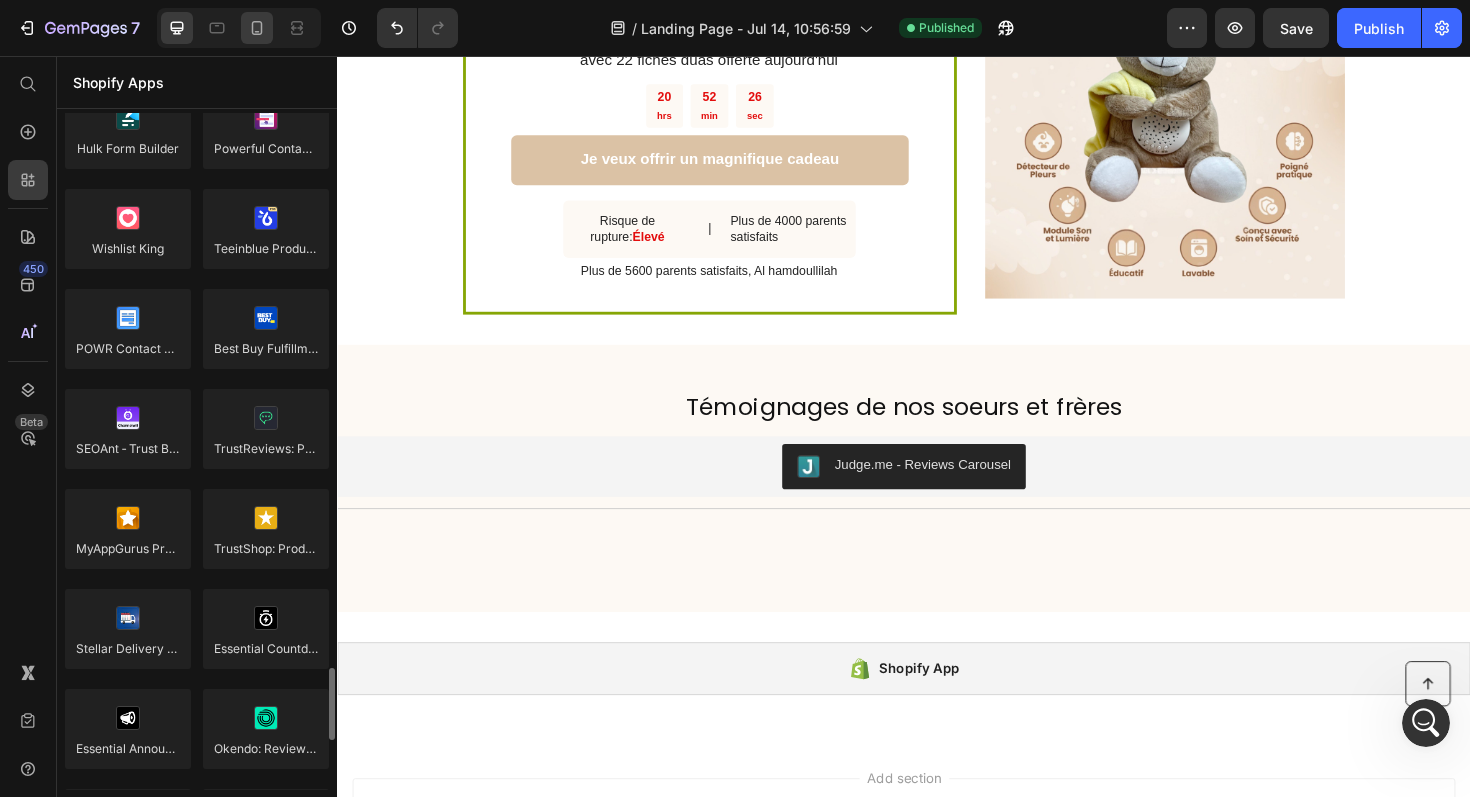 scroll, scrollTop: 5117, scrollLeft: 0, axis: vertical 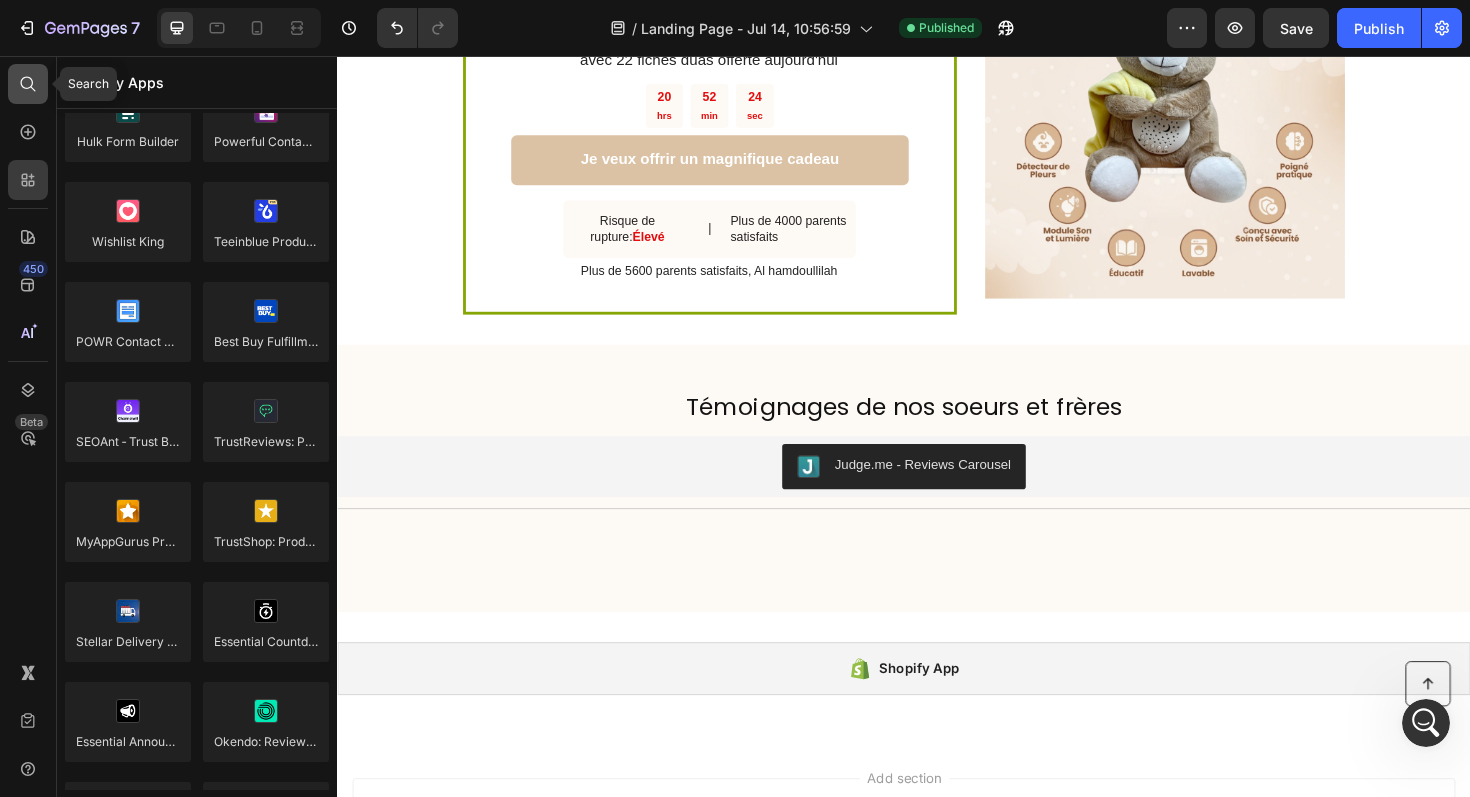 click 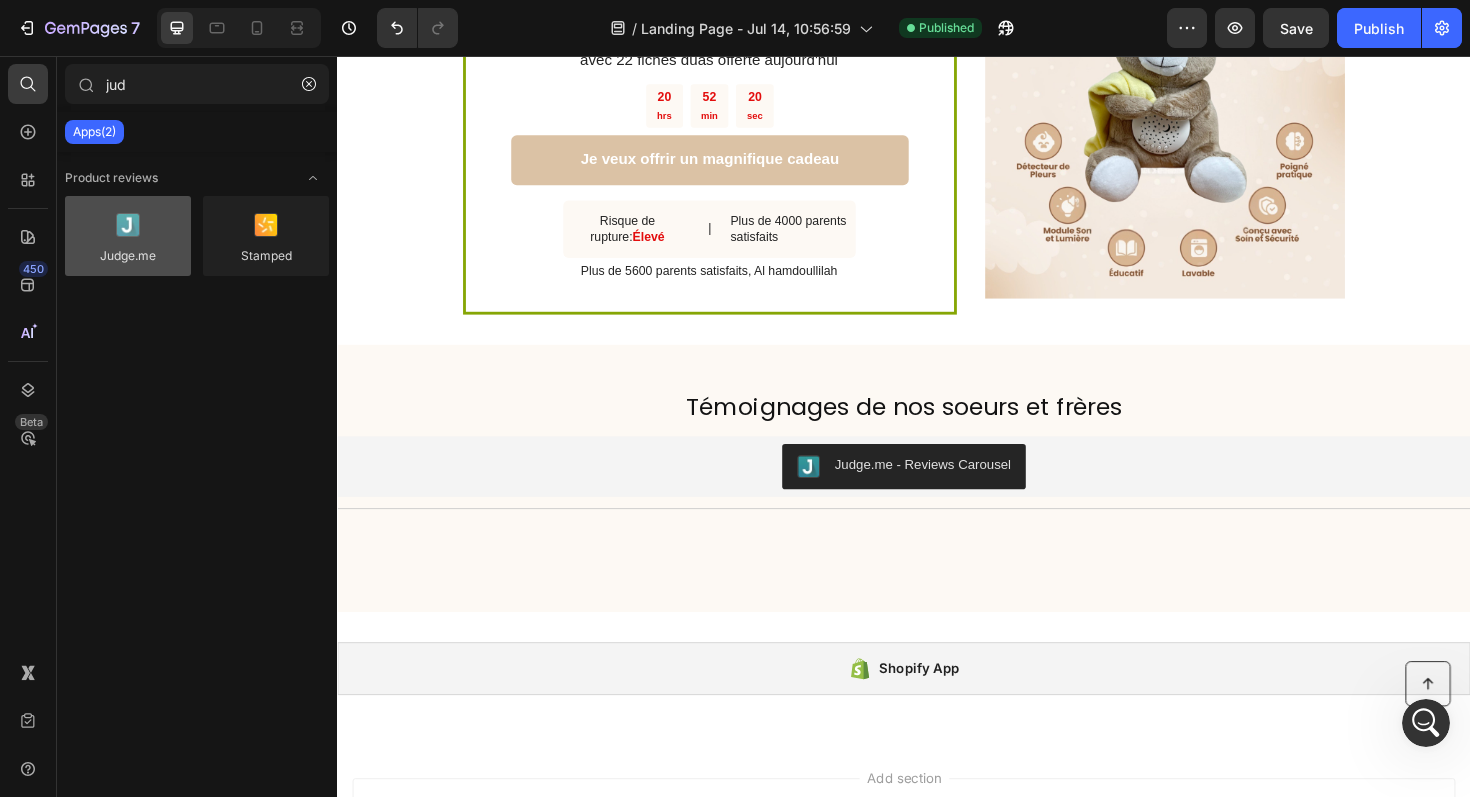 type on "jud" 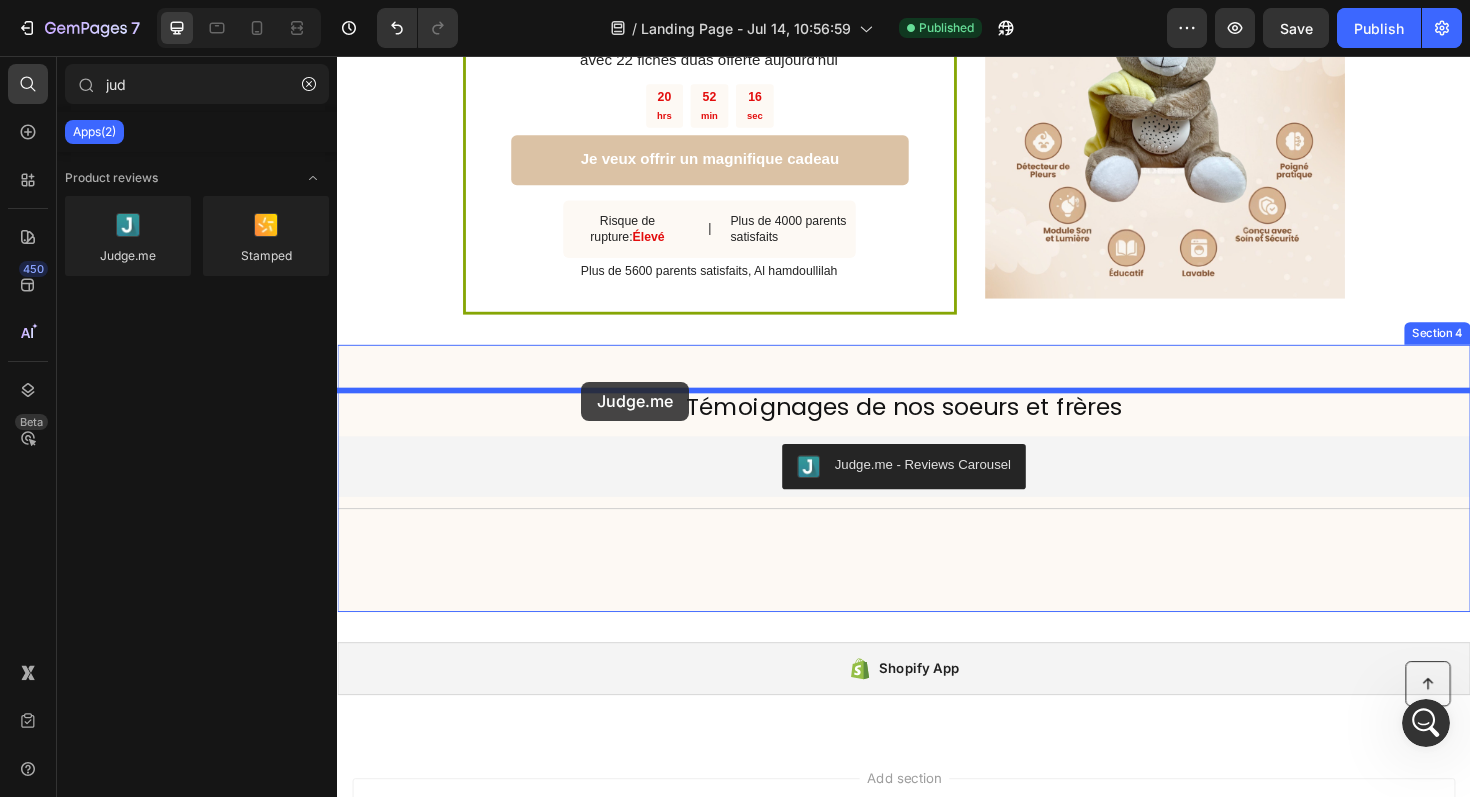 drag, startPoint x: 493, startPoint y: 311, endPoint x: 595, endPoint y: 399, distance: 134.71451 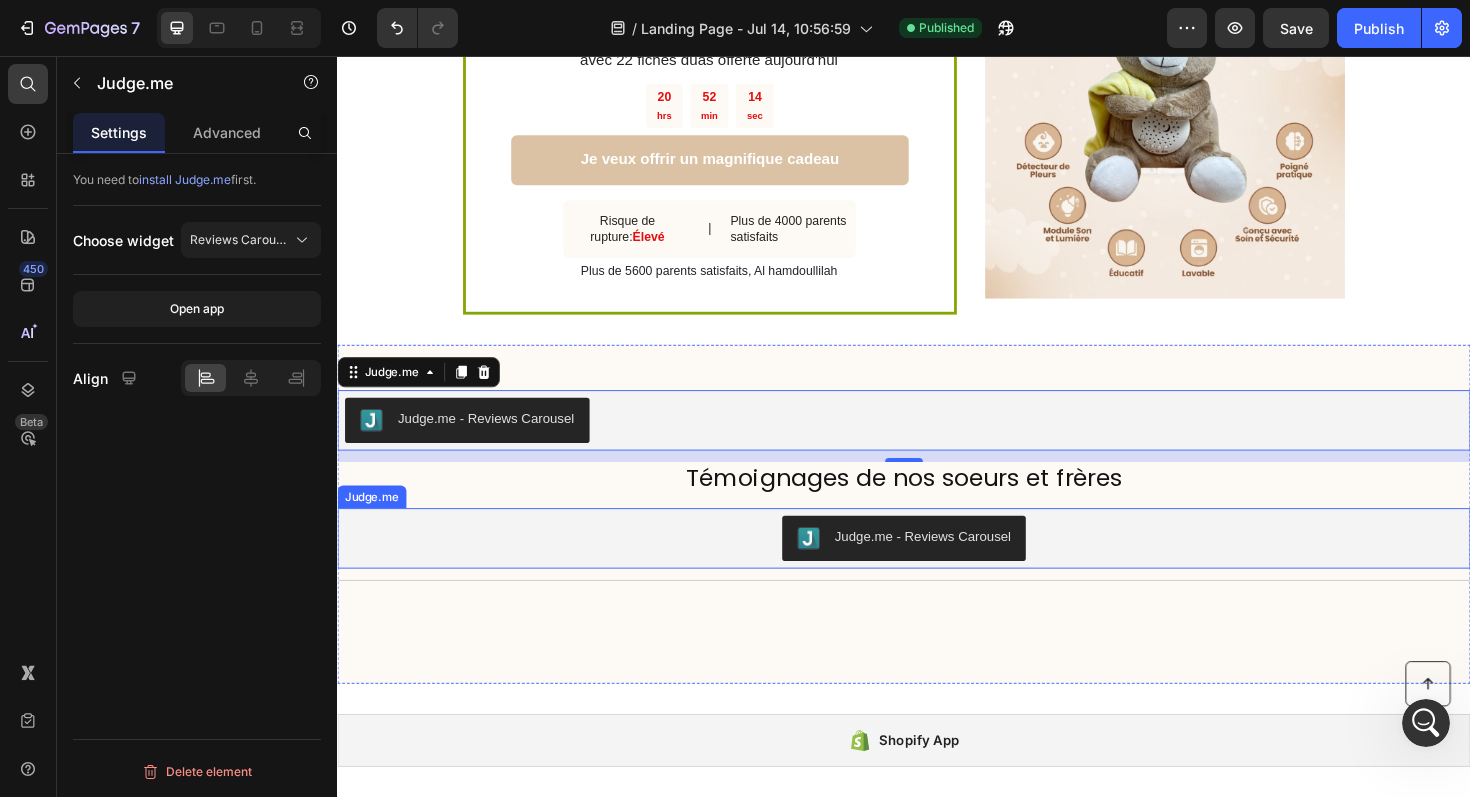 click on "Judge.me - Reviews Carousel" at bounding box center (937, 567) 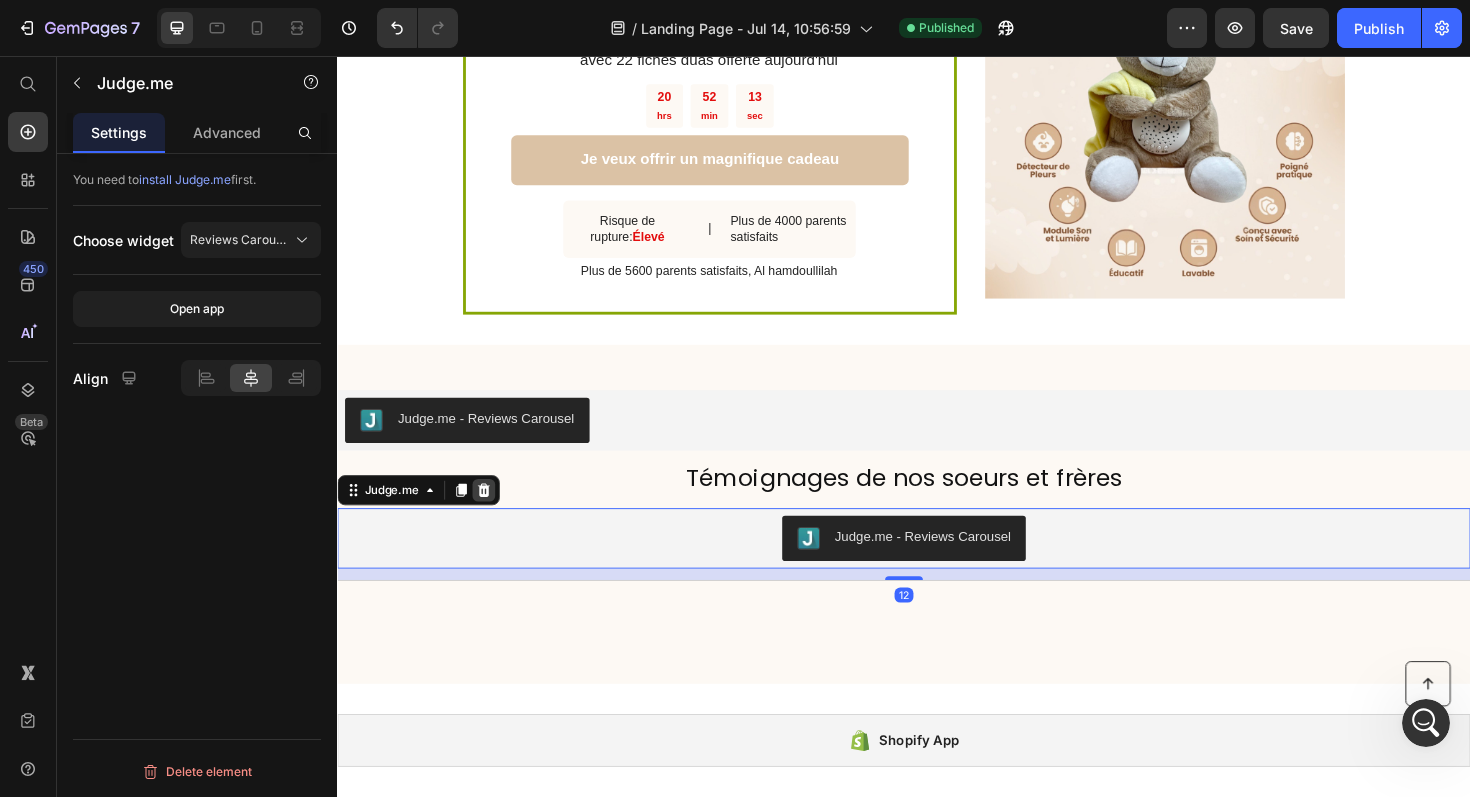 click 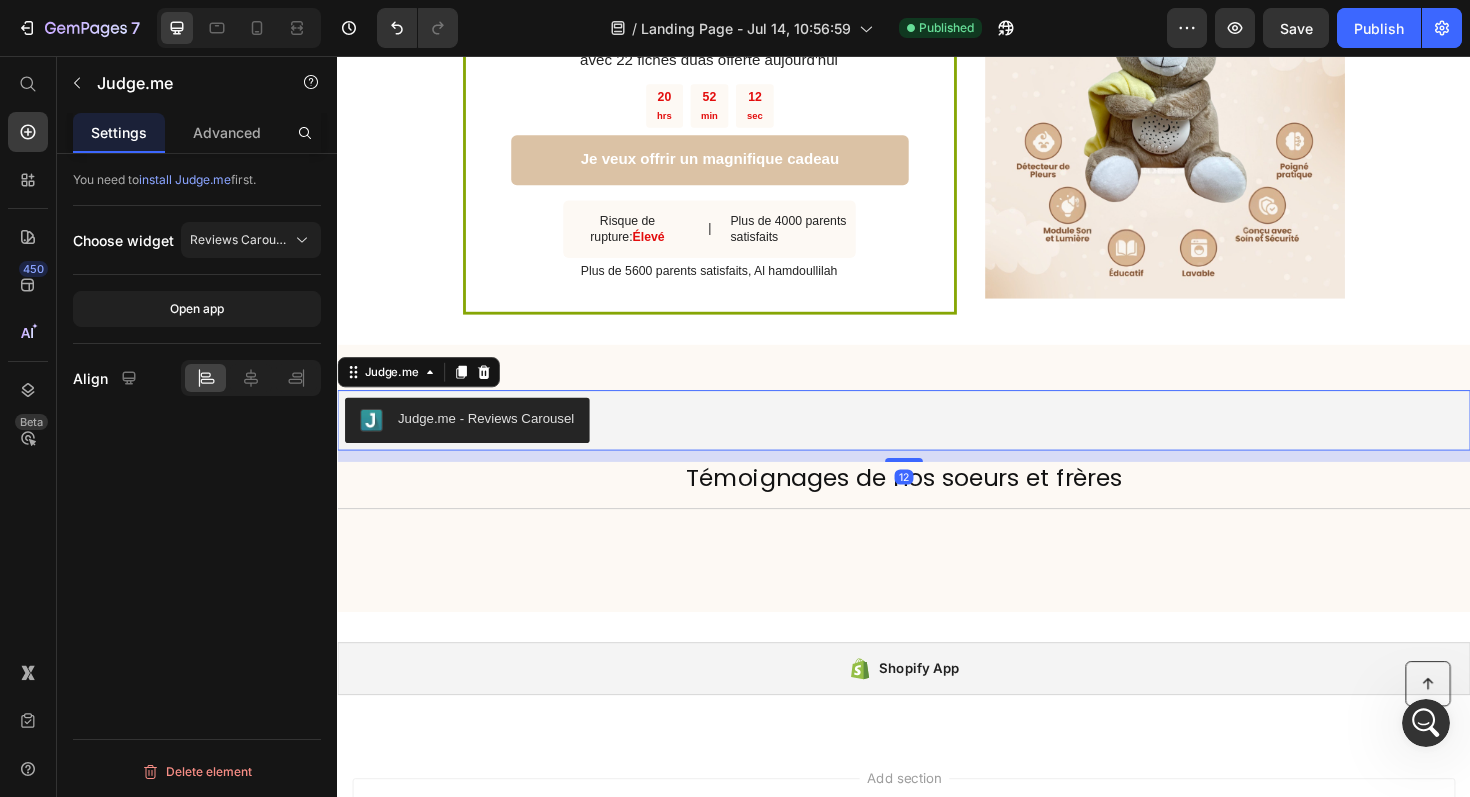 click on "Judge.me - Reviews Carousel" at bounding box center [494, 440] 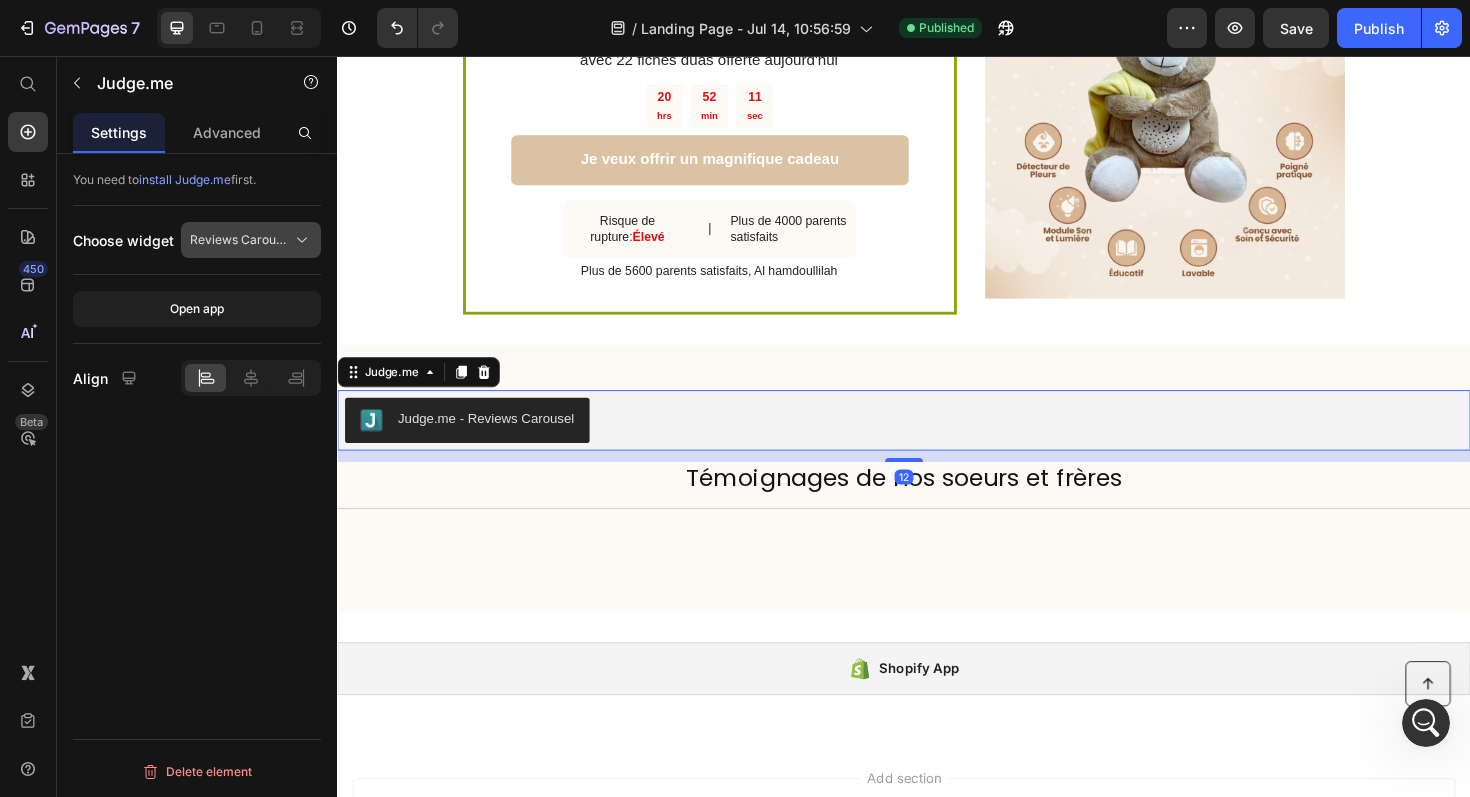 click on "Reviews Carousel" at bounding box center [251, 240] 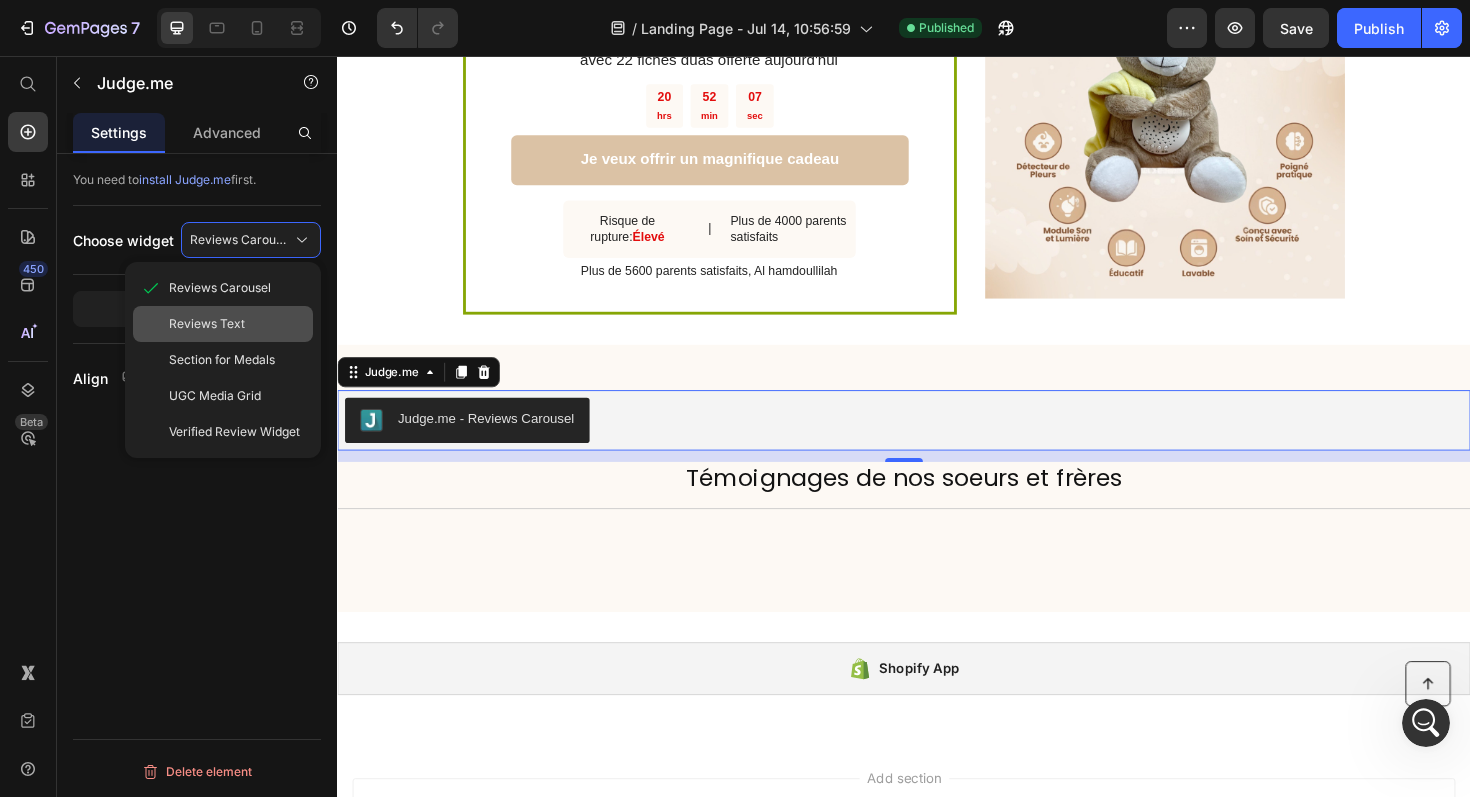 click on "Reviews Text" 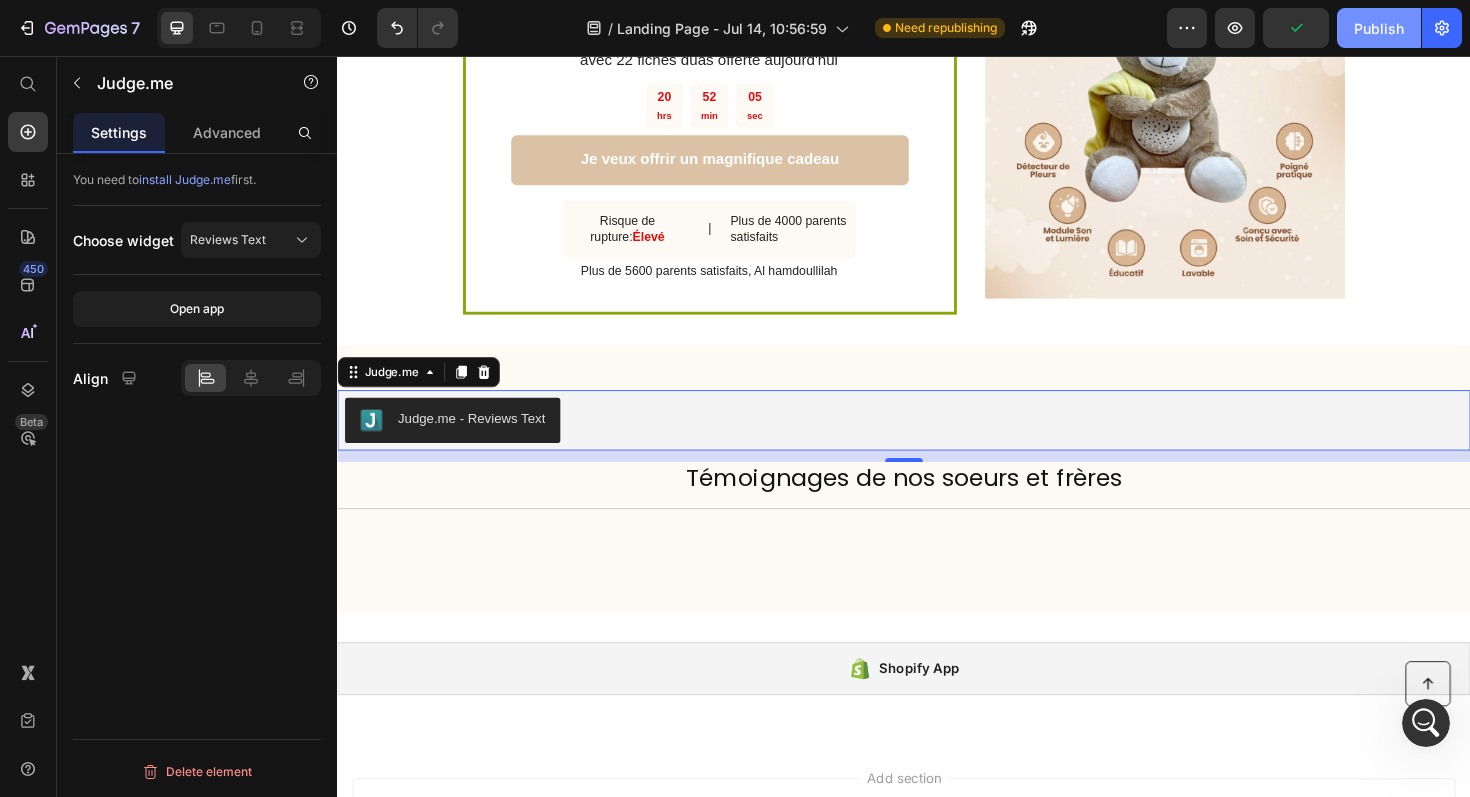 click on "Publish" 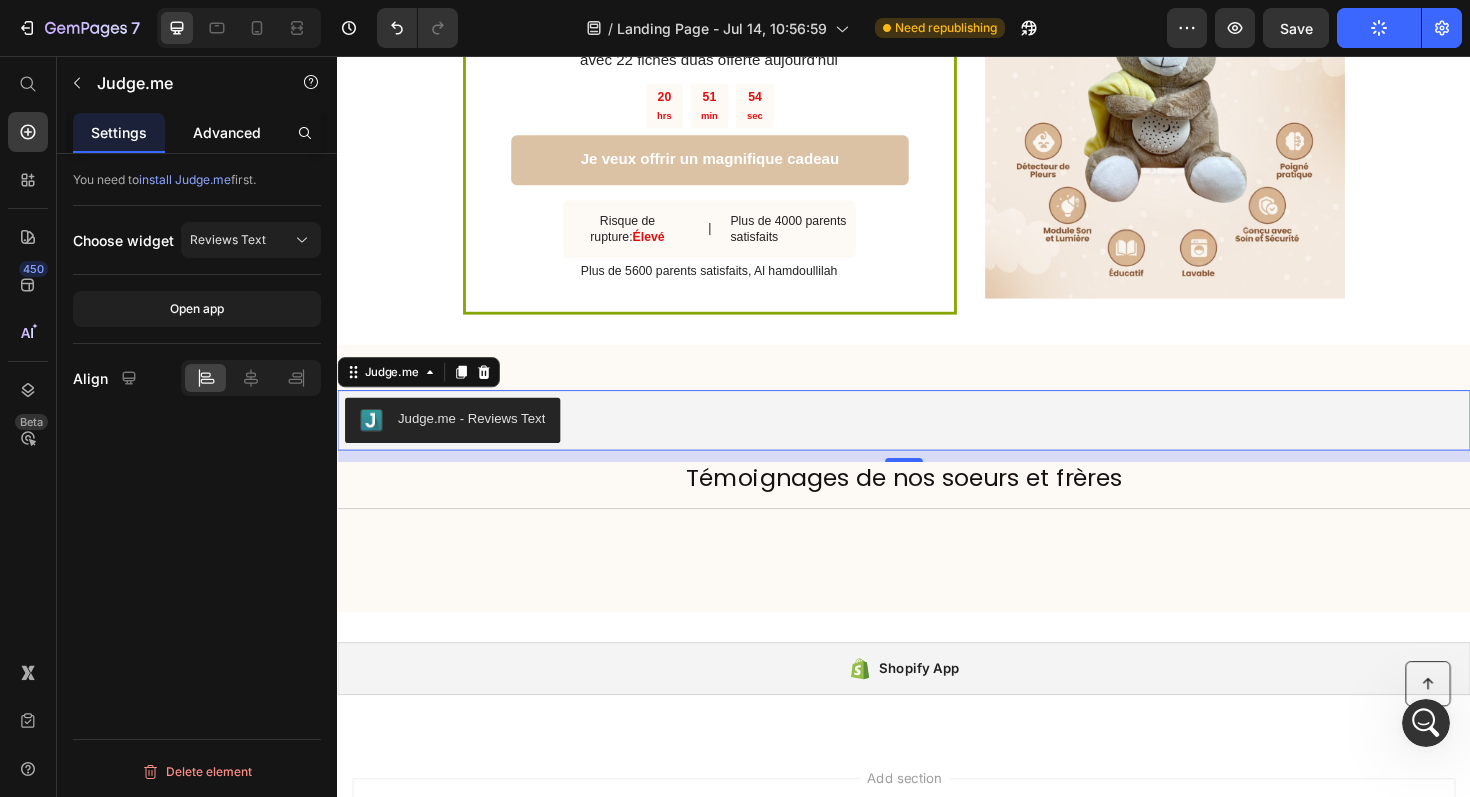 click on "Advanced" at bounding box center (227, 132) 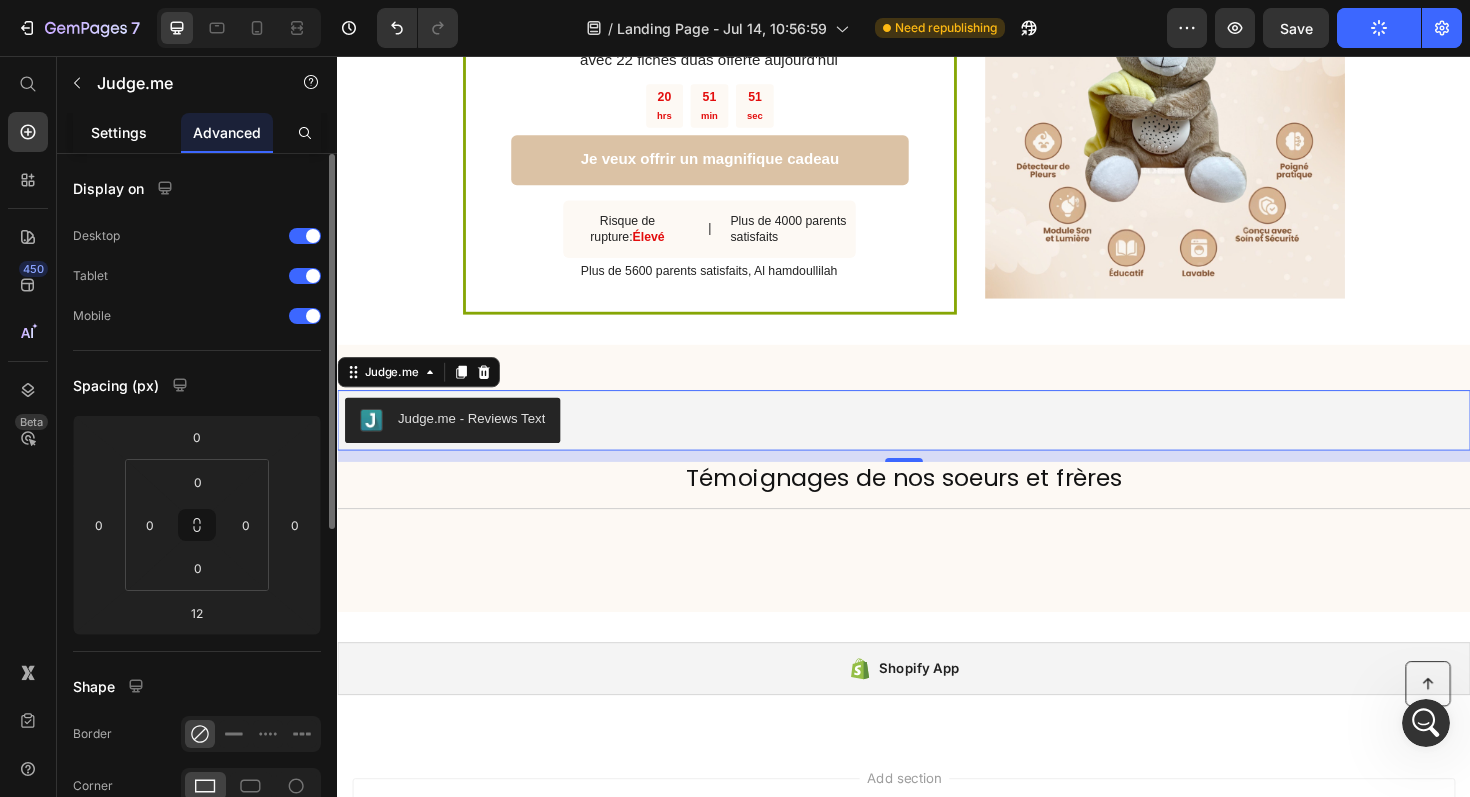 click on "Settings" at bounding box center (119, 132) 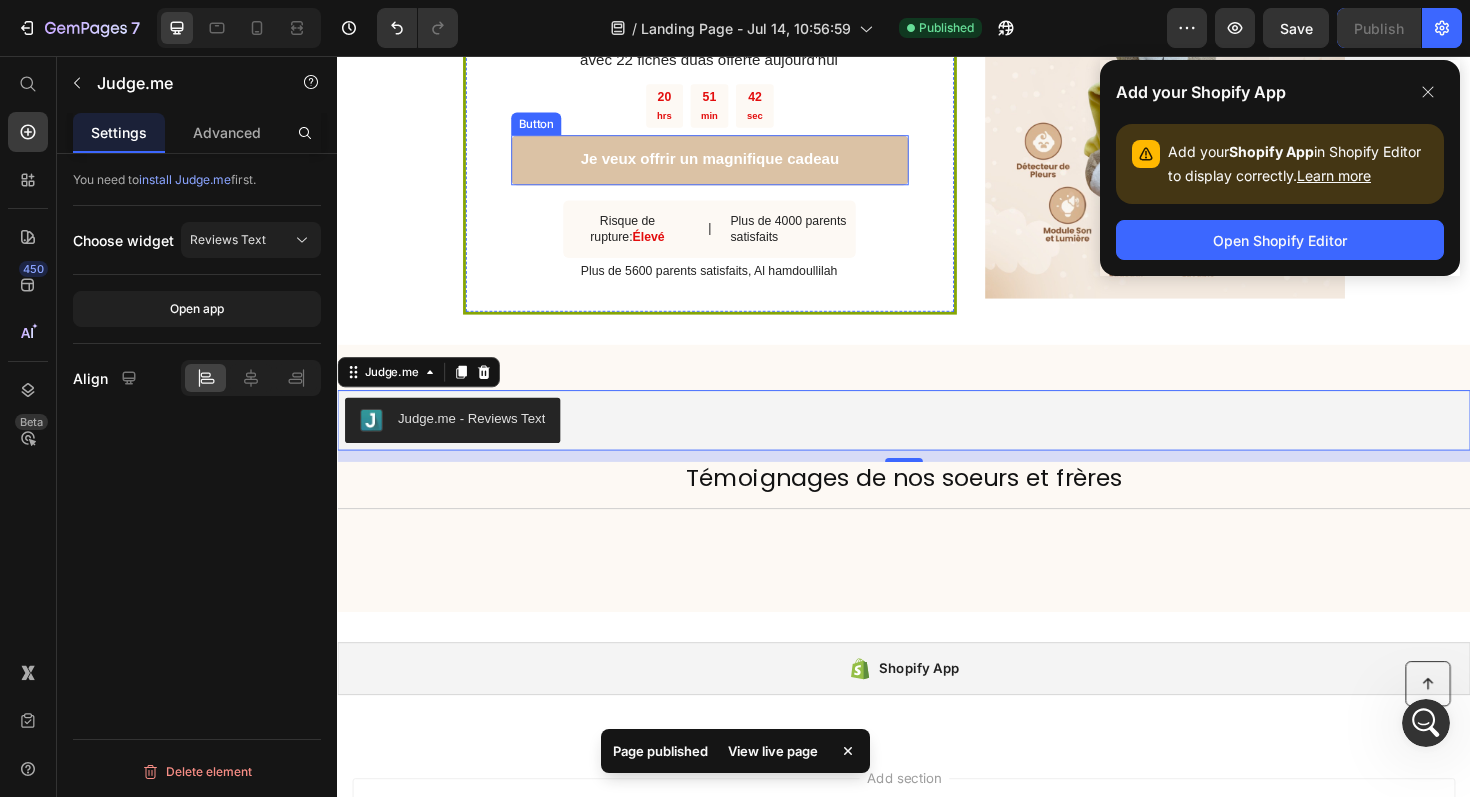 click on "Je veux offrir un magnifique cadeau" at bounding box center [731, 166] 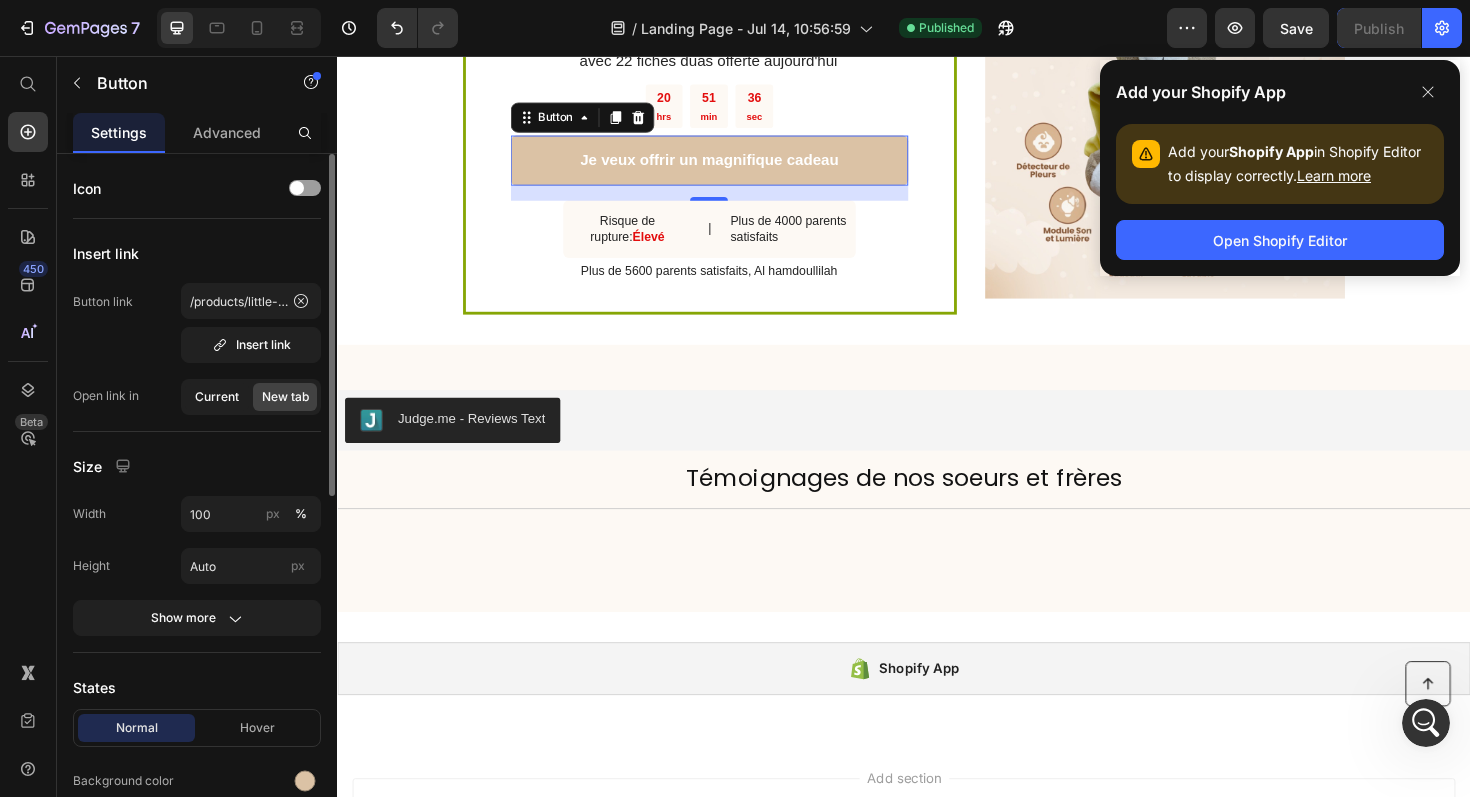 click on "Current" 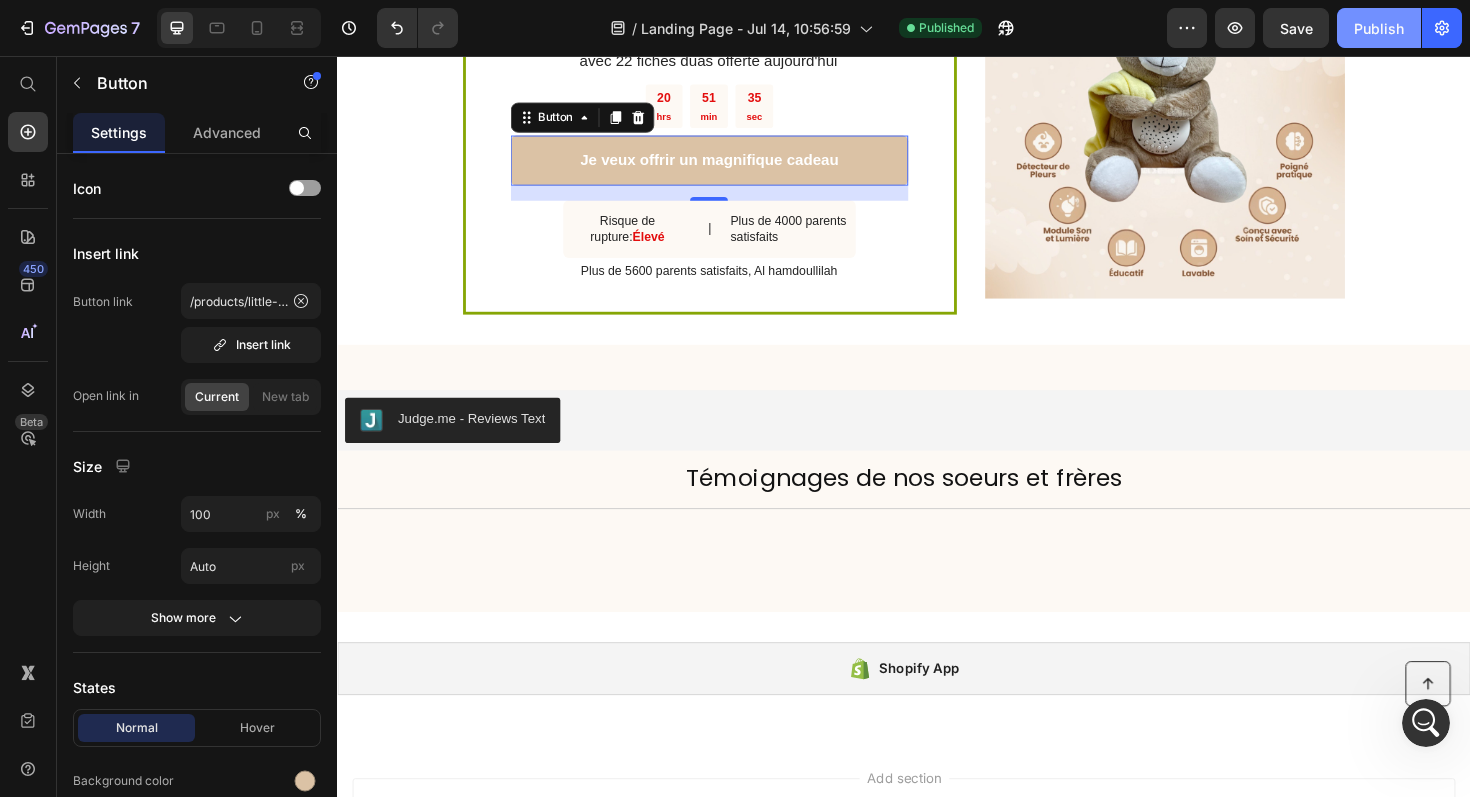 click on "Publish" at bounding box center [1379, 28] 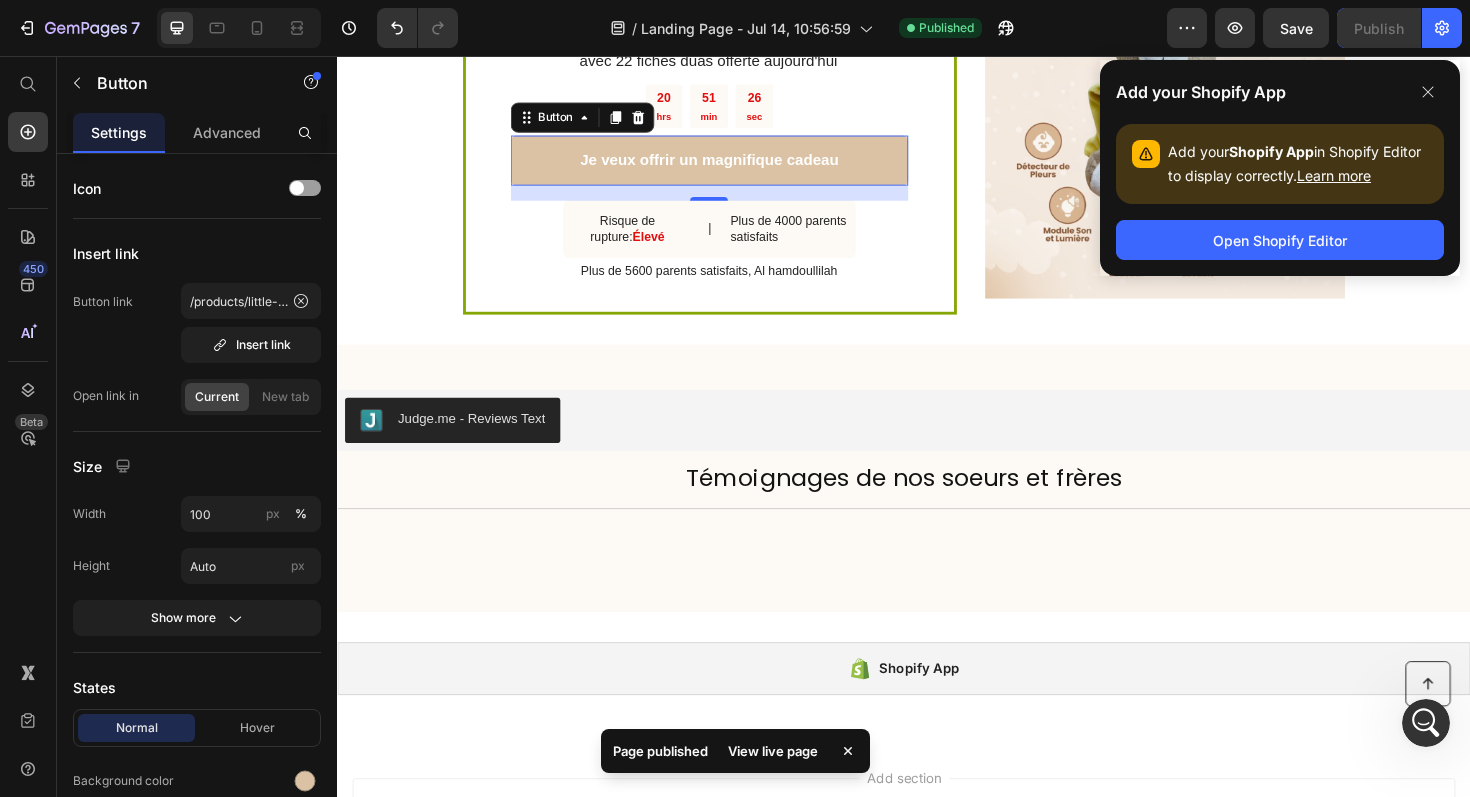 scroll, scrollTop: 1727, scrollLeft: 0, axis: vertical 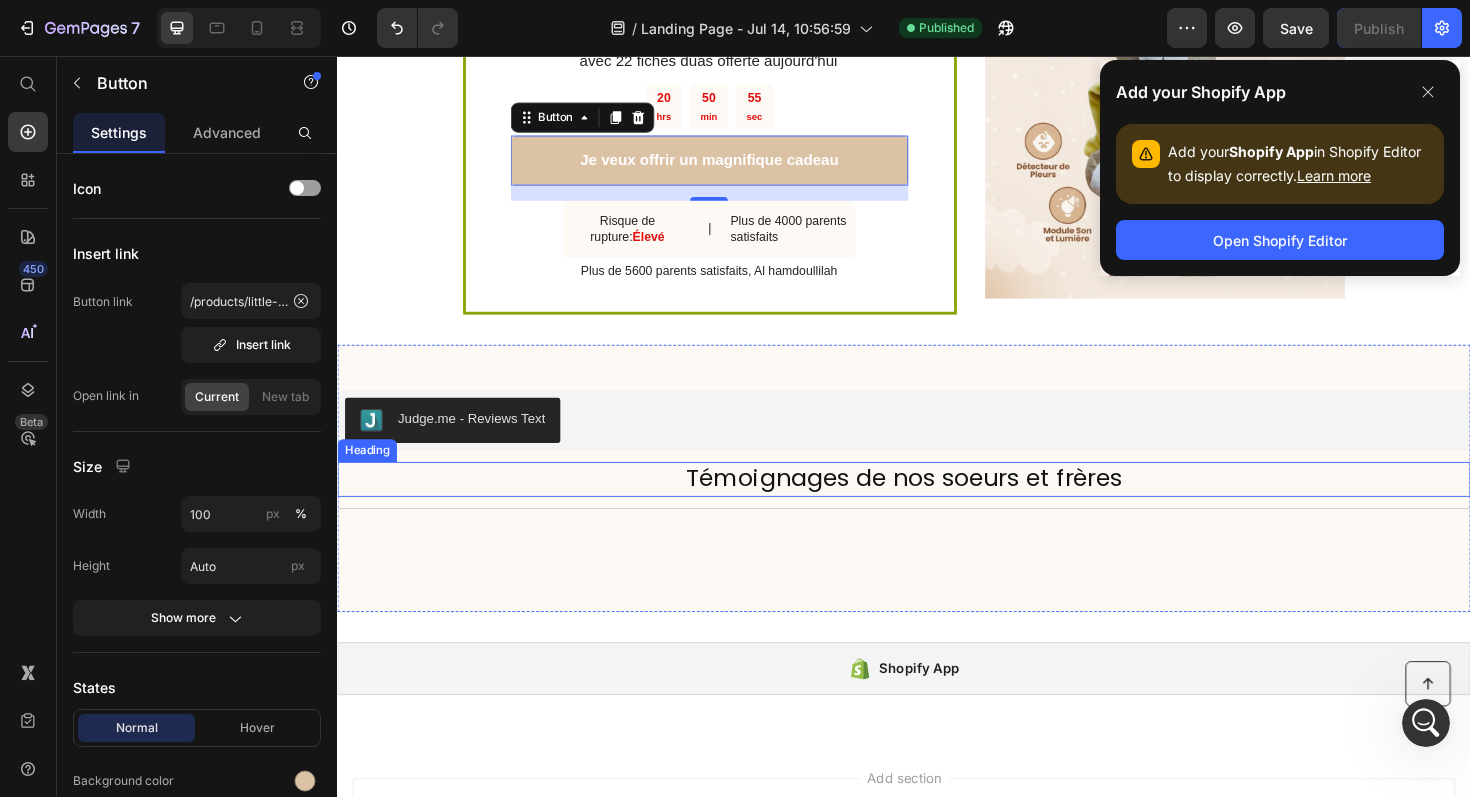 click on "Témoignages de nos soeurs et frères" at bounding box center (937, 504) 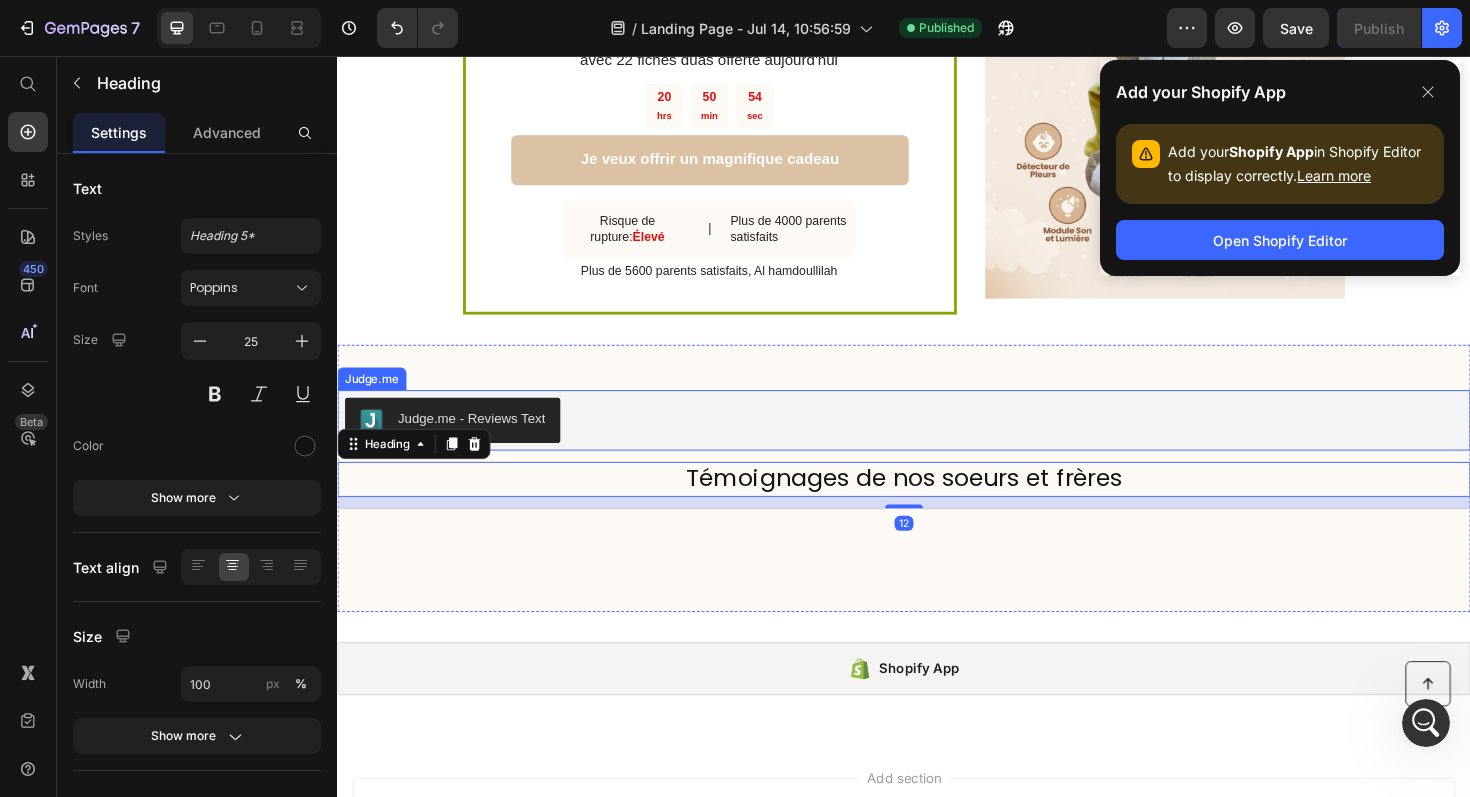 click on "Judge.me - Reviews Text" at bounding box center [937, 442] 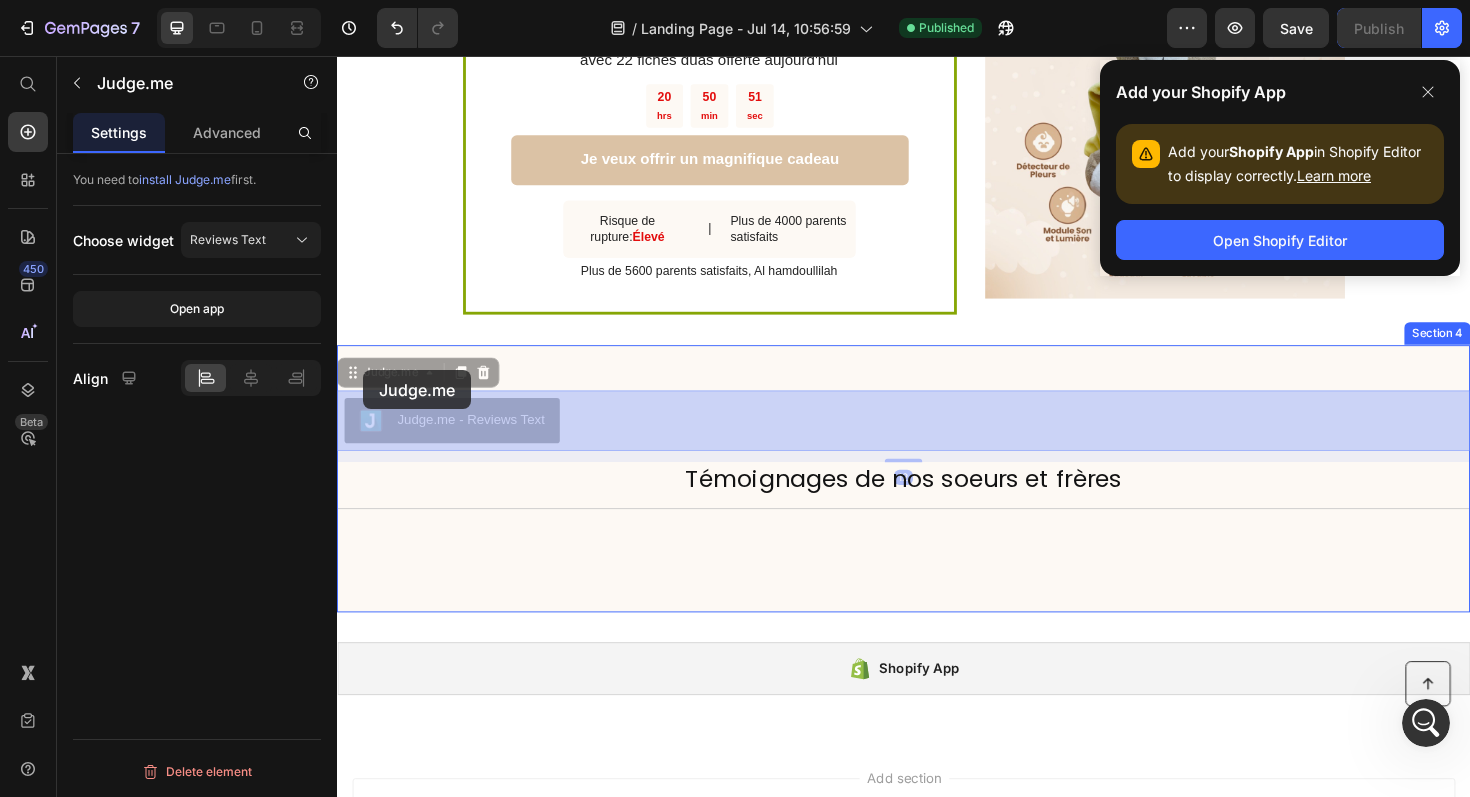 drag, startPoint x: 353, startPoint y: 389, endPoint x: 365, endPoint y: 387, distance: 12.165525 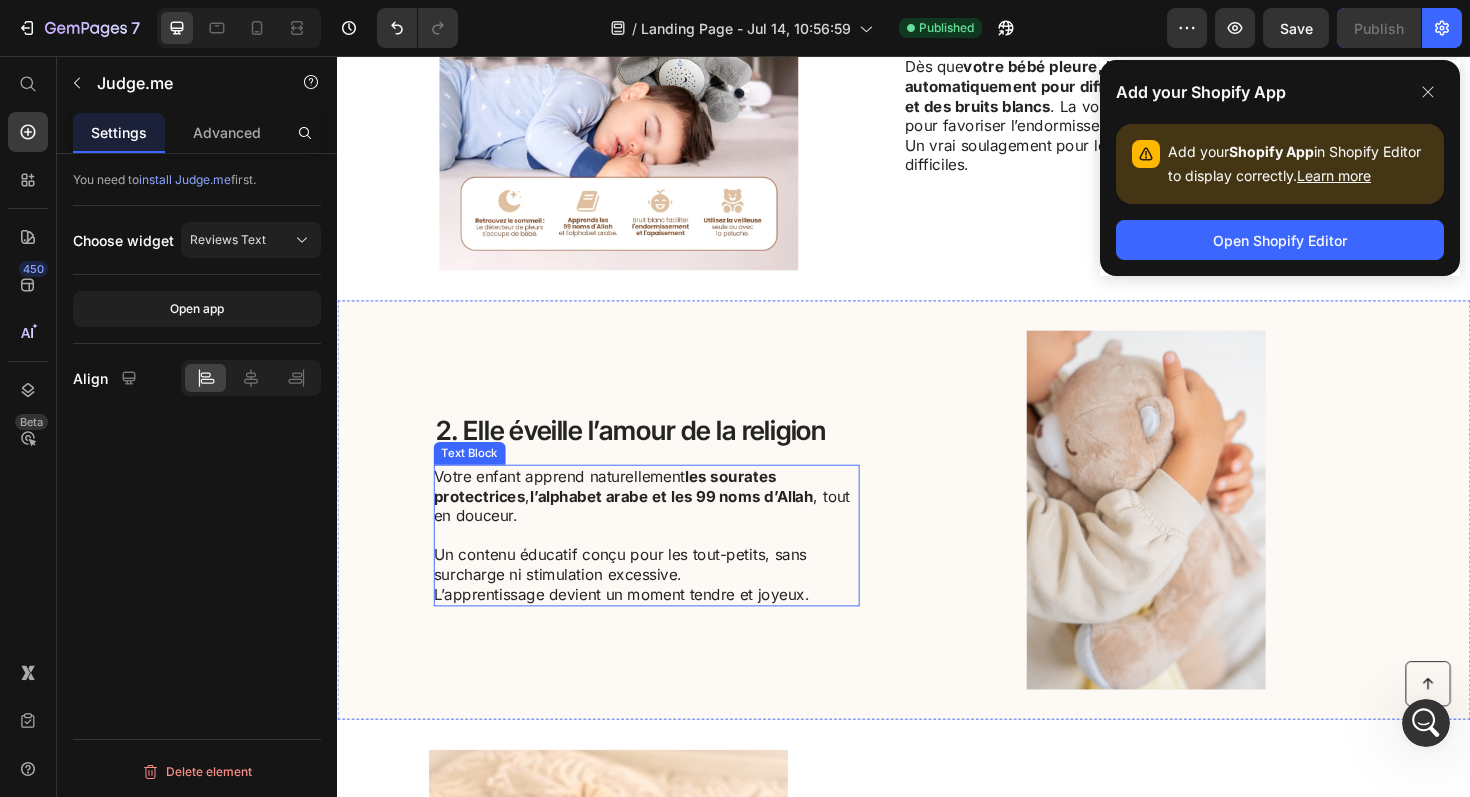scroll, scrollTop: 0, scrollLeft: 0, axis: both 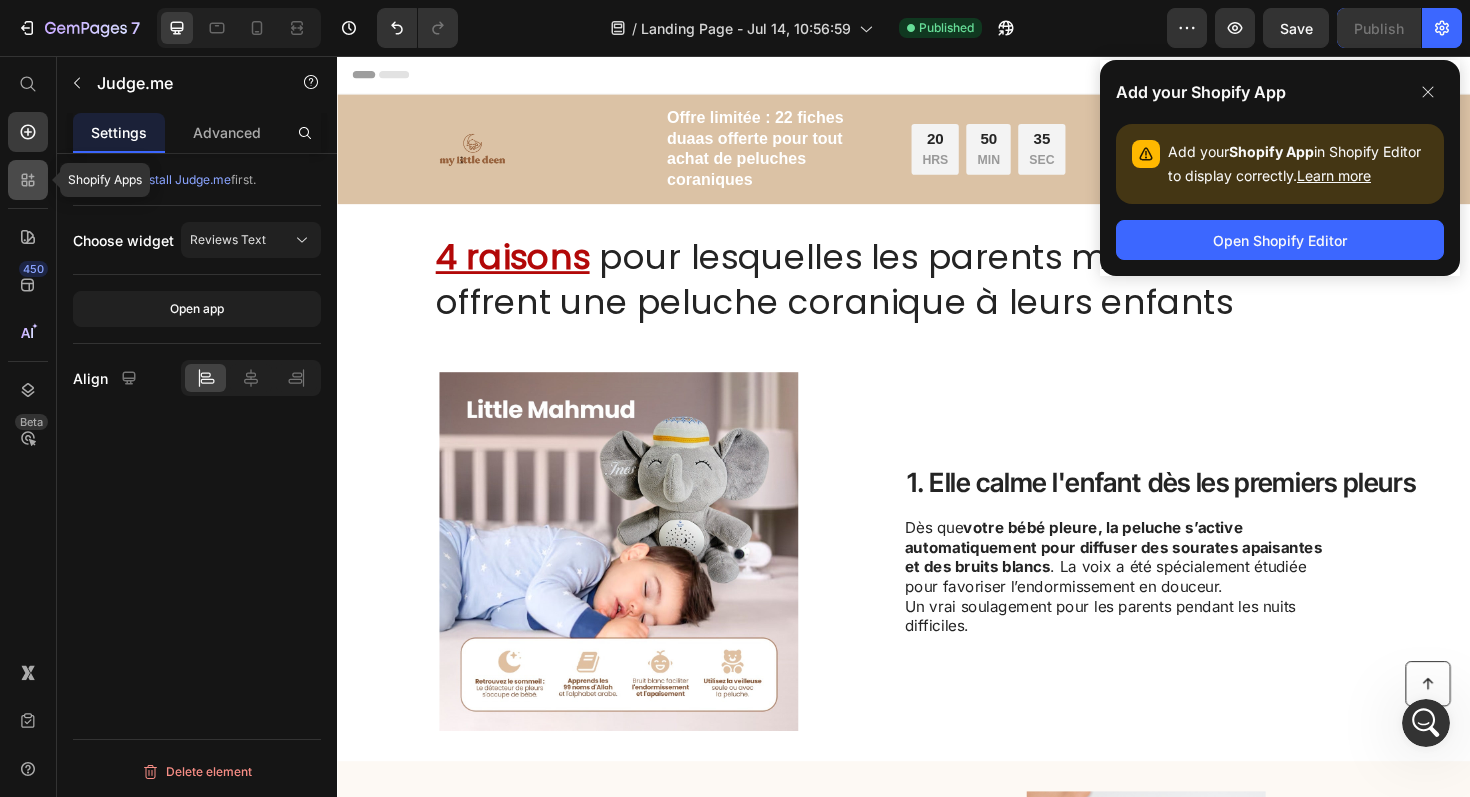 click 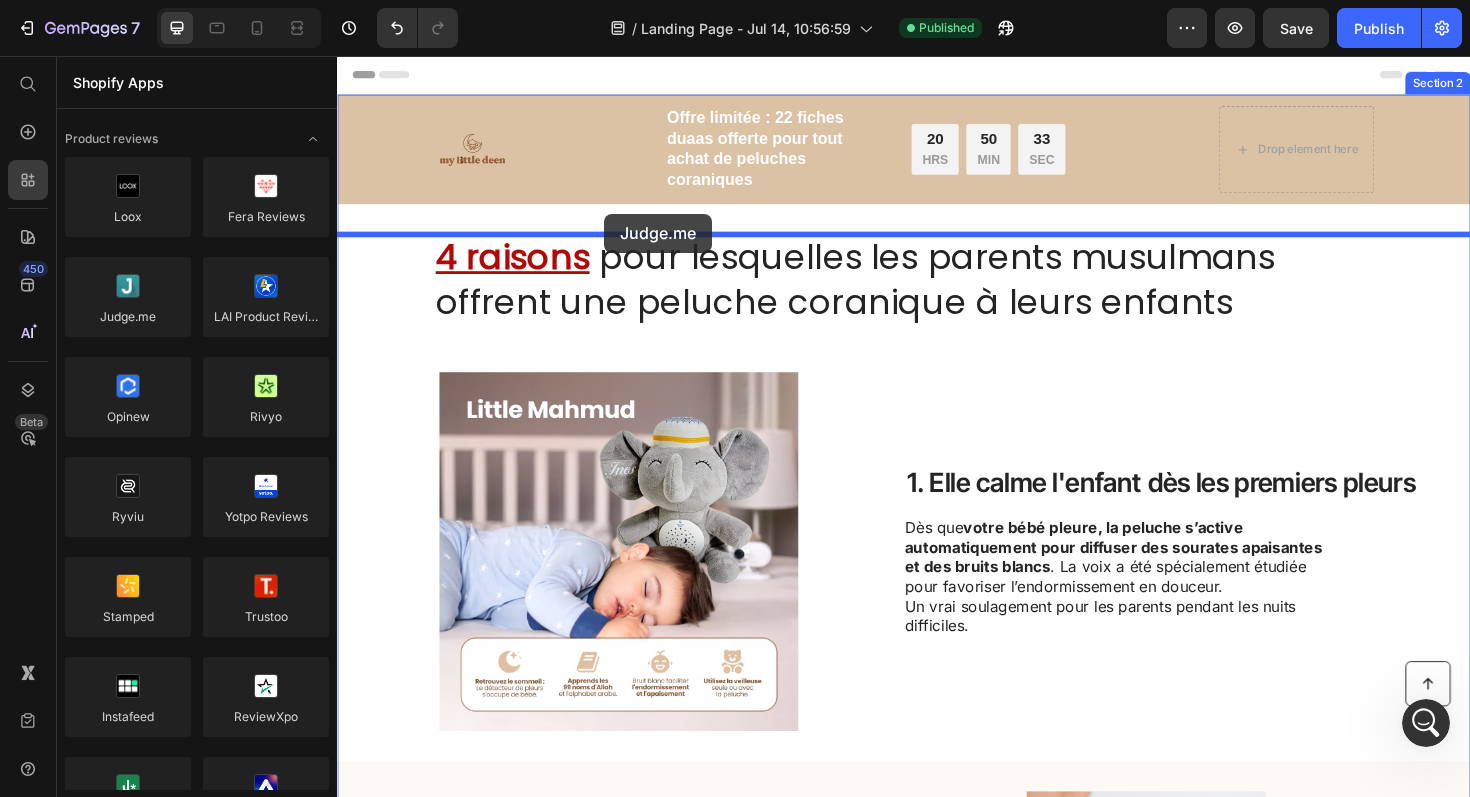 drag, startPoint x: 481, startPoint y: 336, endPoint x: 621, endPoint y: 223, distance: 179.91386 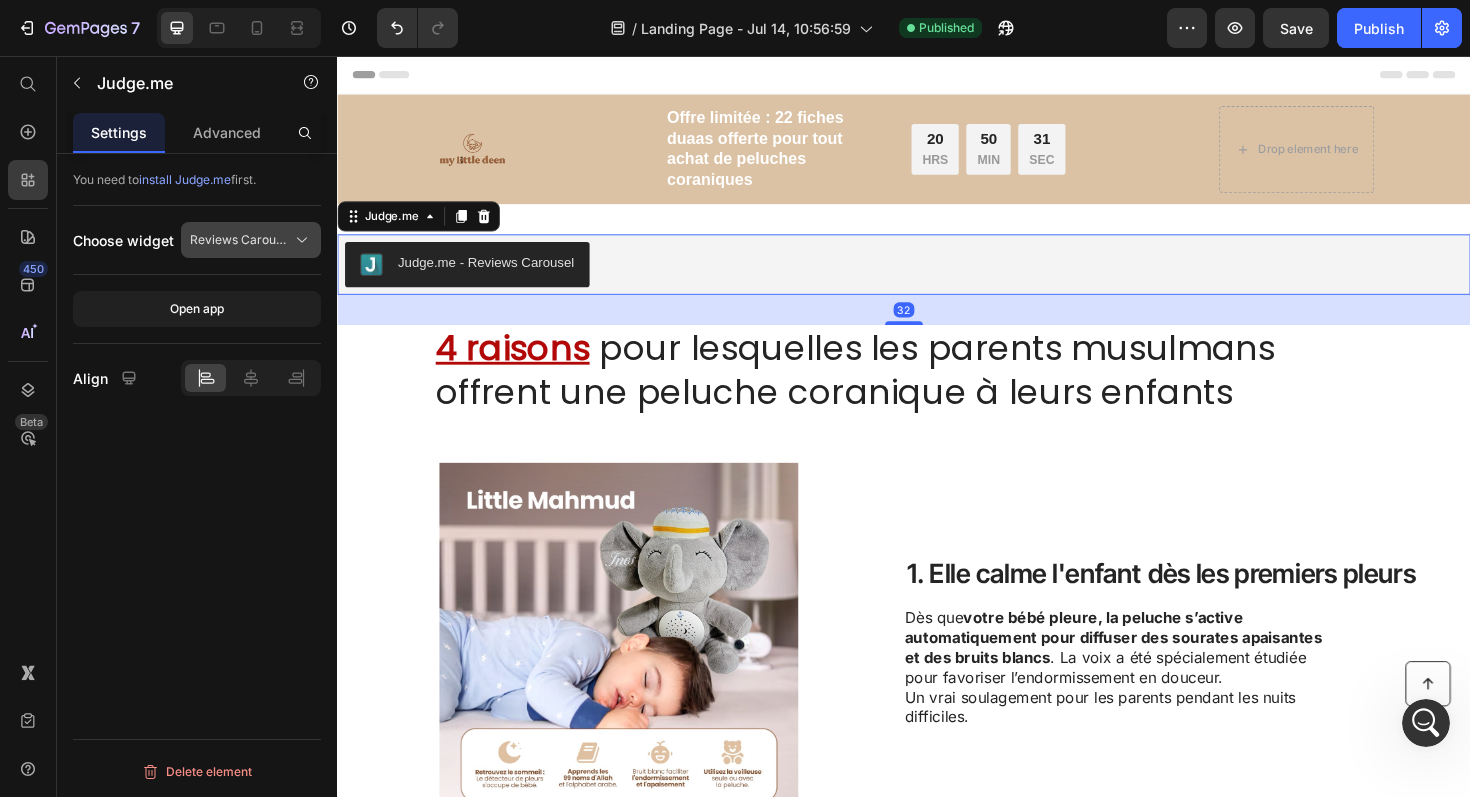 click on "Reviews Carousel" at bounding box center [239, 240] 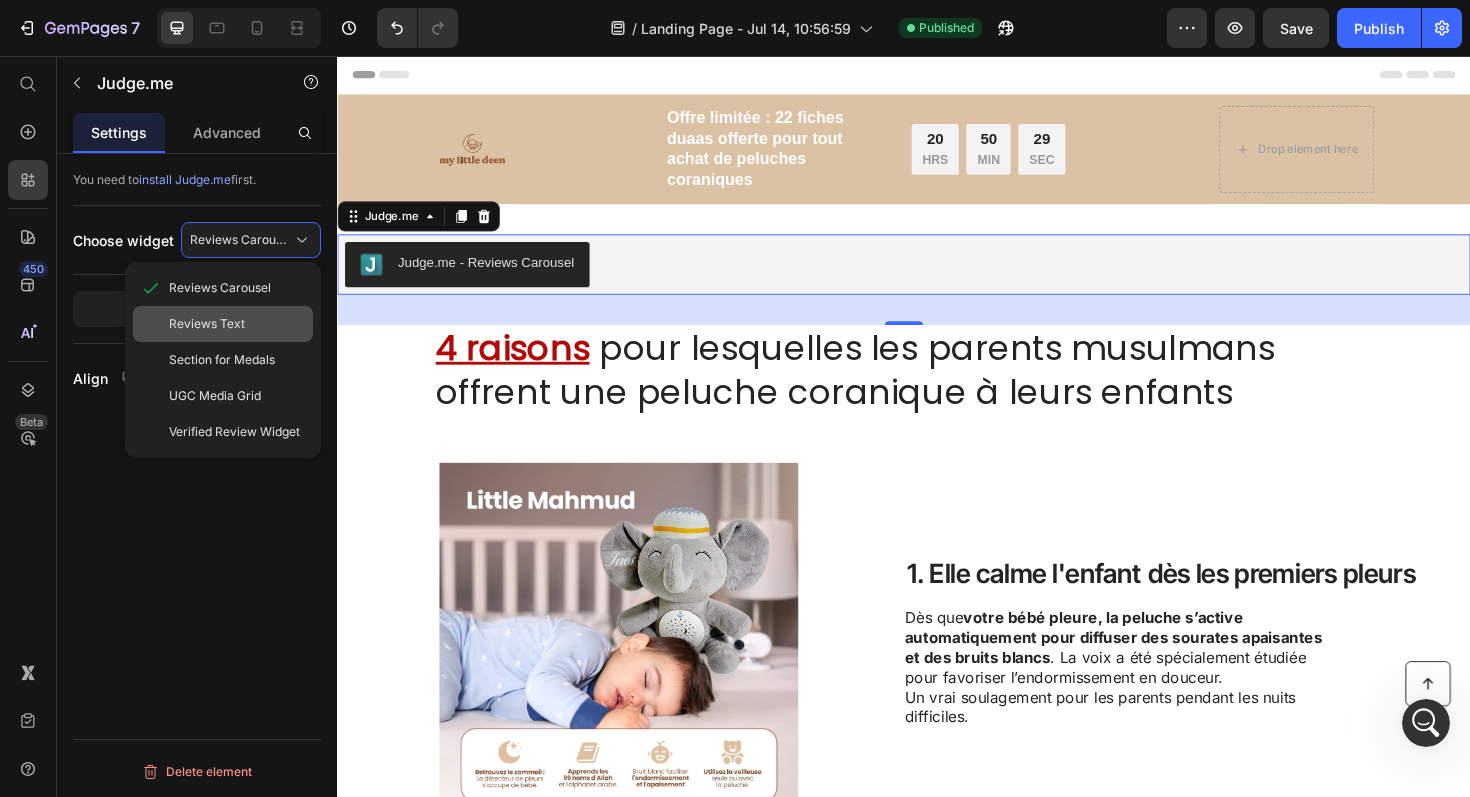 click on "Reviews Text" at bounding box center (207, 324) 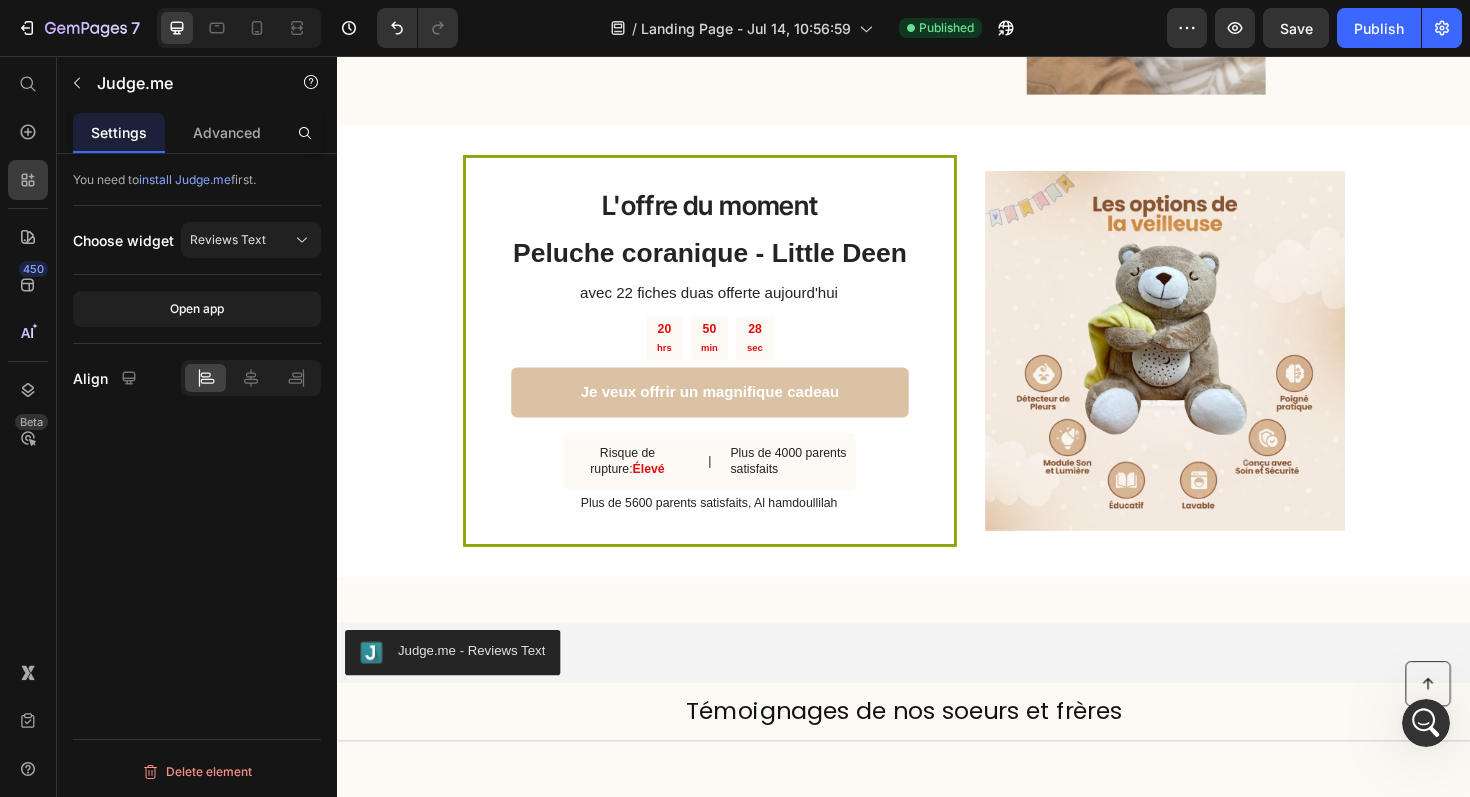 scroll, scrollTop: 2576, scrollLeft: 0, axis: vertical 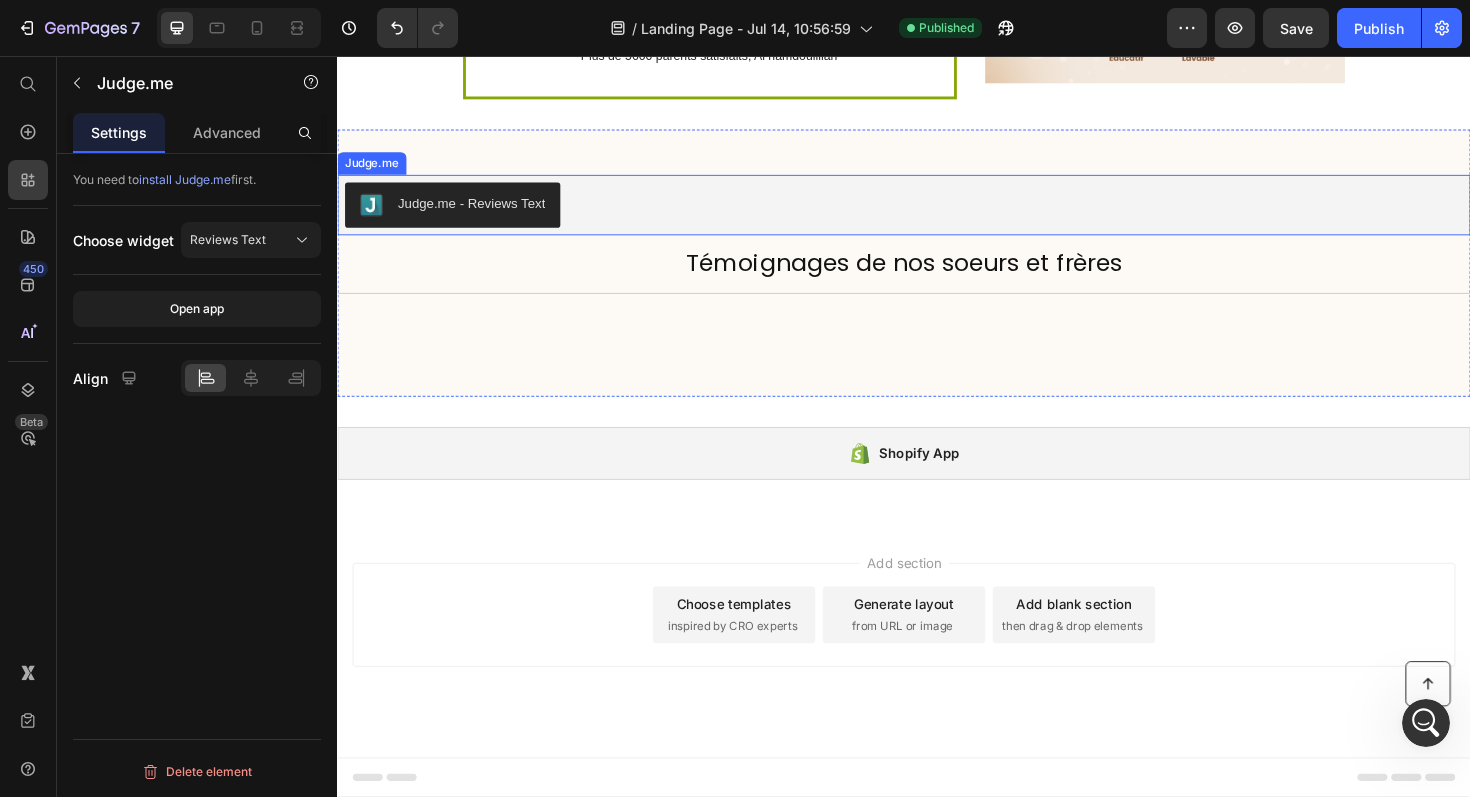 click on "Judge.me - Reviews Text" at bounding box center (459, 214) 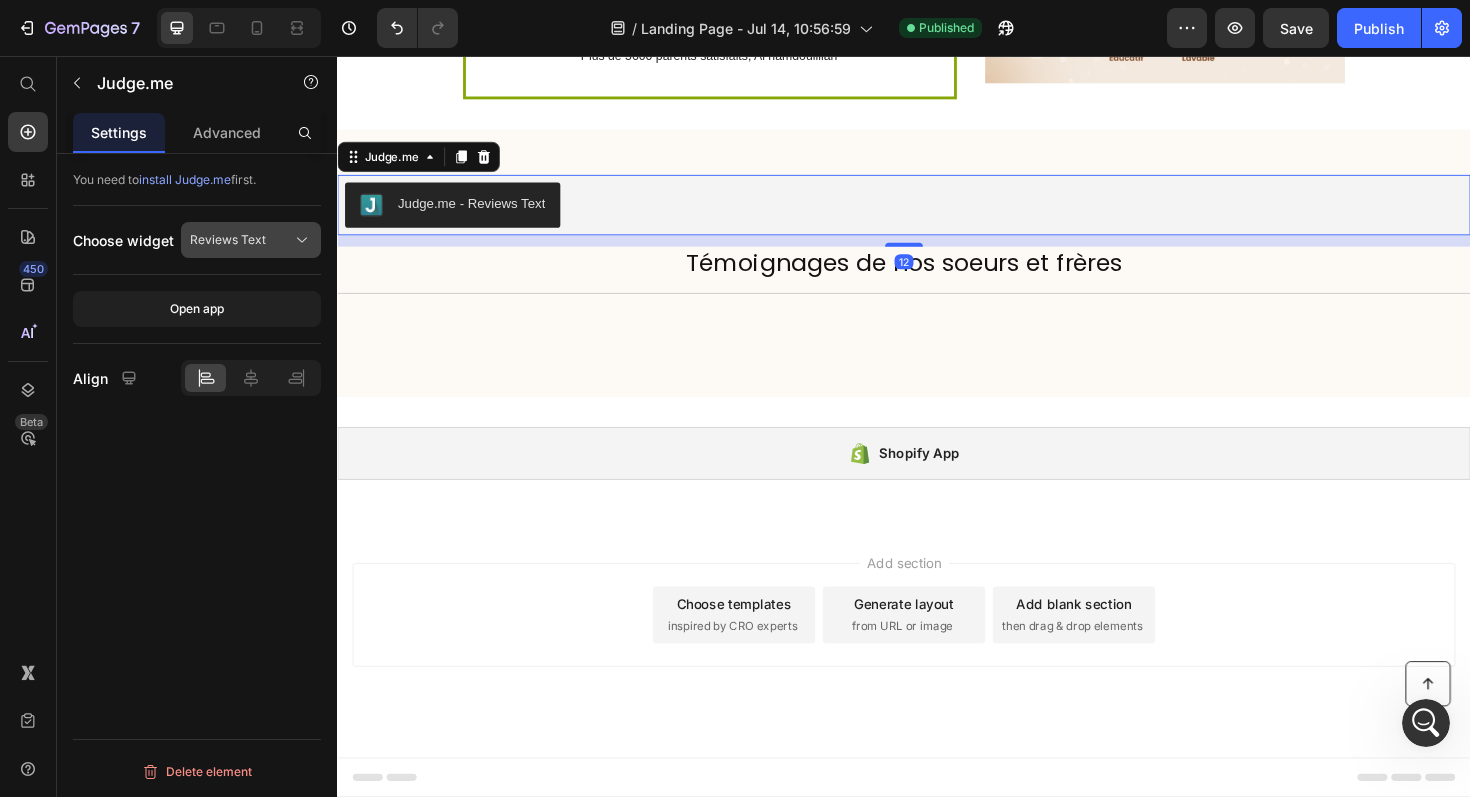 click on "Reviews Text" at bounding box center (228, 240) 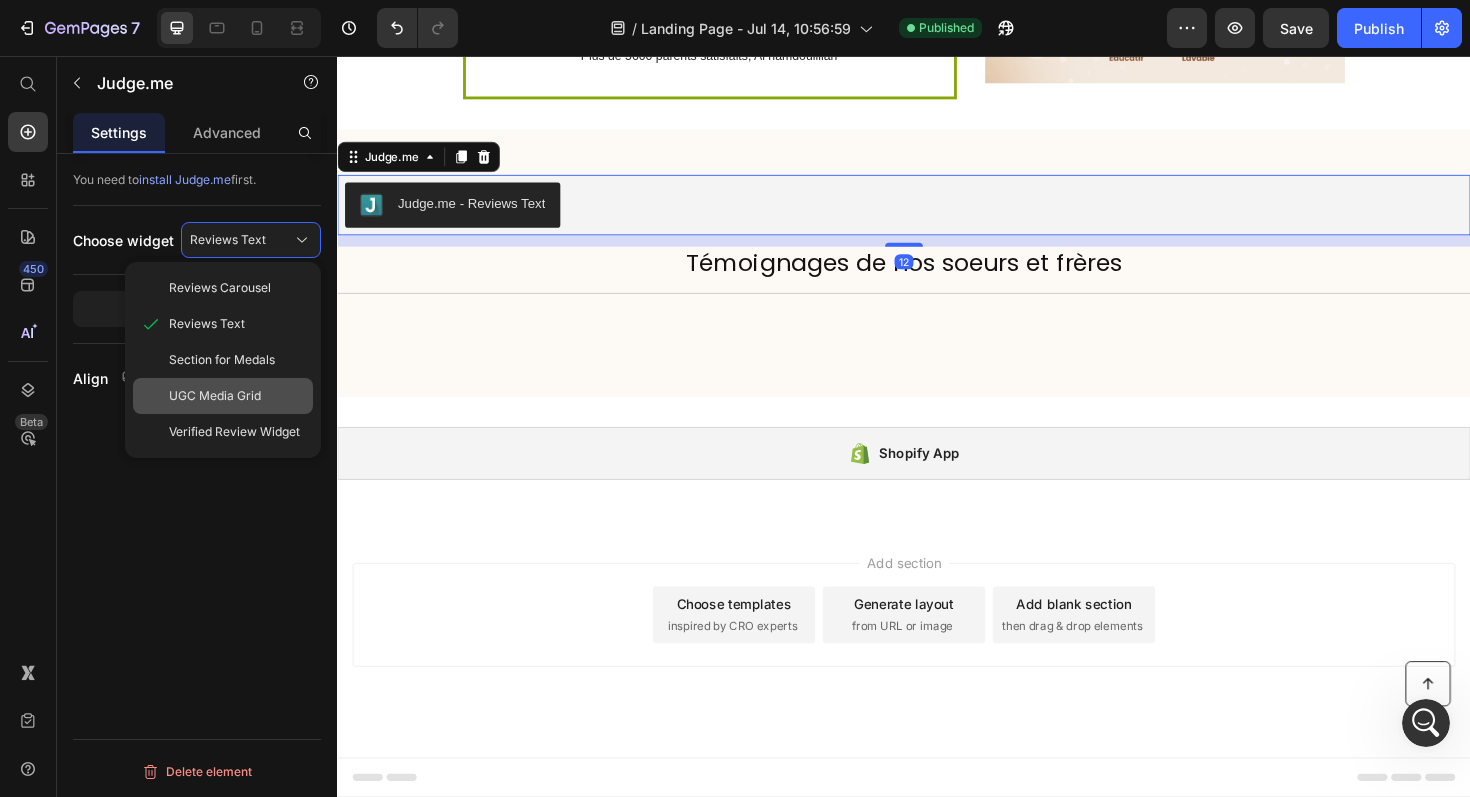click on "UGC Media Grid" at bounding box center [215, 396] 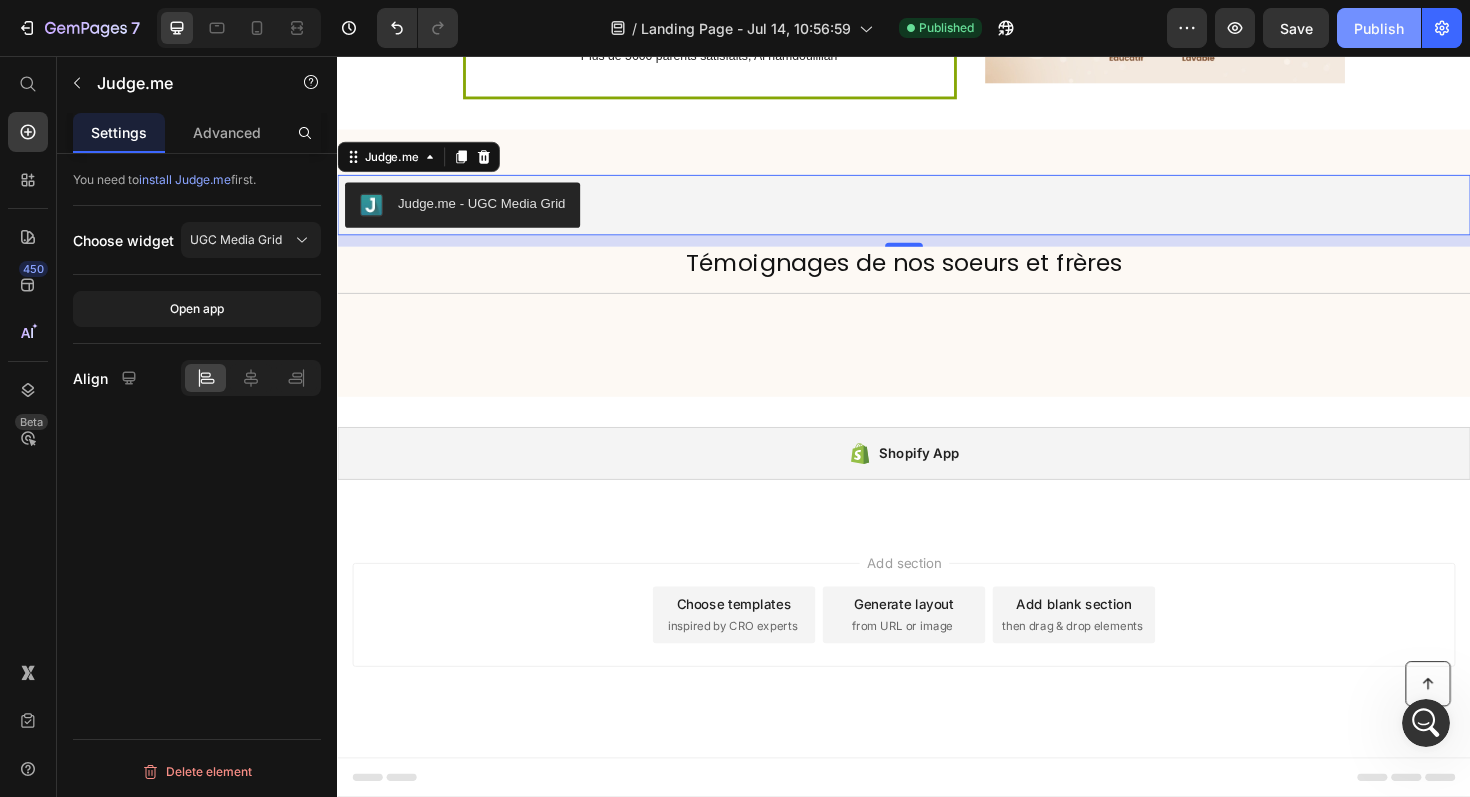 click on "Publish" at bounding box center [1379, 28] 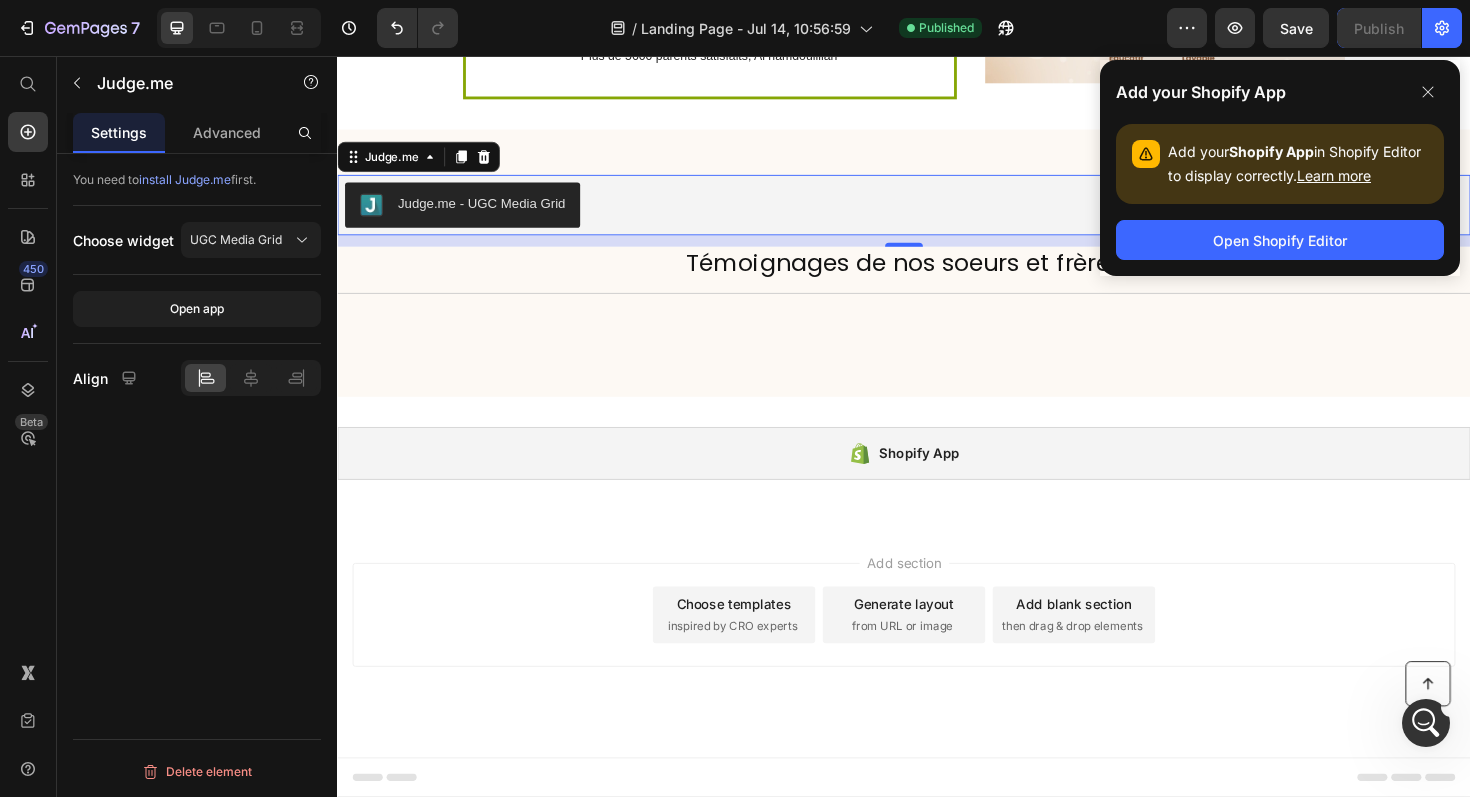 scroll, scrollTop: 1727, scrollLeft: 0, axis: vertical 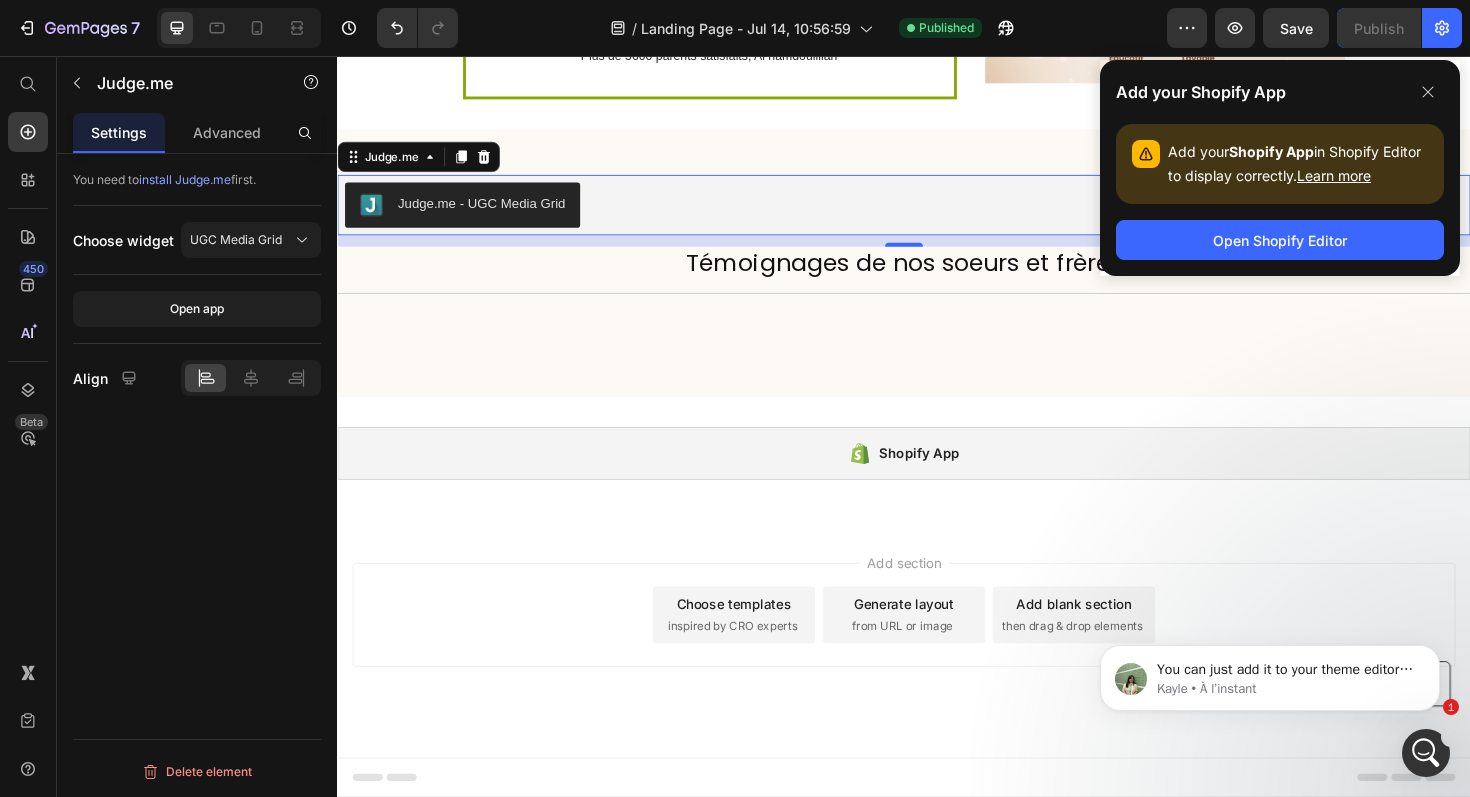click at bounding box center [1426, 753] 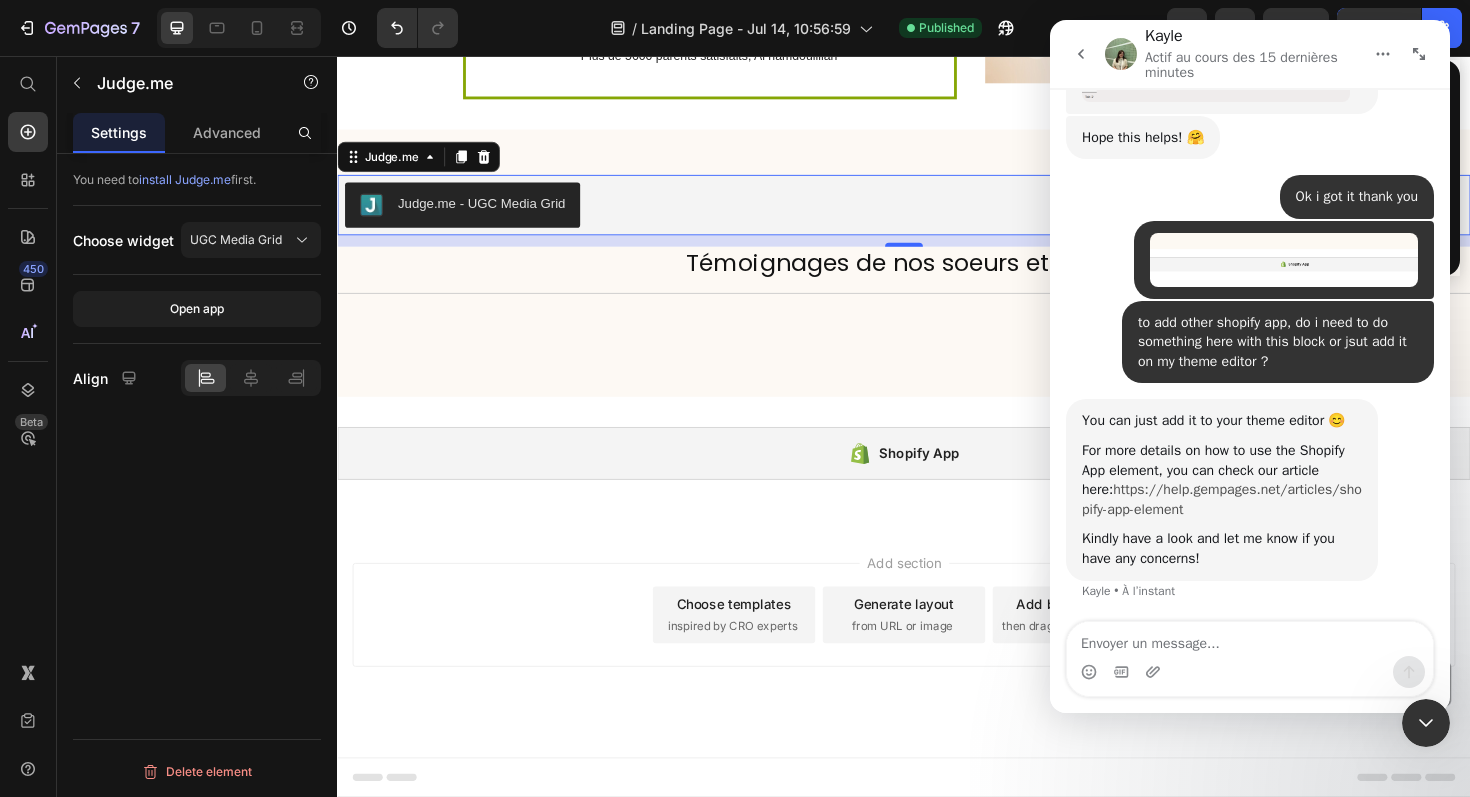 scroll, scrollTop: 1866, scrollLeft: 0, axis: vertical 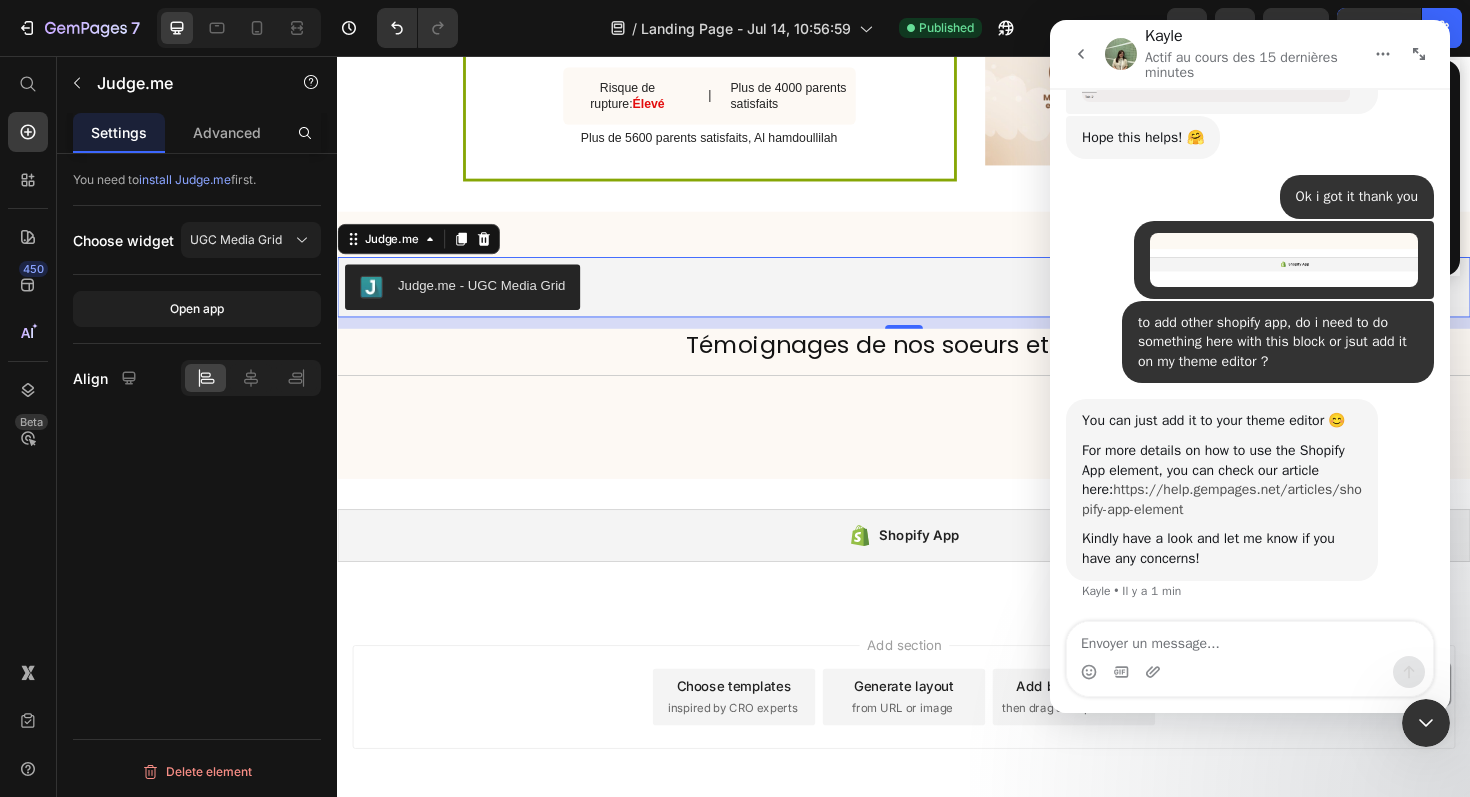 click on "https://help.gempages.net/articles/shopify-app-element" at bounding box center (1222, 499) 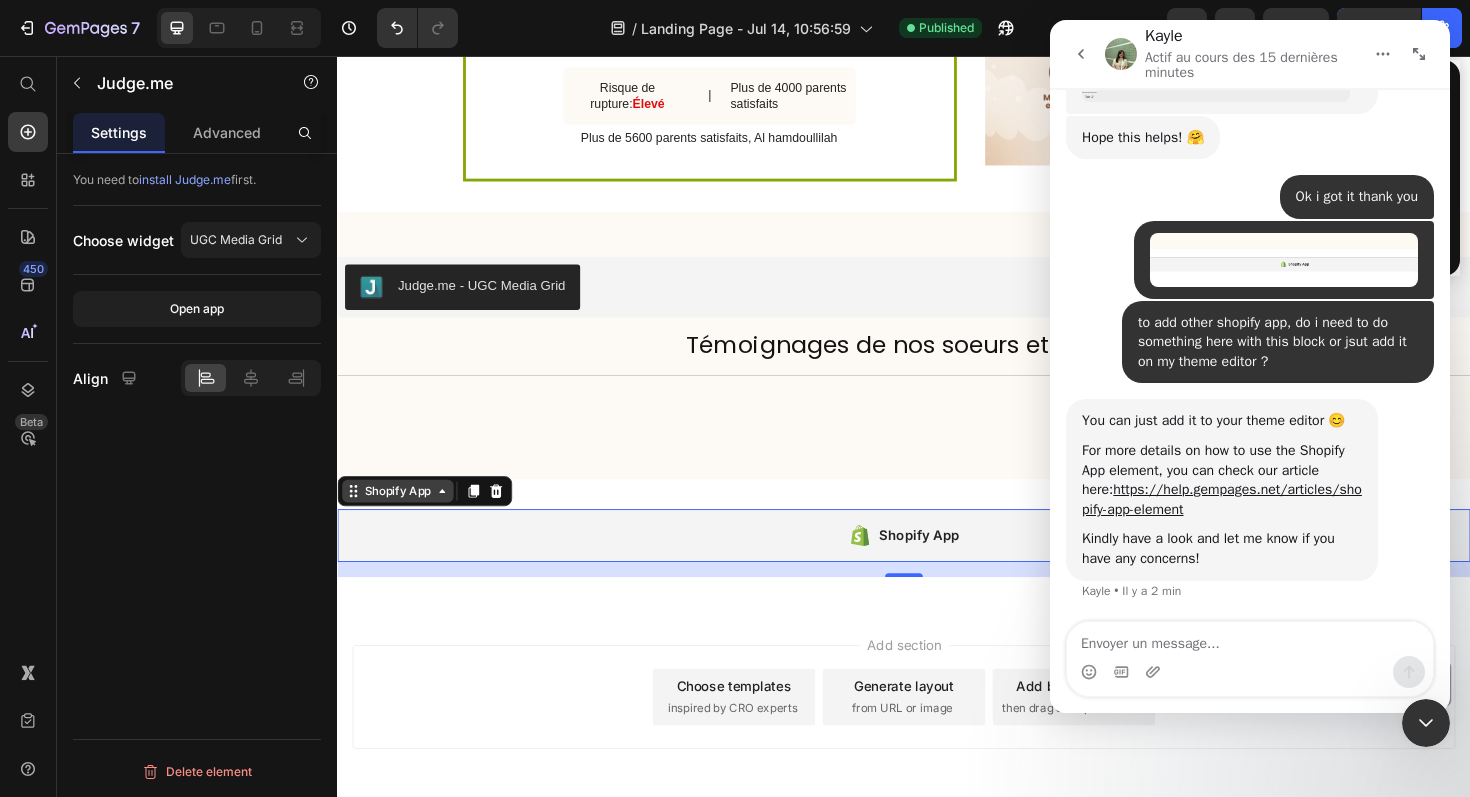 click on "Shopify App" at bounding box center (401, 517) 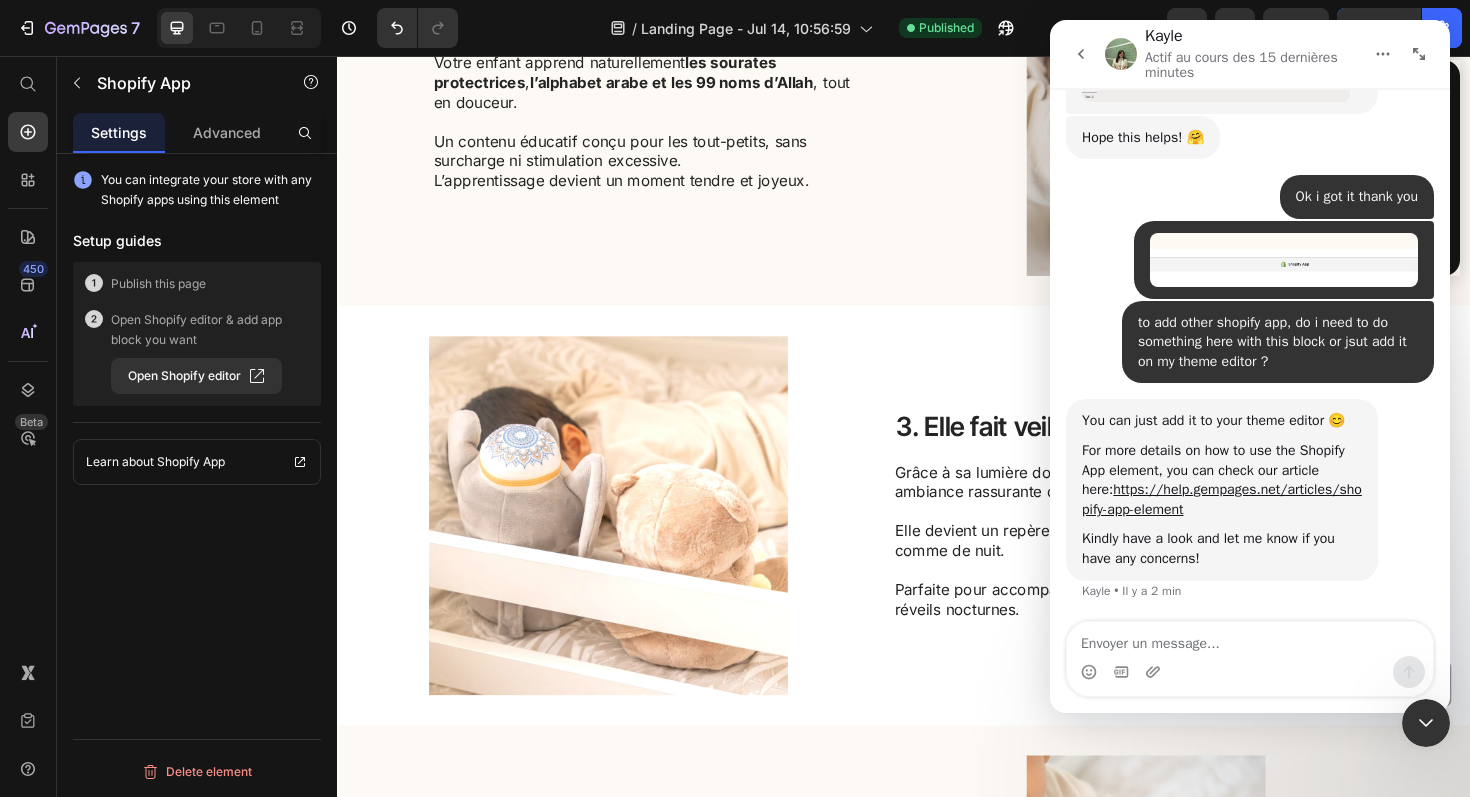 scroll, scrollTop: 0, scrollLeft: 0, axis: both 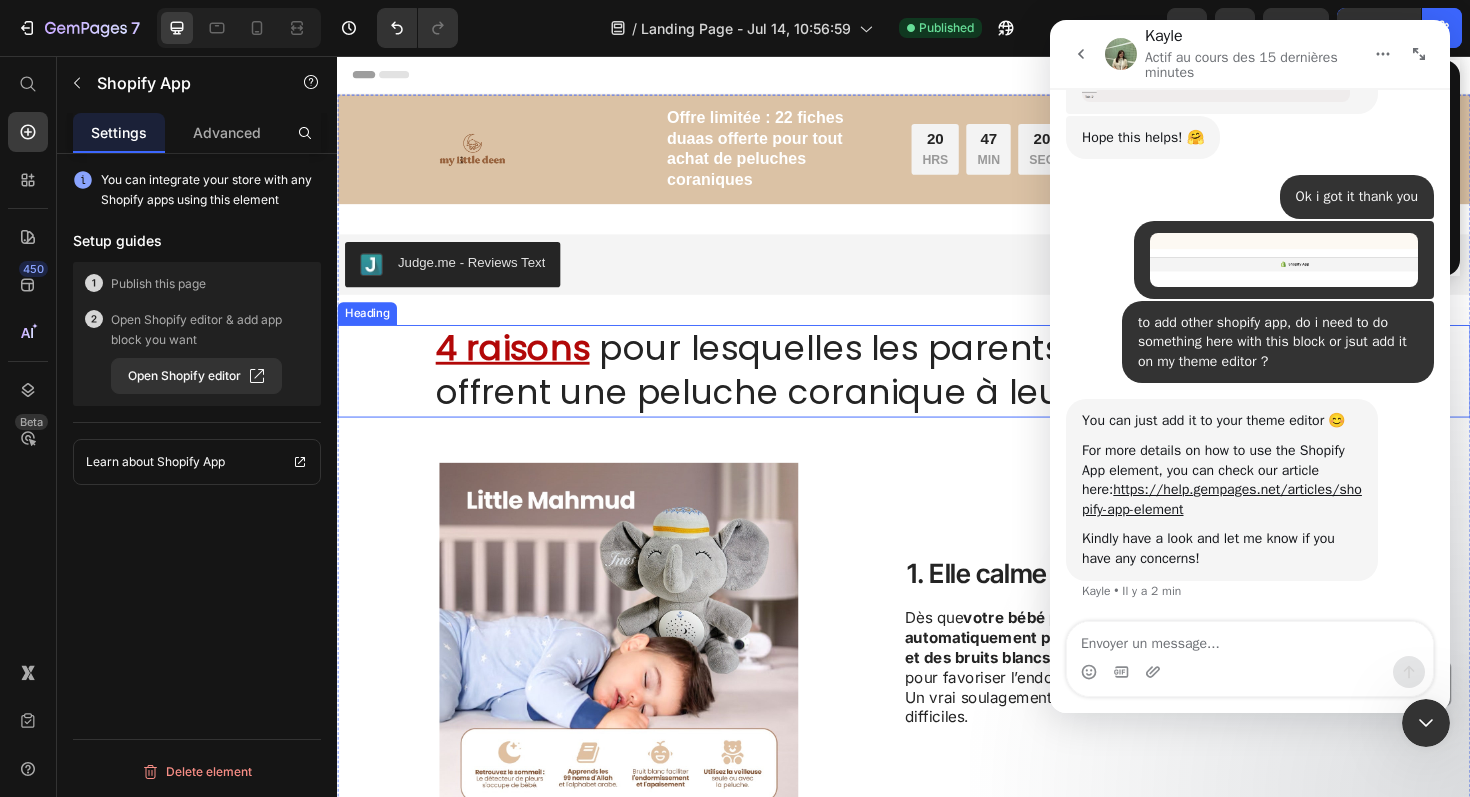 click on "4 raisons   pour lesquelles les parents musulmans offrent une peluche coranique à leurs enfants" at bounding box center (937, 390) 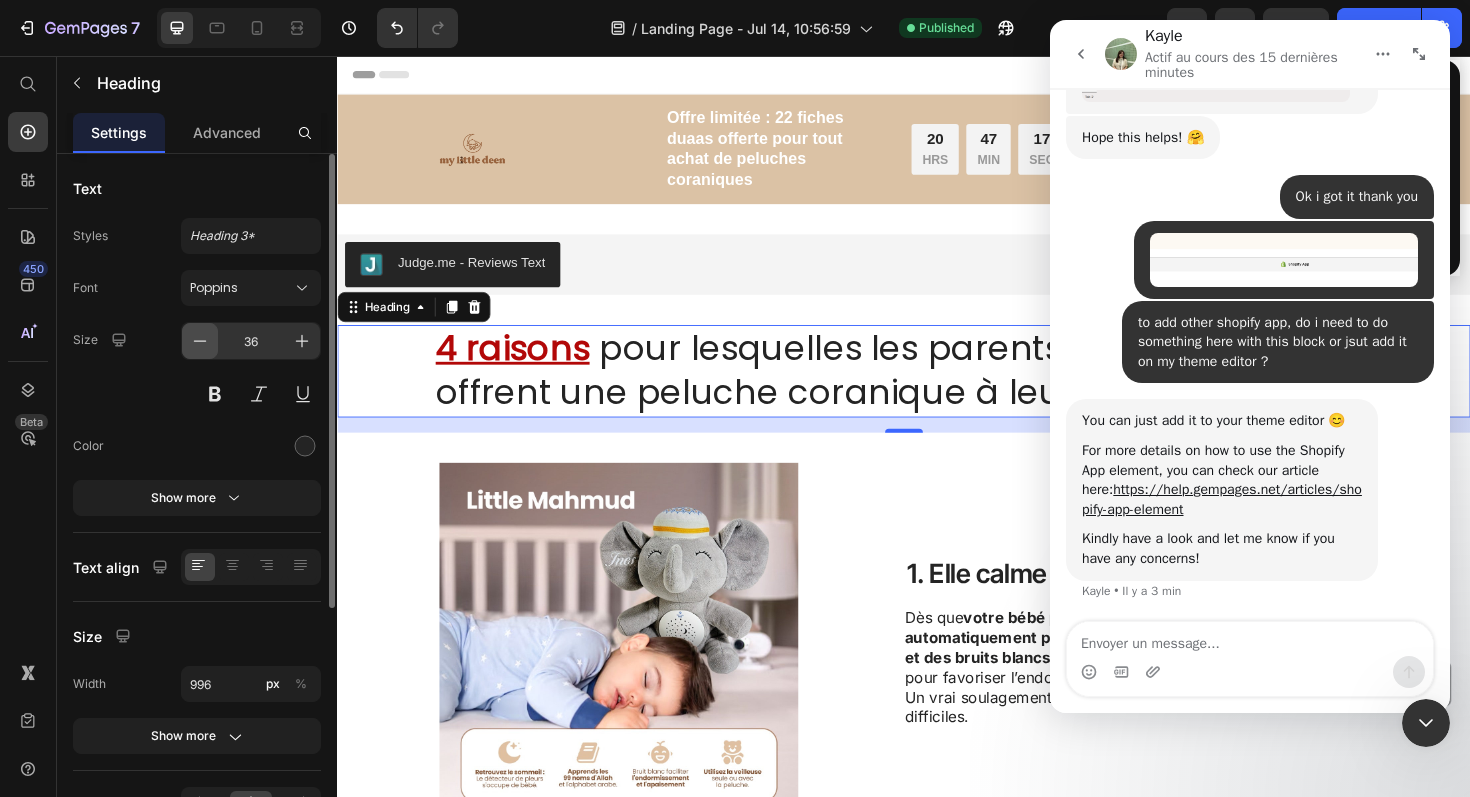 click 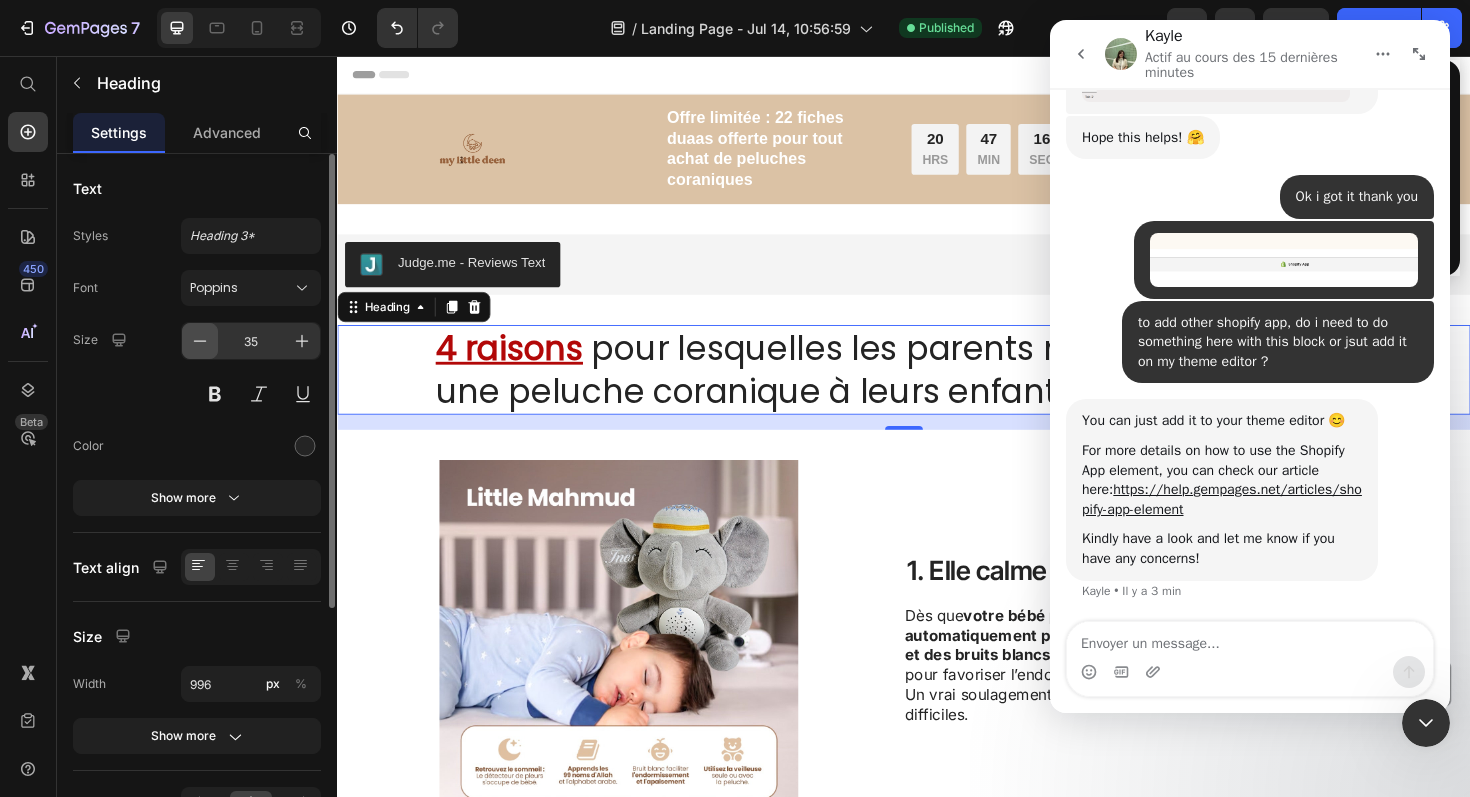 click 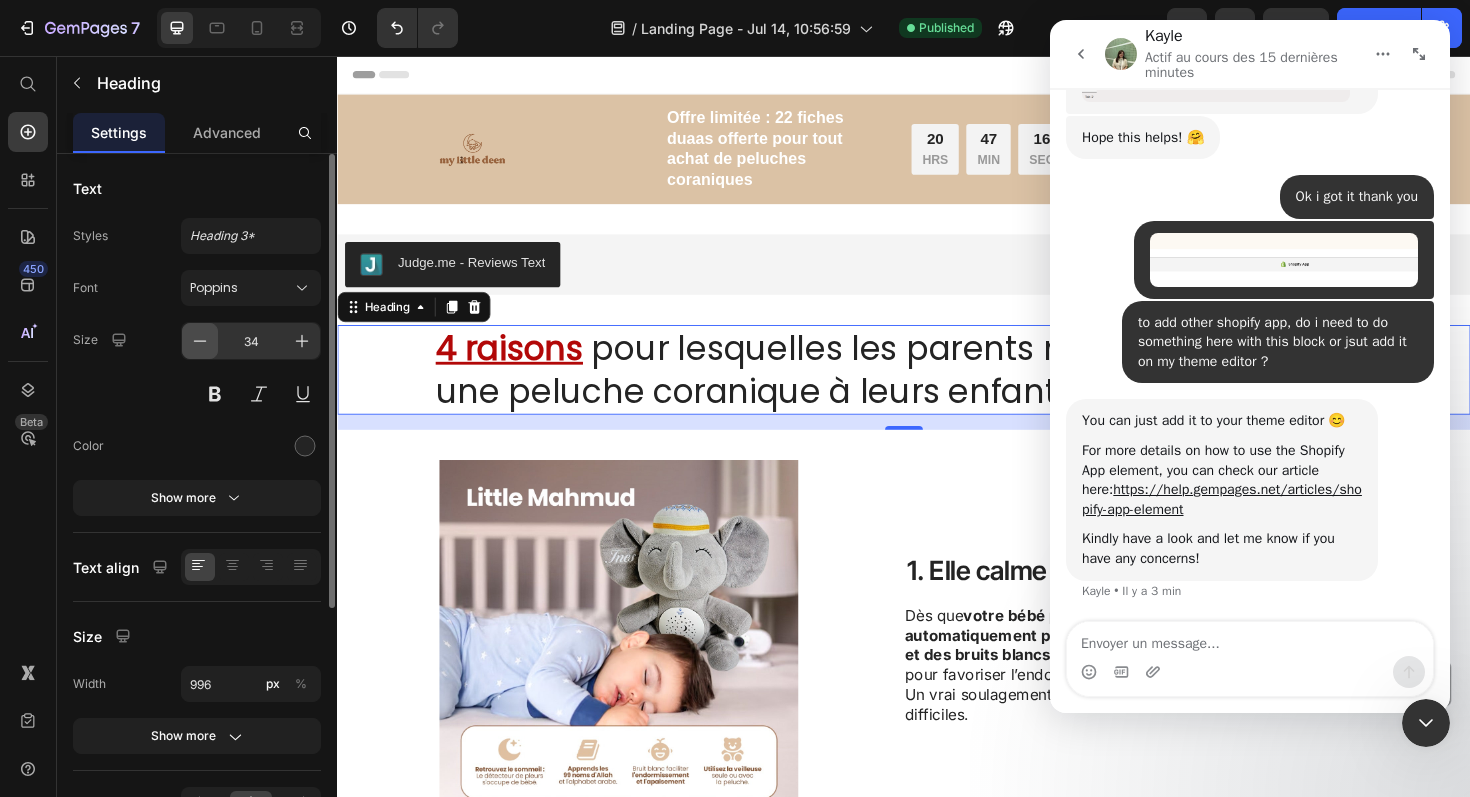 click 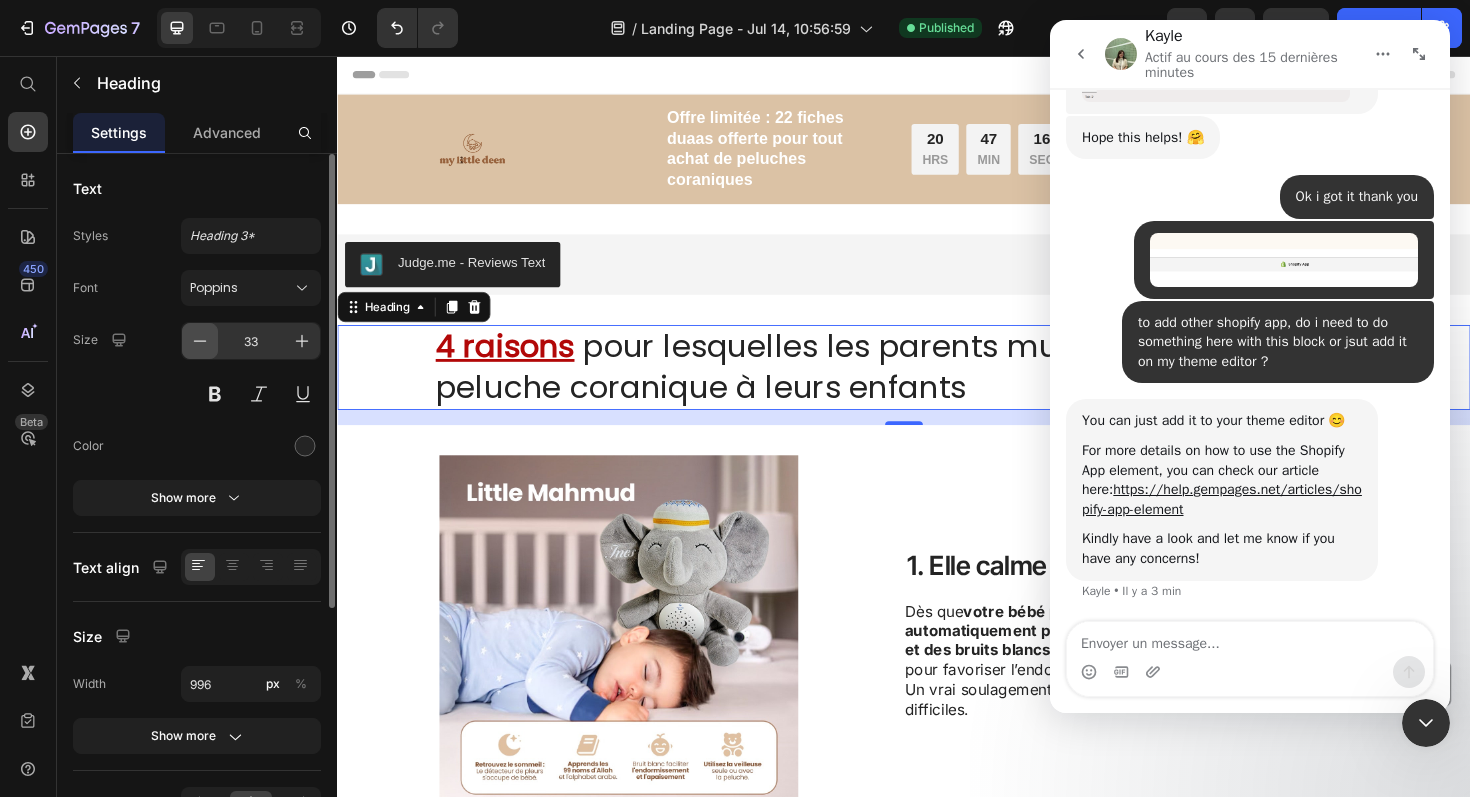click 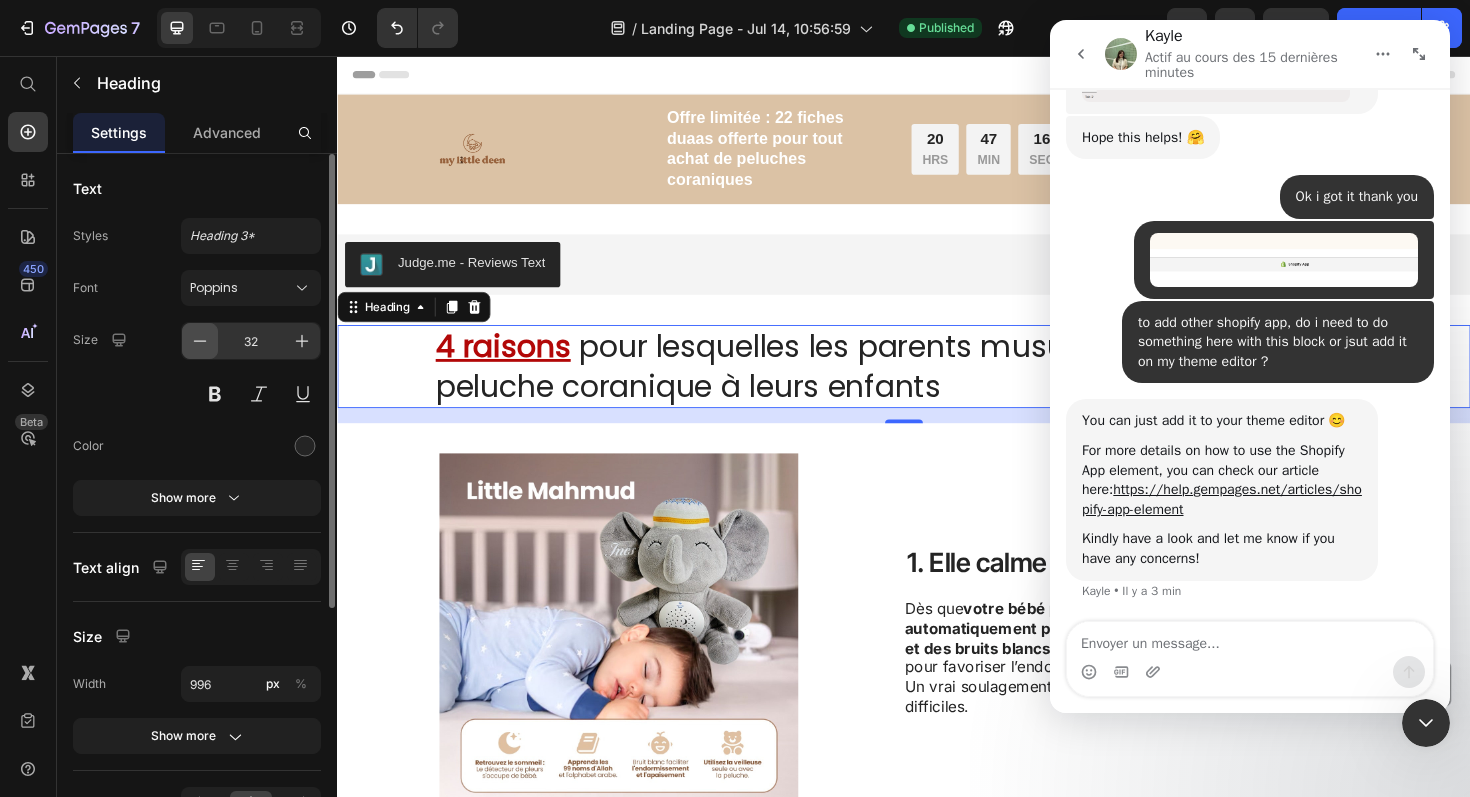 click 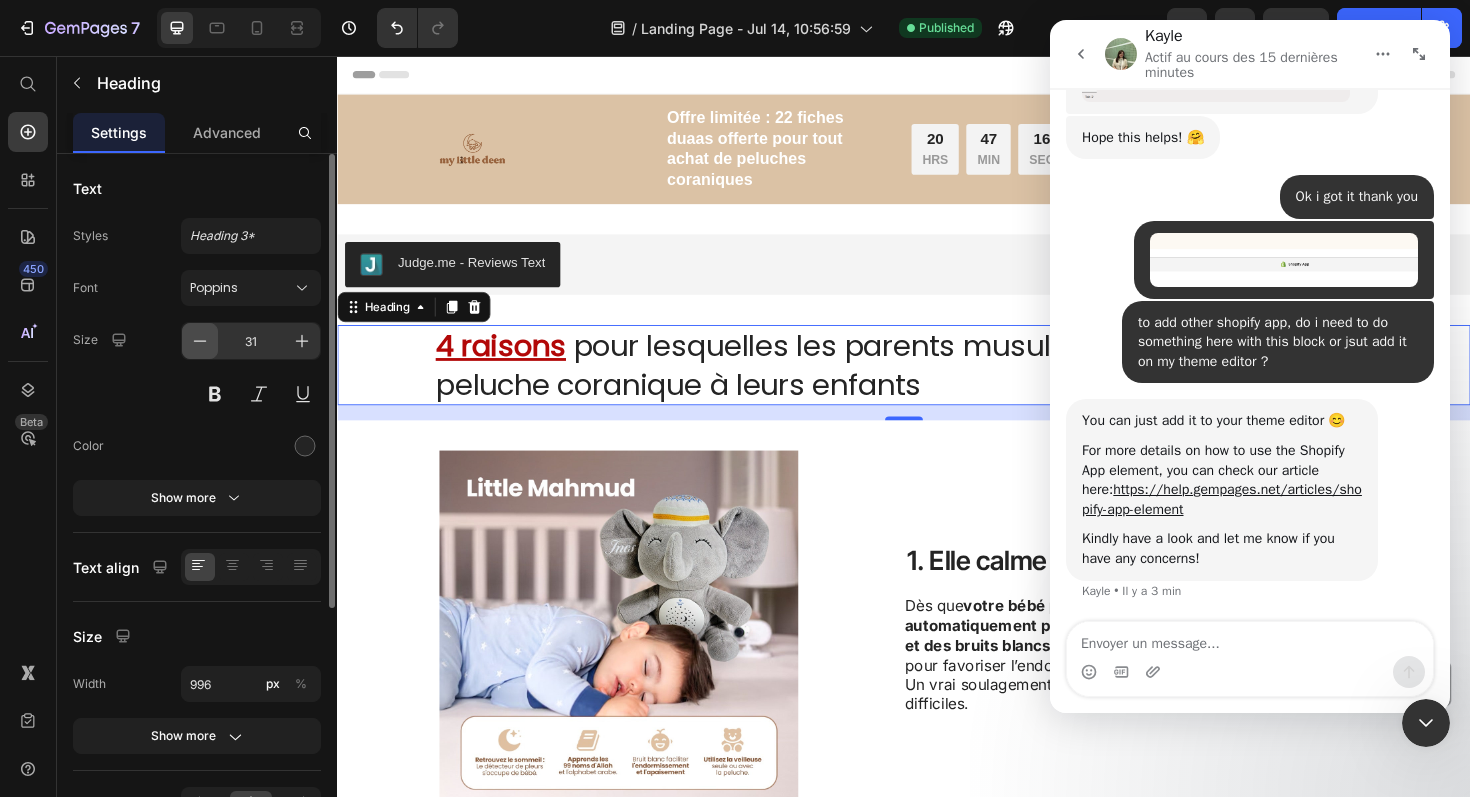 click 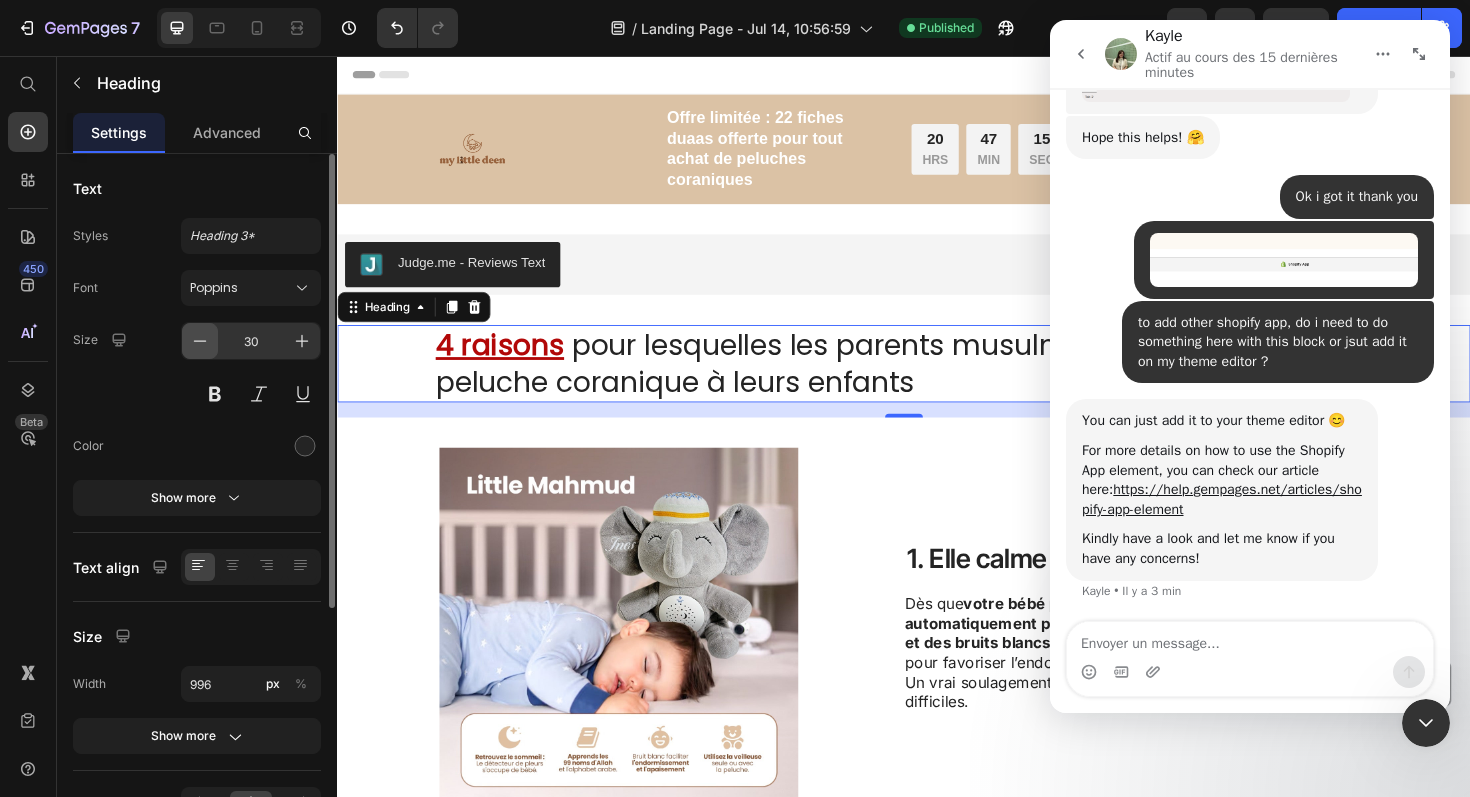 click 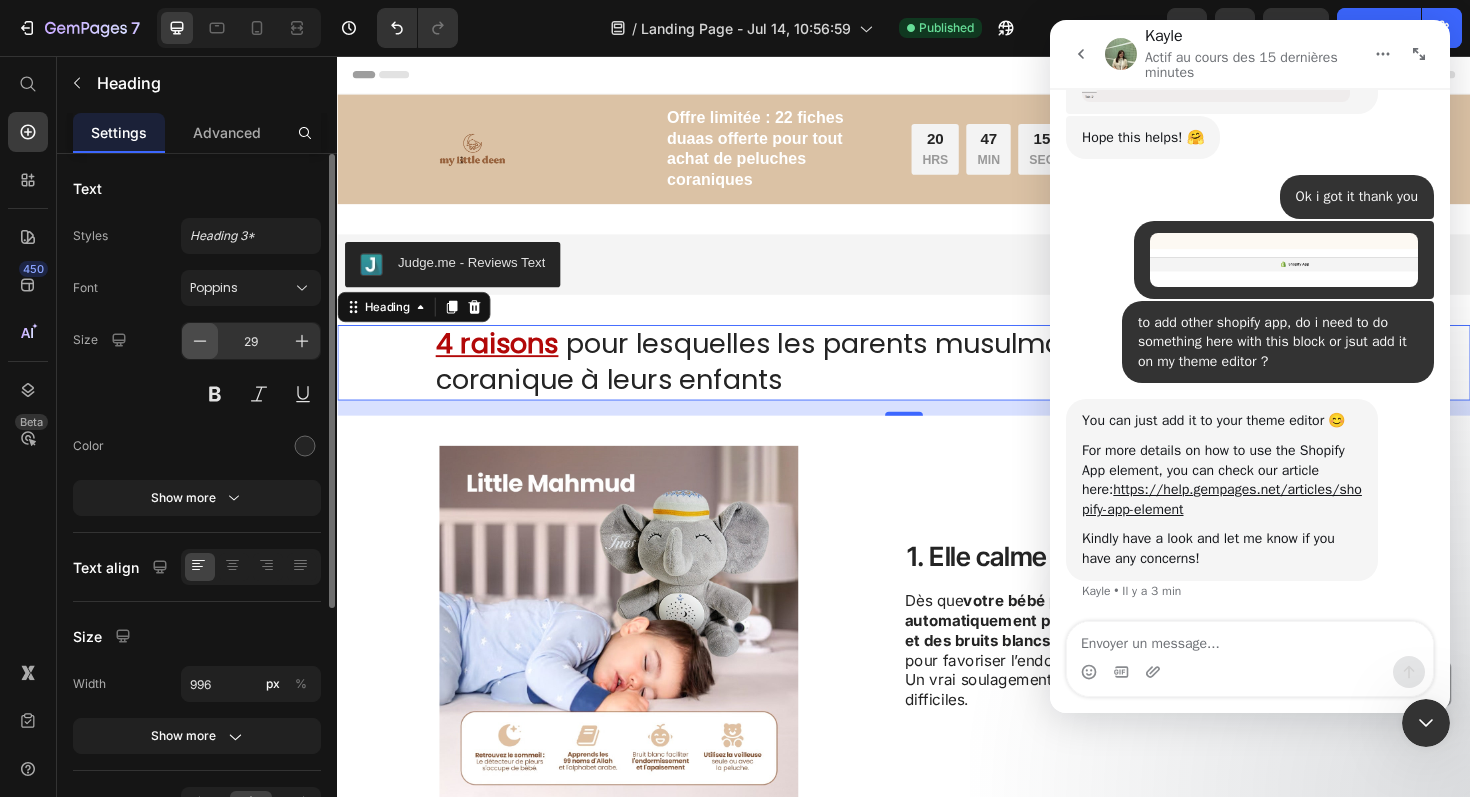 click 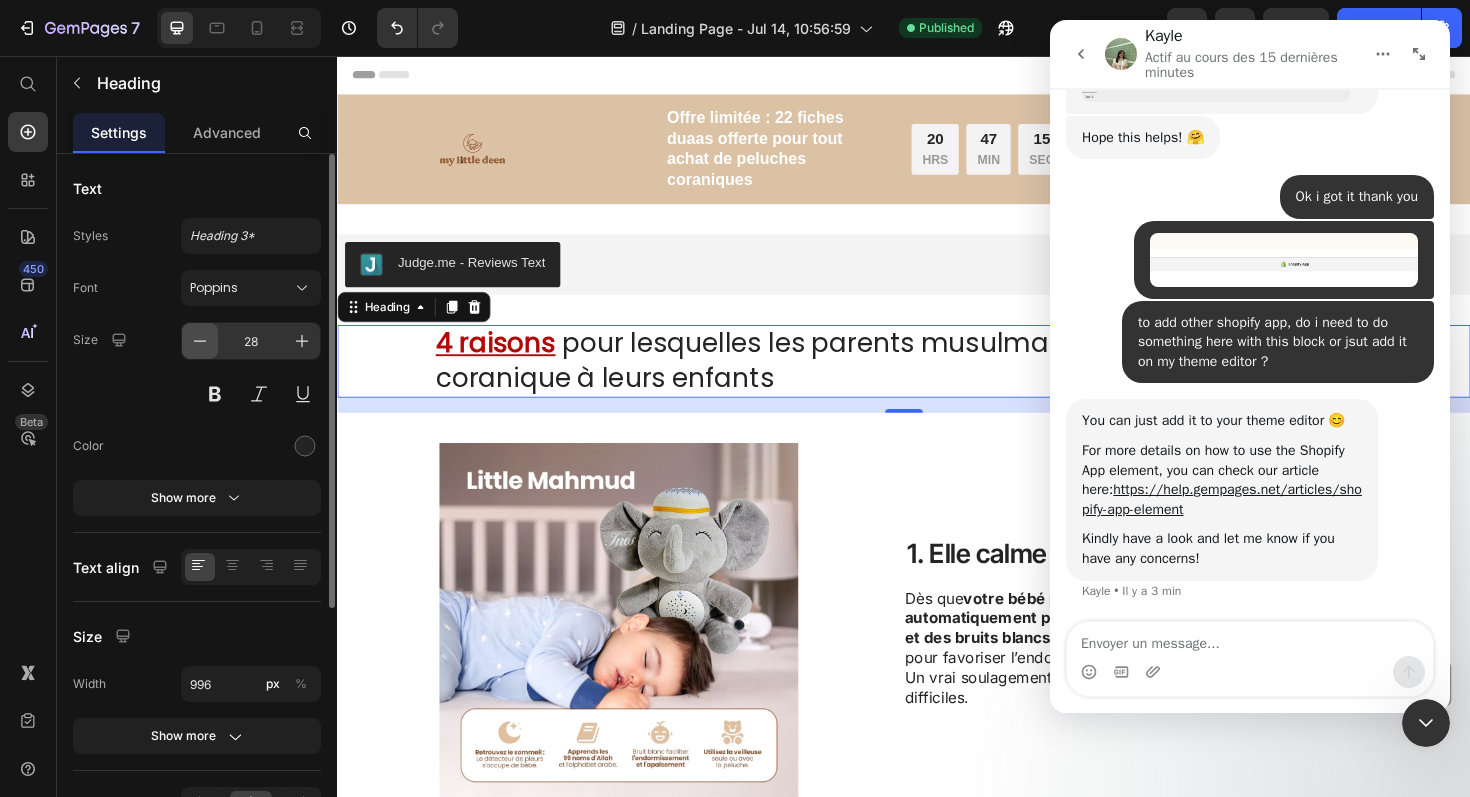 click 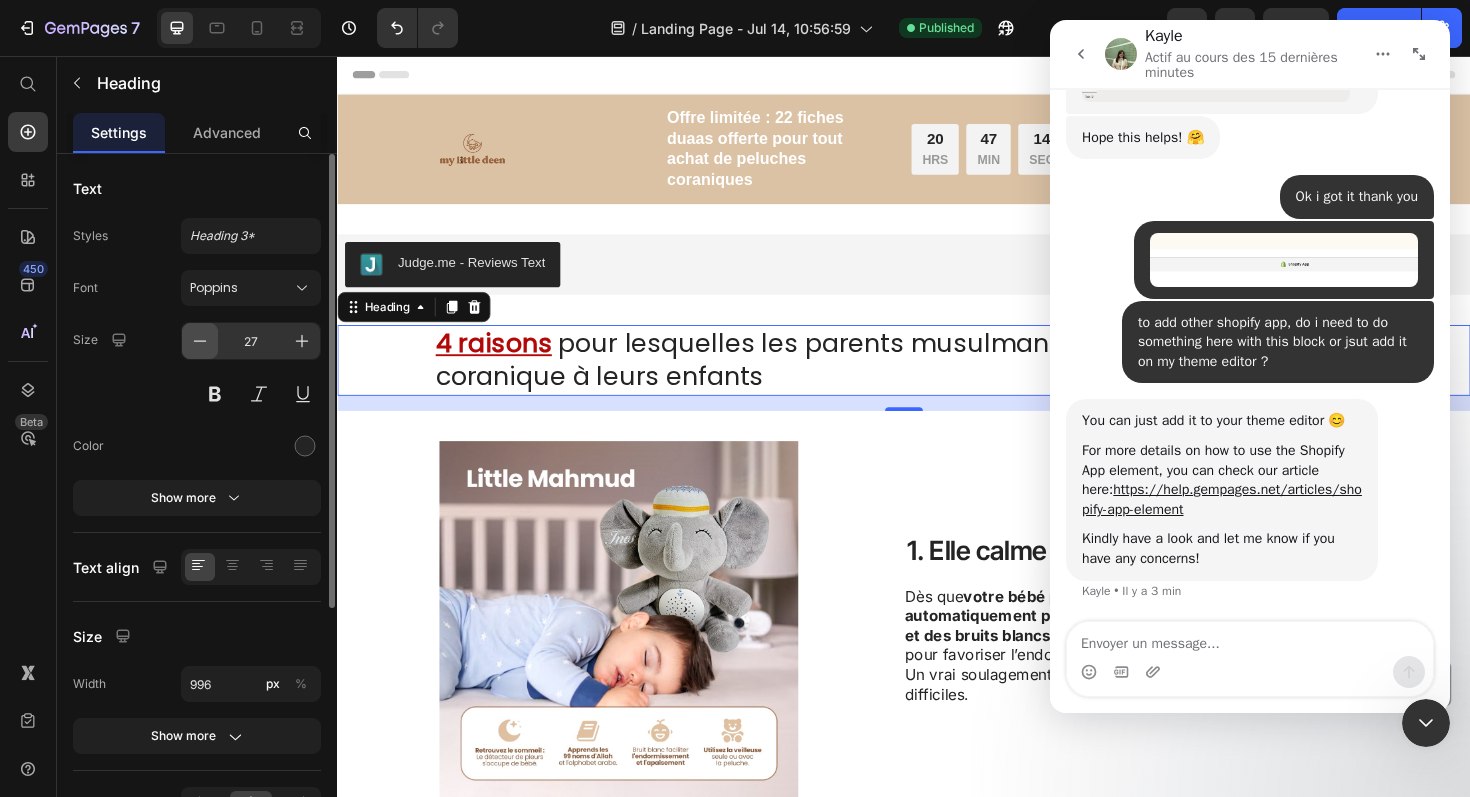 click 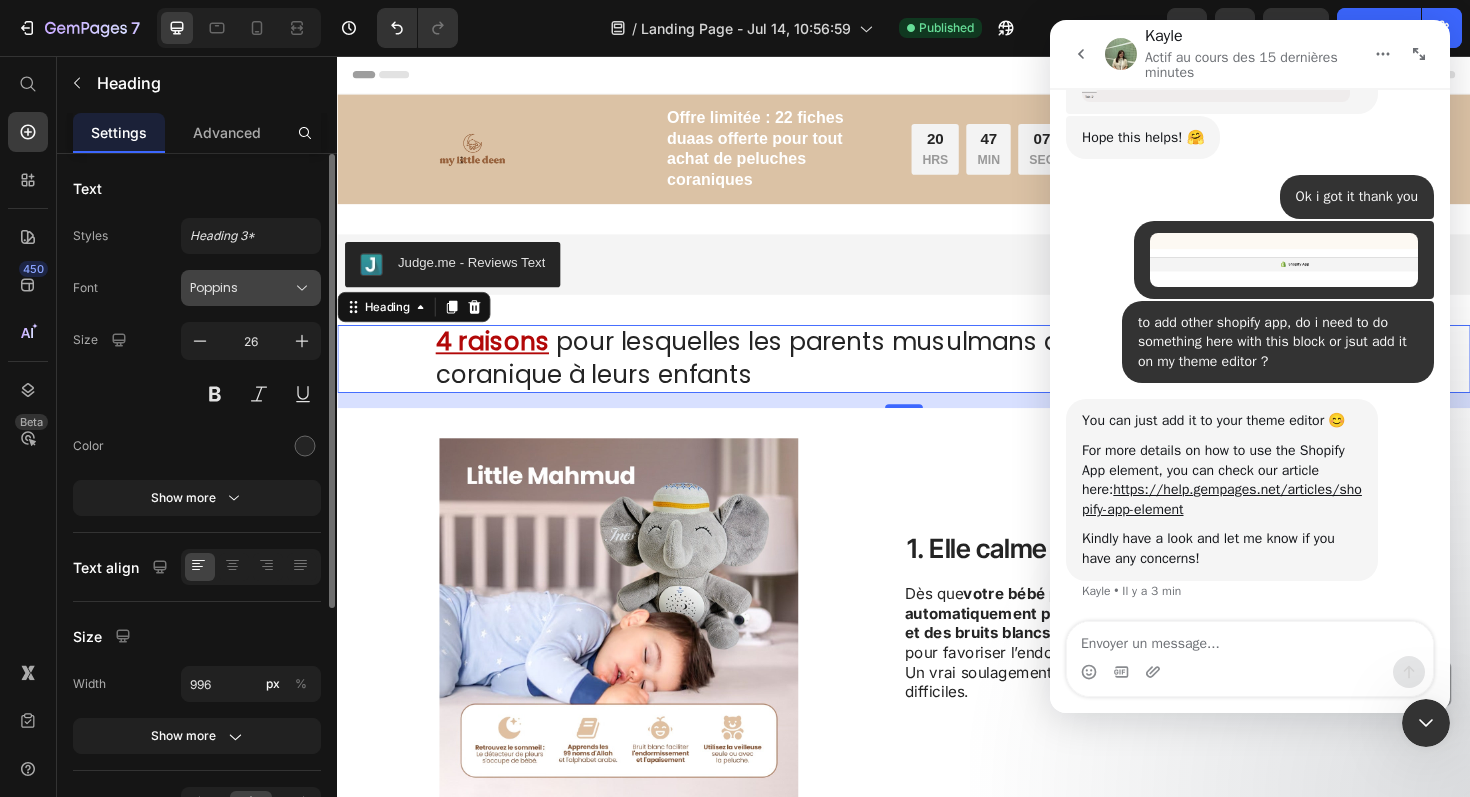 click on "Poppins" at bounding box center [241, 288] 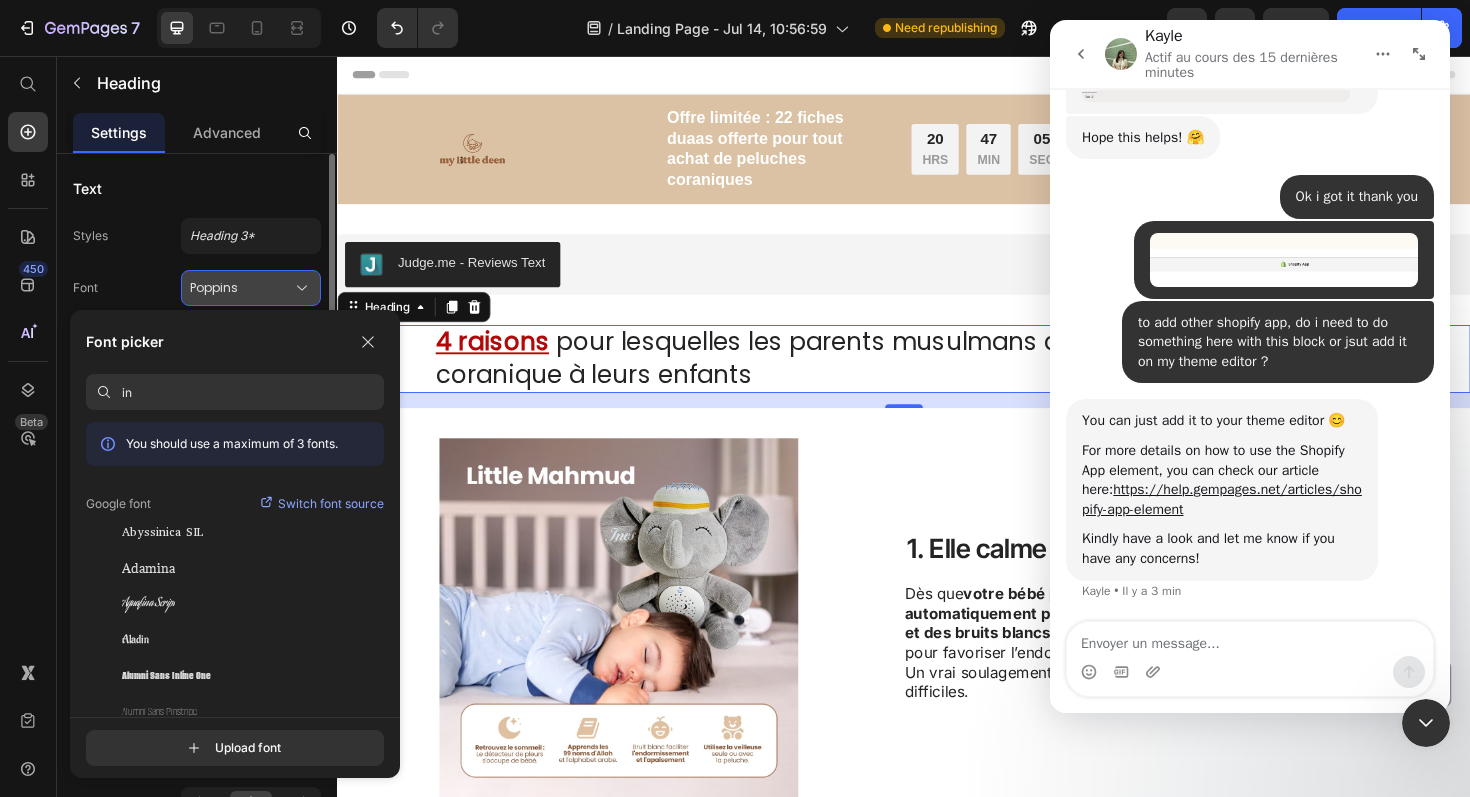 type on "i" 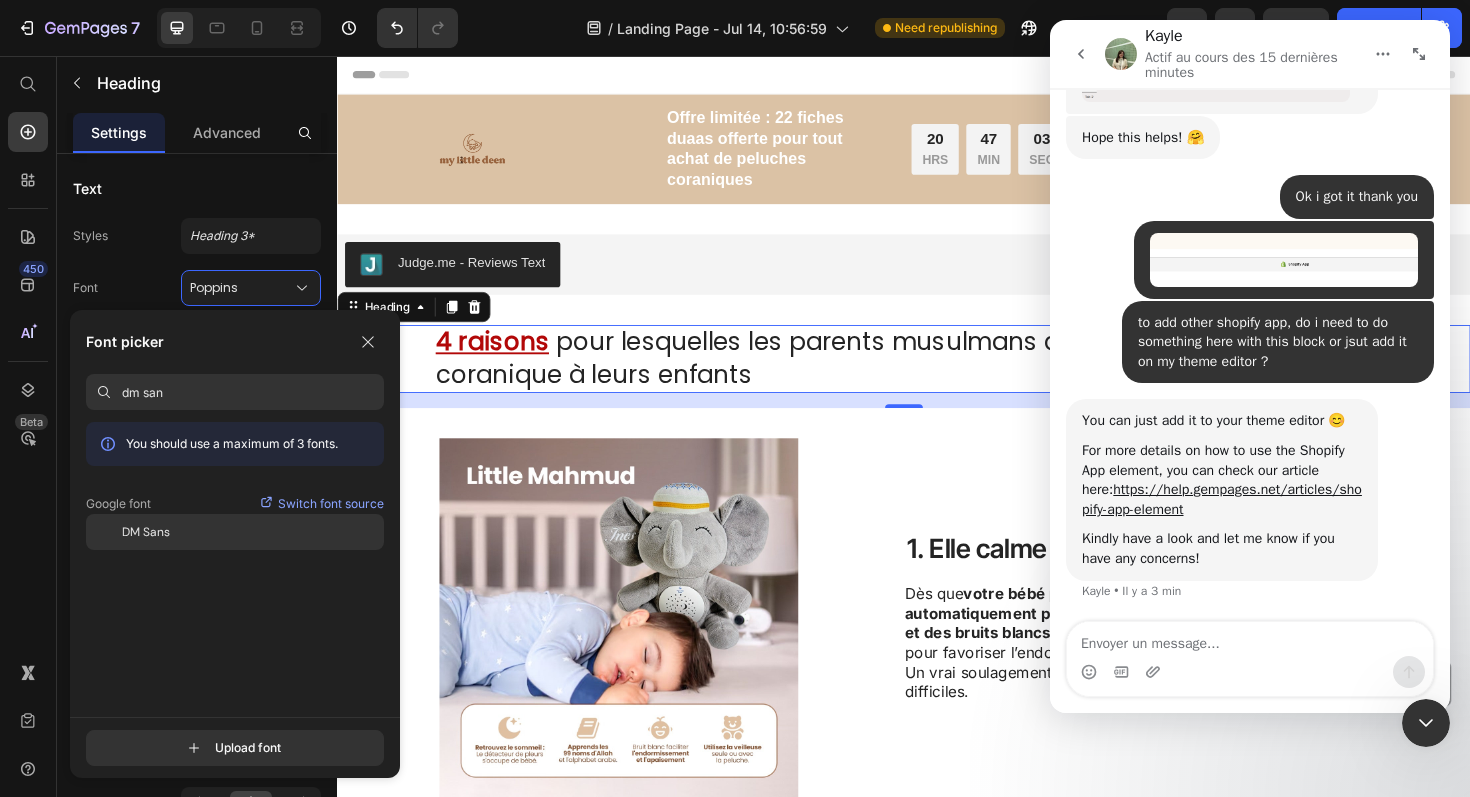 type on "dm san" 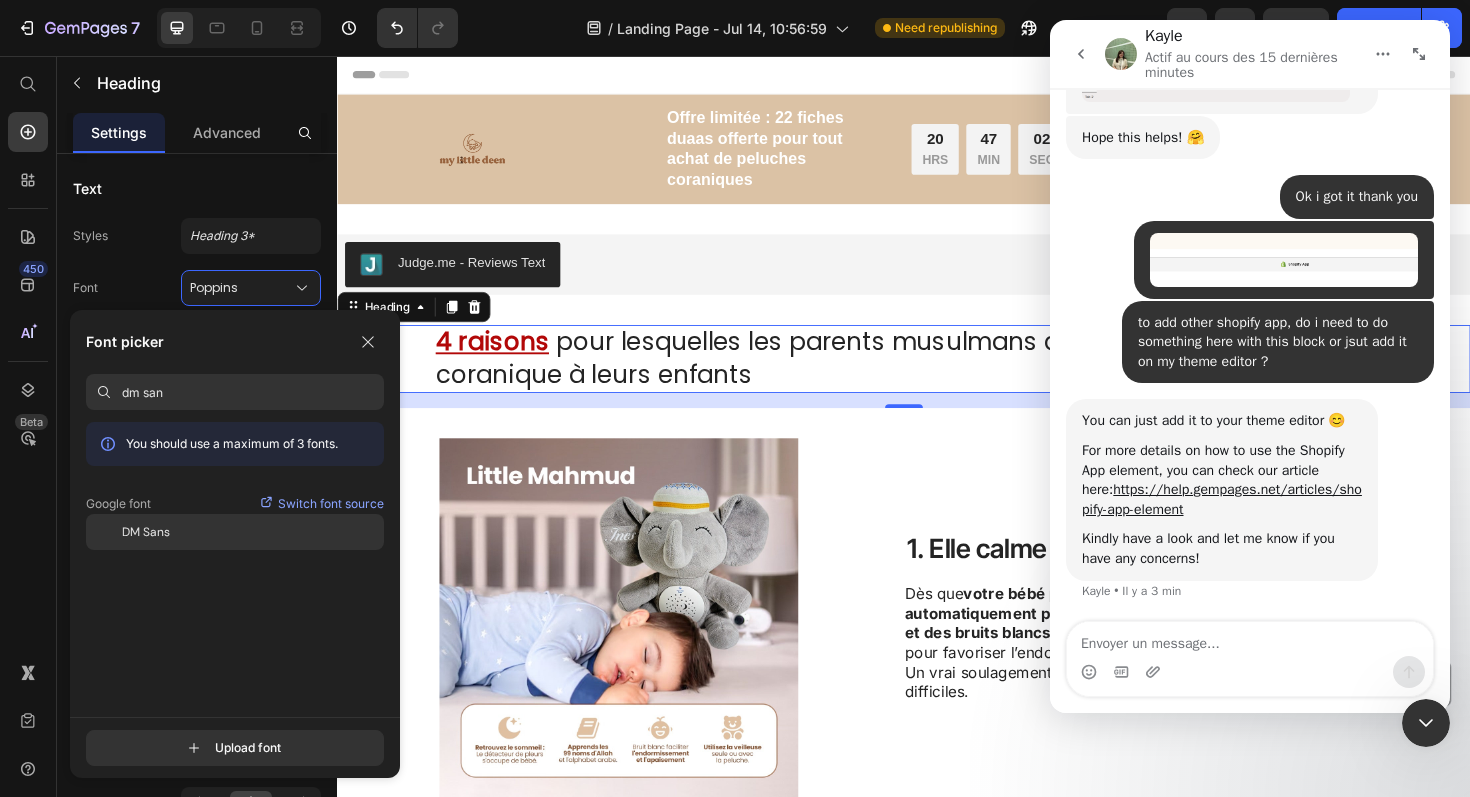 click on "DM Sans" 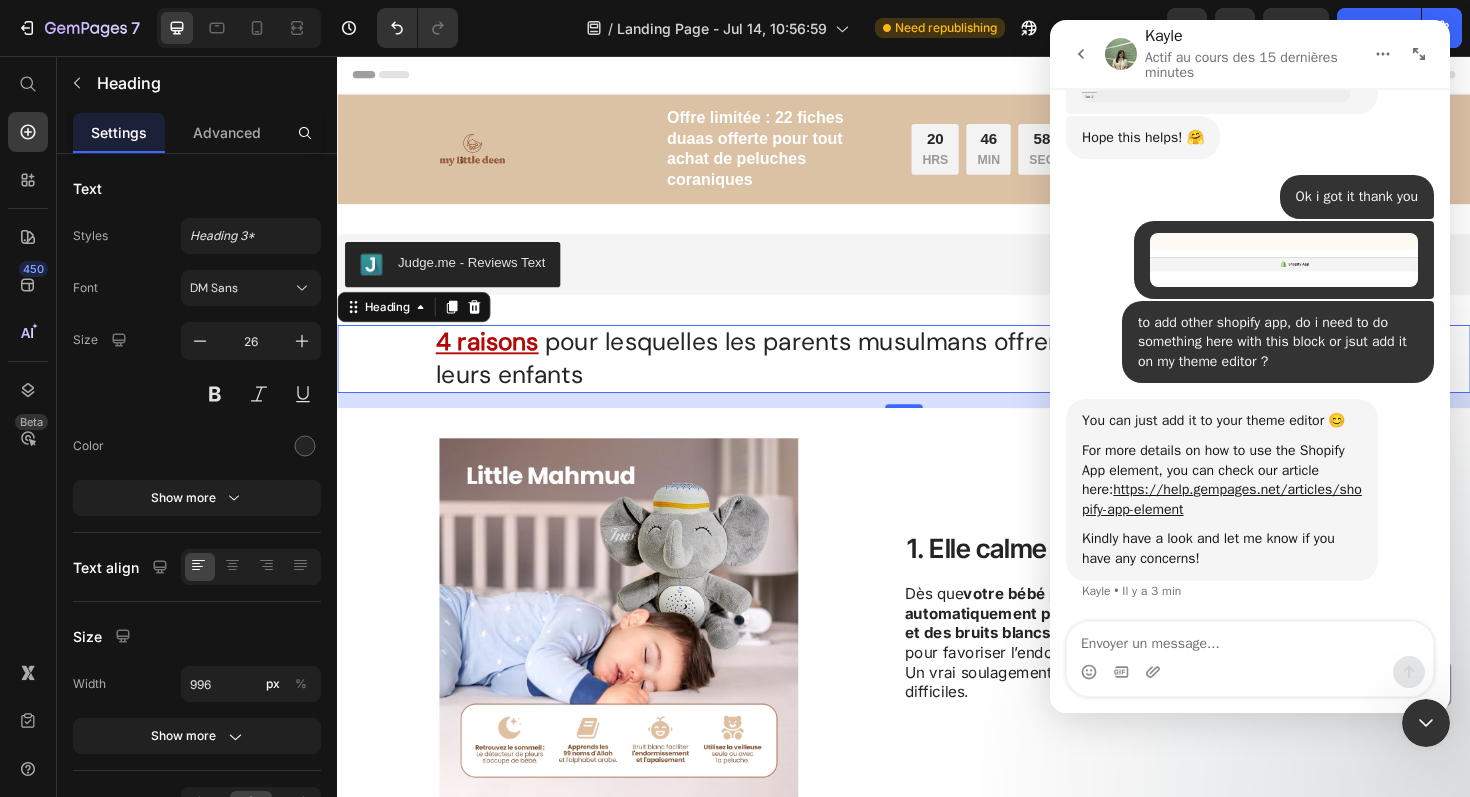 click on "4 raisons   pour lesquelles les parents musulmans offrent une peluche coranique à leurs enfants" at bounding box center (937, 377) 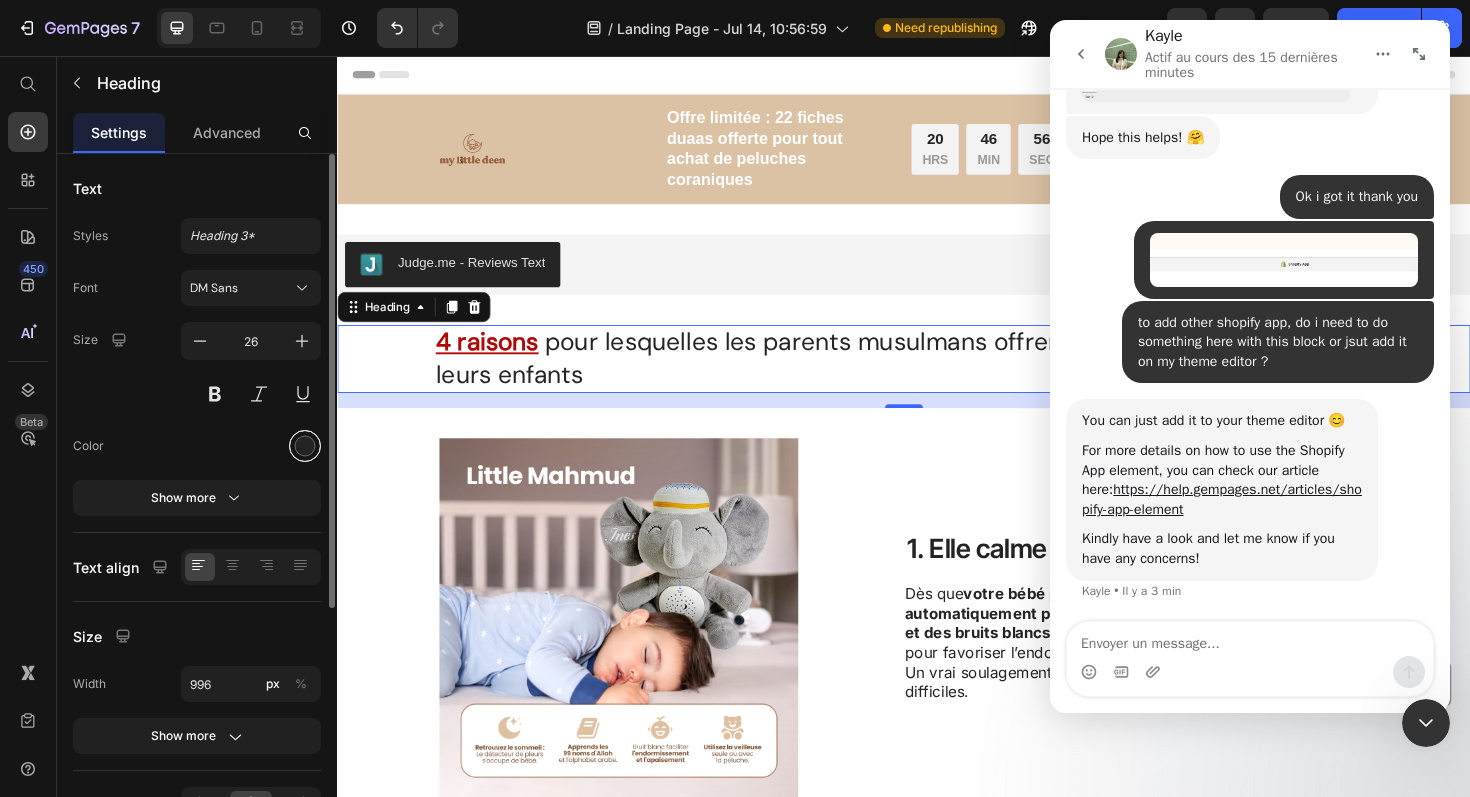 click at bounding box center [305, 446] 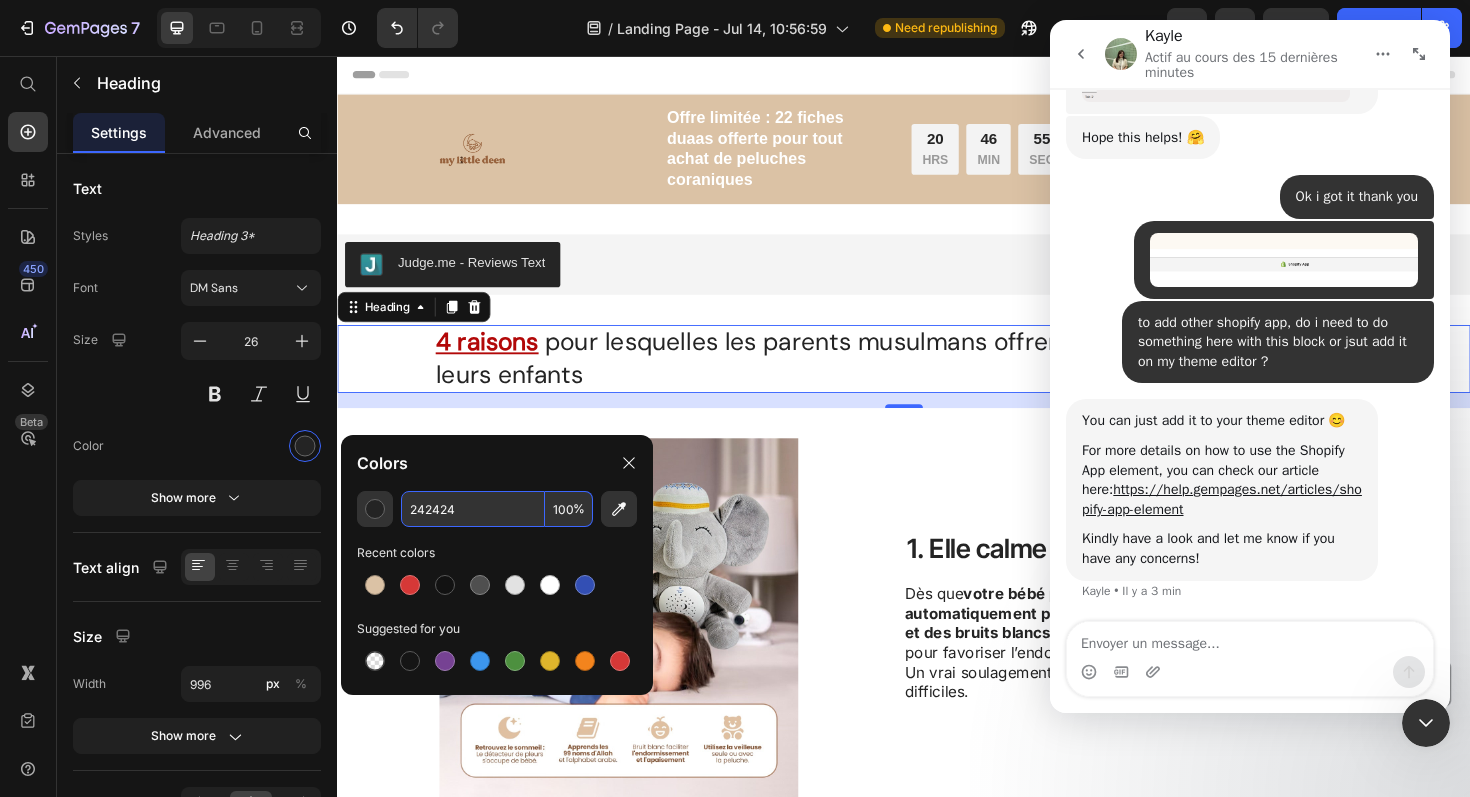 click on "242424" at bounding box center (473, 509) 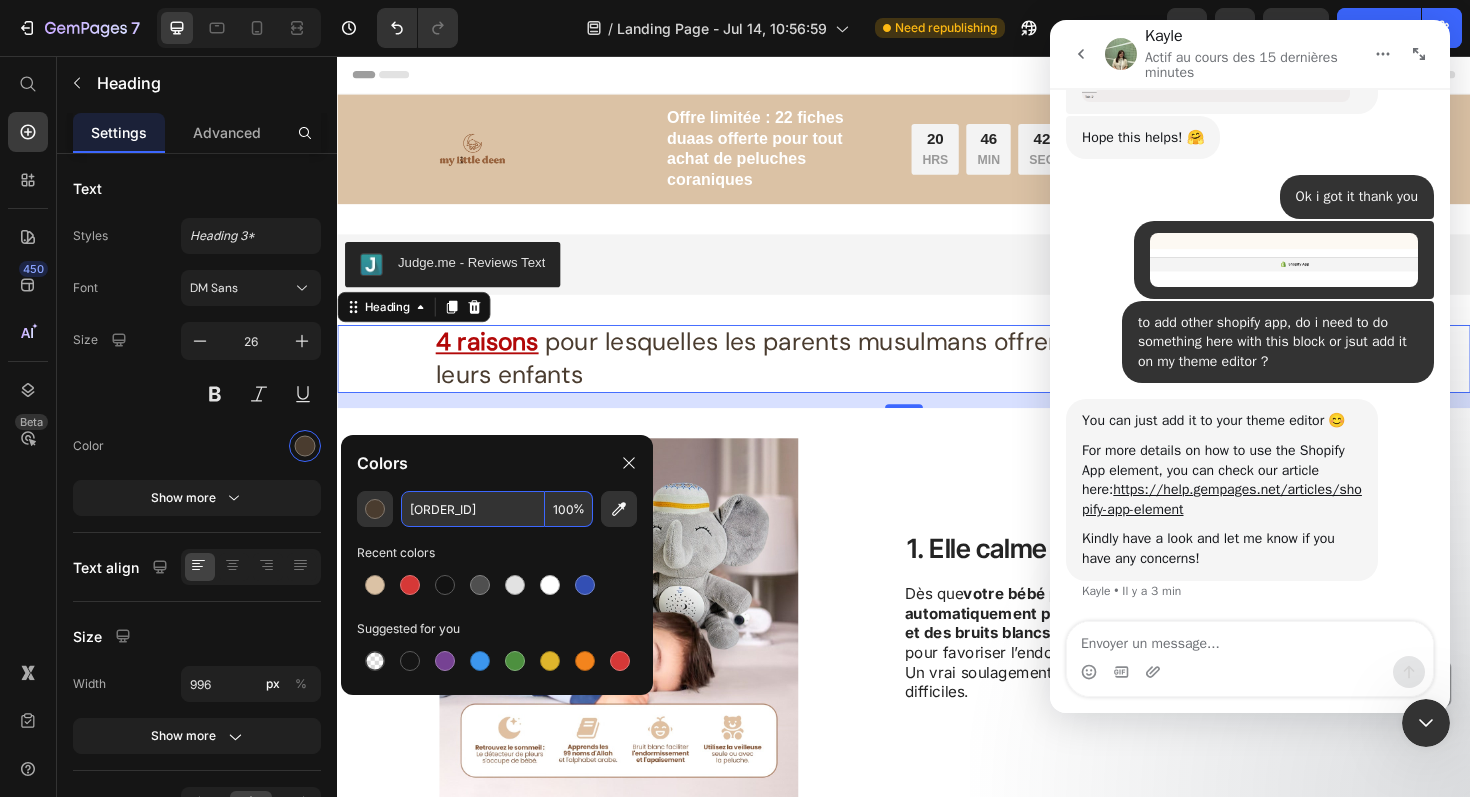 type on "4A3C2F" 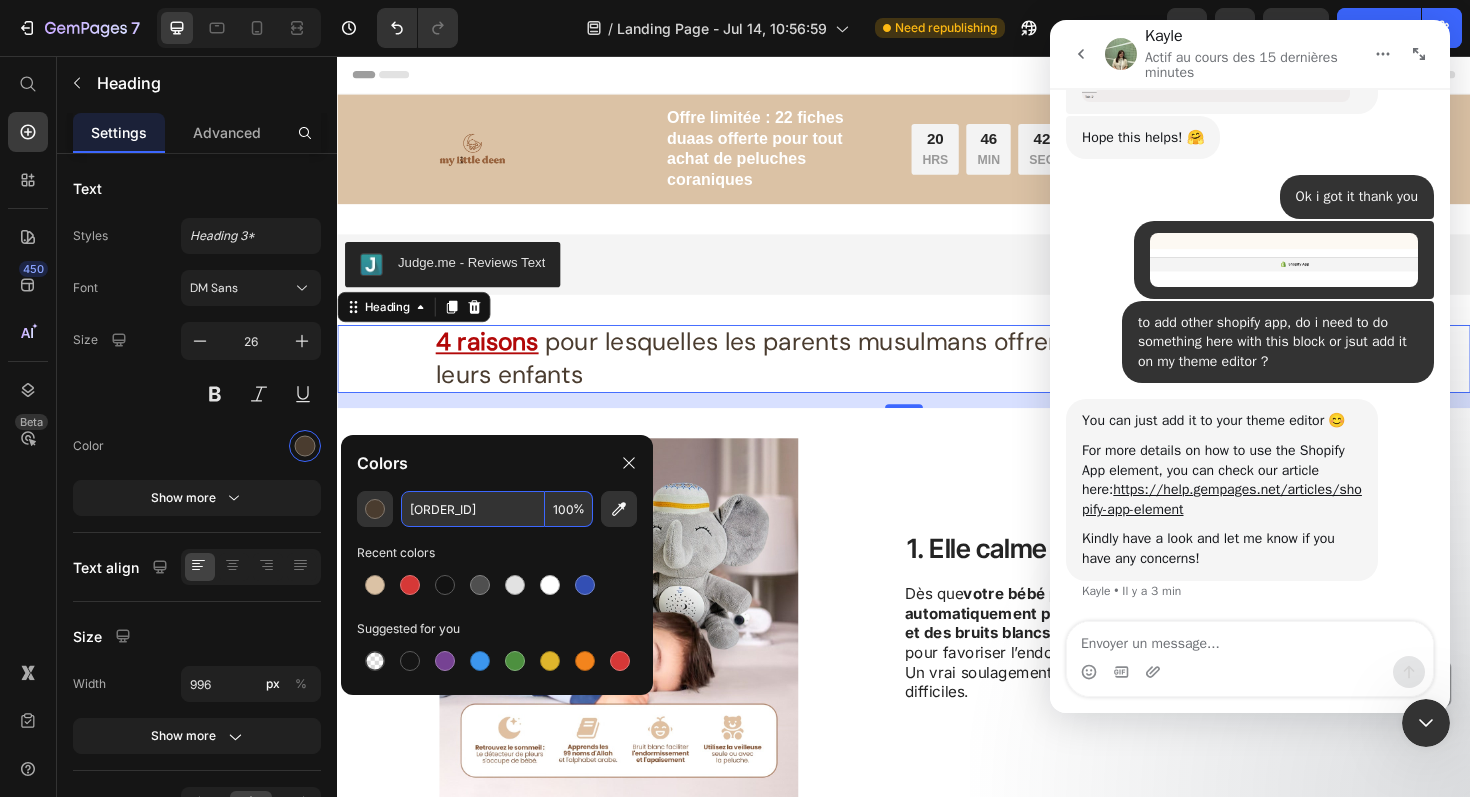 click on "4 raisons" at bounding box center [495, 359] 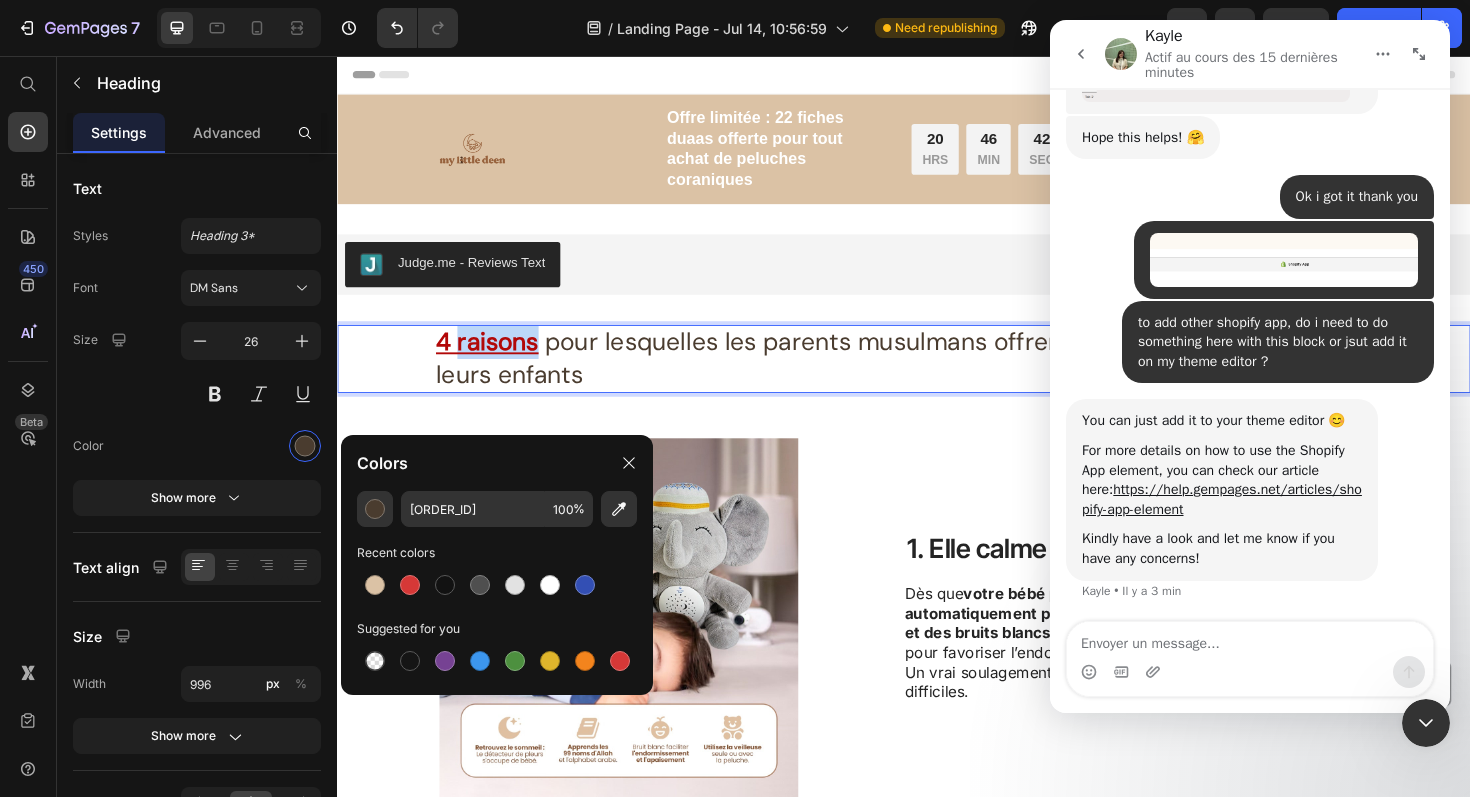 click on "4 raisons" at bounding box center (495, 359) 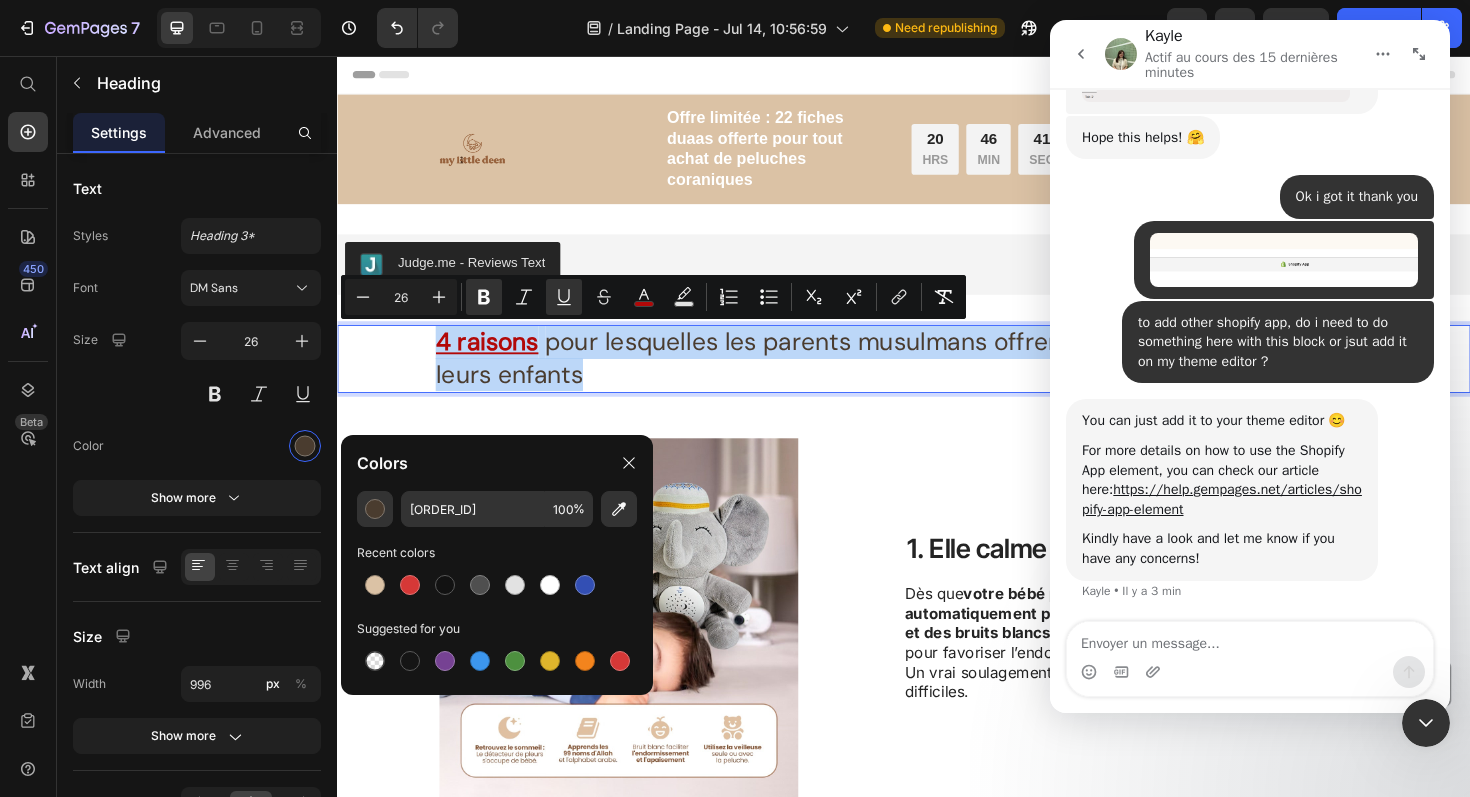 click on "4 raisons" at bounding box center (495, 359) 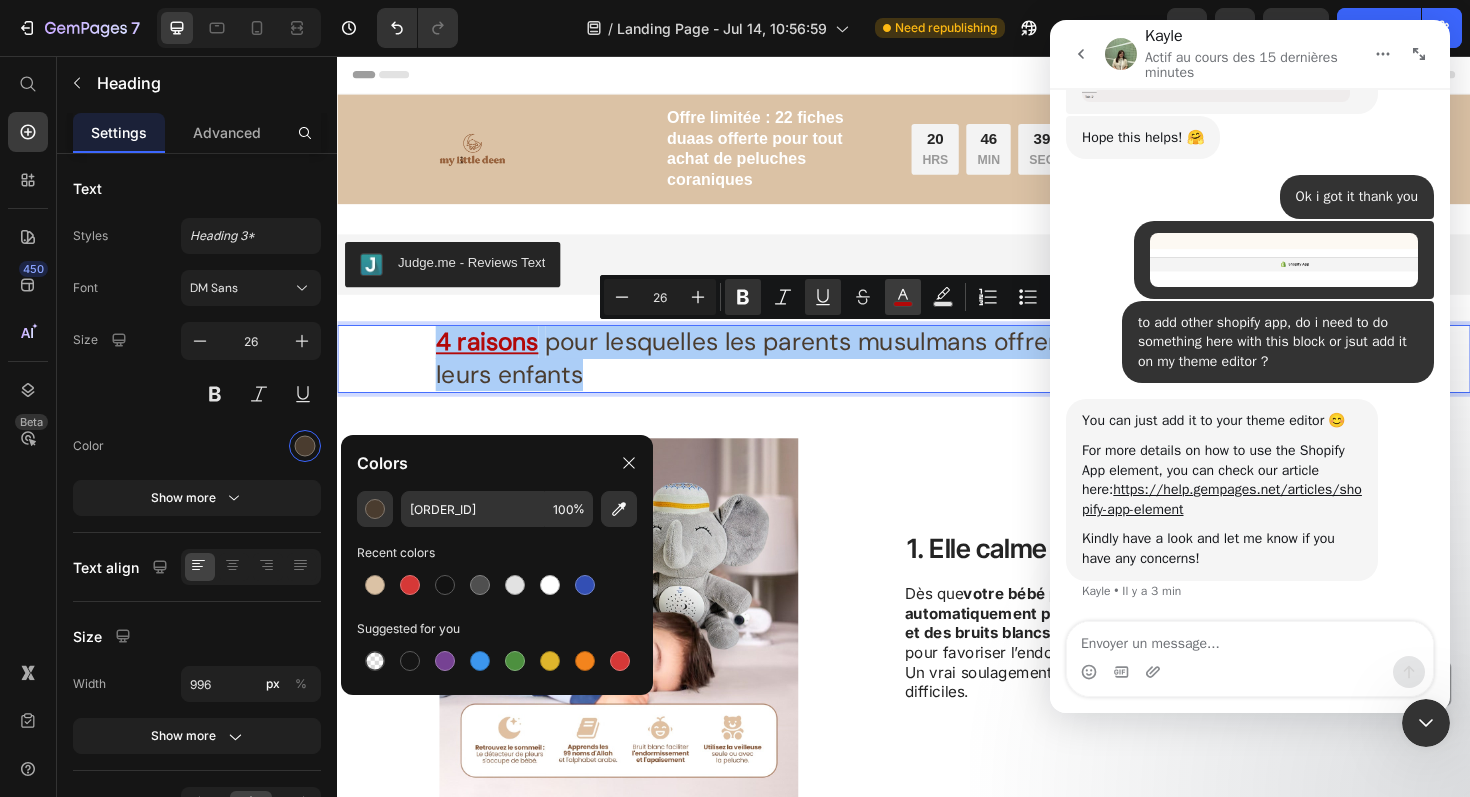 click 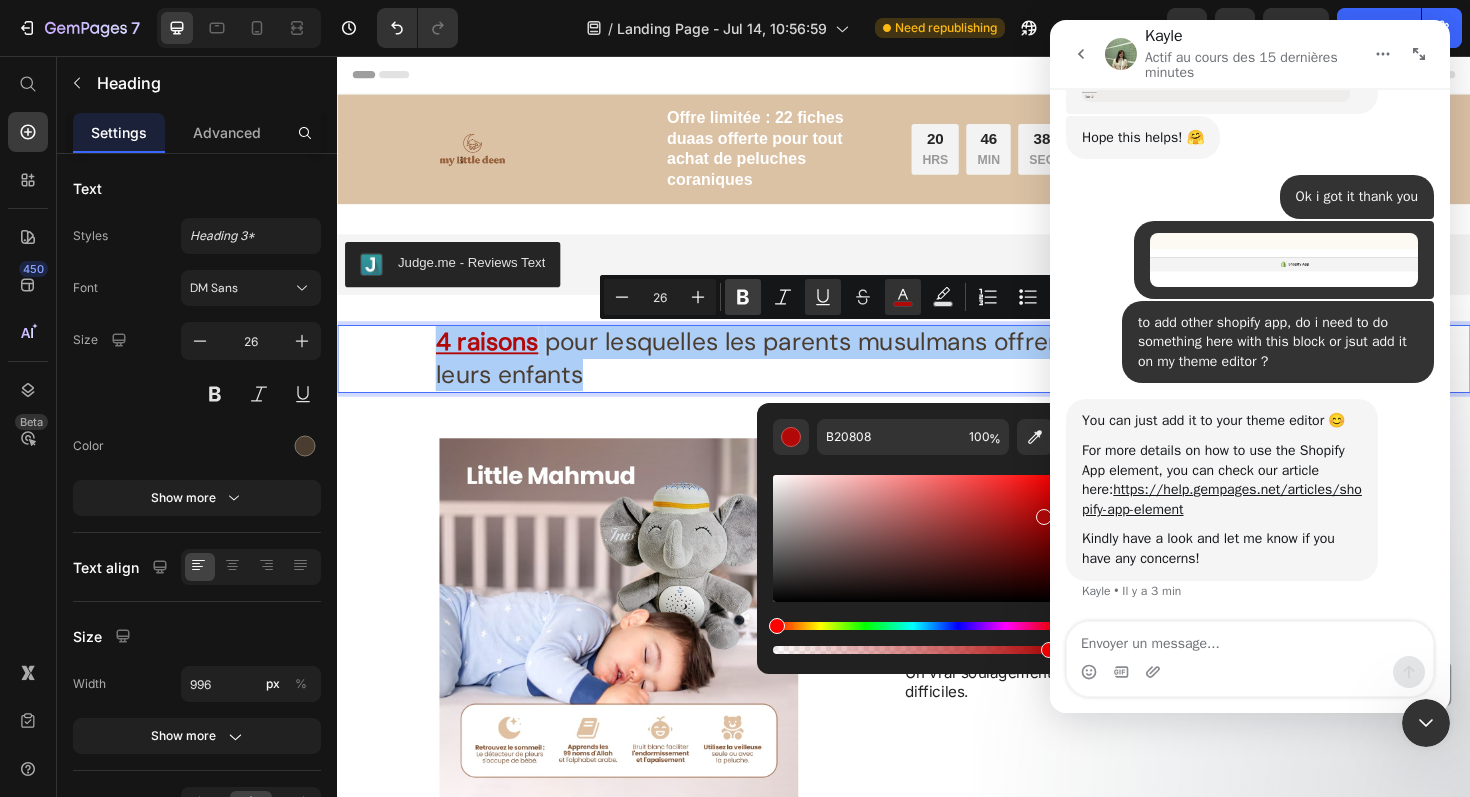 click 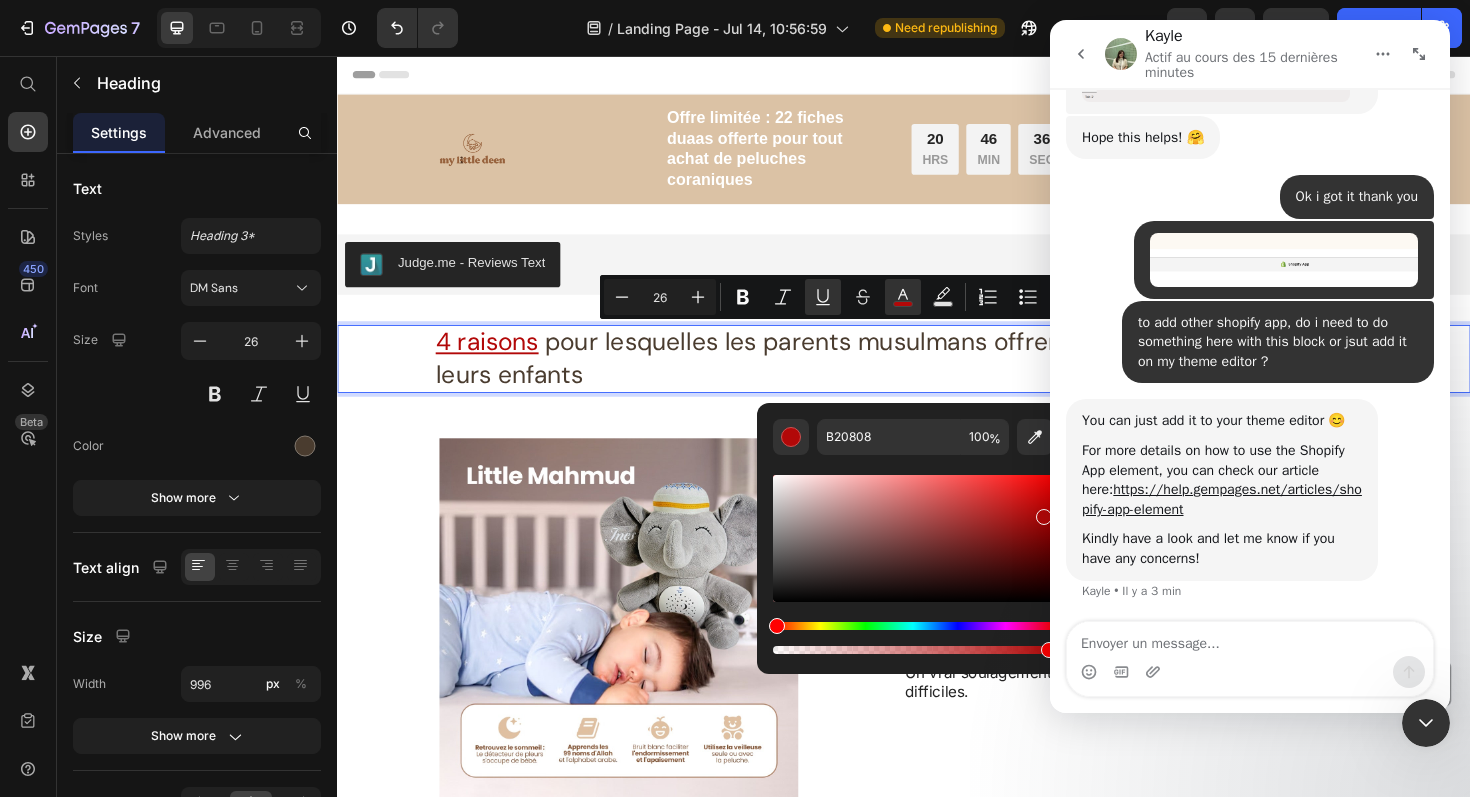 click on "4 raisons   pour lesquelles les parents musulmans offrent une peluche coranique à leurs enfants" at bounding box center [937, 377] 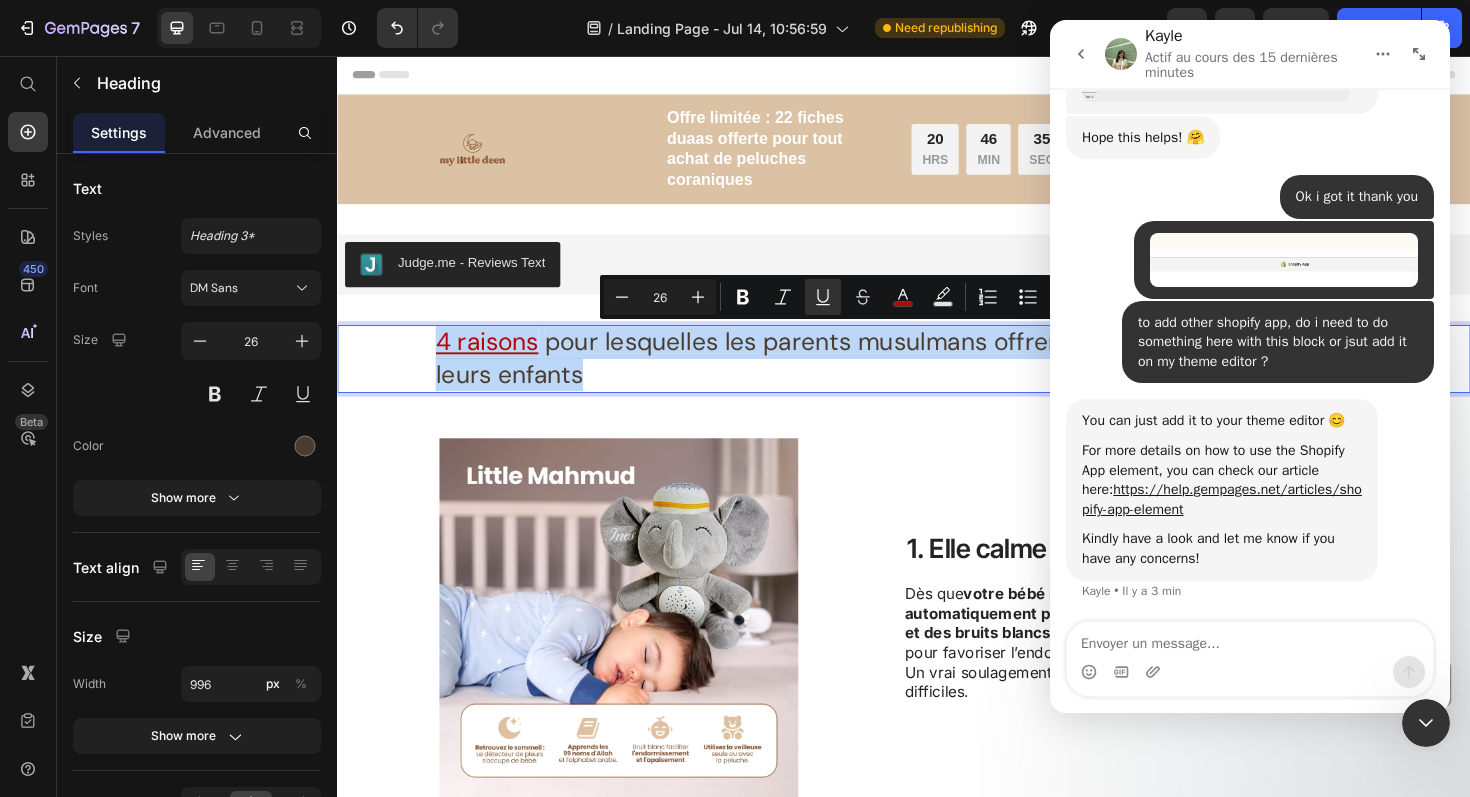 drag, startPoint x: 650, startPoint y: 388, endPoint x: 442, endPoint y: 362, distance: 209.6187 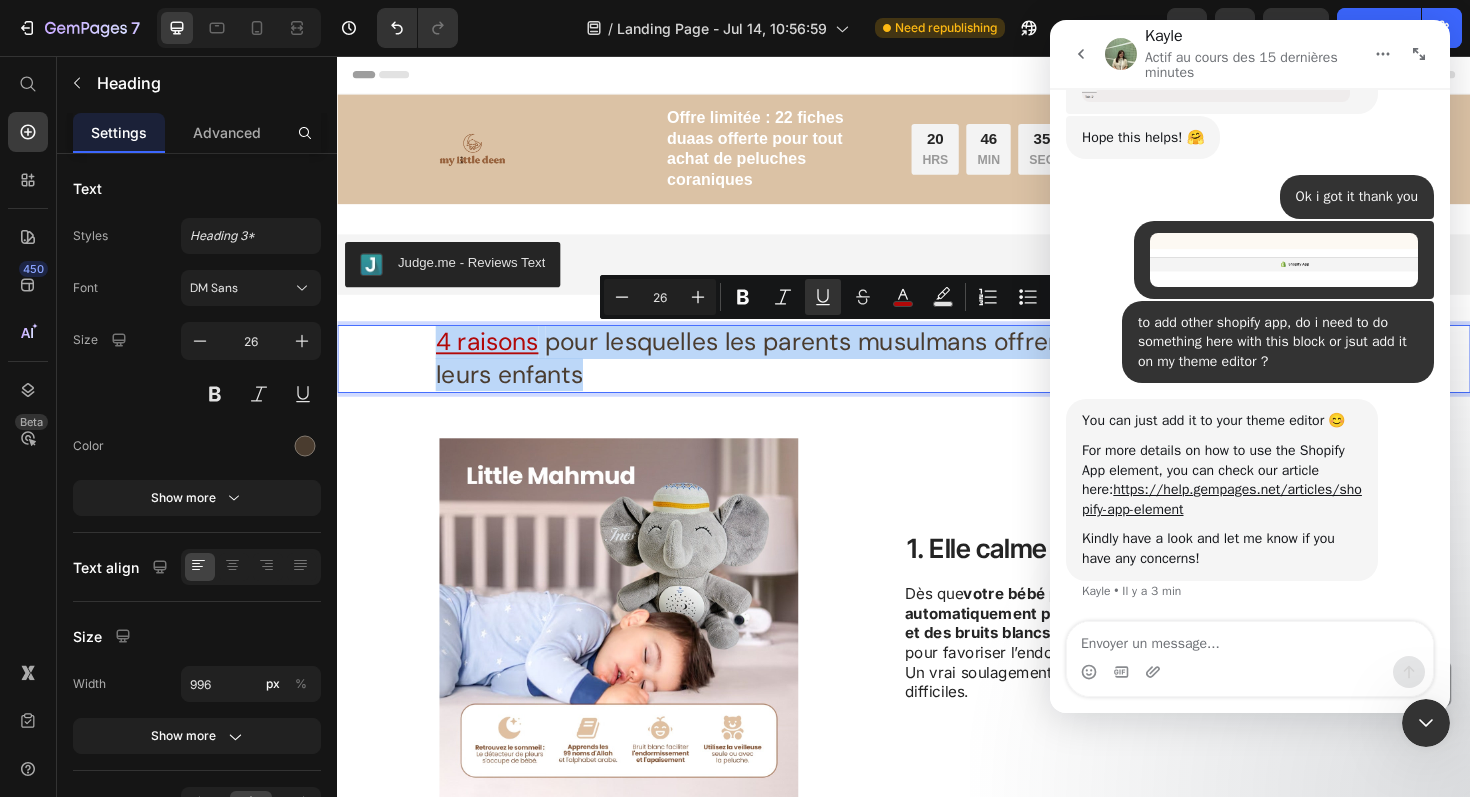 click on "4 raisons   pour lesquelles les parents musulmans offrent une peluche coranique à leurs enfants" at bounding box center (937, 377) 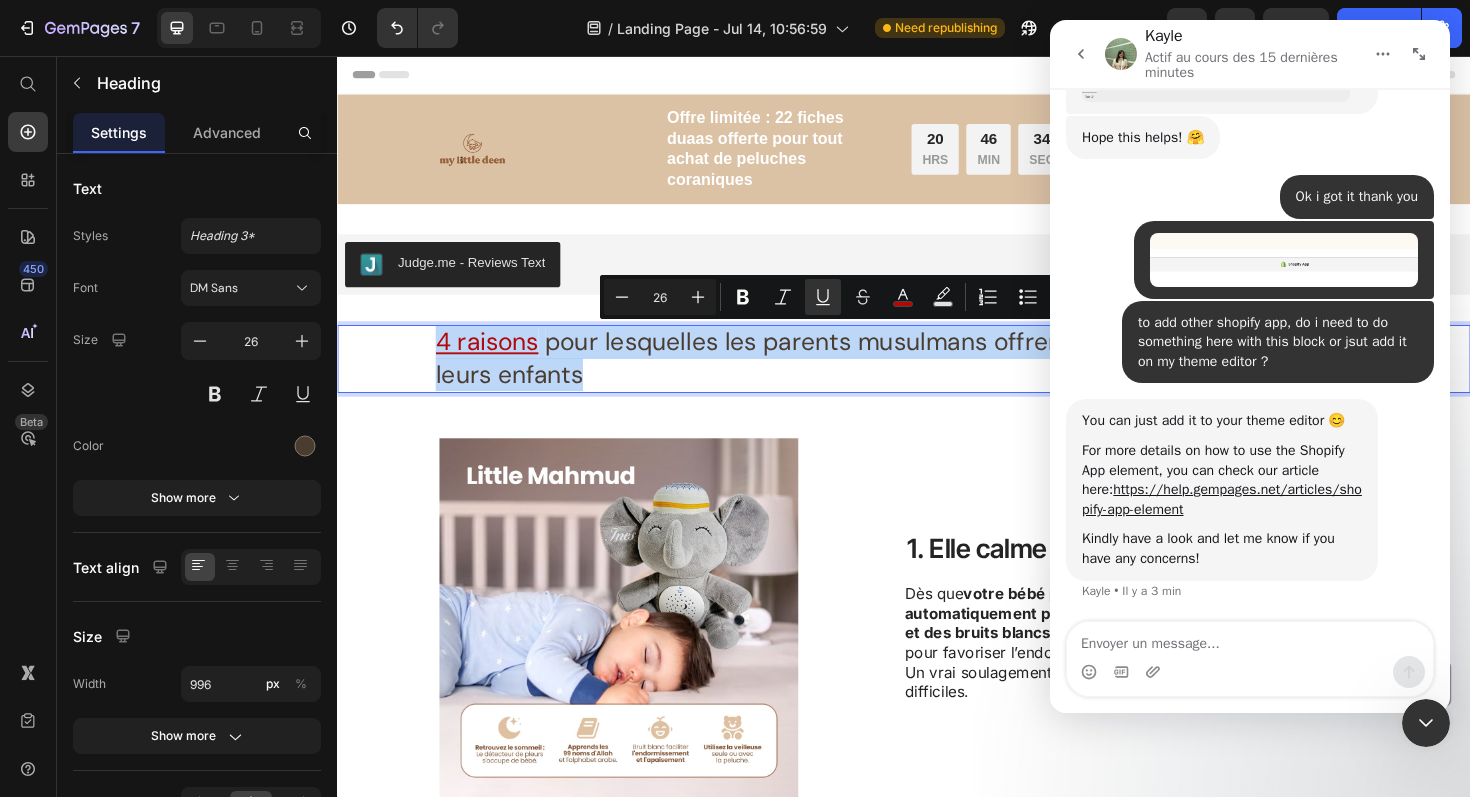 click on "4 raisons" at bounding box center (495, 359) 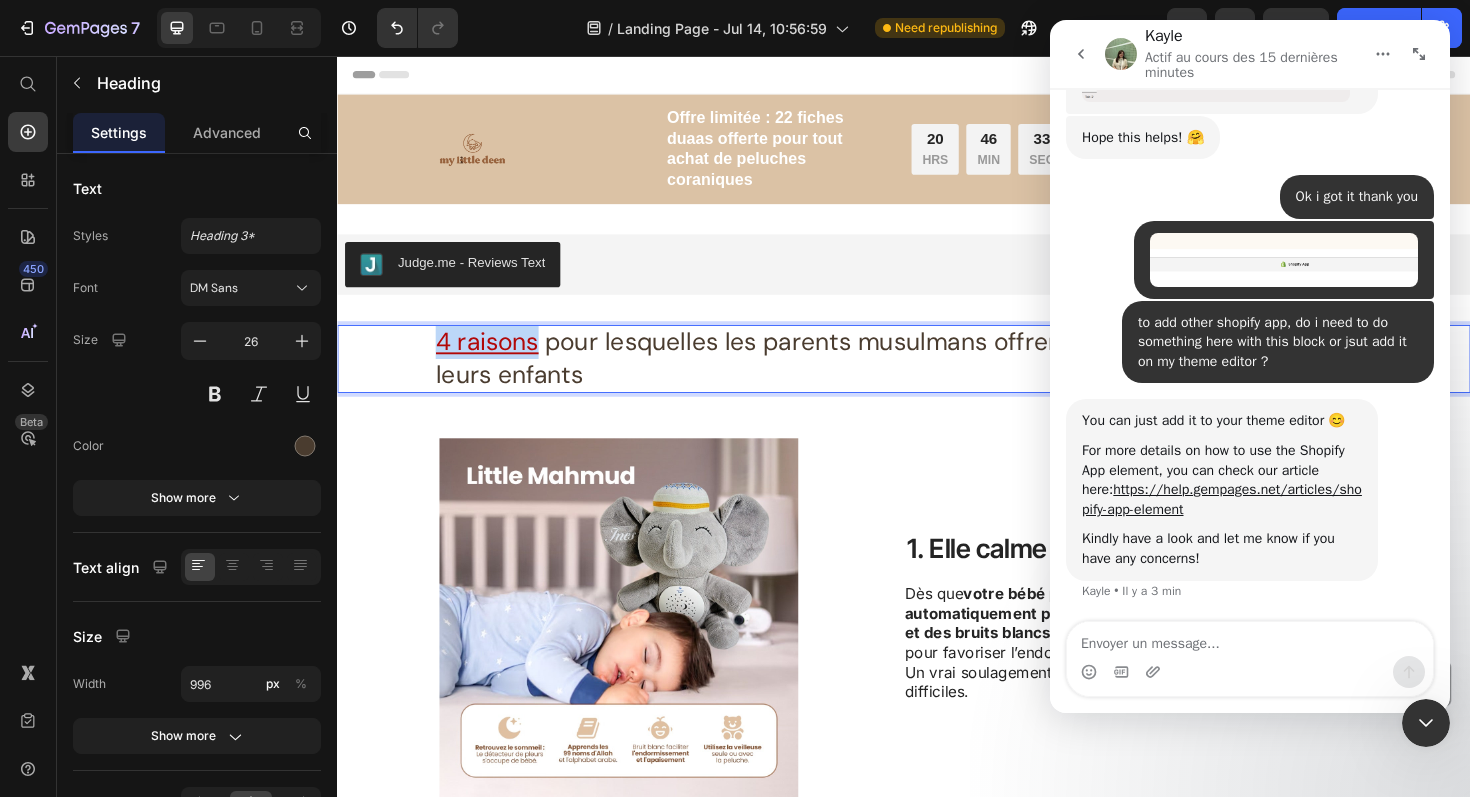drag, startPoint x: 554, startPoint y: 364, endPoint x: 416, endPoint y: 358, distance: 138.13037 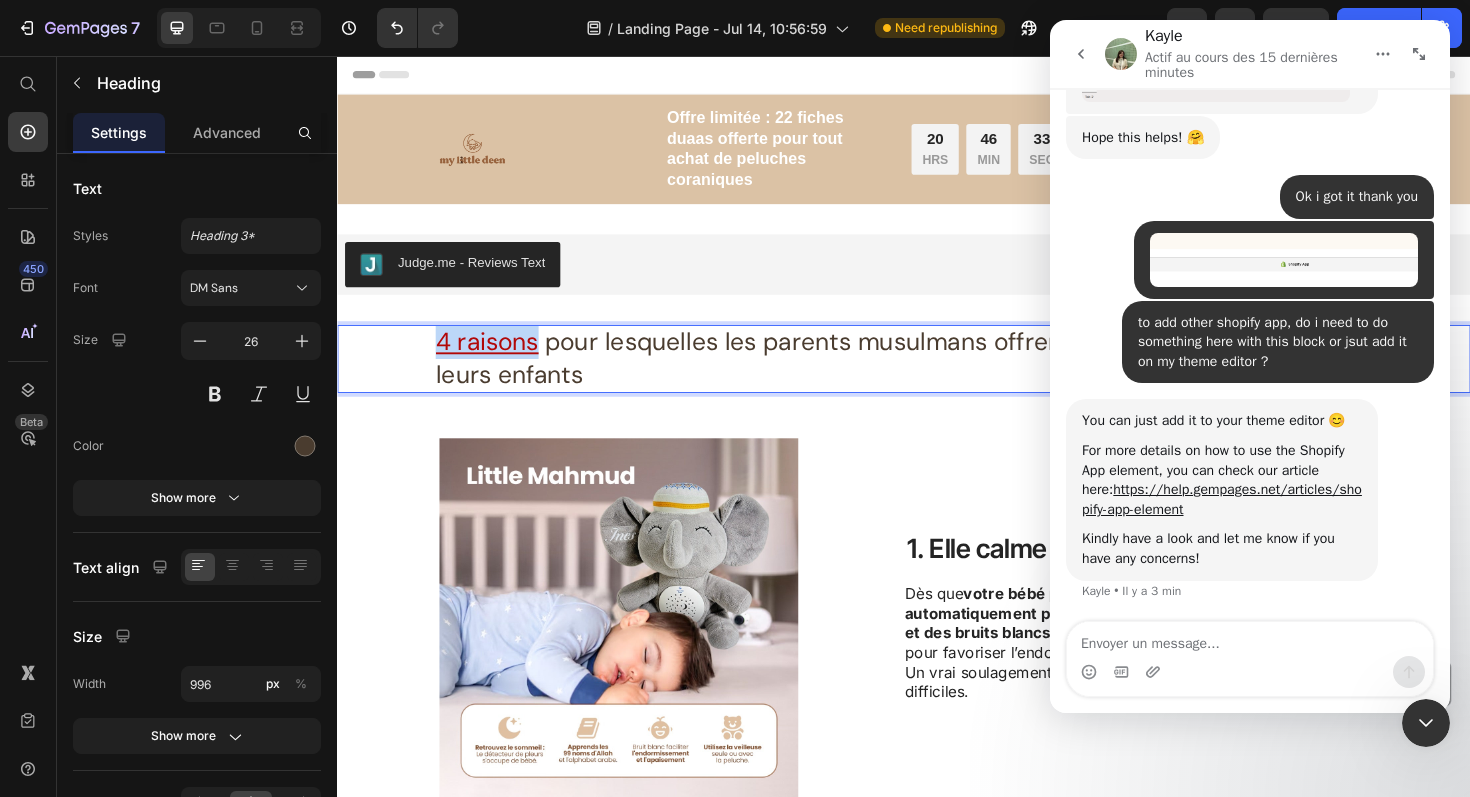 click on "4 raisons   pour lesquelles les parents musulmans offrent une peluche coranique à leurs enfants" at bounding box center [937, 377] 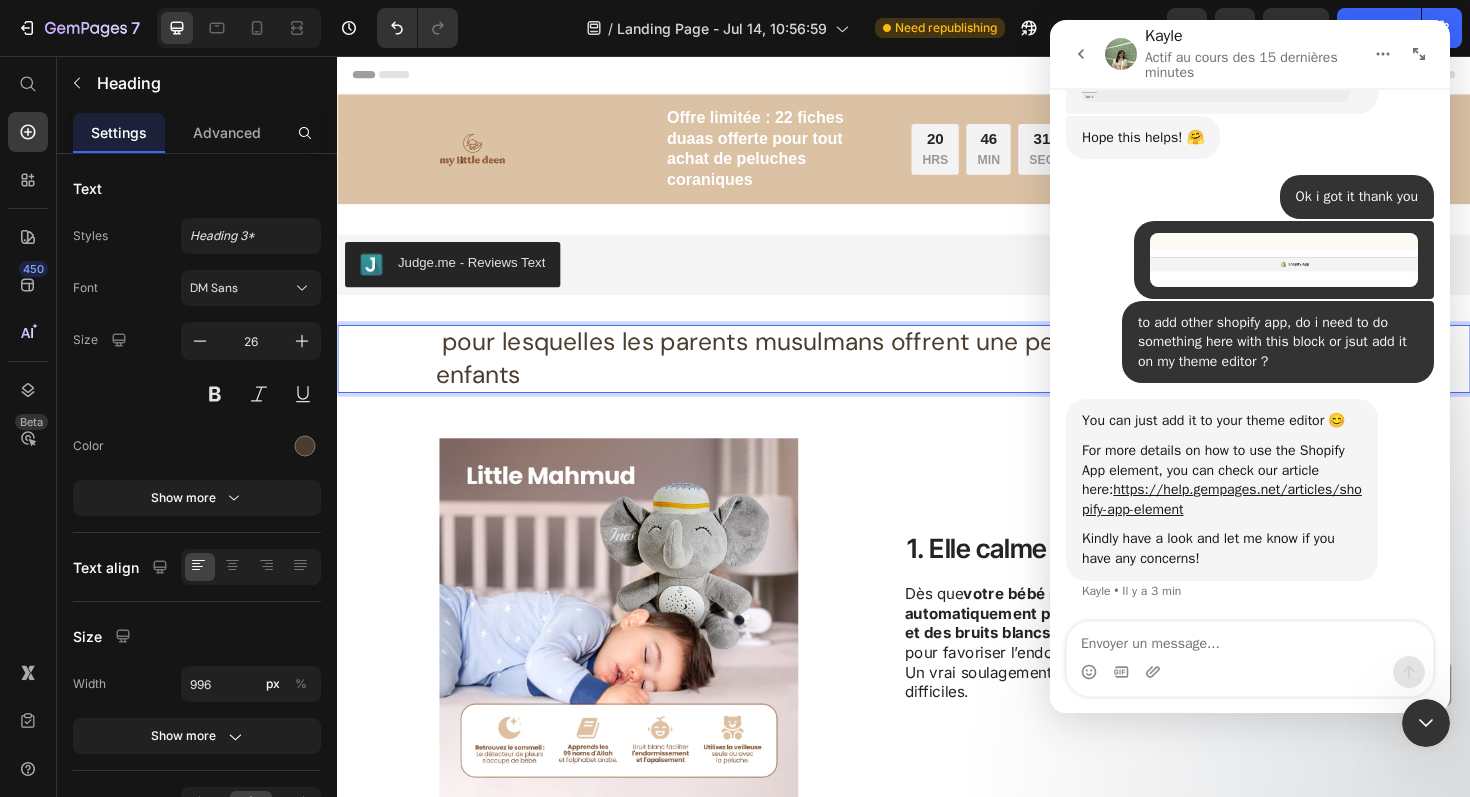 click on "pour lesquelles les parents musulmans offrent une peluche coranique à leurs enfants" at bounding box center (937, 377) 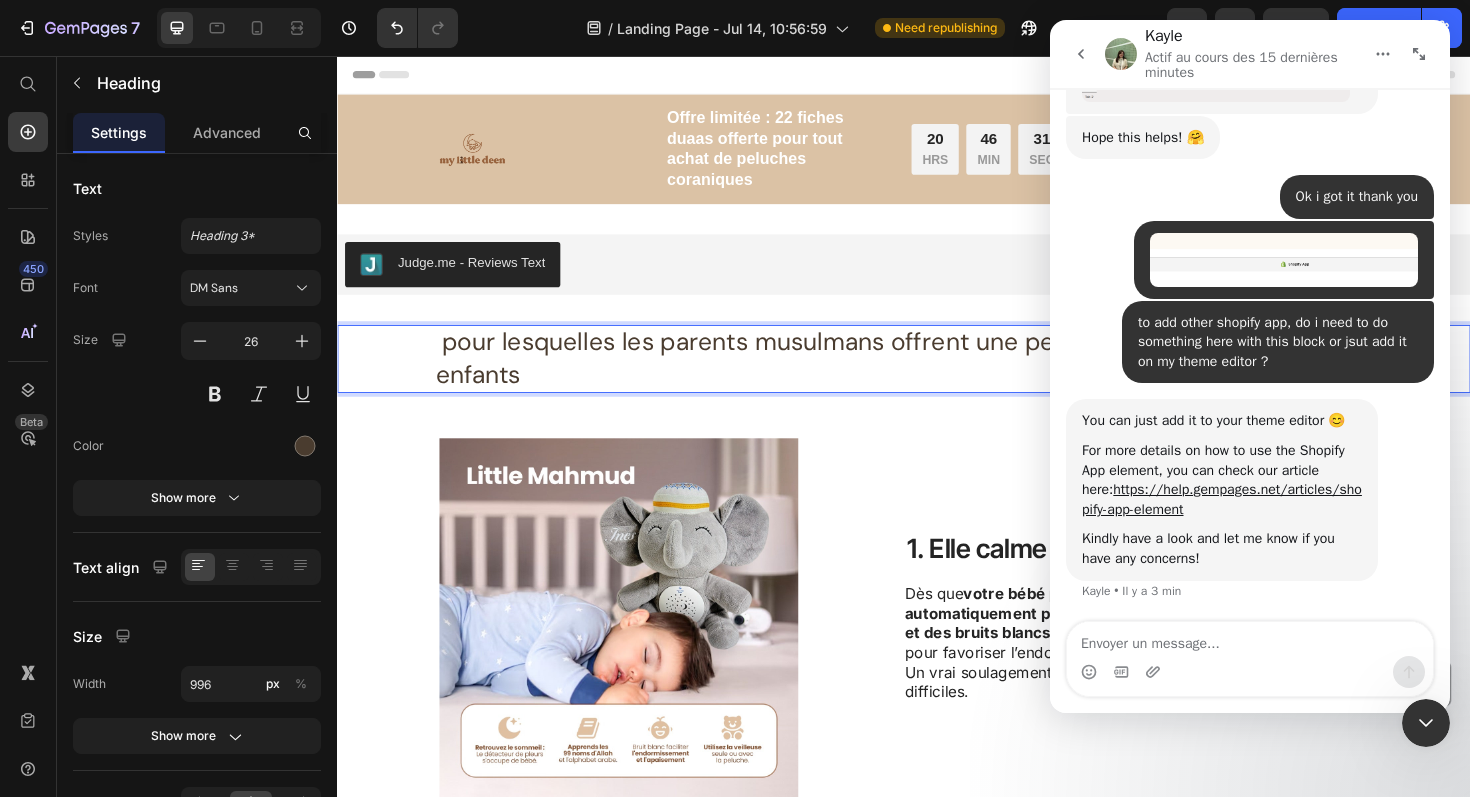 click on "pour lesquelles les parents musulmans offrent une peluche coranique à leurs enfants" at bounding box center [937, 377] 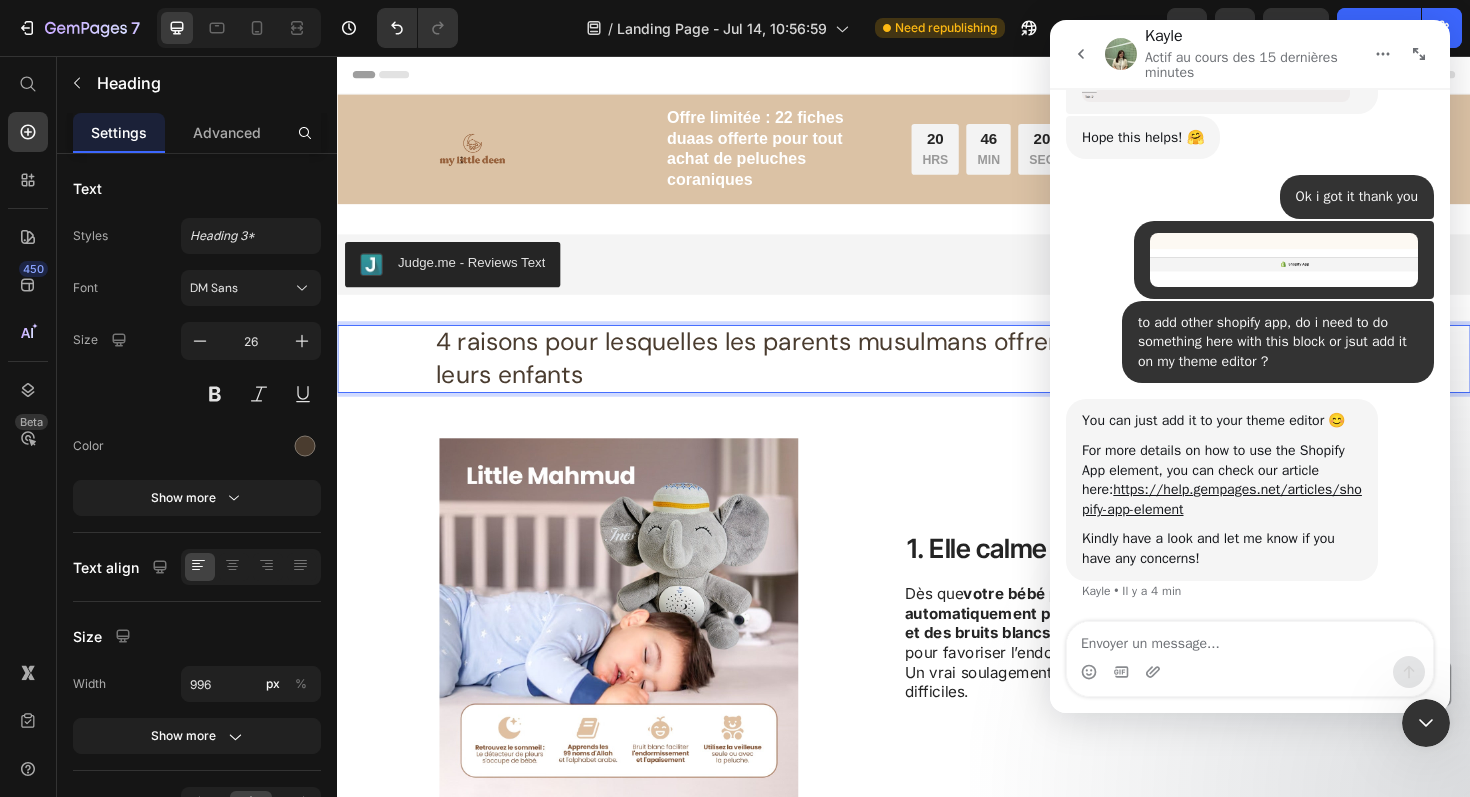 click 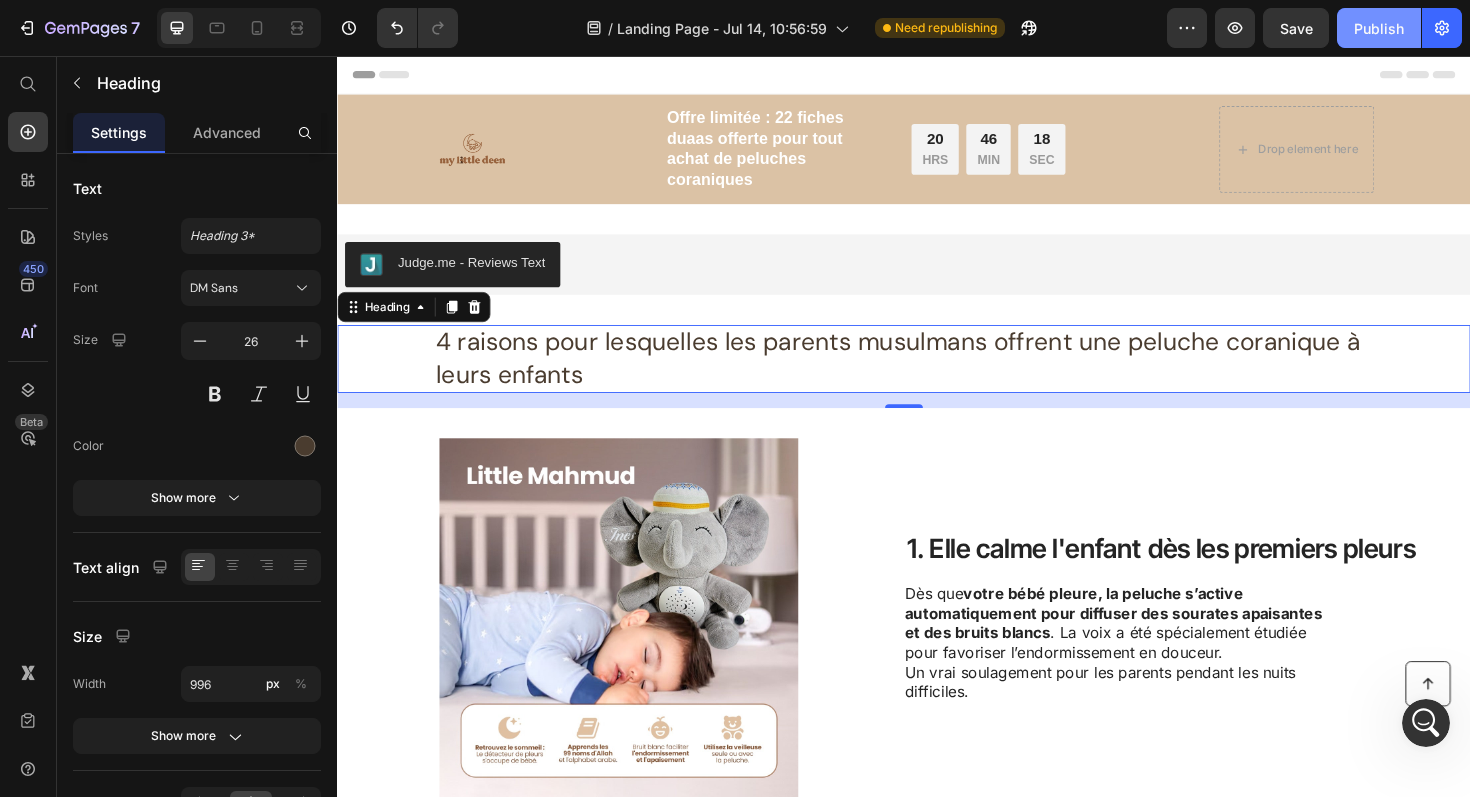 click on "Publish" at bounding box center (1379, 28) 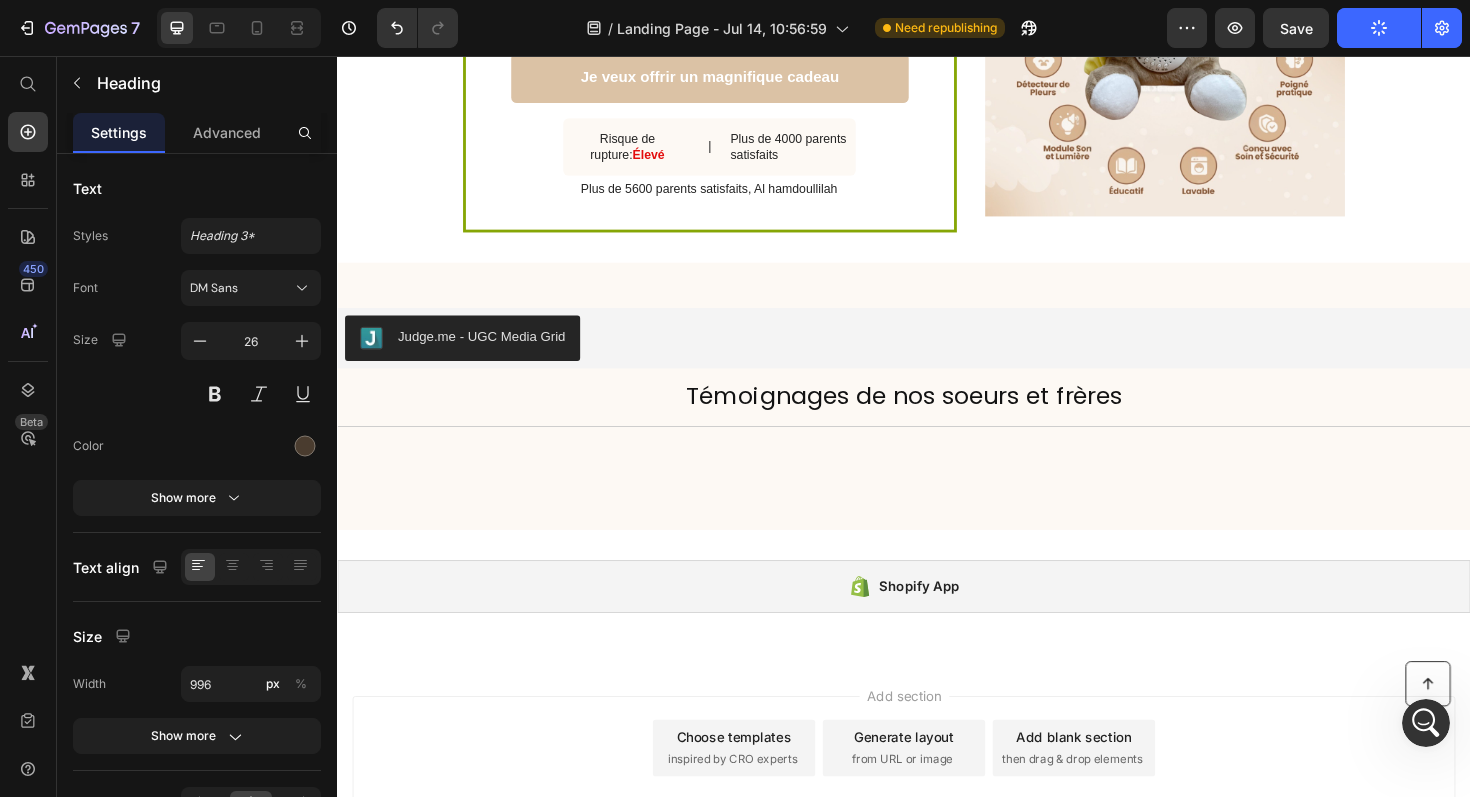 scroll, scrollTop: 2411, scrollLeft: 0, axis: vertical 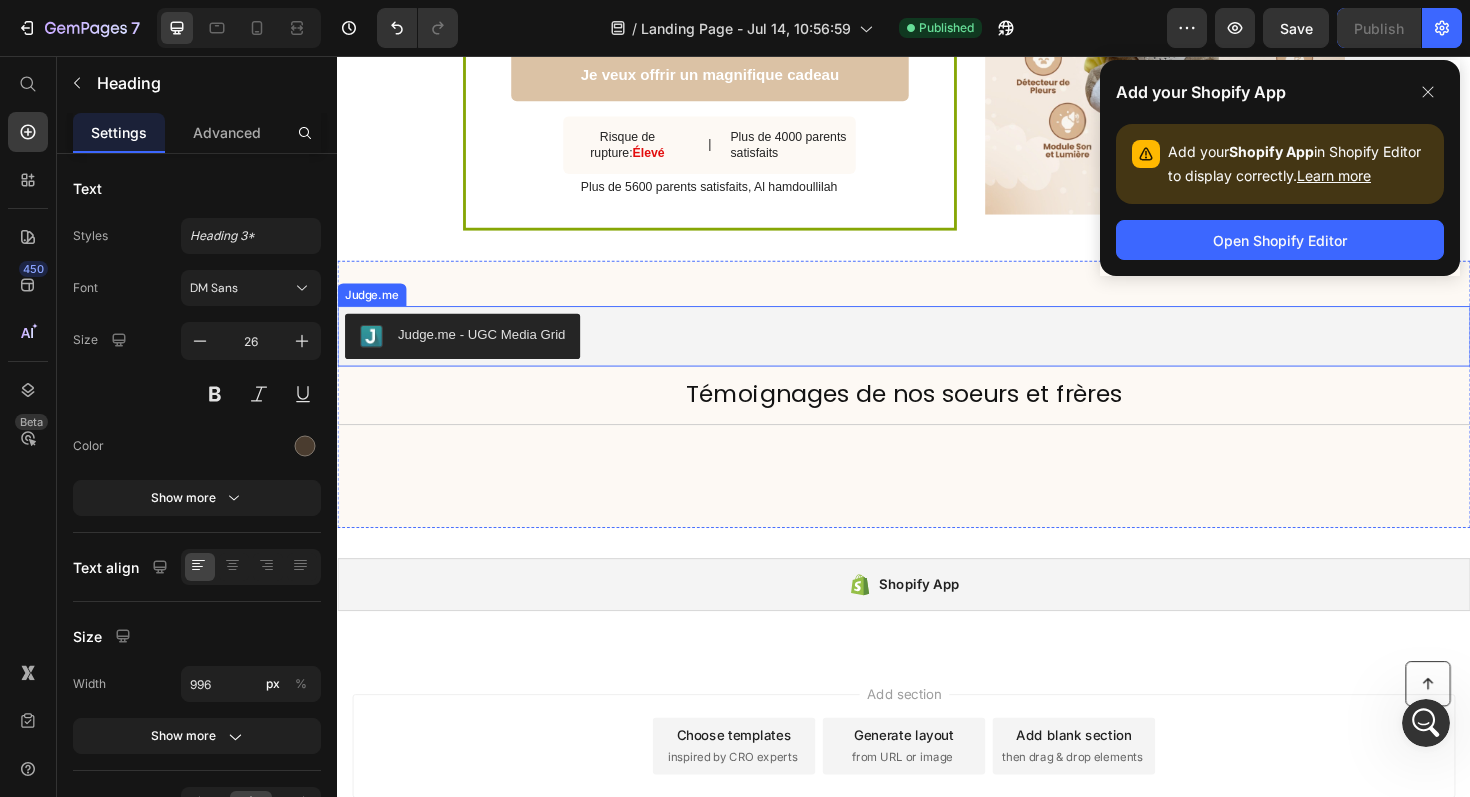 click on "Judge.me - UGC Media Grid" at bounding box center [489, 351] 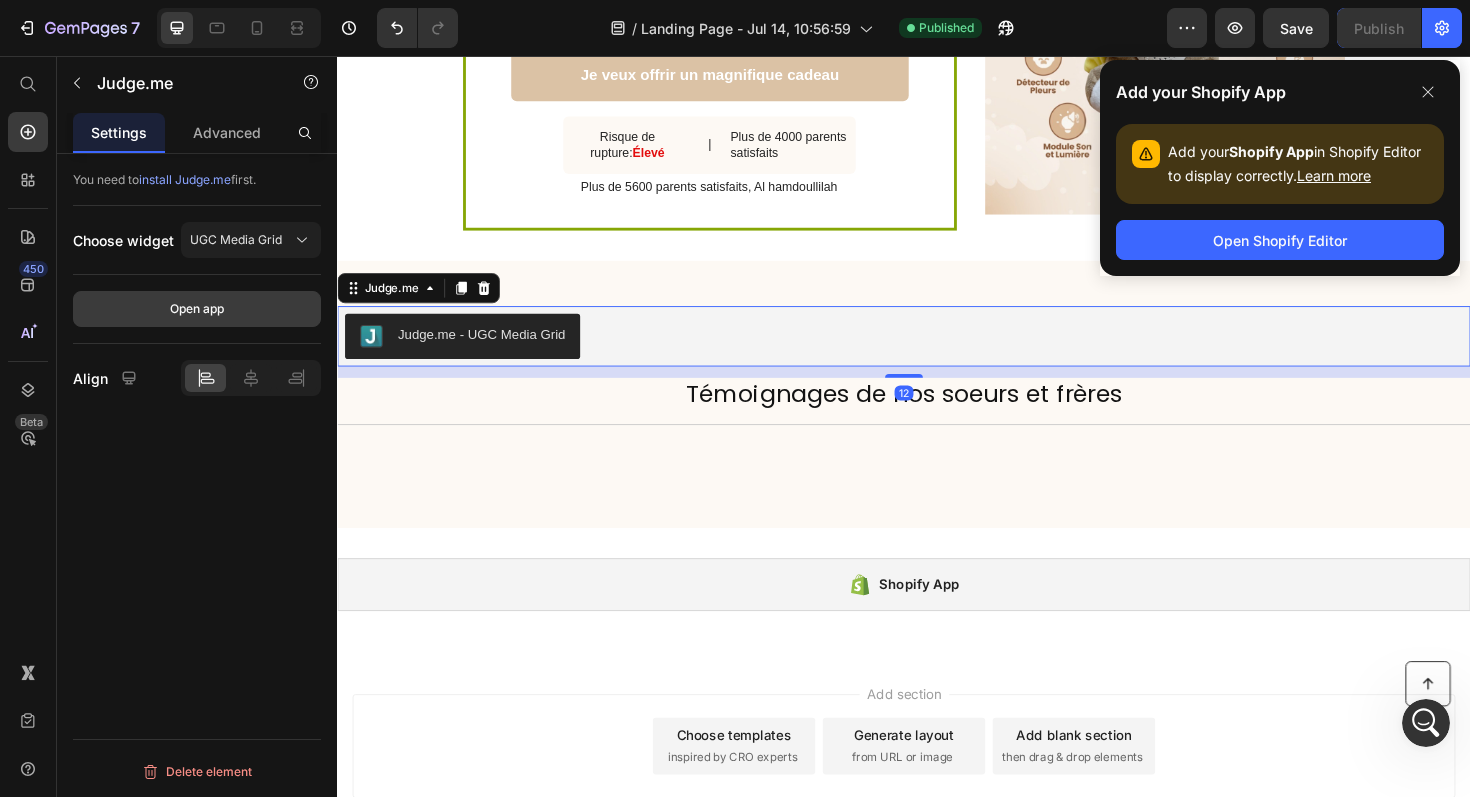 click on "Open app" at bounding box center (197, 309) 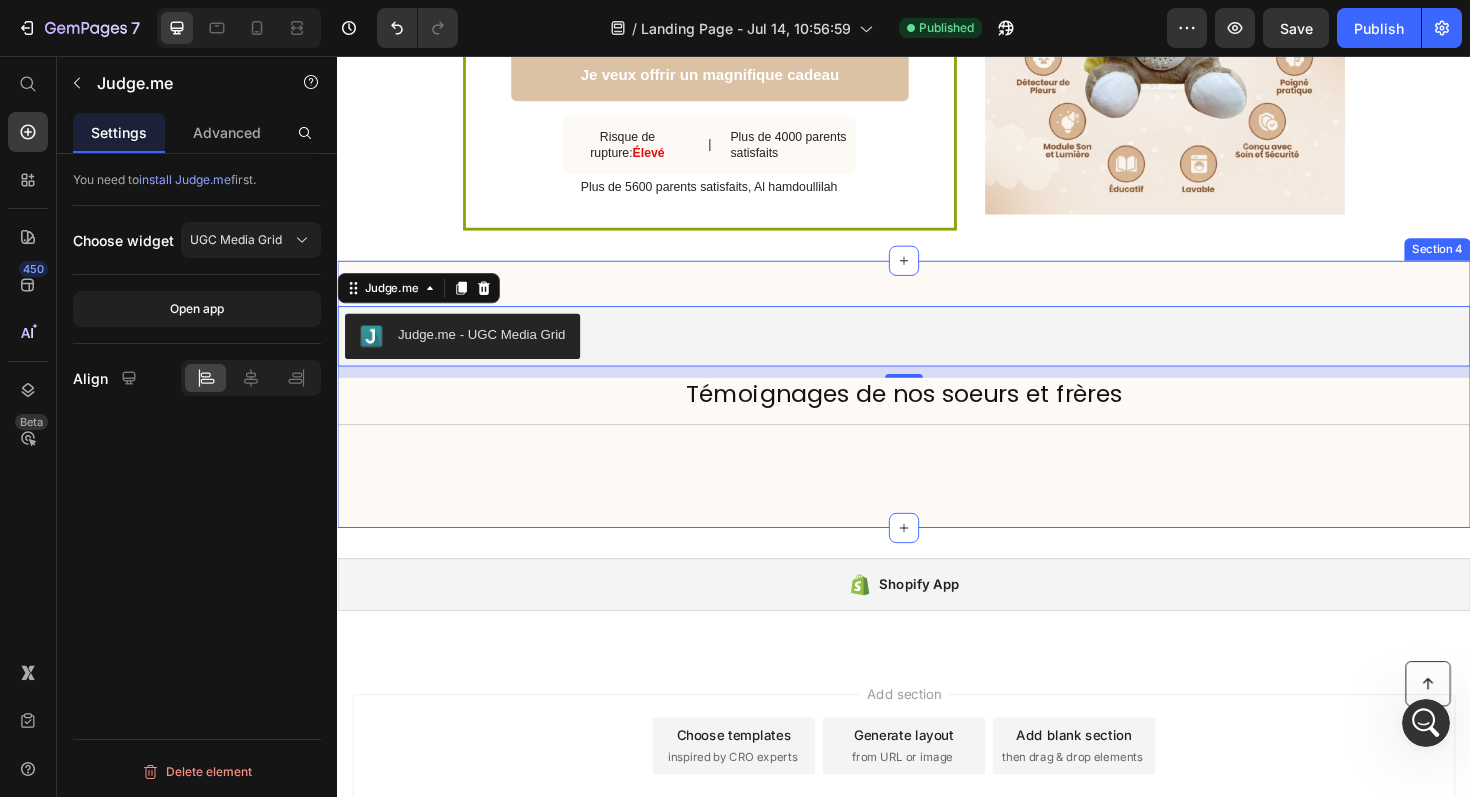 click on "Judge.me - UGC Media Grid Judge.me   12 Témoignages de nos soeurs et frères Heading                Title Line Section 4" at bounding box center [937, 414] 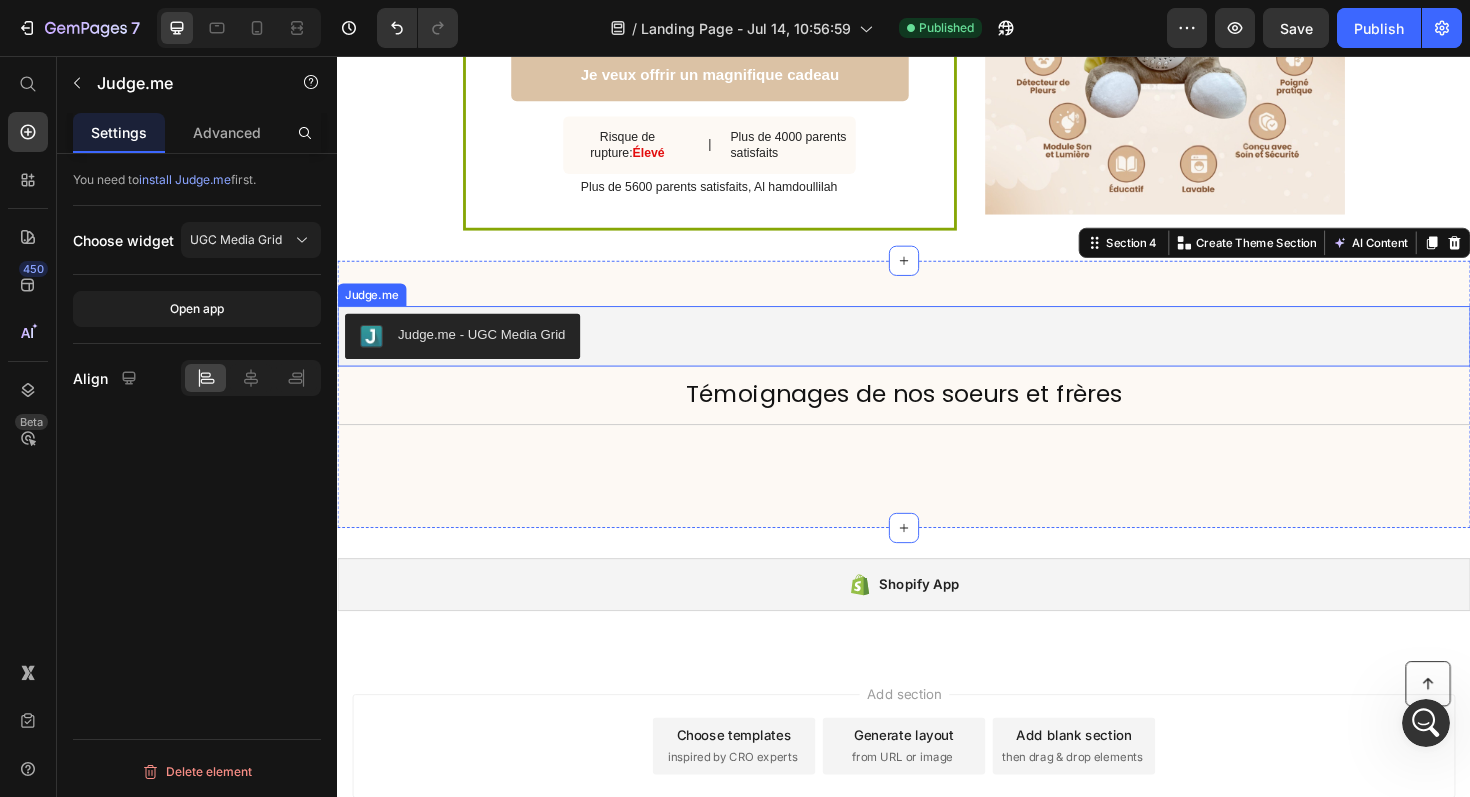 click on "Judge.me - UGC Media Grid" at bounding box center [937, 353] 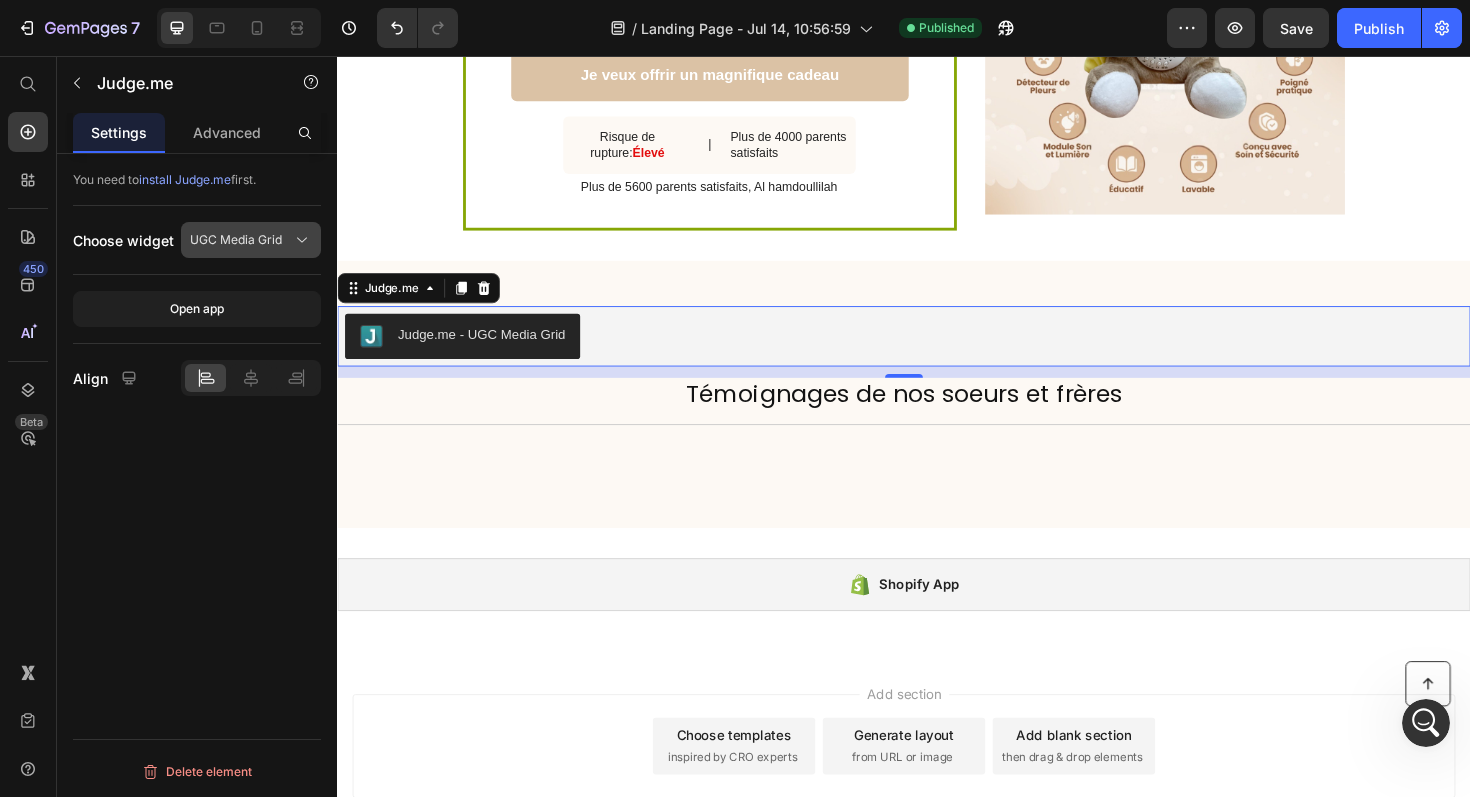 click on "UGC Media Grid" at bounding box center (236, 240) 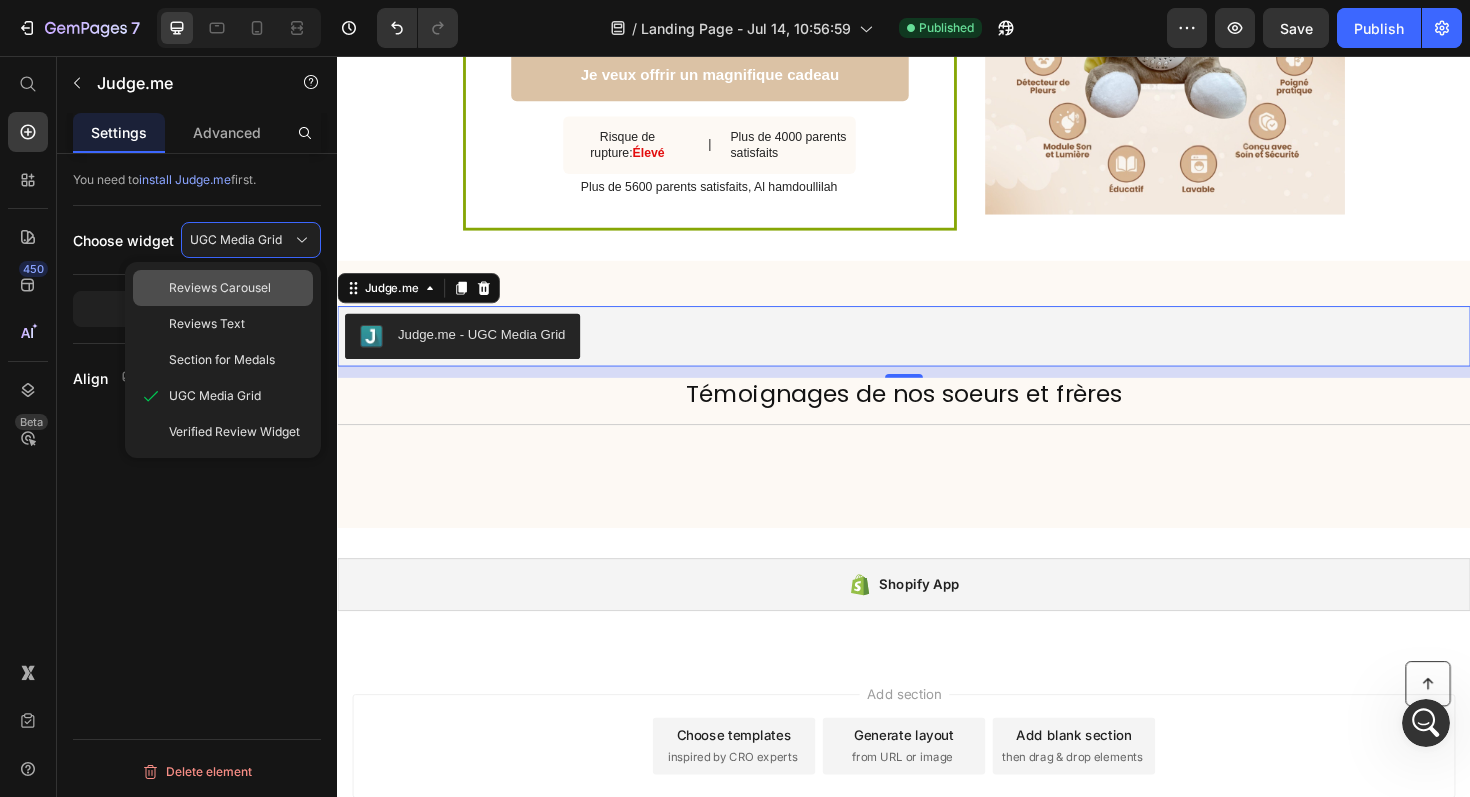 click on "Reviews Carousel" 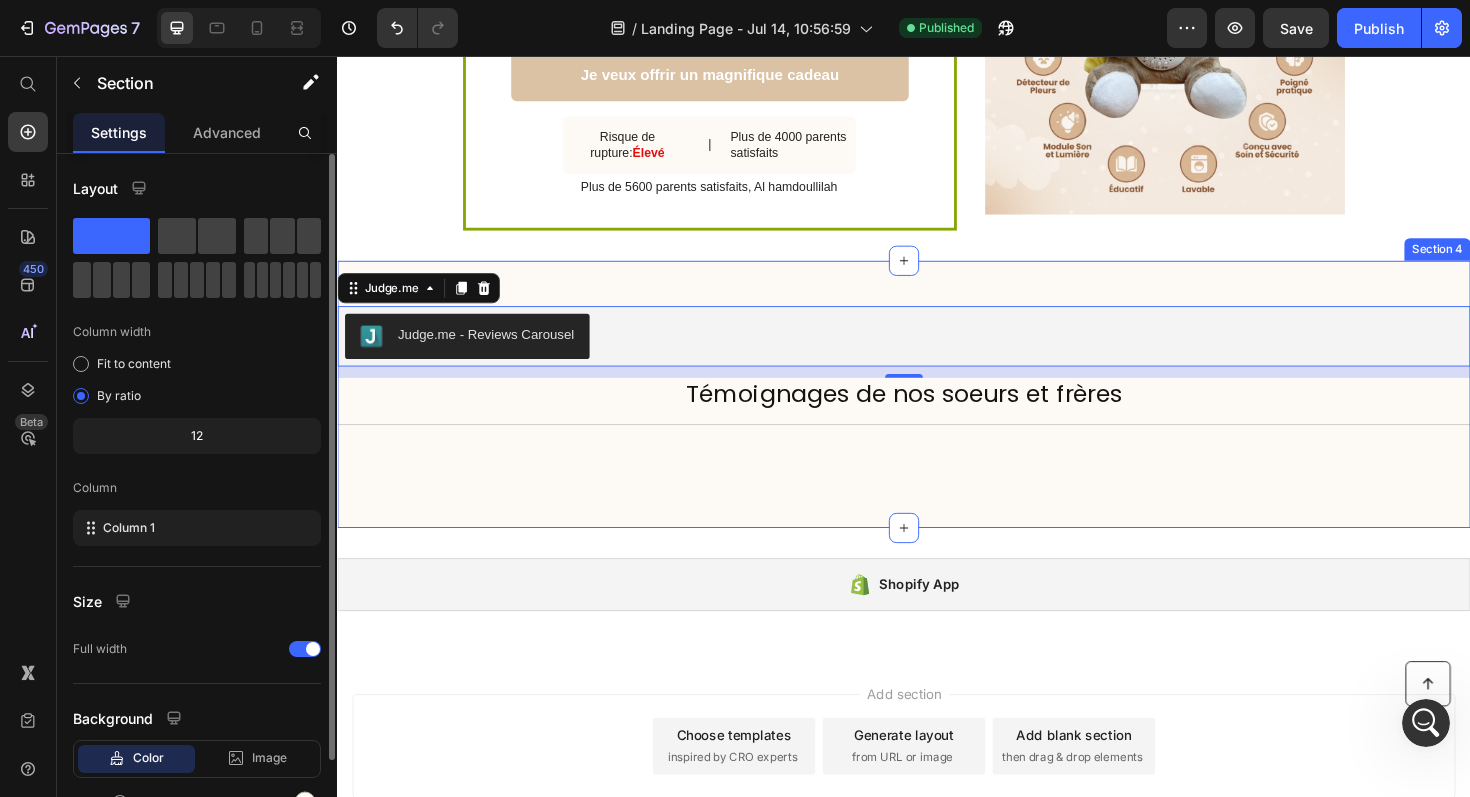 click on "Judge.me - Reviews Carousel Judge.me   12 Témoignages de nos soeurs et frères Heading                Title Line Section 4" at bounding box center [937, 414] 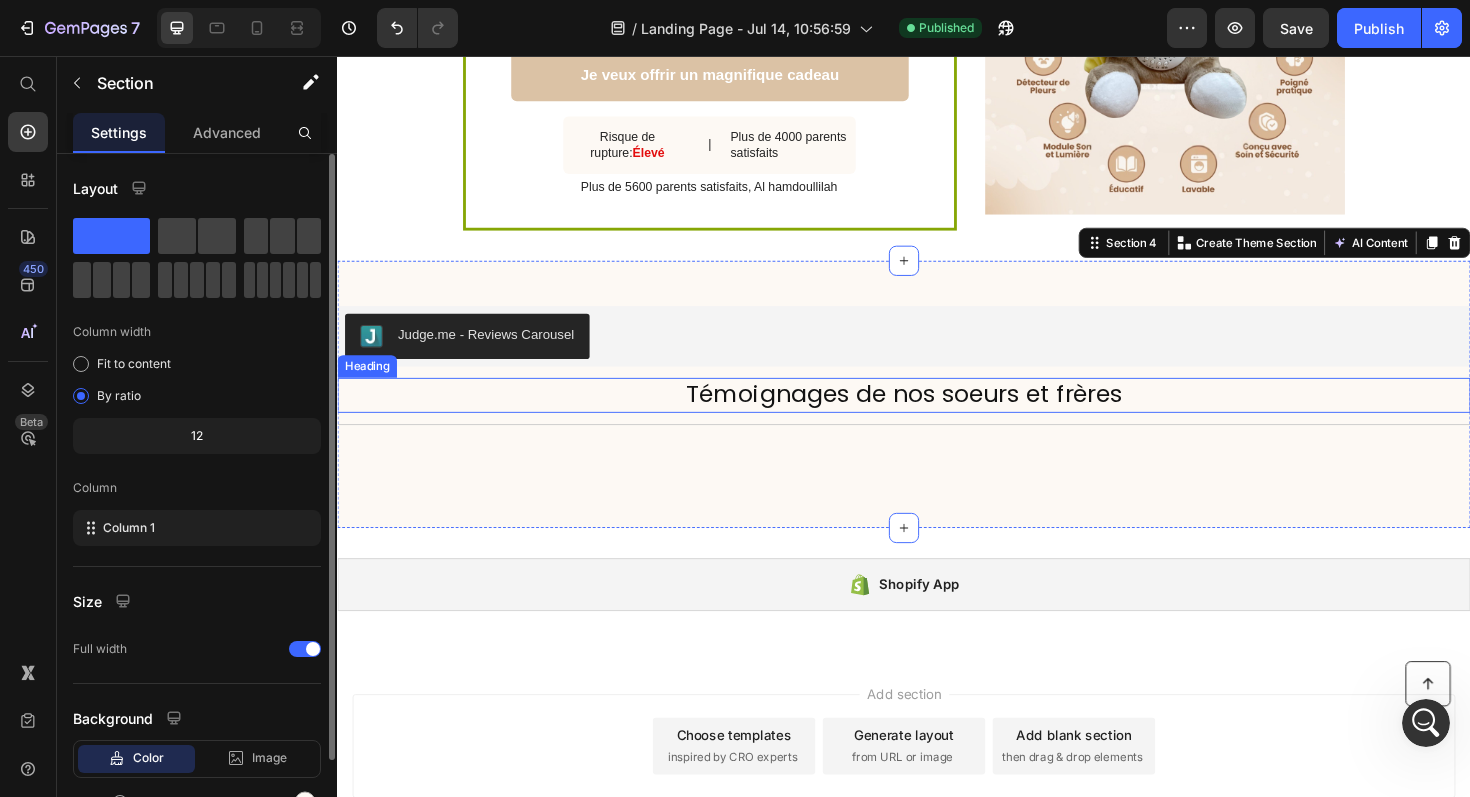 click on "Témoignages de nos soeurs et frères" at bounding box center [937, 415] 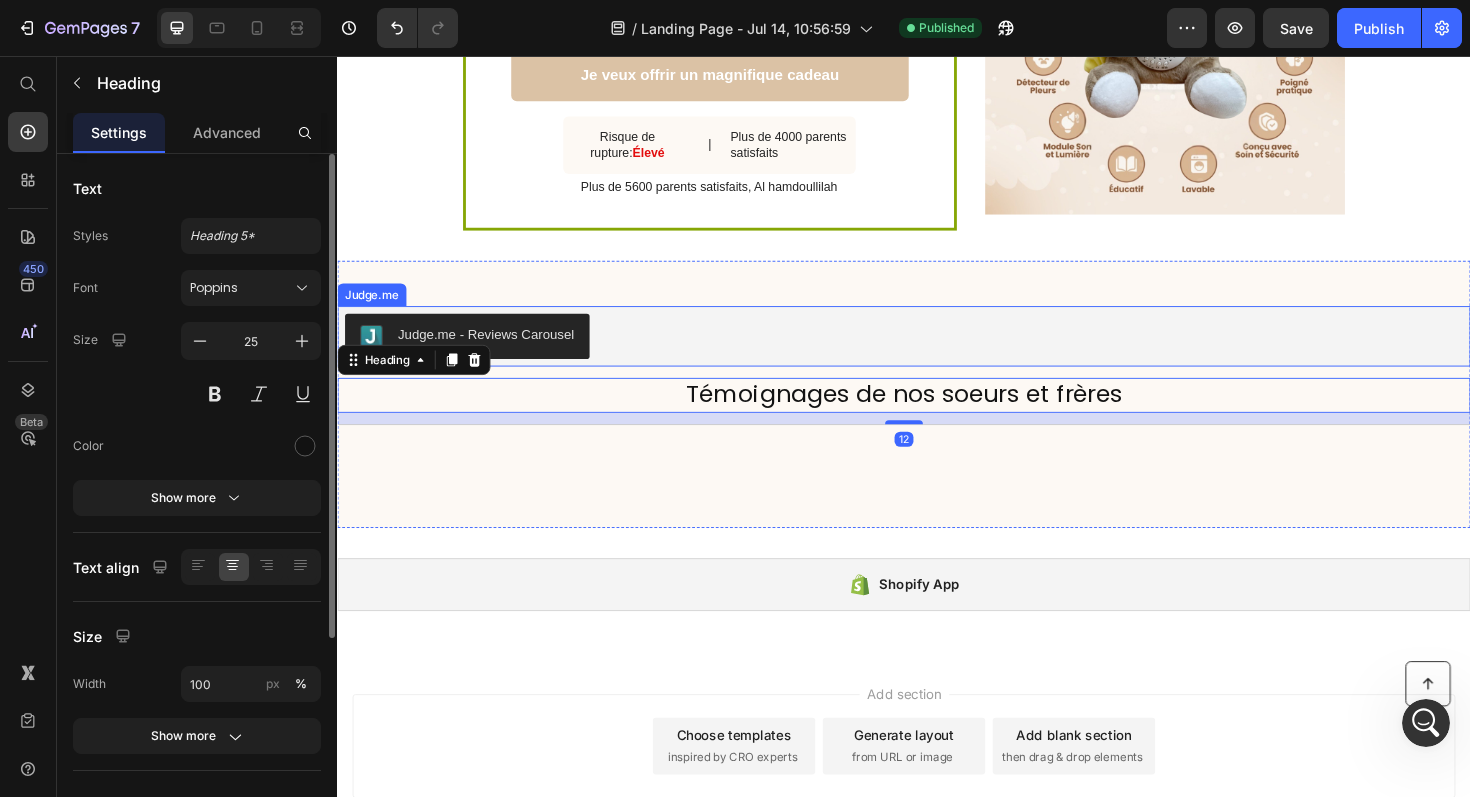 click on "Judge.me - Reviews Carousel" at bounding box center [937, 353] 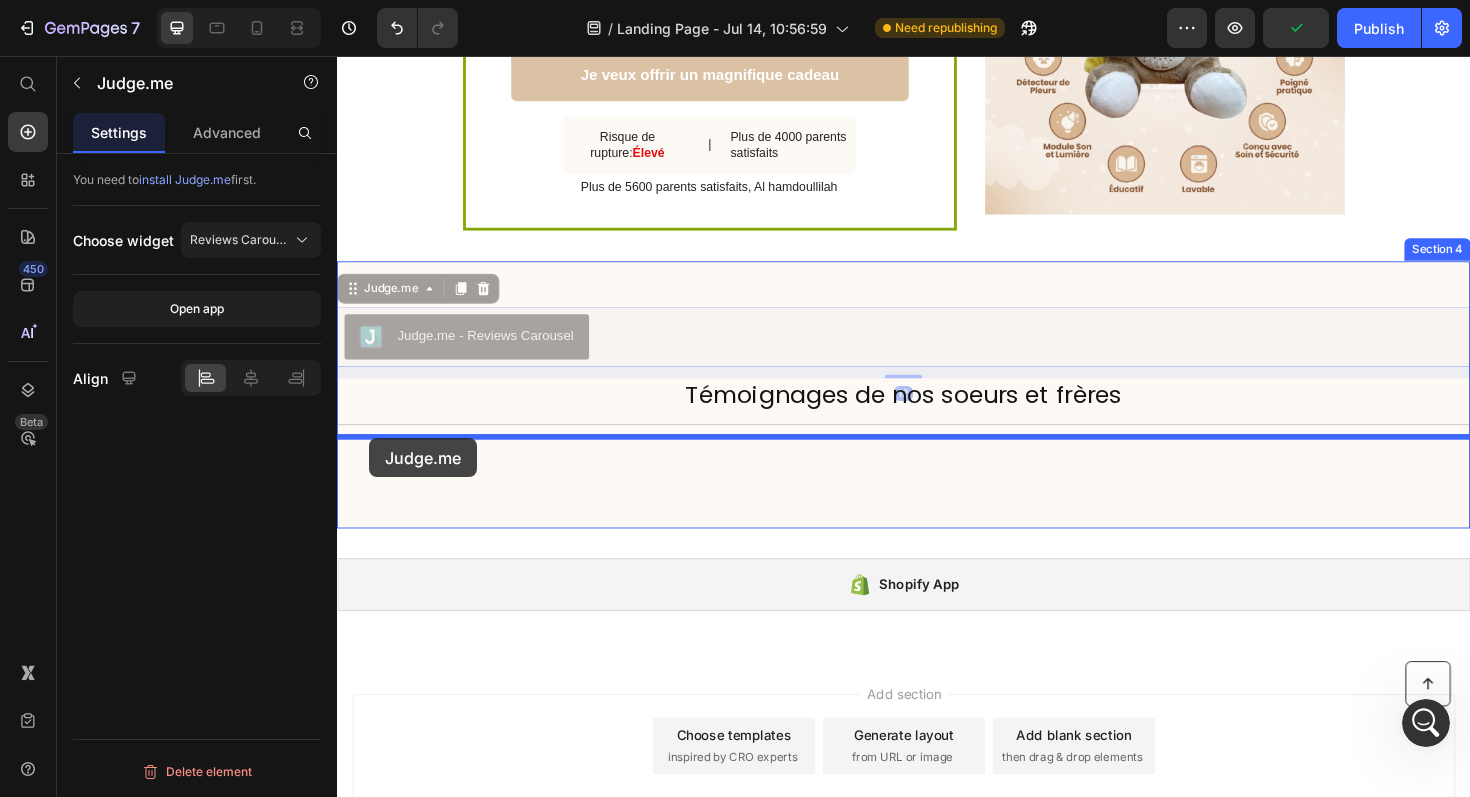 drag, startPoint x: 356, startPoint y: 304, endPoint x: 371, endPoint y: 461, distance: 157.71494 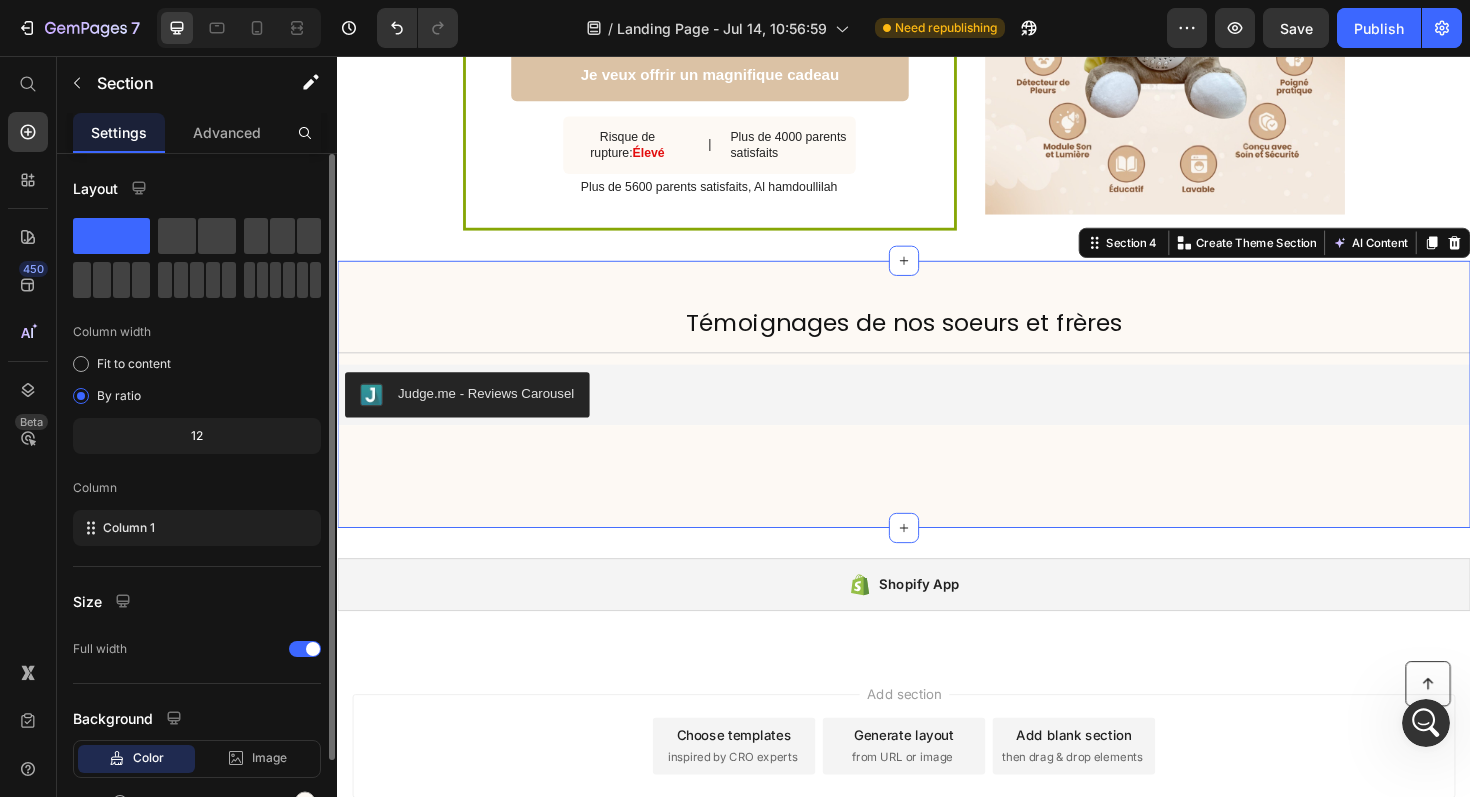click on "Témoignages de nos soeurs et frères Heading                Title Line Judge.me - Reviews Carousel Judge.me Section 4   You can create reusable sections Create Theme Section AI Content Write with GemAI What would you like to describe here? Tone and Voice Persuasive Product Baraqah Pack Show more Generate" at bounding box center (937, 414) 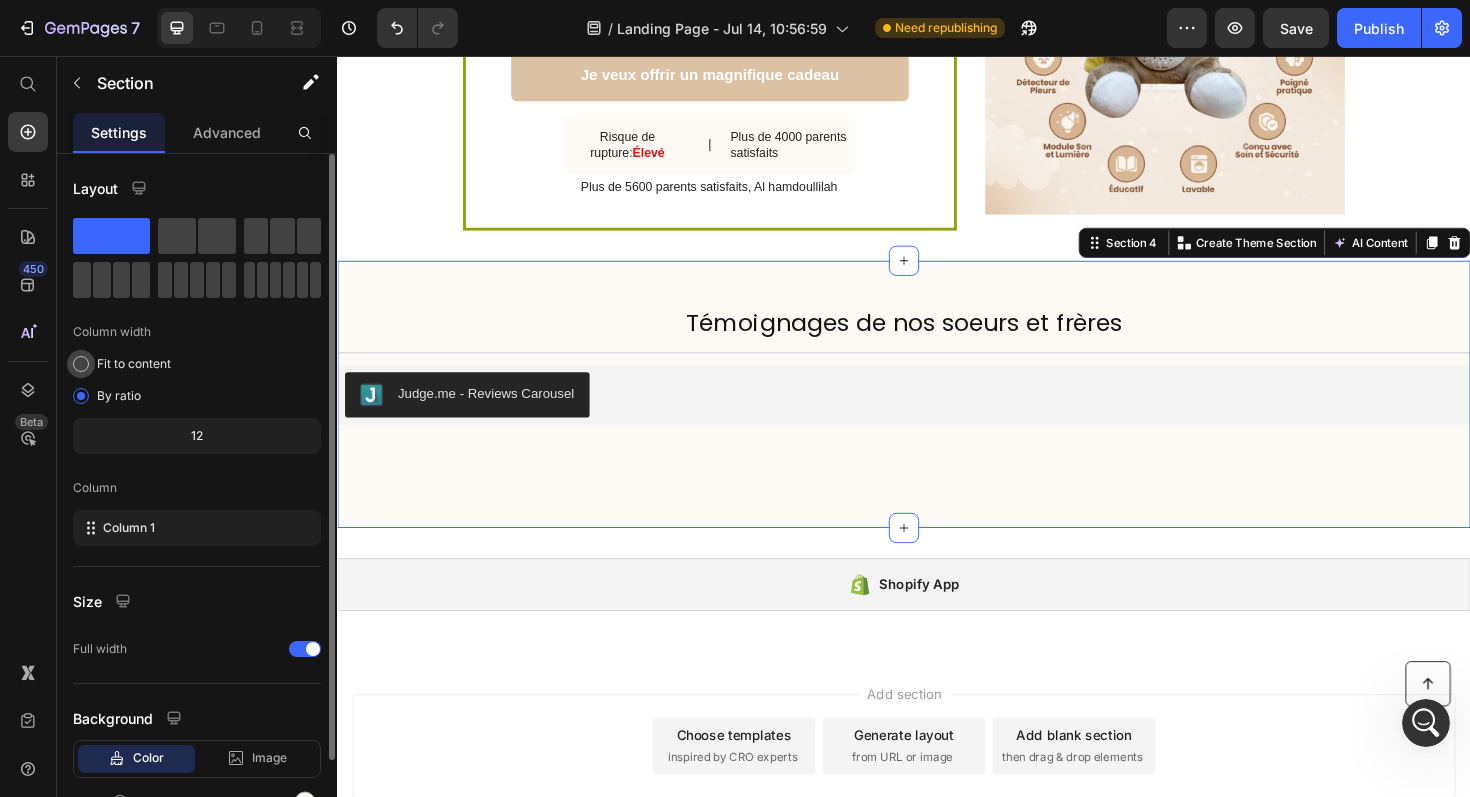 click on "Fit to content" at bounding box center (134, 364) 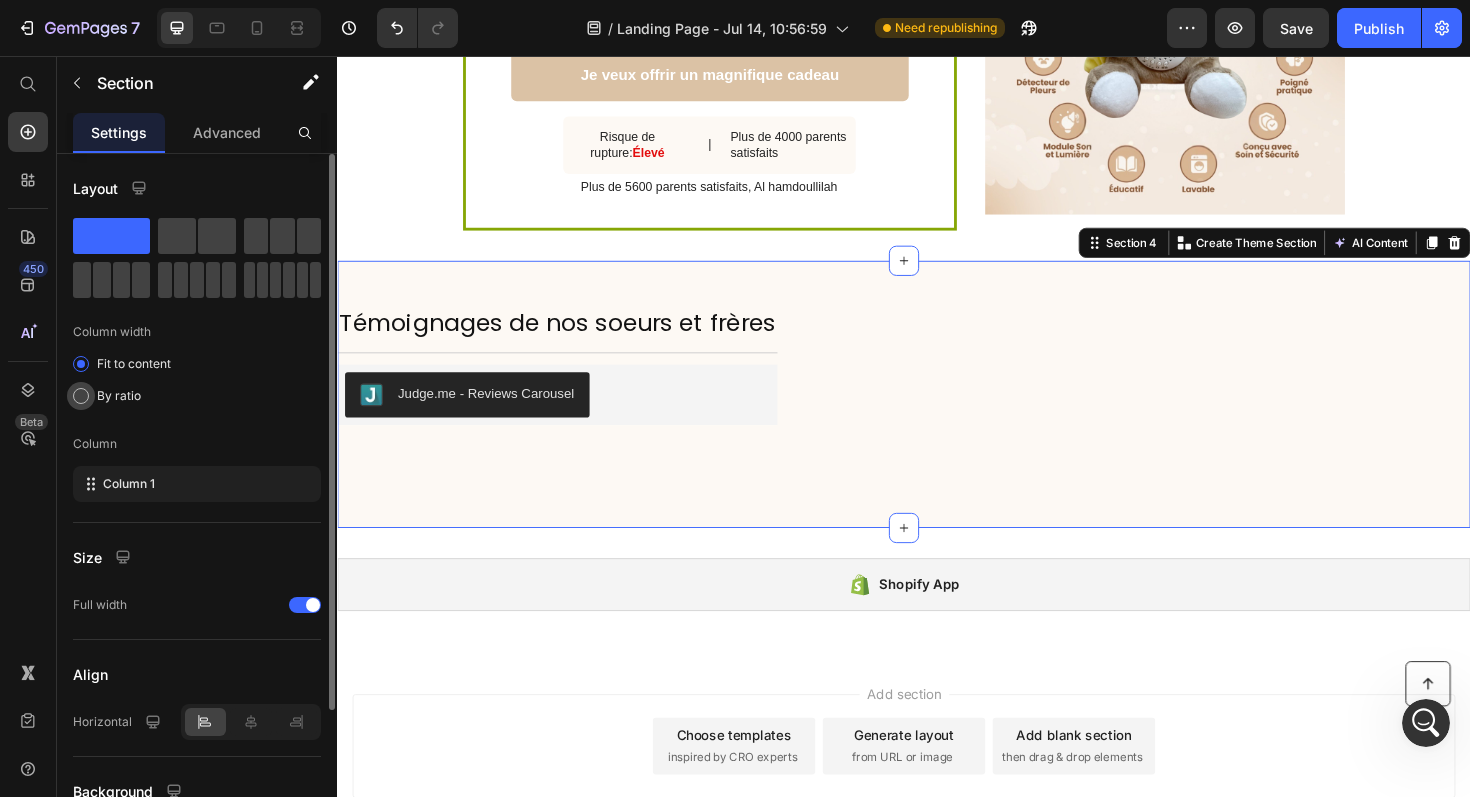 click on "By ratio" at bounding box center [119, 396] 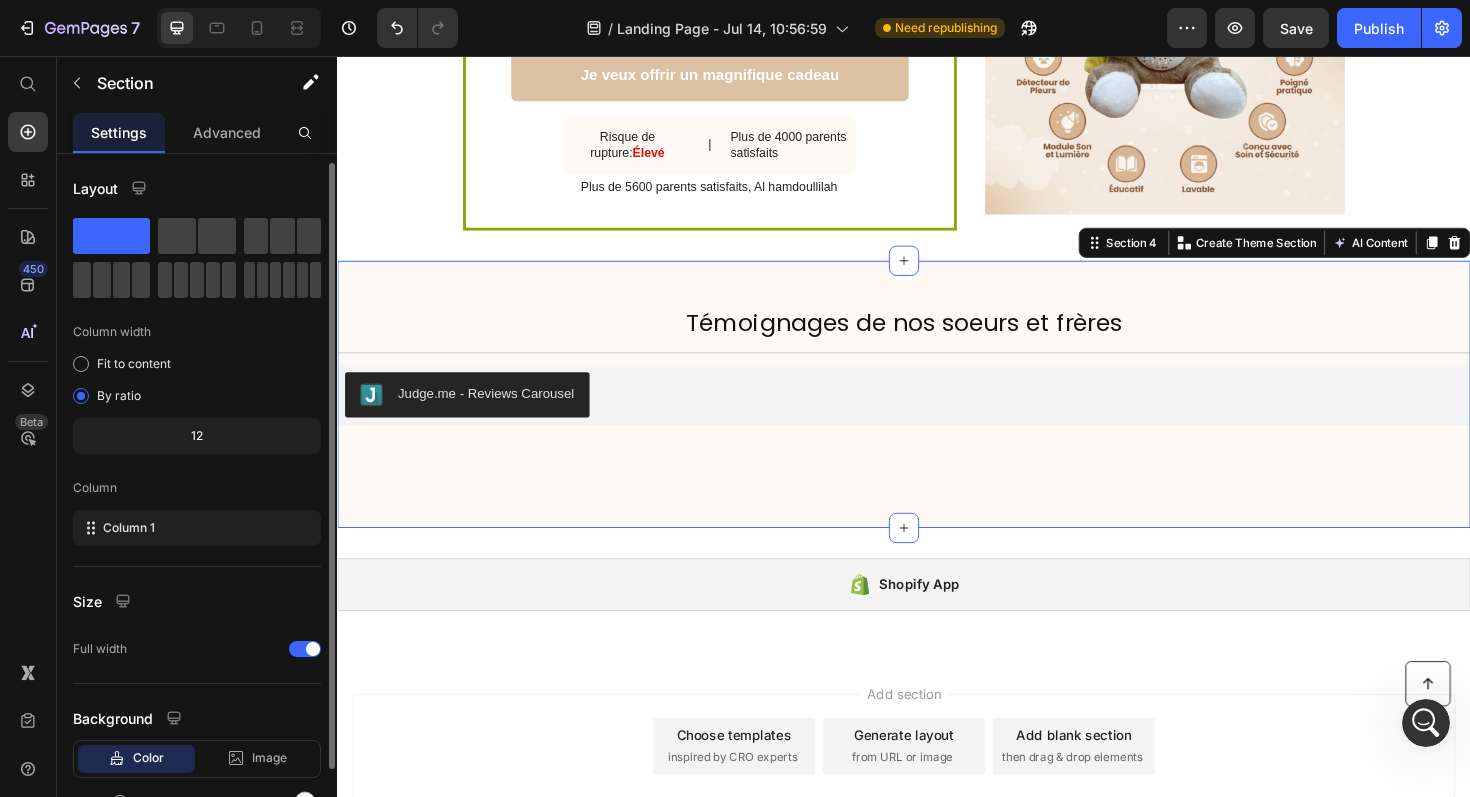 scroll, scrollTop: 108, scrollLeft: 0, axis: vertical 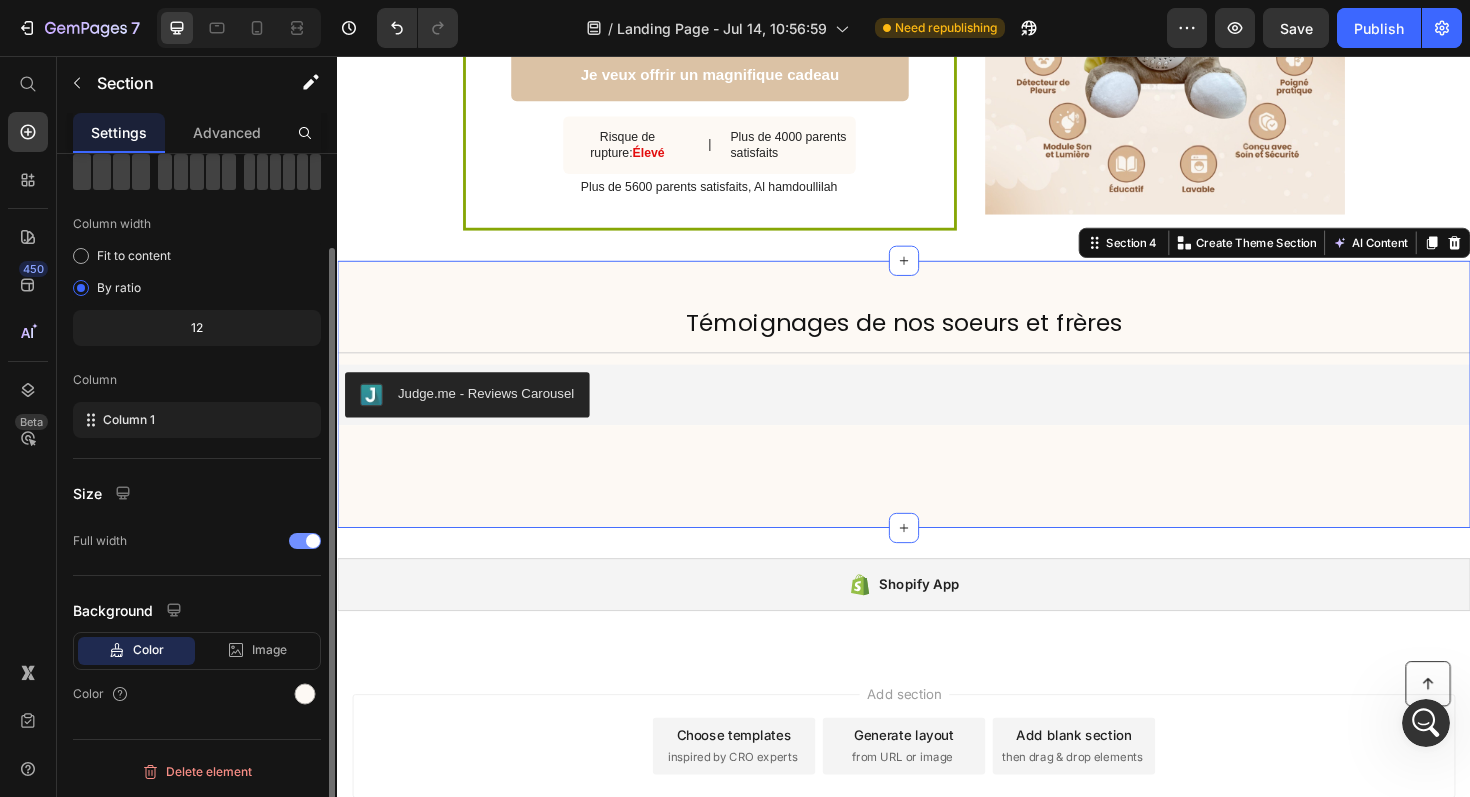 click at bounding box center [313, 541] 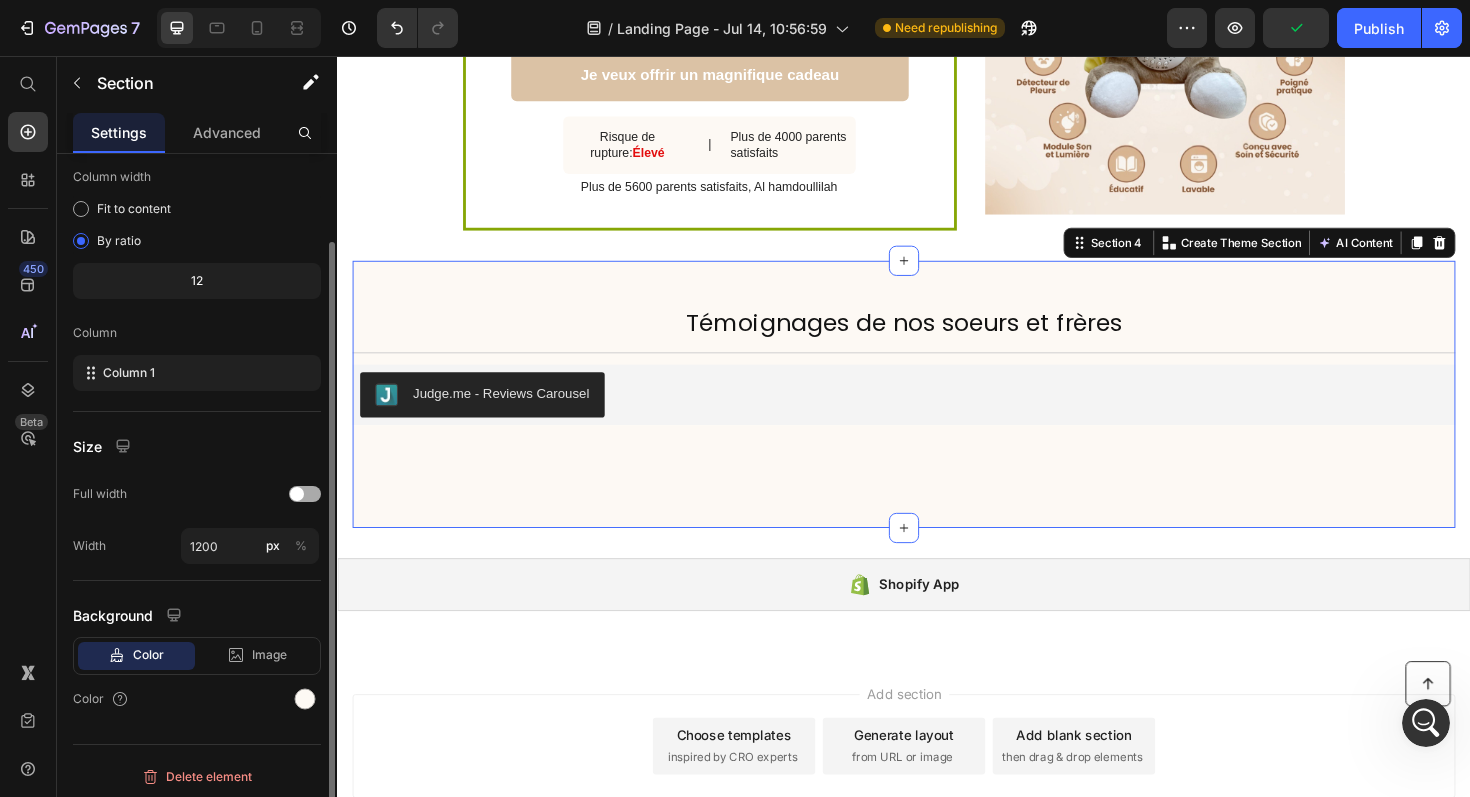scroll, scrollTop: 160, scrollLeft: 0, axis: vertical 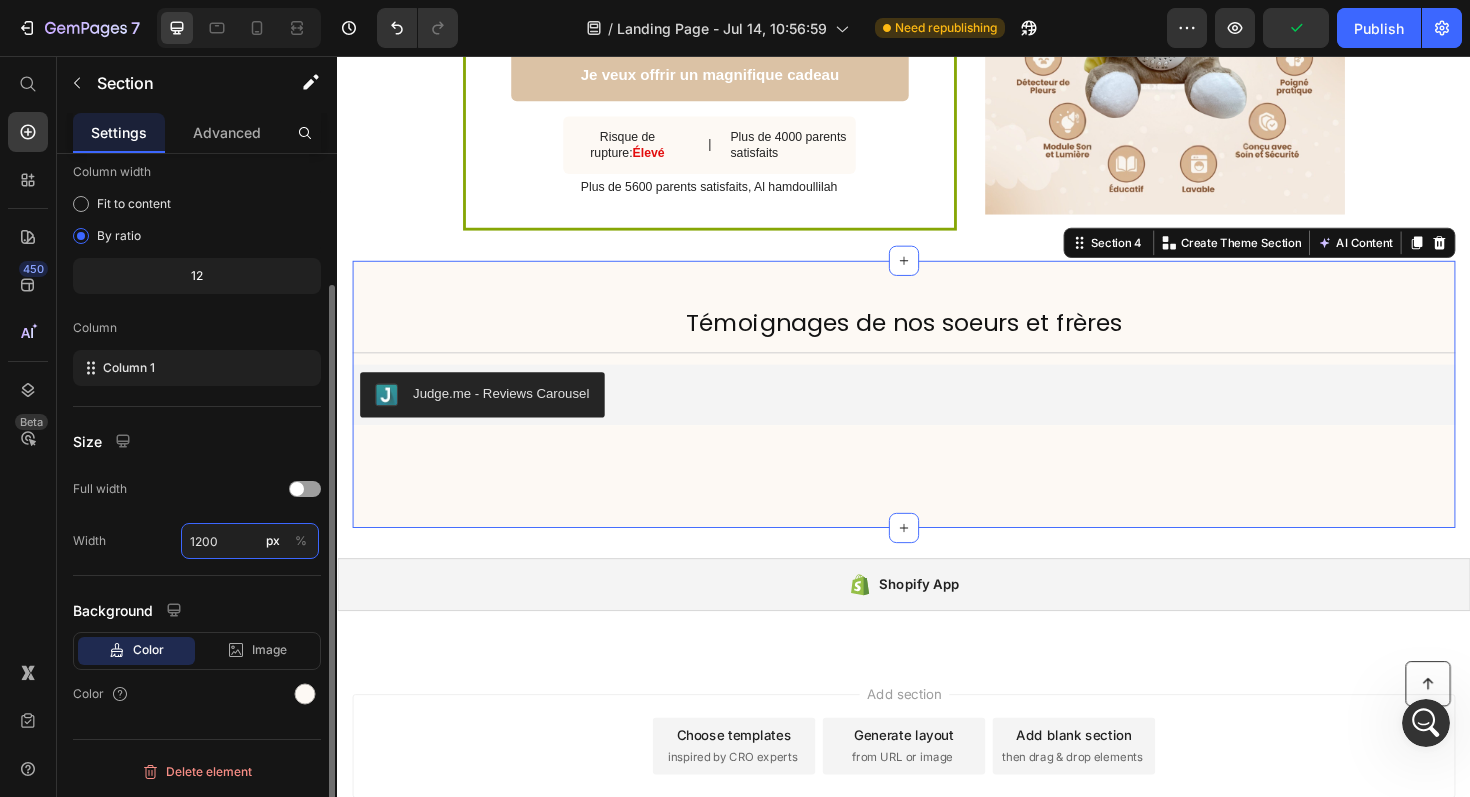 click on "1200" at bounding box center (250, 541) 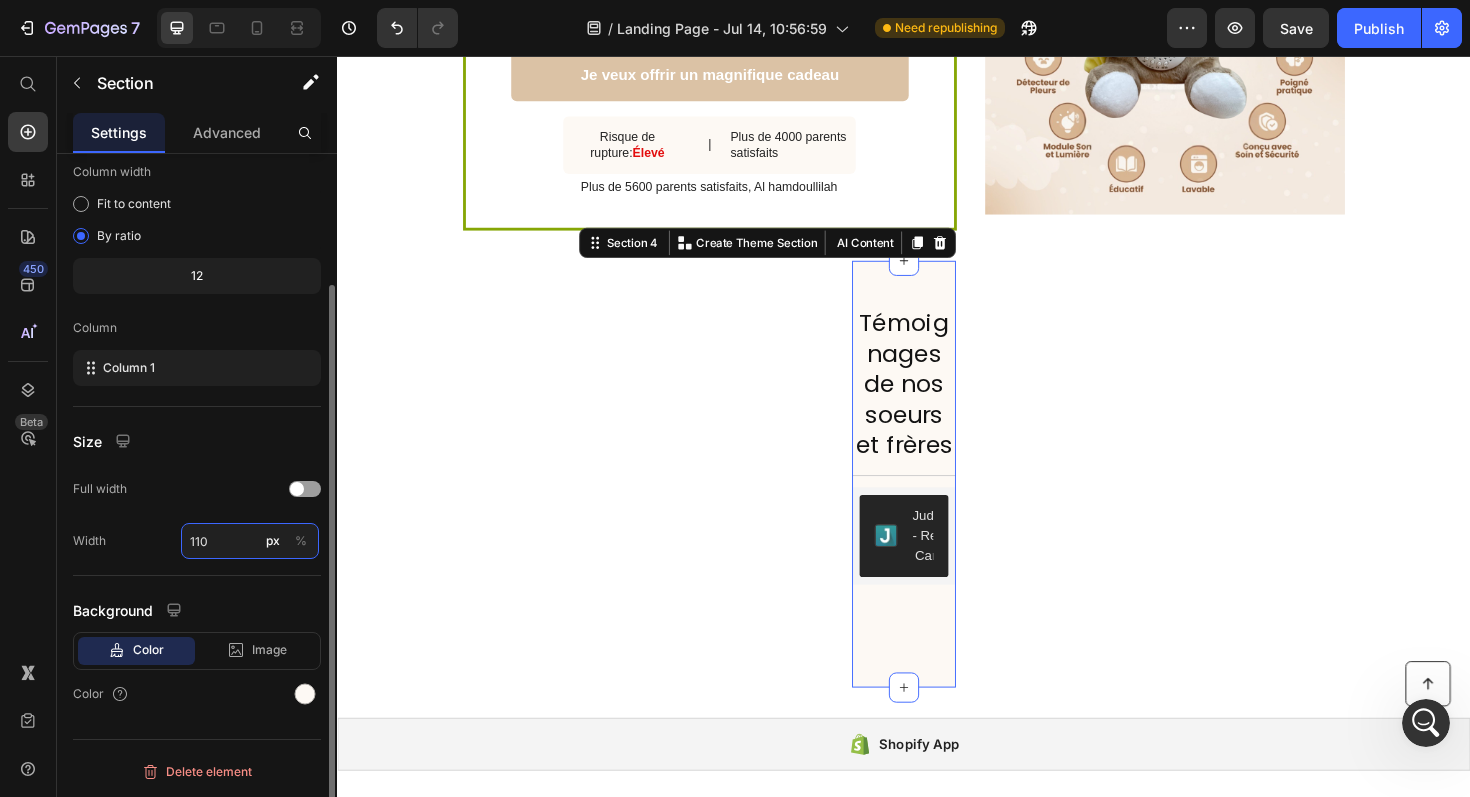 type on "1100" 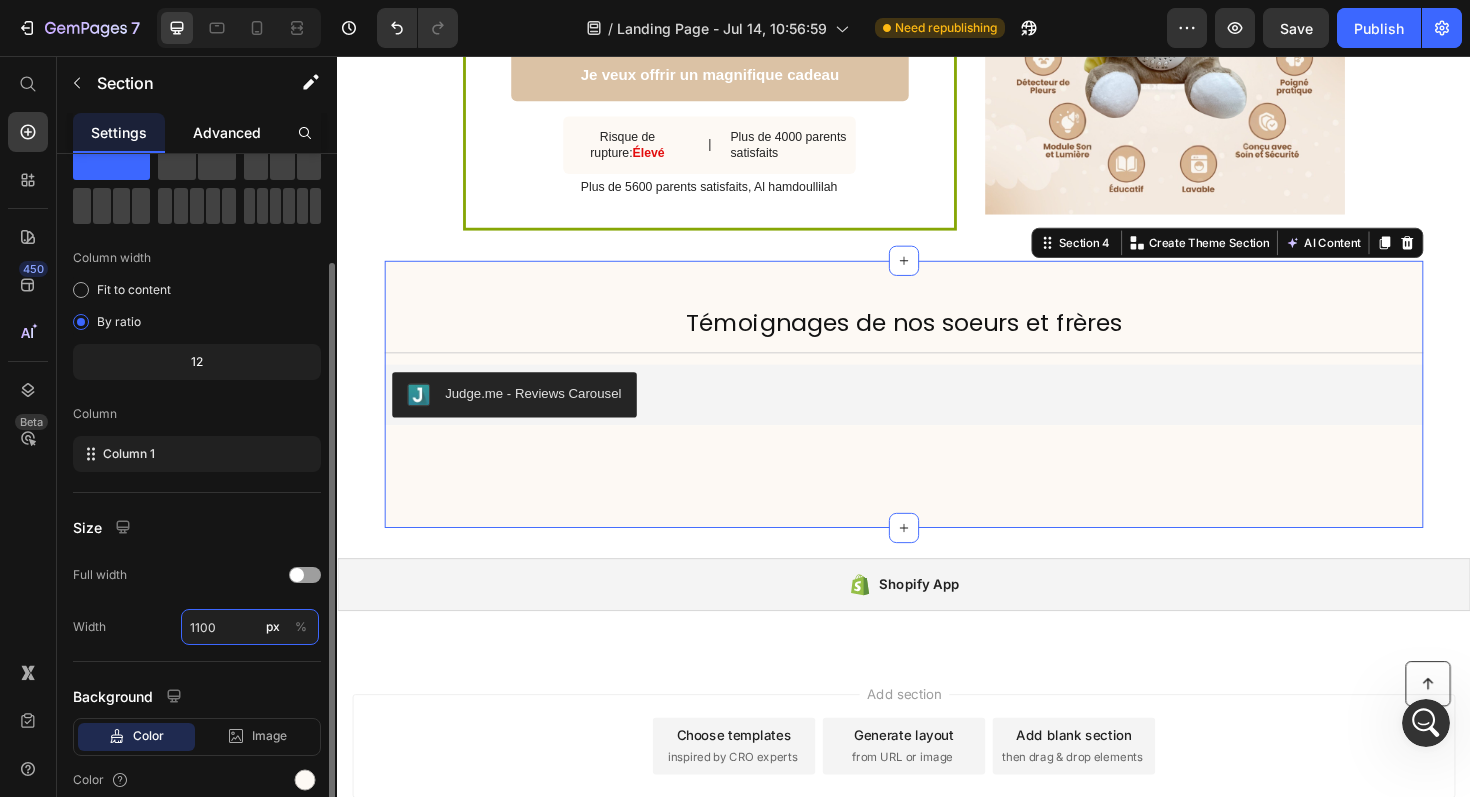 scroll, scrollTop: 0, scrollLeft: 0, axis: both 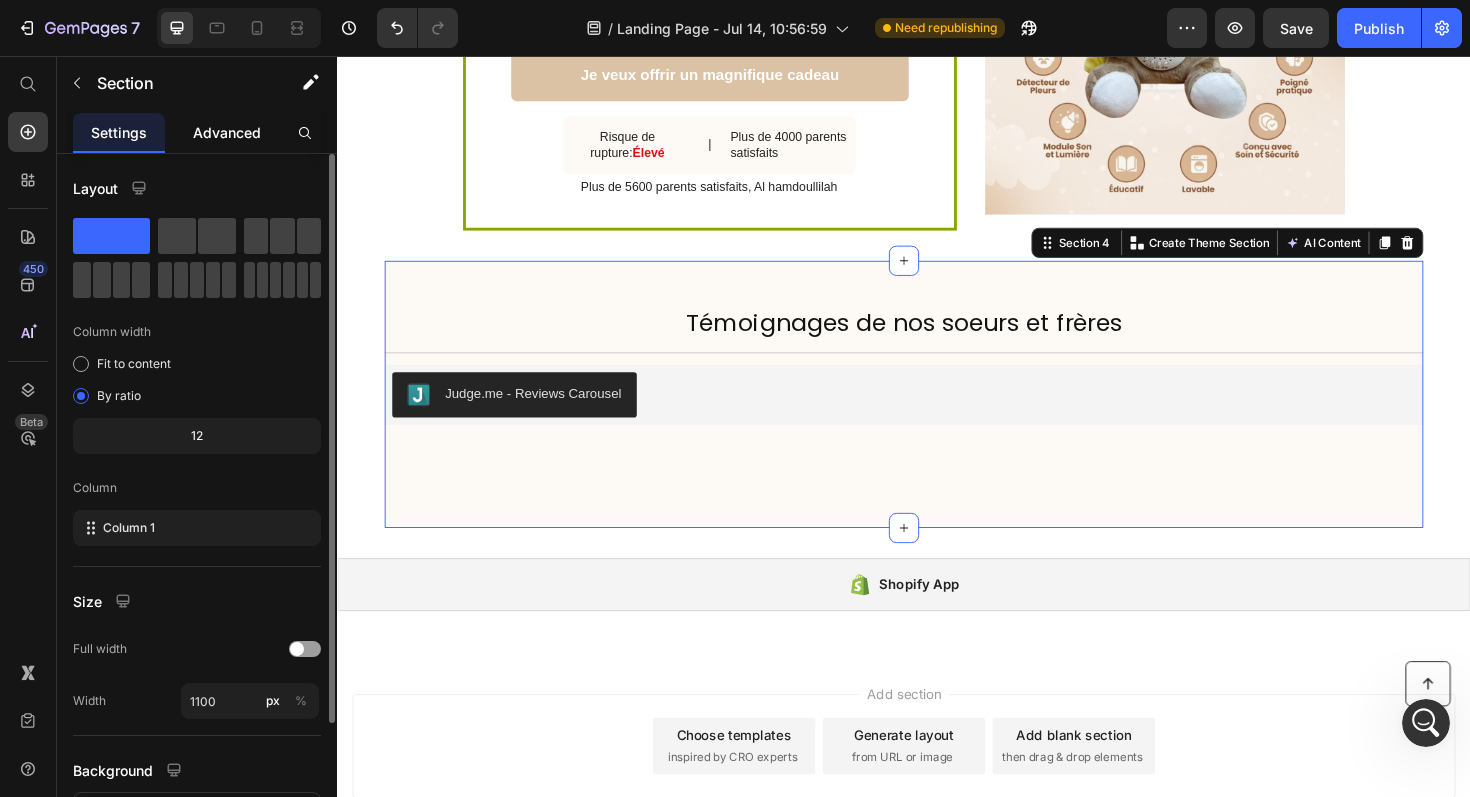 click on "Advanced" at bounding box center (227, 132) 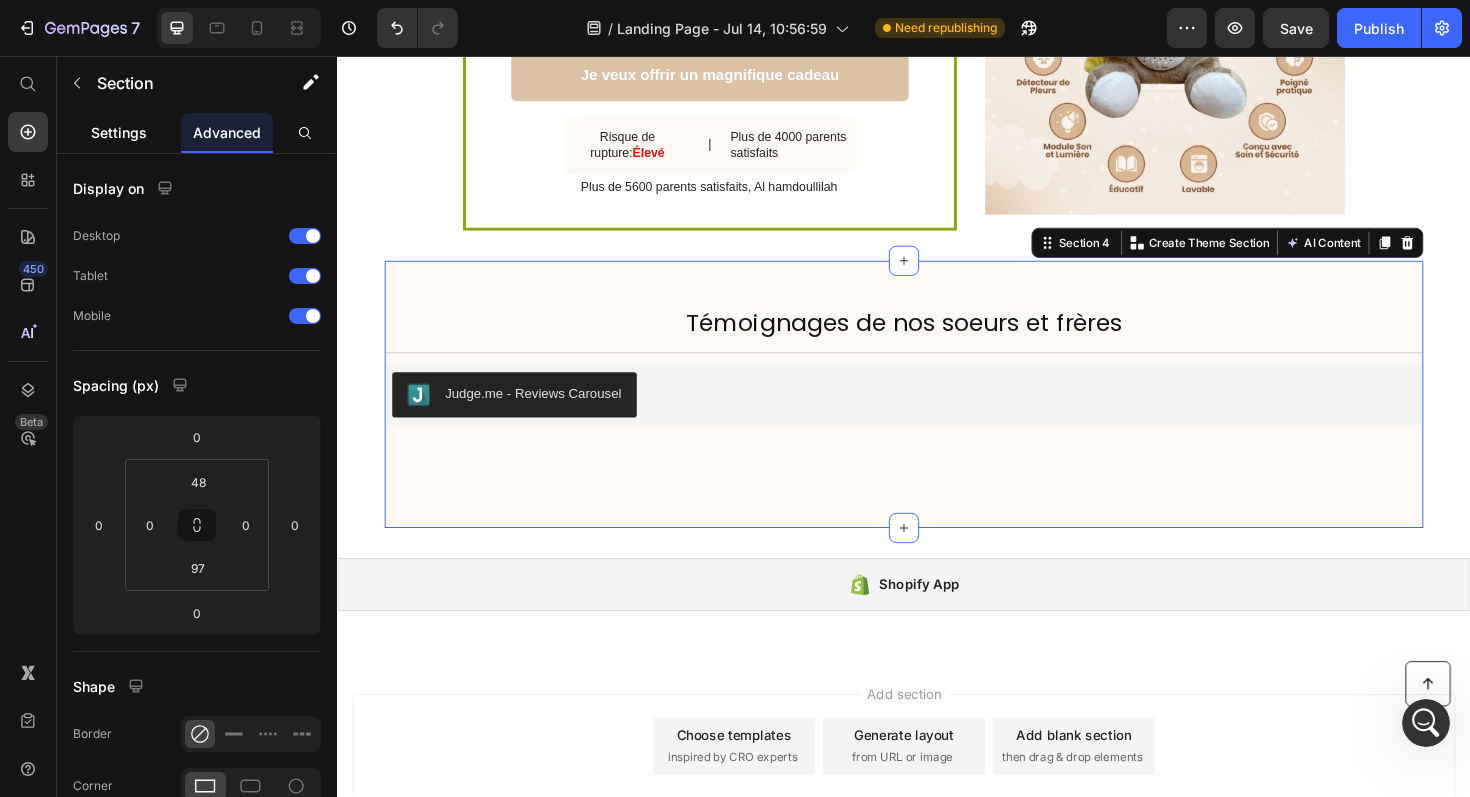 click on "Settings" at bounding box center (119, 132) 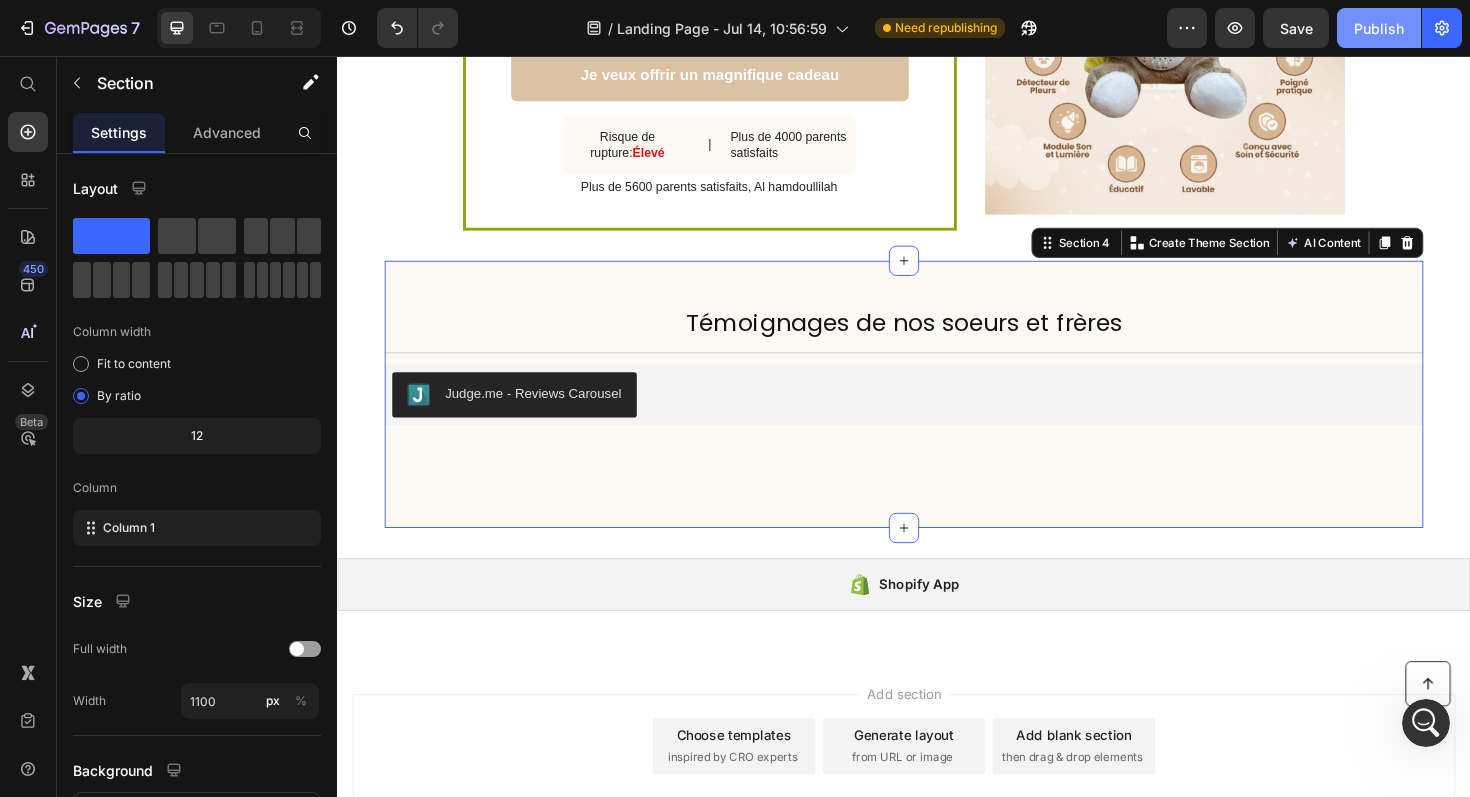 click on "Publish" at bounding box center [1379, 28] 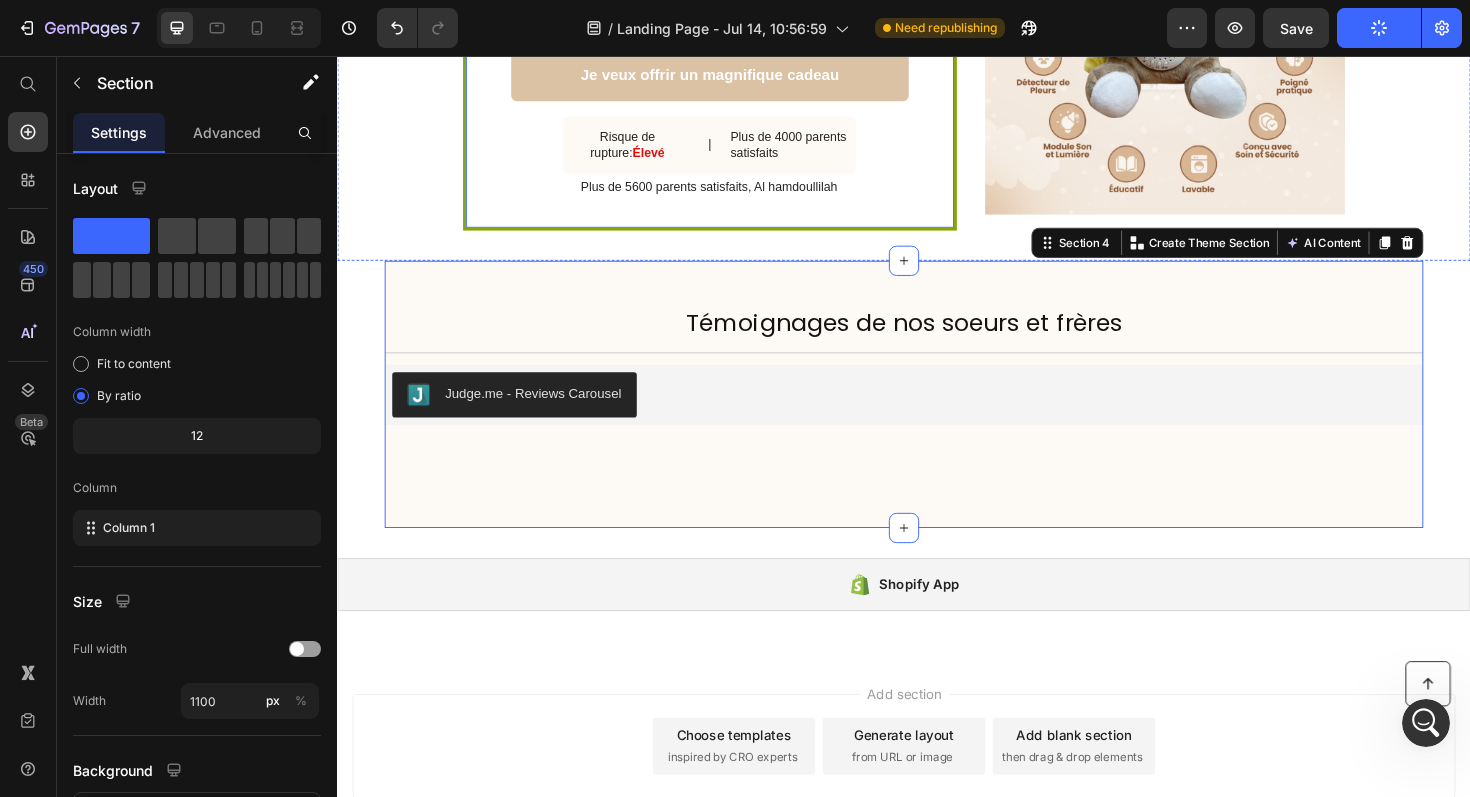 click on "L'offre du moment Heading Peluche coranique - Little Deen Heading avec 22 fiches duas offerte aujourd'hui Text Block 20 hrs 42 min 57 sec Countdown Timer Je veux offrir un magnifique cadeau Button Risque de rupture:  Élevé Text Block | Text Block Plus de 4000 parents satisfaits Text Block Row Plus de 5600 parents satisfaits, Al hamdoullilah Text Block Row" at bounding box center [731, 33] 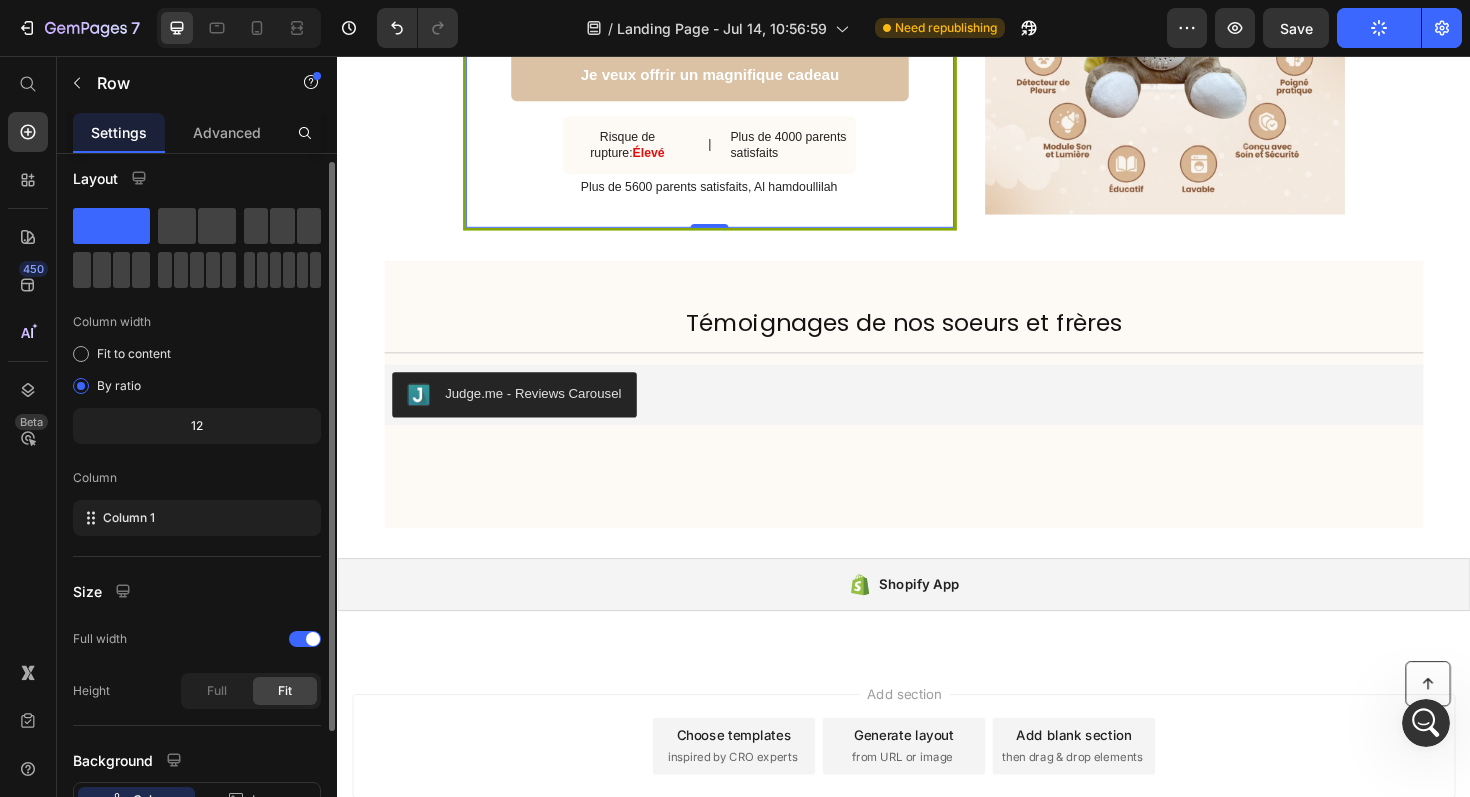 scroll, scrollTop: 0, scrollLeft: 0, axis: both 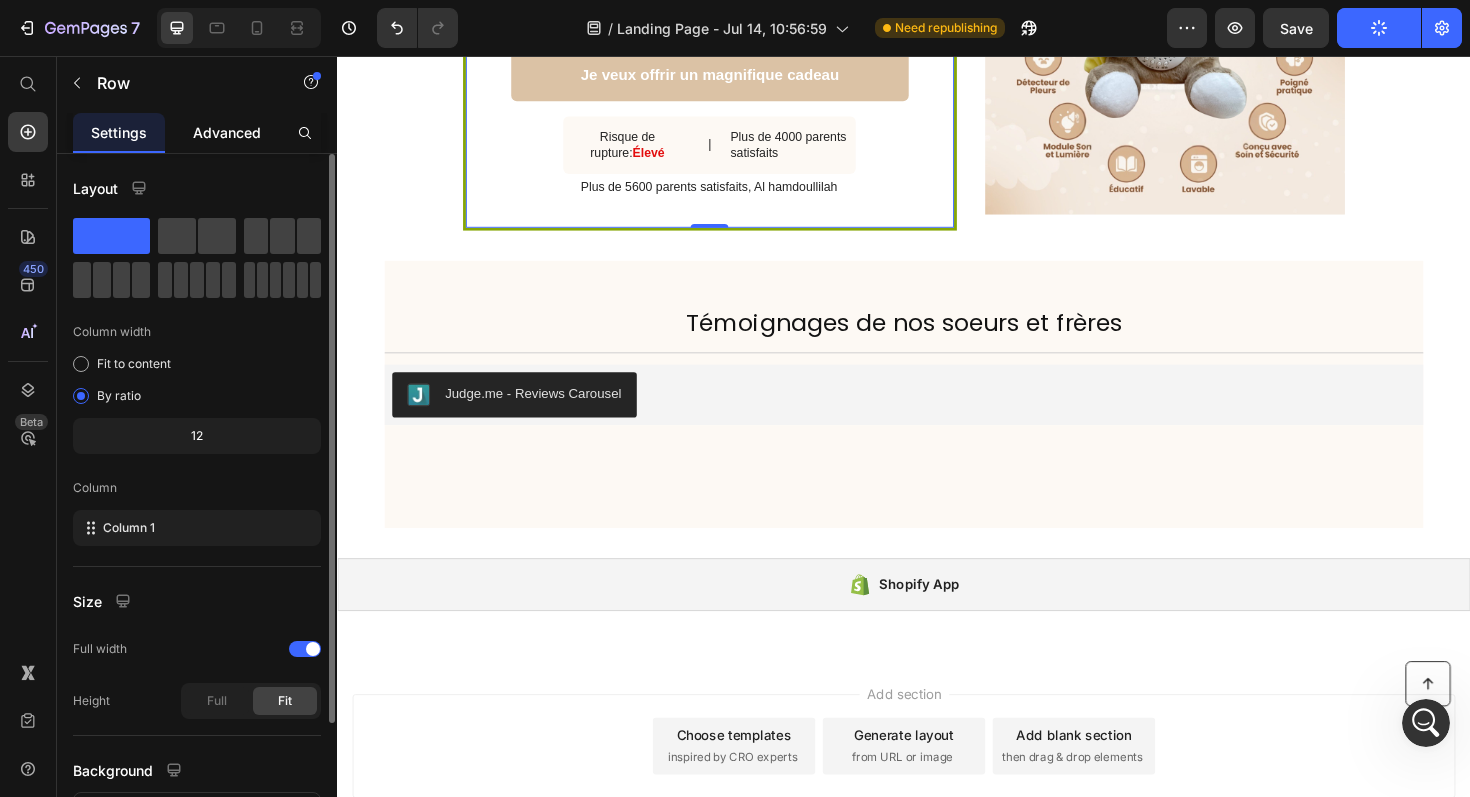 click on "Advanced" at bounding box center [227, 132] 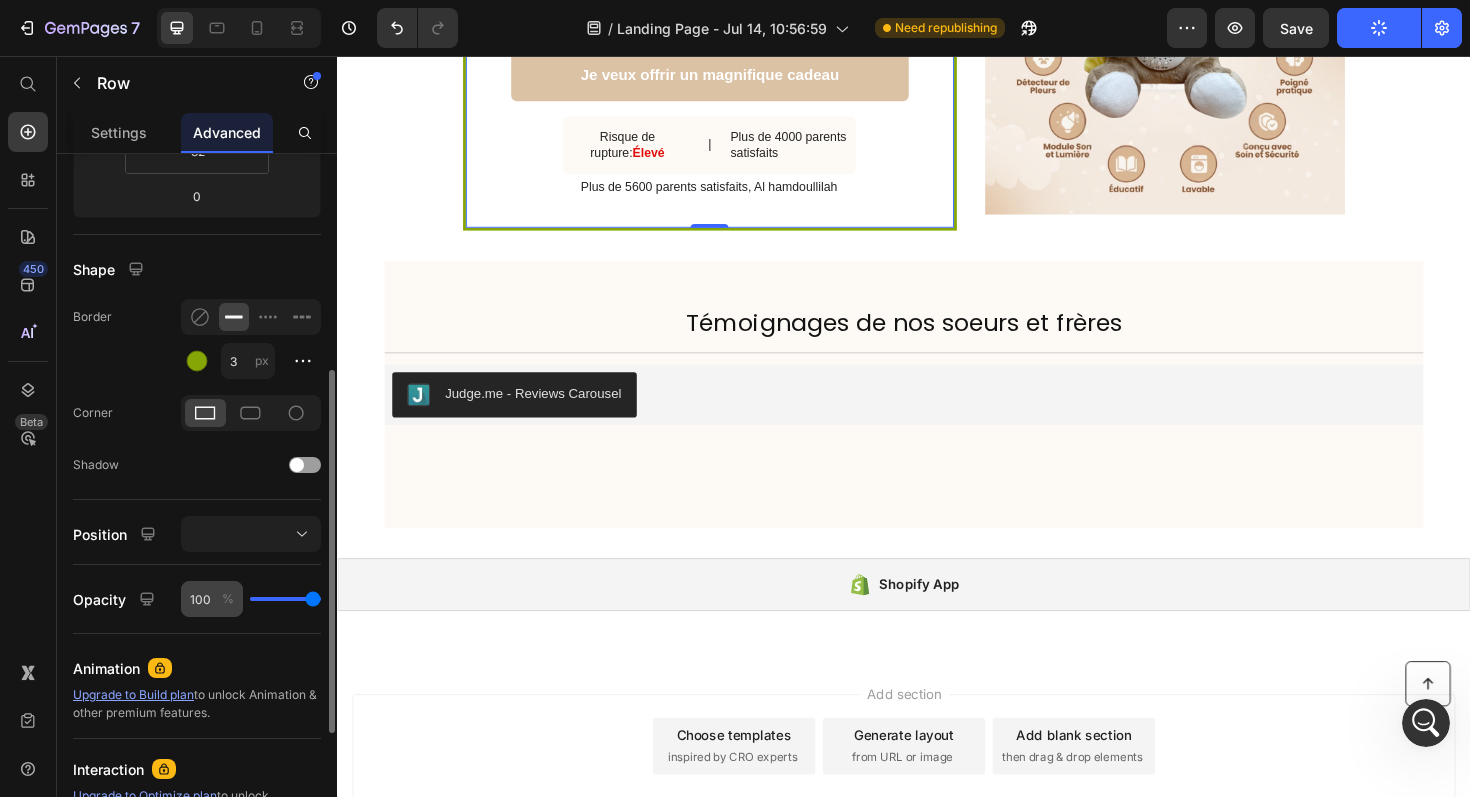 scroll, scrollTop: 459, scrollLeft: 0, axis: vertical 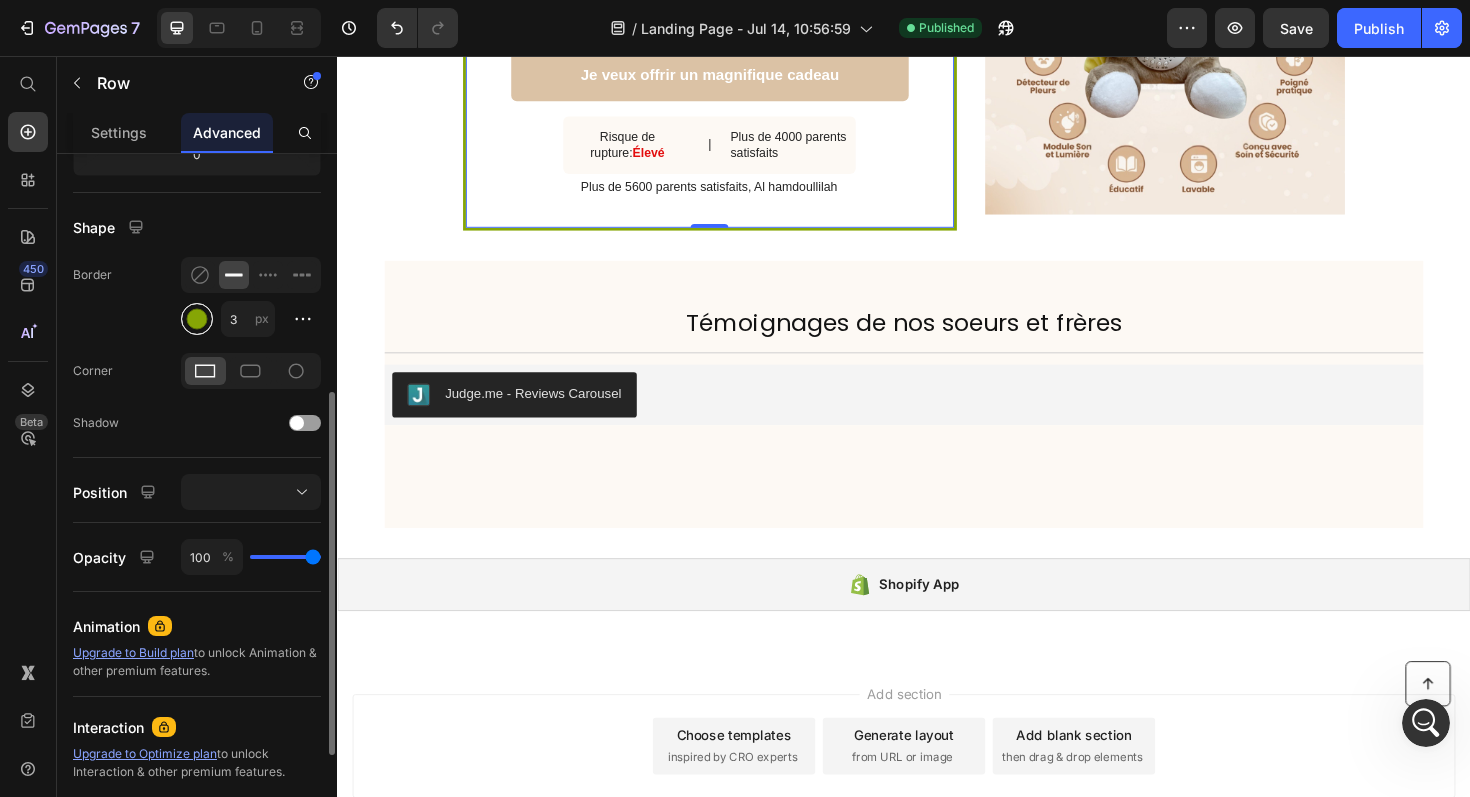 click at bounding box center (197, 319) 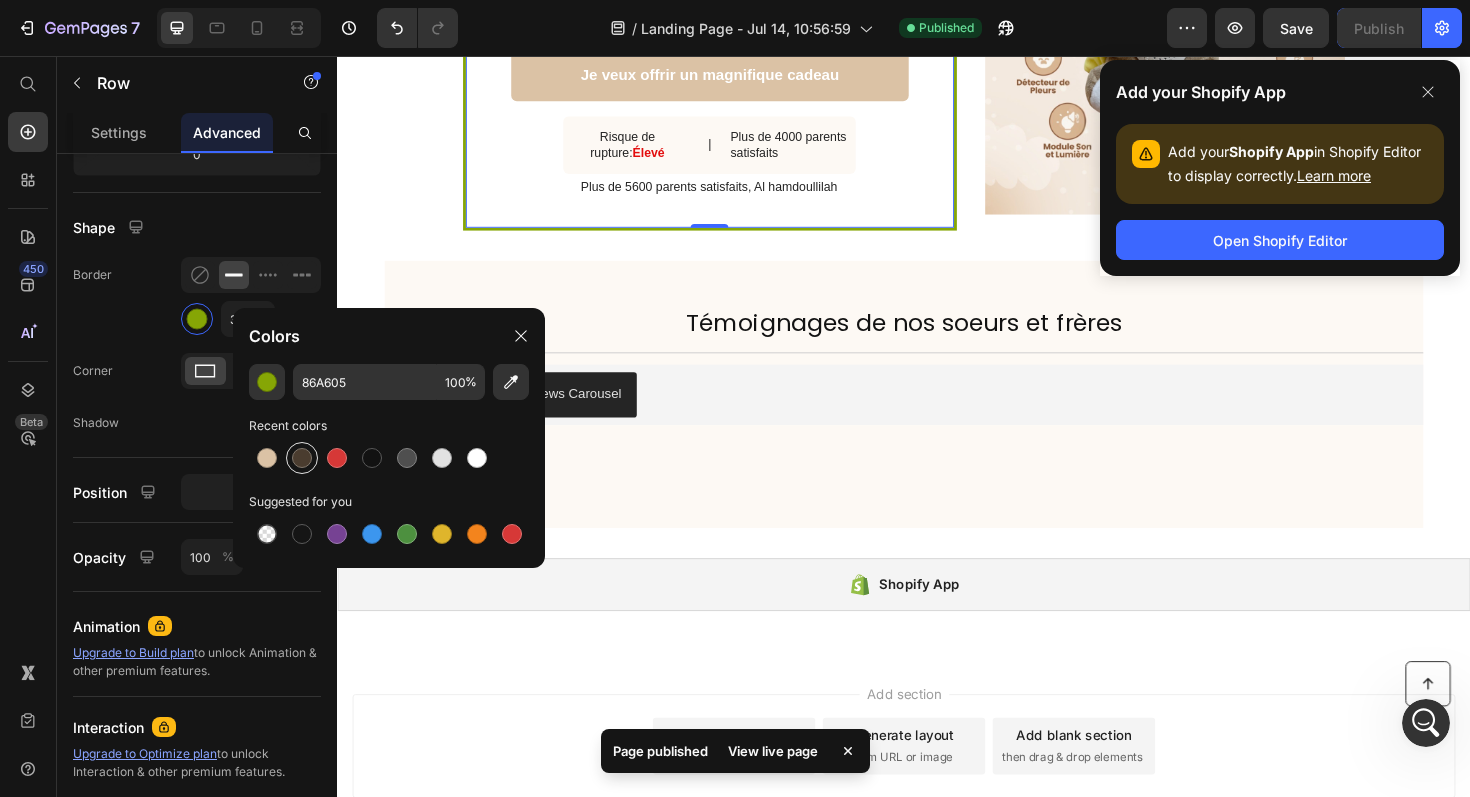 click at bounding box center (302, 458) 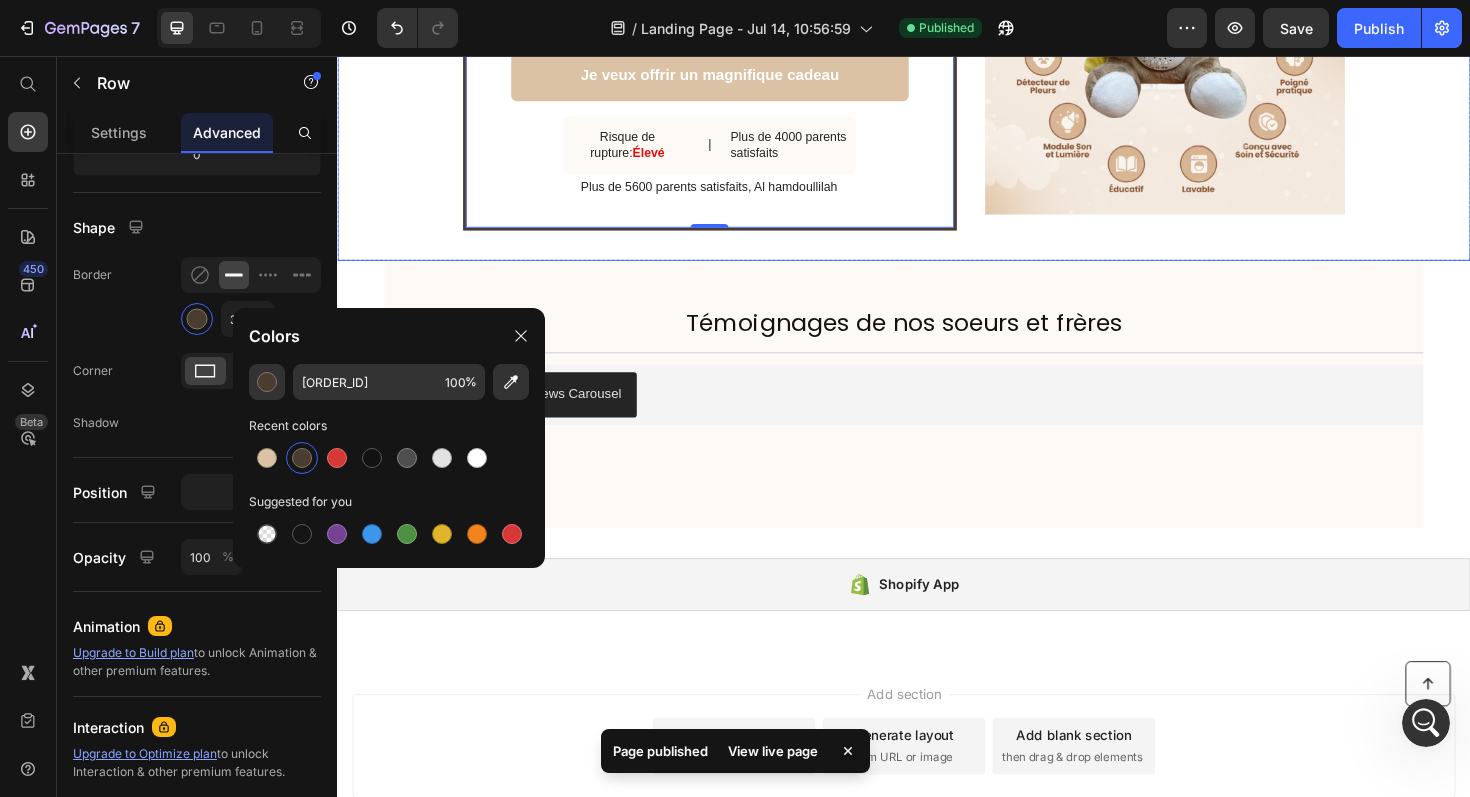 click on "L'offre du moment Heading Peluche coranique - Little Deen Heading avec 22 fiches duas offerte aujourd'hui Text Block 20 hrs 42 min 45 sec Countdown Timer Je veux offrir un magnifique cadeau Button Risque de rupture:  Élevé Text Block | Text Block Plus de 4000 parents satisfaits Text Block Row Plus de 5600 parents satisfaits, Al hamdoullilah Text Block Row   0 Image Row" at bounding box center (937, 33) 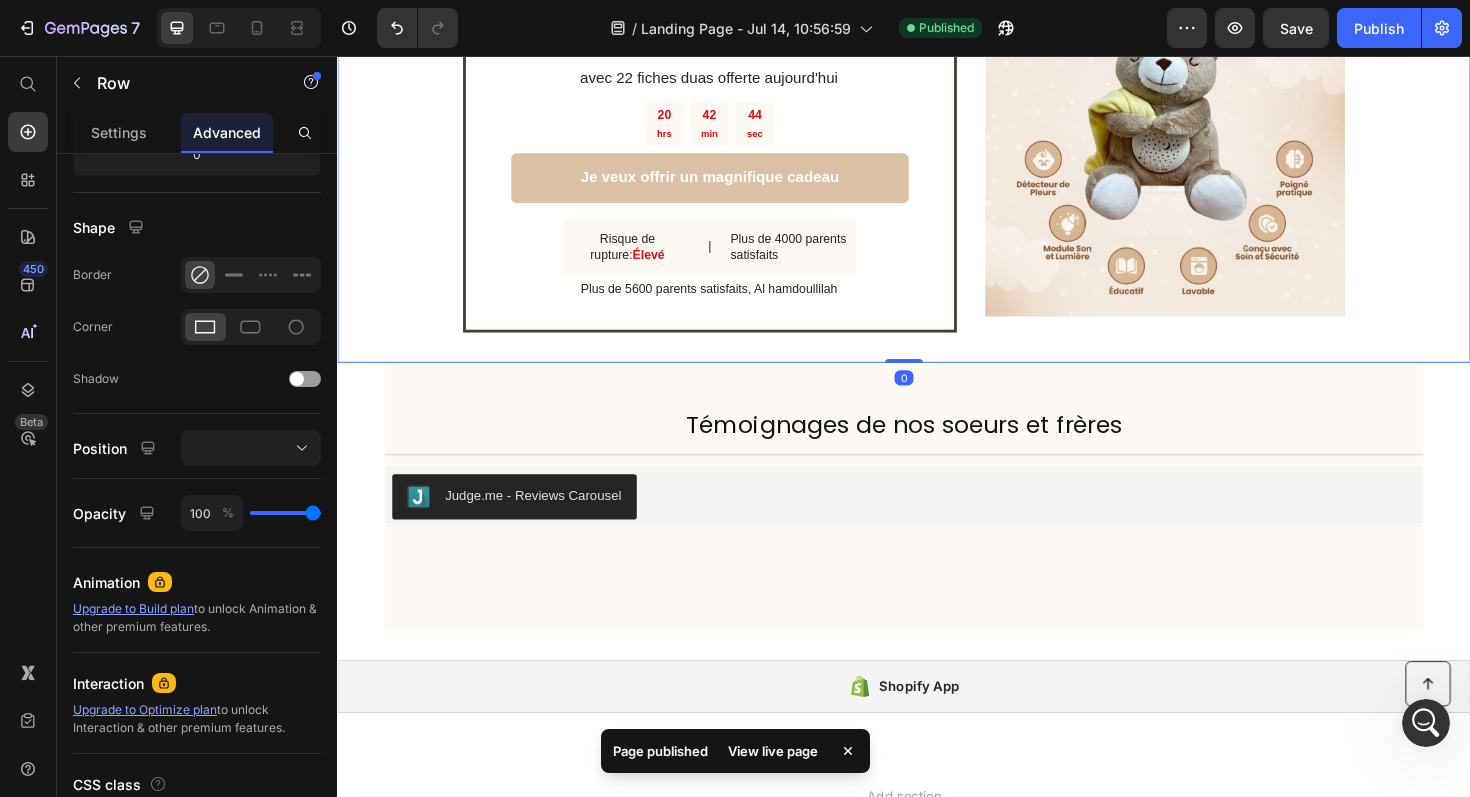 scroll, scrollTop: 2209, scrollLeft: 0, axis: vertical 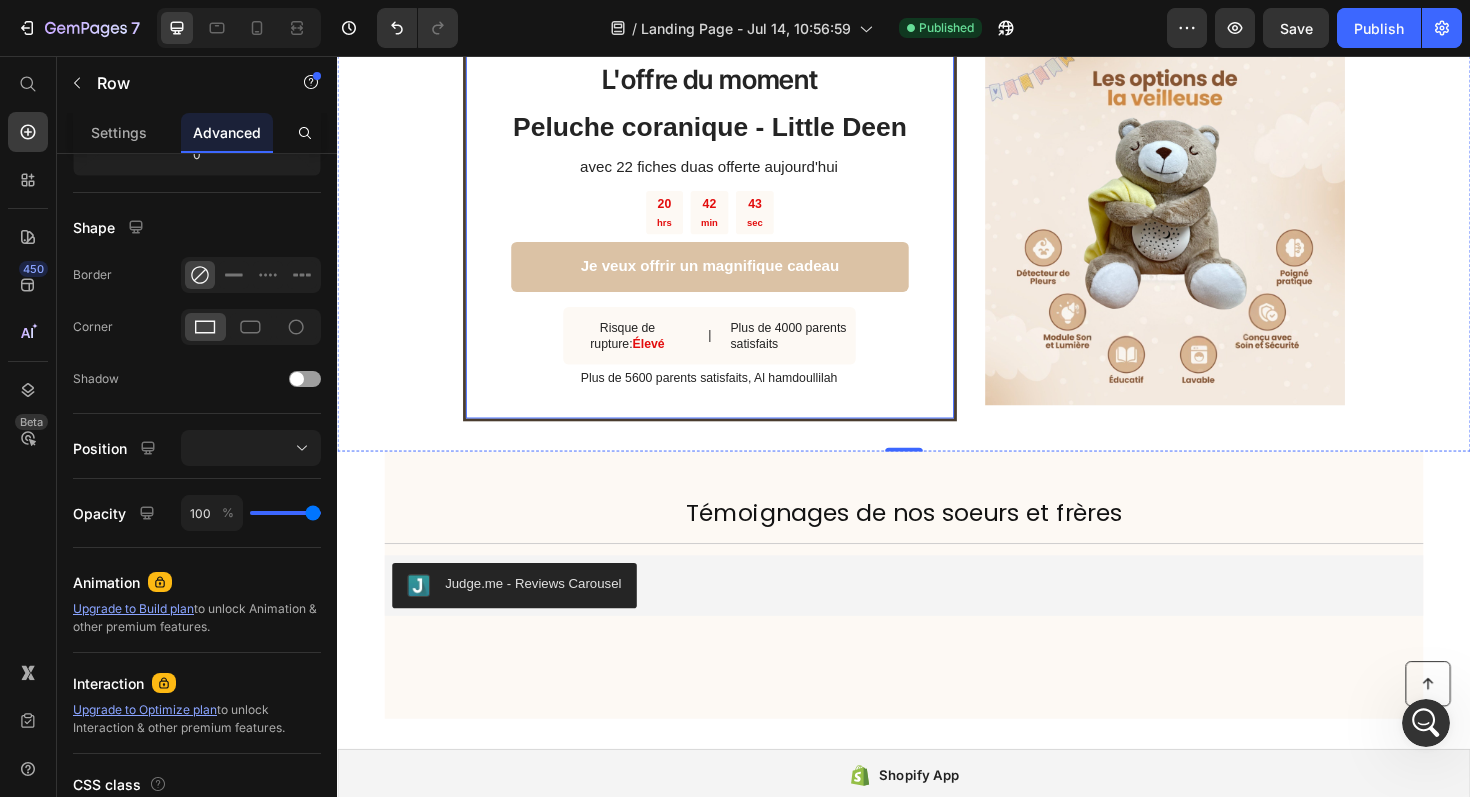 click on "L'offre du moment Heading Peluche coranique - Little Deen Heading avec 22 fiches duas offerte aujourd'hui Text Block 20 hrs 42 min 43 sec Countdown Timer Je veux offrir un magnifique cadeau Button Risque de rupture:  Élevé Text Block | Text Block Plus de 4000 parents satisfaits Text Block Row Plus de 5600 parents satisfaits, Al hamdoullilah Text Block Row" at bounding box center [731, 235] 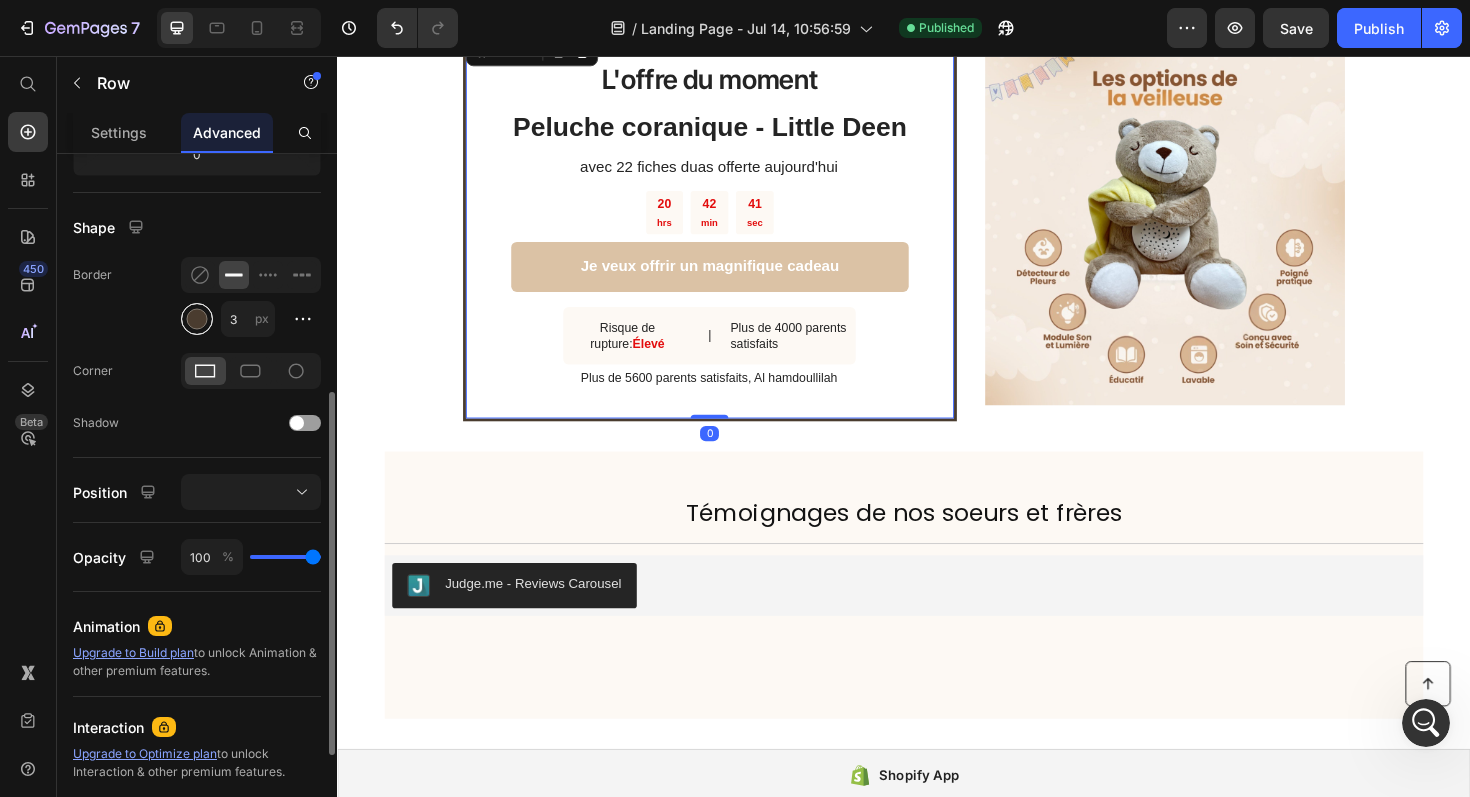 click at bounding box center [197, 319] 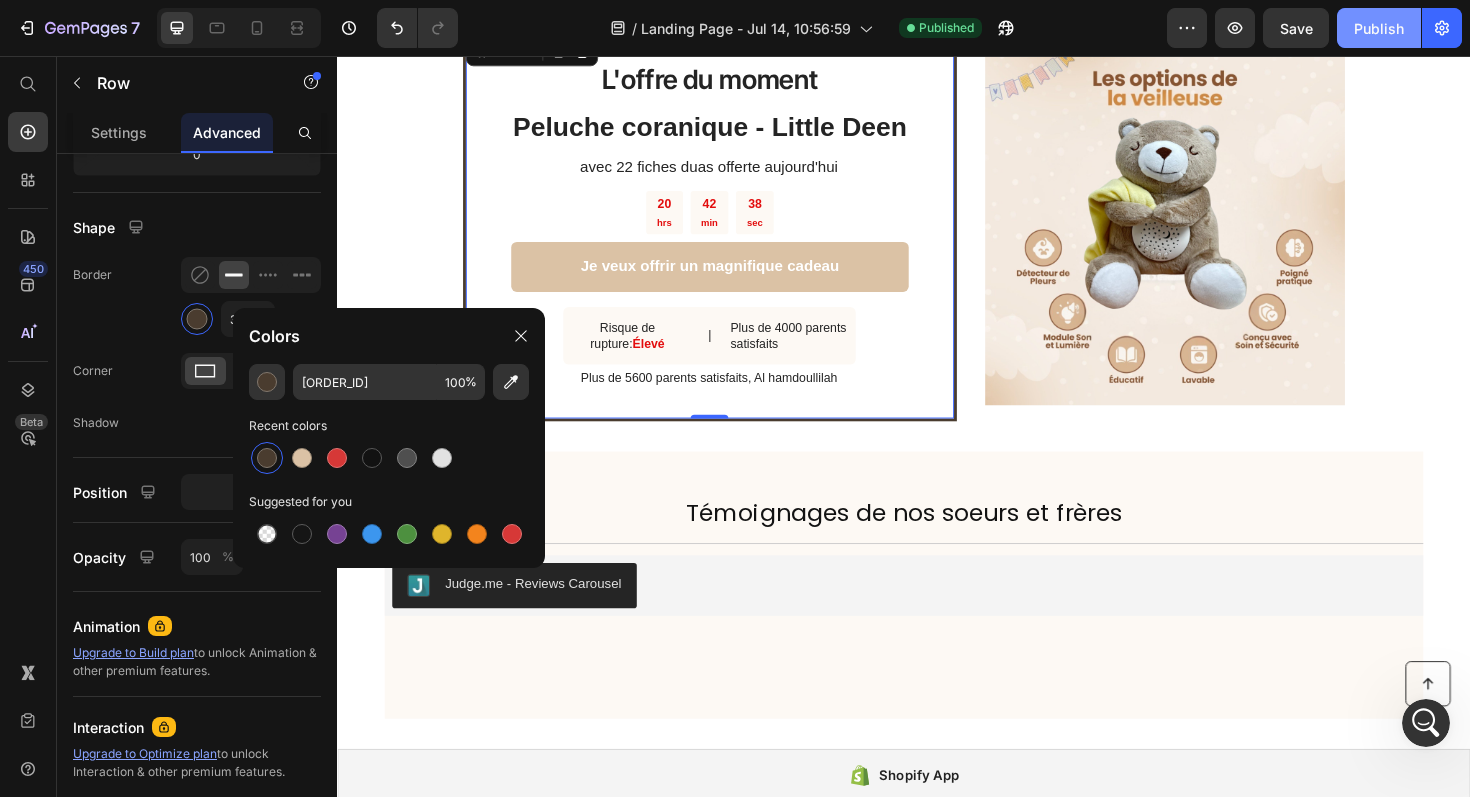 click on "Publish" 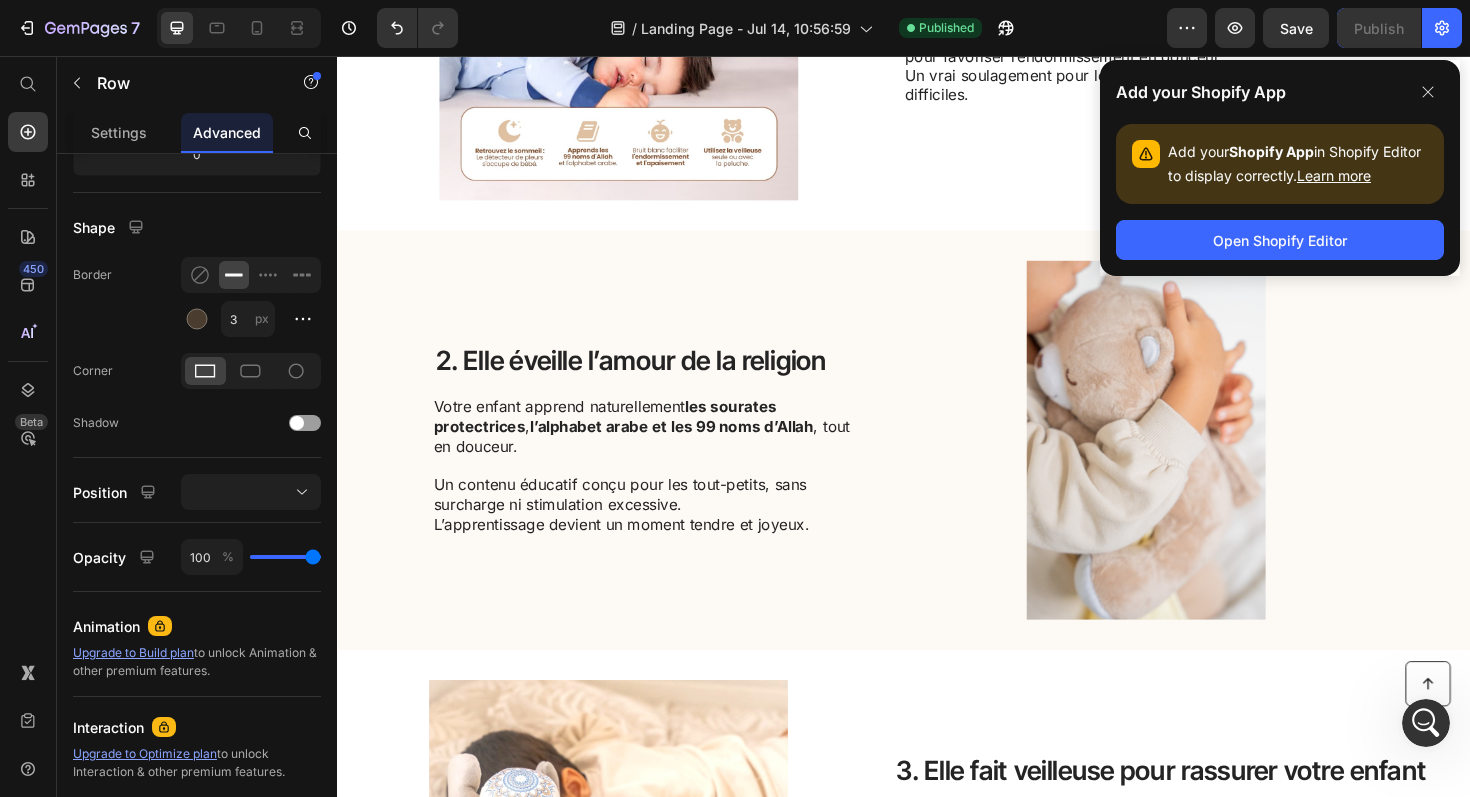 scroll, scrollTop: 0, scrollLeft: 0, axis: both 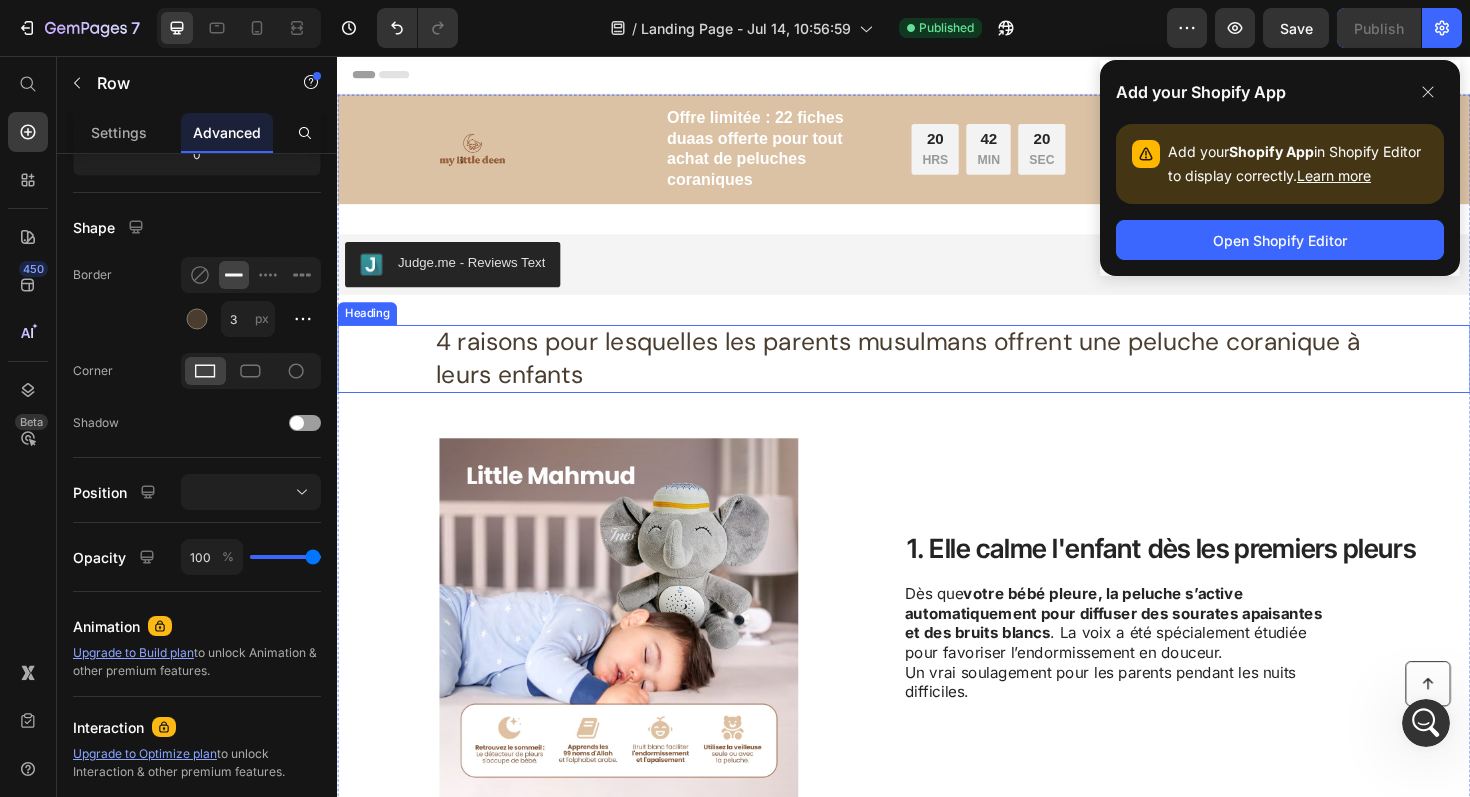 click on "4 raisons pour lesquelles les parents musulmans offrent une peluche coranique à leurs enfants" at bounding box center (937, 377) 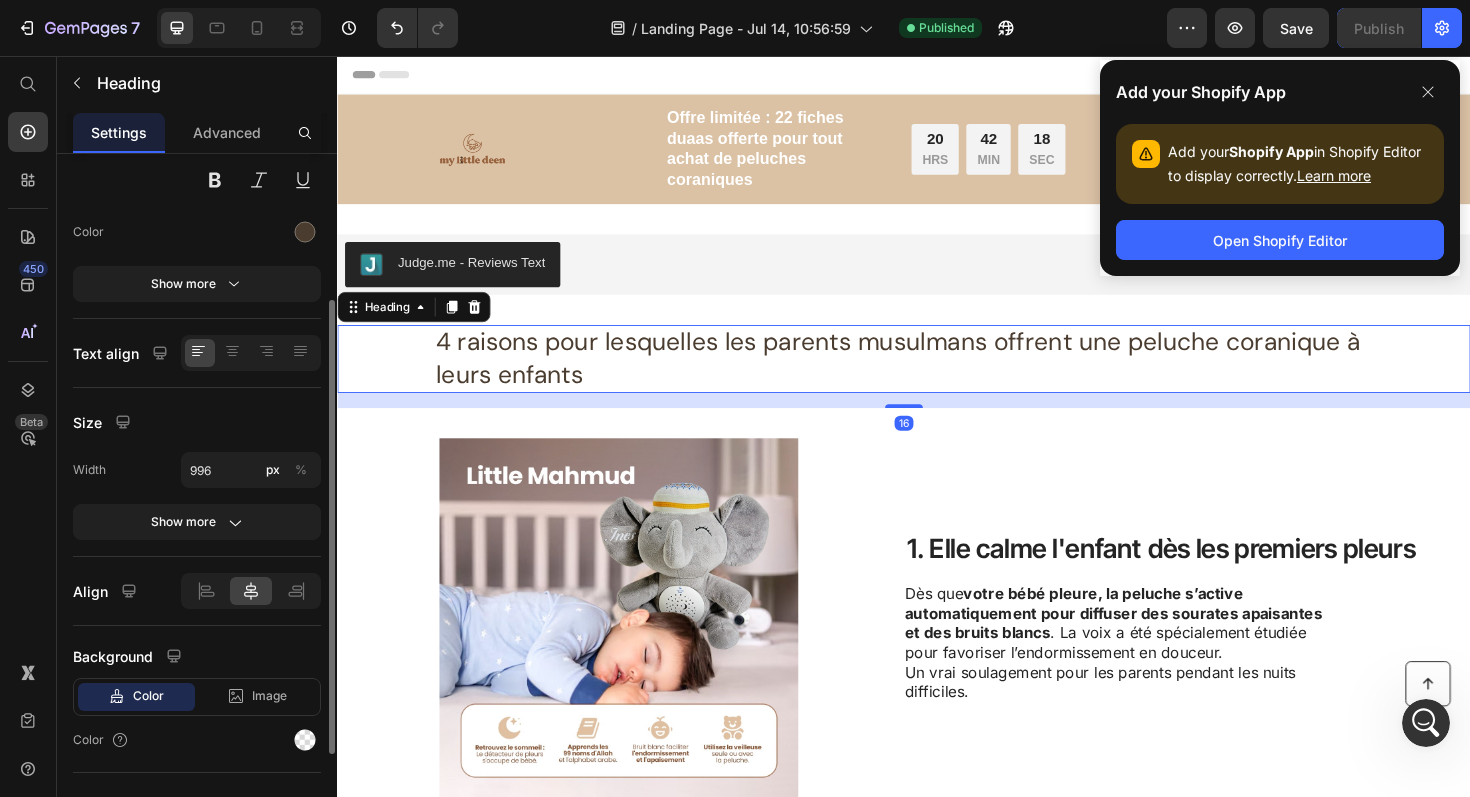 scroll, scrollTop: 219, scrollLeft: 0, axis: vertical 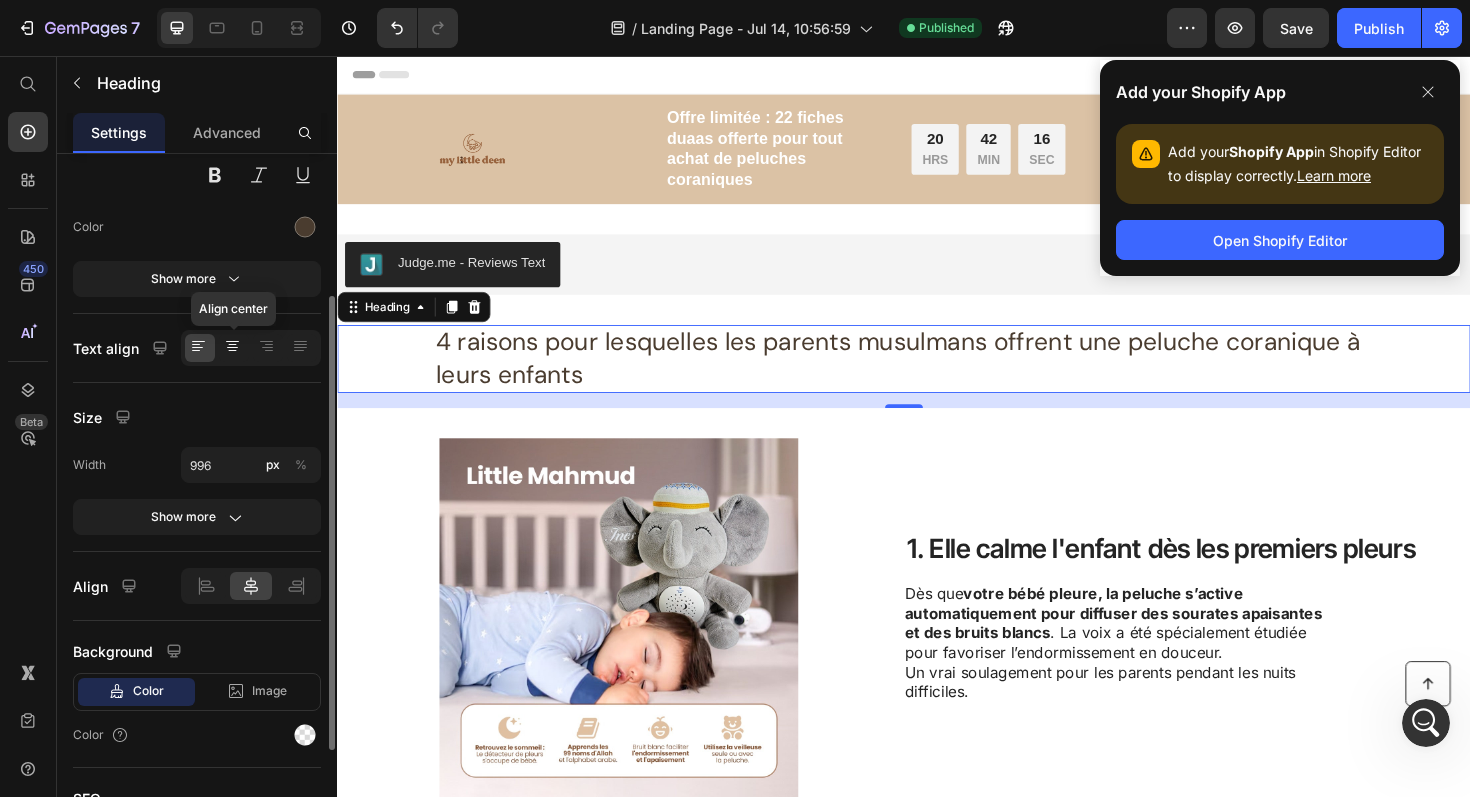 click 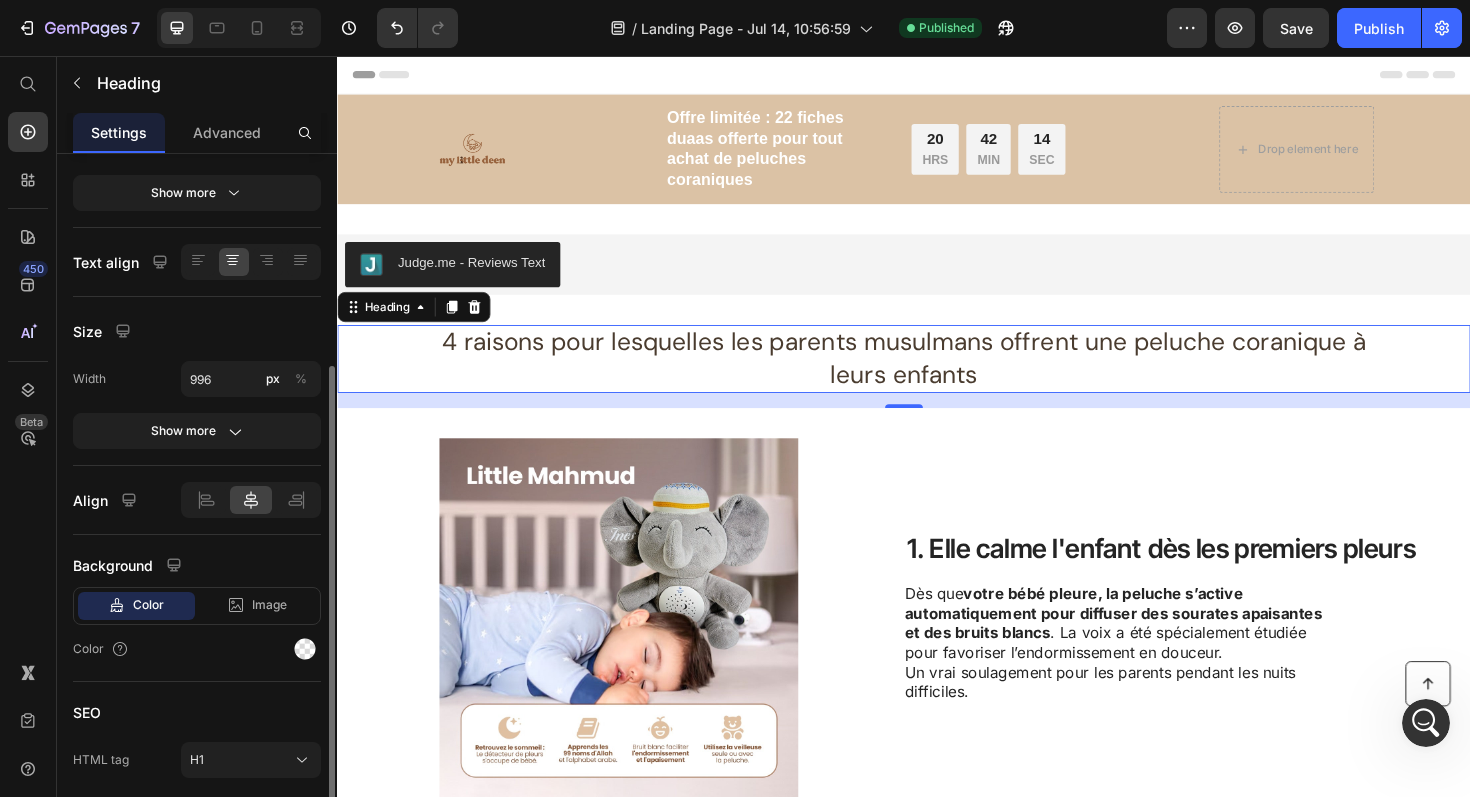 scroll, scrollTop: 315, scrollLeft: 0, axis: vertical 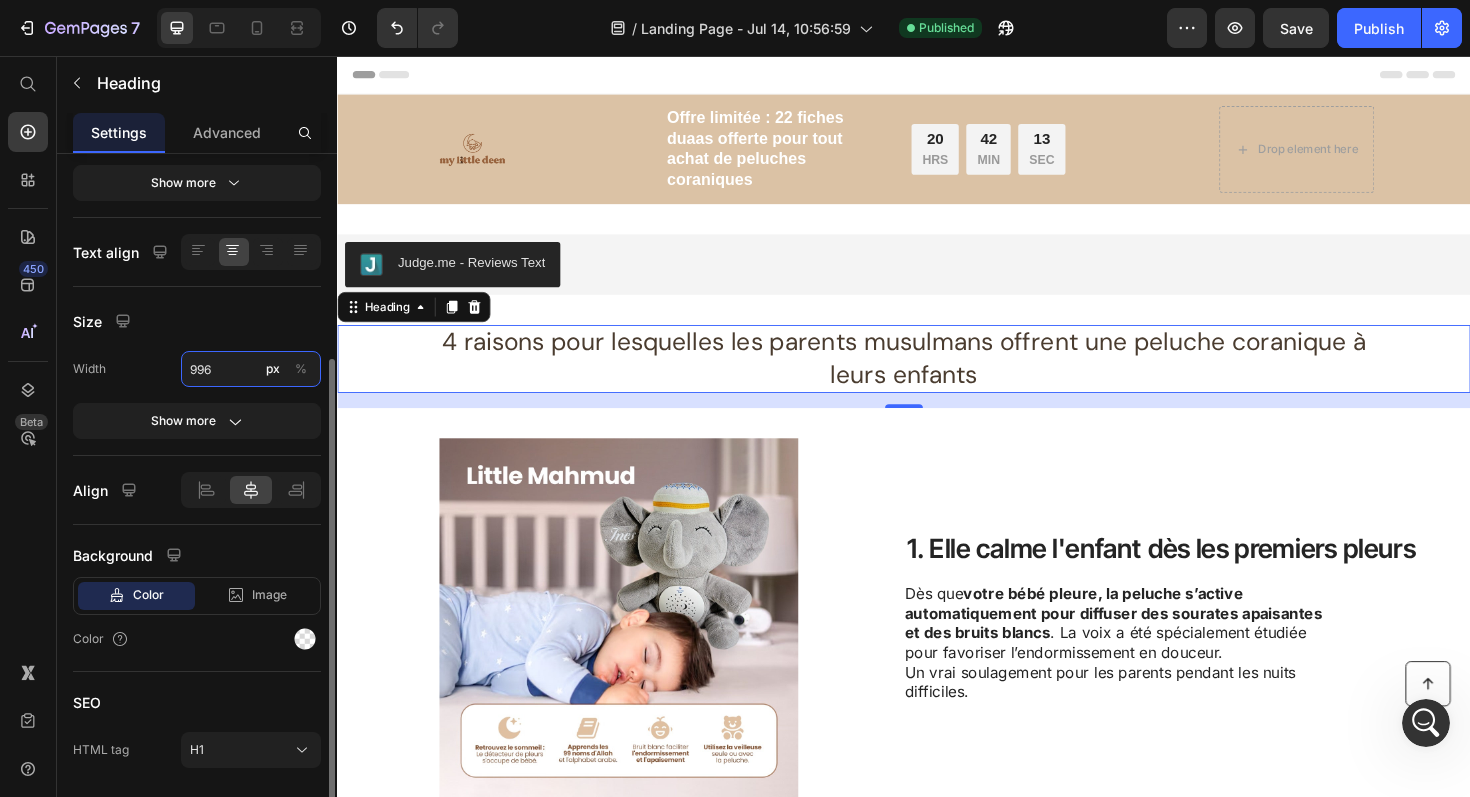click on "996" at bounding box center [251, 369] 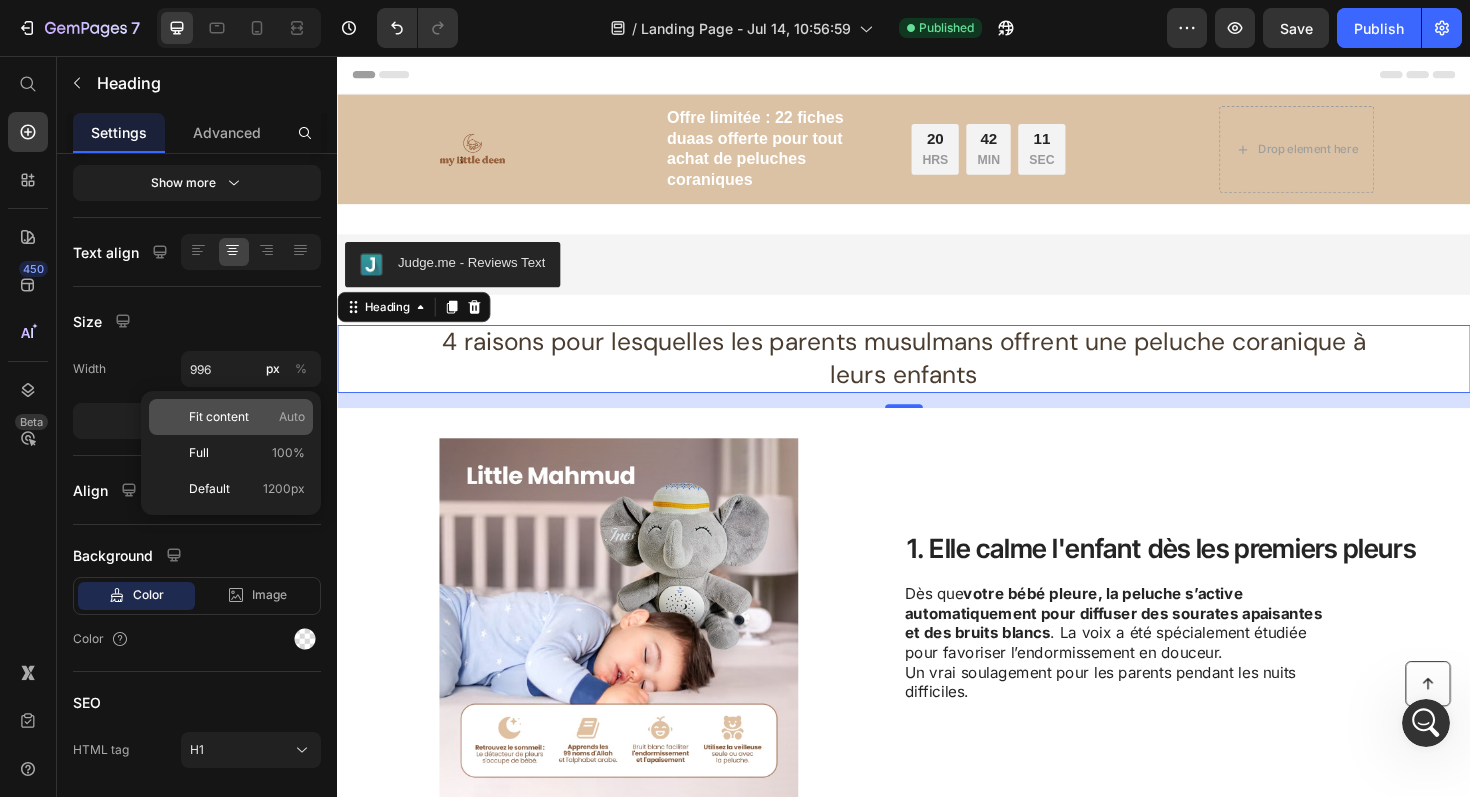 click on "Fit content Auto" 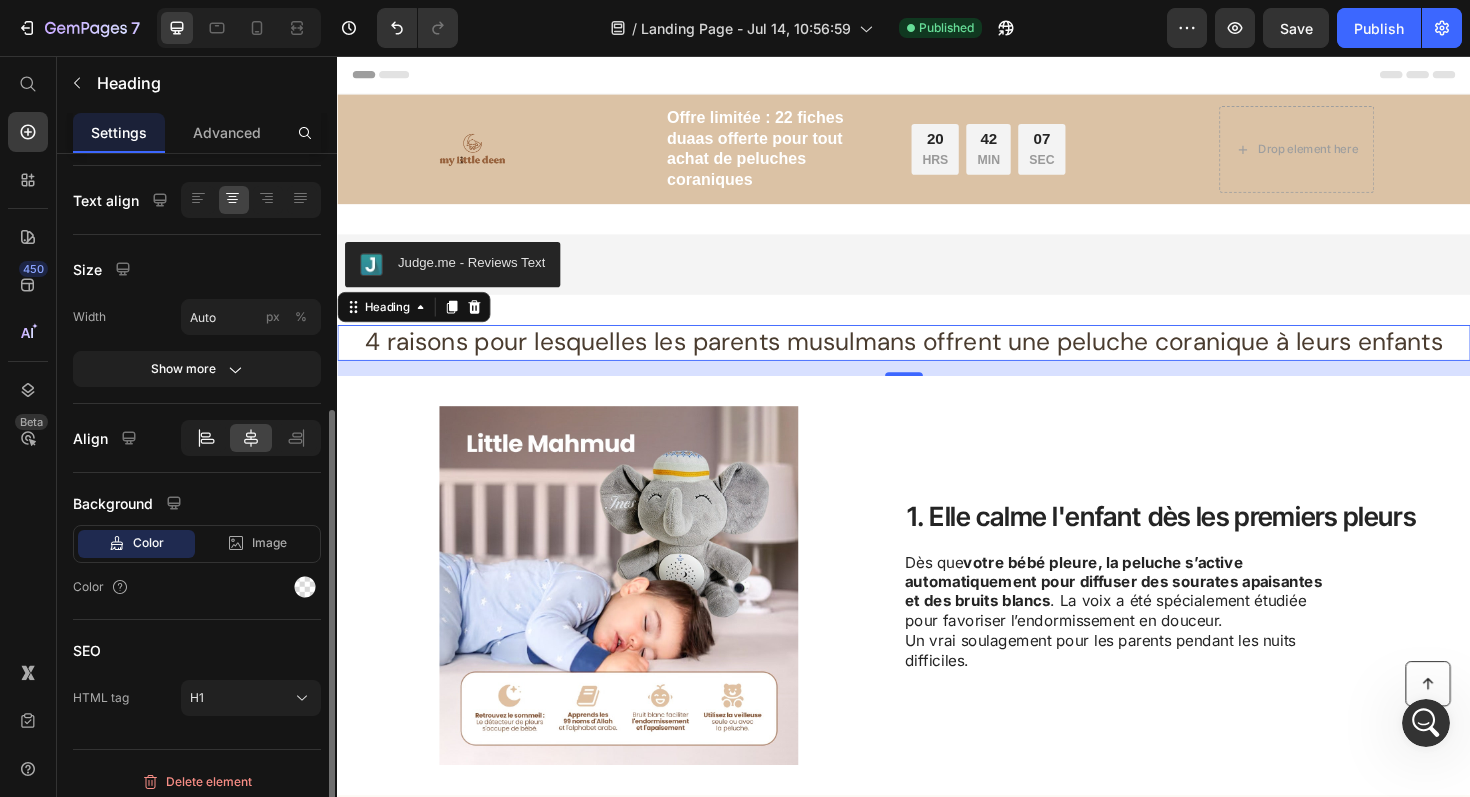 scroll, scrollTop: 377, scrollLeft: 0, axis: vertical 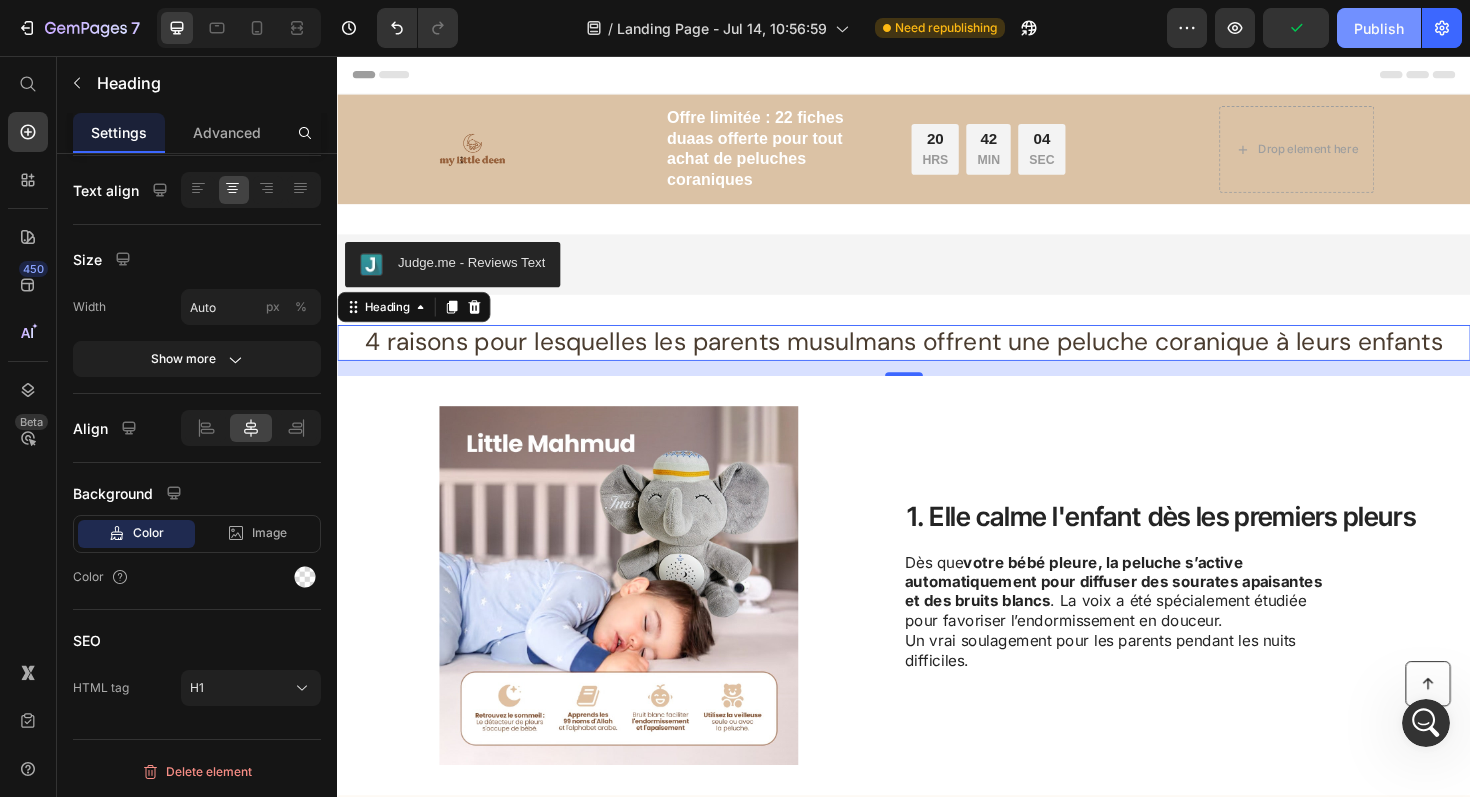 click on "Publish" at bounding box center (1379, 28) 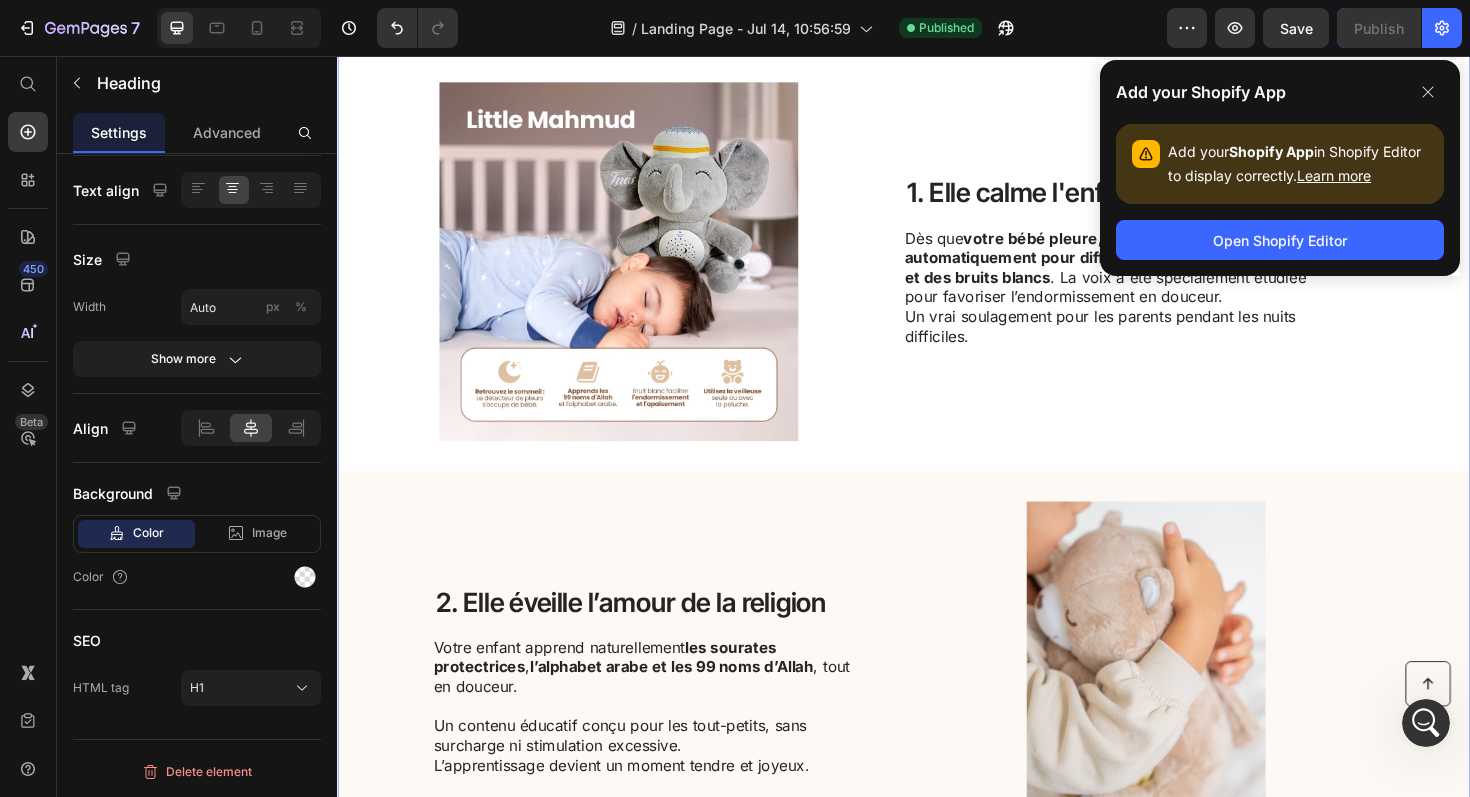 scroll, scrollTop: 0, scrollLeft: 0, axis: both 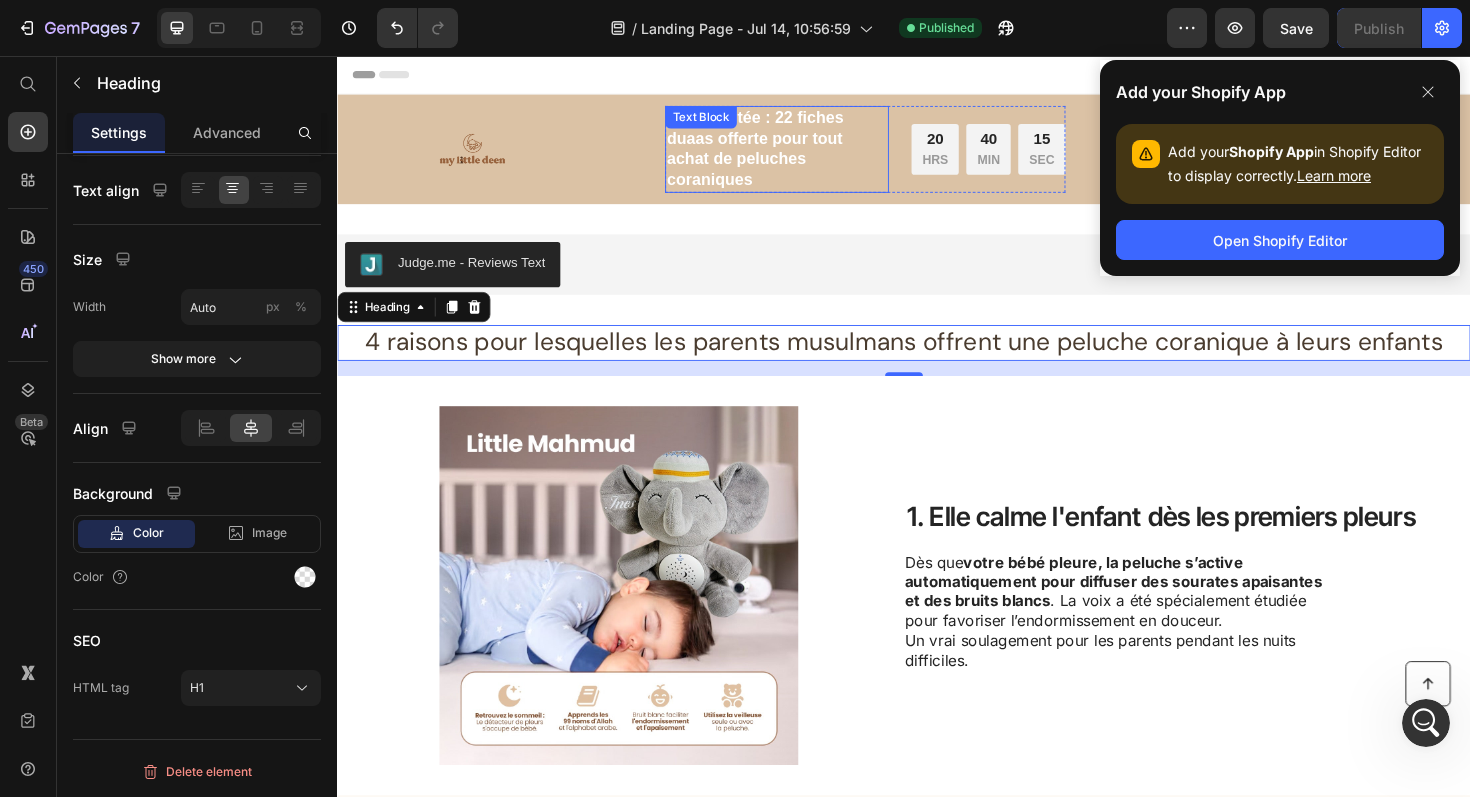 click on "Offre limitée : 22 fiches duaas offerte pour tout achat de peluches coraniques" at bounding box center [802, 155] 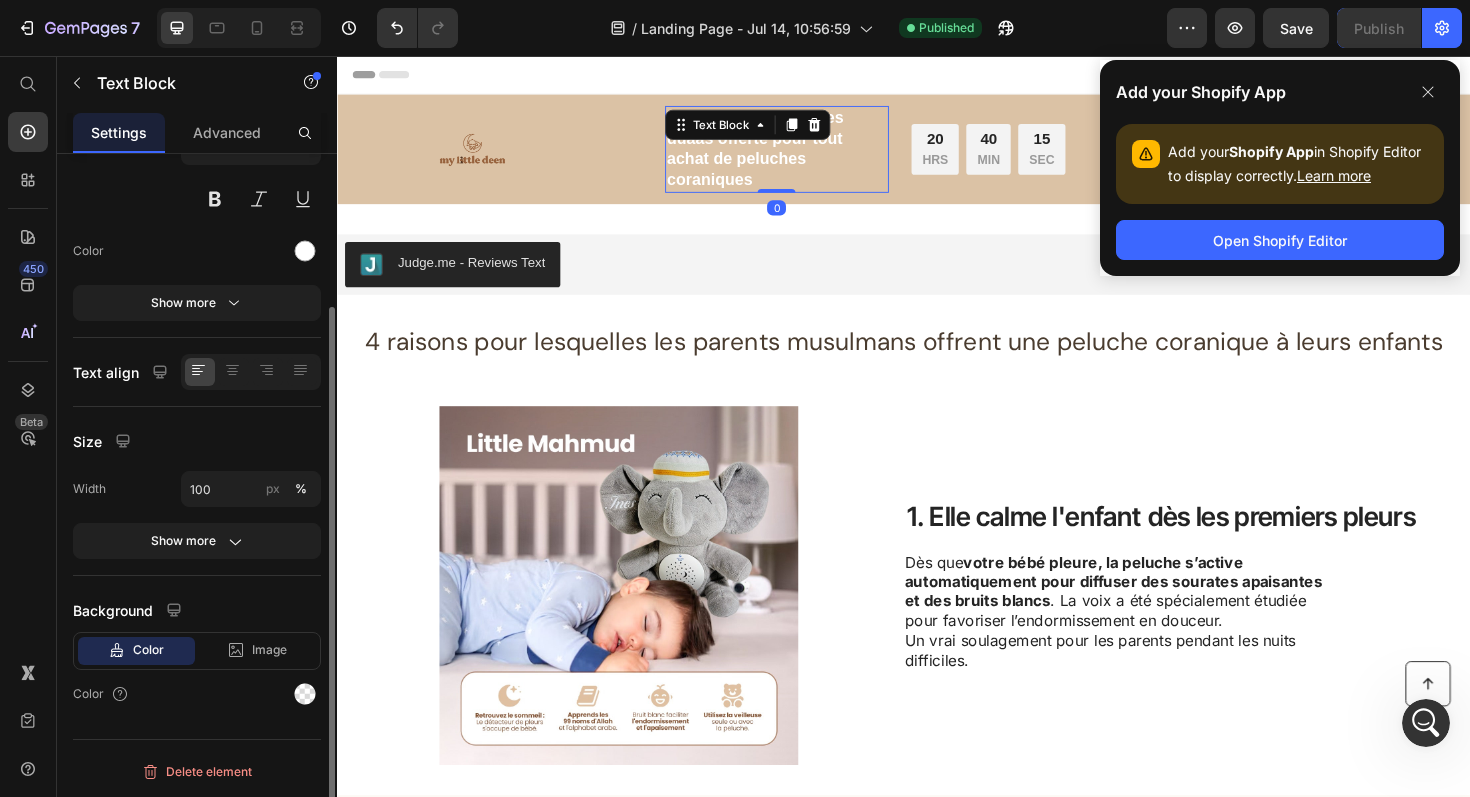 scroll, scrollTop: 0, scrollLeft: 0, axis: both 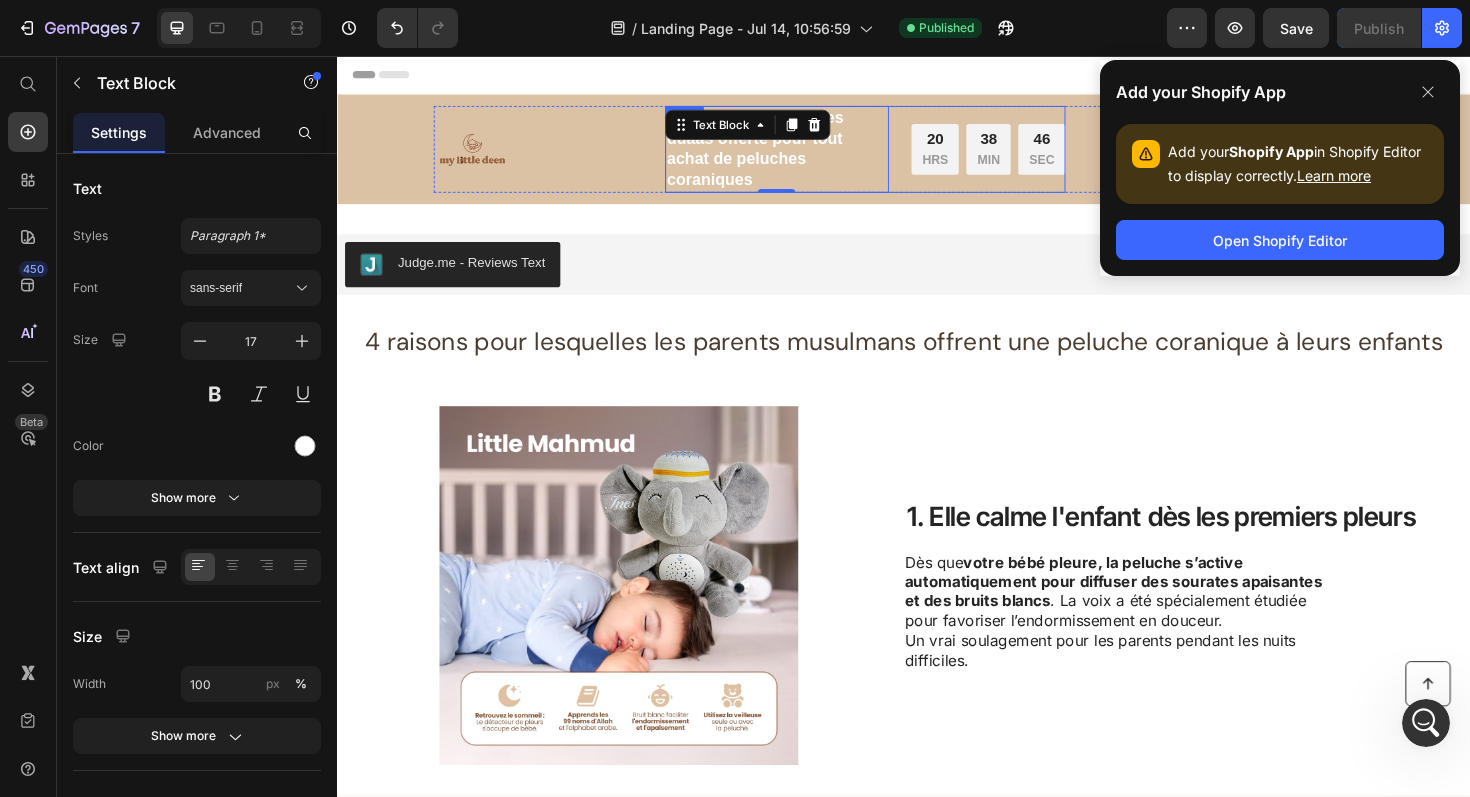 click on "20 HRS 38 MIN 46 SEC Countdown Timer" at bounding box center (1026, 155) 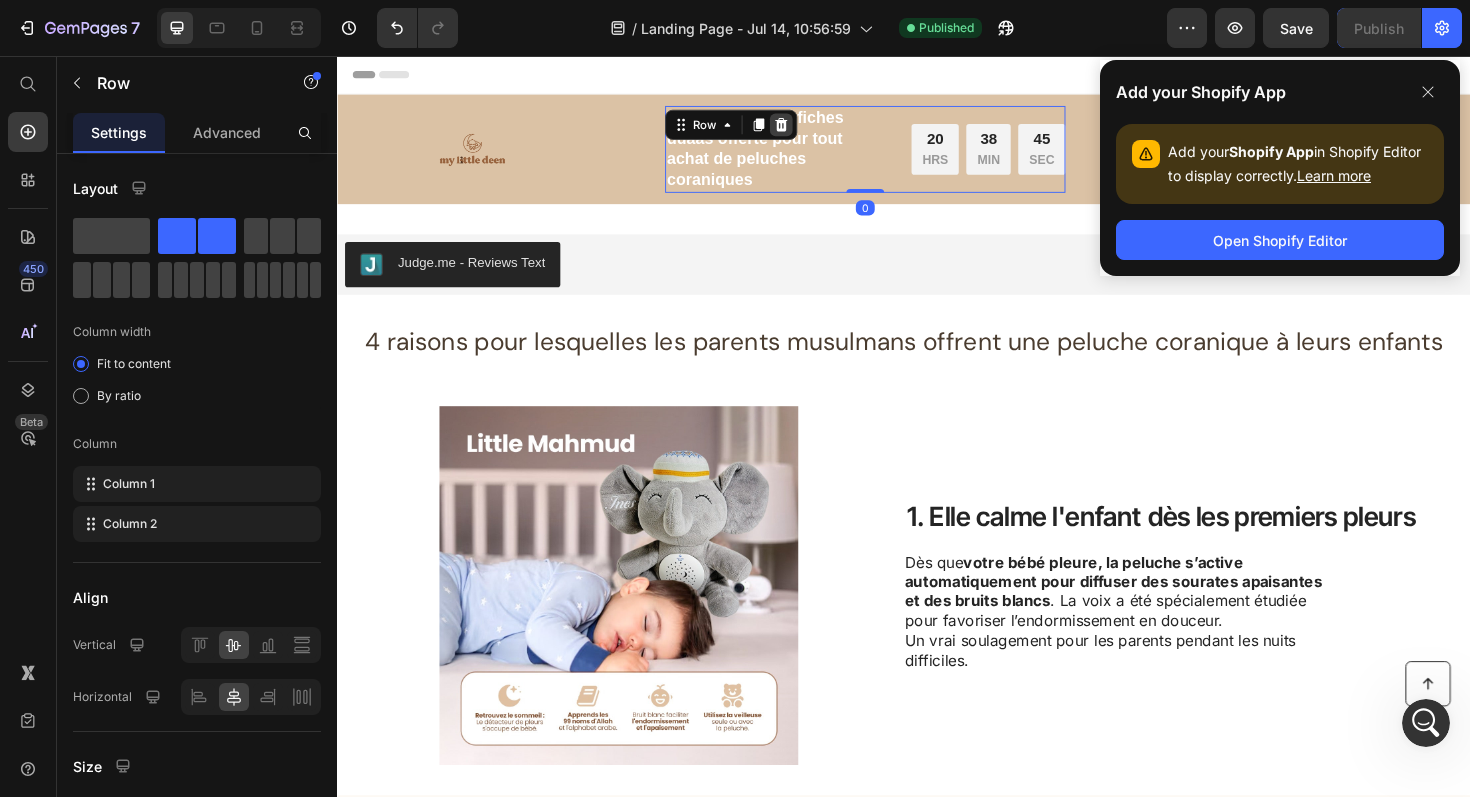 click 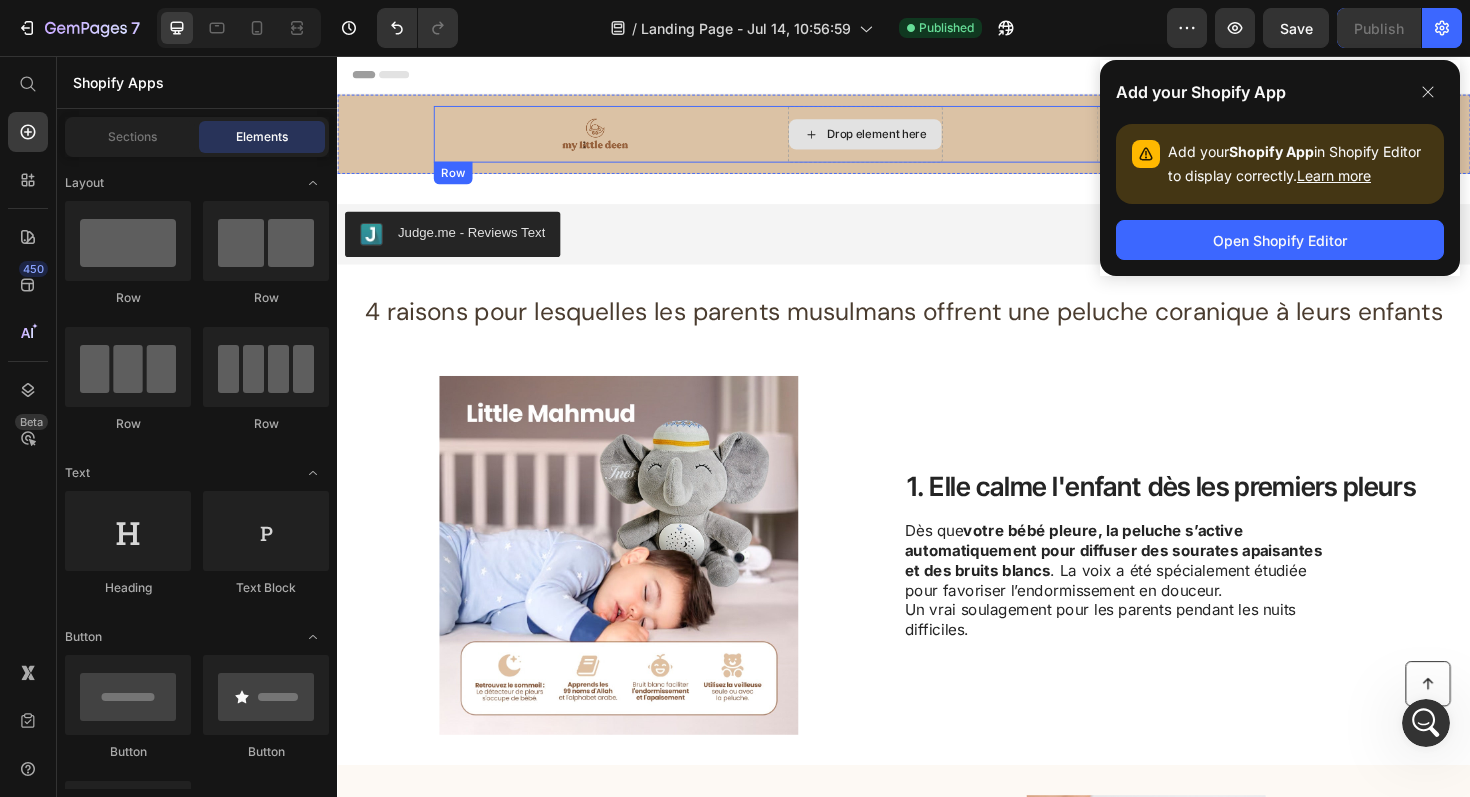 click on "Drop element here" at bounding box center (896, 139) 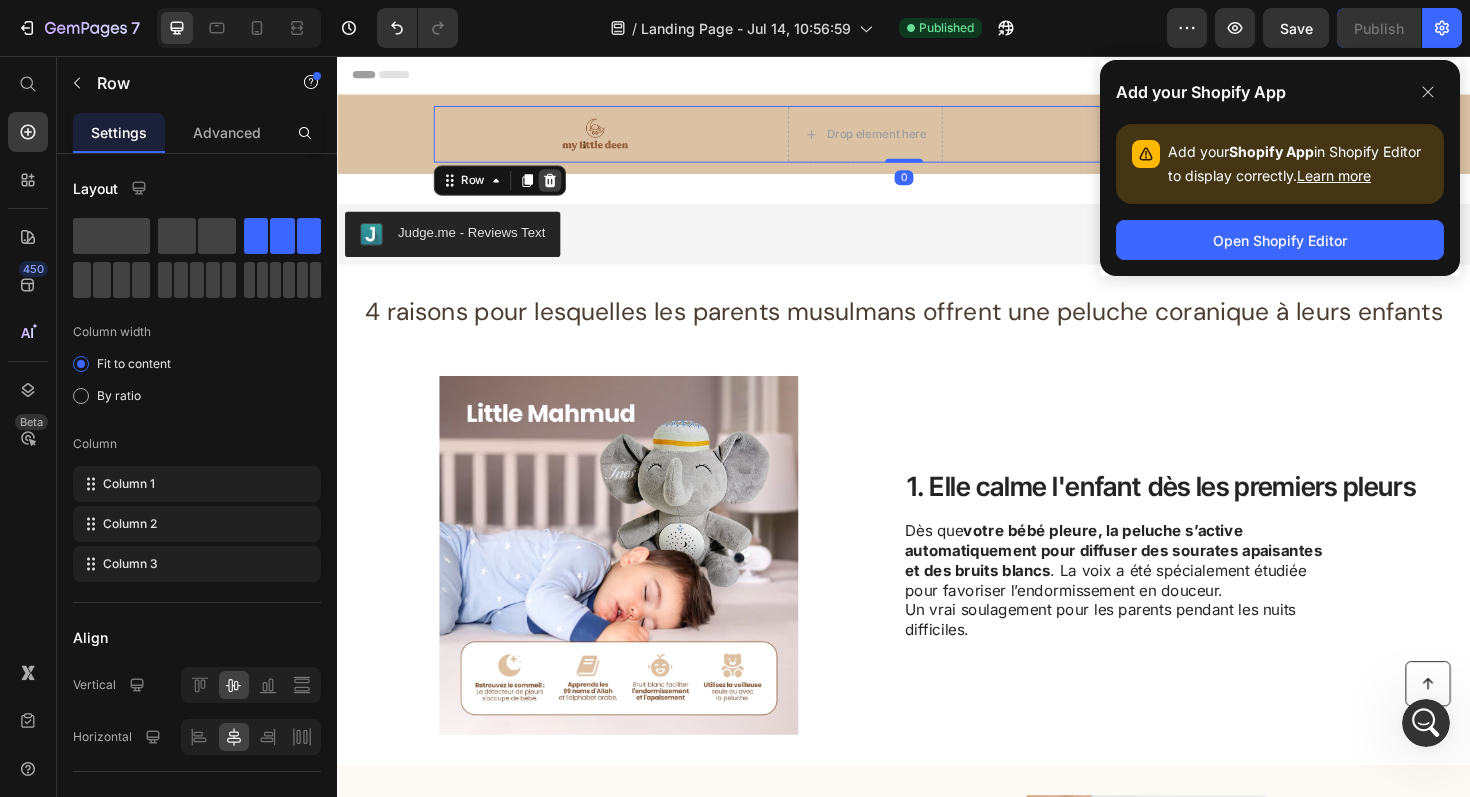 click 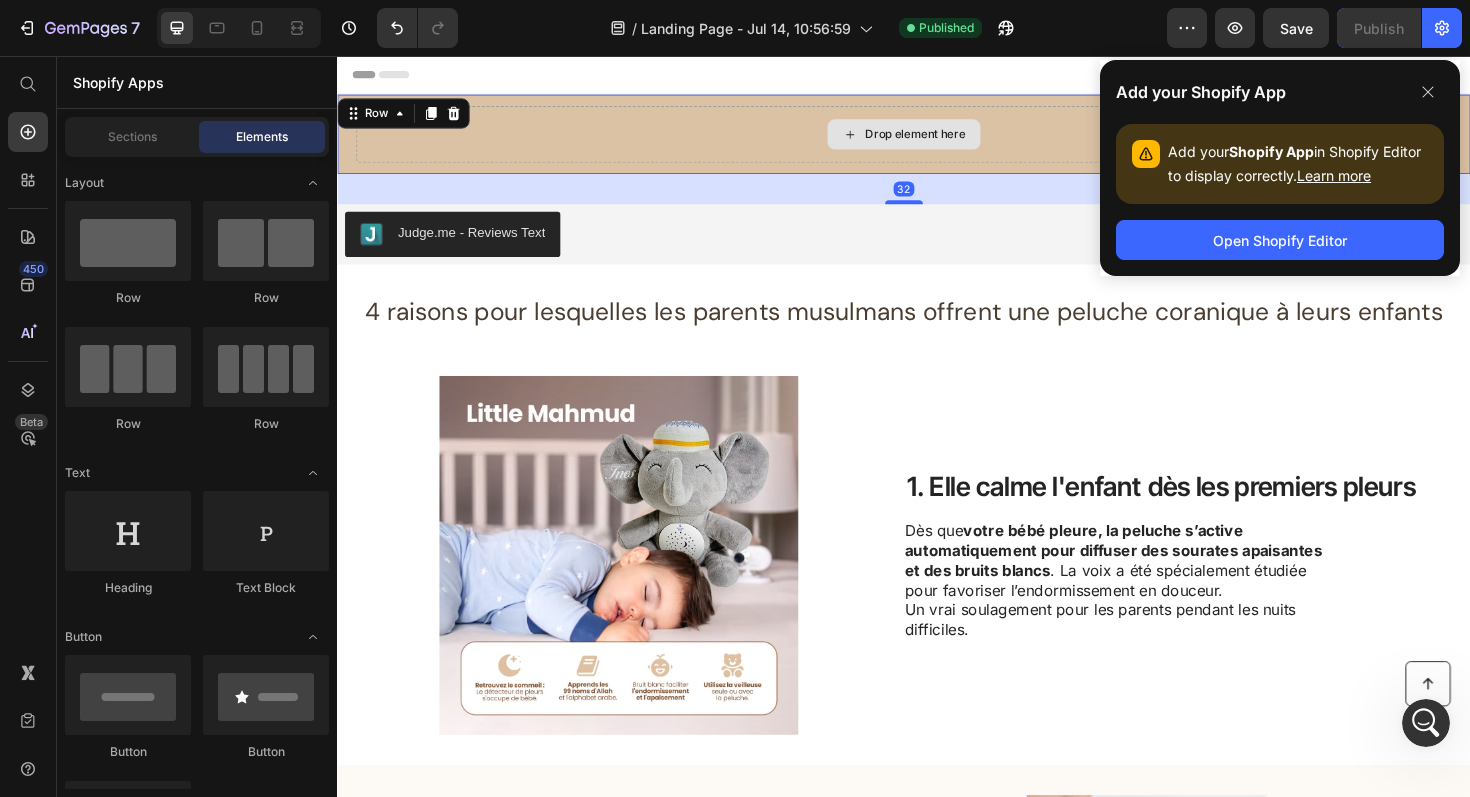 click on "Drop element here" at bounding box center (937, 139) 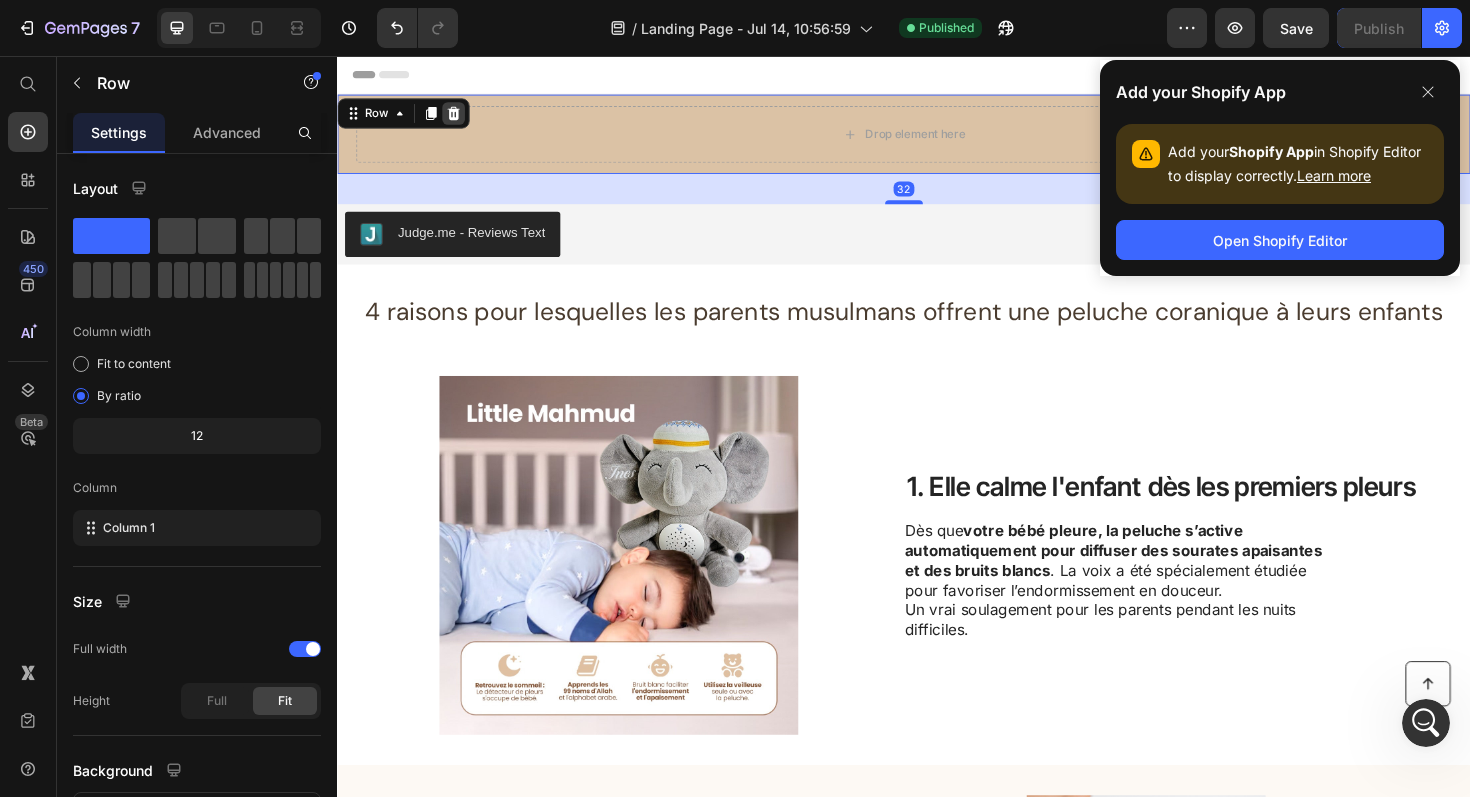 click at bounding box center (460, 117) 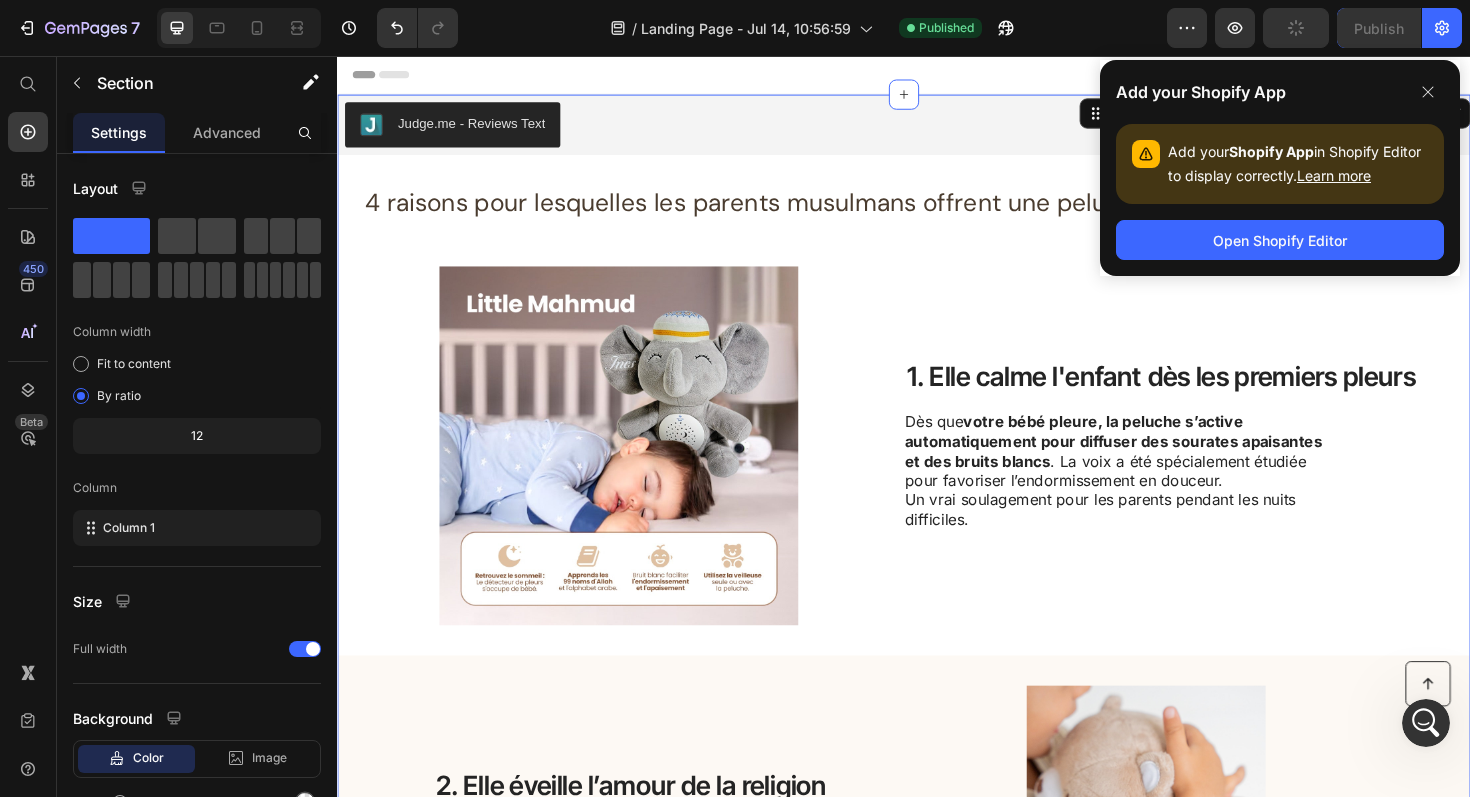 click on "Judge.me - Reviews Text Judge.me 4 raisons pour lesquelles les parents musulmans offrent une peluche coranique à leurs enfants Heading Image 1. Elle calme l'enfant dès les premiers pleurs Heading Dès que  votre bébé pleure, la peluche s’active automatiquement pour diffuser des sourates apaisantes et des bruits blancs . La voix a été spécialement étudiée pour favoriser l’endormissement en douceur. Un vrai soulagement pour les parents pendant les nuits difficiles. Text Block Row 2. Elle éveille l’amour de la religion Heading Votre enfant apprend naturellement  les sourates protectrices ,  l’alphabet arabe et les 99 noms d’Allah , tout en douceur. Un contenu éducatif conçu pour les tout-petits, sans surcharge ni stimulation excessive. L’apprentissage devient un moment tendre et joyeux. Text Block Image Row Image 3. Elle fait veilleuse pour rassurer votre enfant Heading Grâce à sa lumière douce intégrée, la peluche crée une ambiance rassurante dans la chambre.    Text Block Row" at bounding box center [937, 1060] 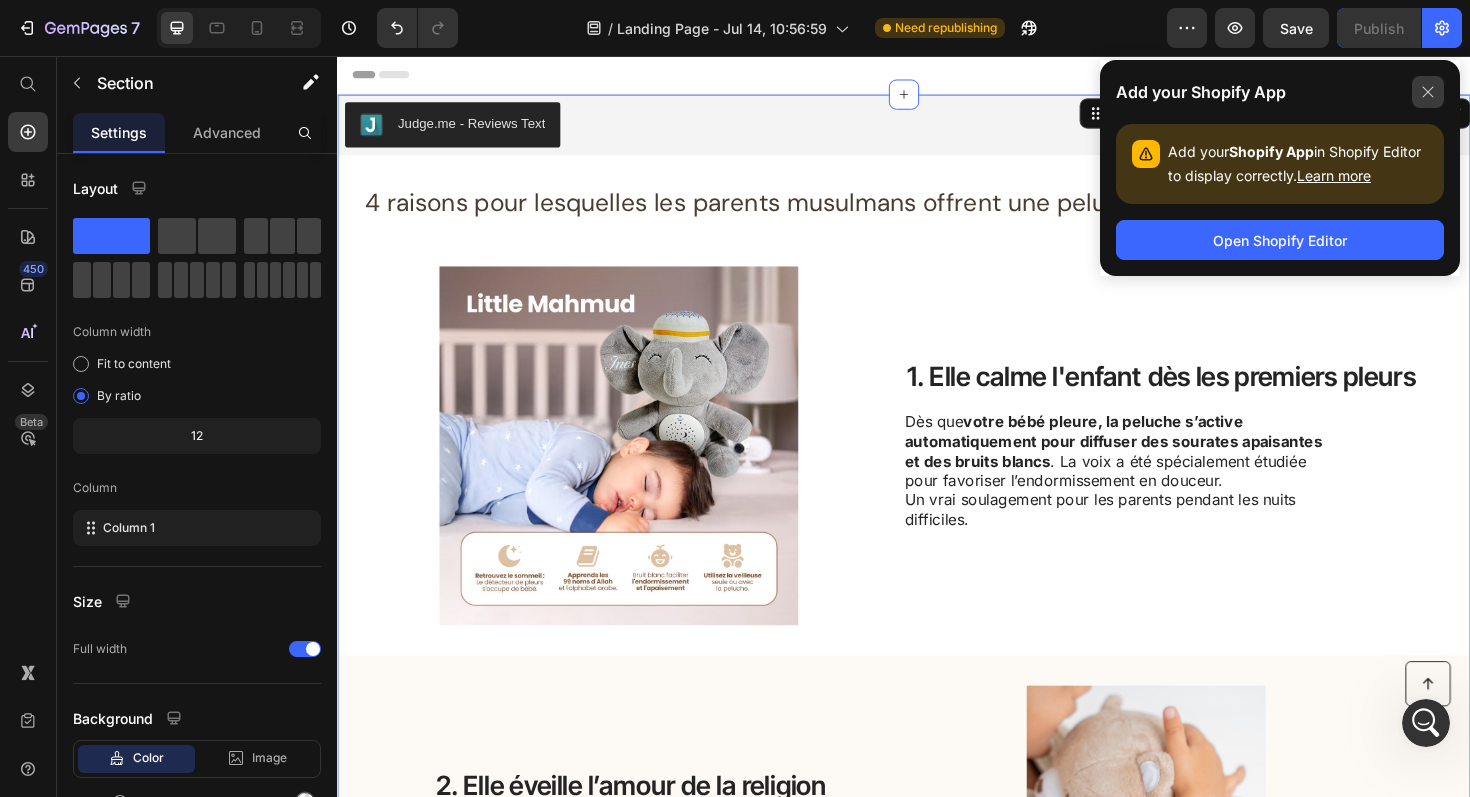 click 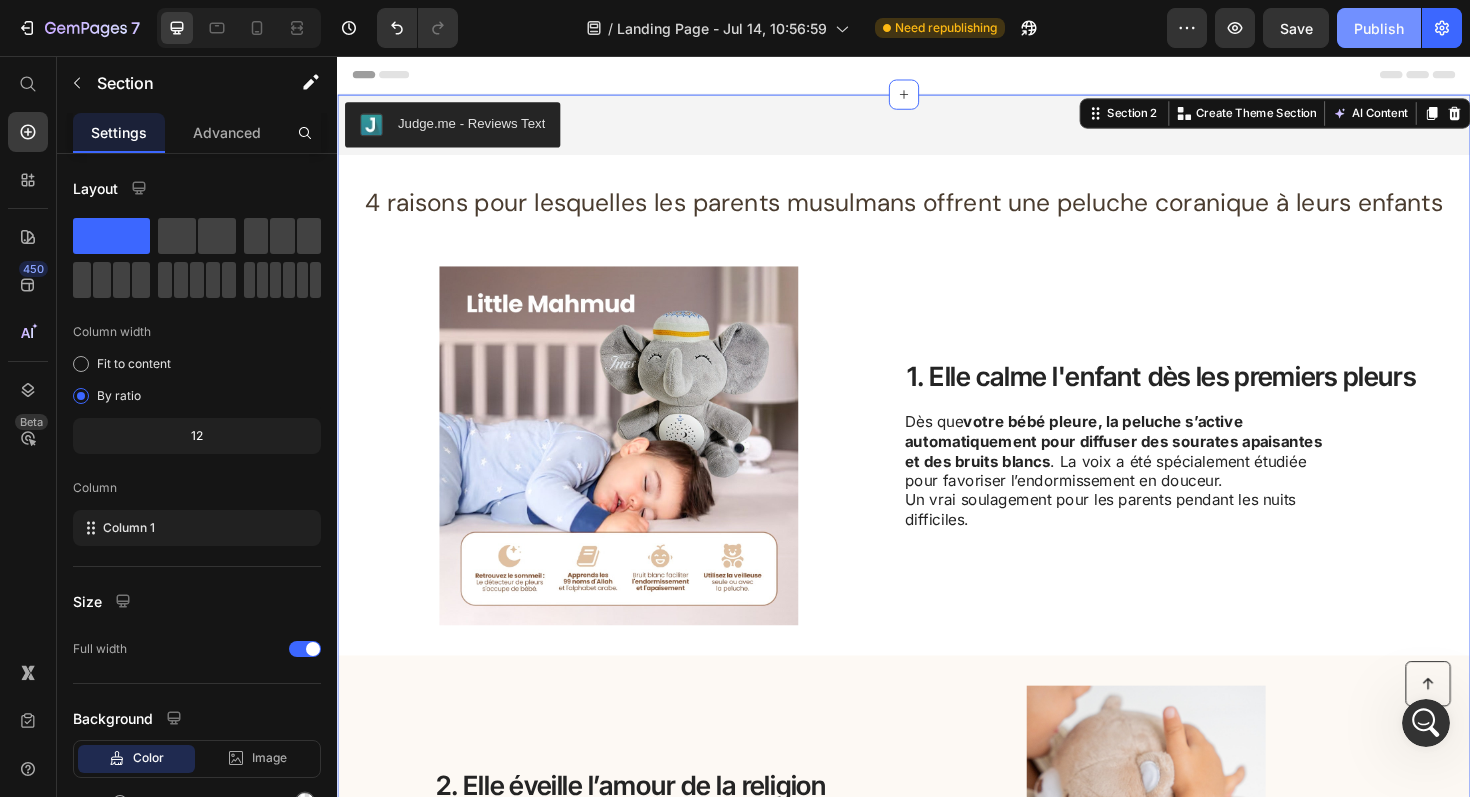 click on "Publish" at bounding box center (1379, 28) 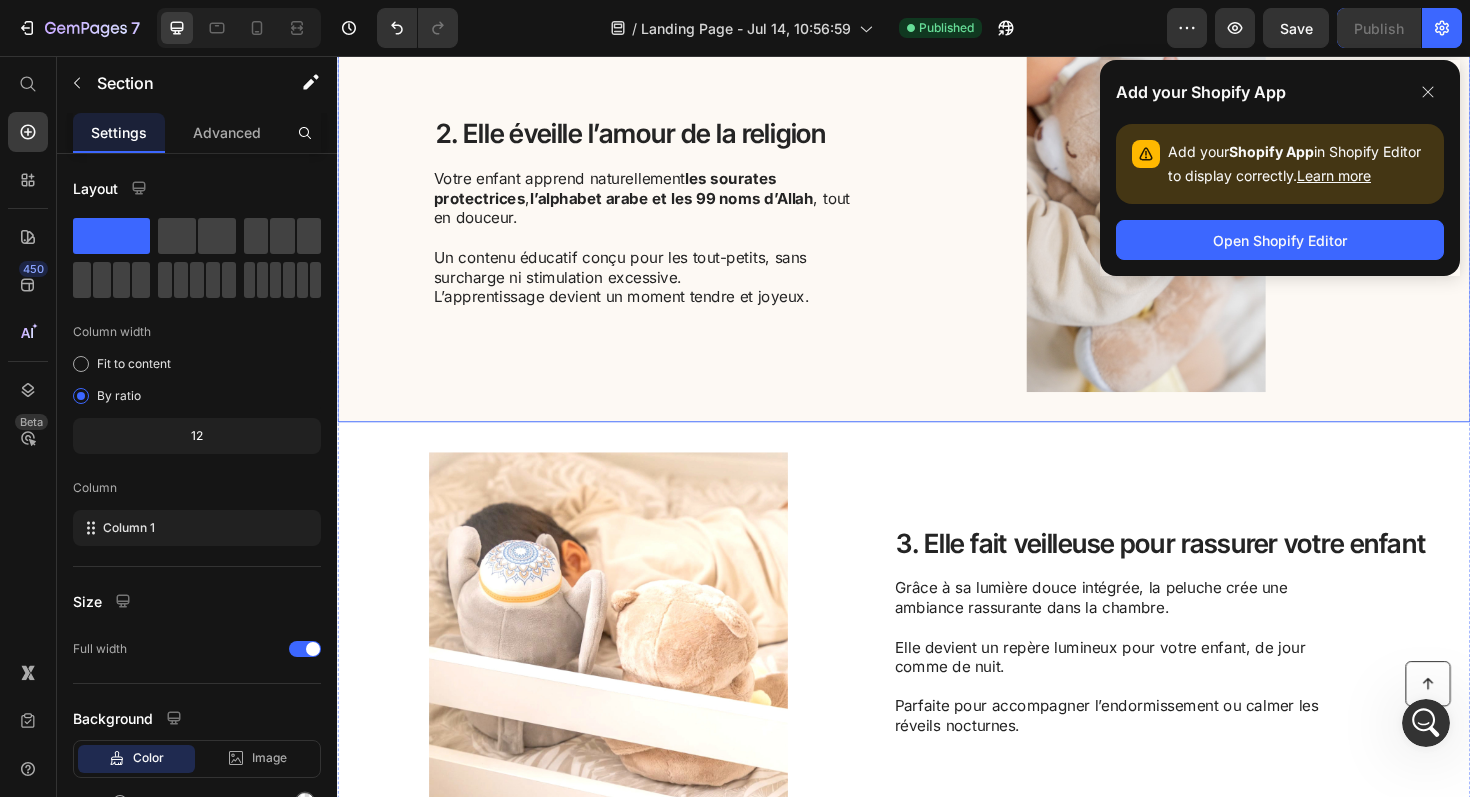 scroll, scrollTop: 0, scrollLeft: 0, axis: both 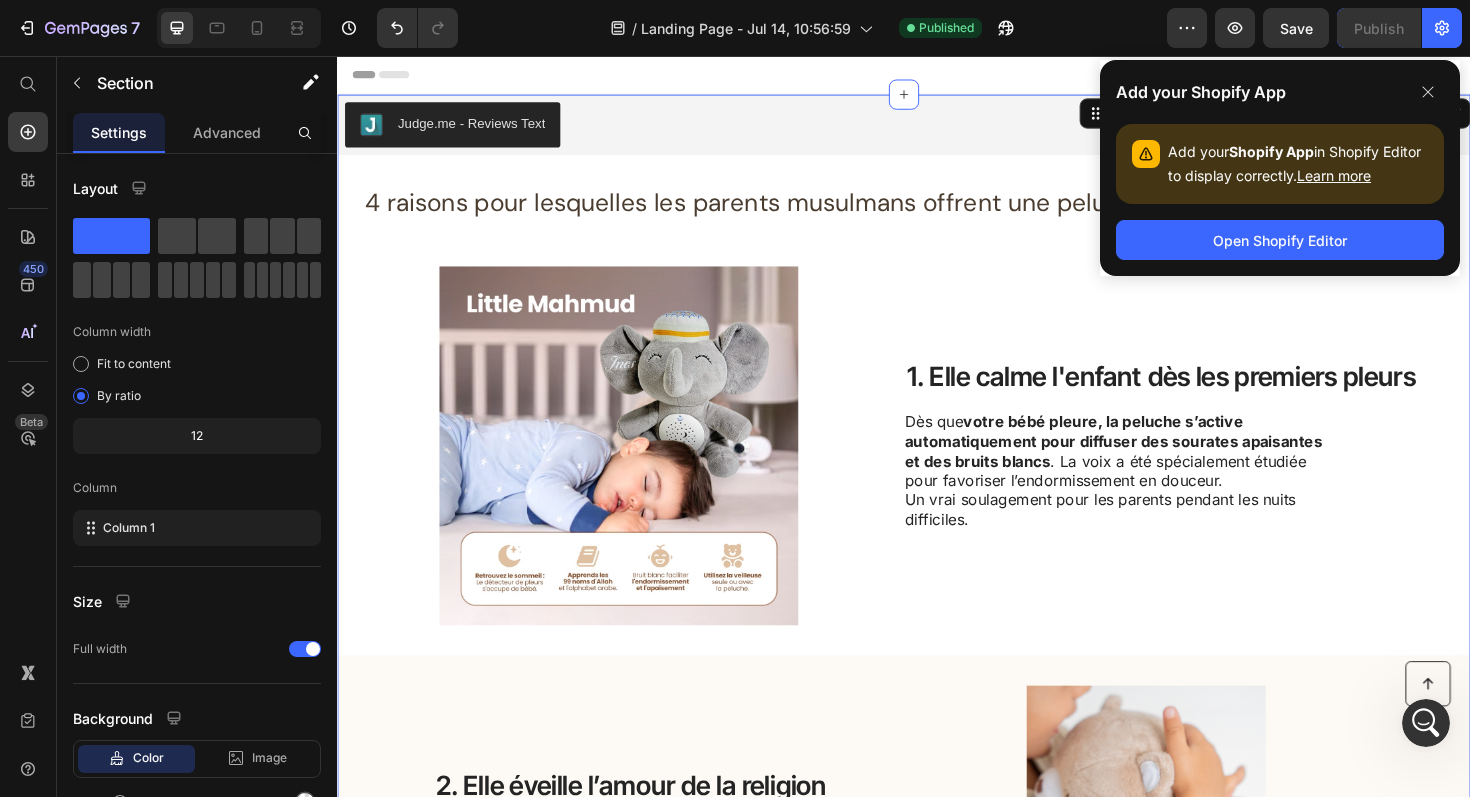 click 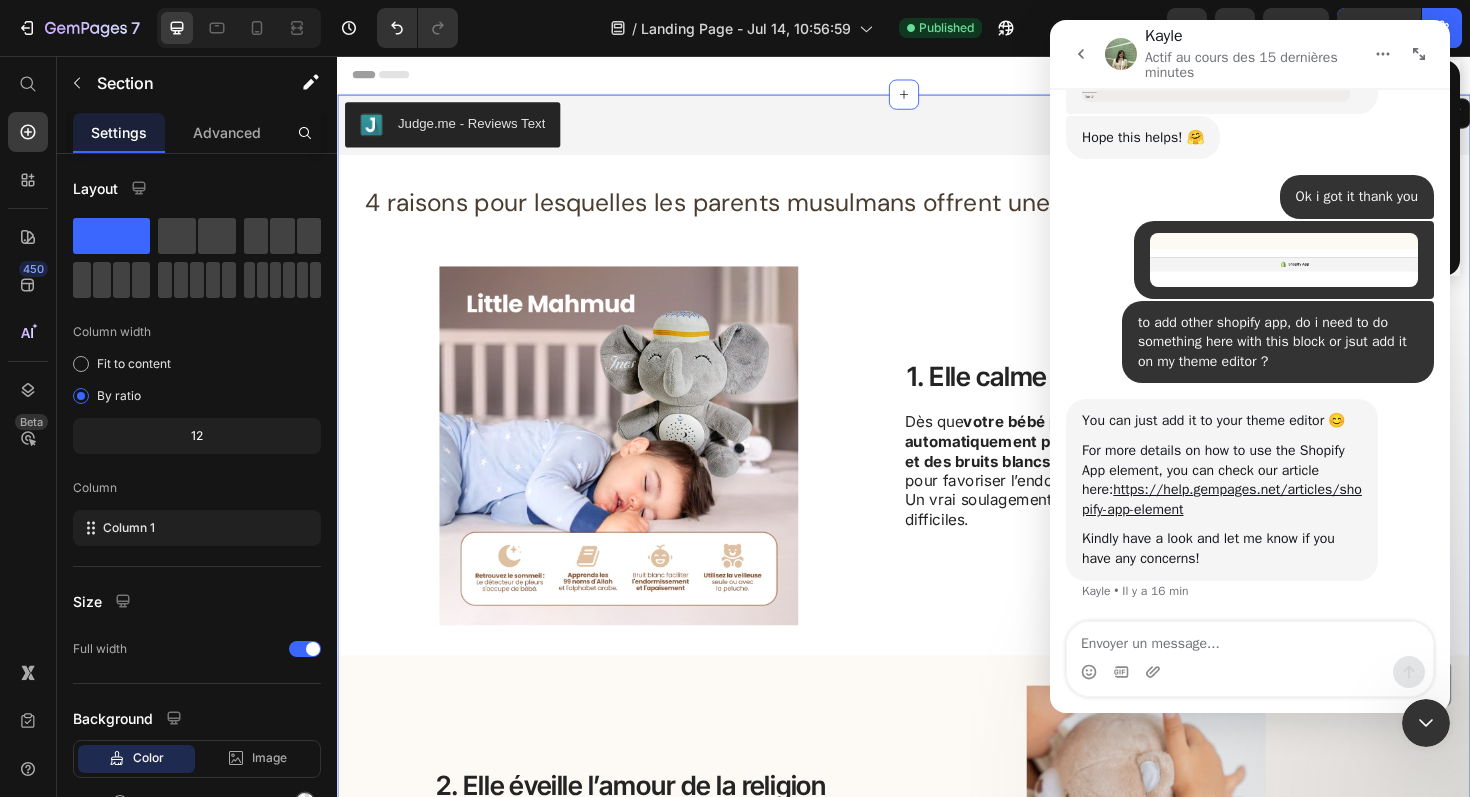 scroll, scrollTop: 1866, scrollLeft: 0, axis: vertical 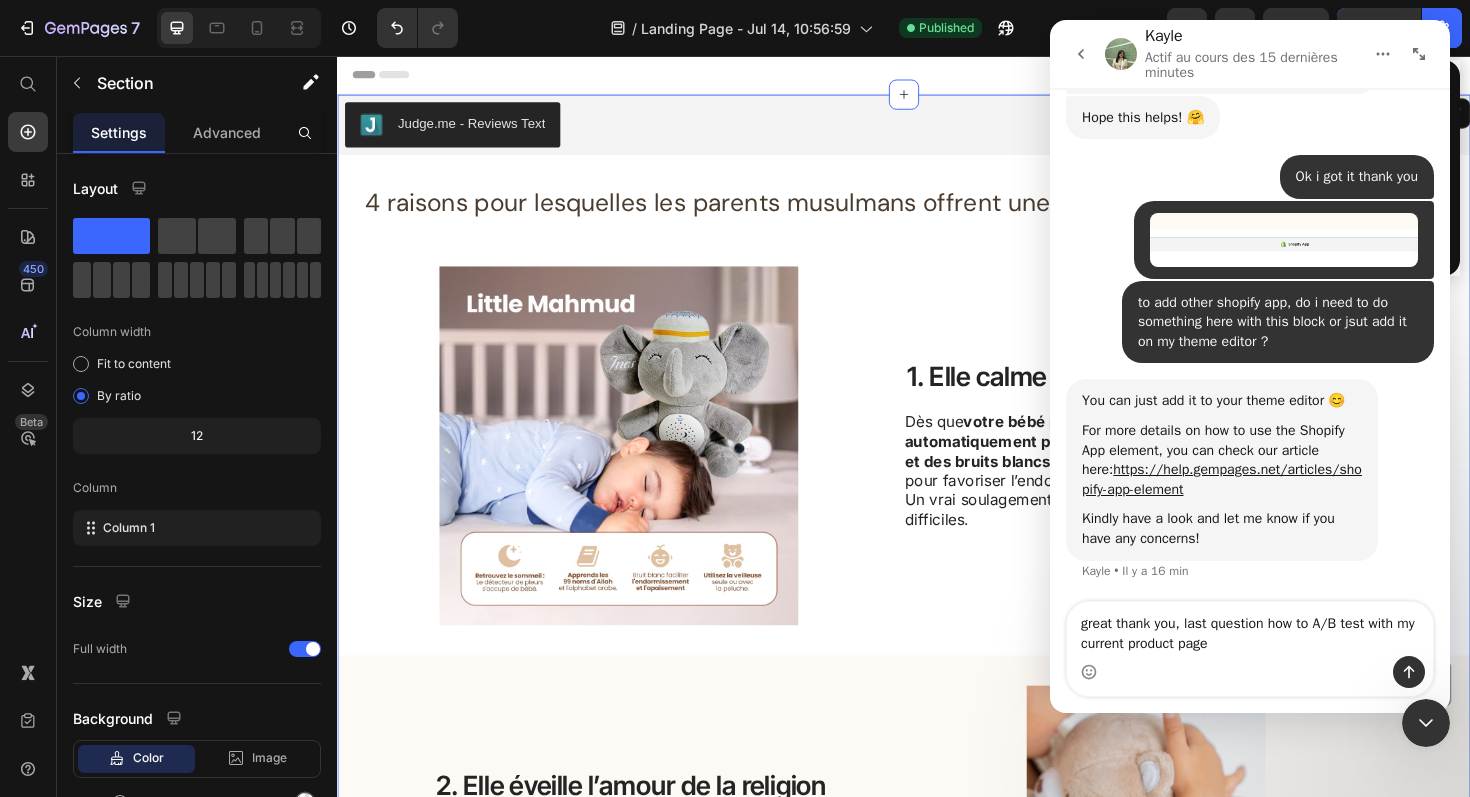 type on "great thank you, last question how to A/B test with my current product page ?" 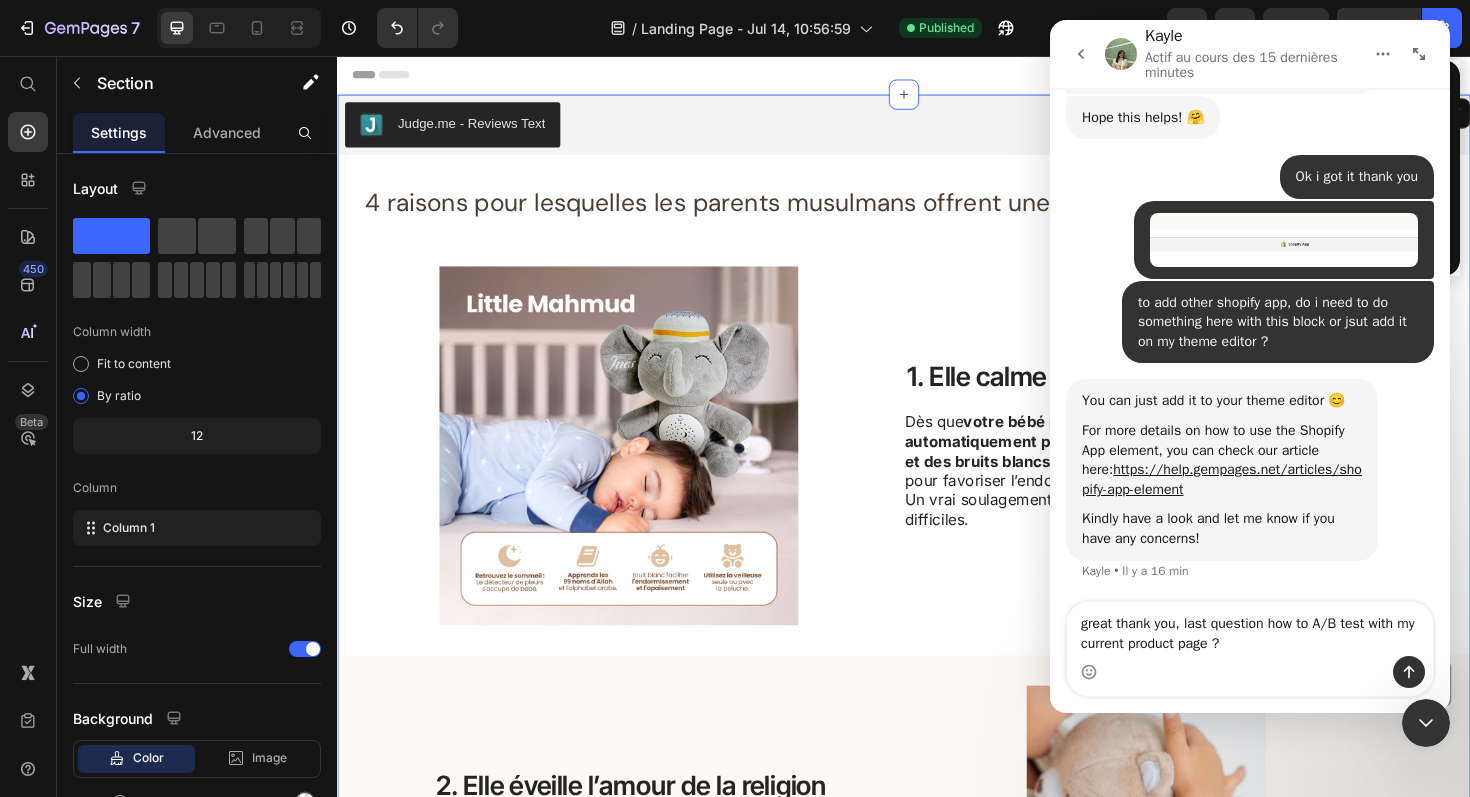 type 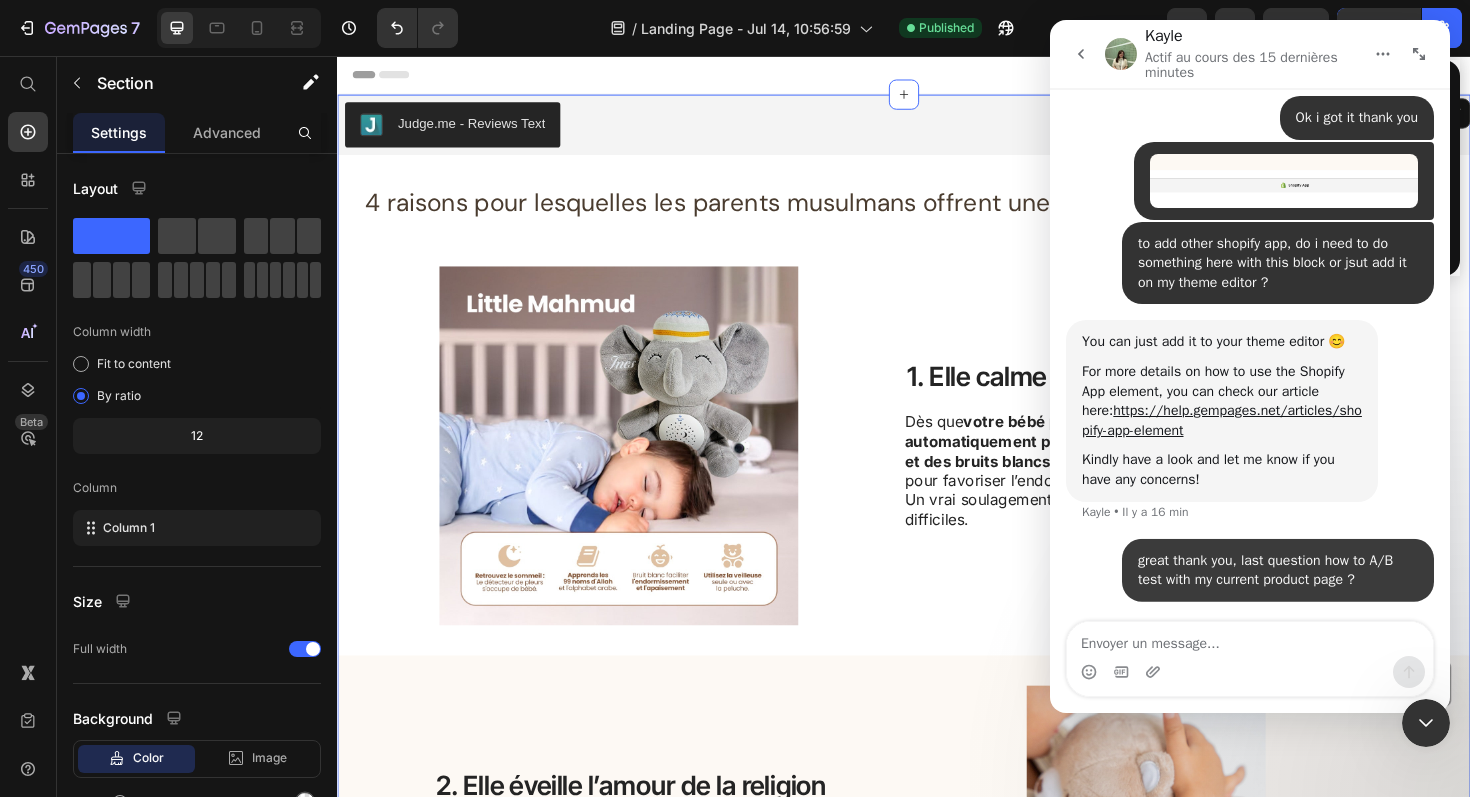 scroll, scrollTop: 1945, scrollLeft: 0, axis: vertical 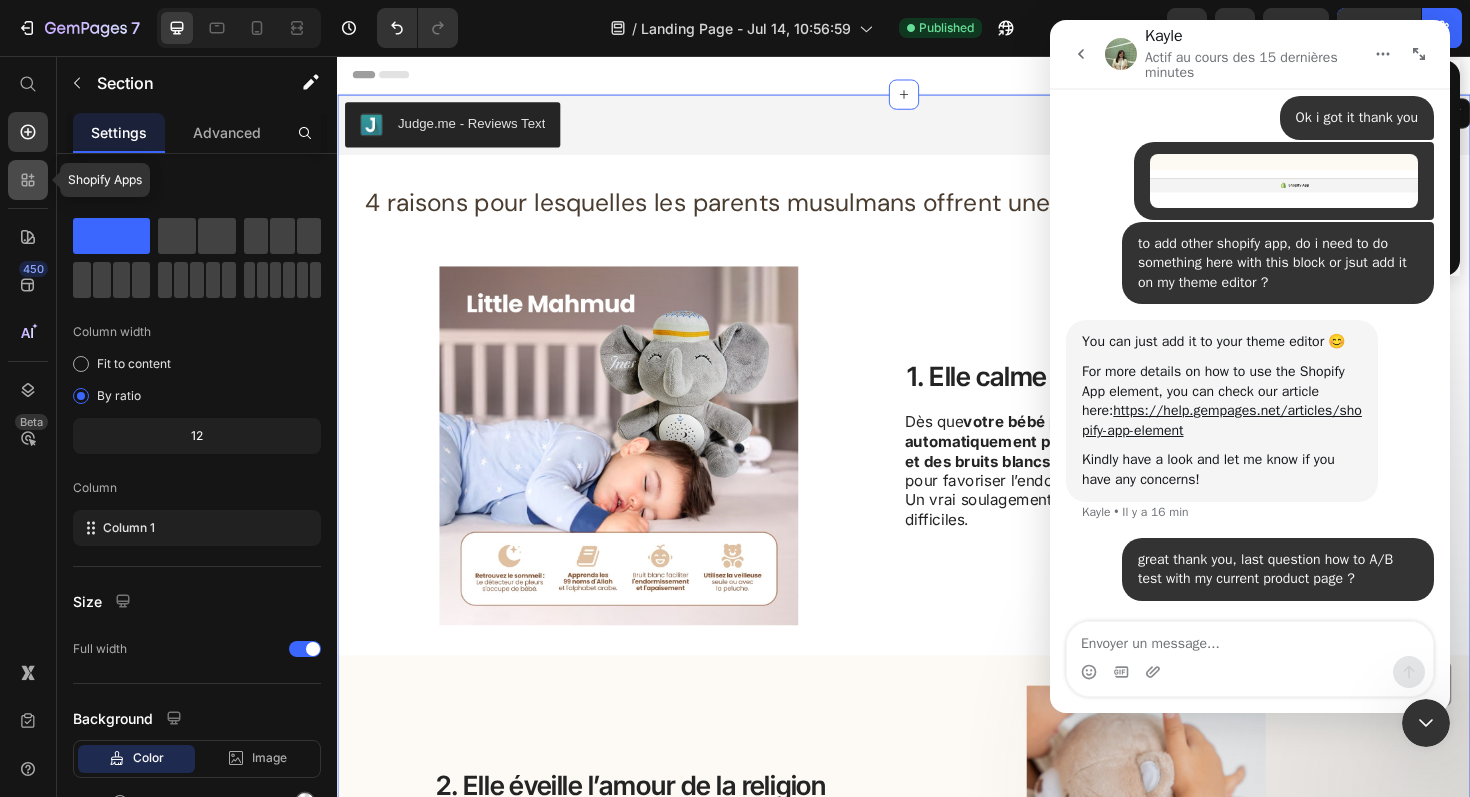 click 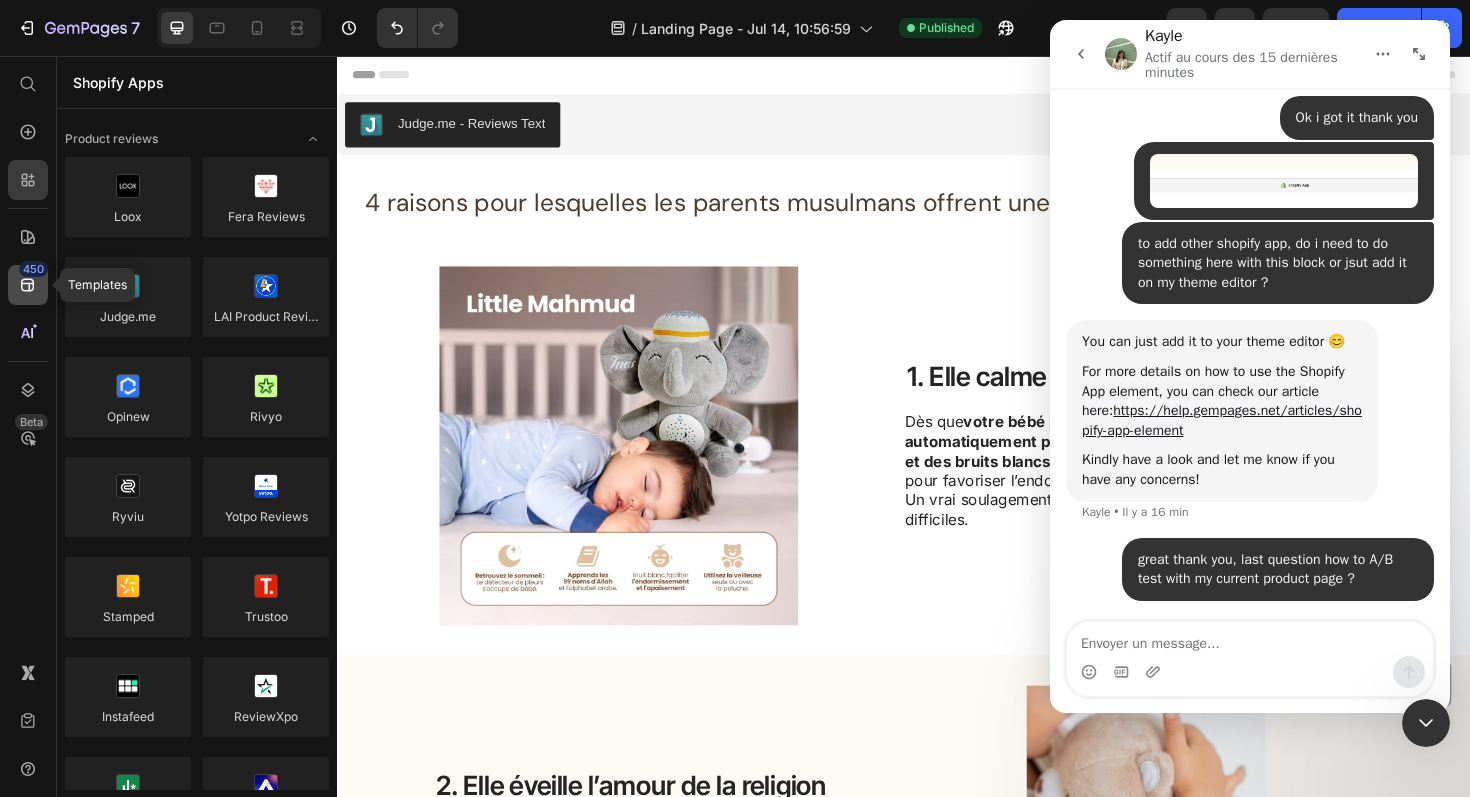 click on "450" at bounding box center (33, 269) 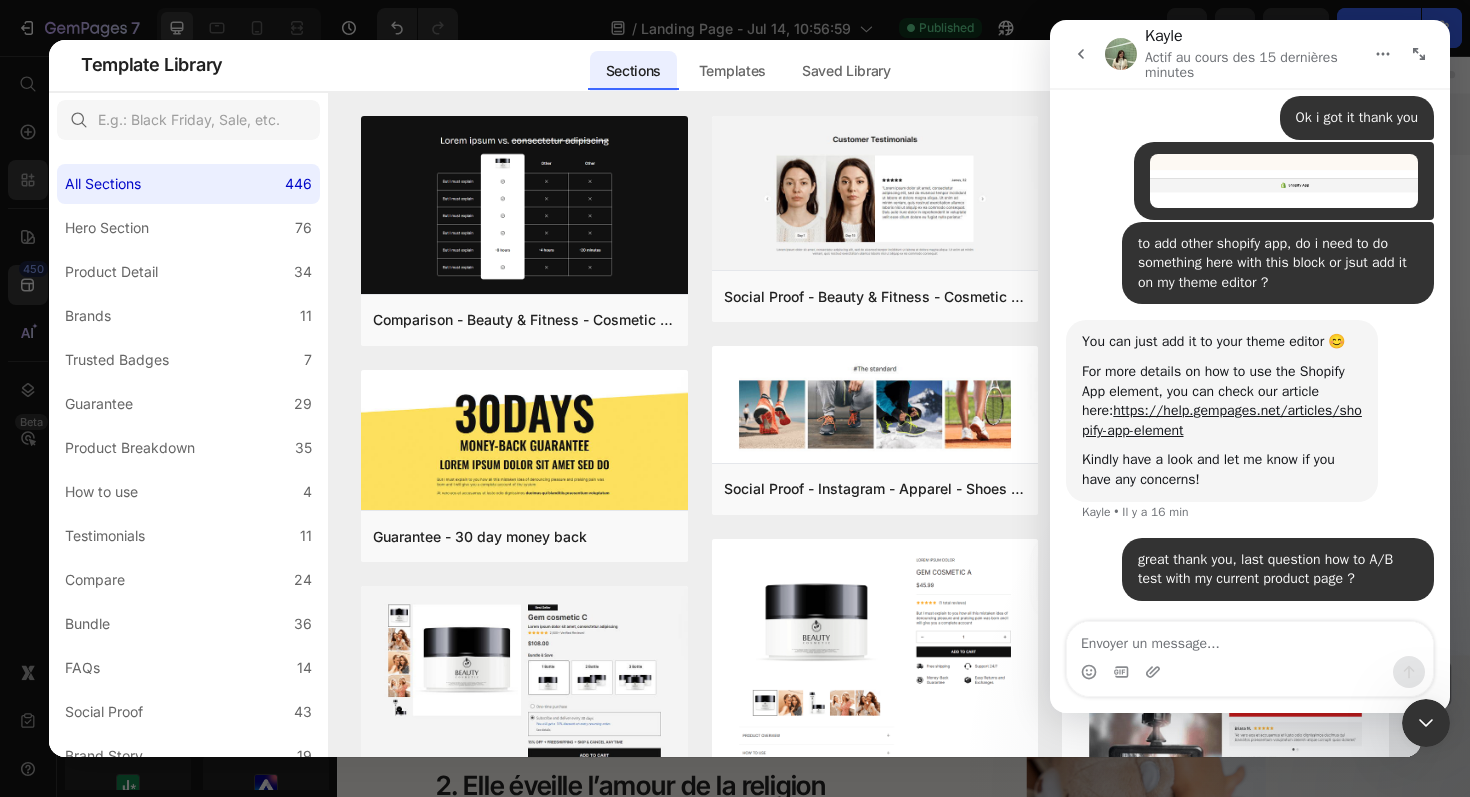 click at bounding box center [735, 398] 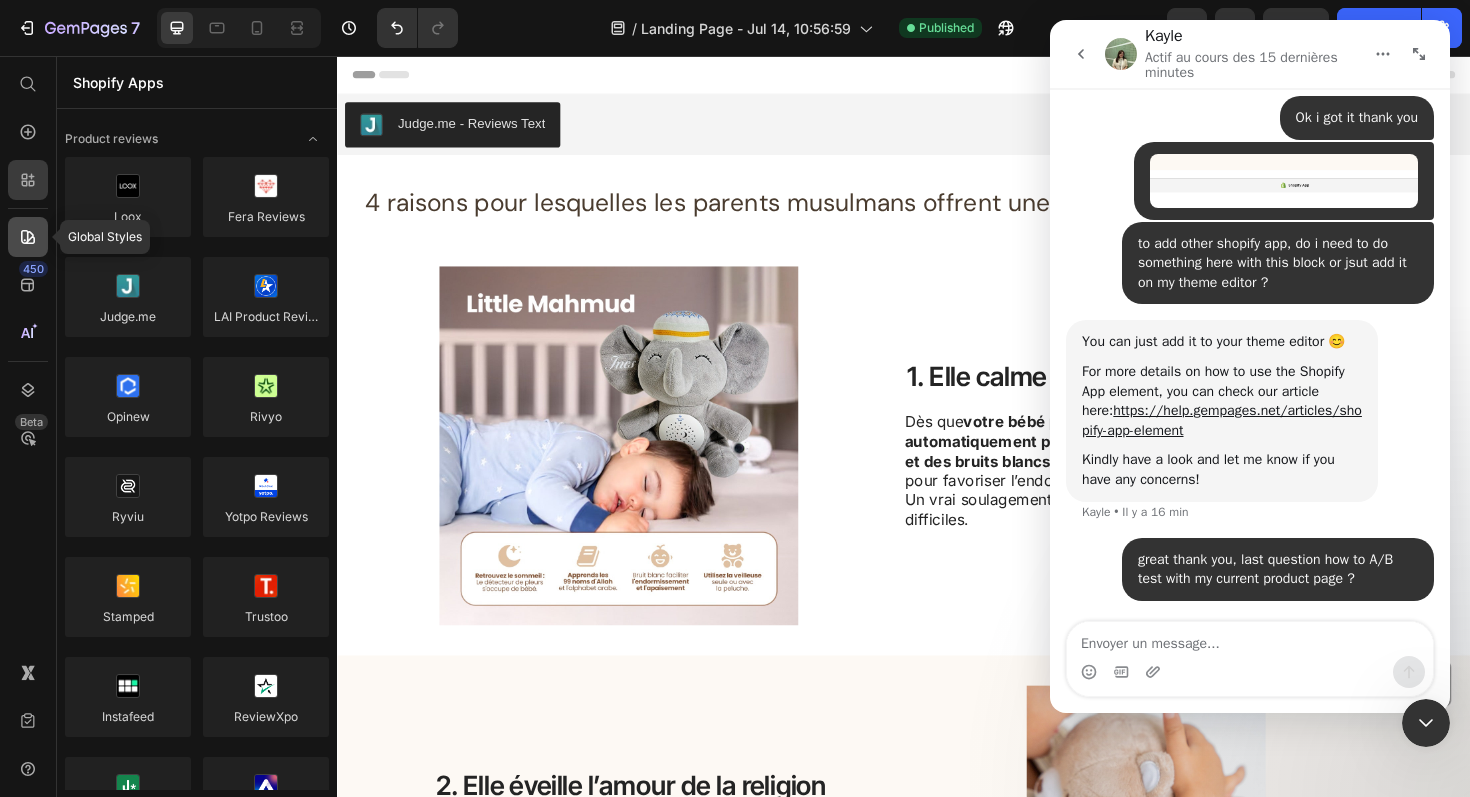 click 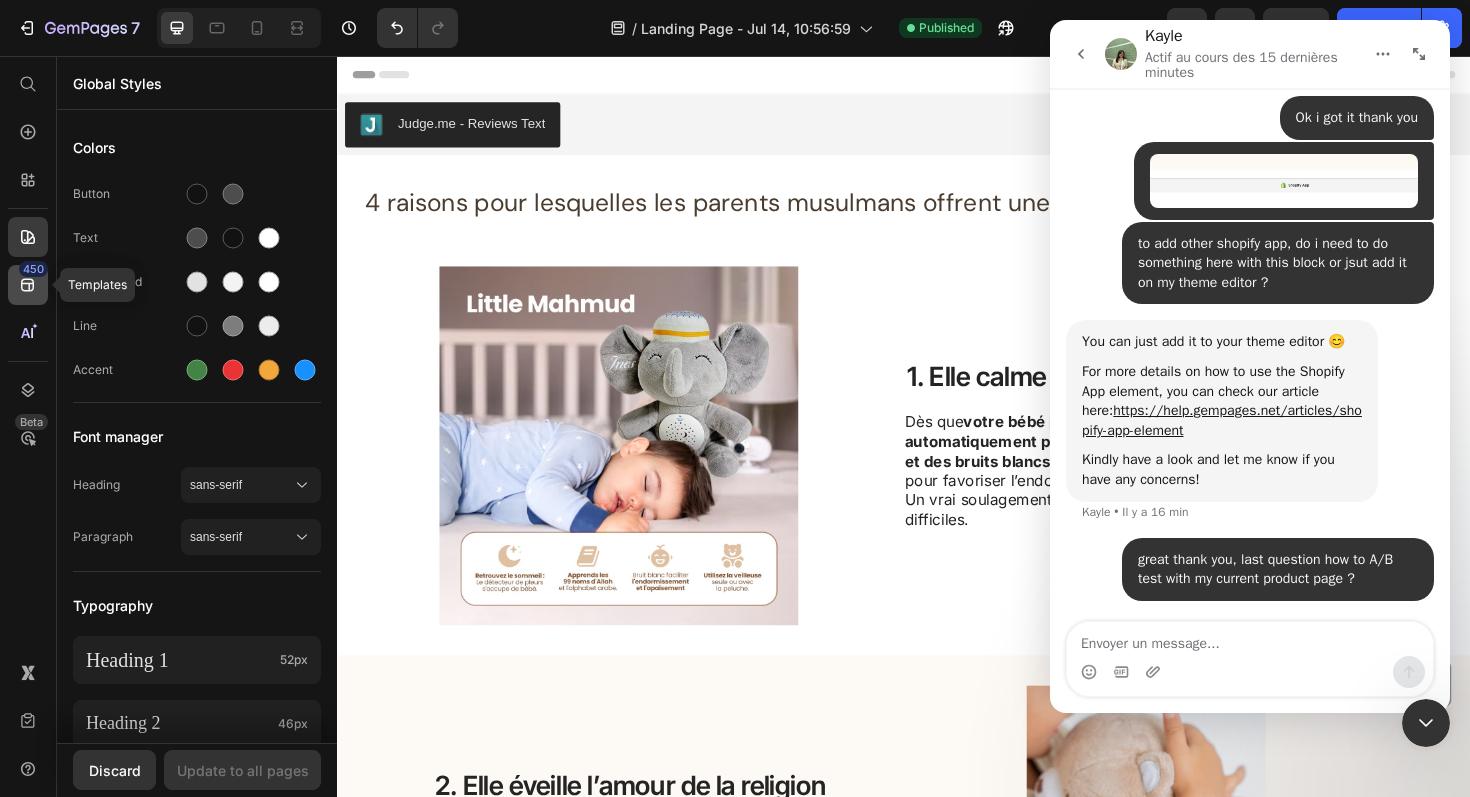 click 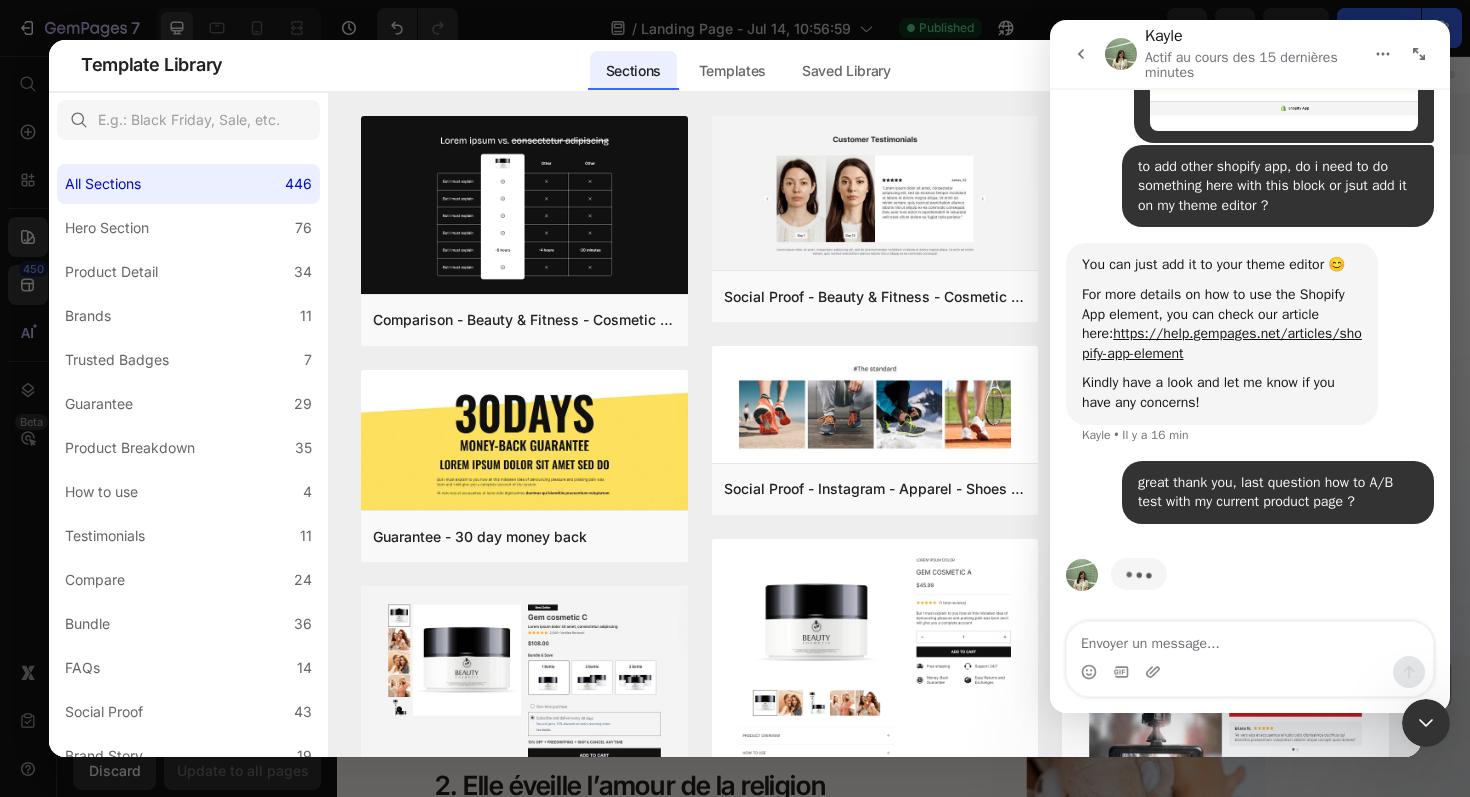 scroll, scrollTop: 2022, scrollLeft: 0, axis: vertical 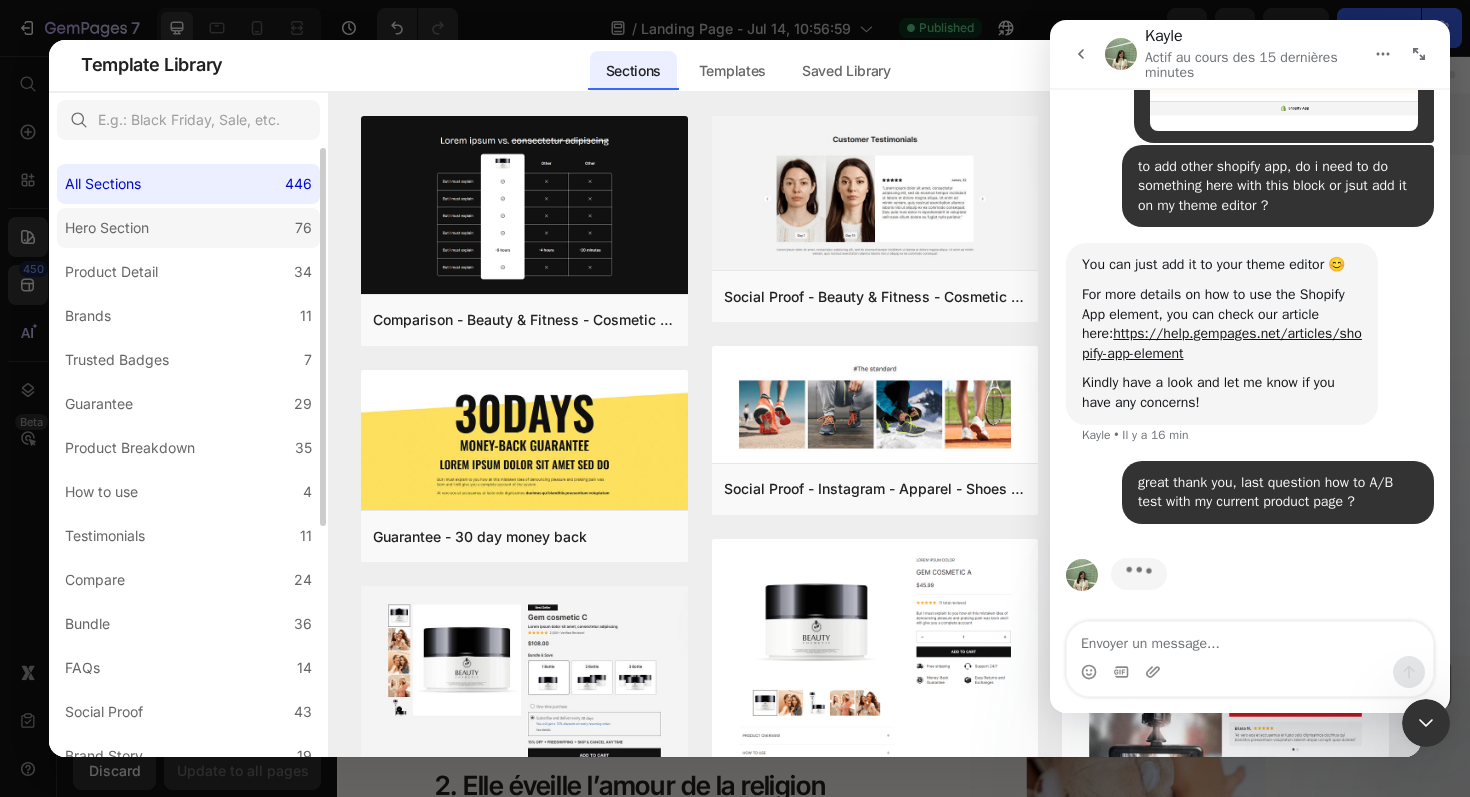 click on "Hero Section" at bounding box center (107, 228) 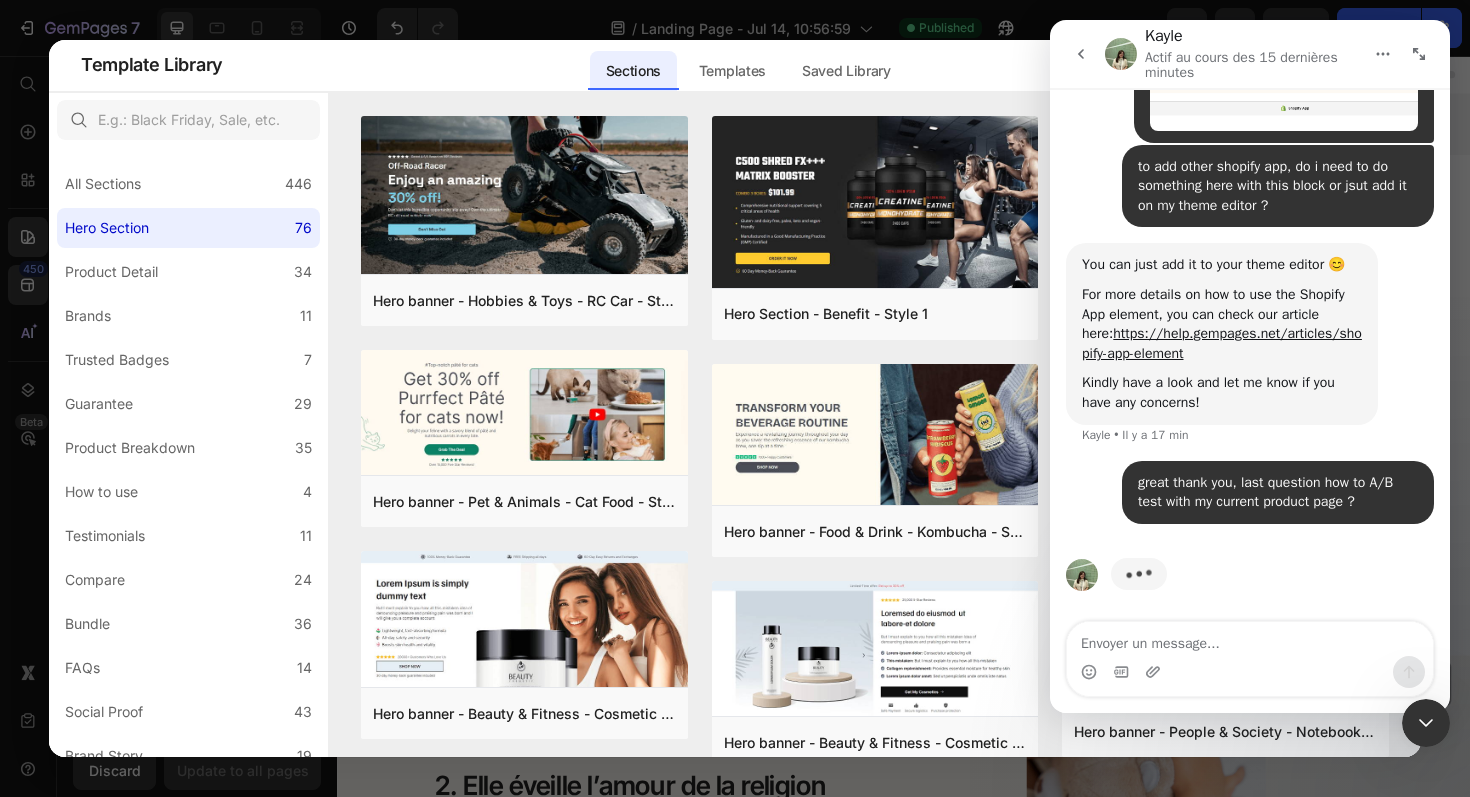 click 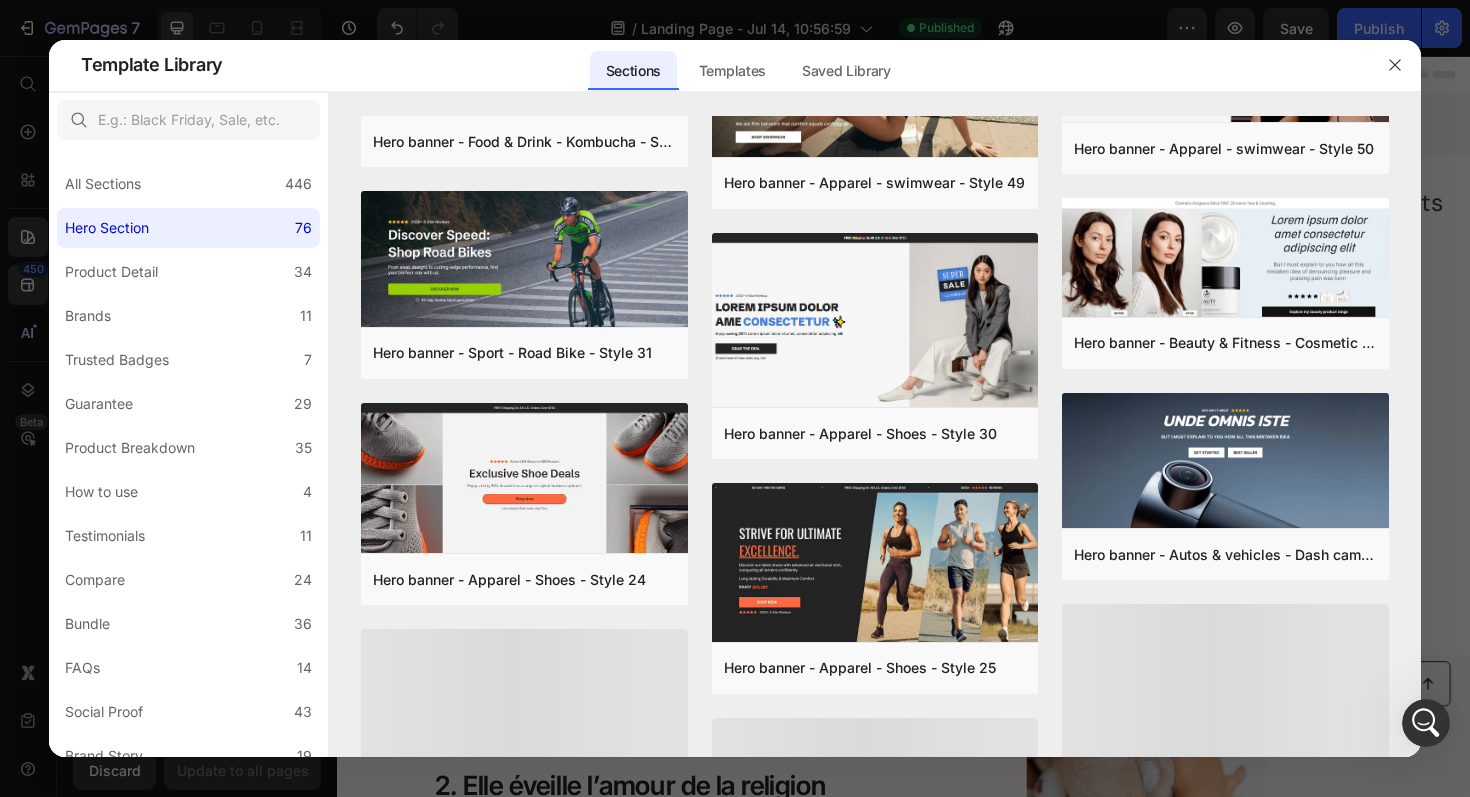 scroll, scrollTop: 395, scrollLeft: 0, axis: vertical 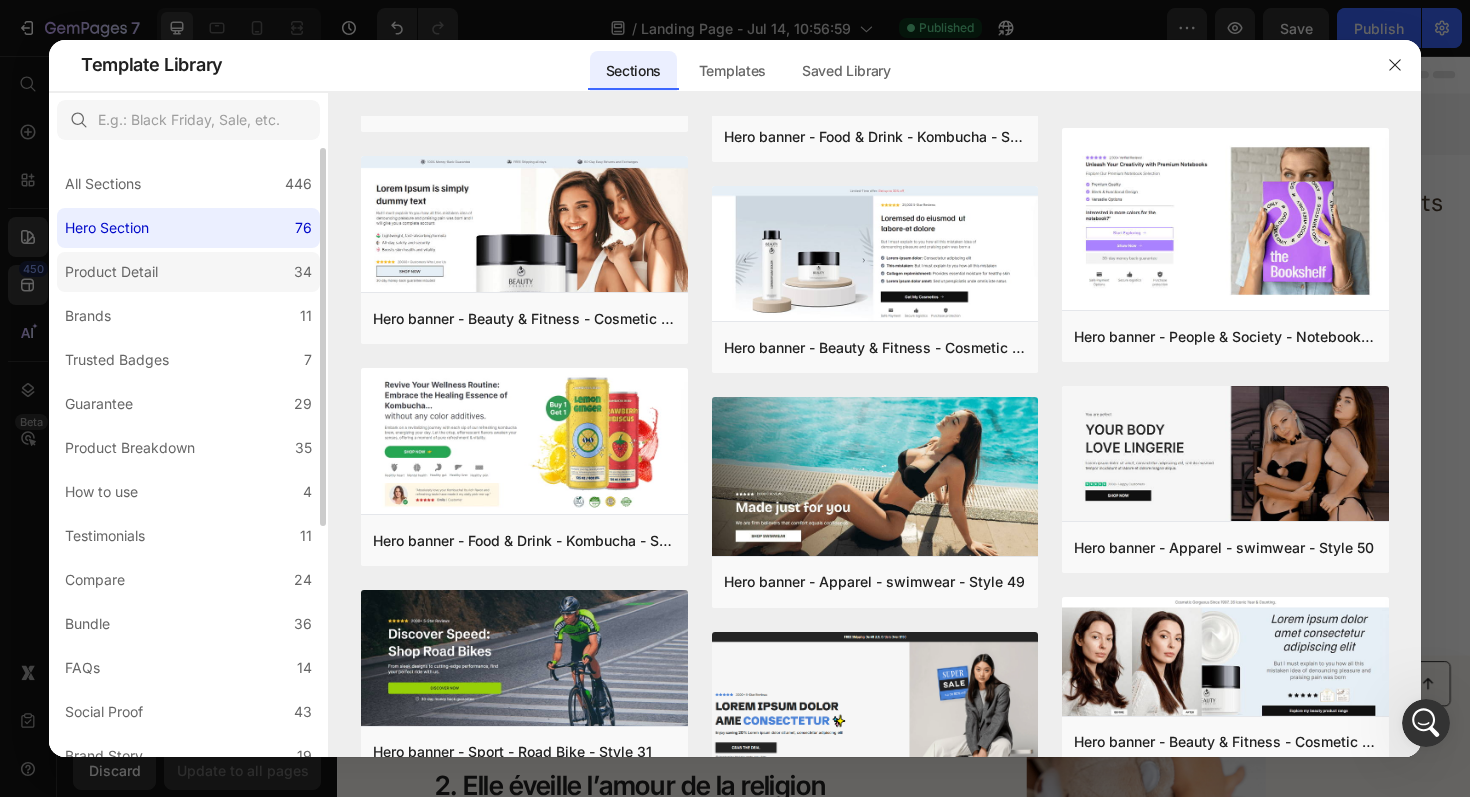 click on "Product Detail 34" 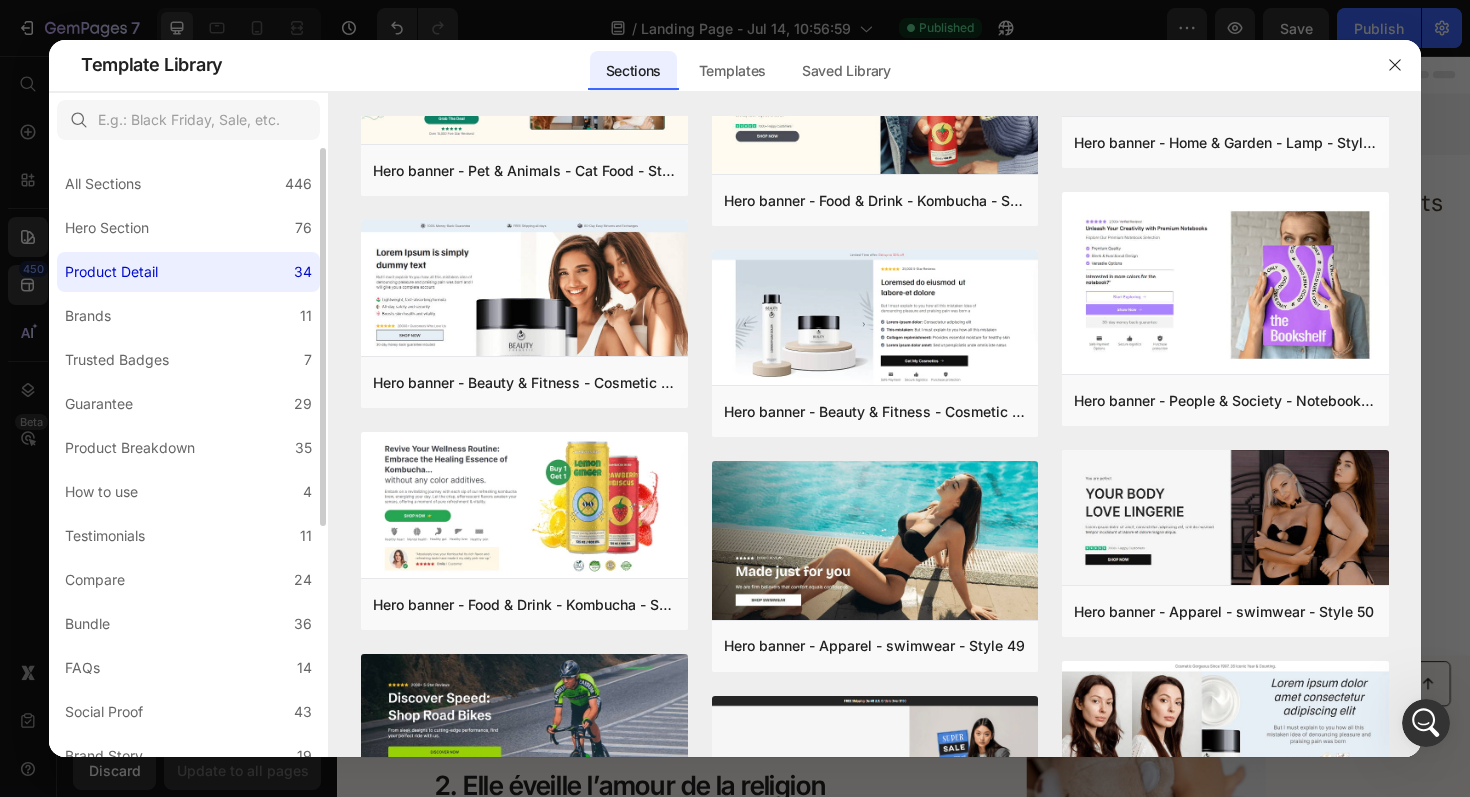 scroll, scrollTop: 0, scrollLeft: 0, axis: both 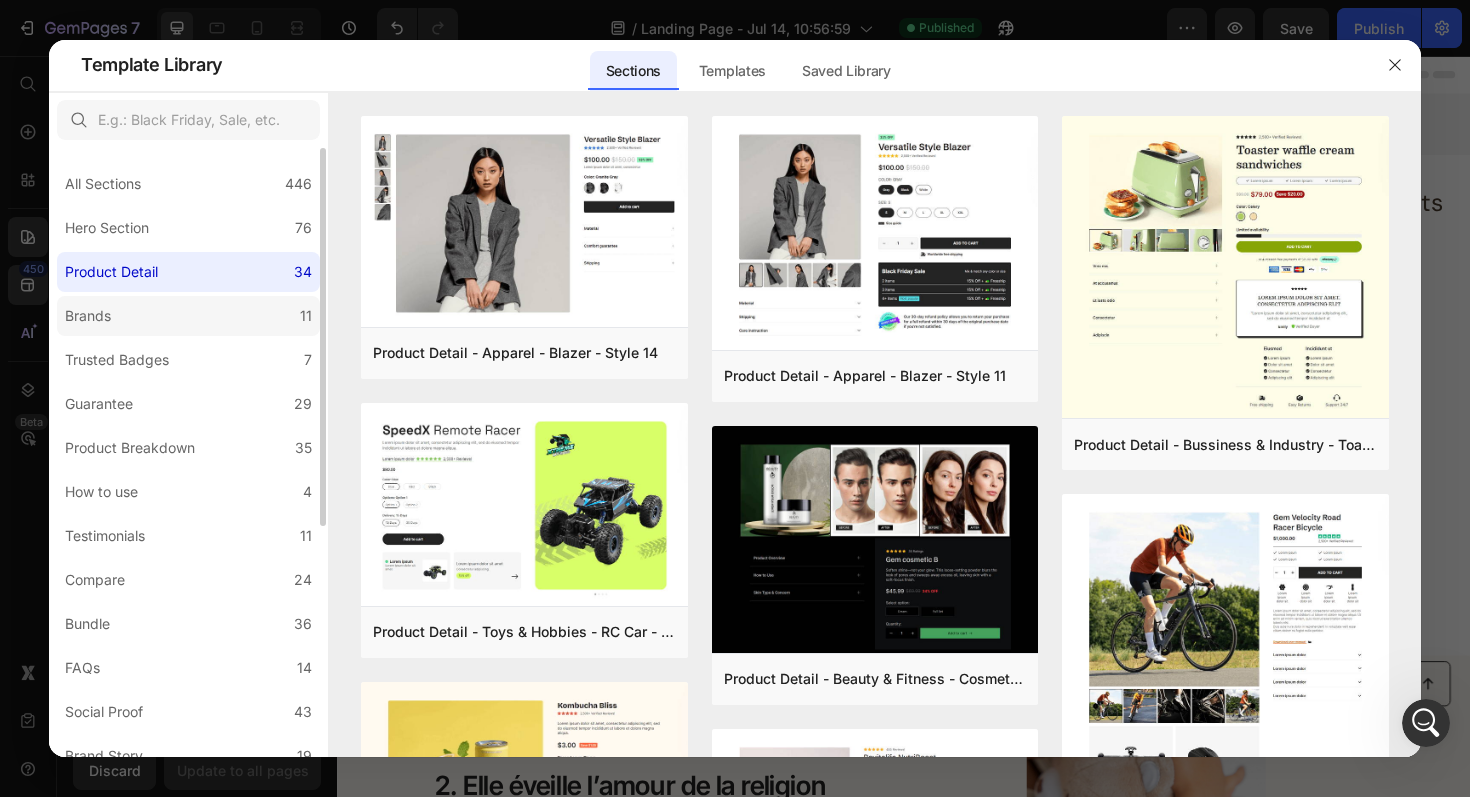 click on "Brands 11" 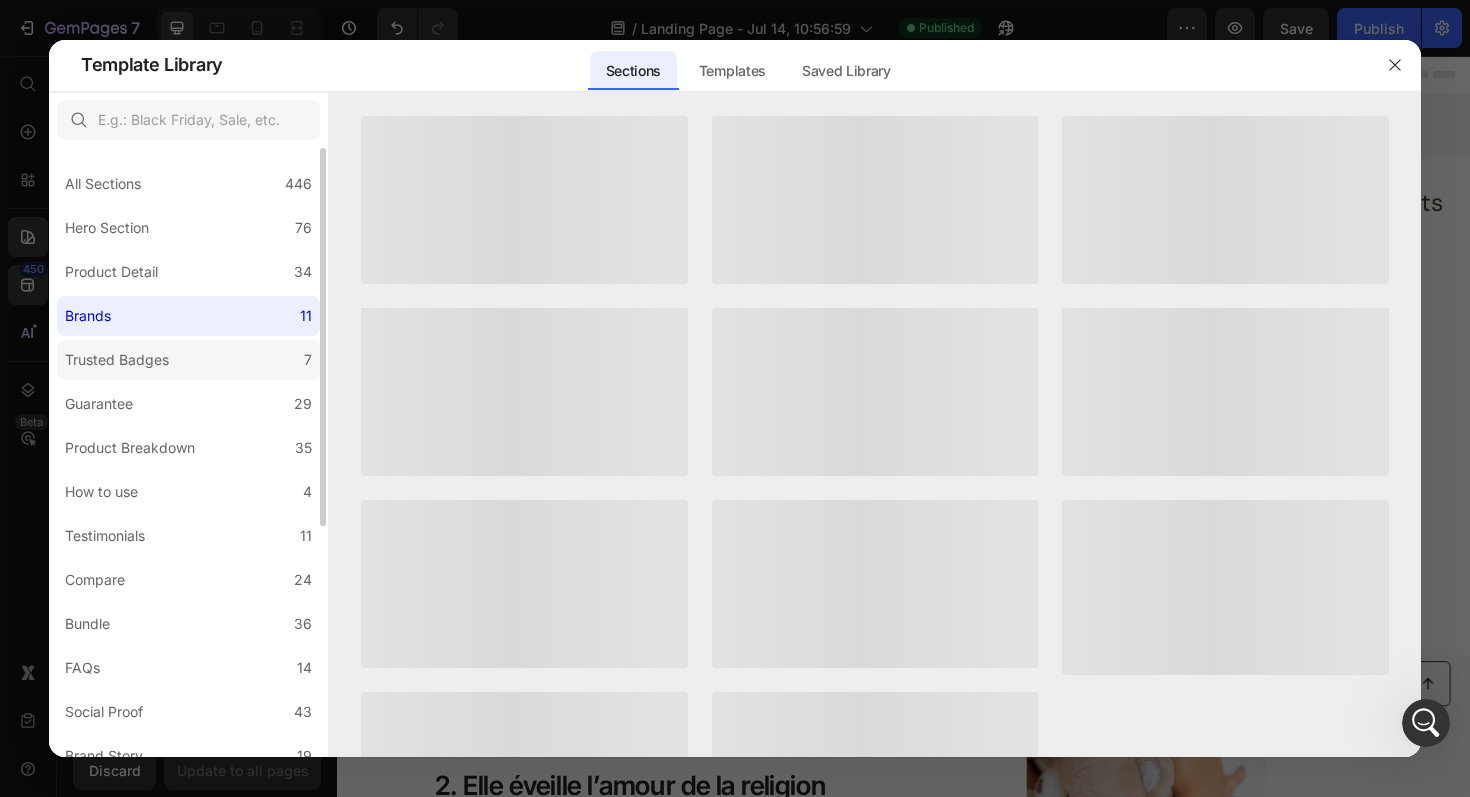 scroll, scrollTop: 1946, scrollLeft: 0, axis: vertical 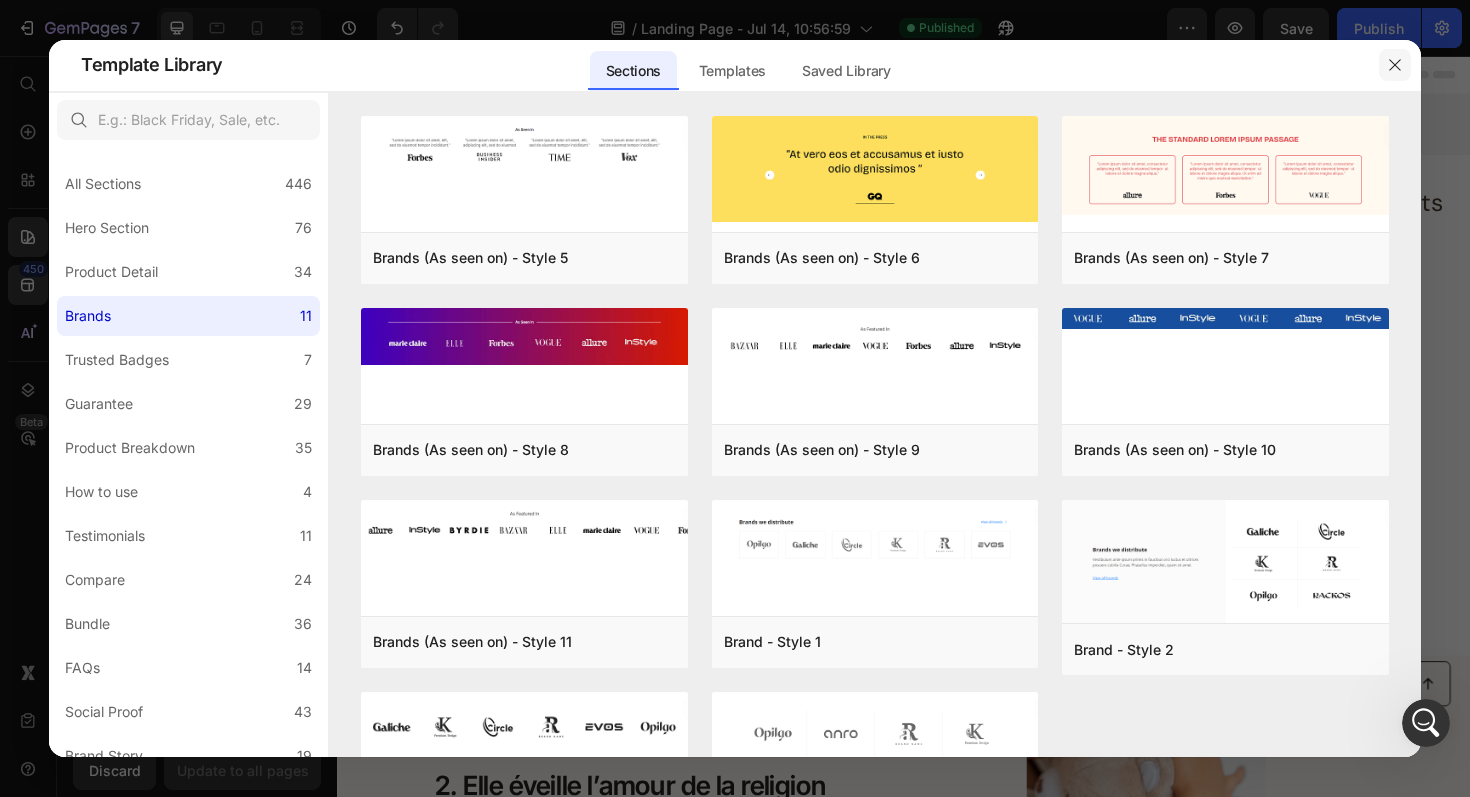 click 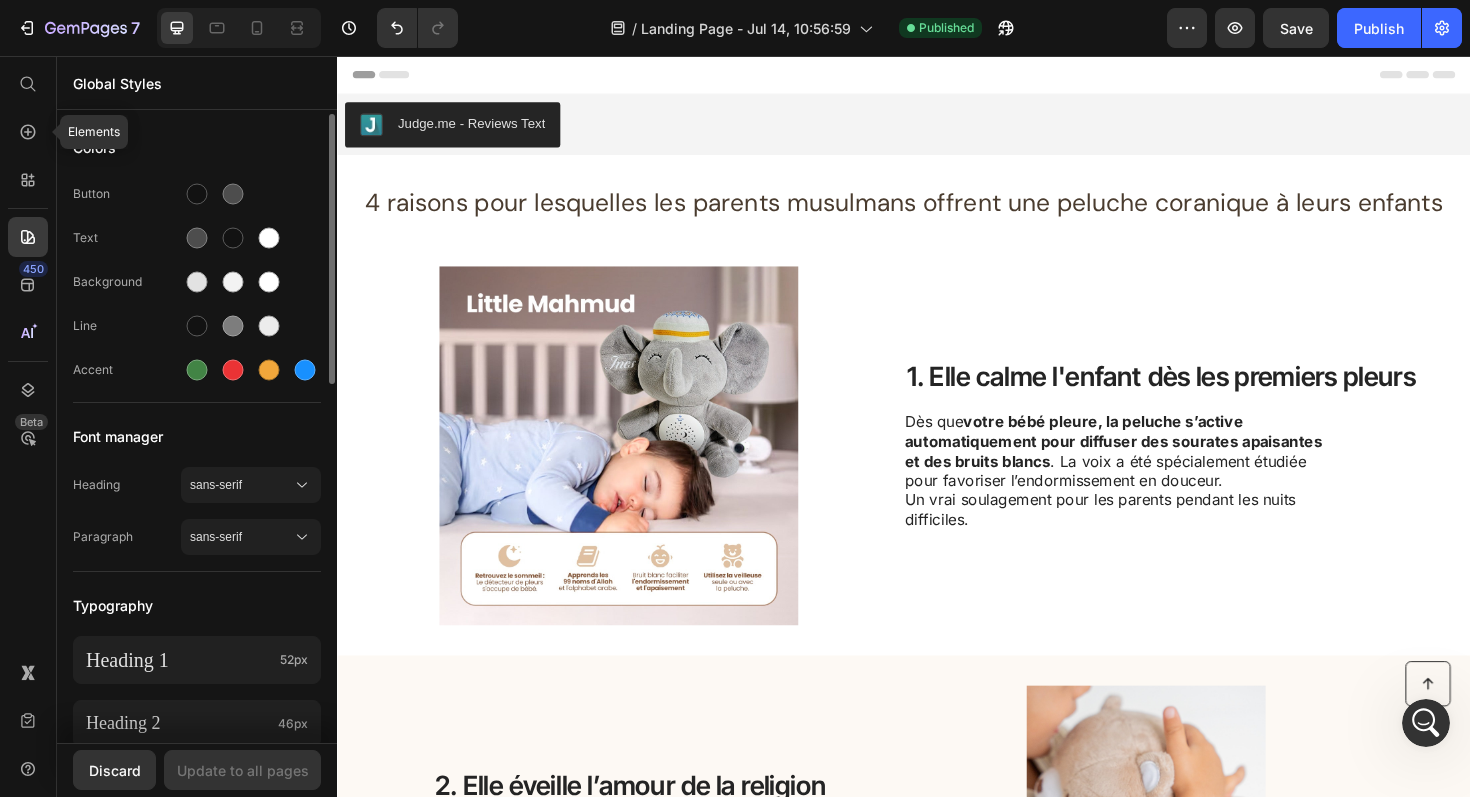 scroll, scrollTop: 2022, scrollLeft: 0, axis: vertical 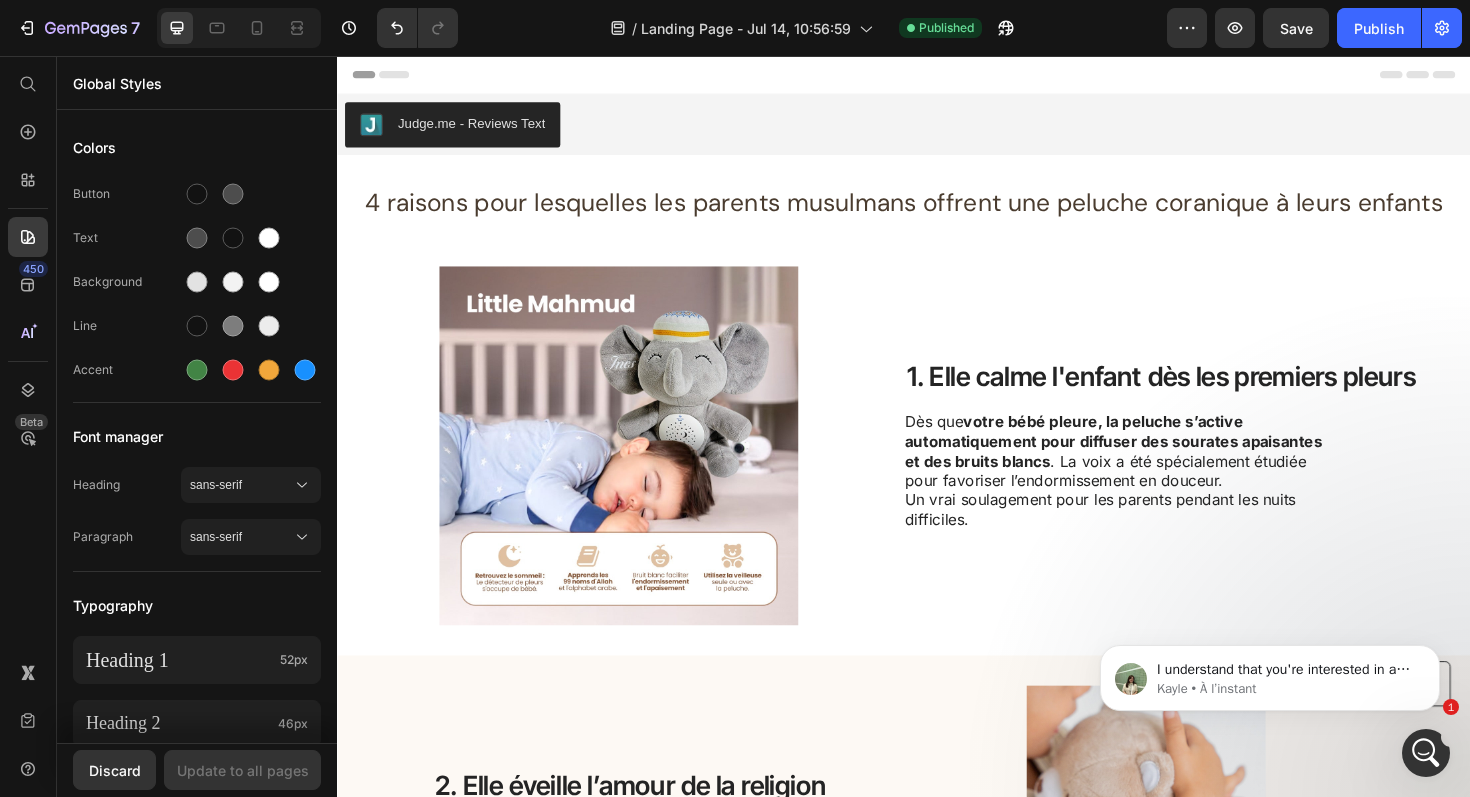click at bounding box center (1426, 753) 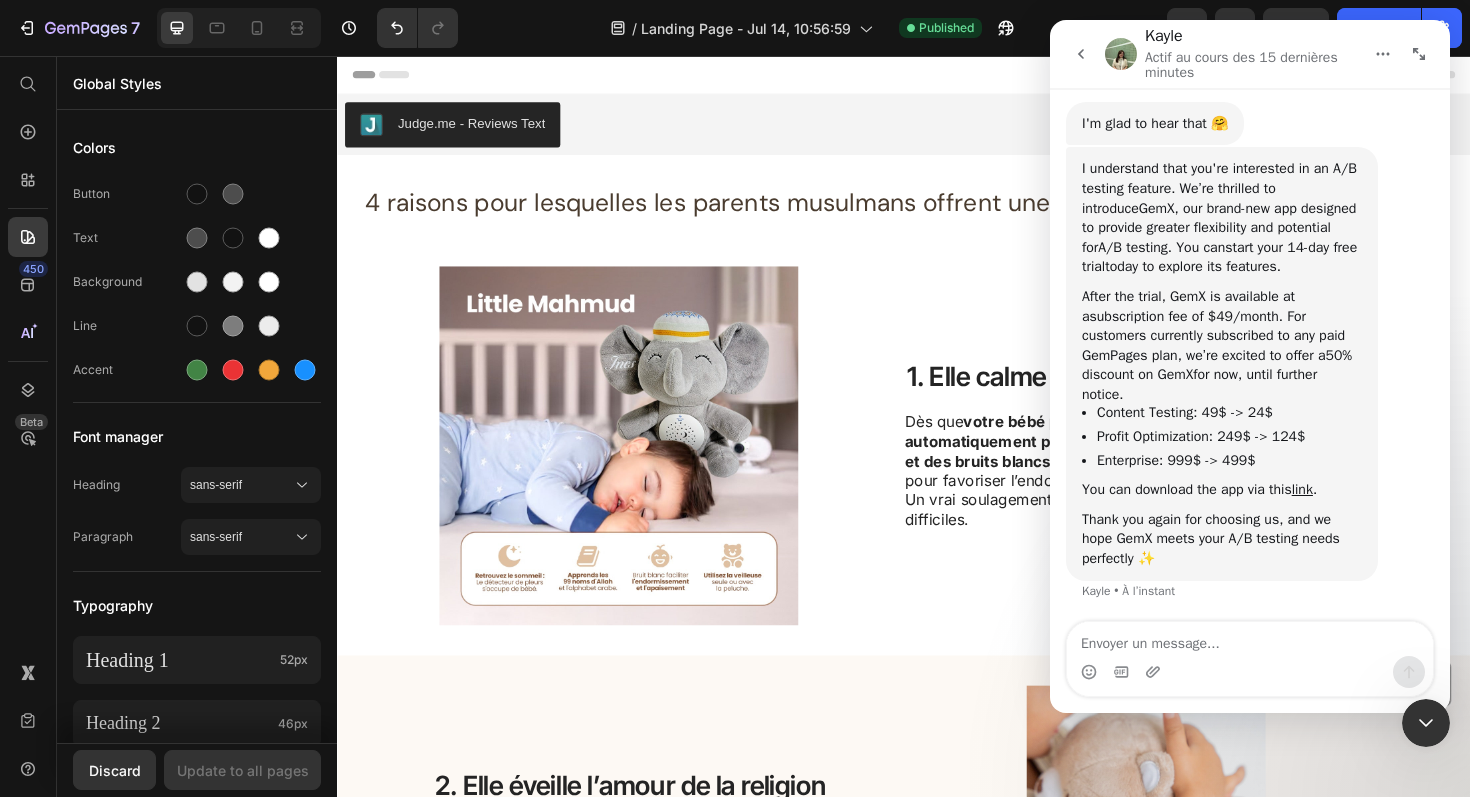 scroll, scrollTop: 2460, scrollLeft: 0, axis: vertical 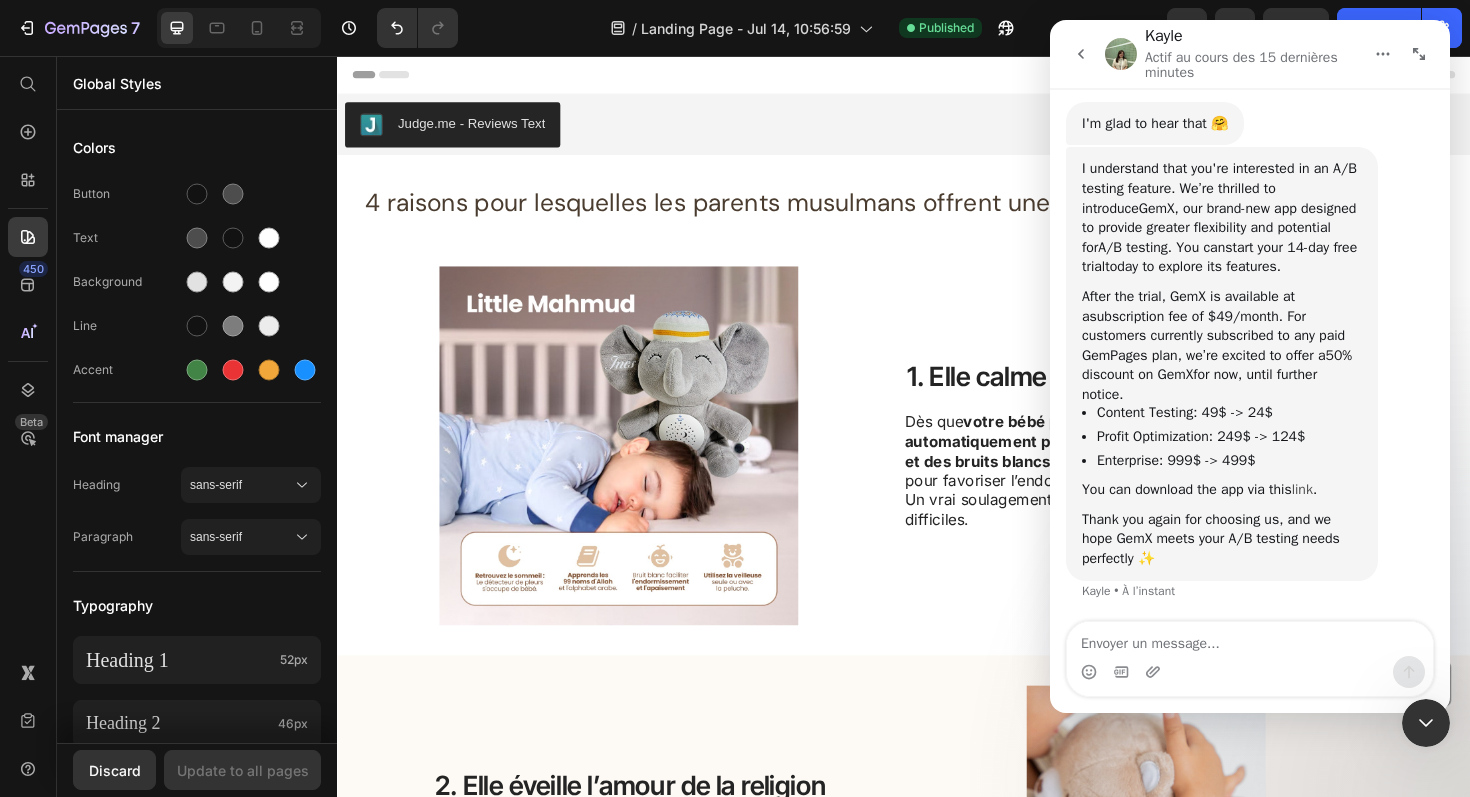 click on "link" at bounding box center [1302, 489] 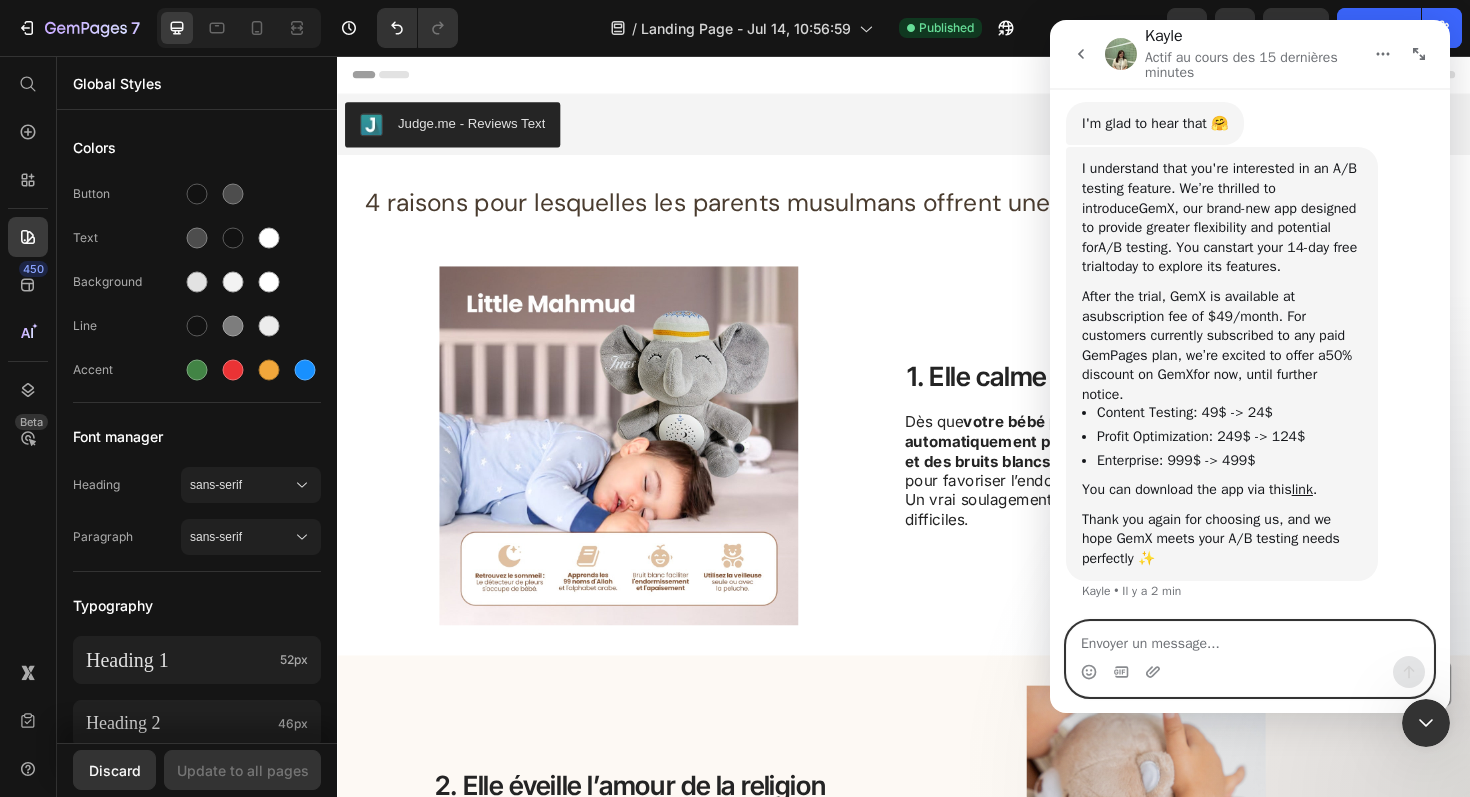 click at bounding box center (1250, 639) 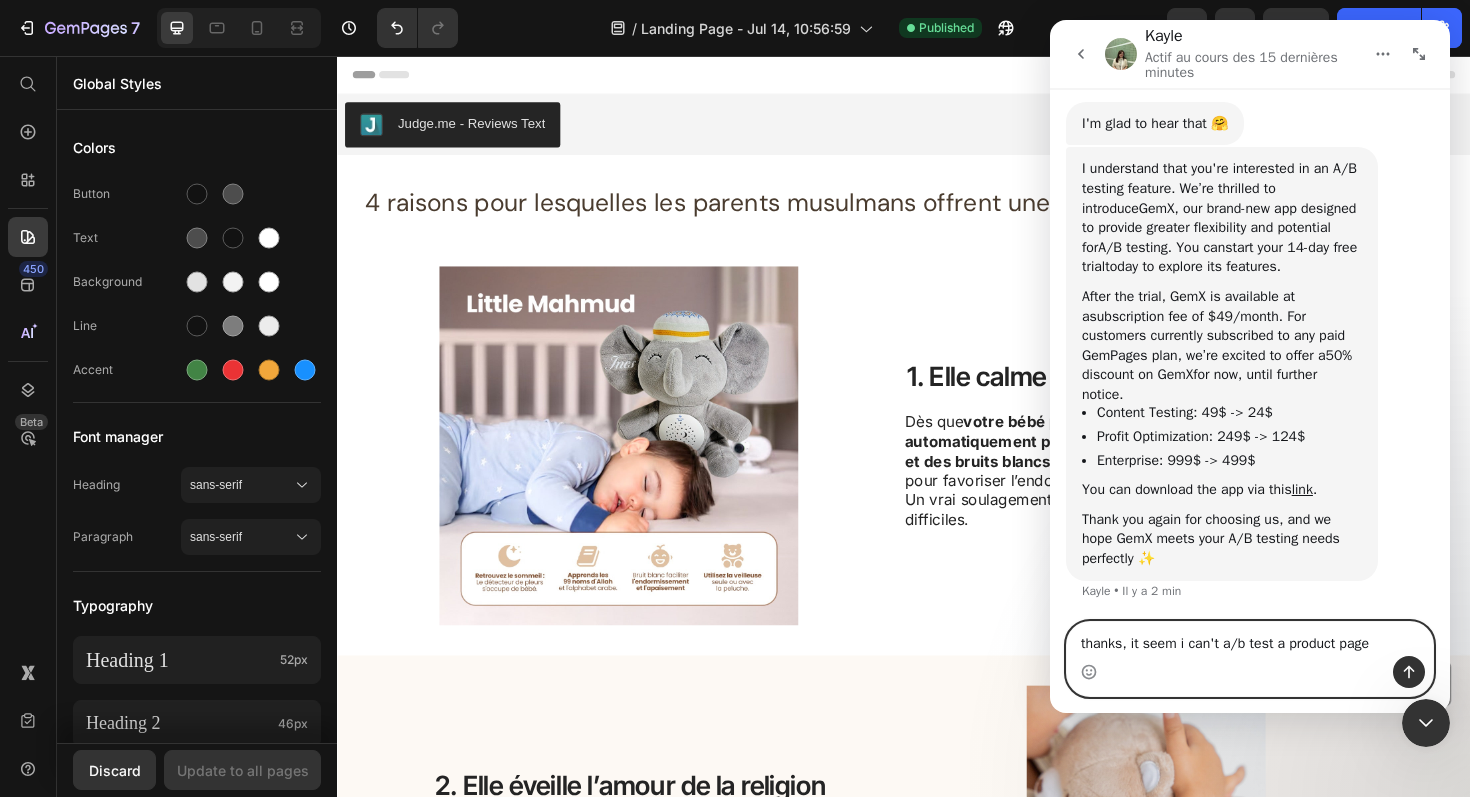 type on "thanks, it seem i can't a/b test a product page ?" 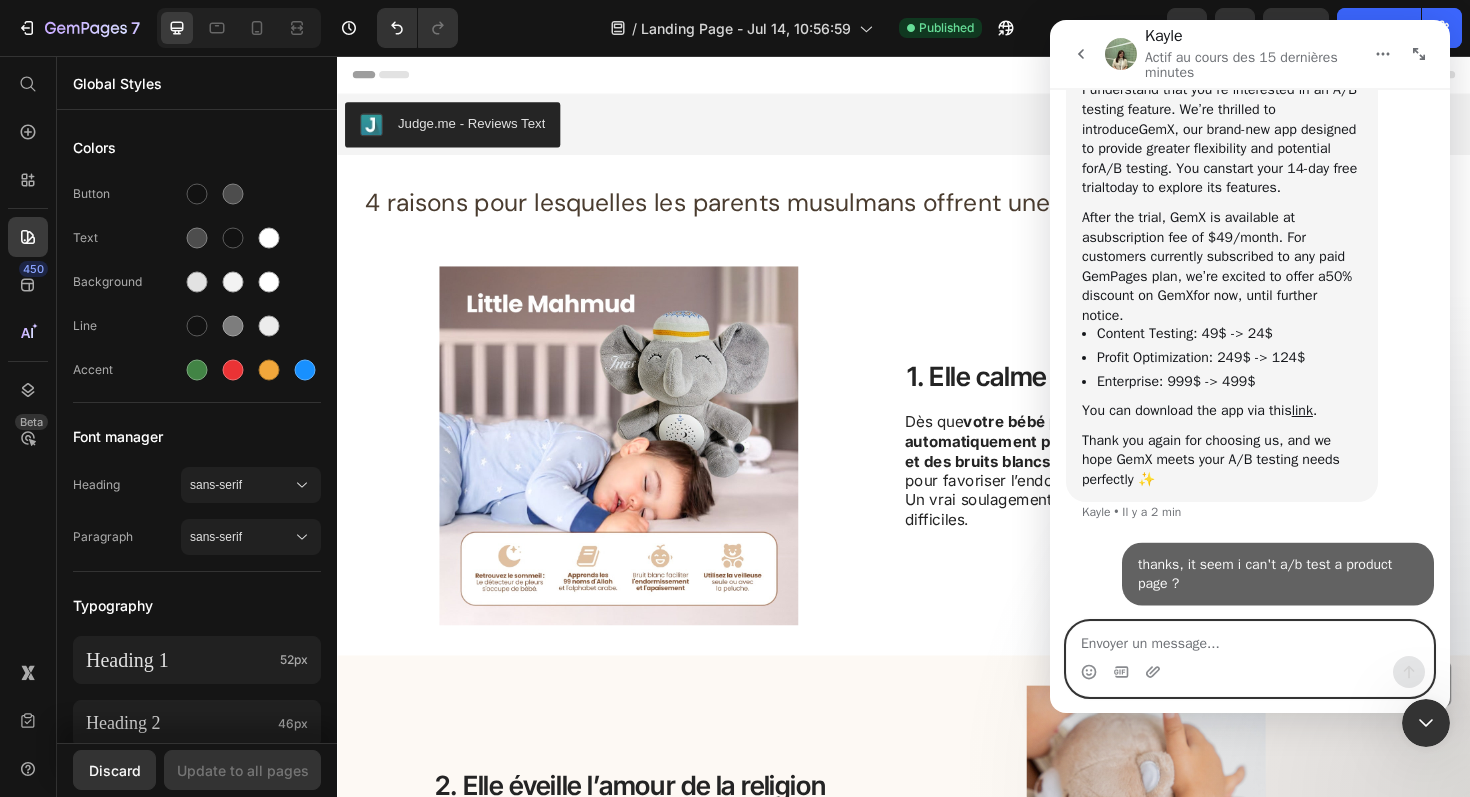 scroll, scrollTop: 2539, scrollLeft: 0, axis: vertical 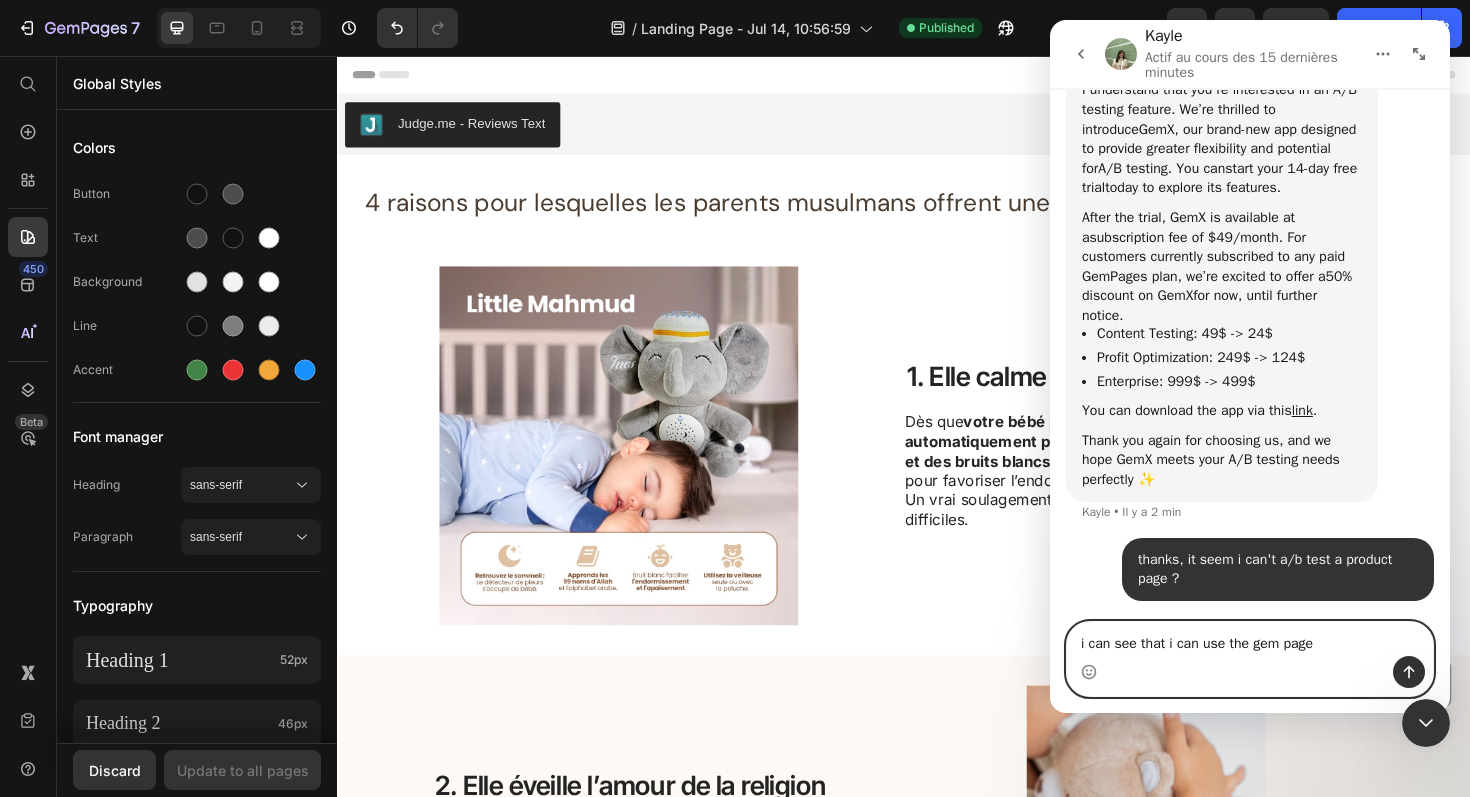 type on "i can see that i can use the gem pages" 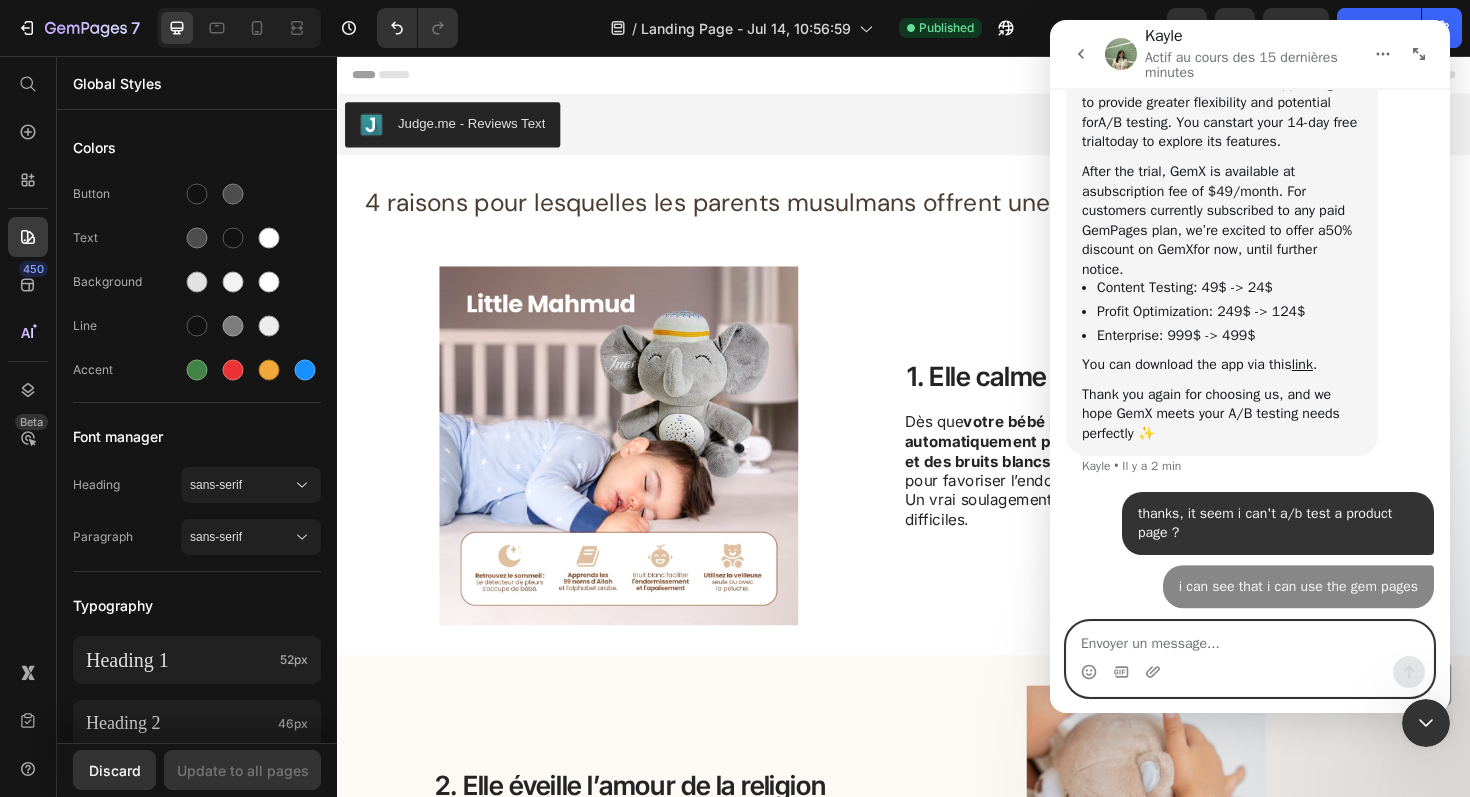 scroll, scrollTop: 2585, scrollLeft: 0, axis: vertical 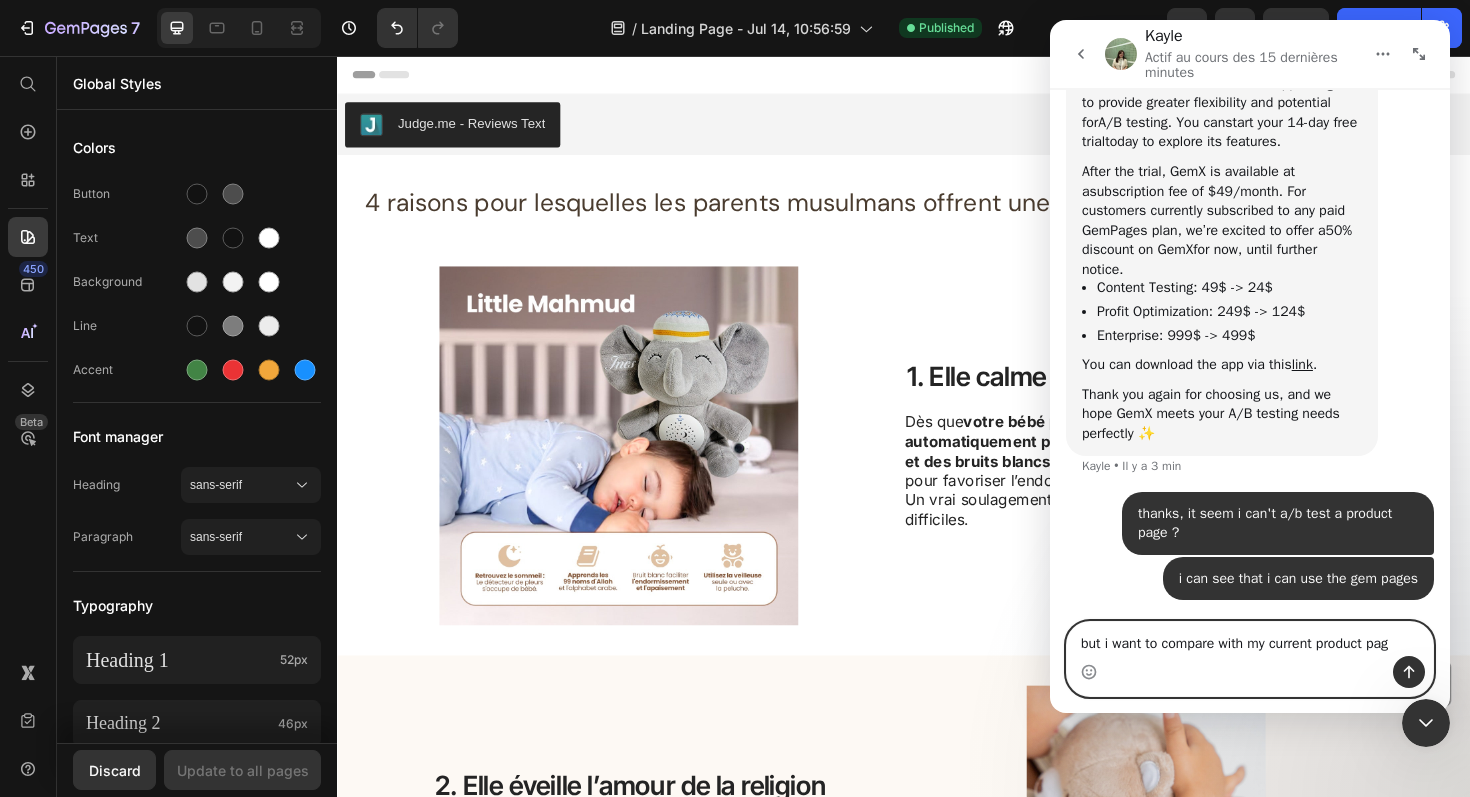 type on "but i want to compare with my current product page" 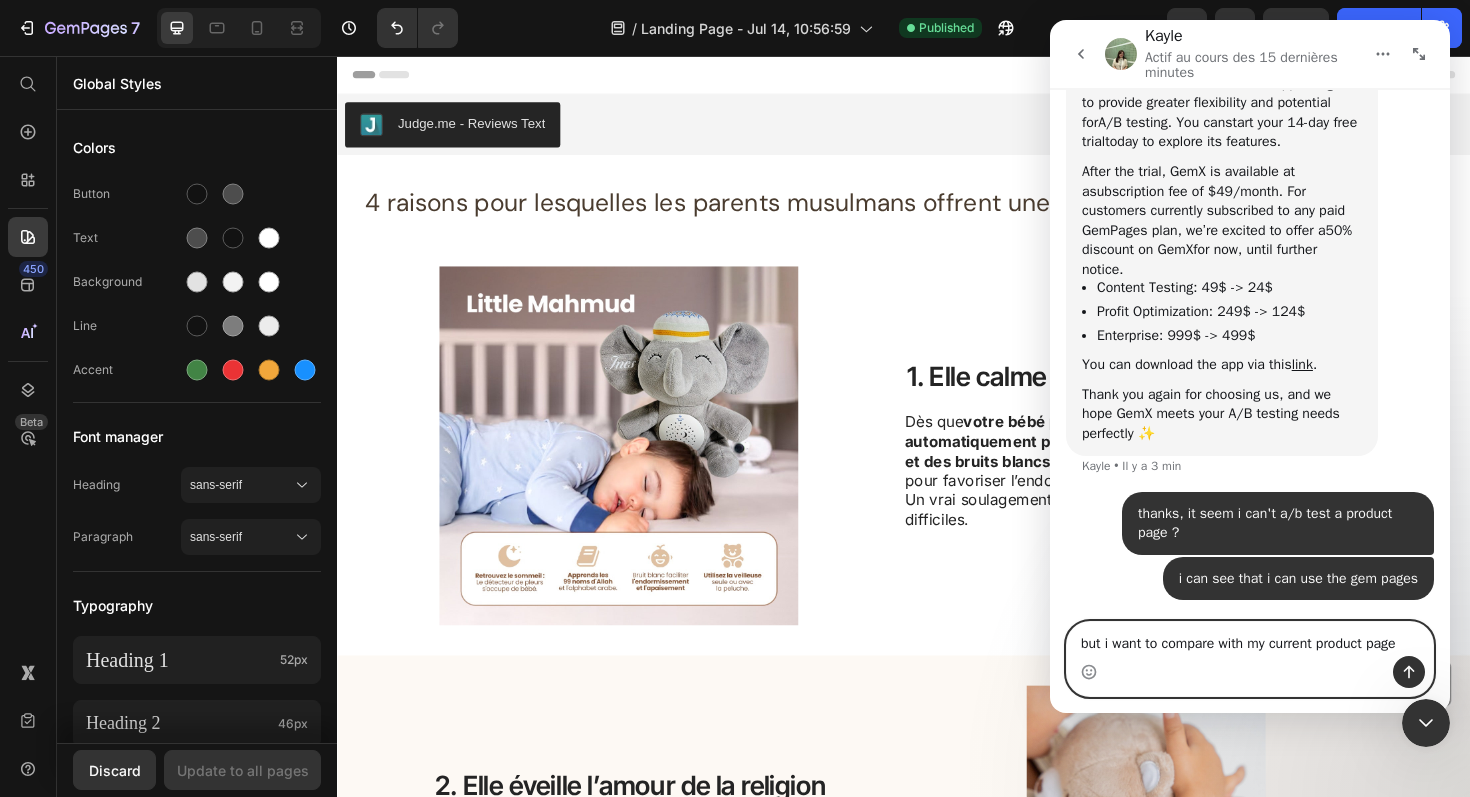 type 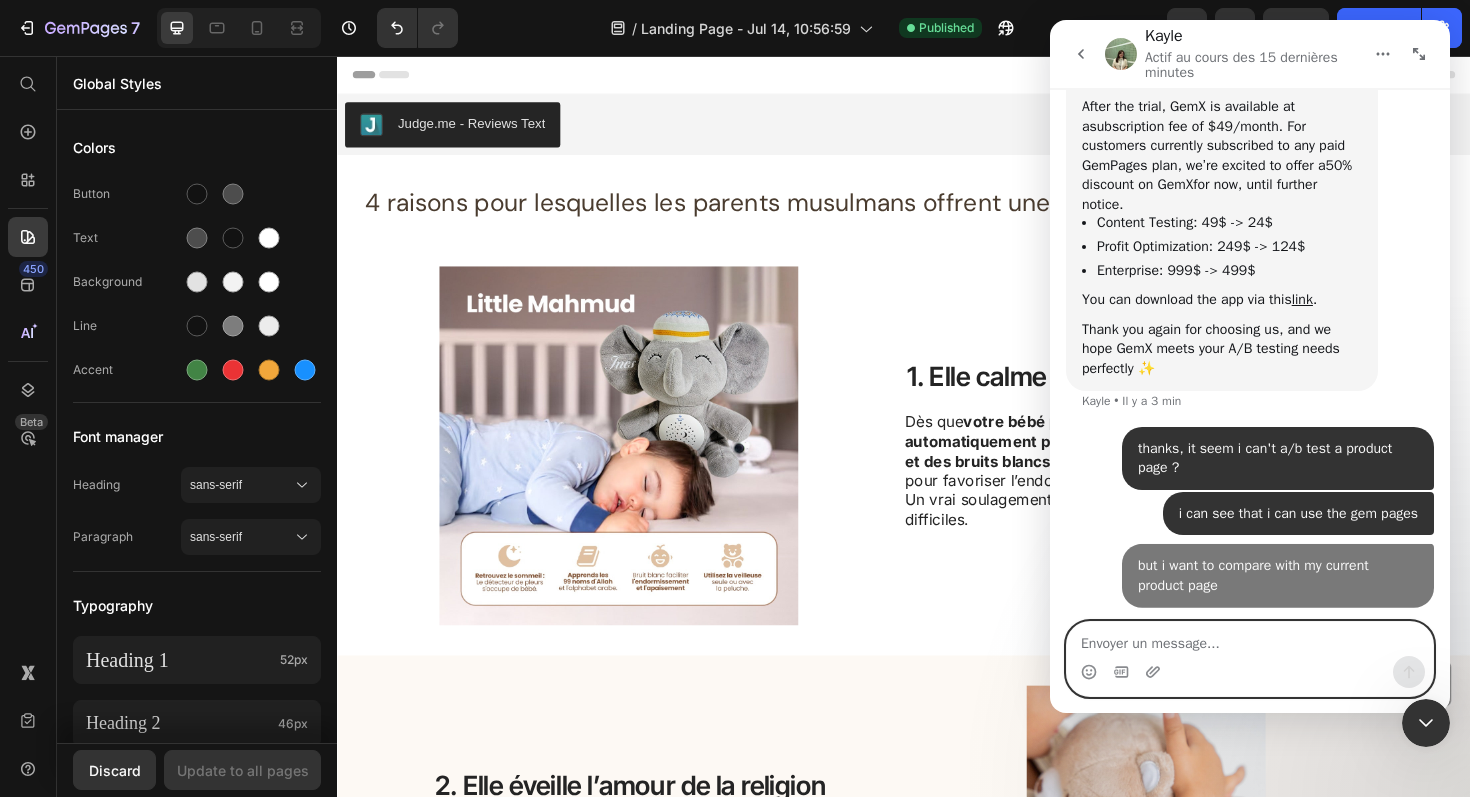scroll, scrollTop: 2650, scrollLeft: 0, axis: vertical 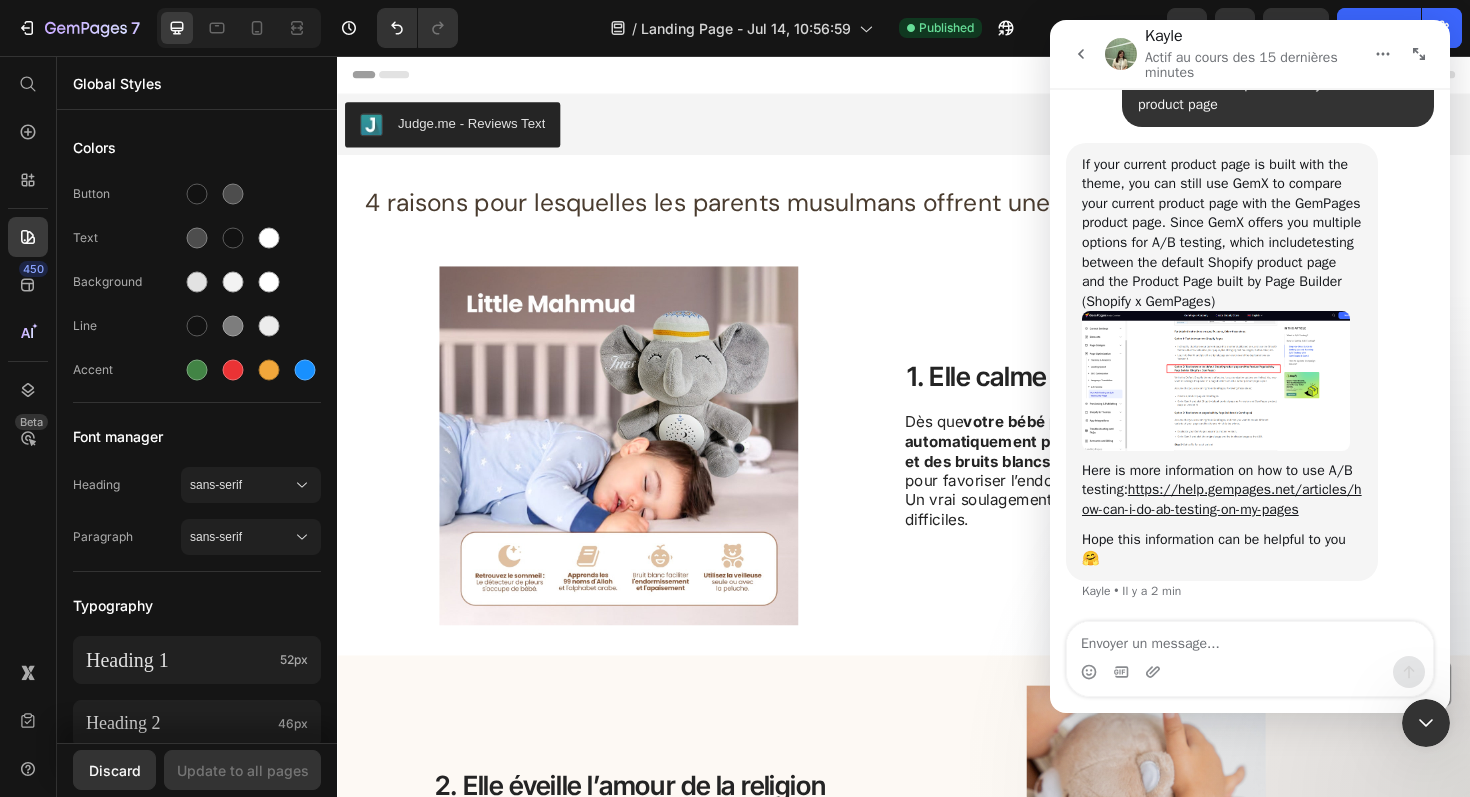 click at bounding box center (1216, 381) 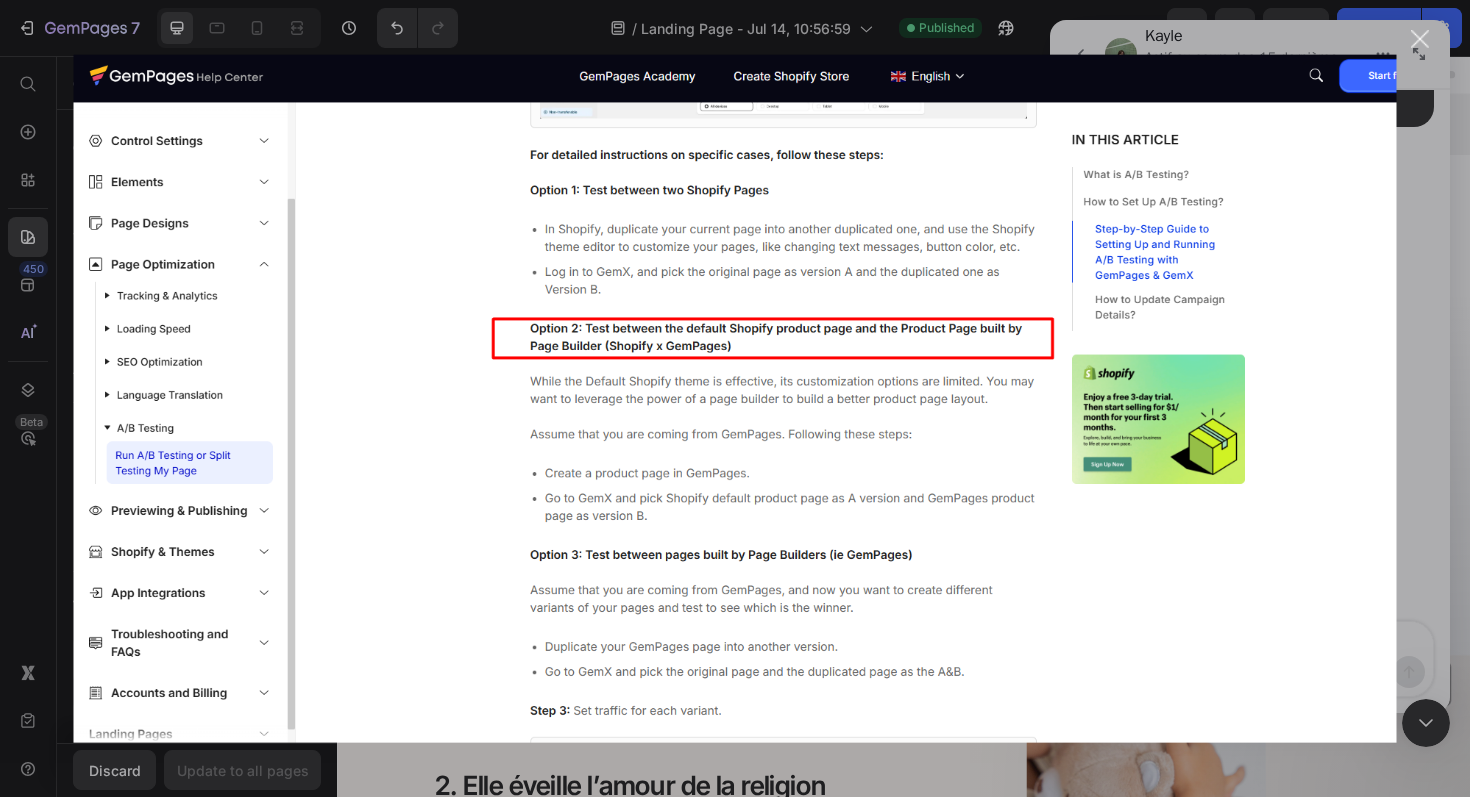 click at bounding box center (735, 398) 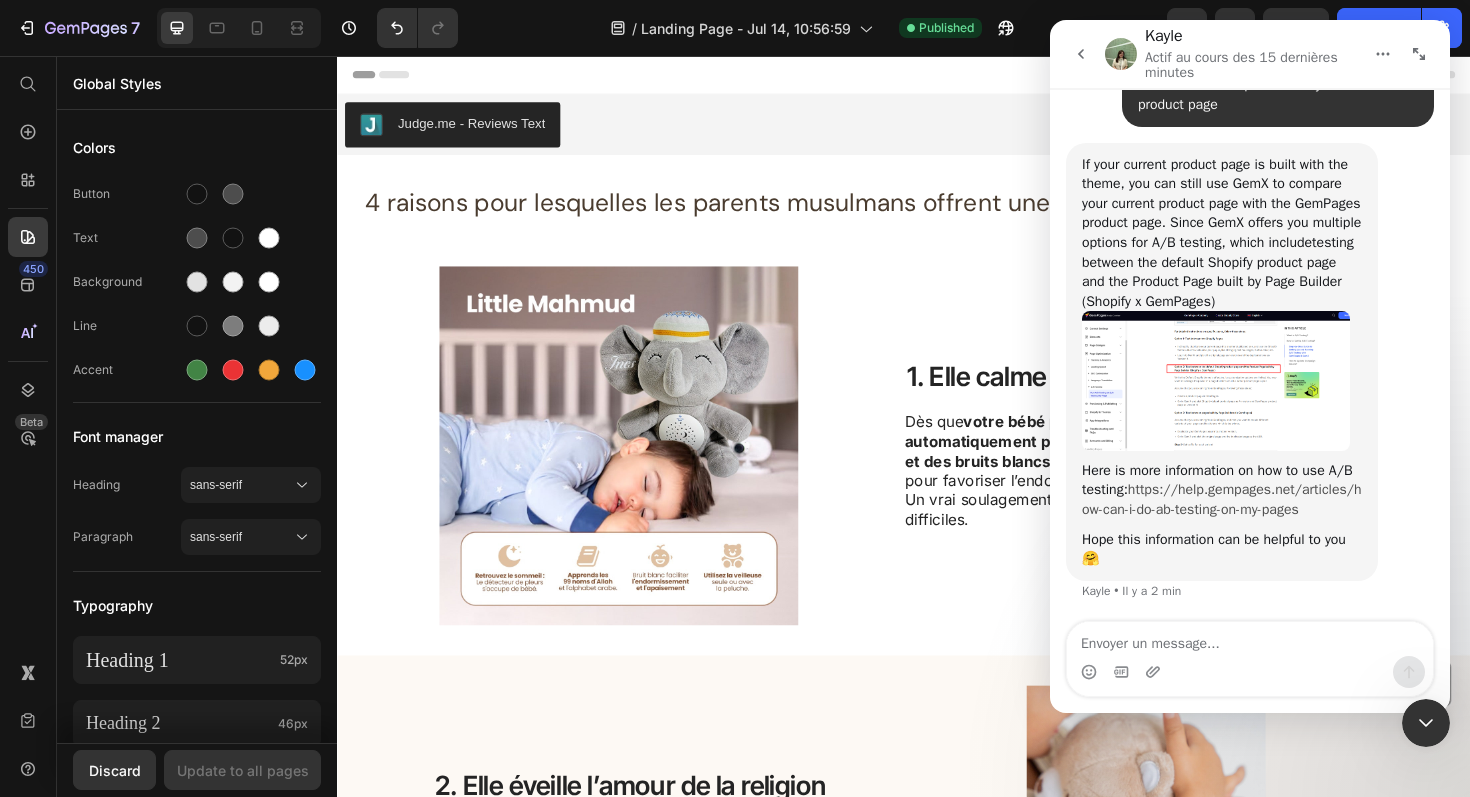 click on "https://help.gempages.net/articles/how-can-i-do-ab-testing-on-my-pages" at bounding box center [1222, 499] 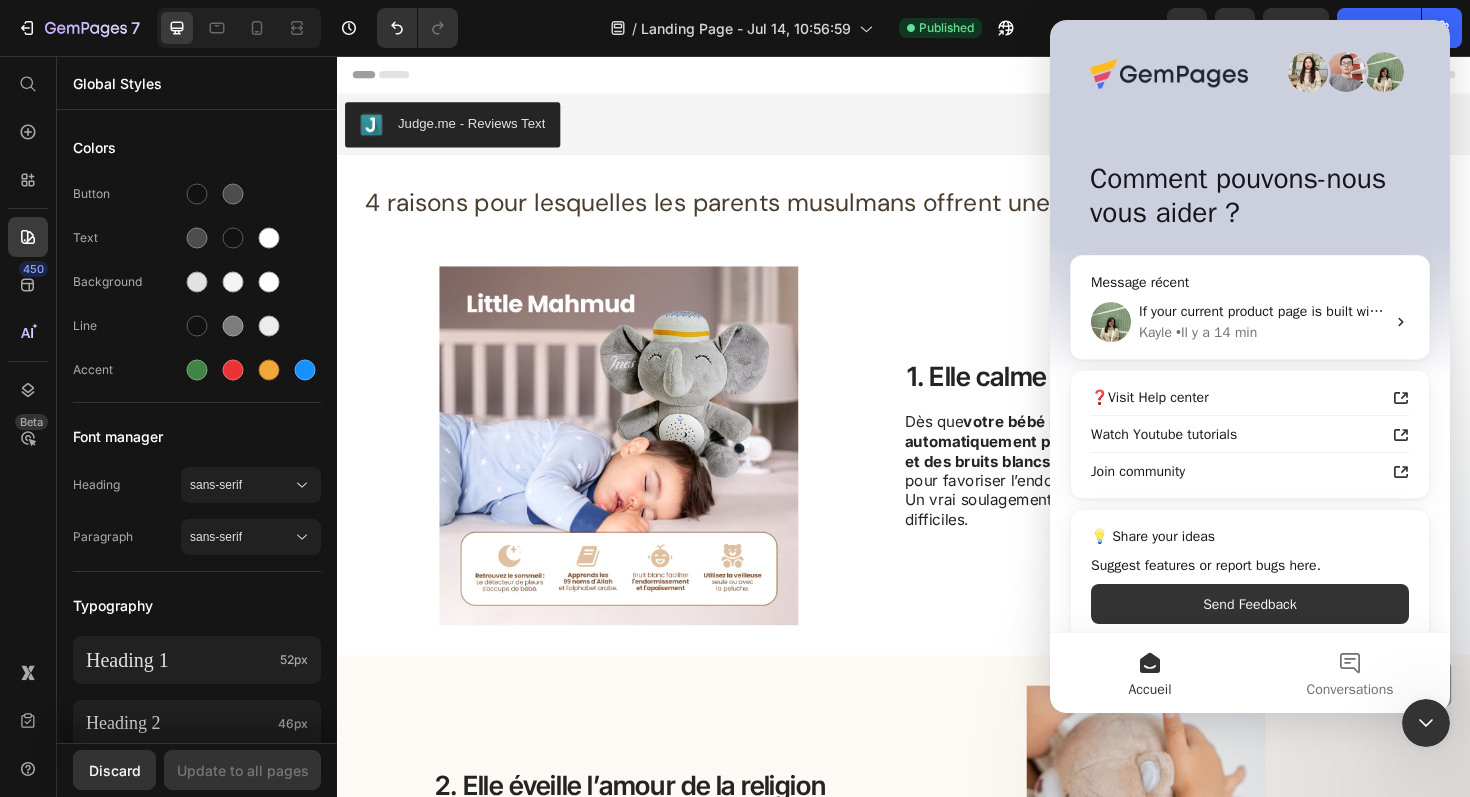 click 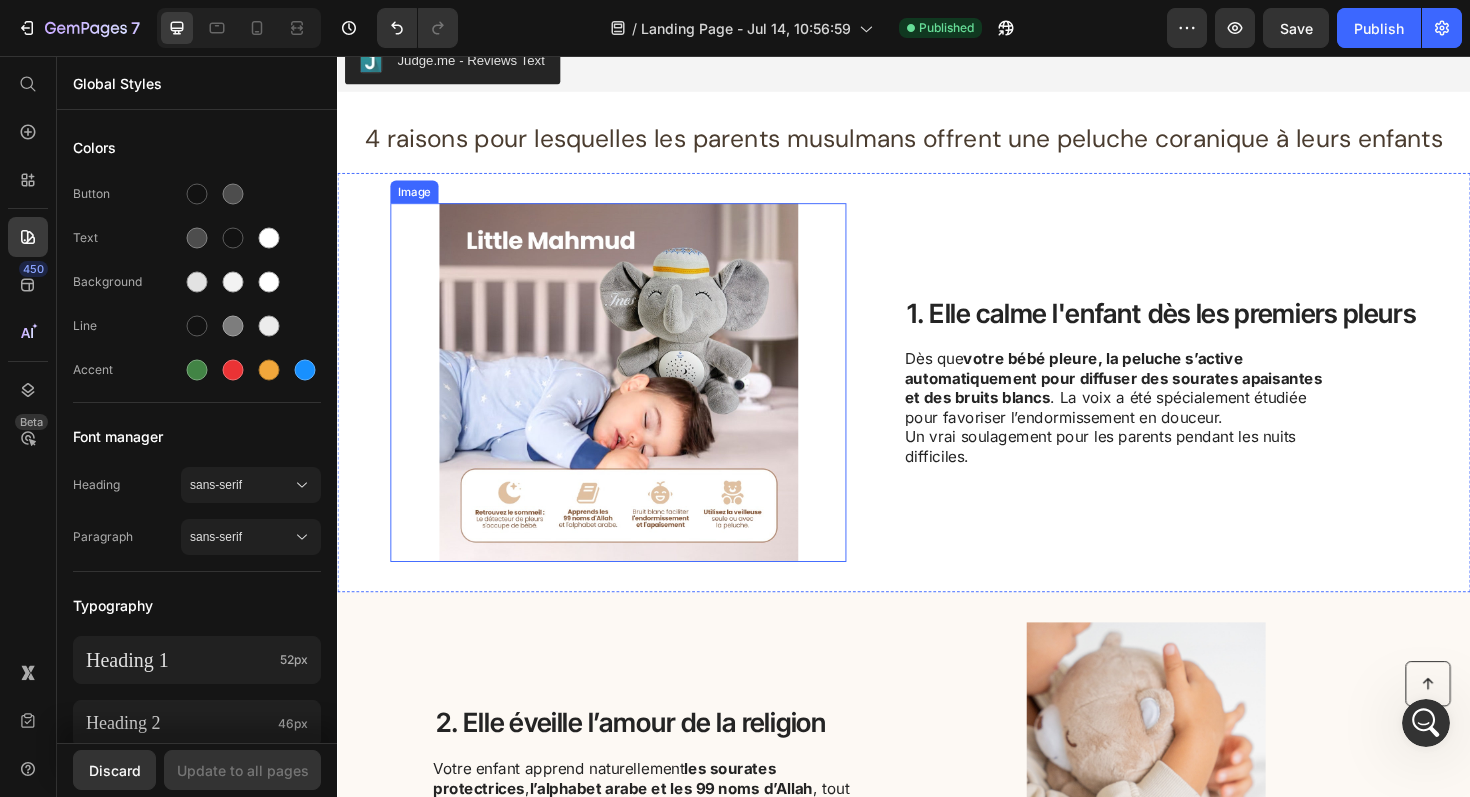 scroll, scrollTop: 0, scrollLeft: 0, axis: both 